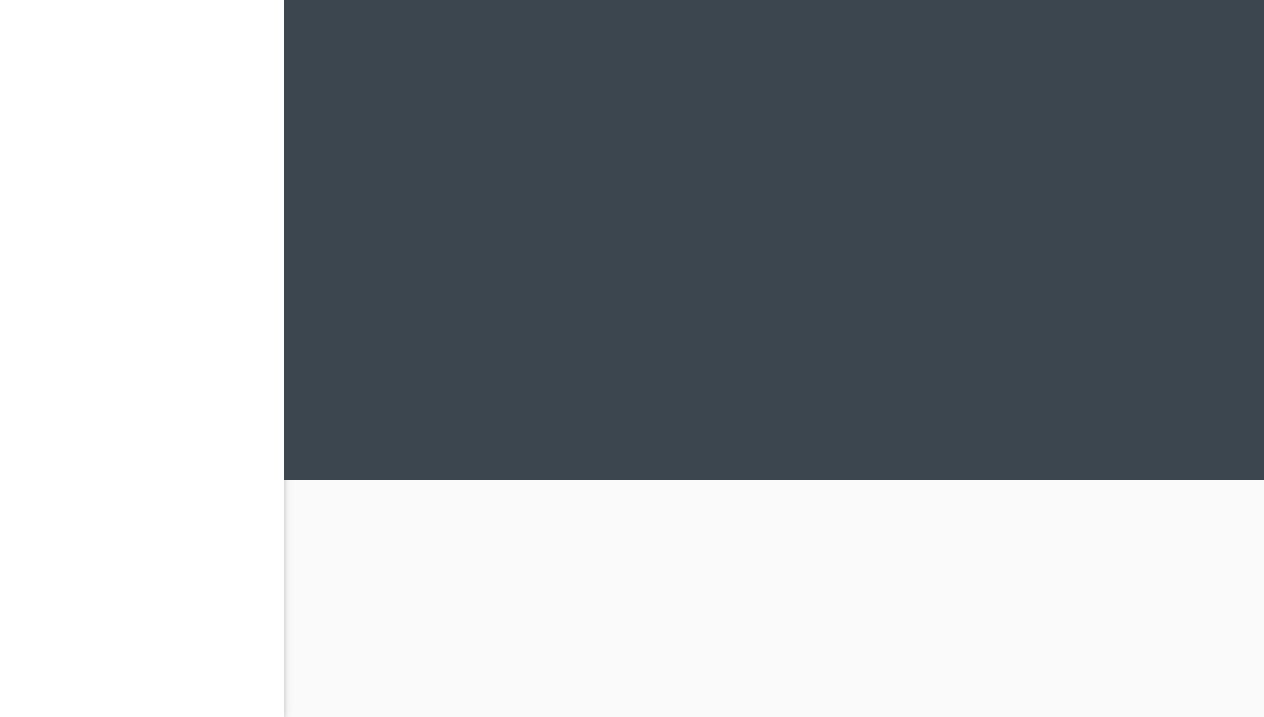 scroll, scrollTop: 0, scrollLeft: 0, axis: both 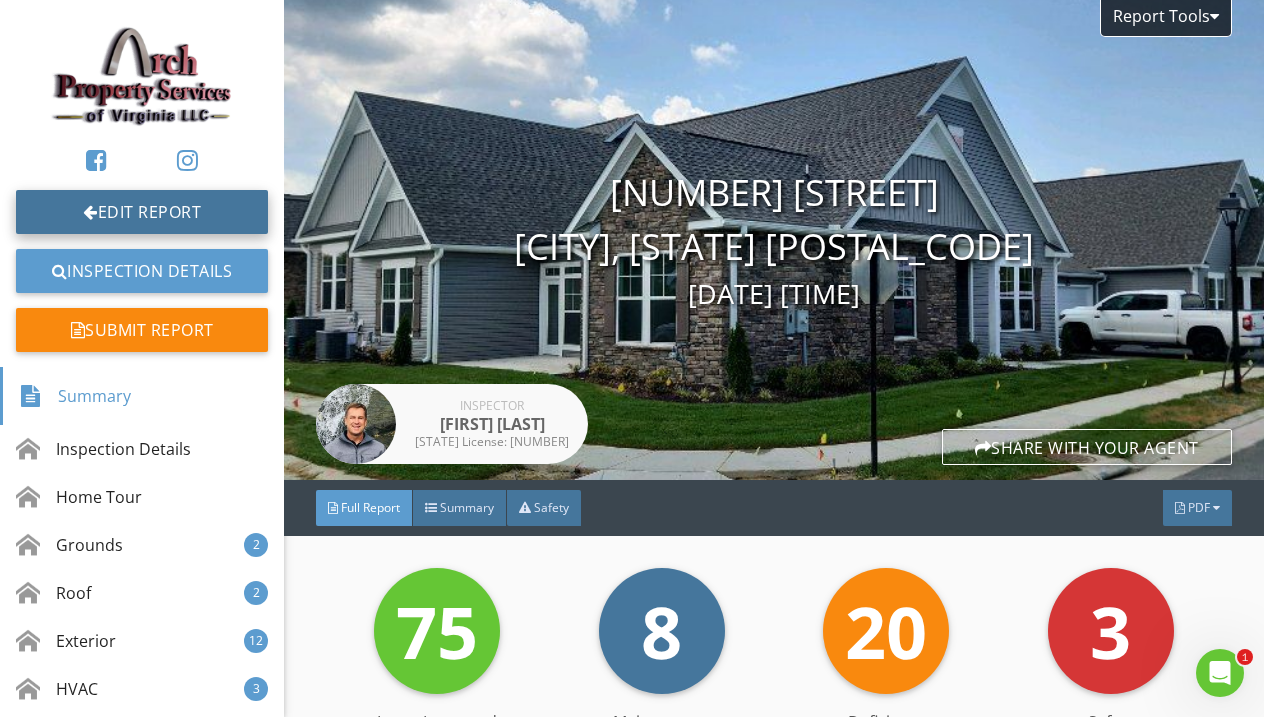 click on "Edit Report" at bounding box center (142, 212) 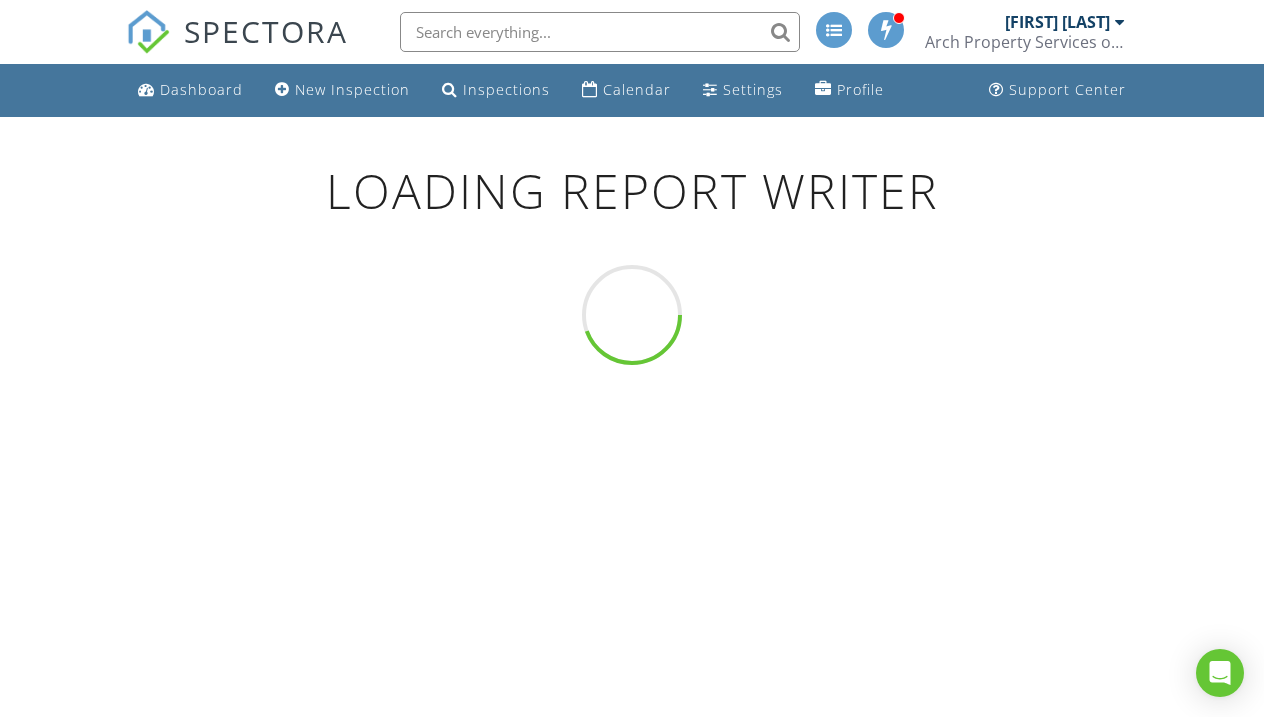 scroll, scrollTop: 0, scrollLeft: 0, axis: both 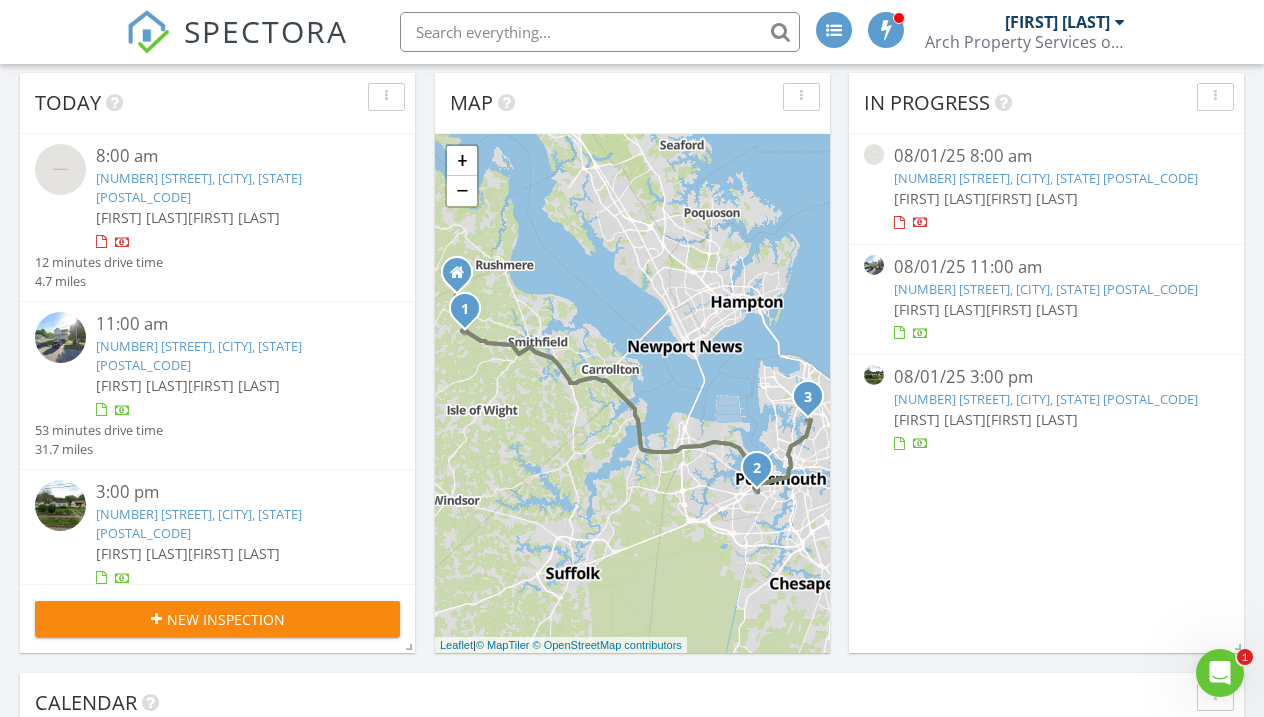 click on "10590 Magnet Road, Smithfield, VA 23430" at bounding box center (199, 187) 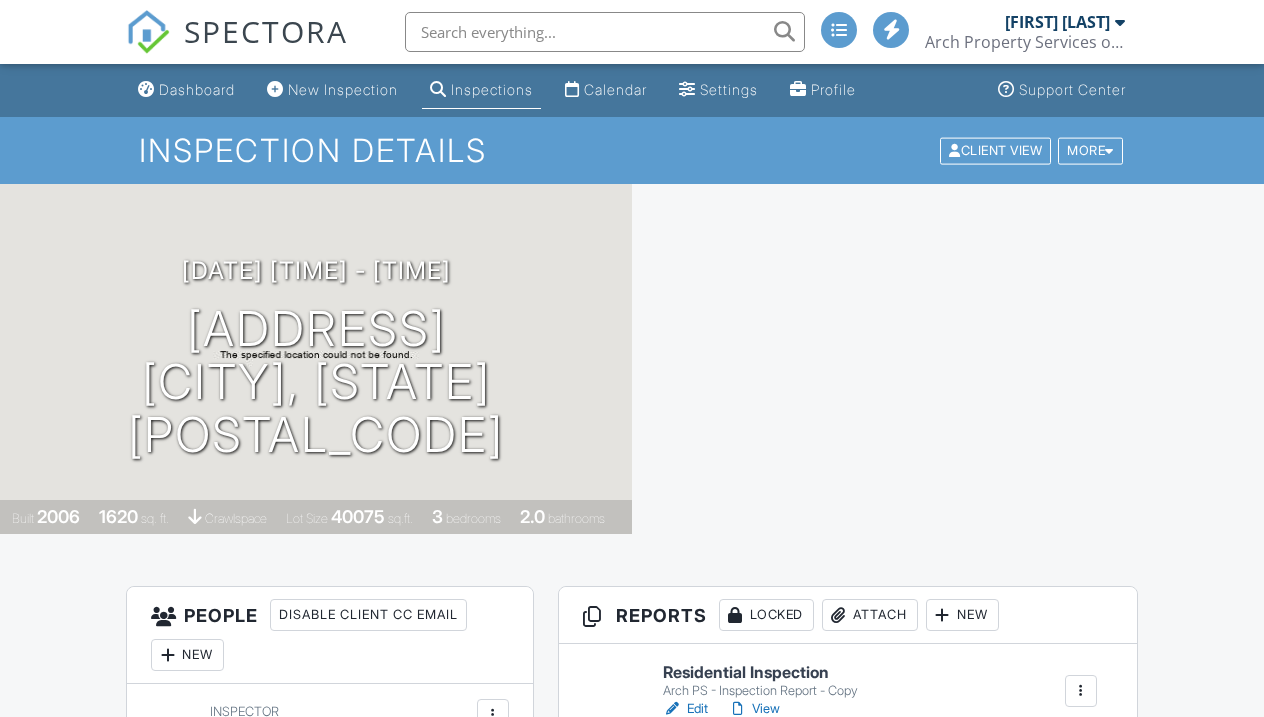 scroll, scrollTop: 0, scrollLeft: 0, axis: both 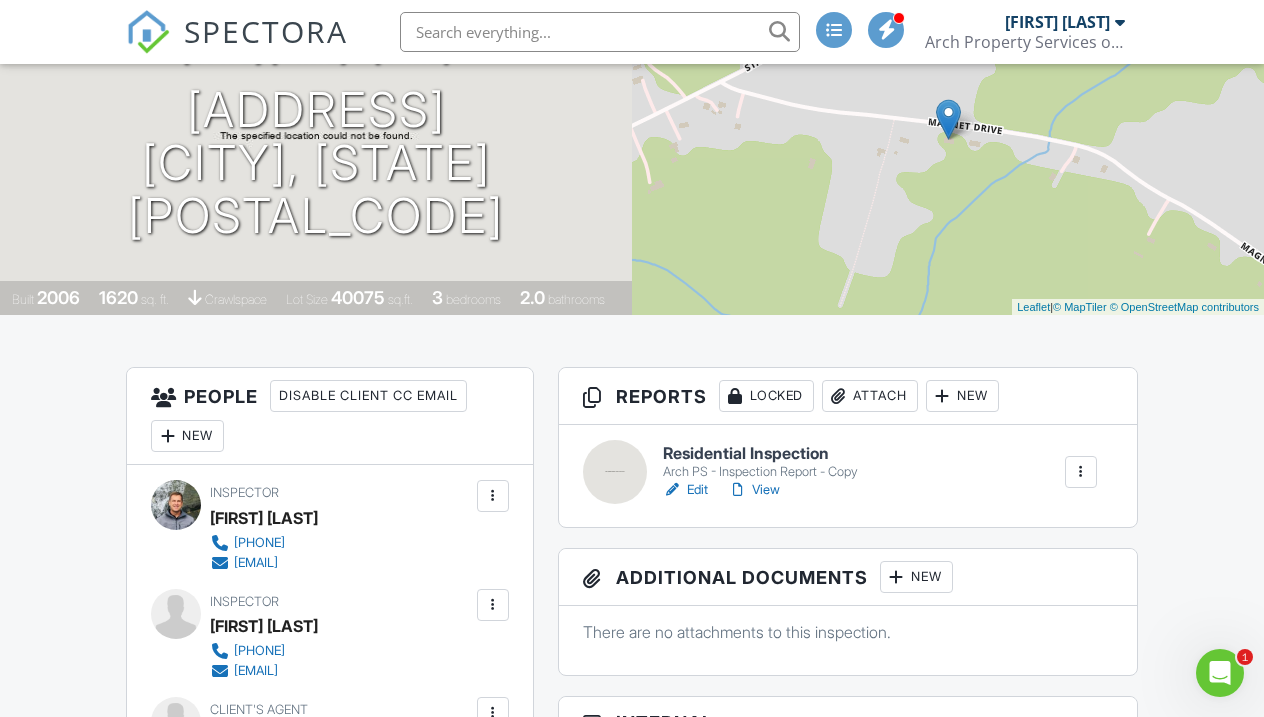click on "Edit" at bounding box center [685, 490] 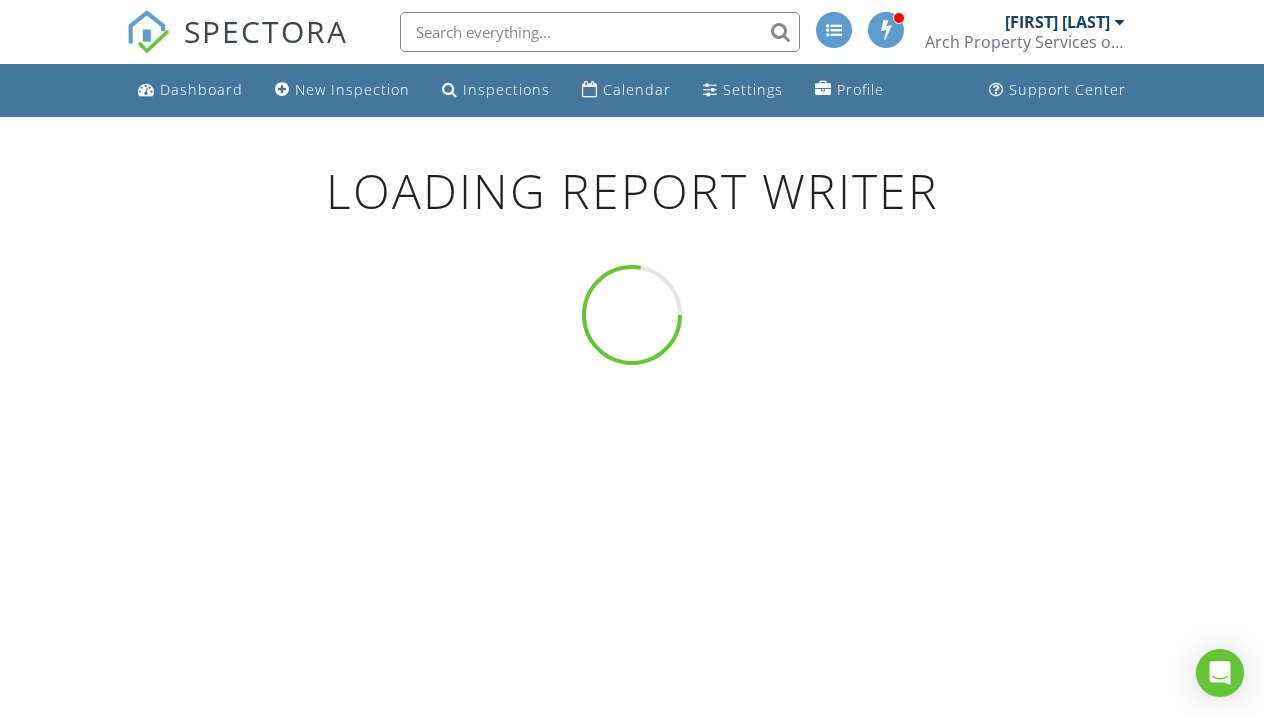 scroll, scrollTop: 0, scrollLeft: 0, axis: both 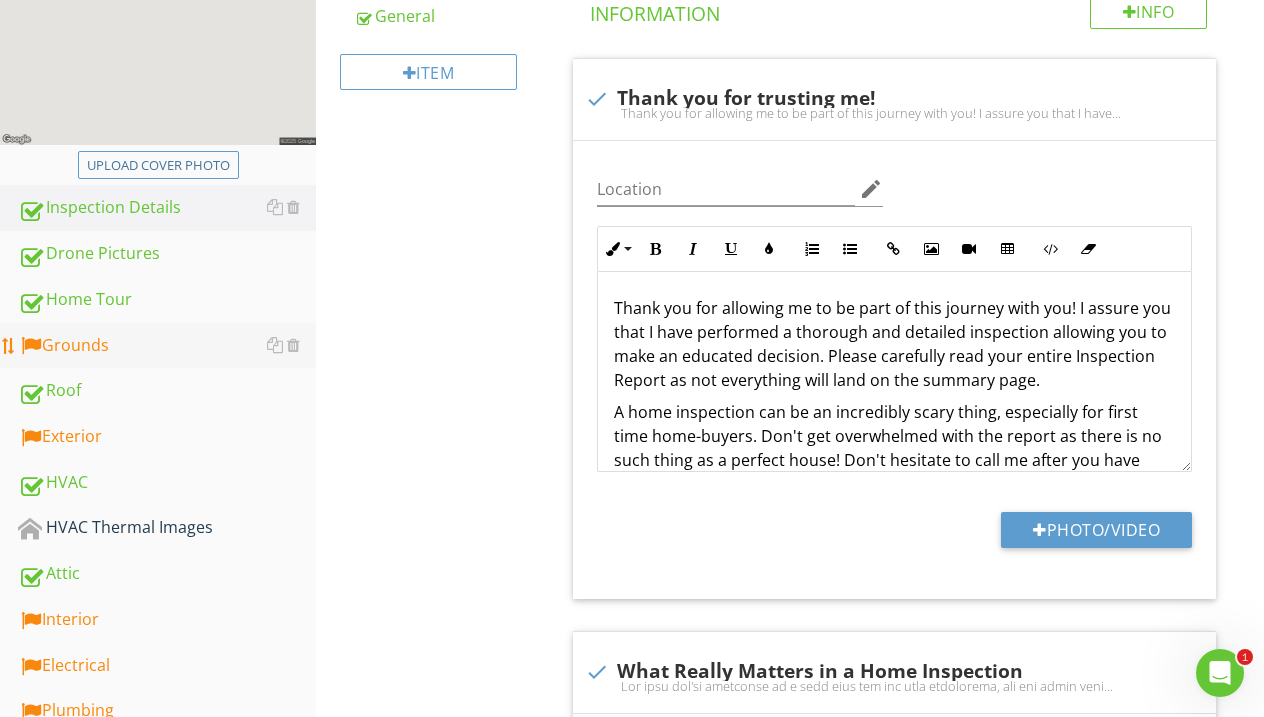 click on "Grounds" at bounding box center (167, 346) 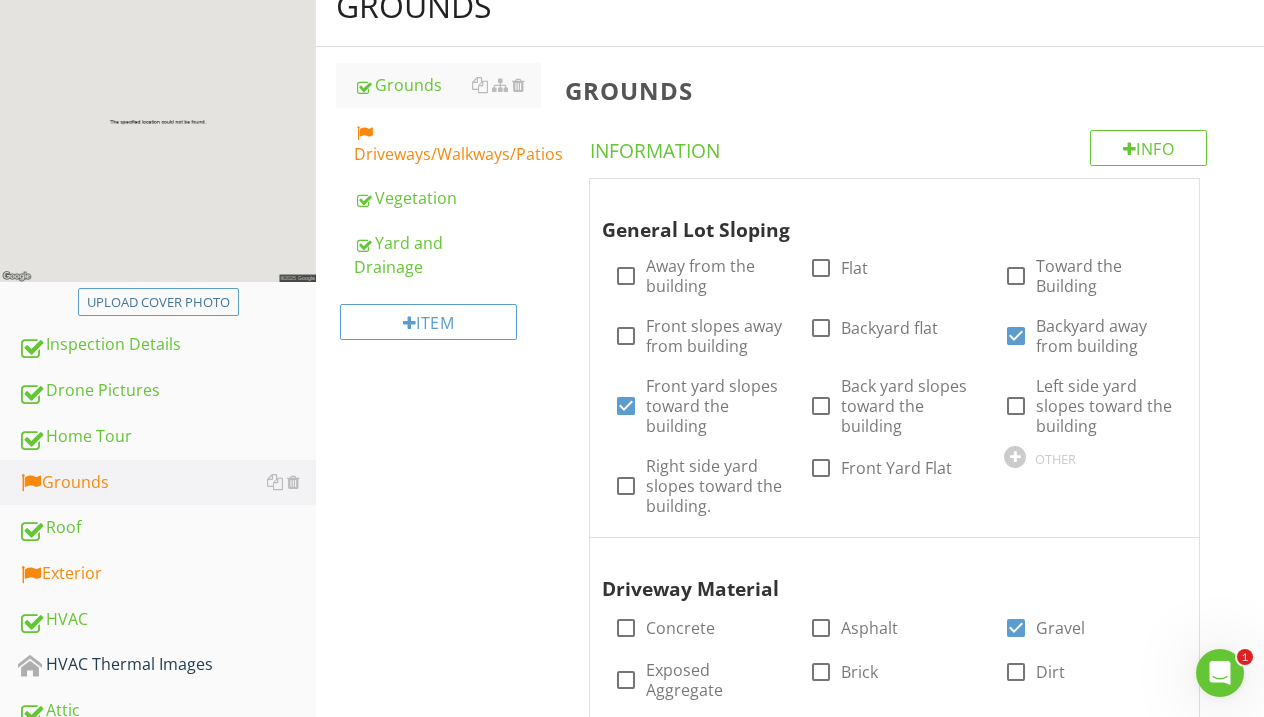scroll, scrollTop: 227, scrollLeft: 0, axis: vertical 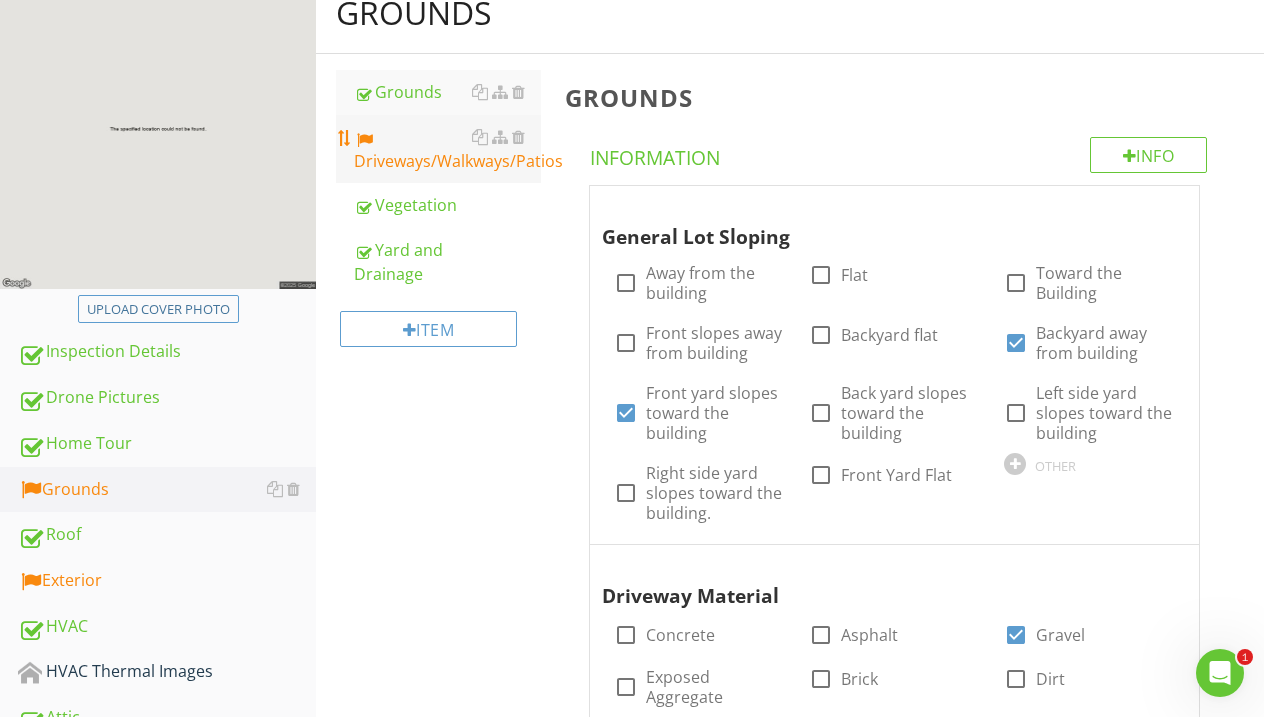 click on "Driveways/Walkways/Patios" at bounding box center [447, 149] 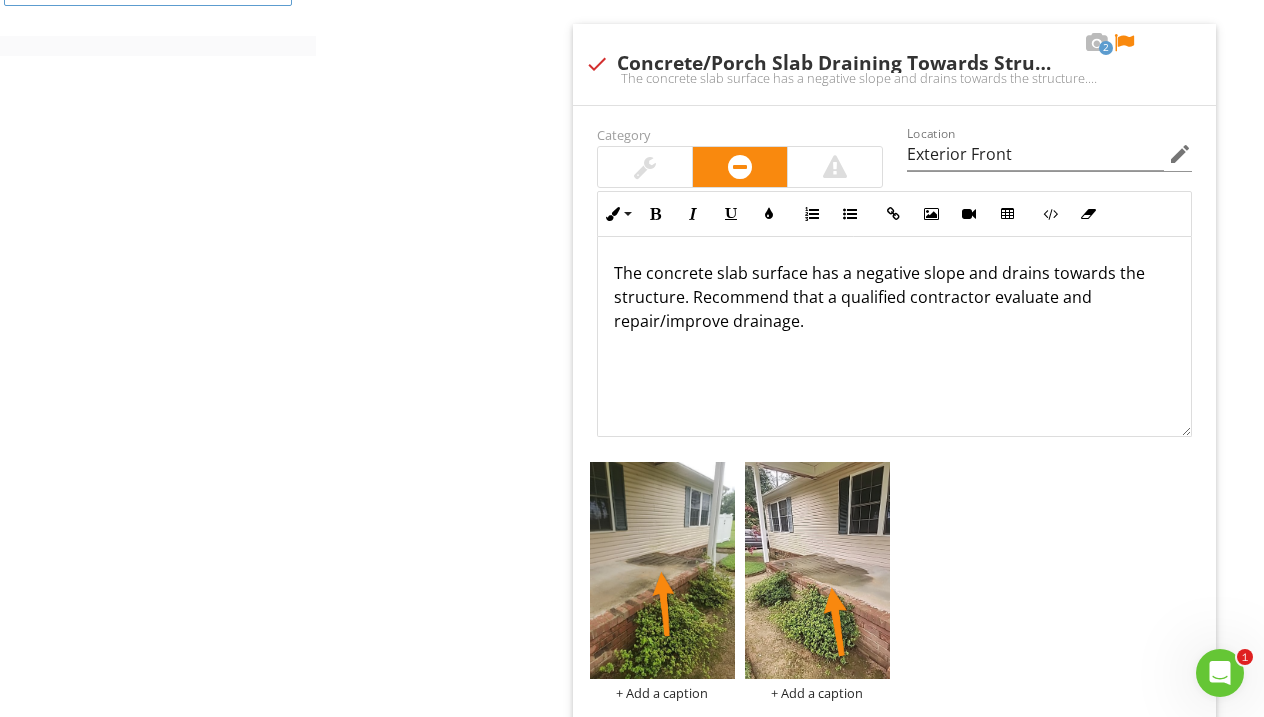 scroll, scrollTop: 1302, scrollLeft: 0, axis: vertical 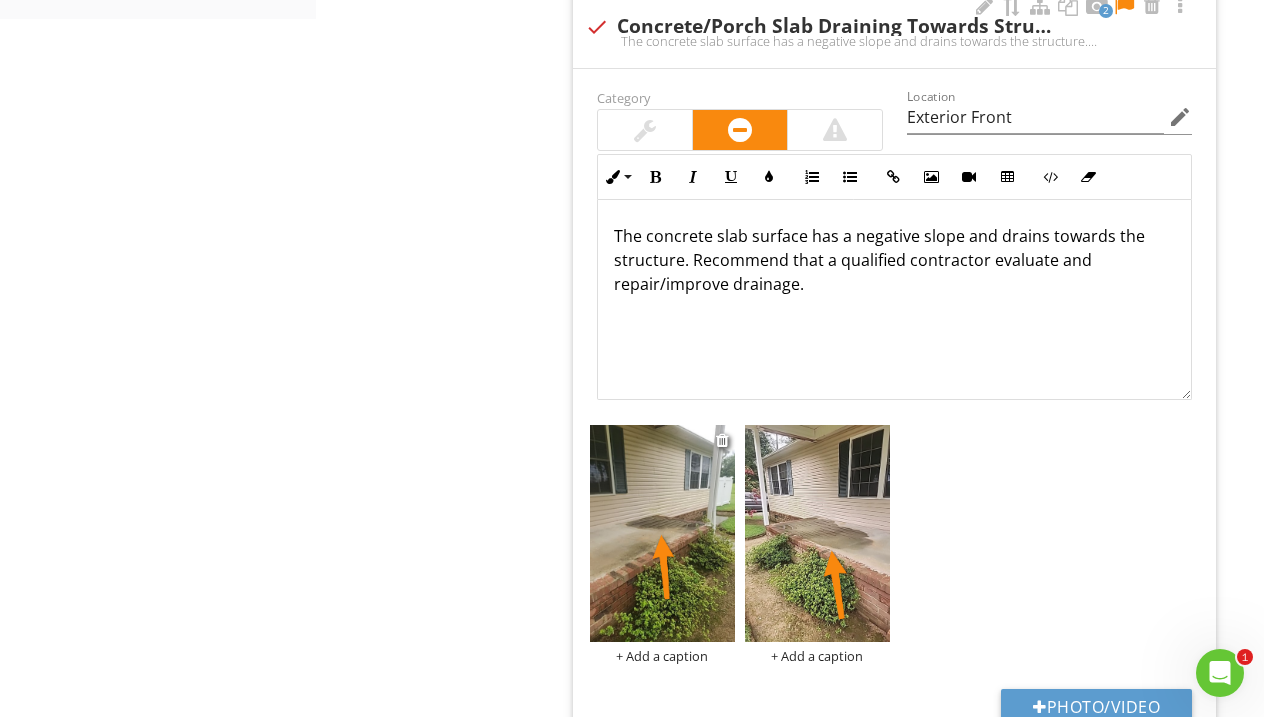 click at bounding box center [662, 533] 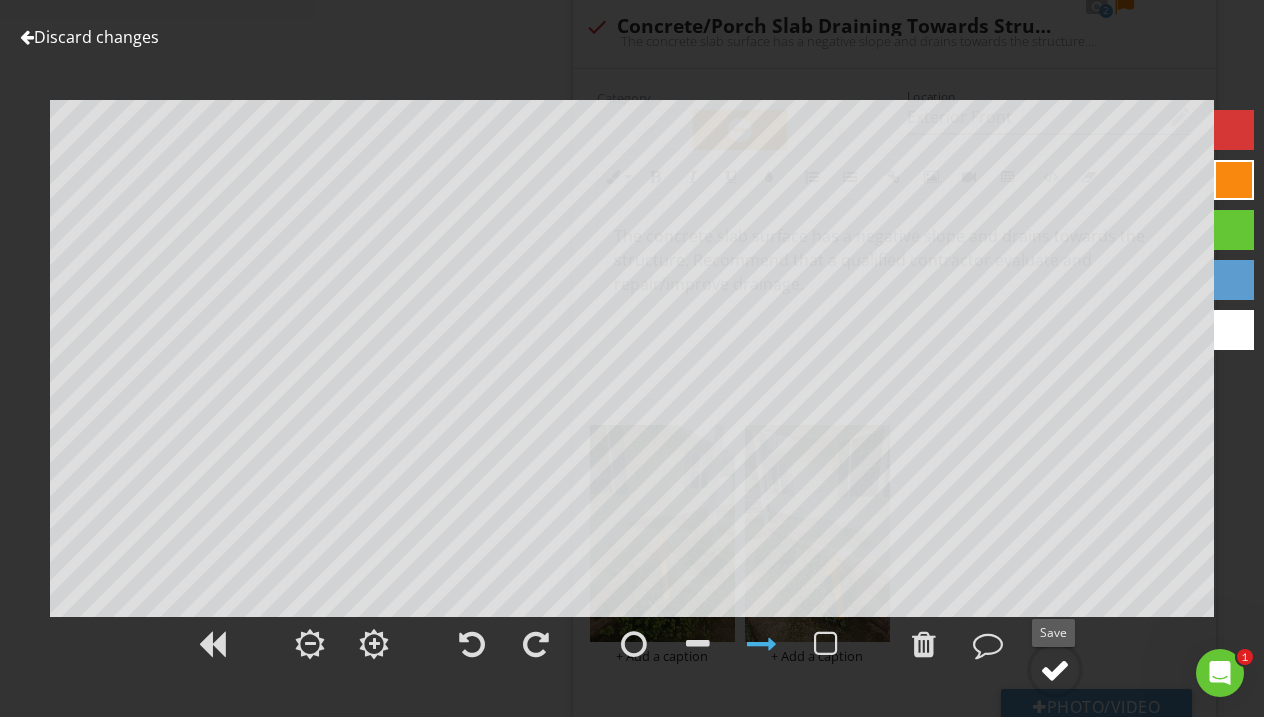 click at bounding box center [1055, 670] 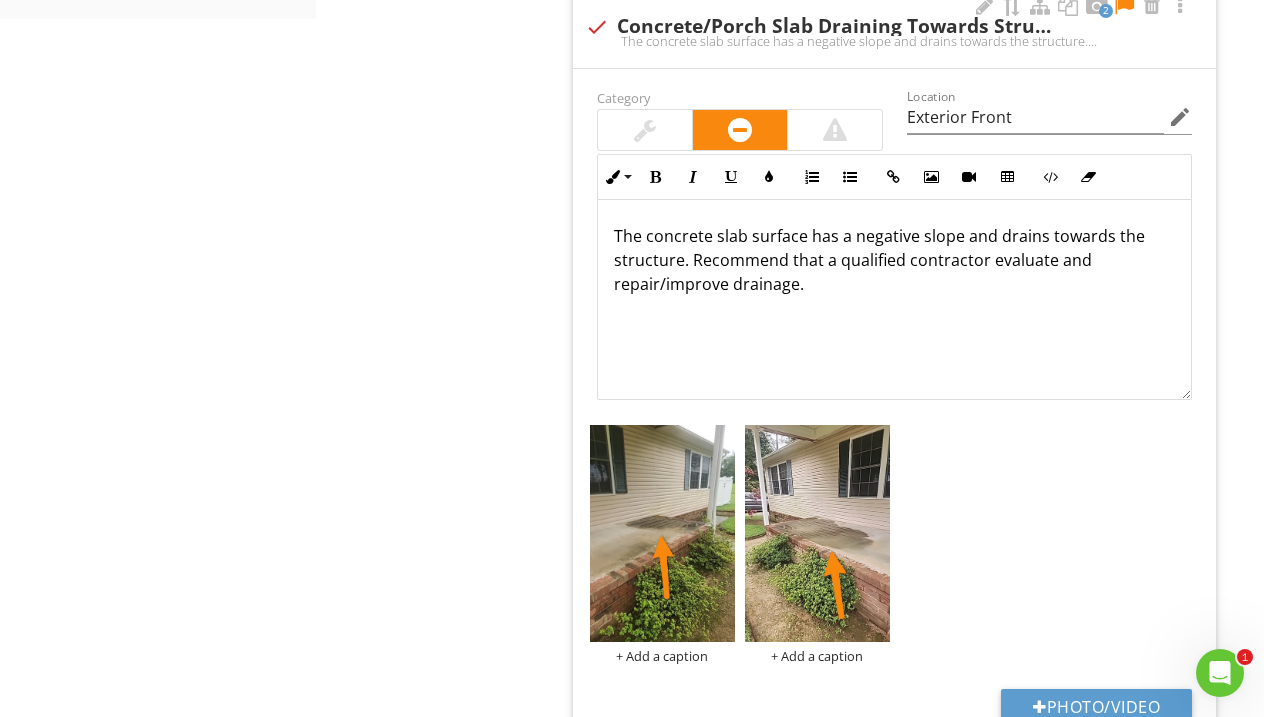 click on "The concrete slab surface has a negative slope and drains towards the structure. Recommend that a qualified contractor evaluate and repair/improve drainage." at bounding box center (894, 260) 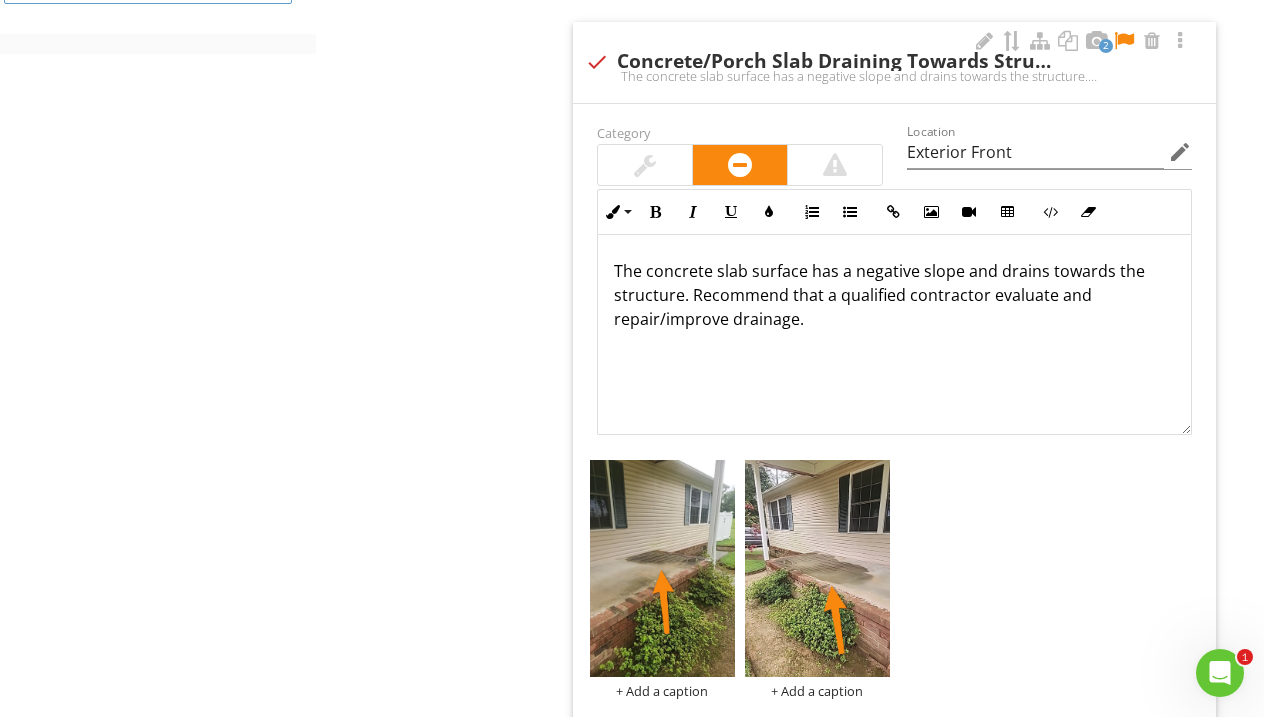 scroll, scrollTop: 1313, scrollLeft: 1, axis: both 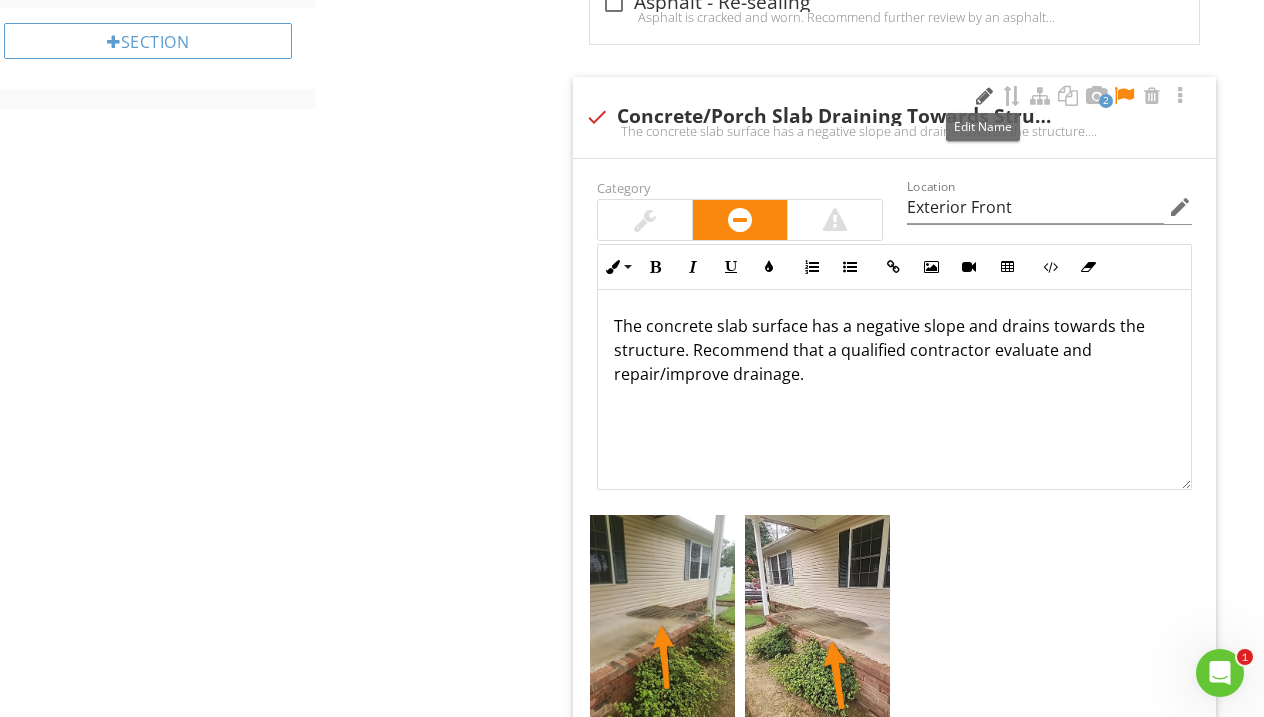 click at bounding box center [984, 96] 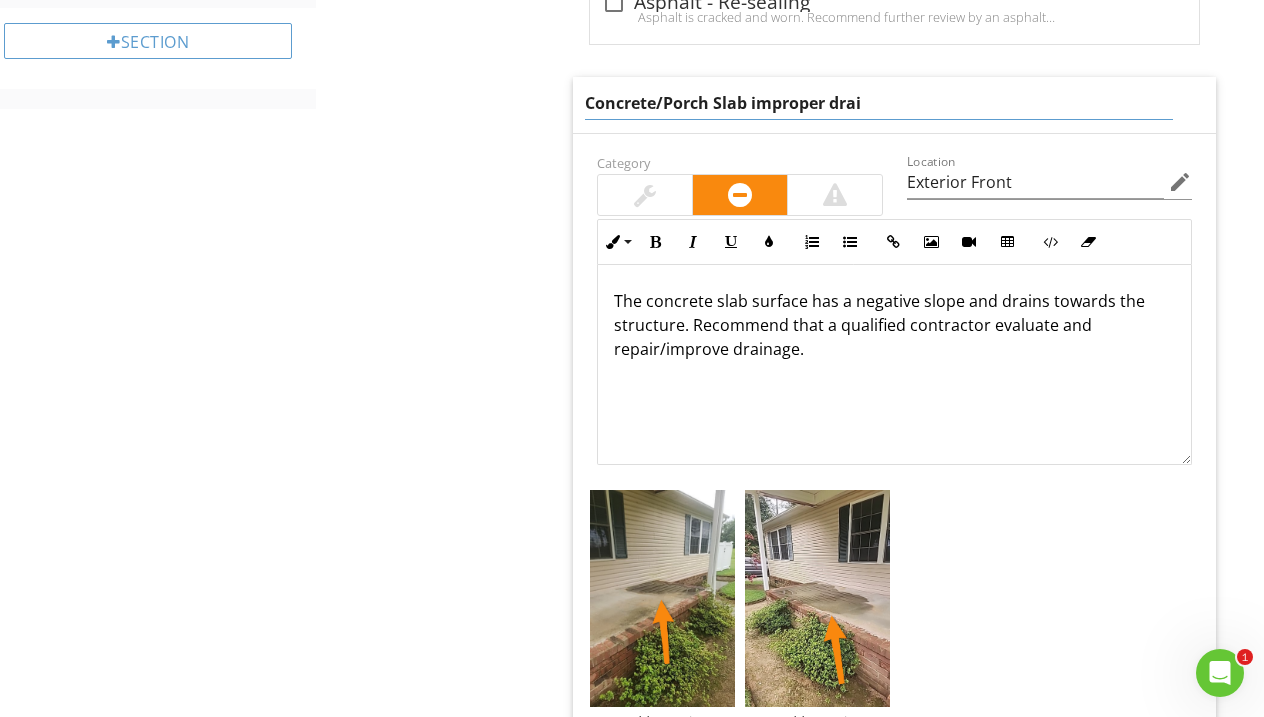 type on "Concrete/Porch Slab improper drain" 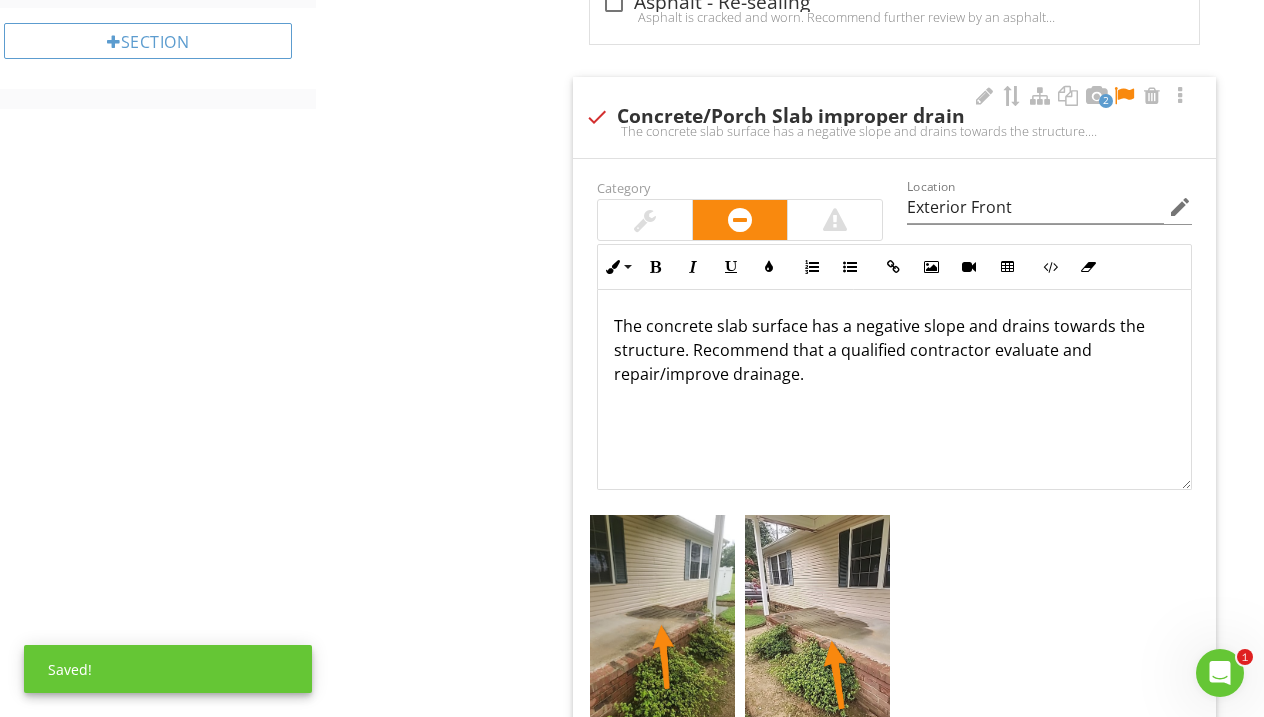 click on "The concrete slab surface has a negative slope and drains towards the structure. Recommend that a qualified contractor evaluate and repair/improve drainage." at bounding box center [894, 350] 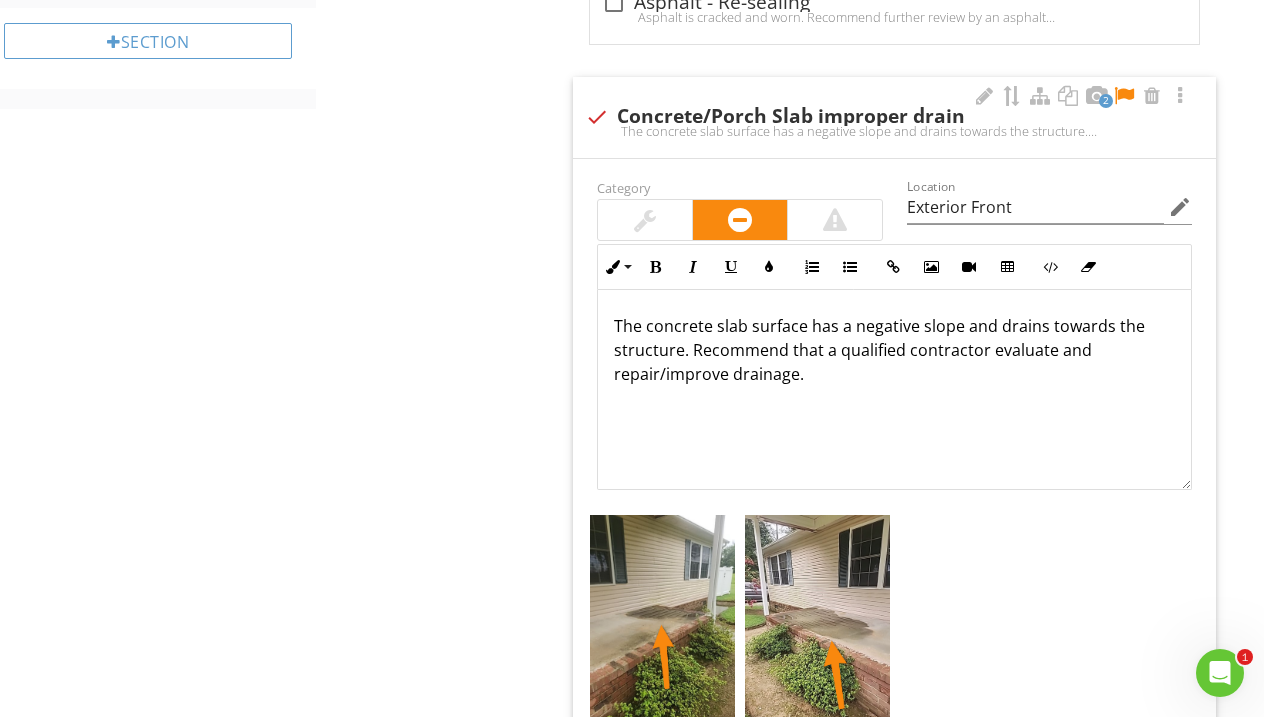 click on "The concrete slab surface has a negative slope and drains towards the structure. Recommend that a qualified contractor evaluate and repair/improve drainage." at bounding box center [894, 350] 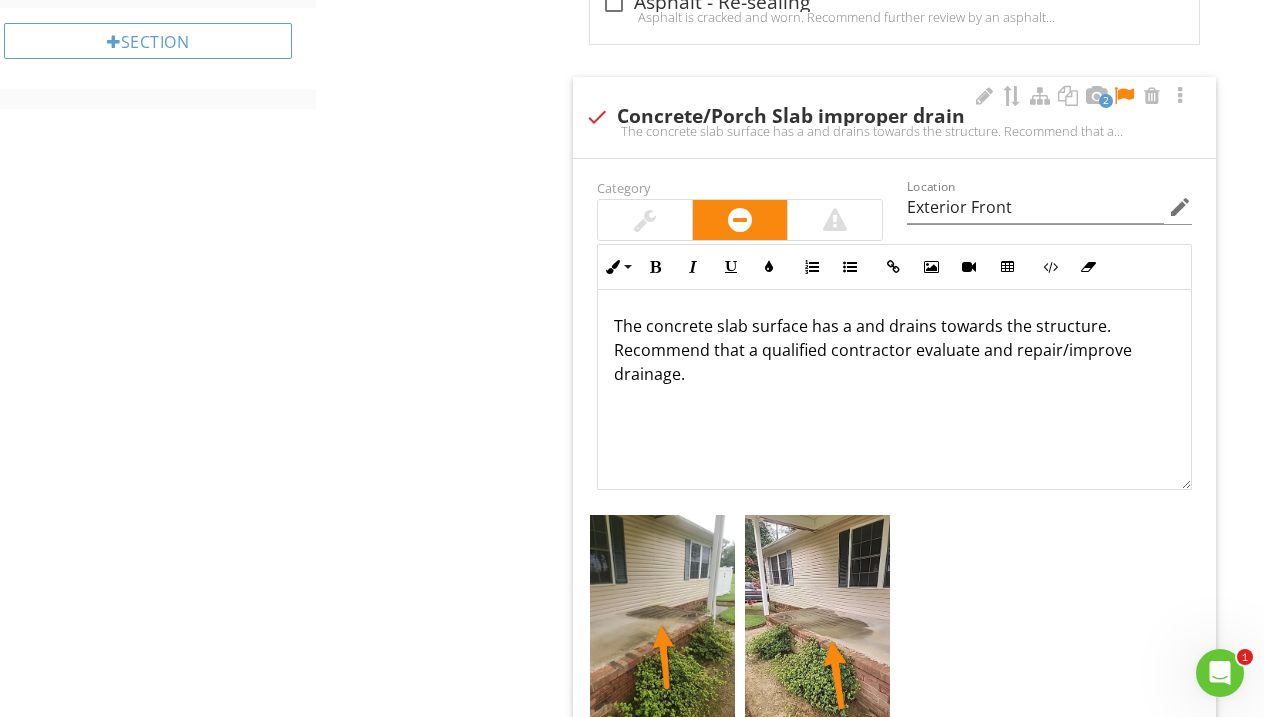 type 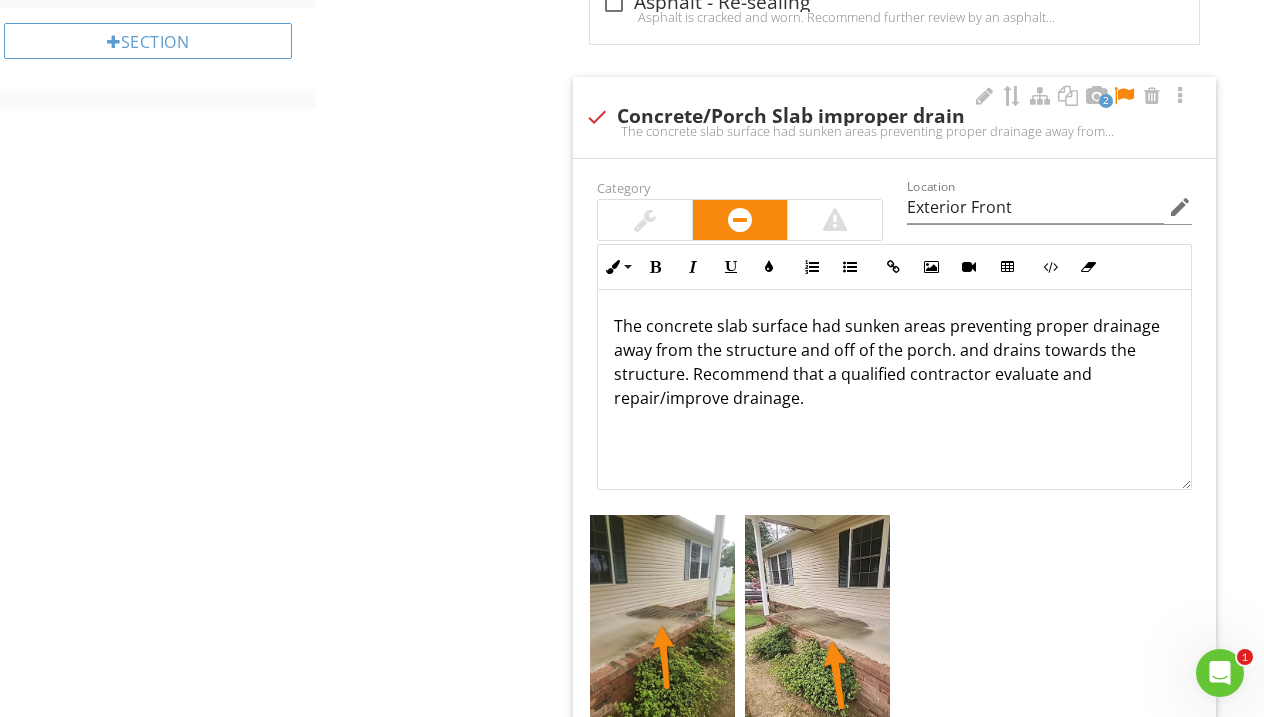 click on "The concrete slab surface had sunken areas preventing proper drainage away from the structure and off of the porch. and drains towards the structure. Recommend that a qualified contractor evaluate and repair/improve drainage." at bounding box center [894, 362] 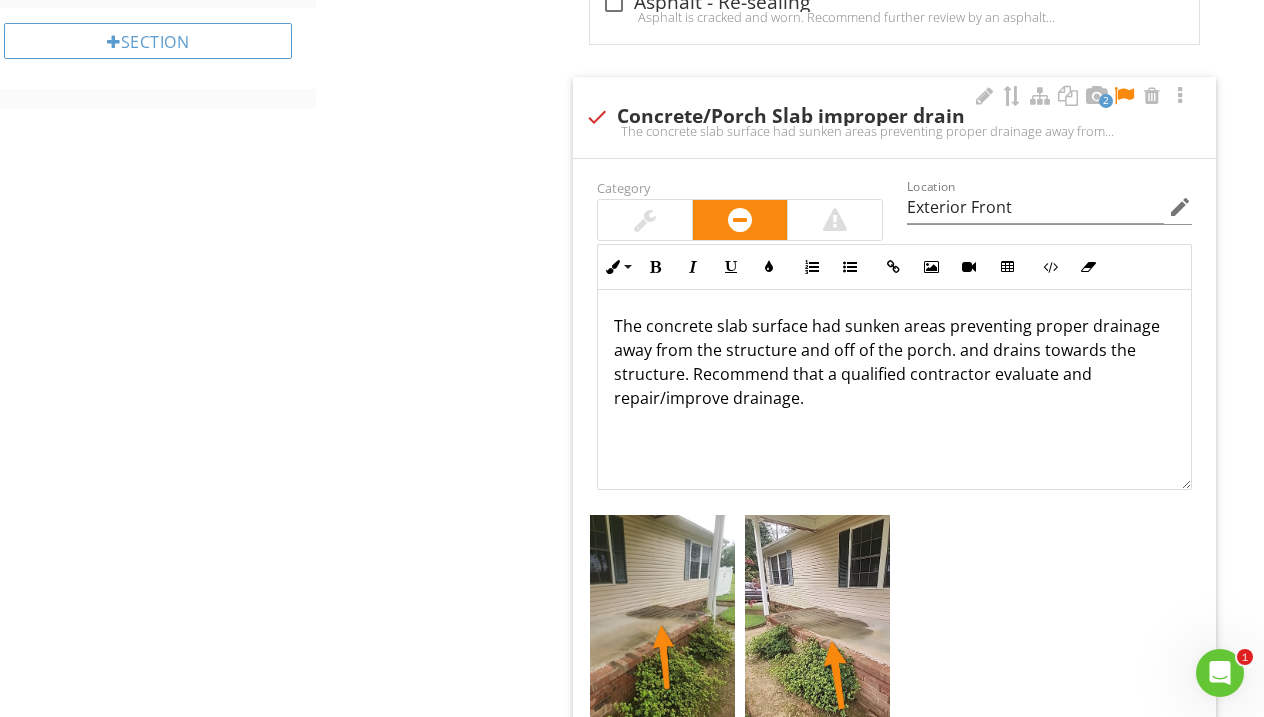 click on "The concrete slab surface had sunken areas preventing proper drainage away from the structure and off of the porch. and drains towards the structure. Recommend that a qualified contractor evaluate and repair/improve drainage." at bounding box center (894, 362) 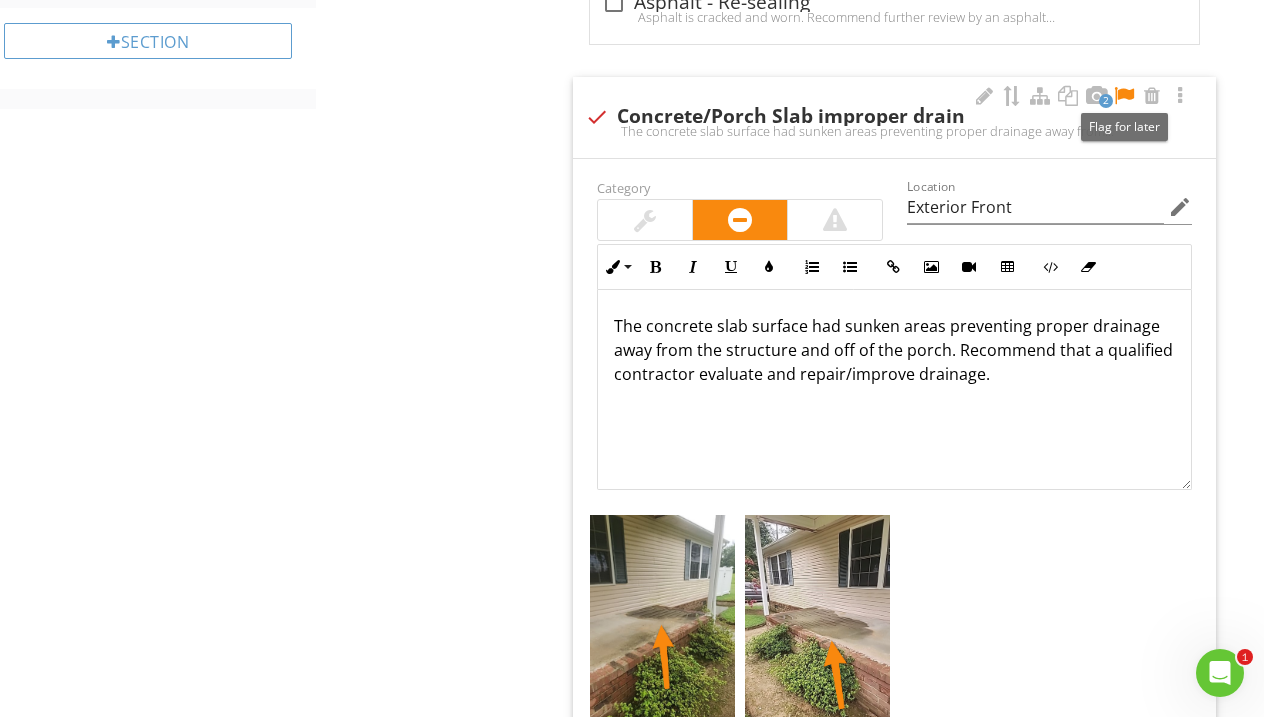 click at bounding box center [1124, 96] 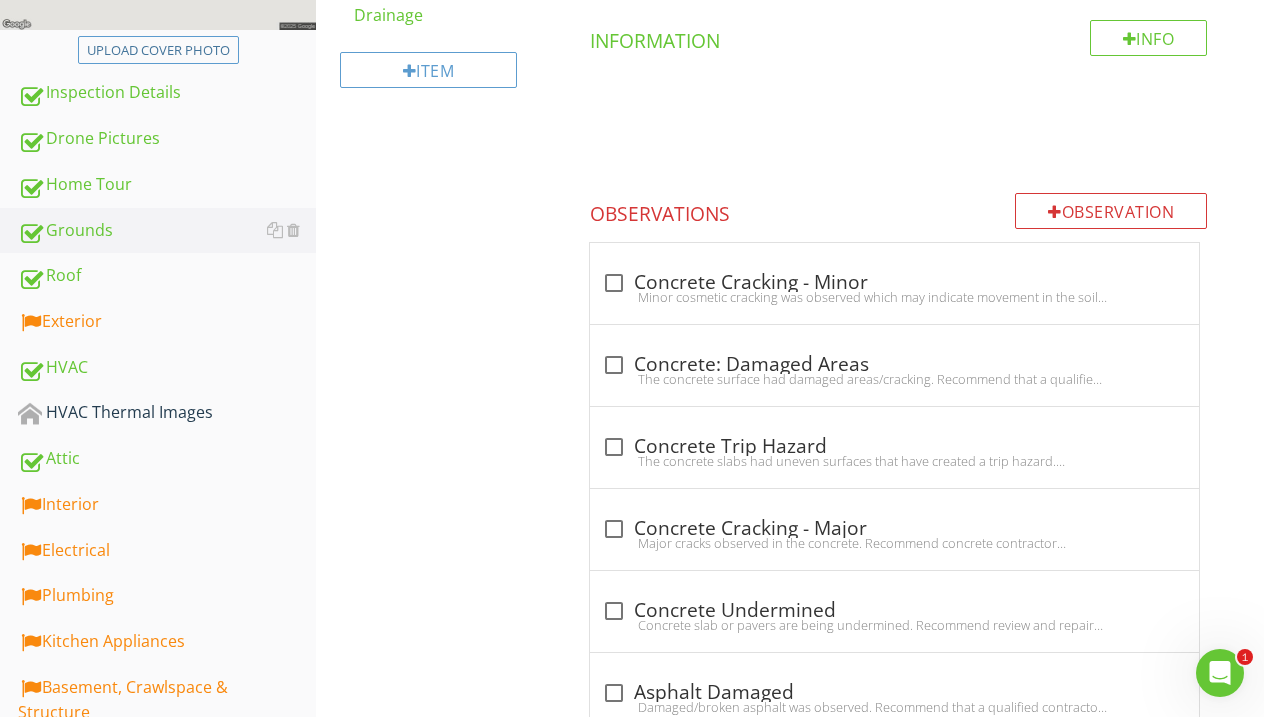 scroll, scrollTop: 528, scrollLeft: 0, axis: vertical 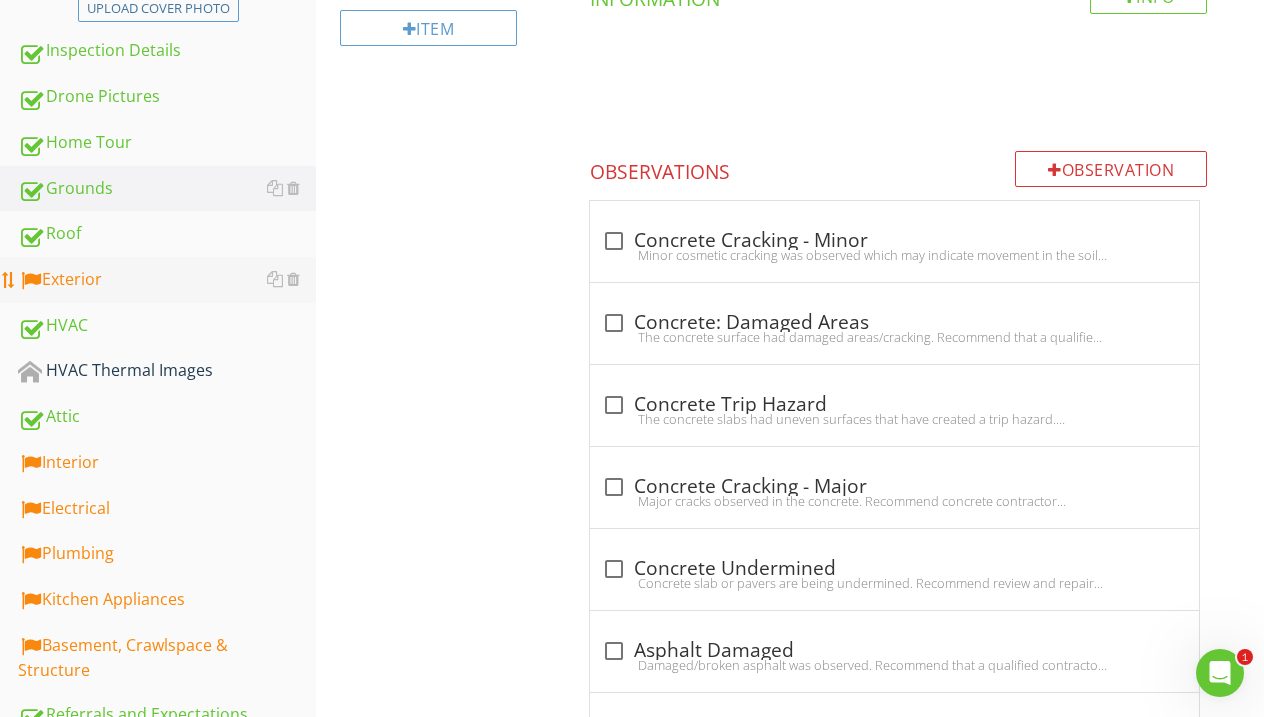 click on "Exterior" at bounding box center (167, 280) 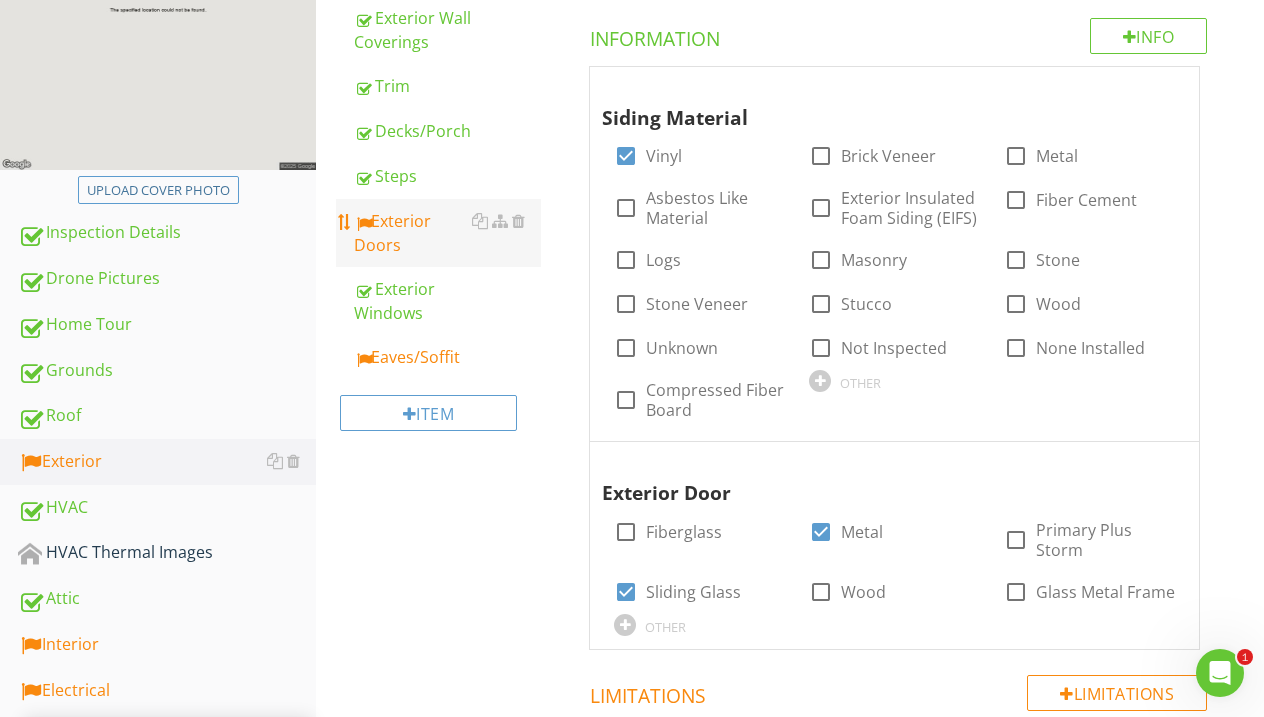 scroll, scrollTop: 349, scrollLeft: 0, axis: vertical 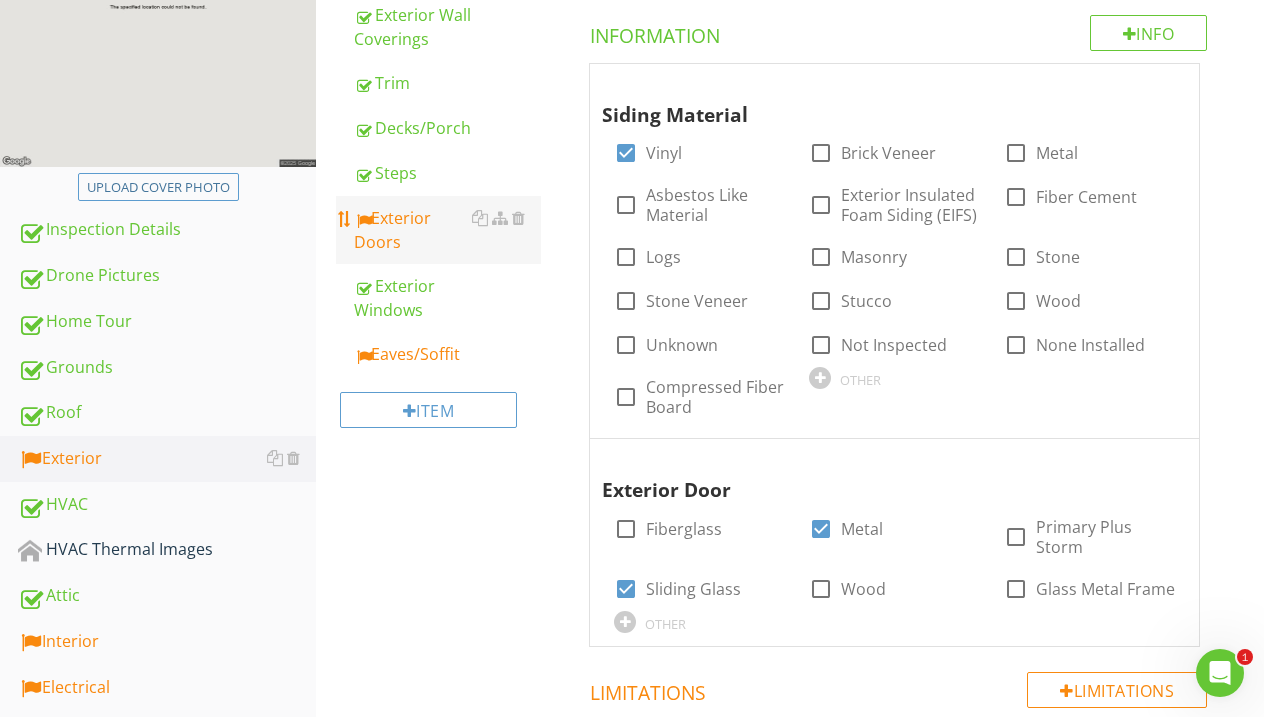 click on "Exterior Doors" at bounding box center [447, 230] 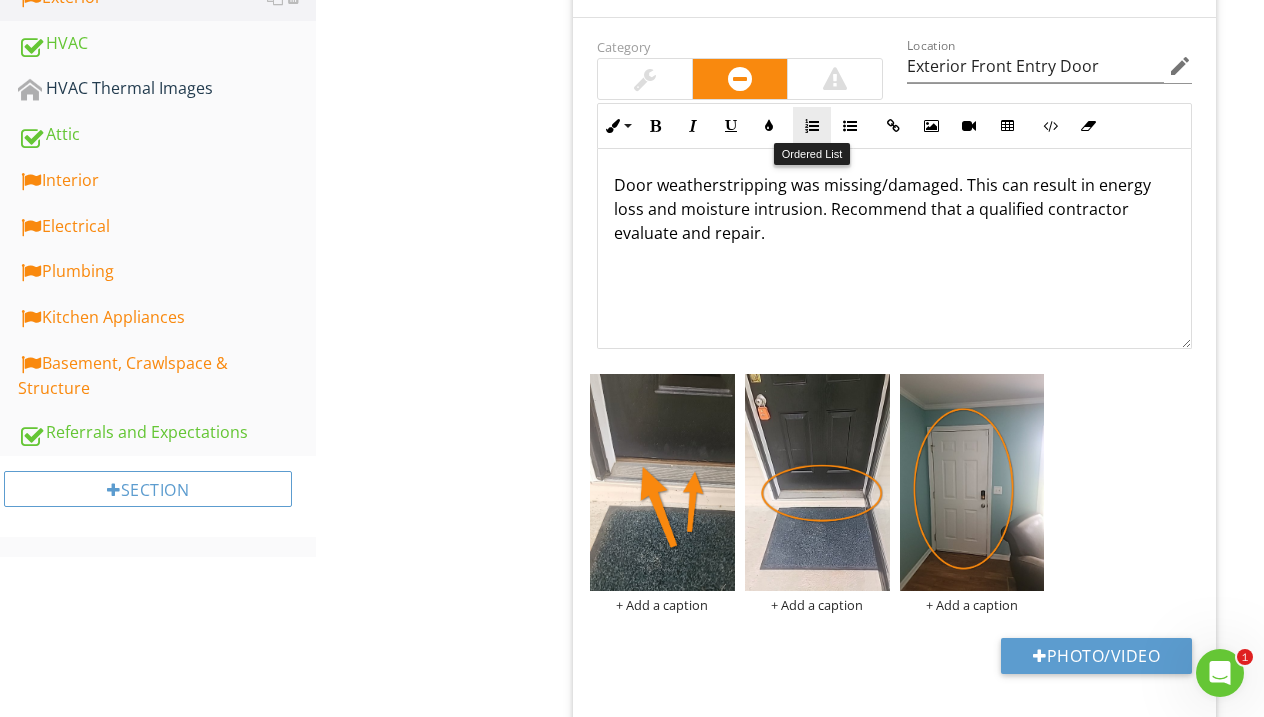 scroll, scrollTop: 817, scrollLeft: 0, axis: vertical 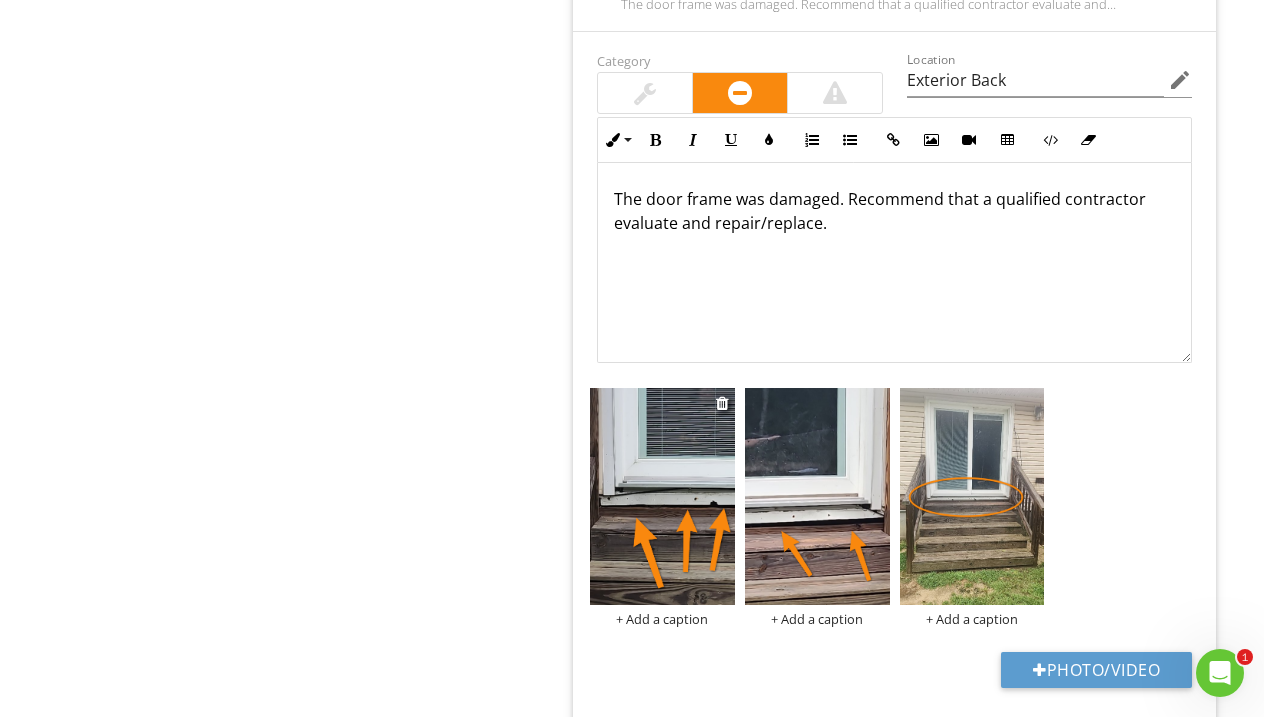 click at bounding box center [662, 496] 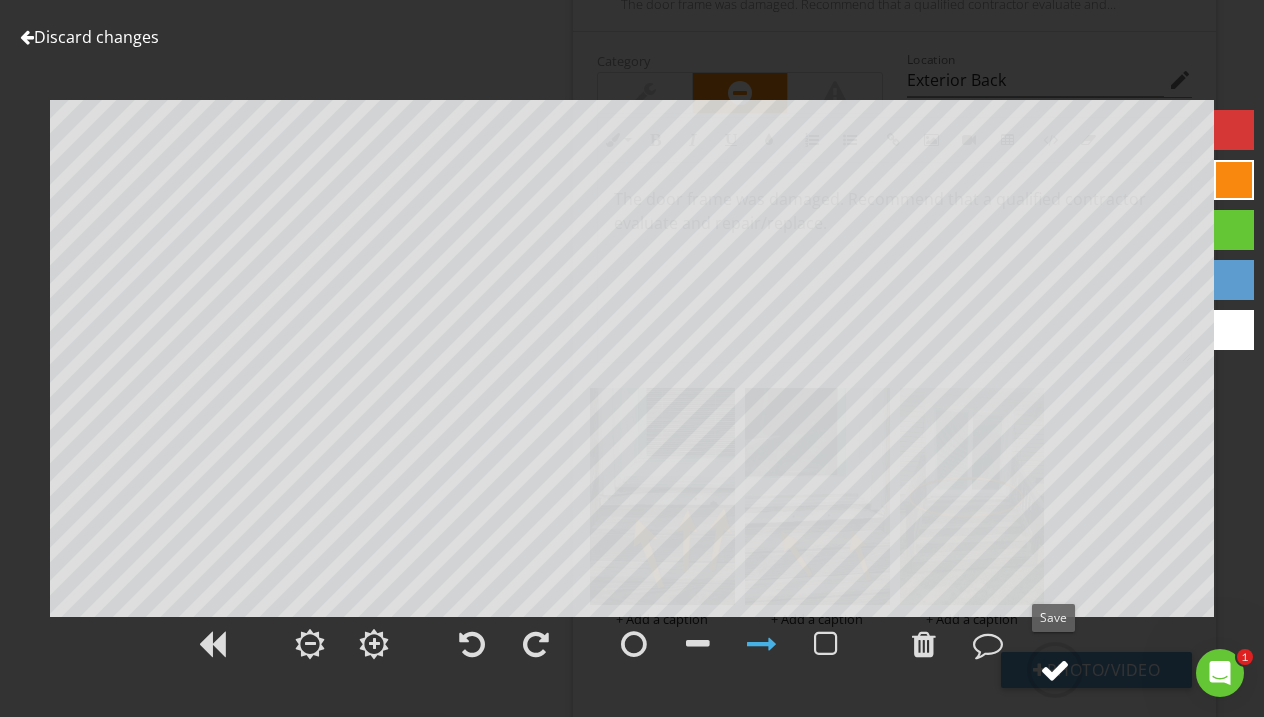 click at bounding box center [1055, 670] 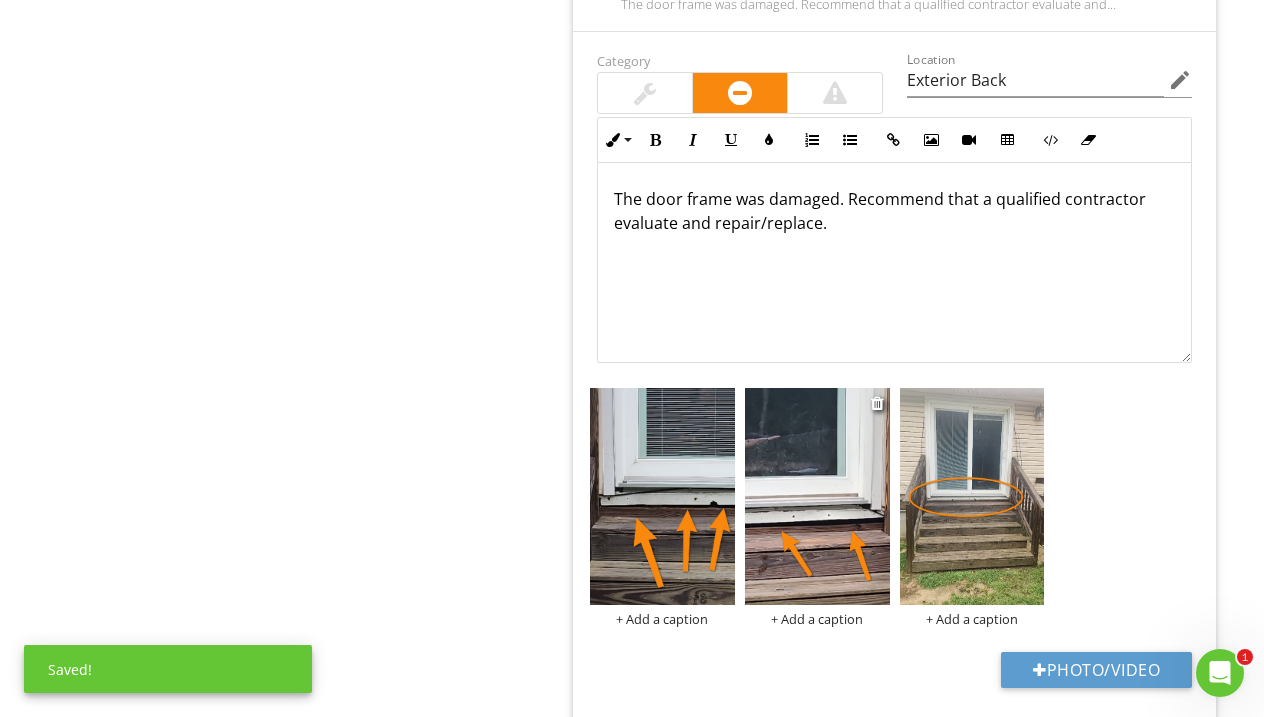 click at bounding box center [817, 496] 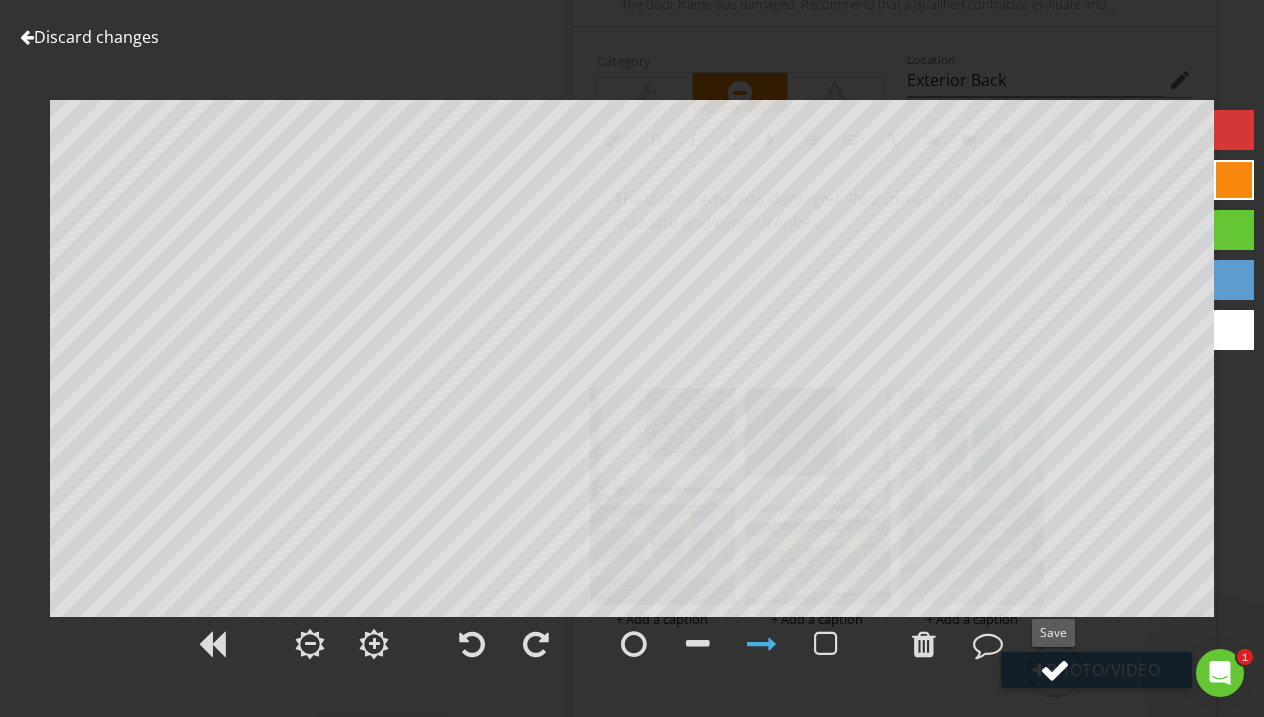 click 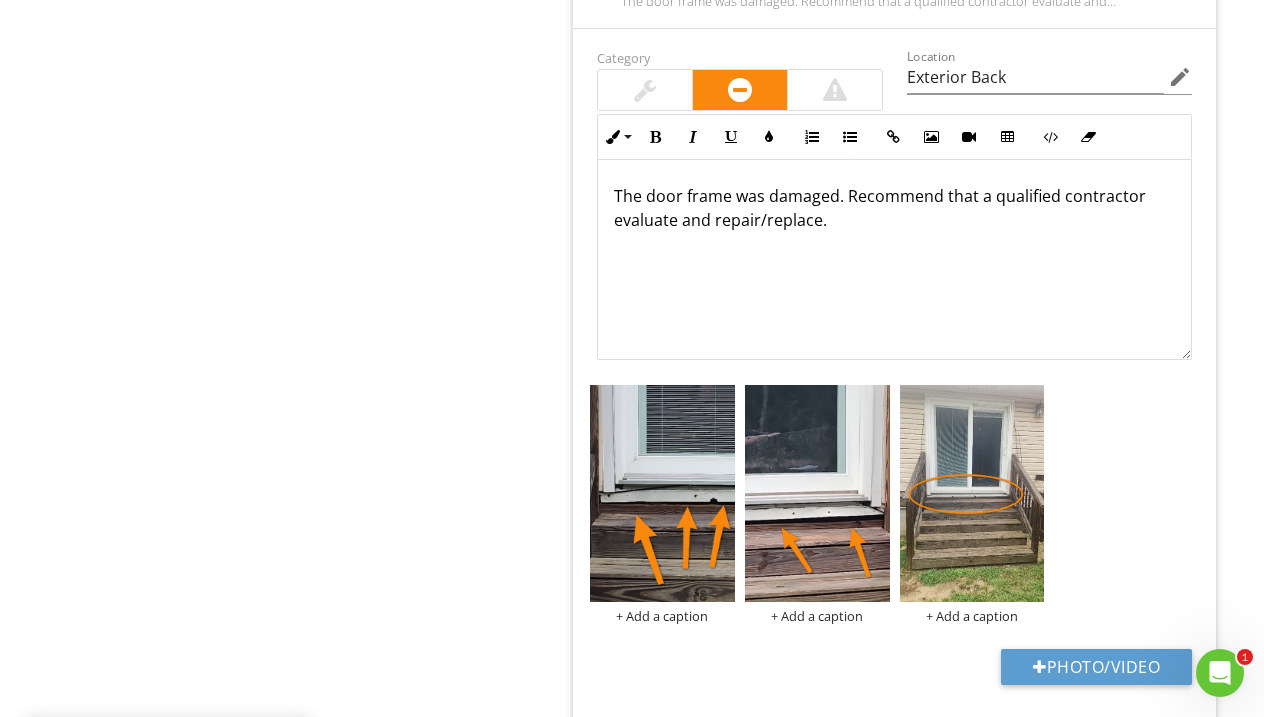 scroll, scrollTop: 6174, scrollLeft: 1, axis: both 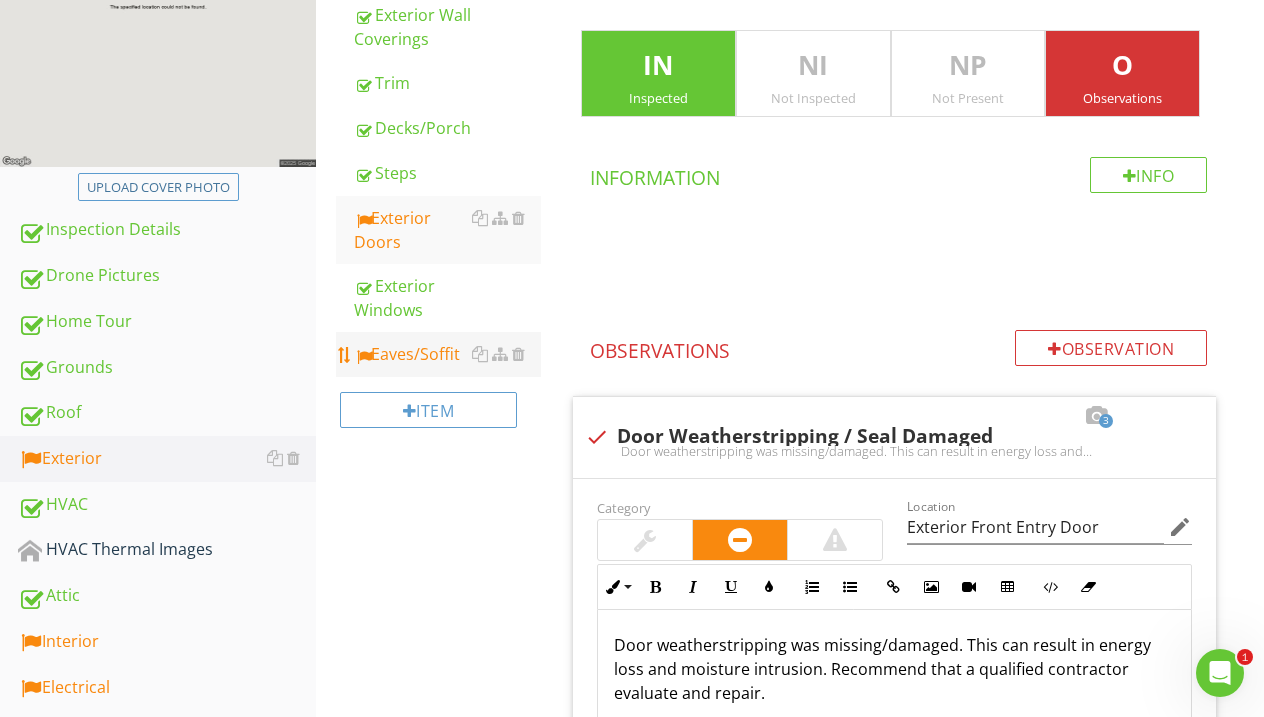 click on "Eaves/Soffit" at bounding box center (447, 354) 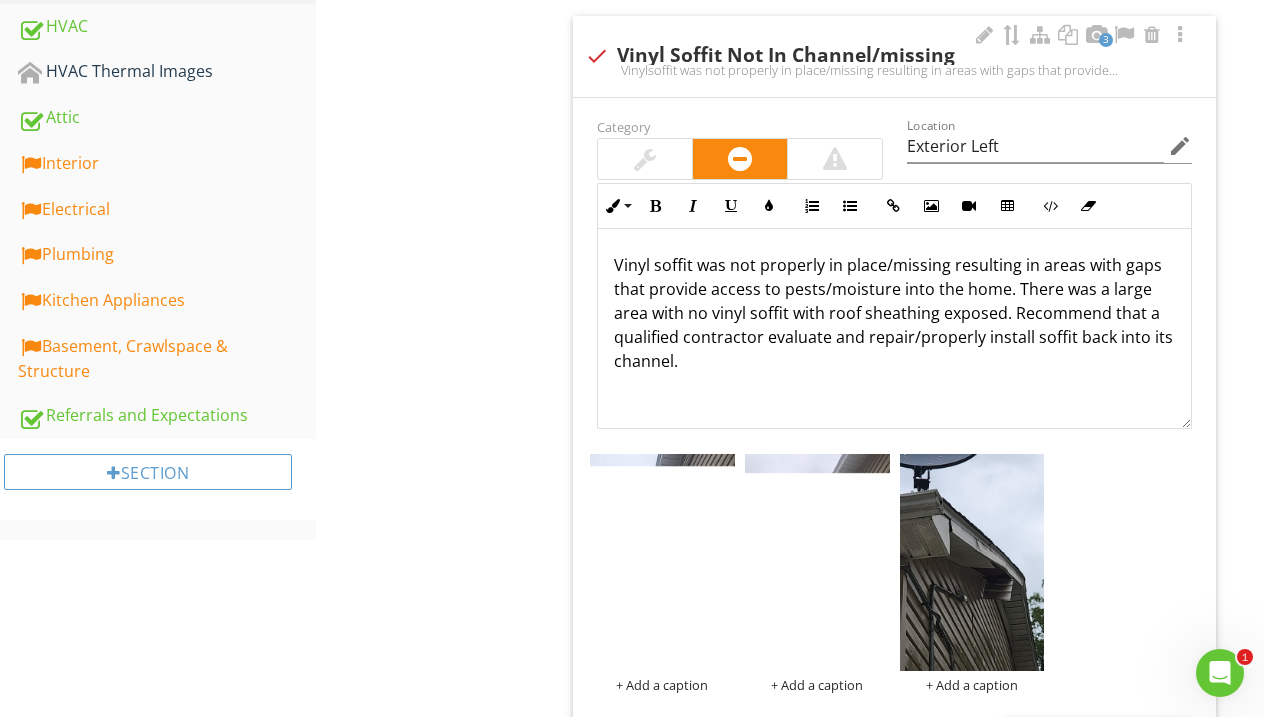 scroll, scrollTop: 825, scrollLeft: 0, axis: vertical 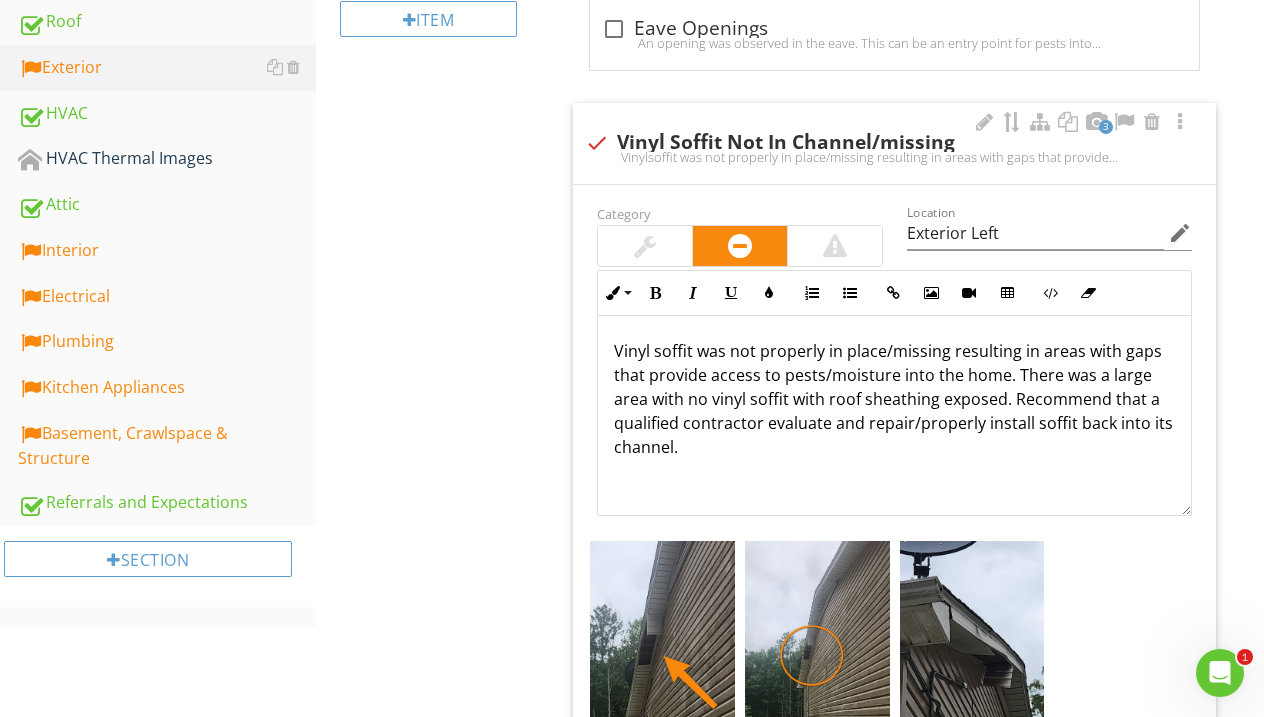 click on "Vinyl   soffit was not properly in place/missing resulting in areas with gaps that provide access to pests/moisture into the home.  There was a large area with no vinyl soffit with roof sheathing exposed. Recommend that a qualified contractor evaluate and repair/properly install soffit back into its channel." at bounding box center (894, 399) 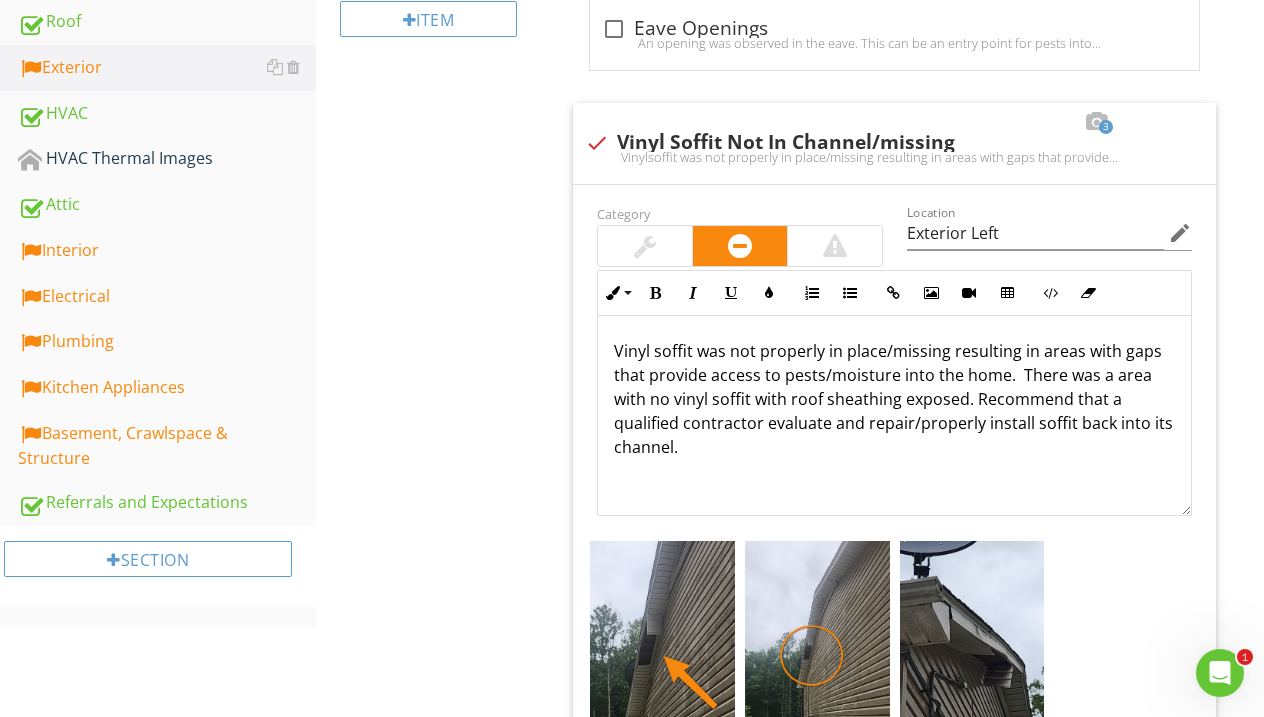 type 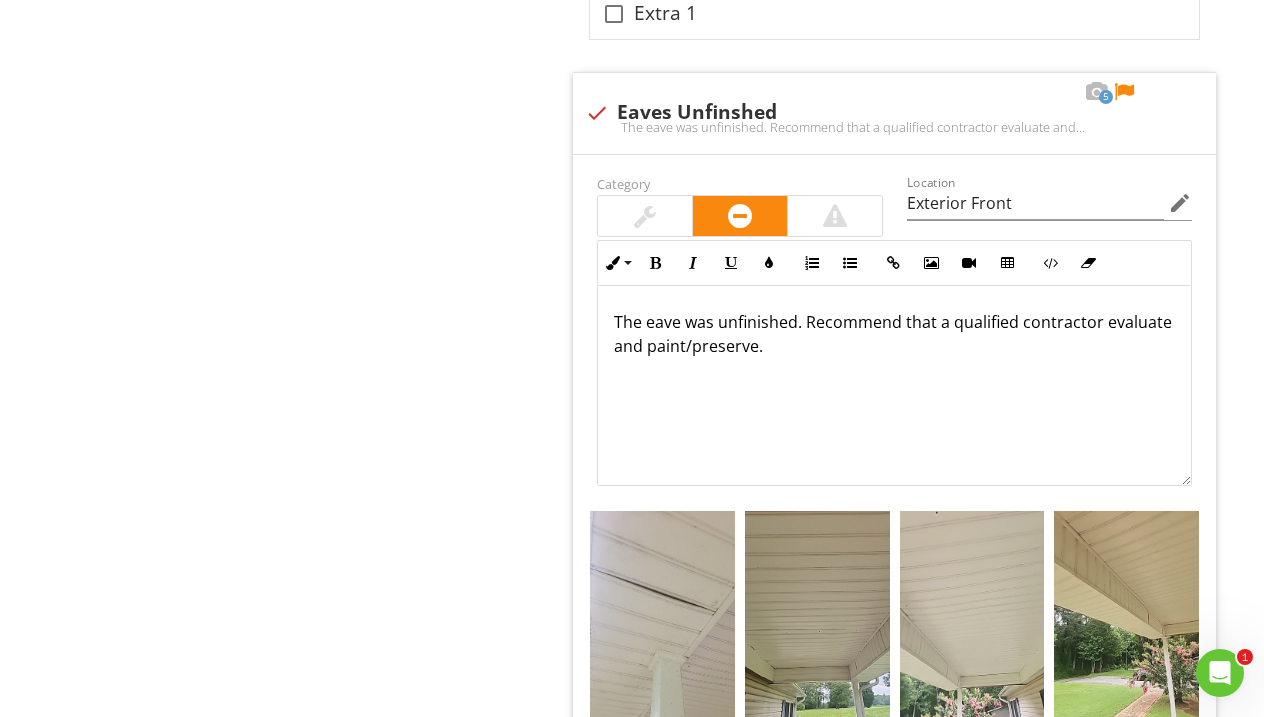 scroll, scrollTop: 2014, scrollLeft: 0, axis: vertical 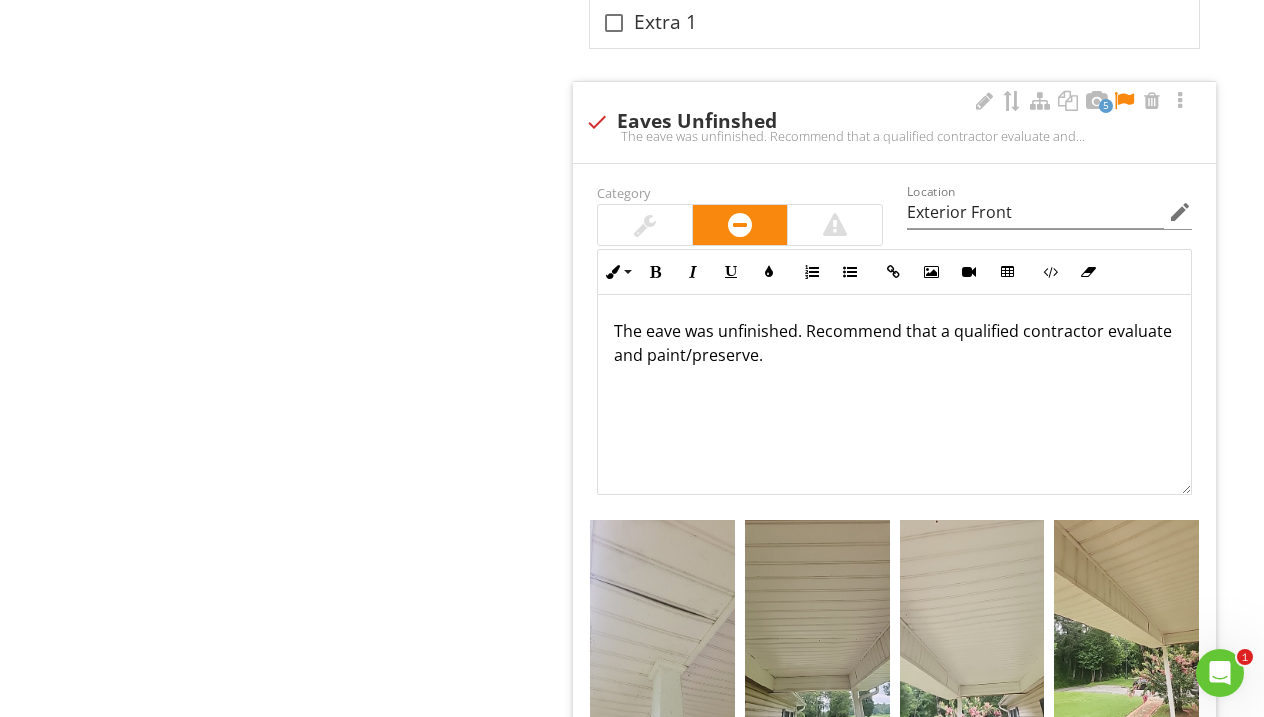click on "The eave was unfinished. Recommend that a qualified contractor evaluate and paint/preserve." at bounding box center [894, 343] 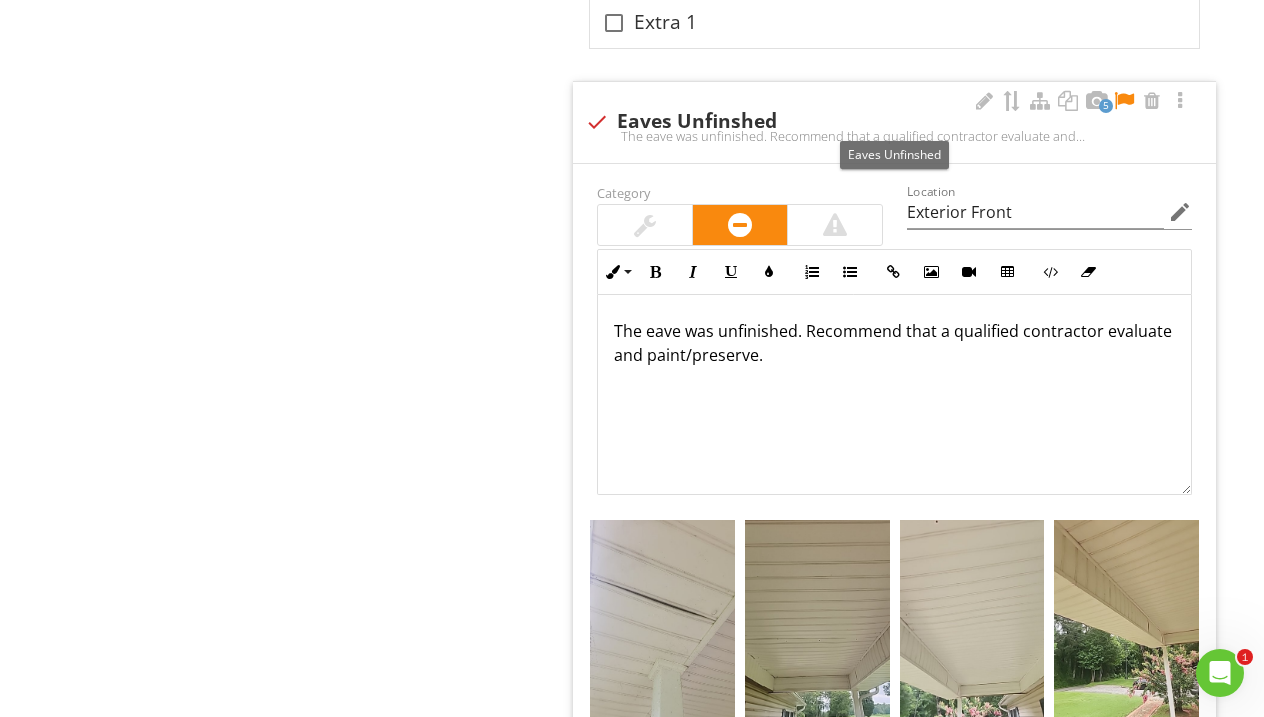 click on "check
Eaves Unfinshed" at bounding box center (894, 122) 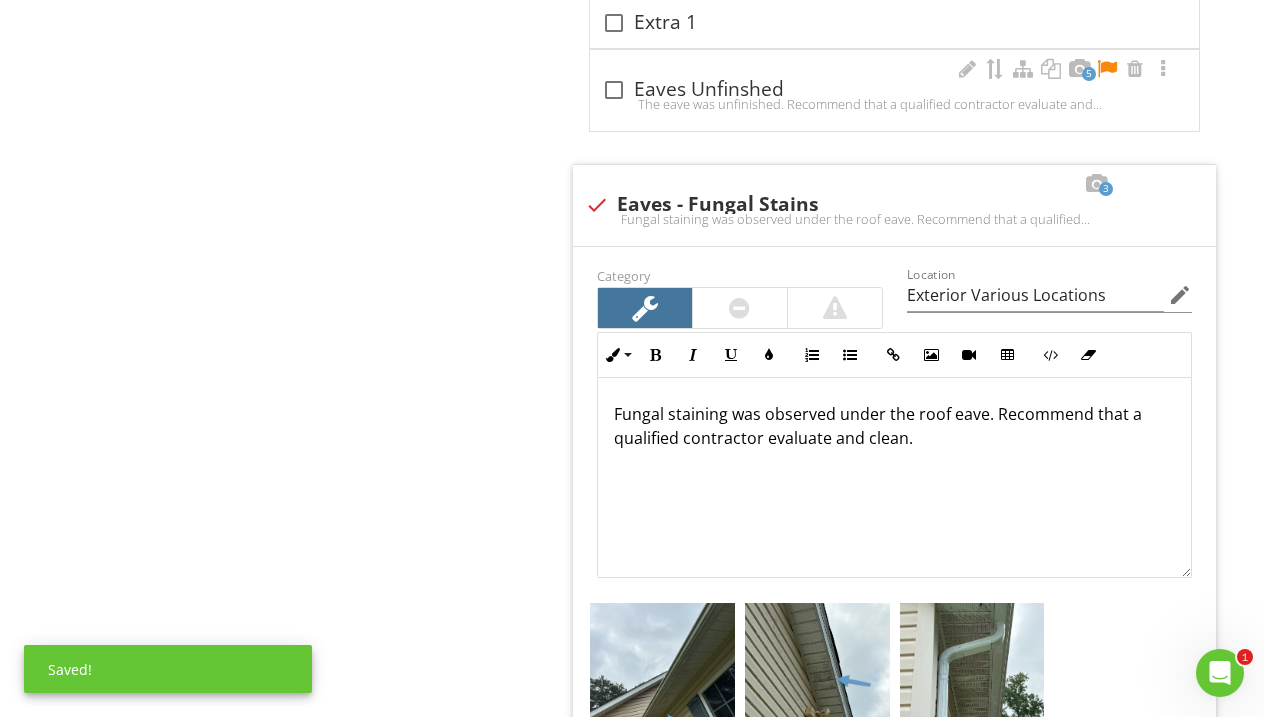 click on "The eave was unfinished. Recommend that a qualified contractor evaluate and paint/preserve." at bounding box center (894, 104) 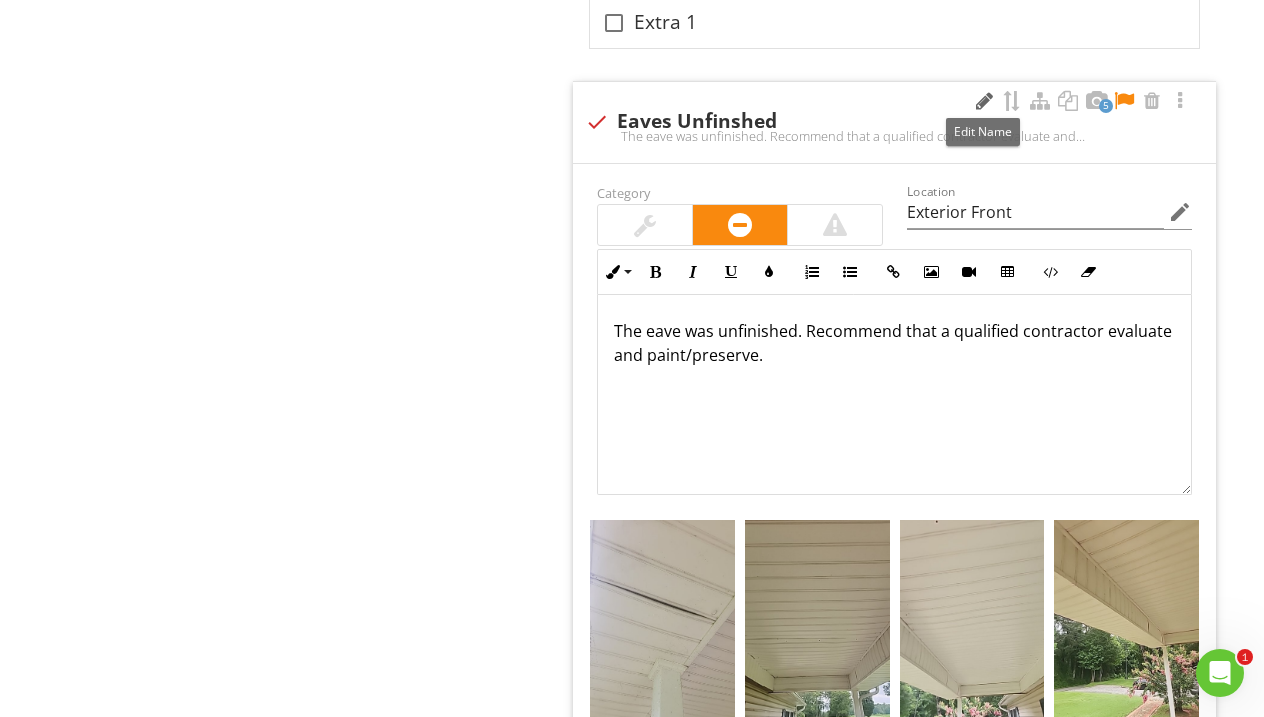 click at bounding box center [984, 101] 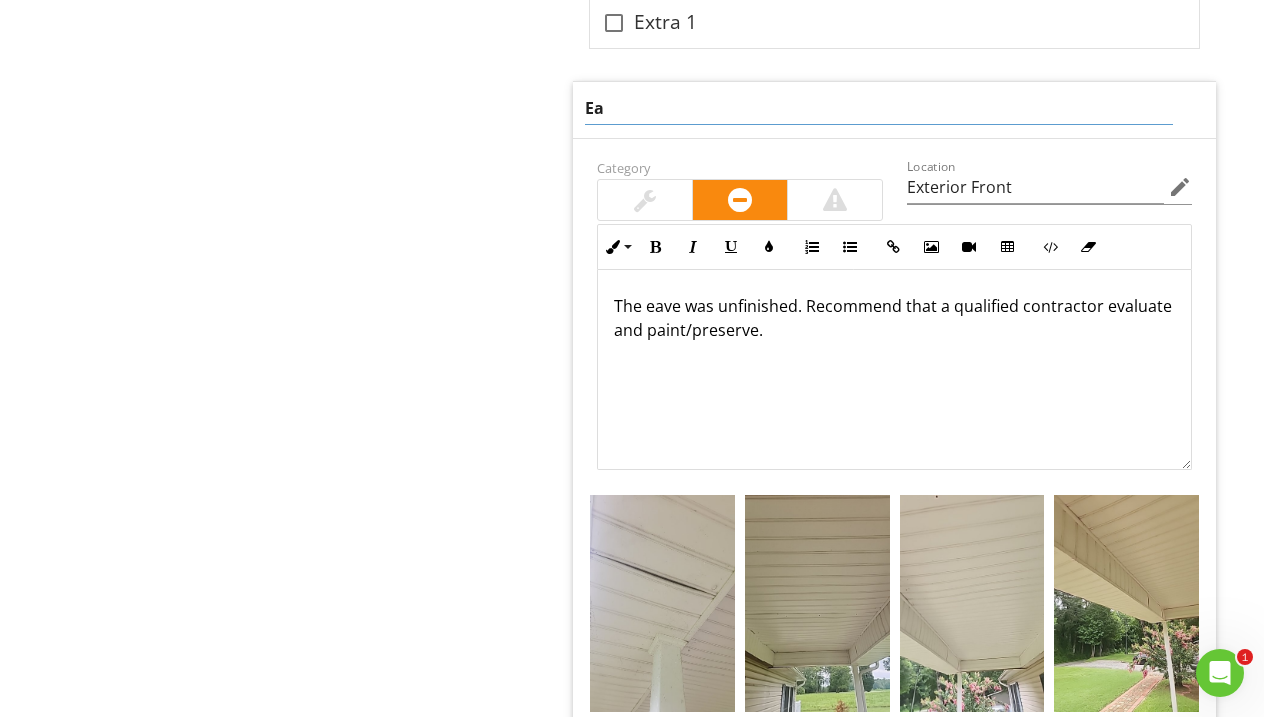 type on "E" 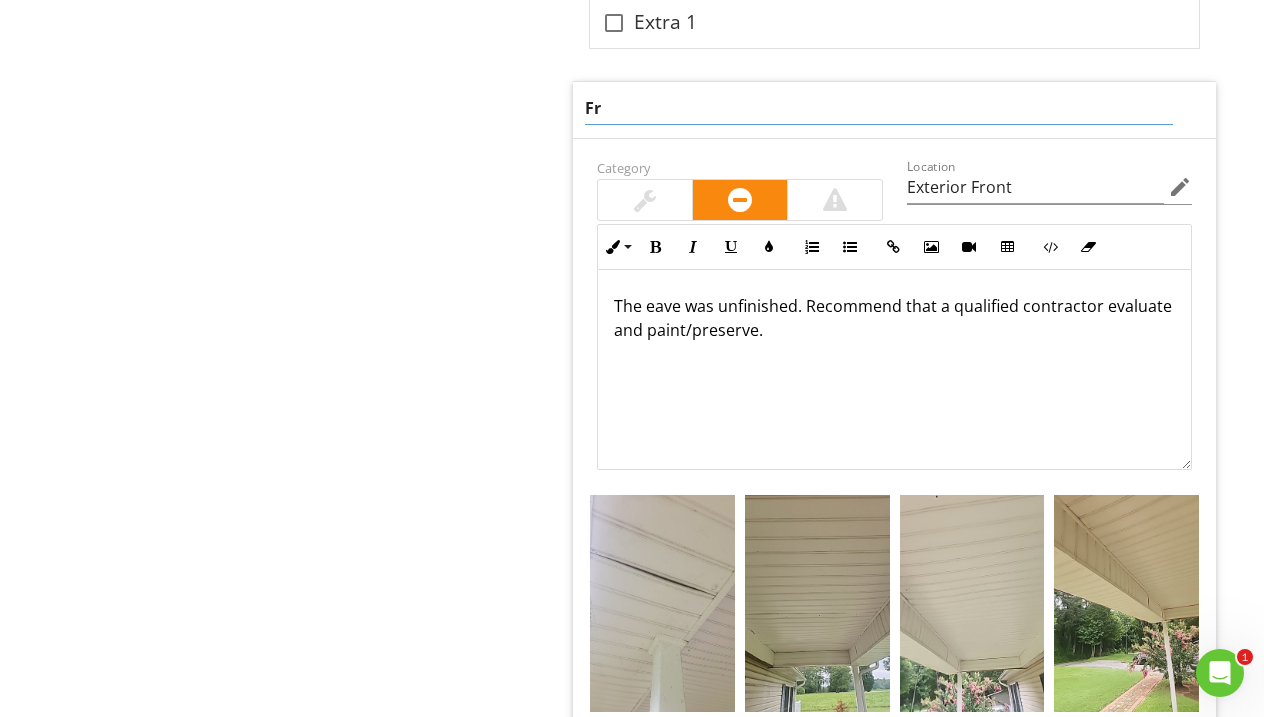type on "F" 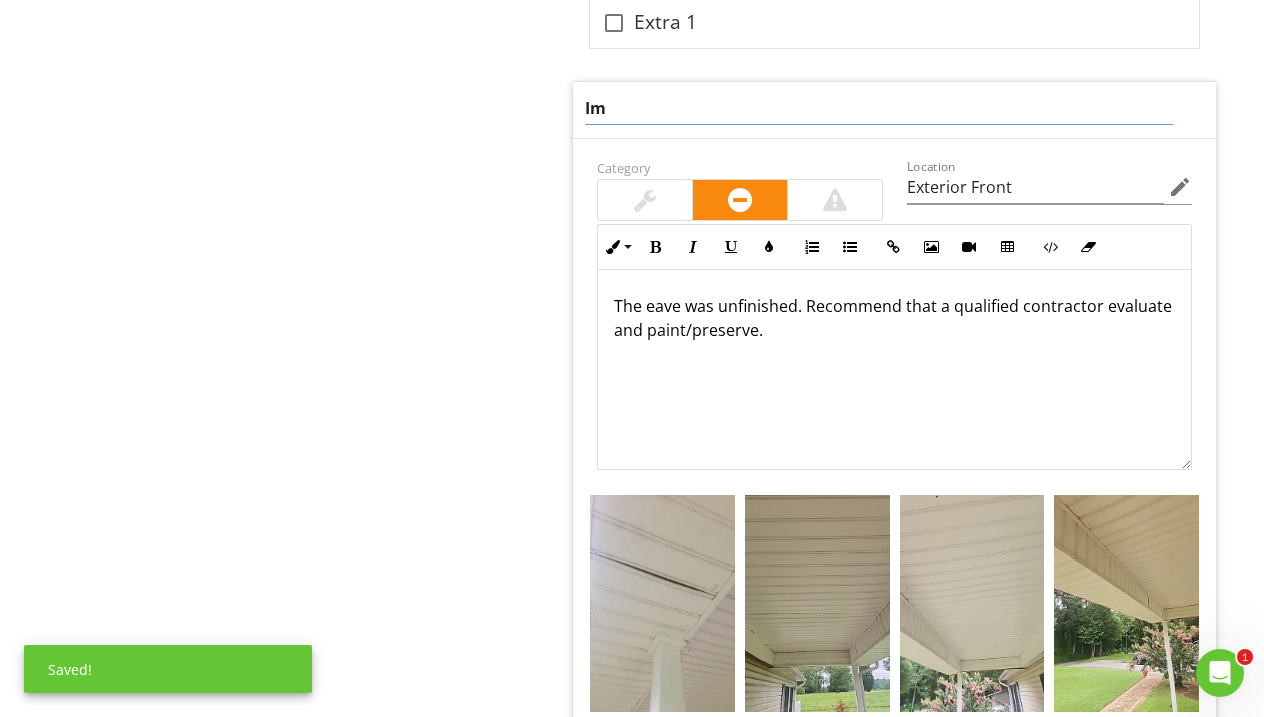 type on "I" 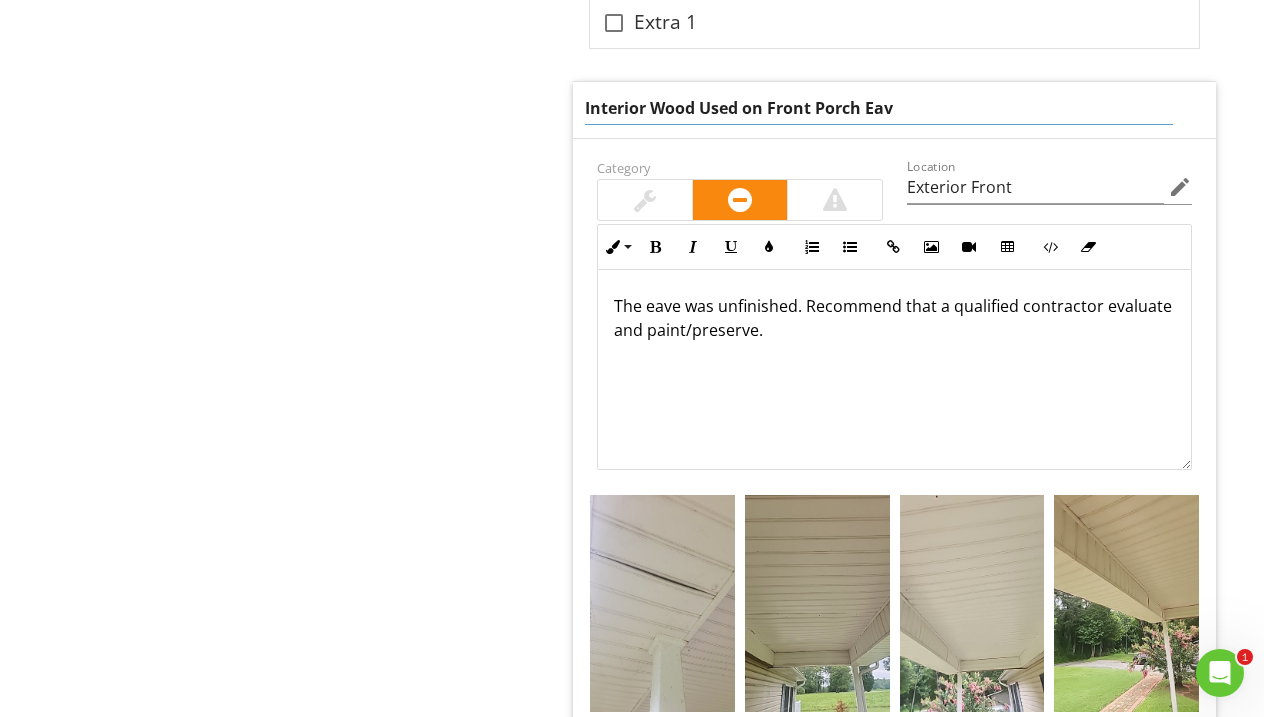 type on "Interior Wood Used on Front Porch Eave" 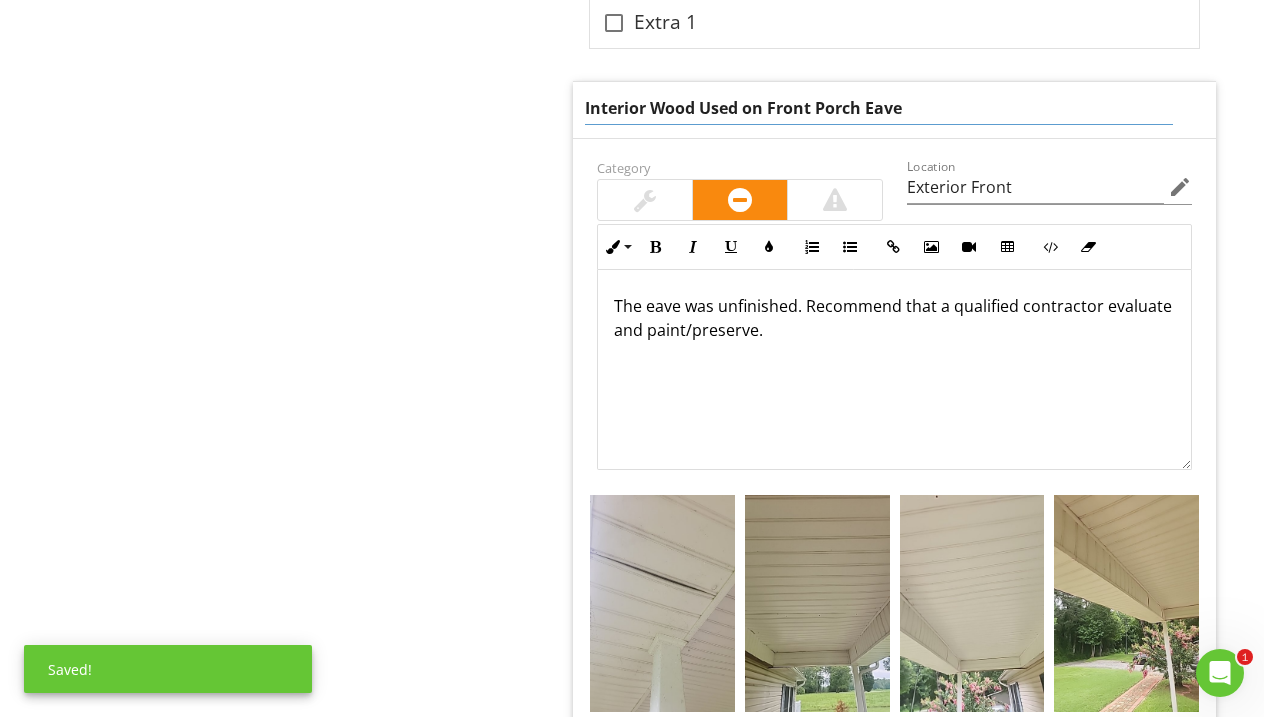 click on "The eave was unfinished. Recommend that a qualified contractor evaluate and paint/preserve." at bounding box center [894, 370] 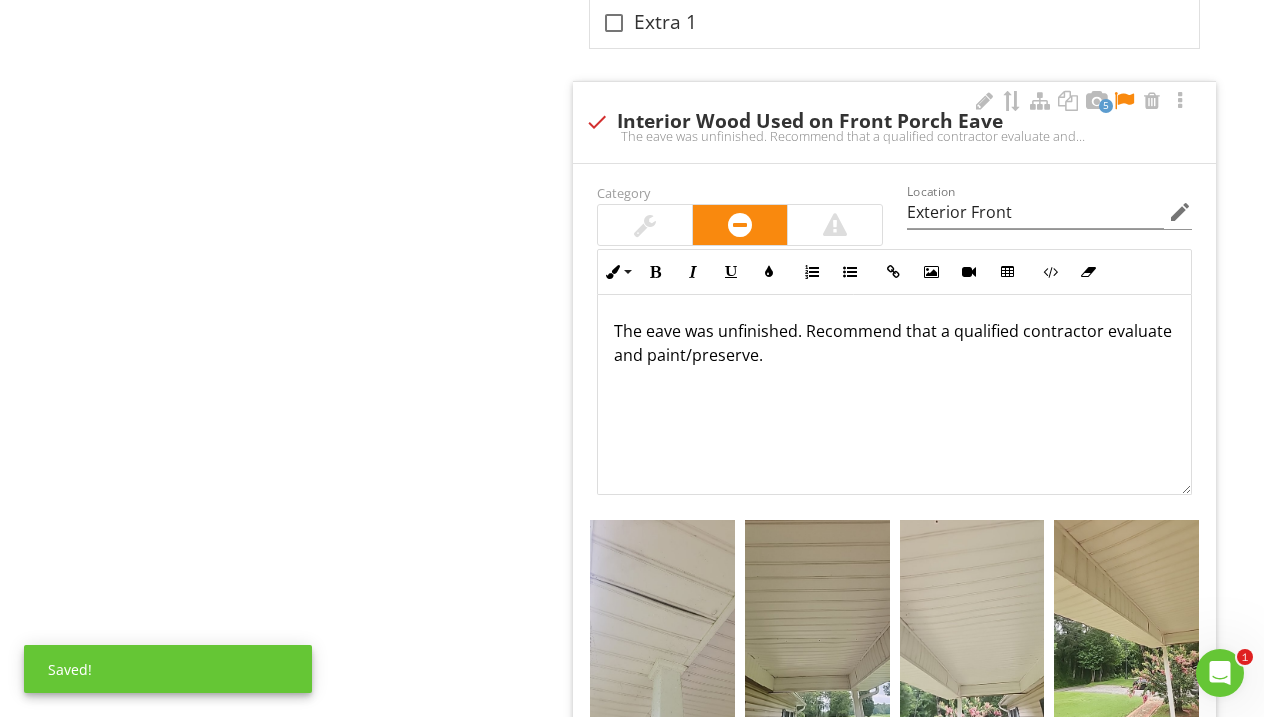 click on "The eave was unfinished. Recommend that a qualified contractor evaluate and paint/preserve." at bounding box center (894, 343) 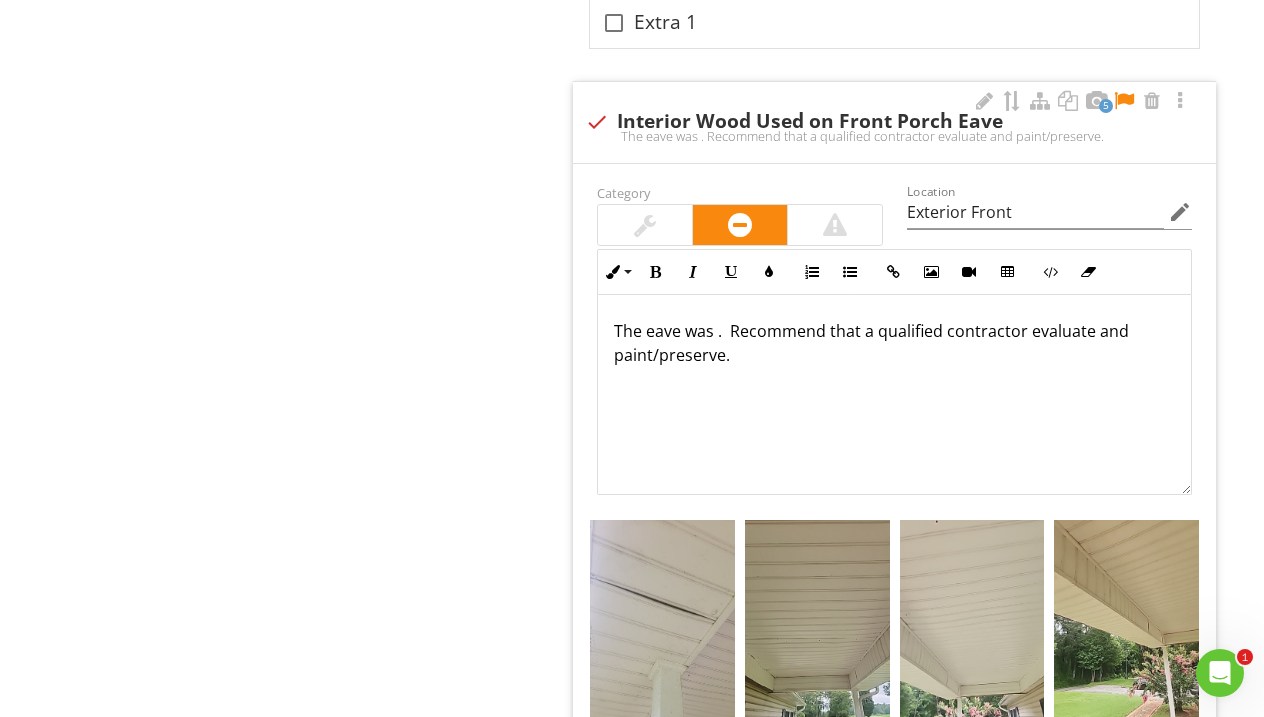 type 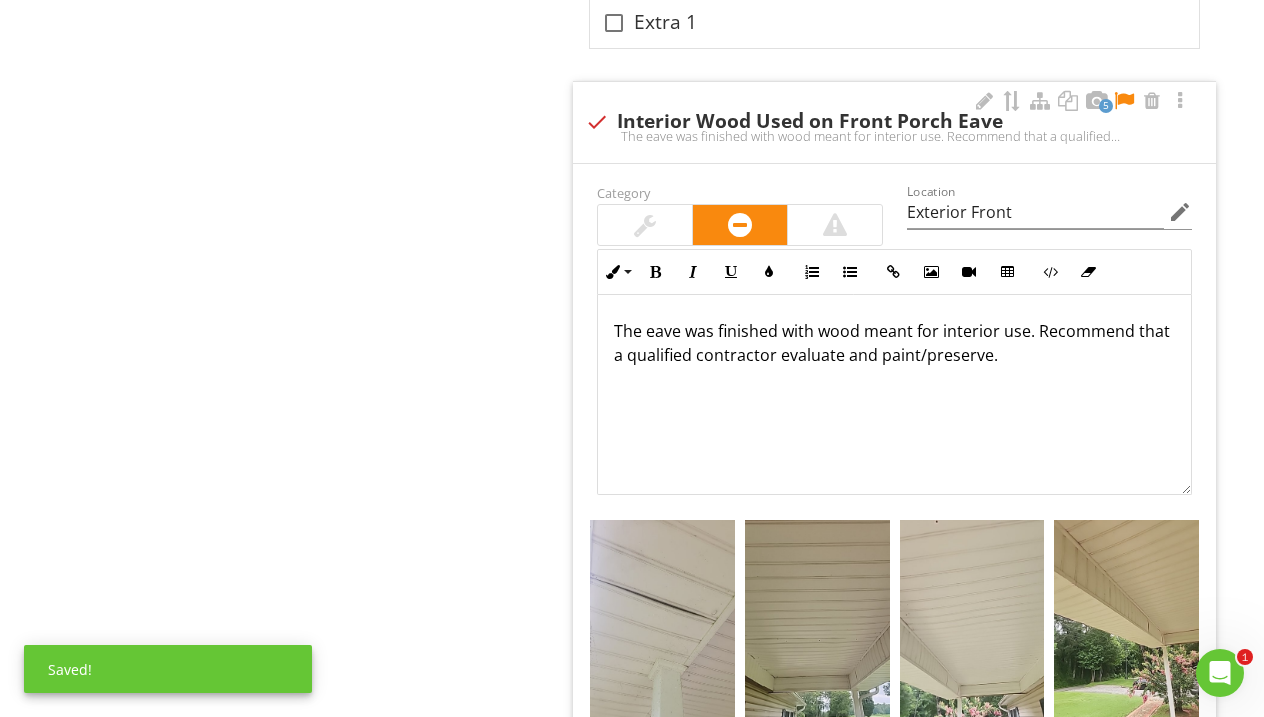 click on "The eave was finished with wood meant for interior use. Recommend that a qualified contractor evaluate and paint/preserve." at bounding box center (894, 395) 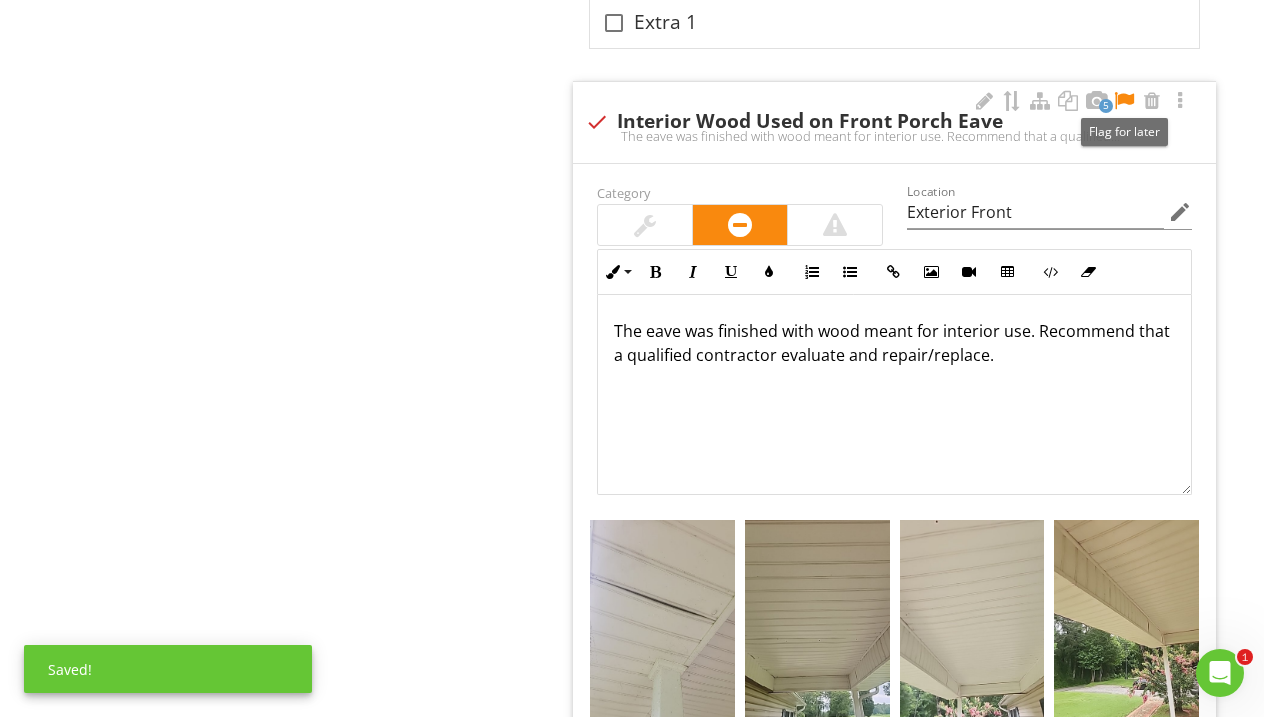 click at bounding box center (1124, 101) 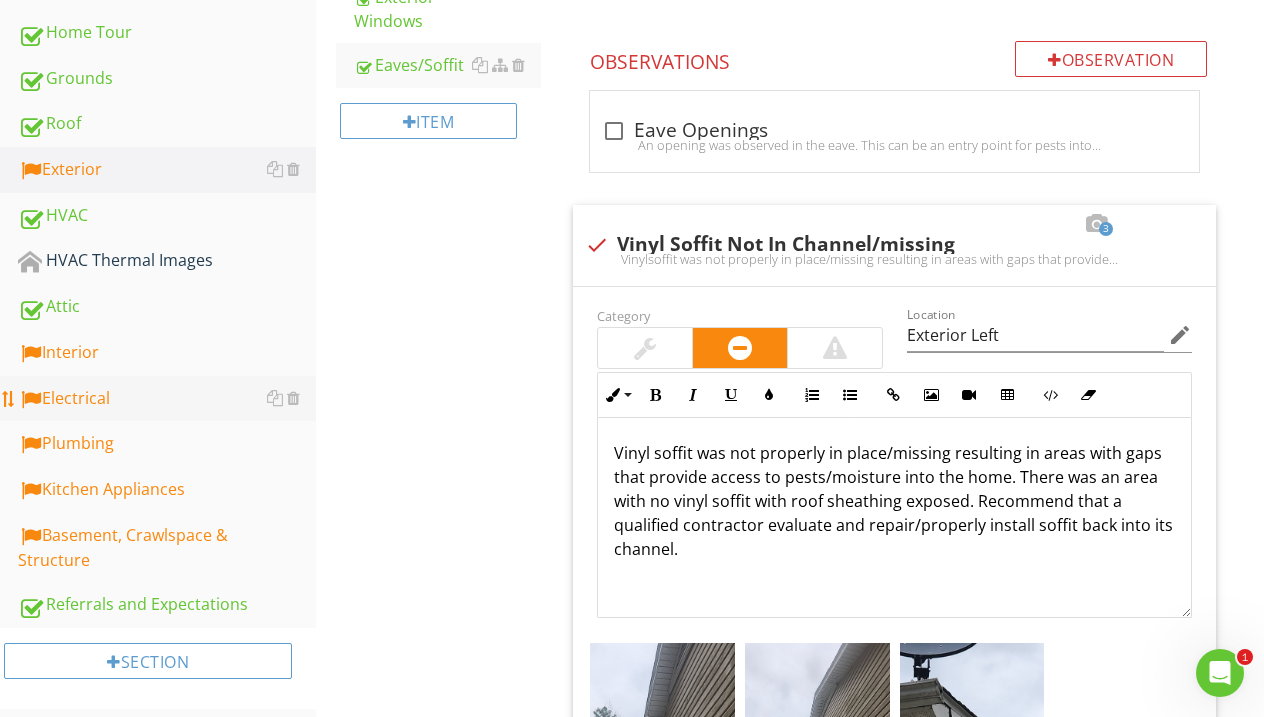 scroll, scrollTop: 639, scrollLeft: 0, axis: vertical 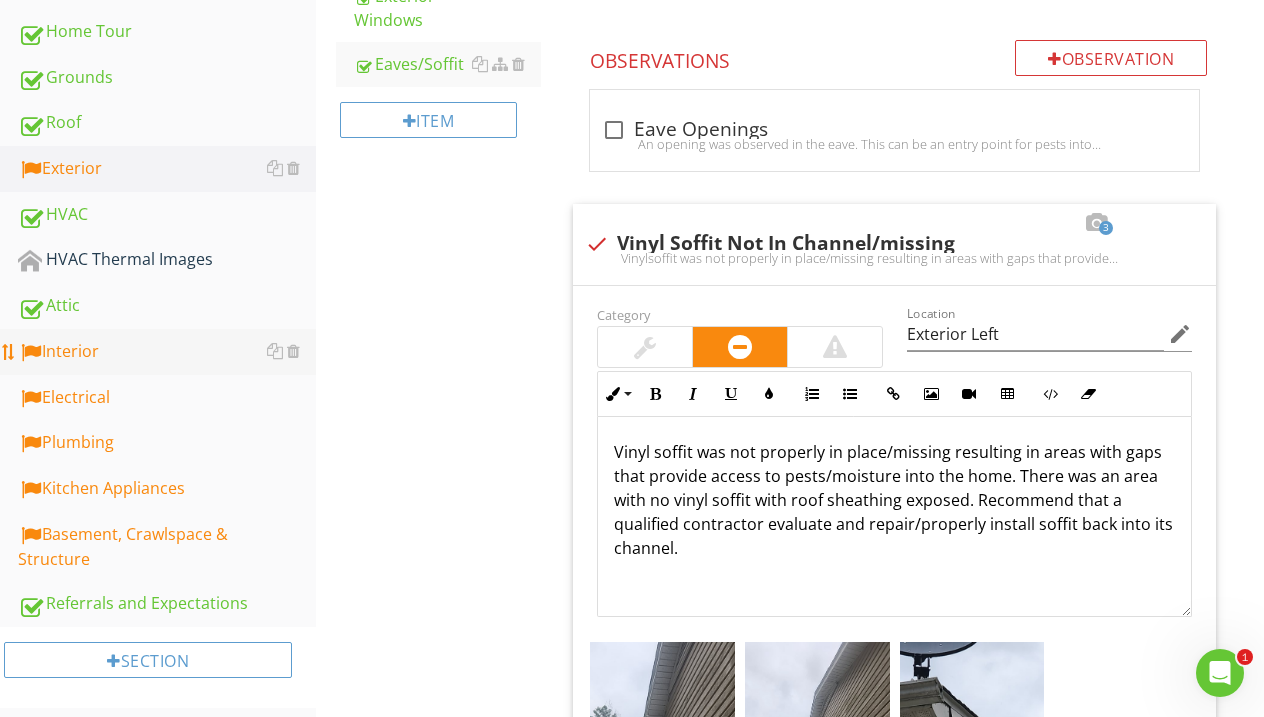 click on "Interior" at bounding box center [167, 352] 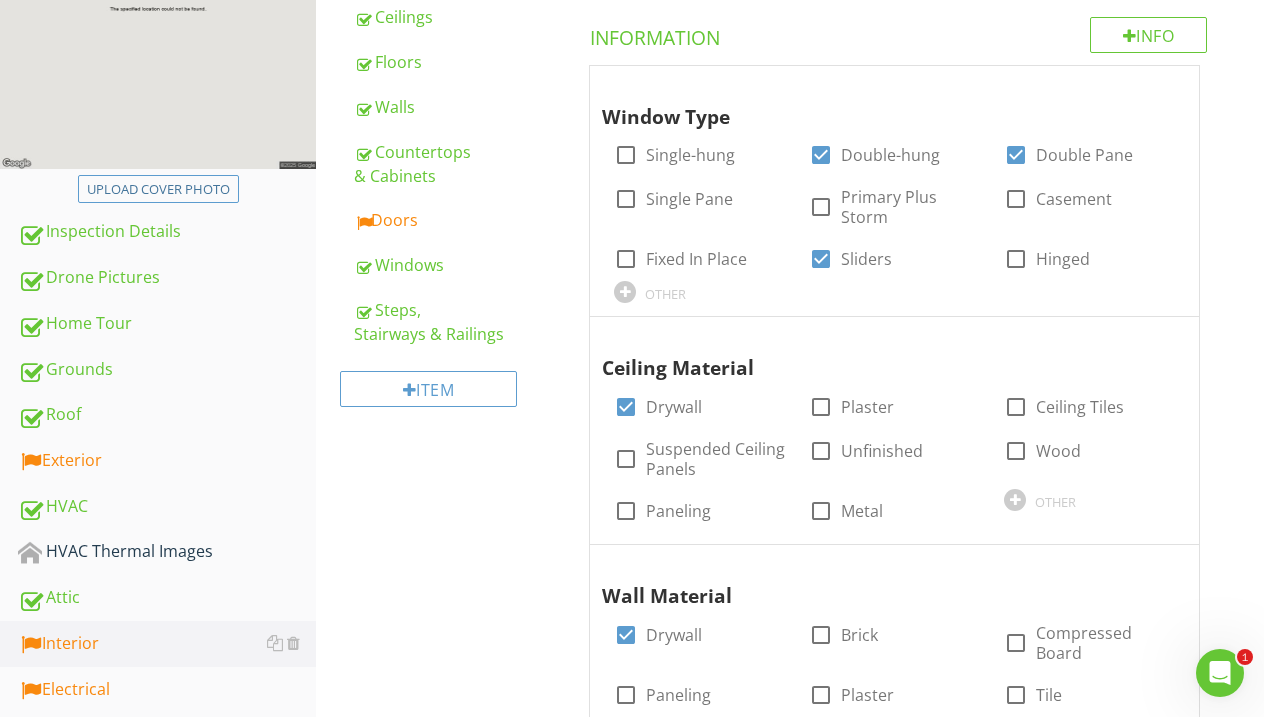 scroll, scrollTop: 340, scrollLeft: 0, axis: vertical 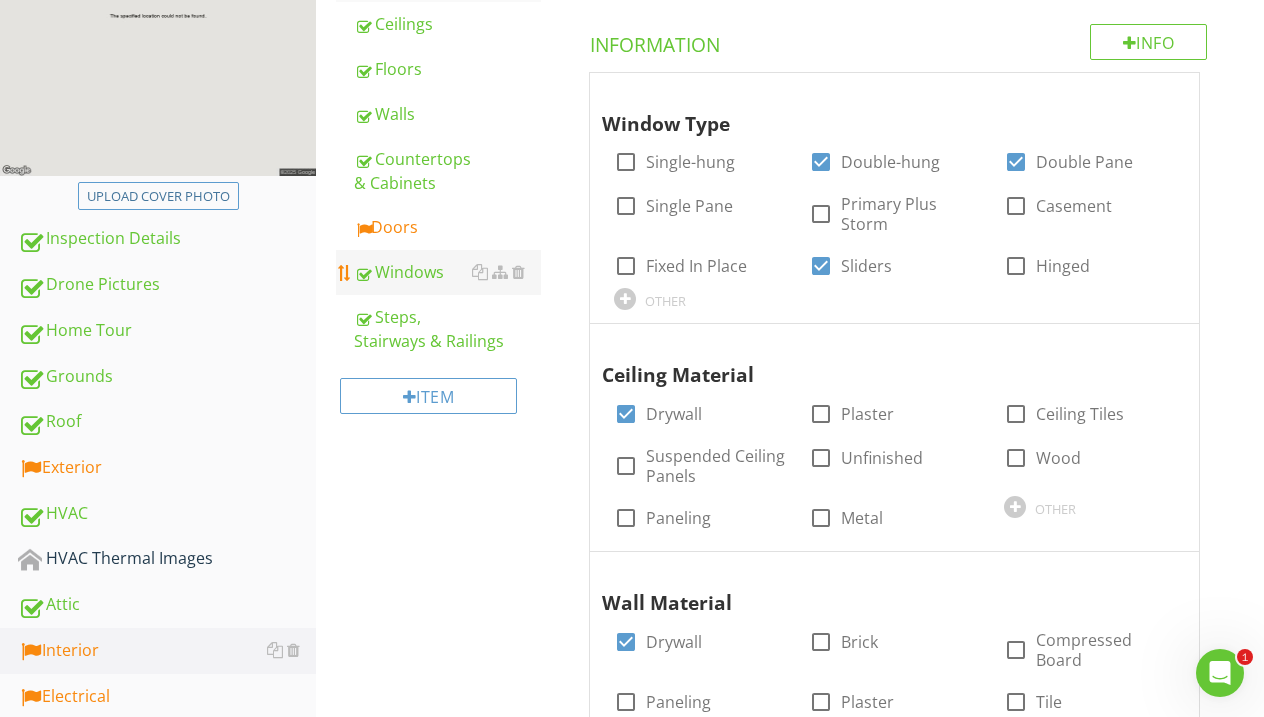 click on "Windows" at bounding box center [447, 272] 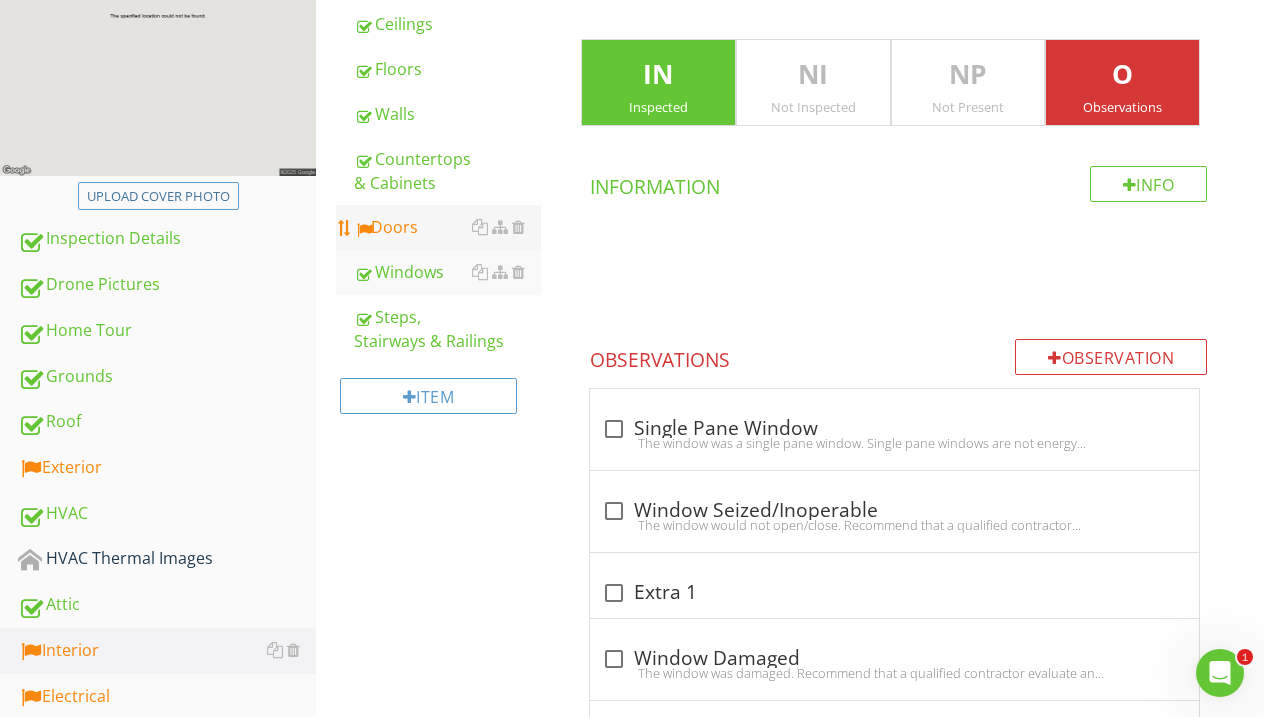 click on "Doors" at bounding box center [447, 227] 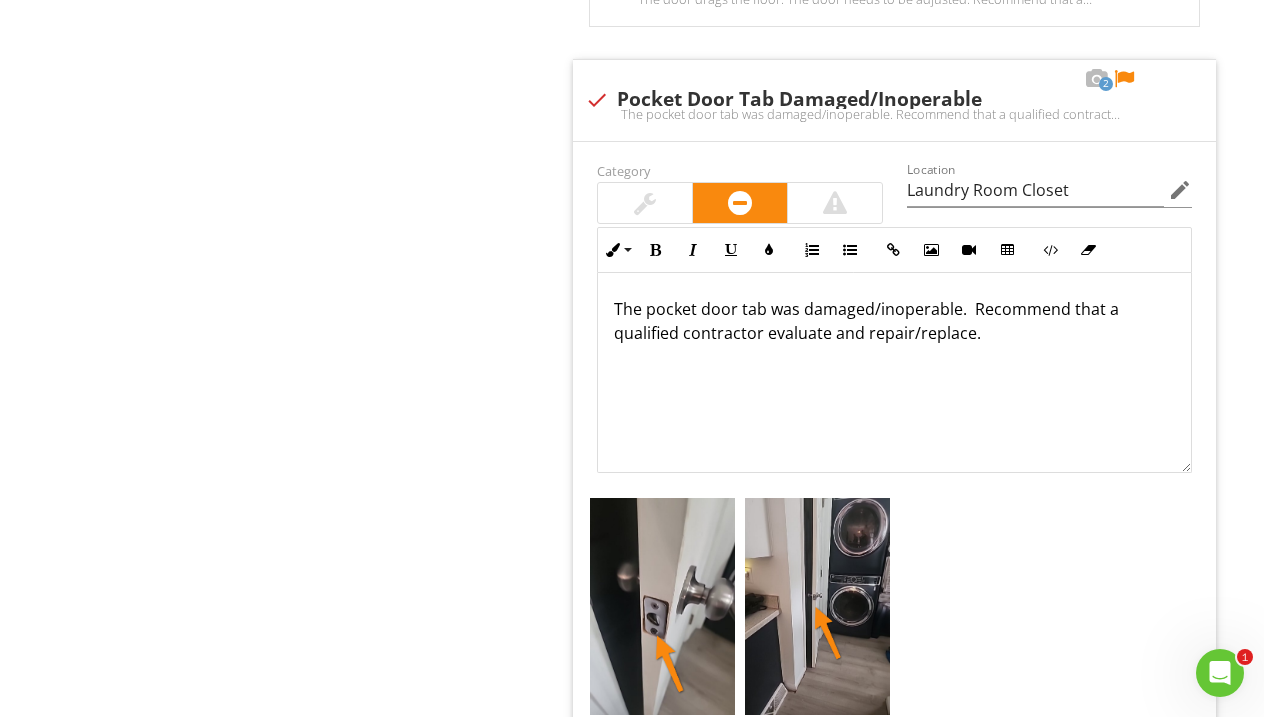 scroll, scrollTop: 2288, scrollLeft: 0, axis: vertical 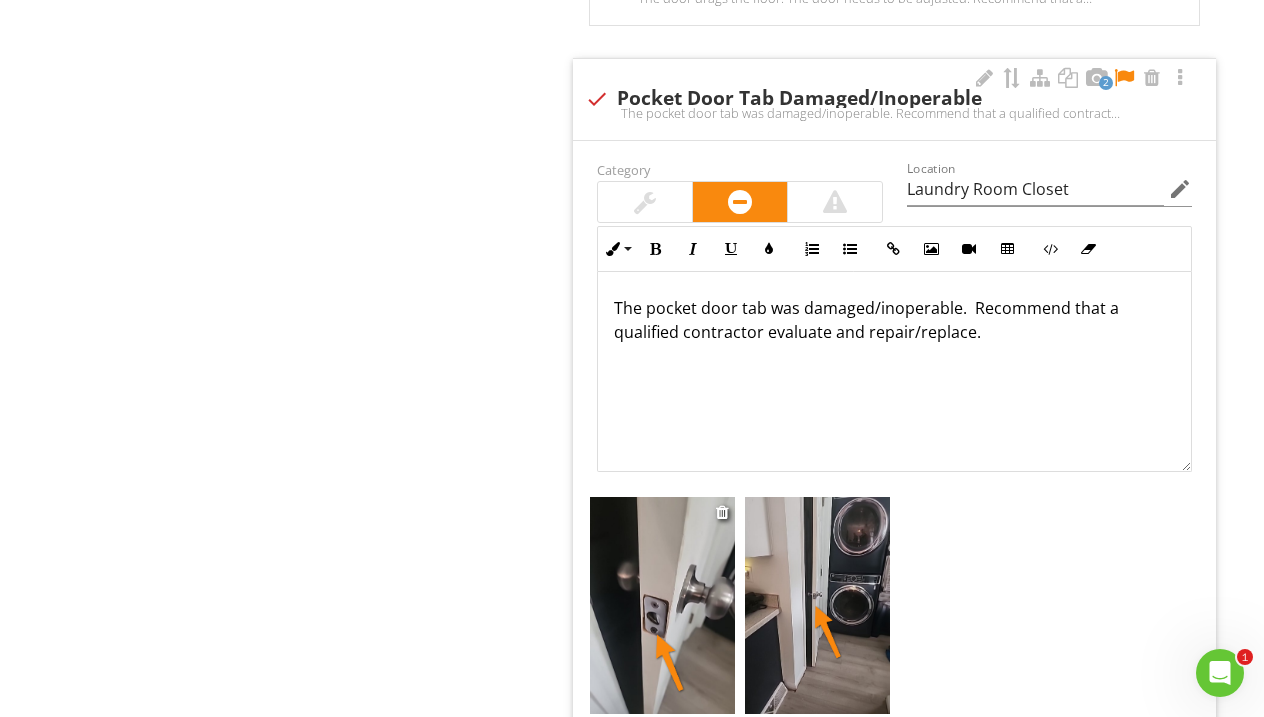 click at bounding box center [662, 605] 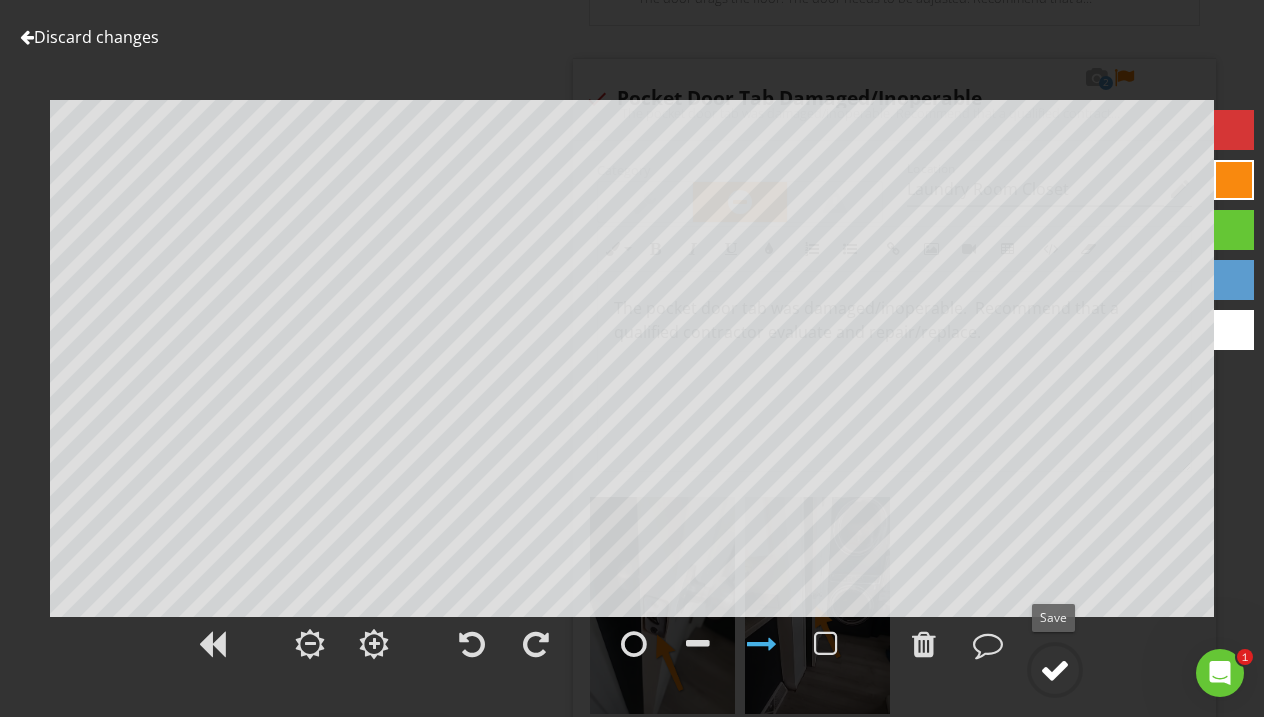 click 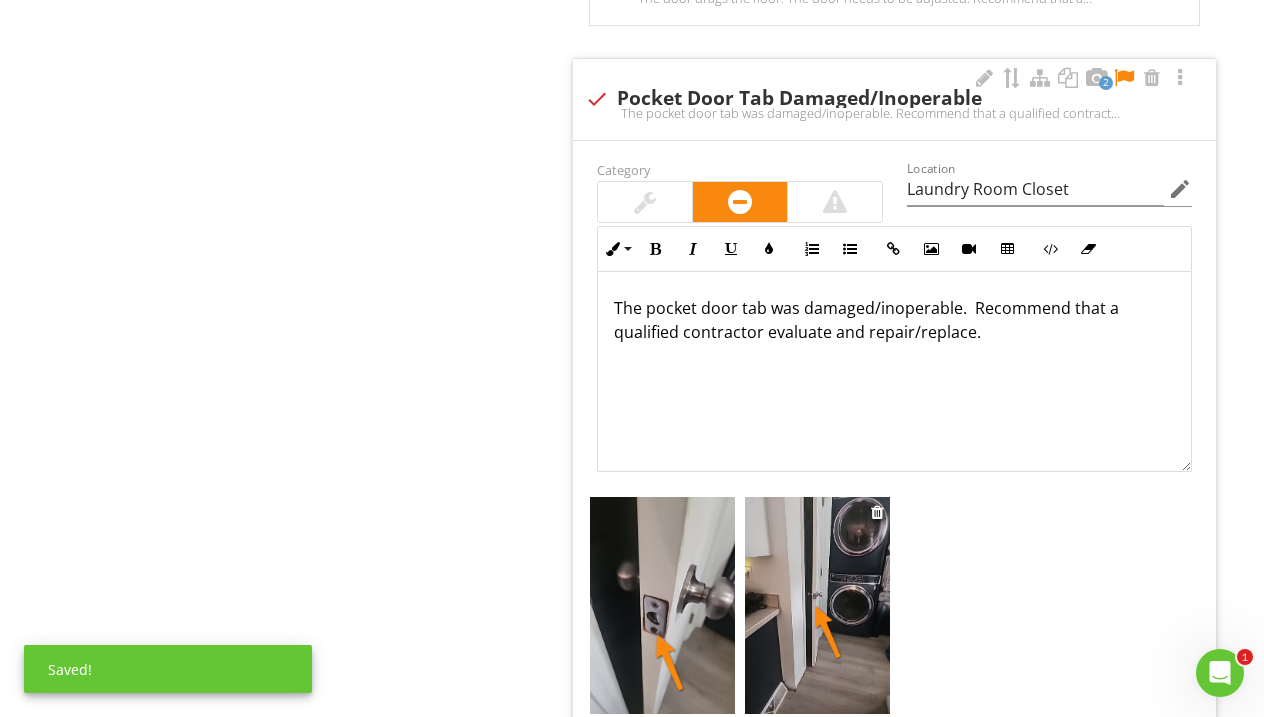 click at bounding box center [817, 605] 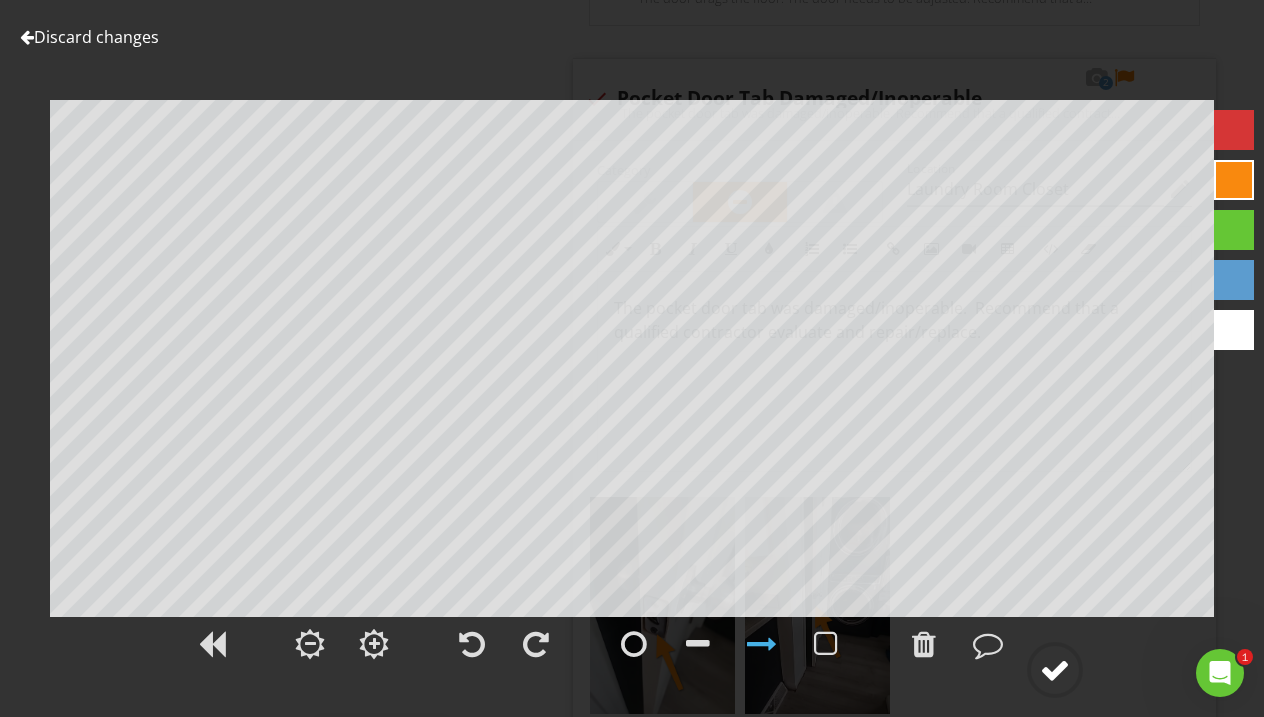 click 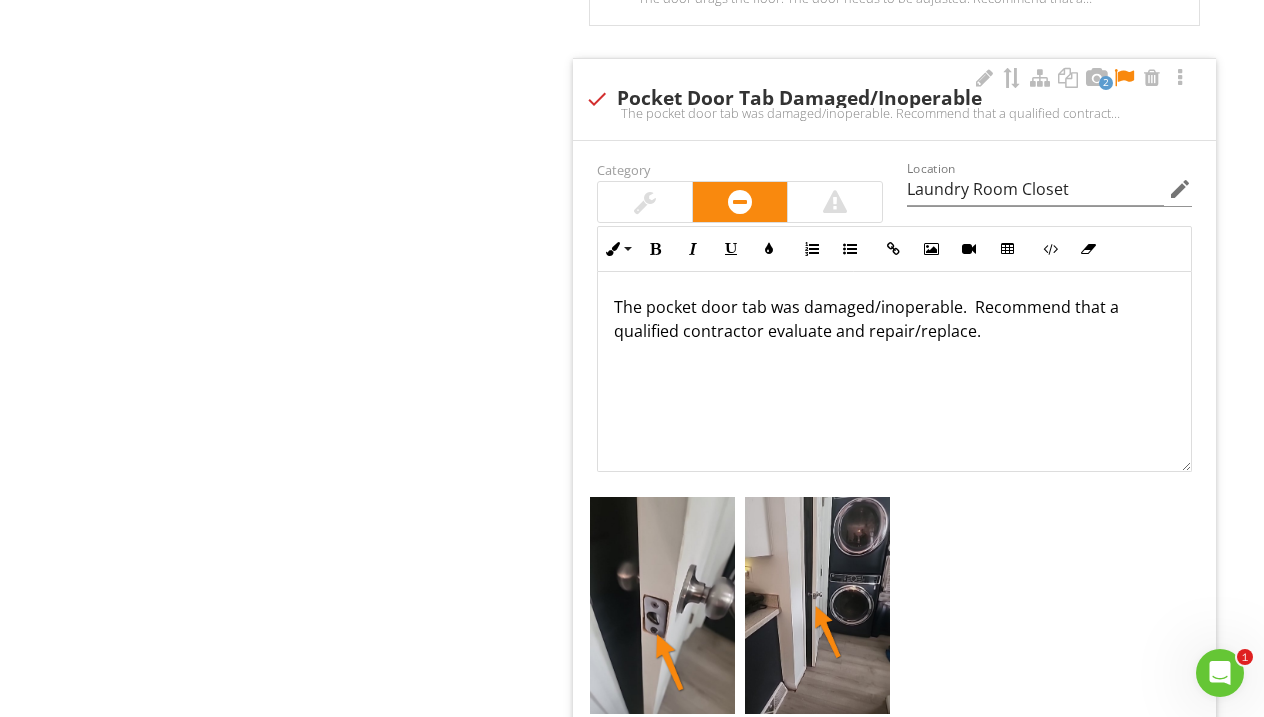 scroll, scrollTop: 1, scrollLeft: 0, axis: vertical 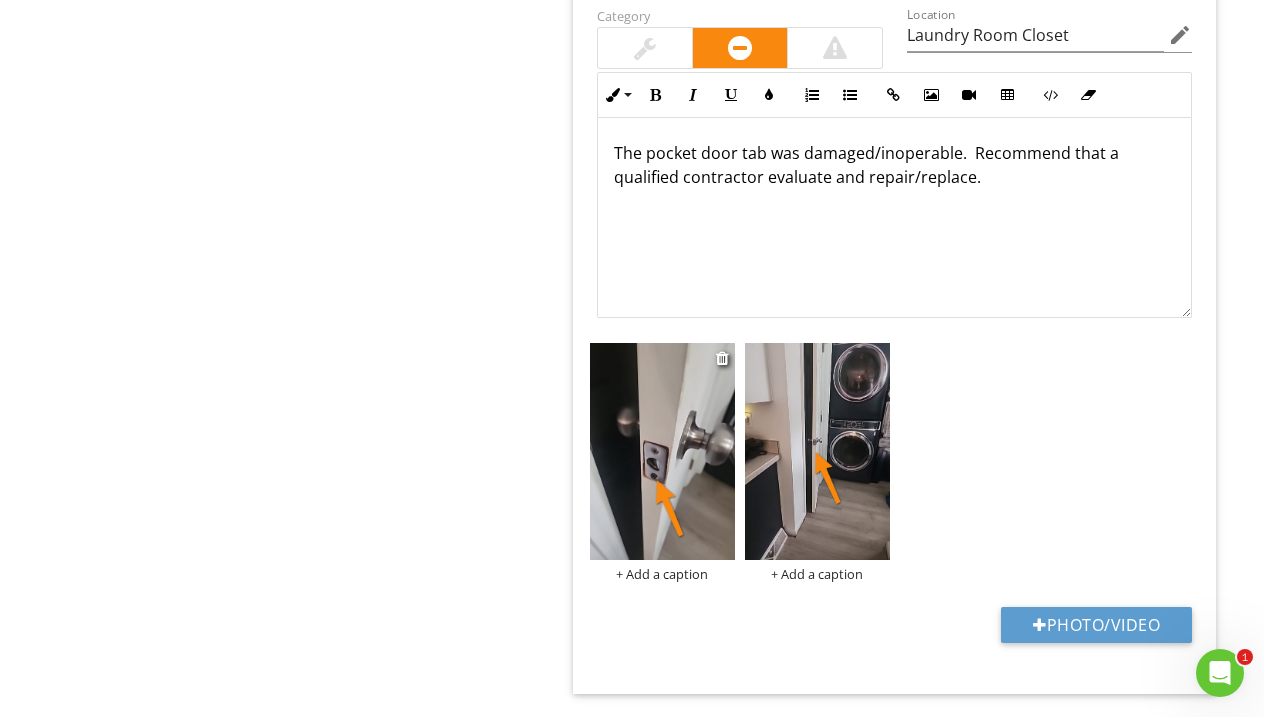 click at bounding box center [662, 451] 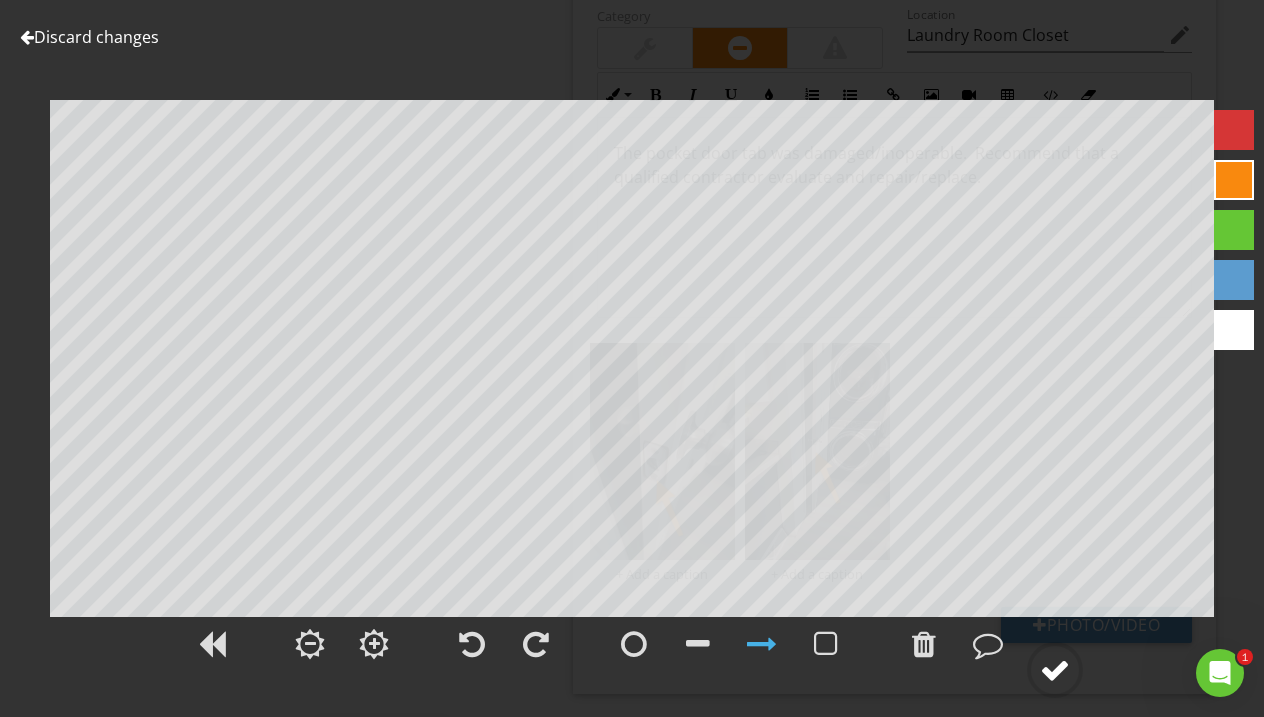 click 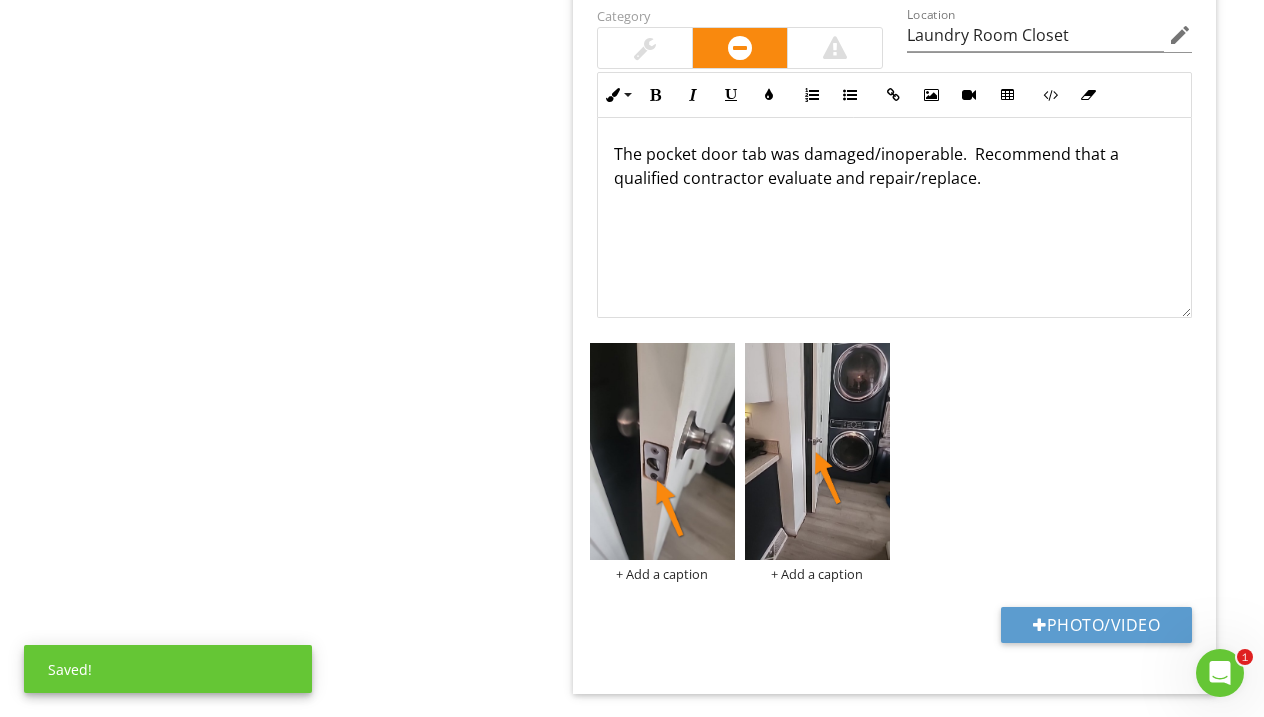 scroll, scrollTop: 0, scrollLeft: 0, axis: both 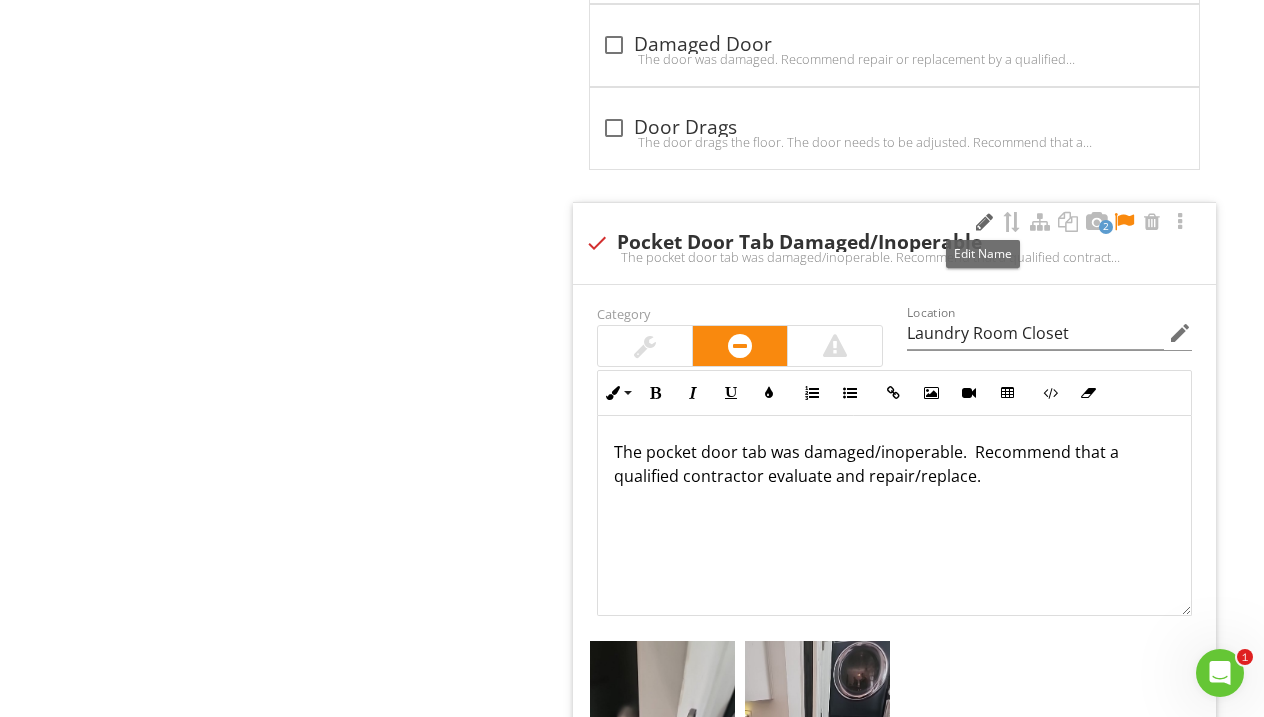 click at bounding box center (984, 222) 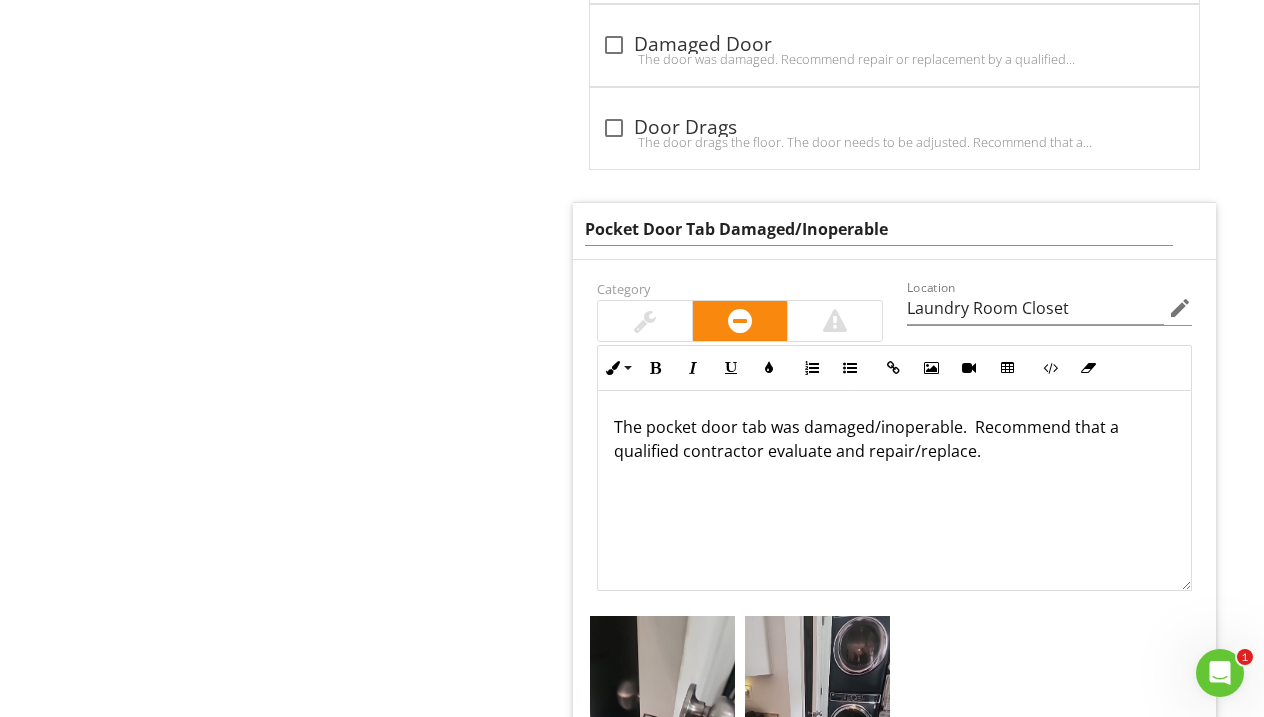 drag, startPoint x: 899, startPoint y: 230, endPoint x: 531, endPoint y: 232, distance: 368.00543 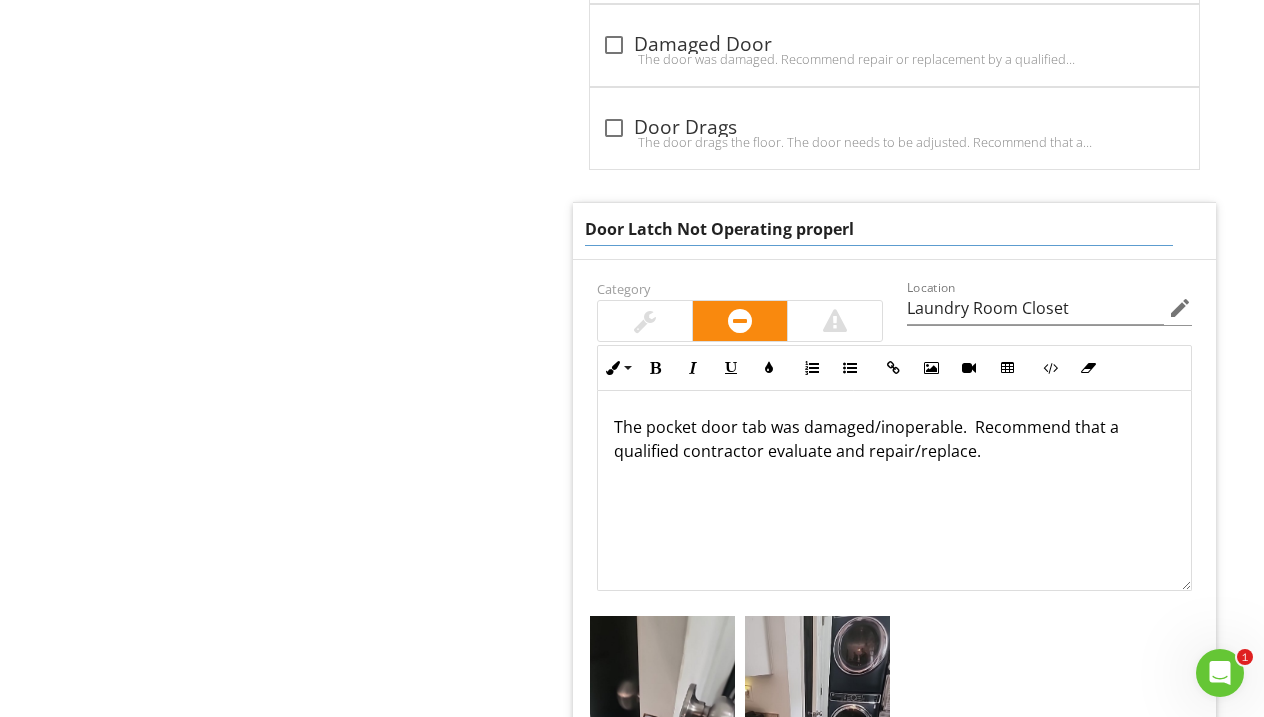 type on "Door Latch Not Operating properly" 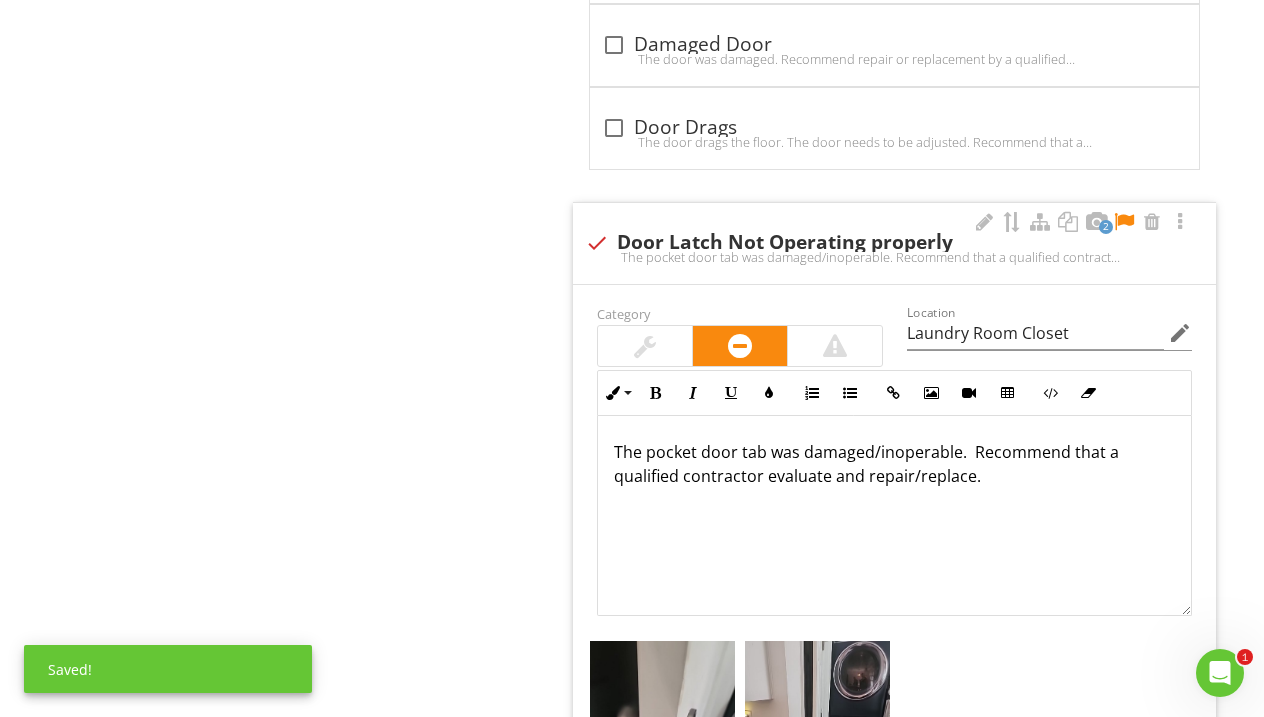 click on "The pocket door tab was damaged/inoperable.  Recommend that a qualified contractor evaluate and repair/replace." at bounding box center (894, 516) 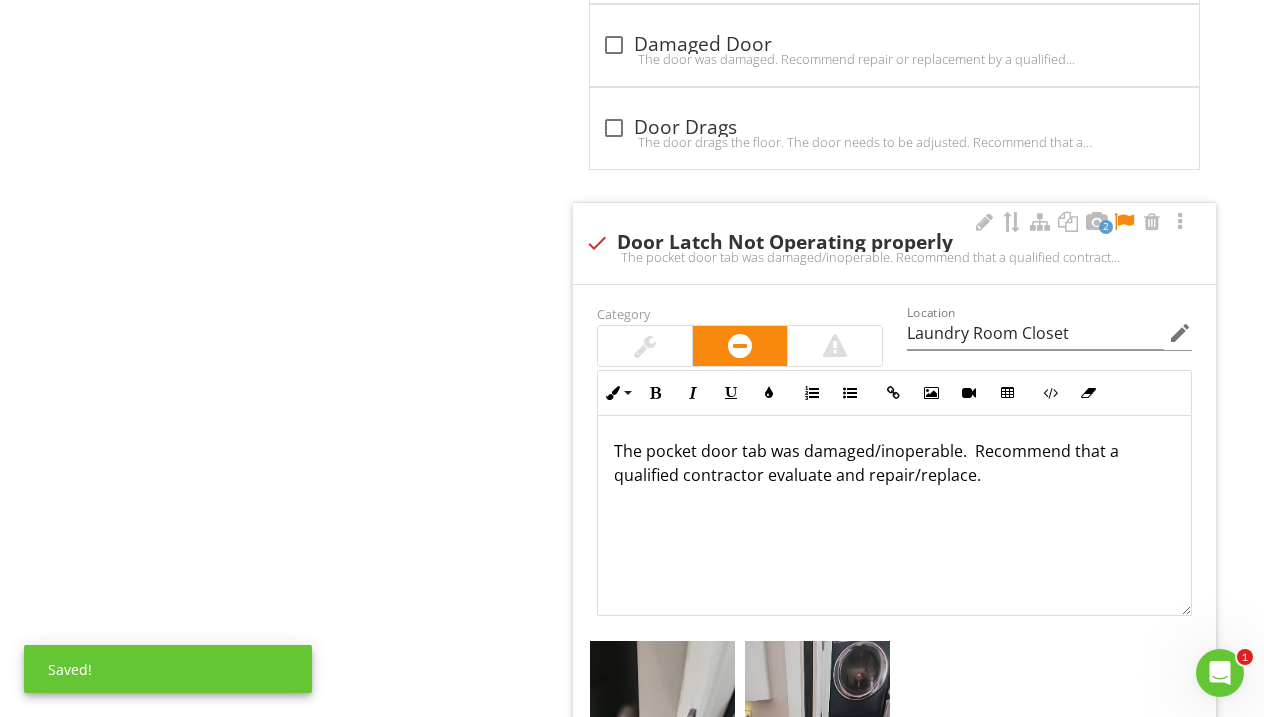 scroll, scrollTop: 1, scrollLeft: 0, axis: vertical 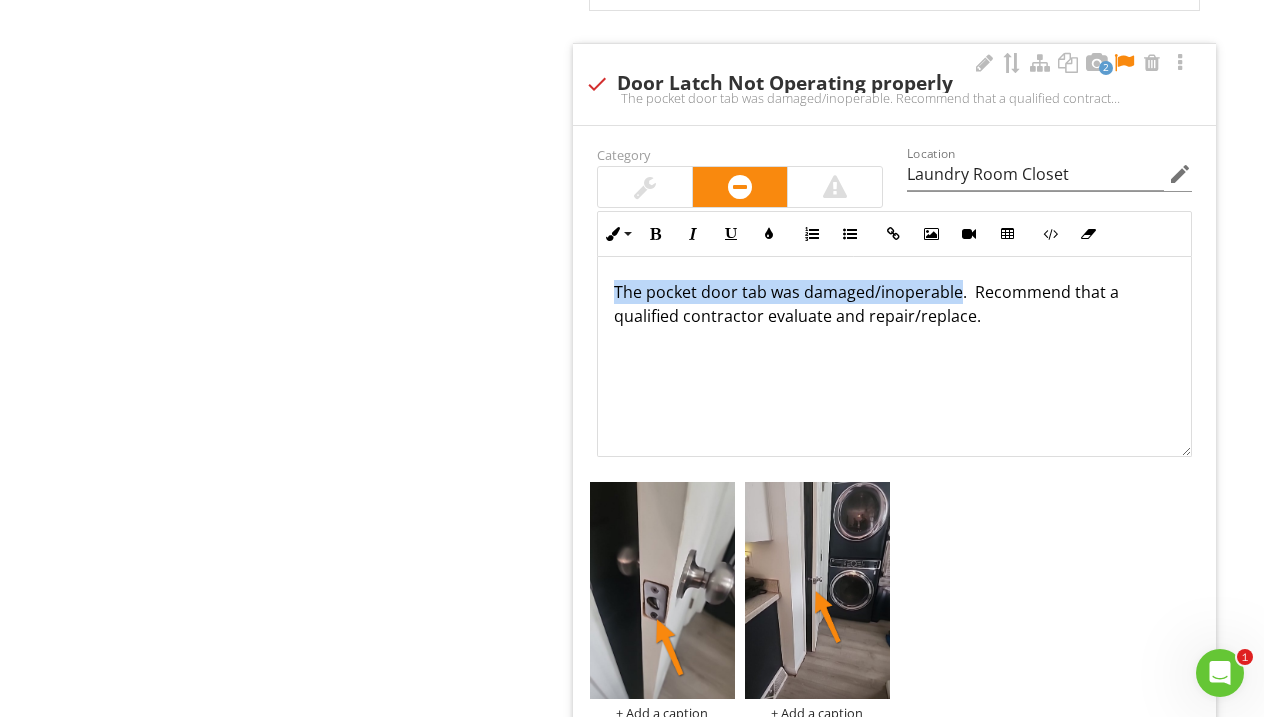 drag, startPoint x: 958, startPoint y: 295, endPoint x: 593, endPoint y: 287, distance: 365.08765 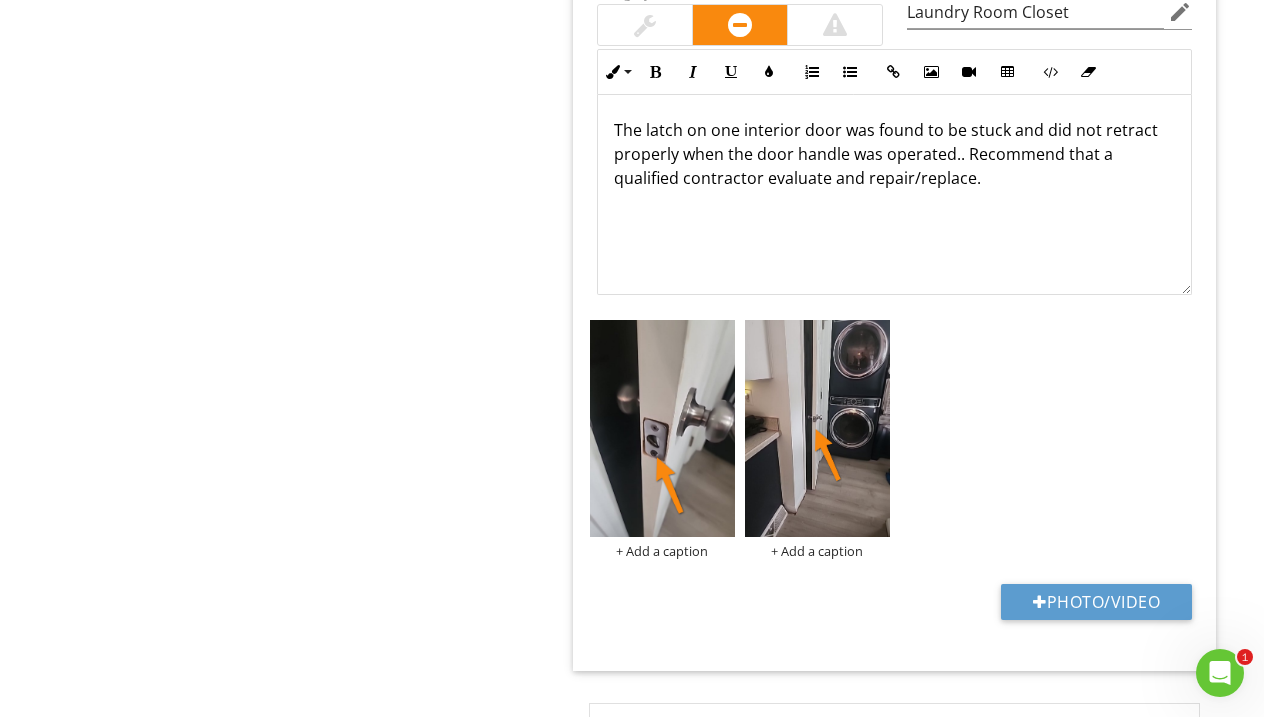 scroll, scrollTop: 2398, scrollLeft: 0, axis: vertical 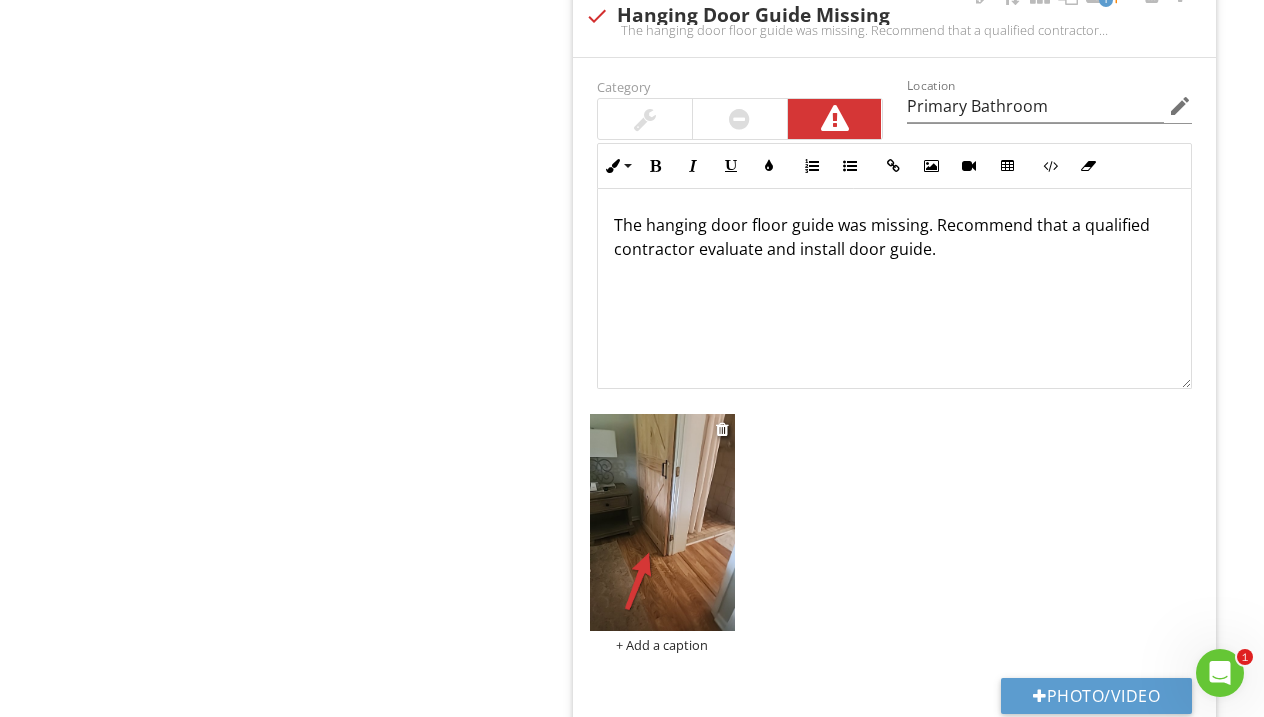 click at bounding box center (662, 522) 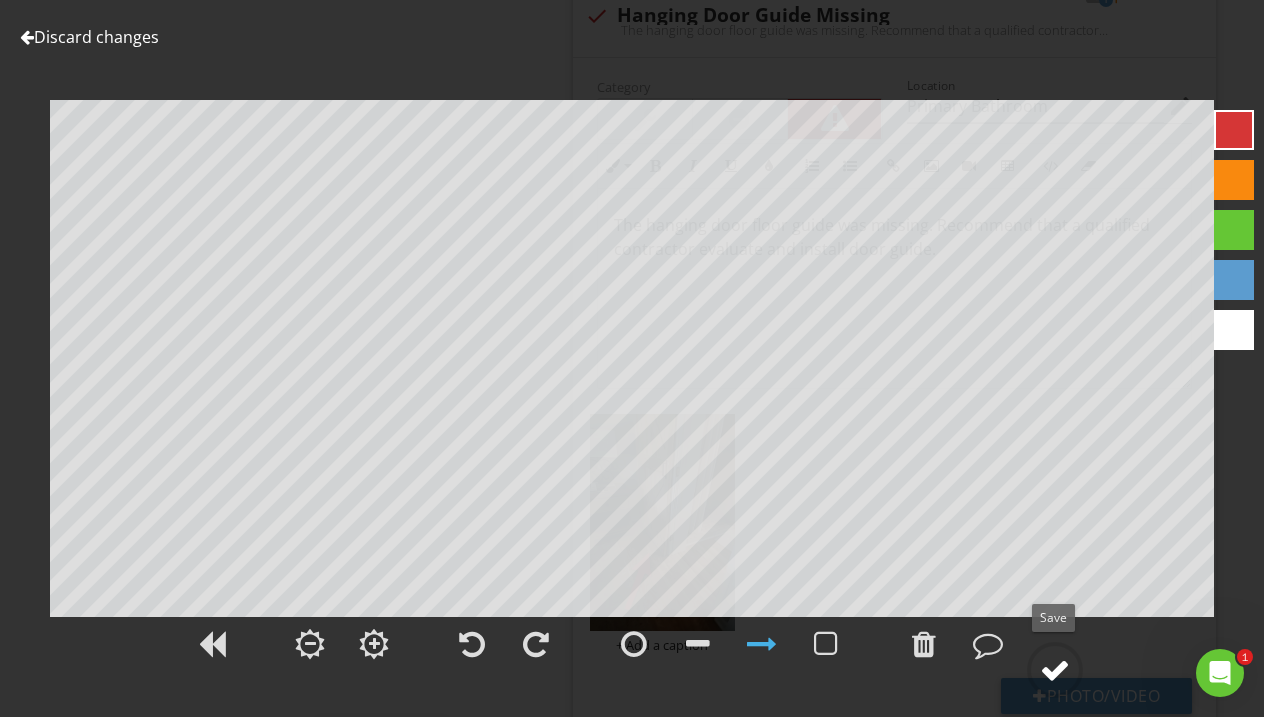click at bounding box center (1055, 670) 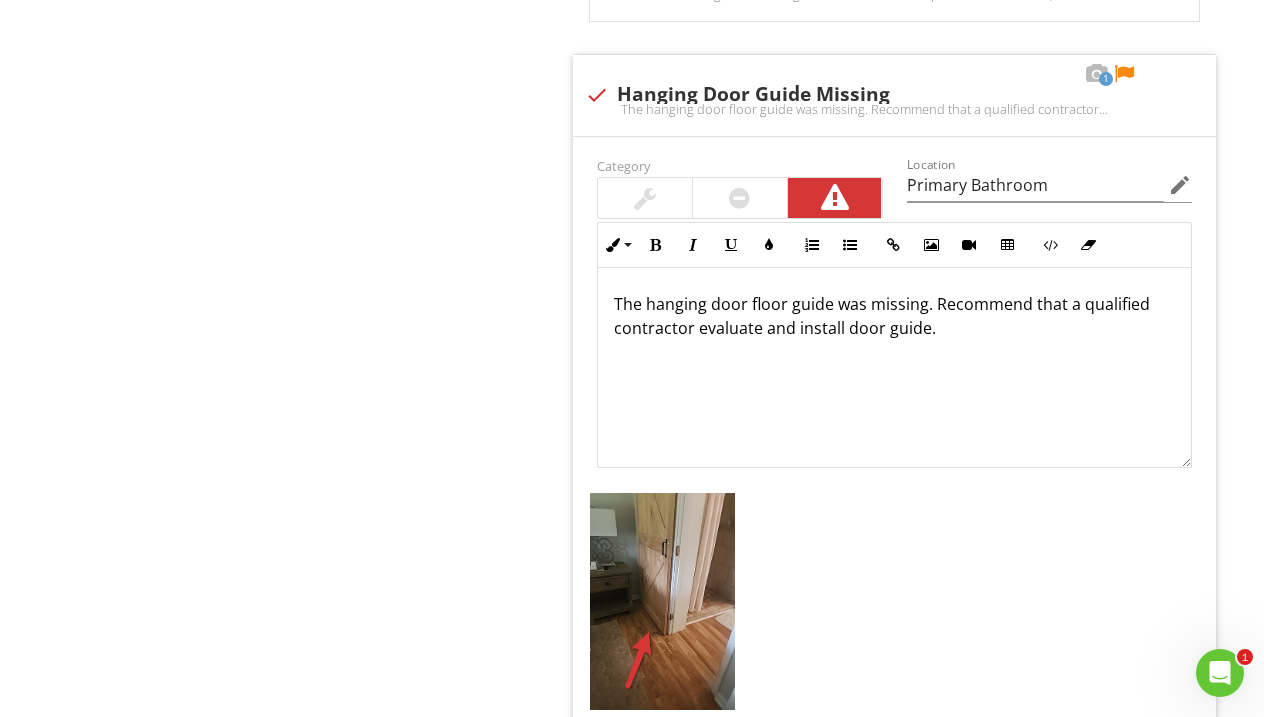 scroll, scrollTop: 3639, scrollLeft: 0, axis: vertical 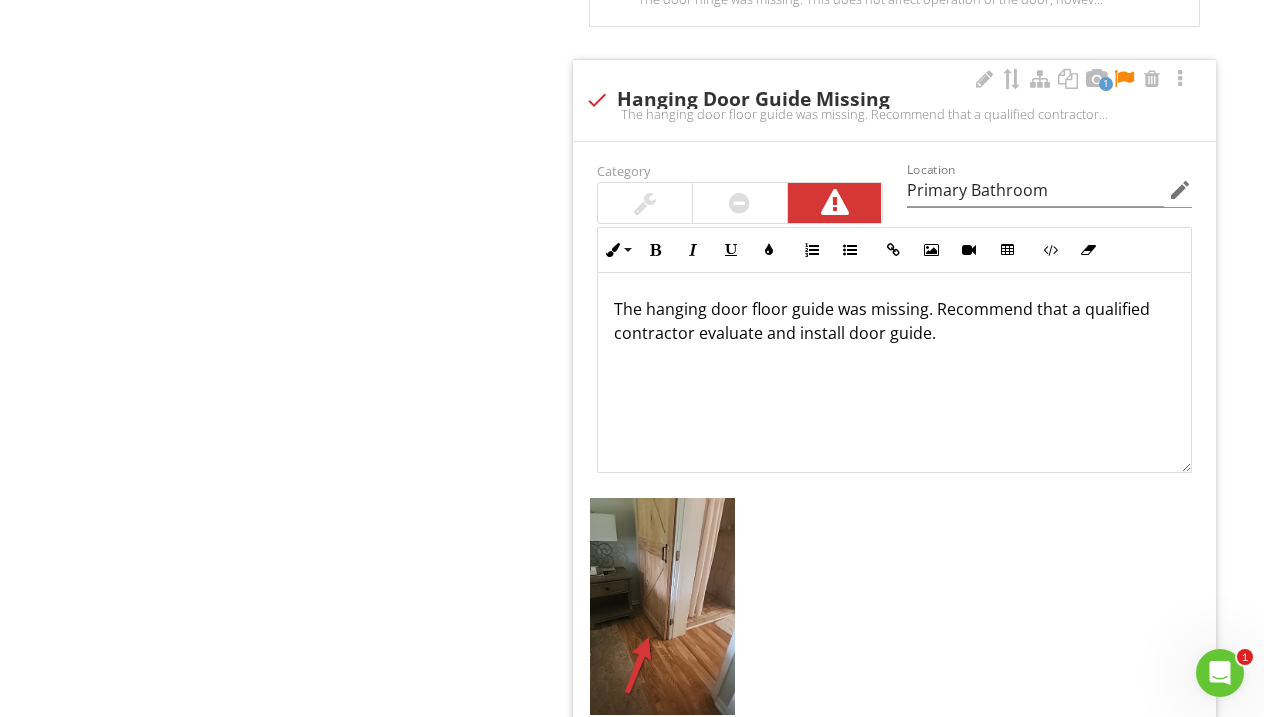 click on "The hanging door floor guide was missing. Recommend that a qualified contractor evaluate and install door guide." at bounding box center (894, 321) 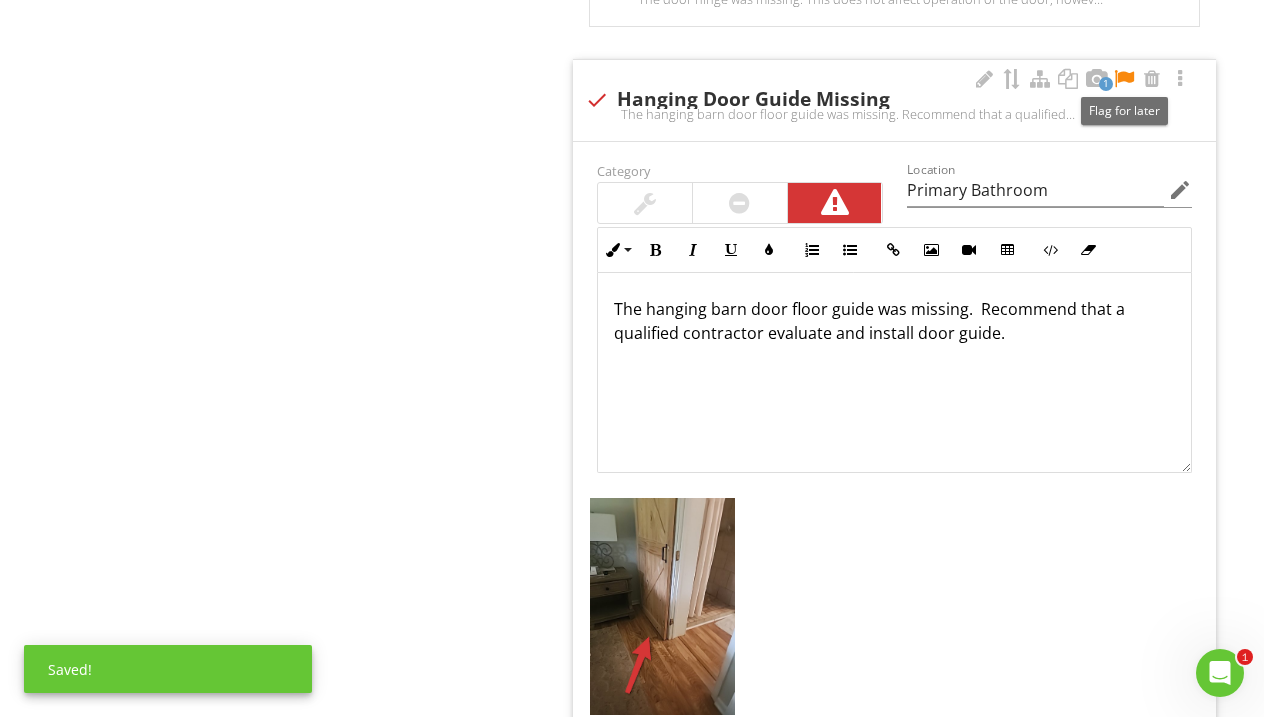 click at bounding box center (1124, 79) 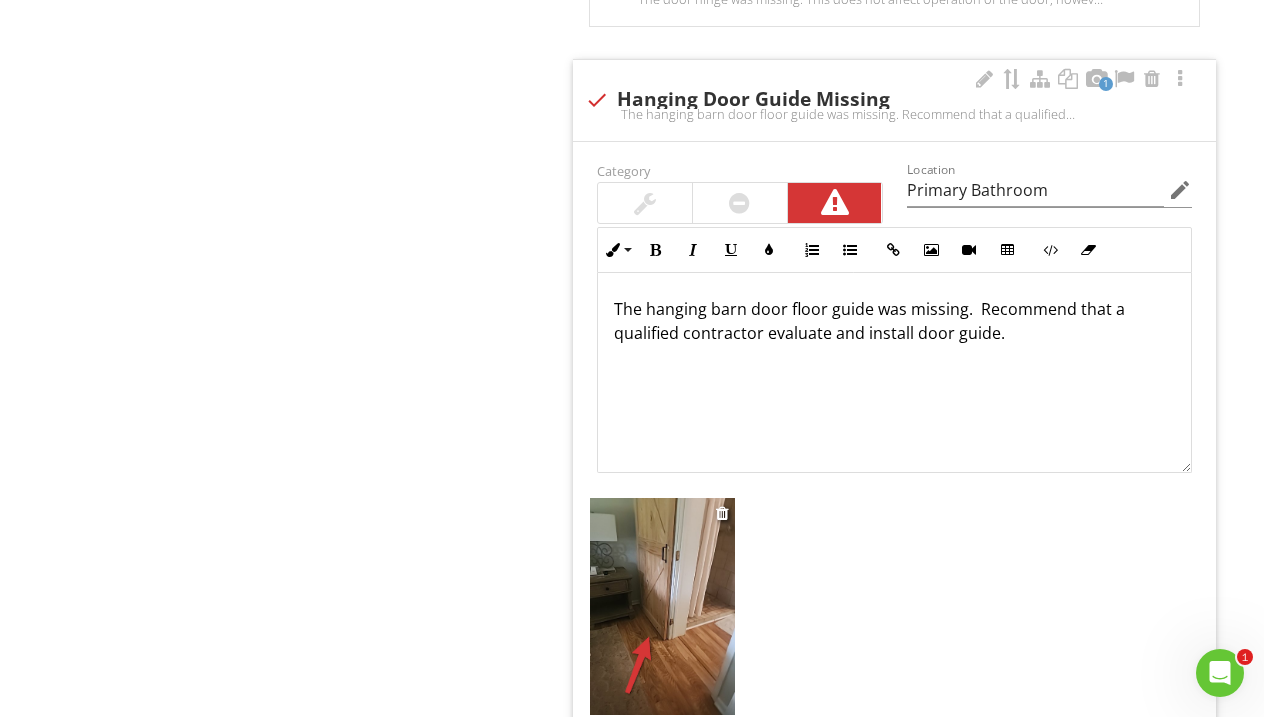 click at bounding box center [662, 606] 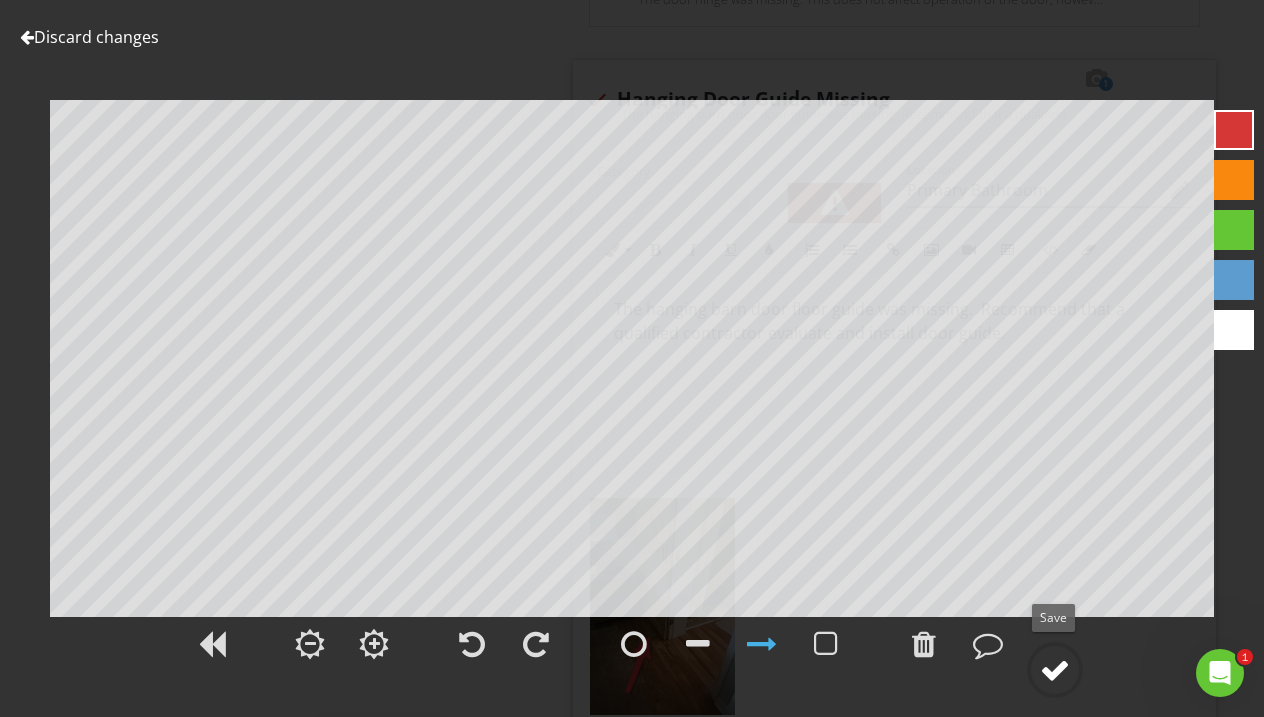 click at bounding box center (1055, 670) 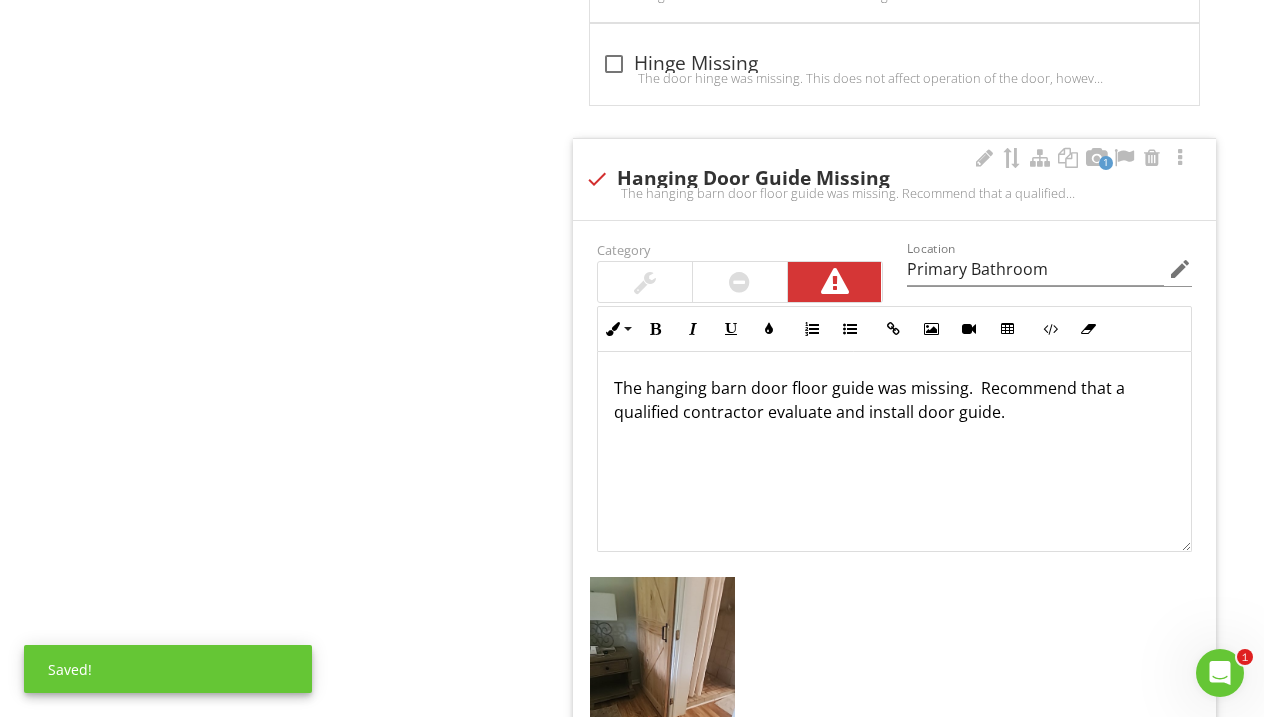 scroll, scrollTop: 3550, scrollLeft: 0, axis: vertical 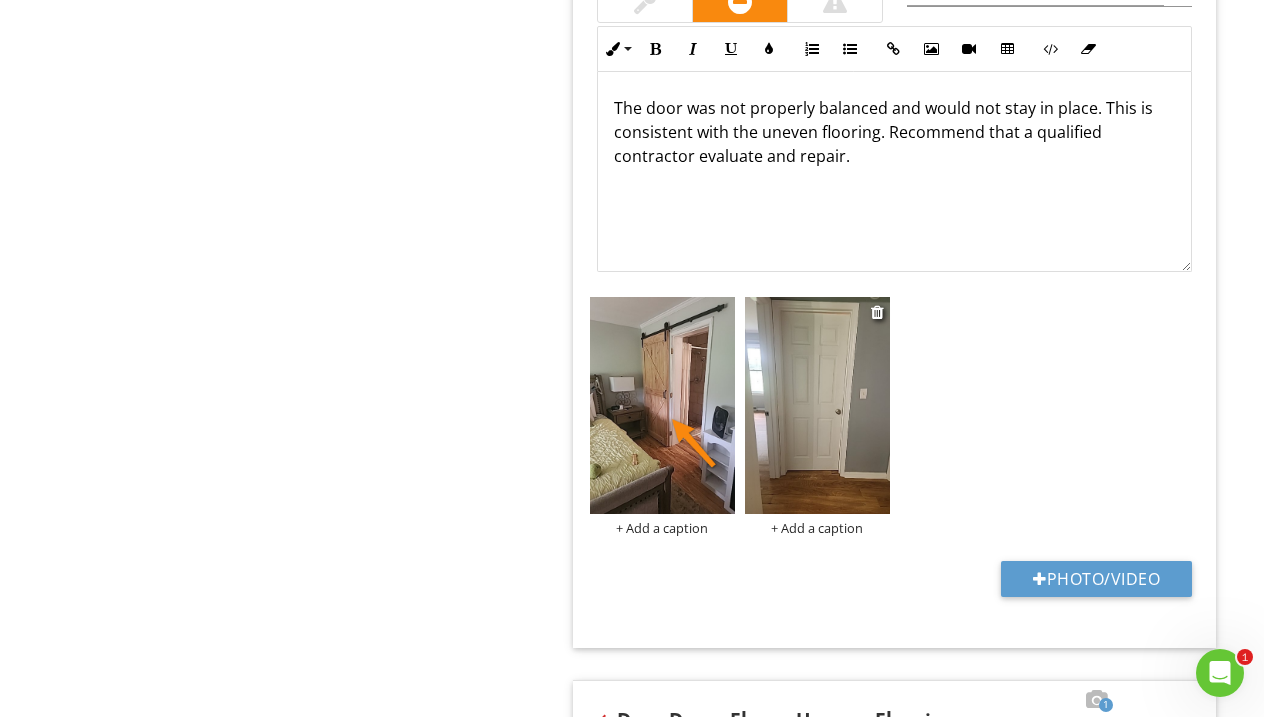 click at bounding box center [817, 405] 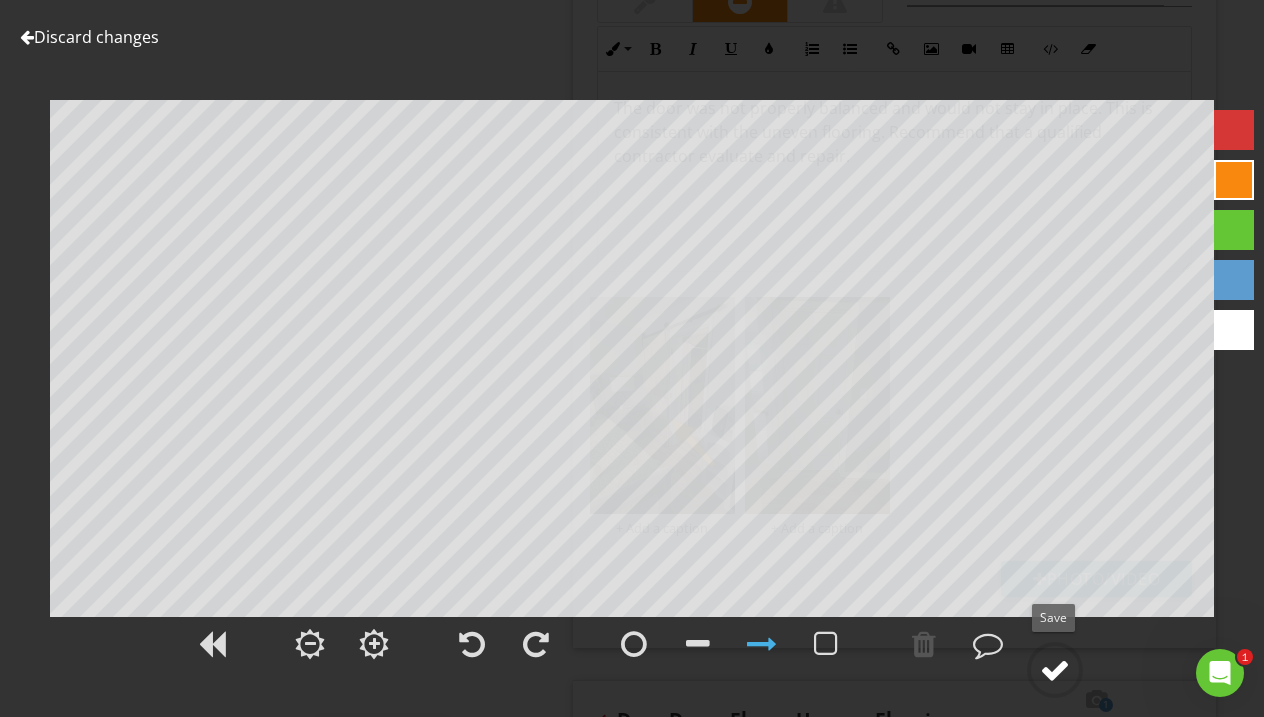 click at bounding box center (1055, 670) 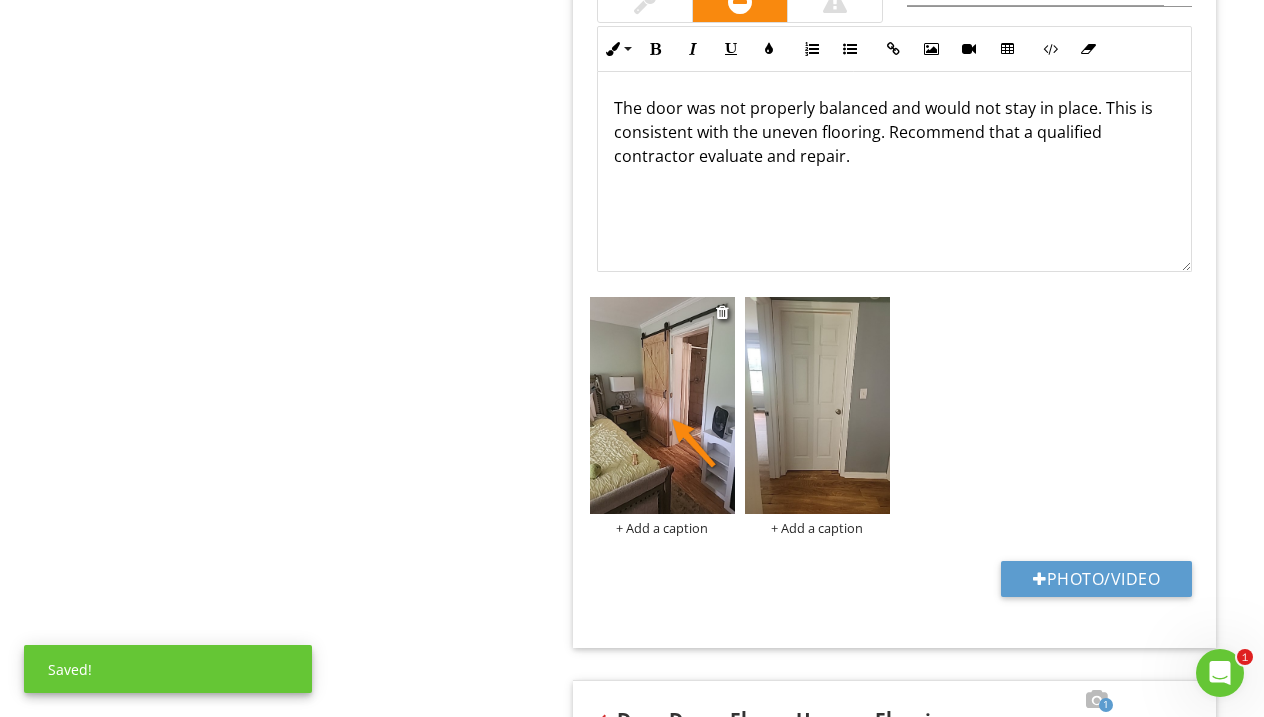 click at bounding box center [662, 405] 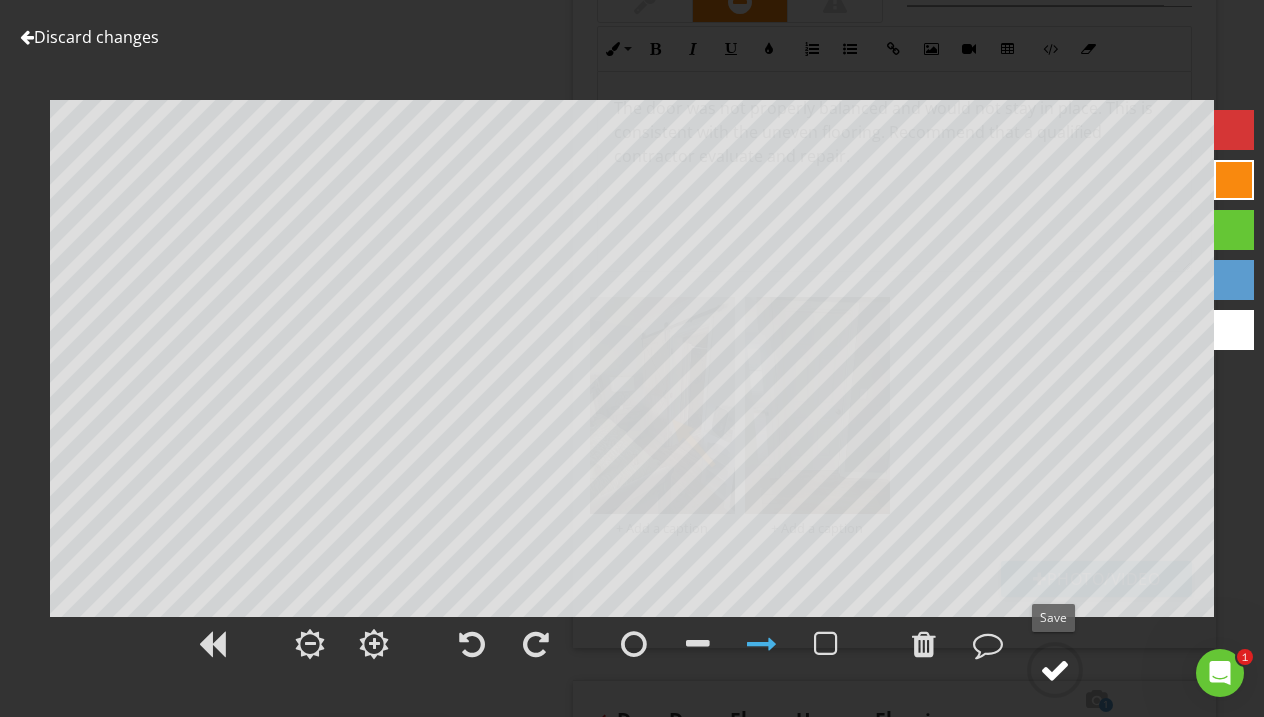 click at bounding box center (1055, 670) 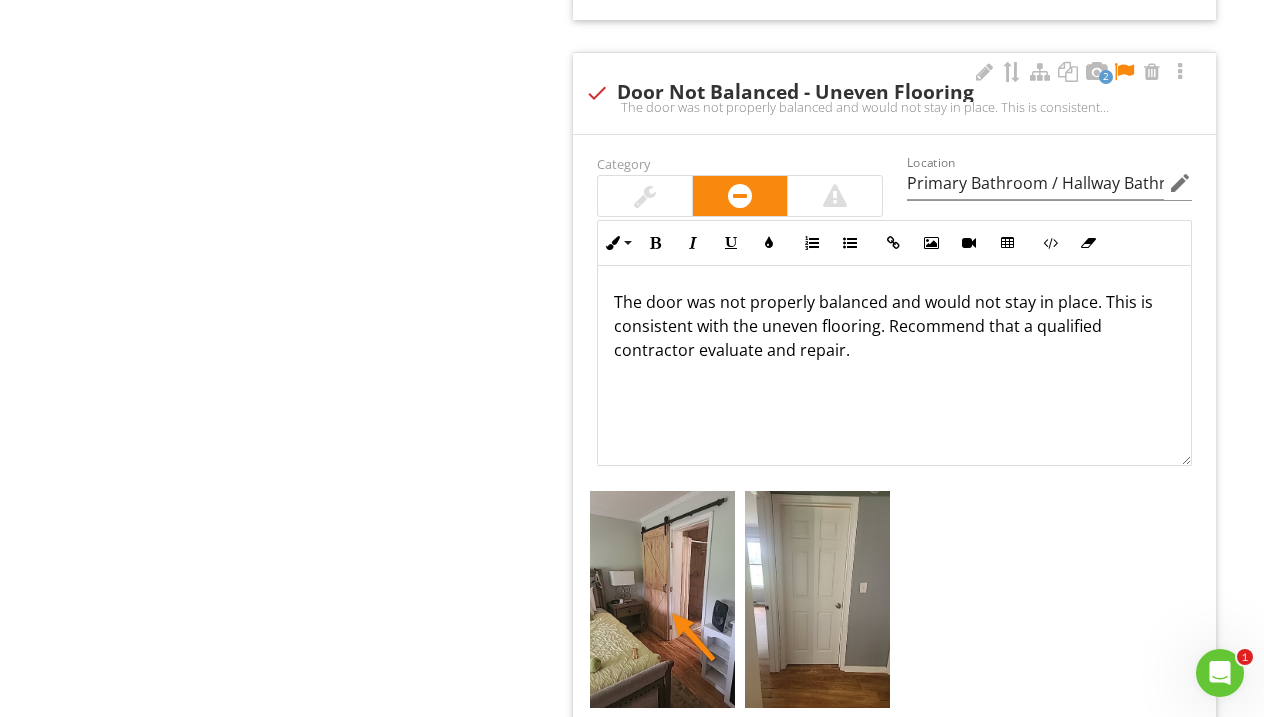 scroll, scrollTop: 5474, scrollLeft: 0, axis: vertical 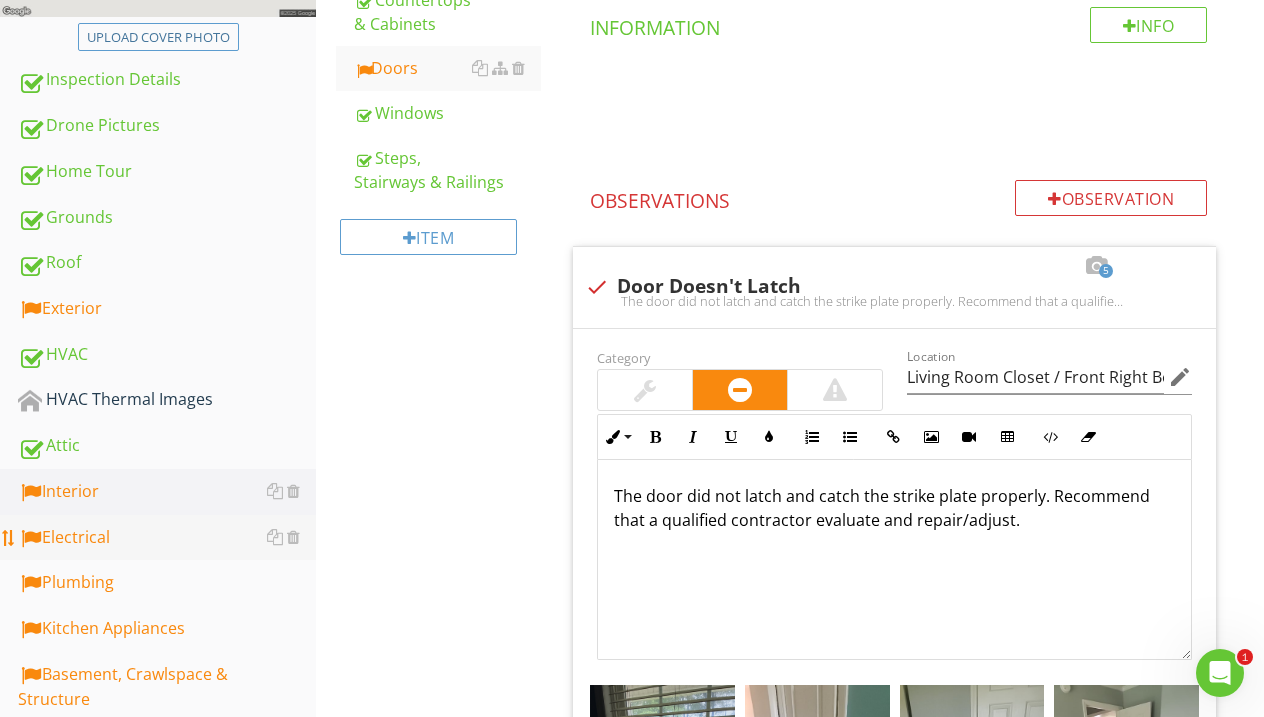 click on "Electrical" at bounding box center (167, 538) 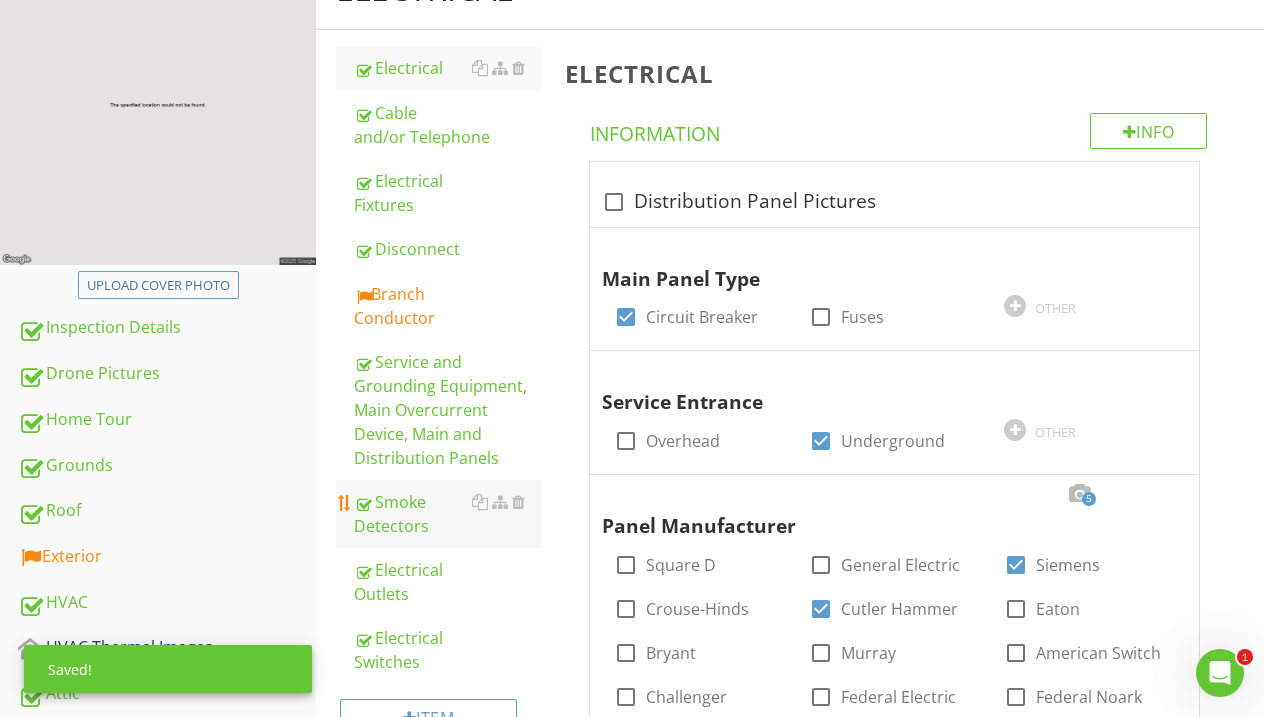scroll, scrollTop: 251, scrollLeft: 0, axis: vertical 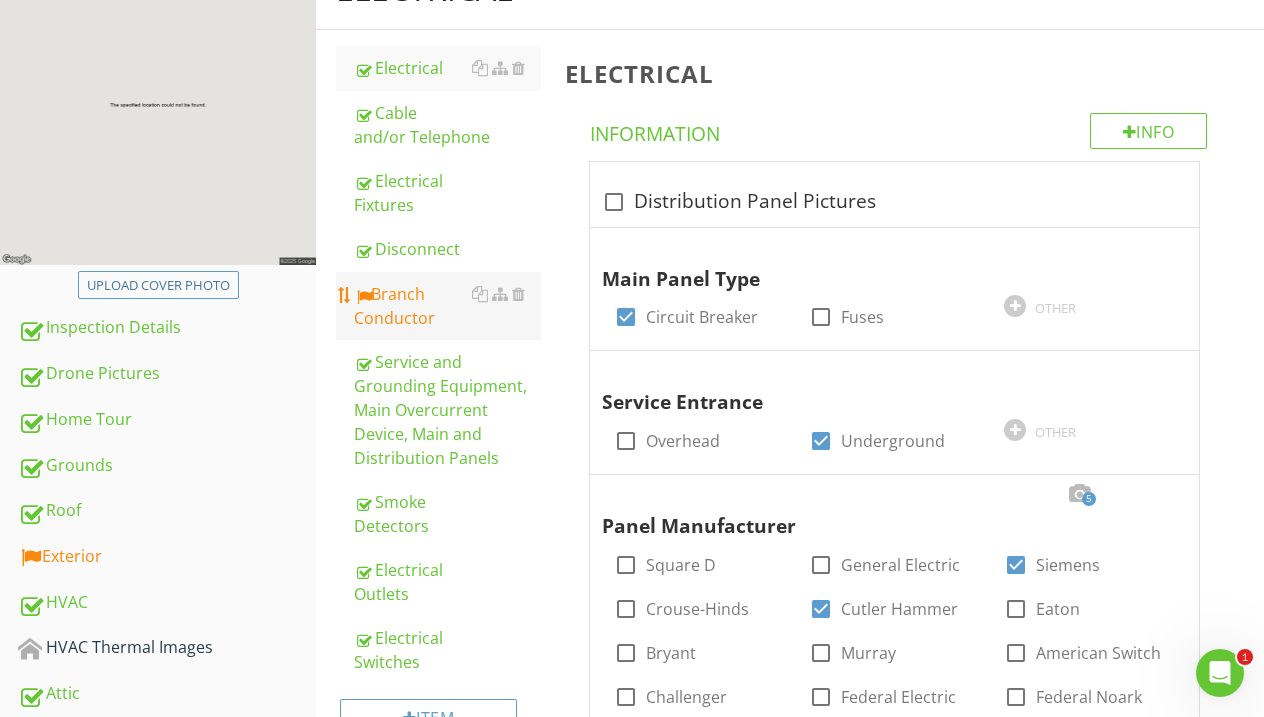 click on "Branch Conductor" at bounding box center [447, 306] 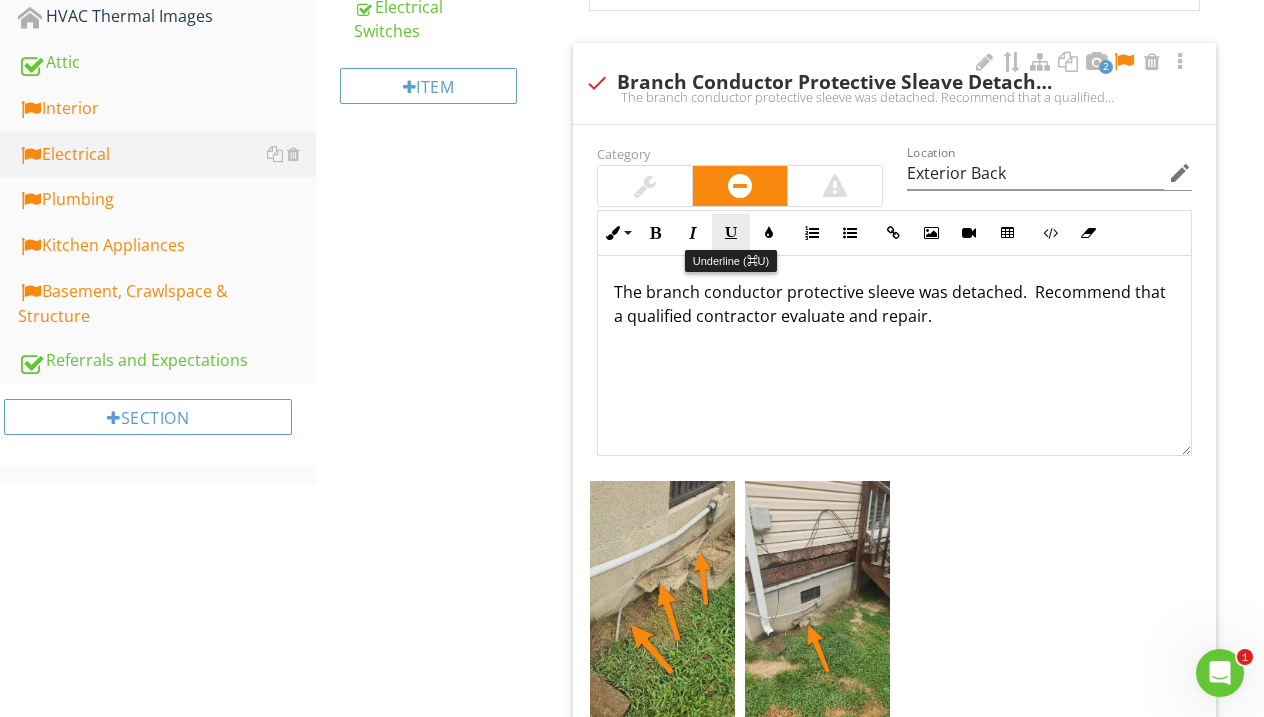 scroll, scrollTop: 884, scrollLeft: 0, axis: vertical 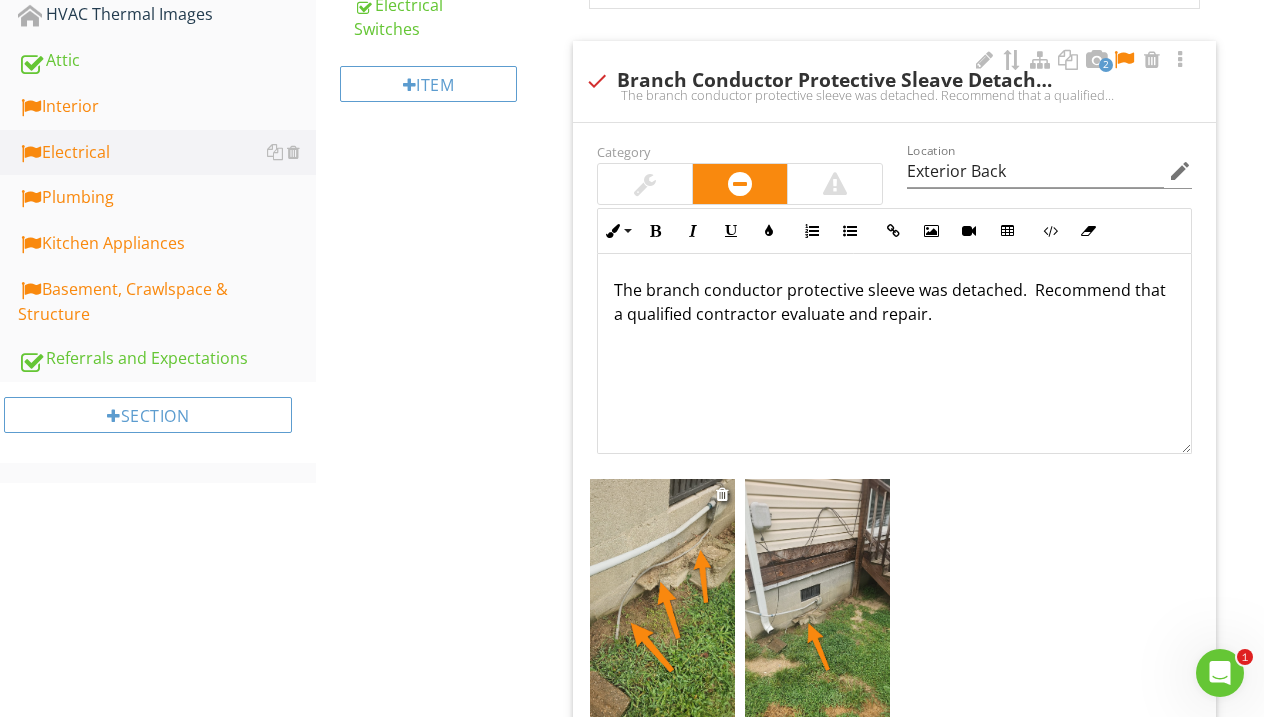 click at bounding box center [662, 607] 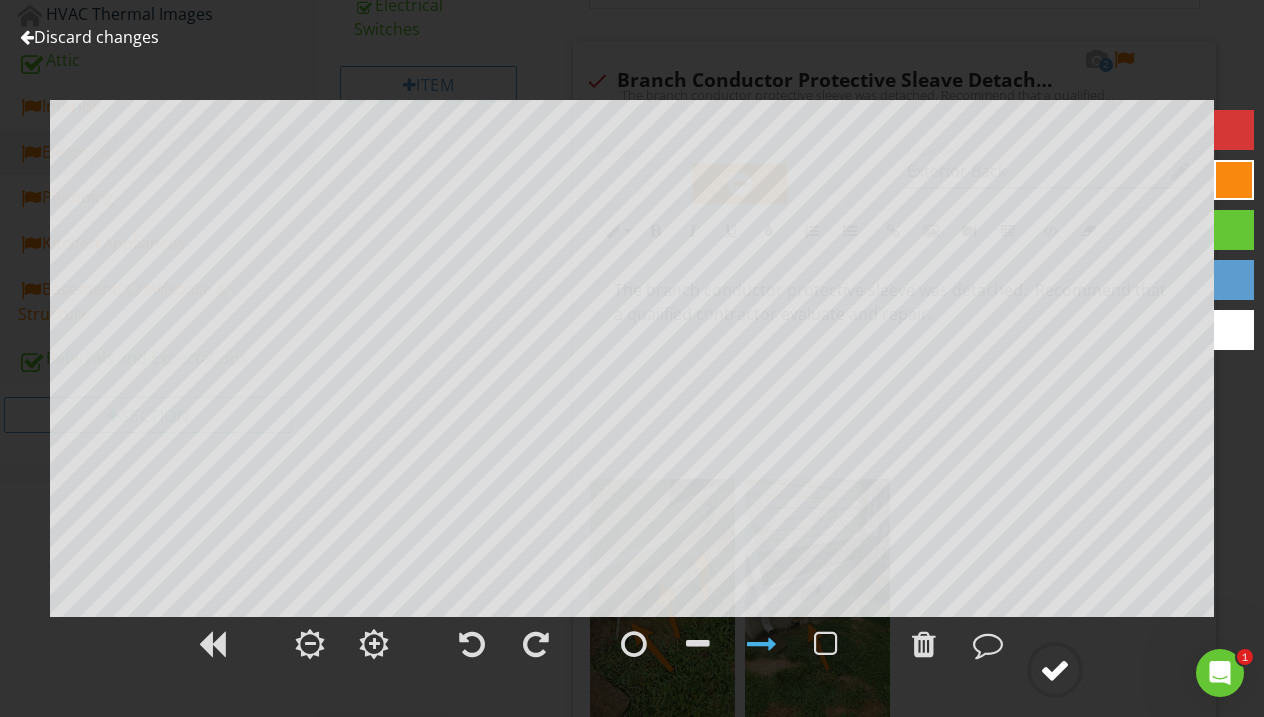 click 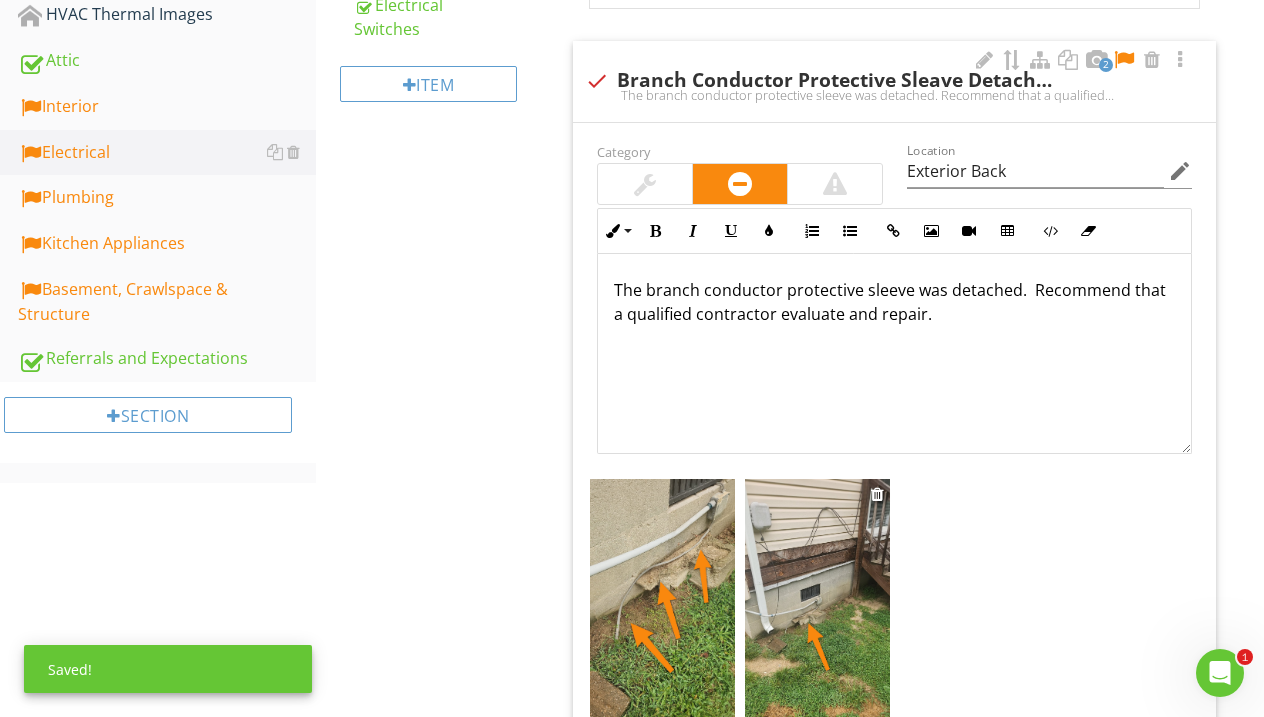 click at bounding box center (817, 607) 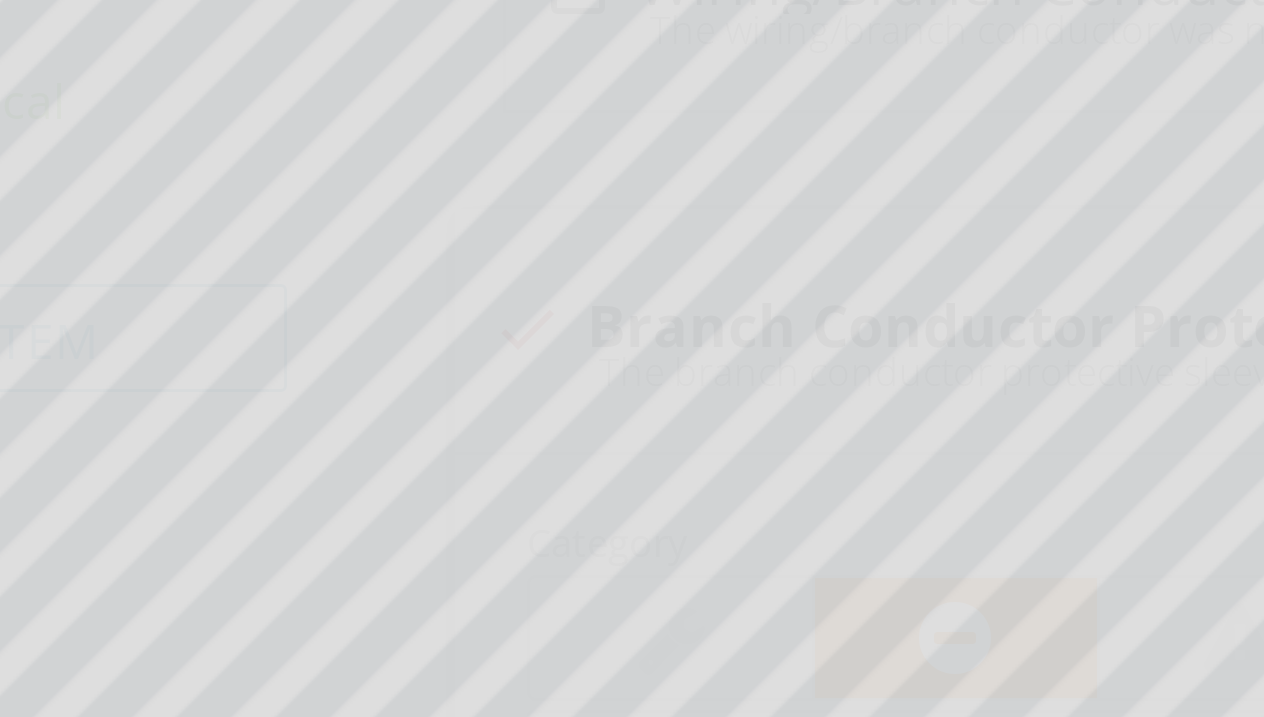 scroll, scrollTop: 496, scrollLeft: 0, axis: vertical 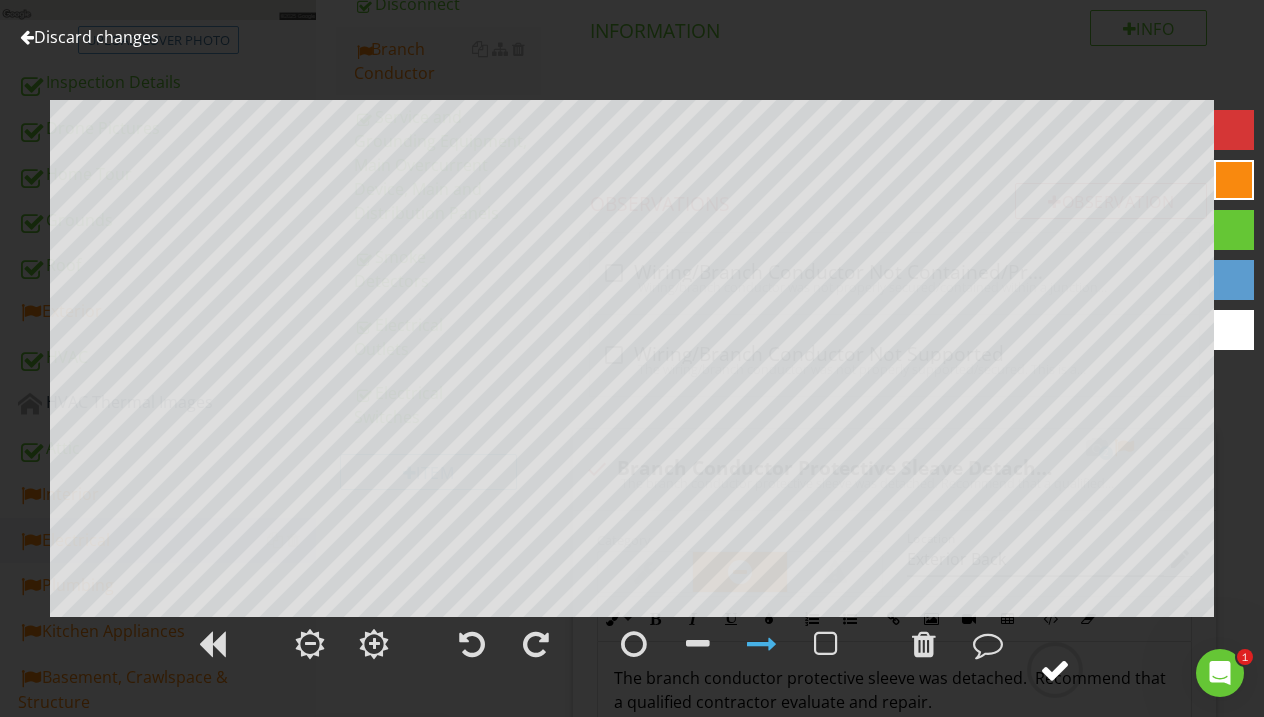 click at bounding box center [1055, 670] 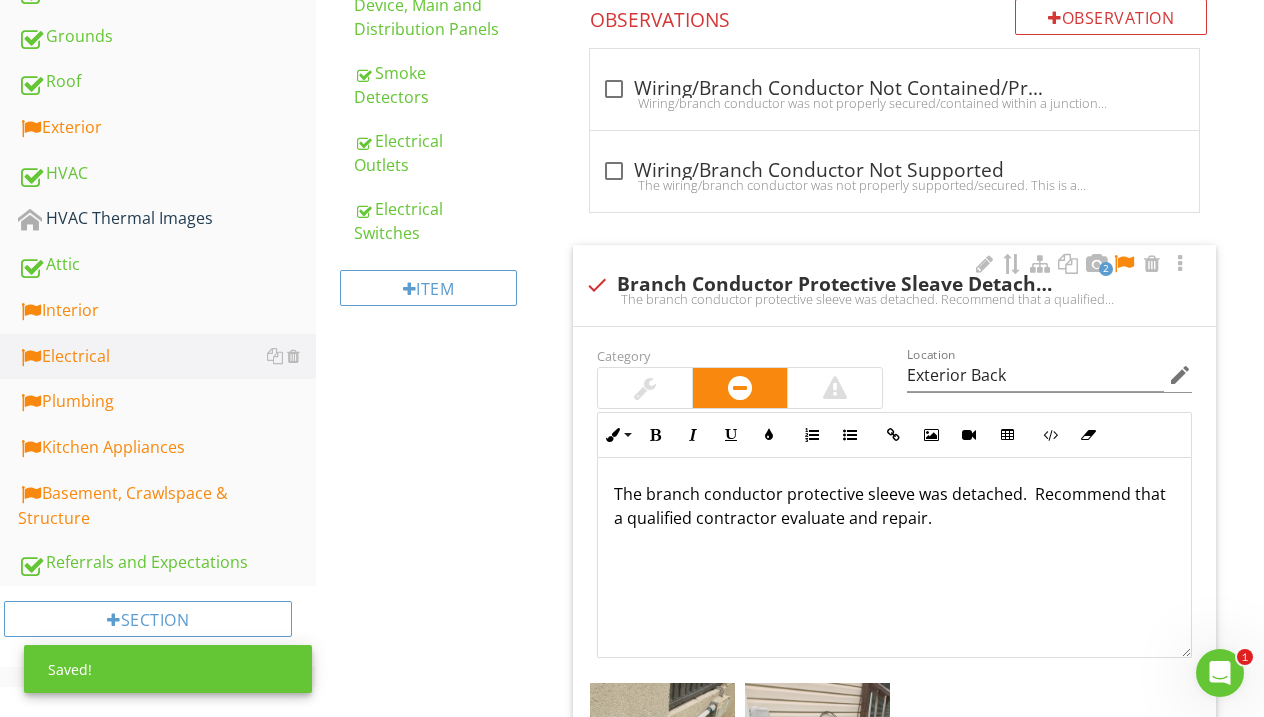 scroll, scrollTop: 692, scrollLeft: 0, axis: vertical 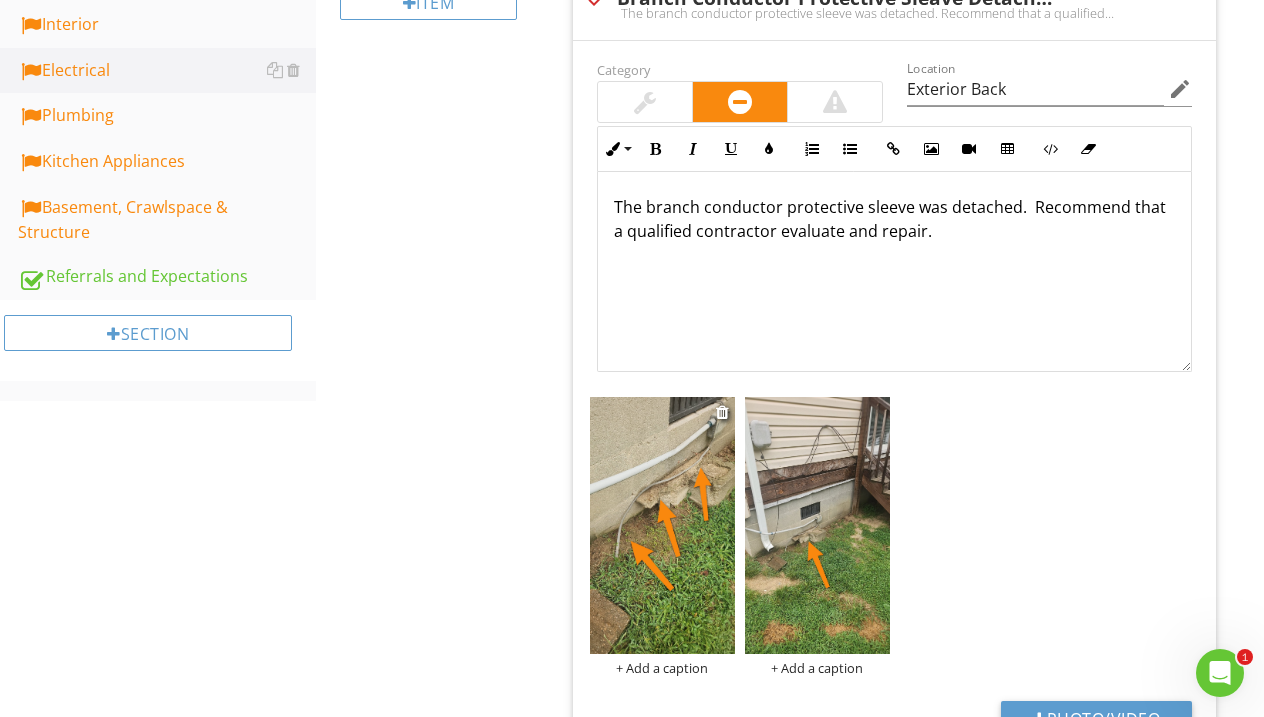 click at bounding box center [662, 525] 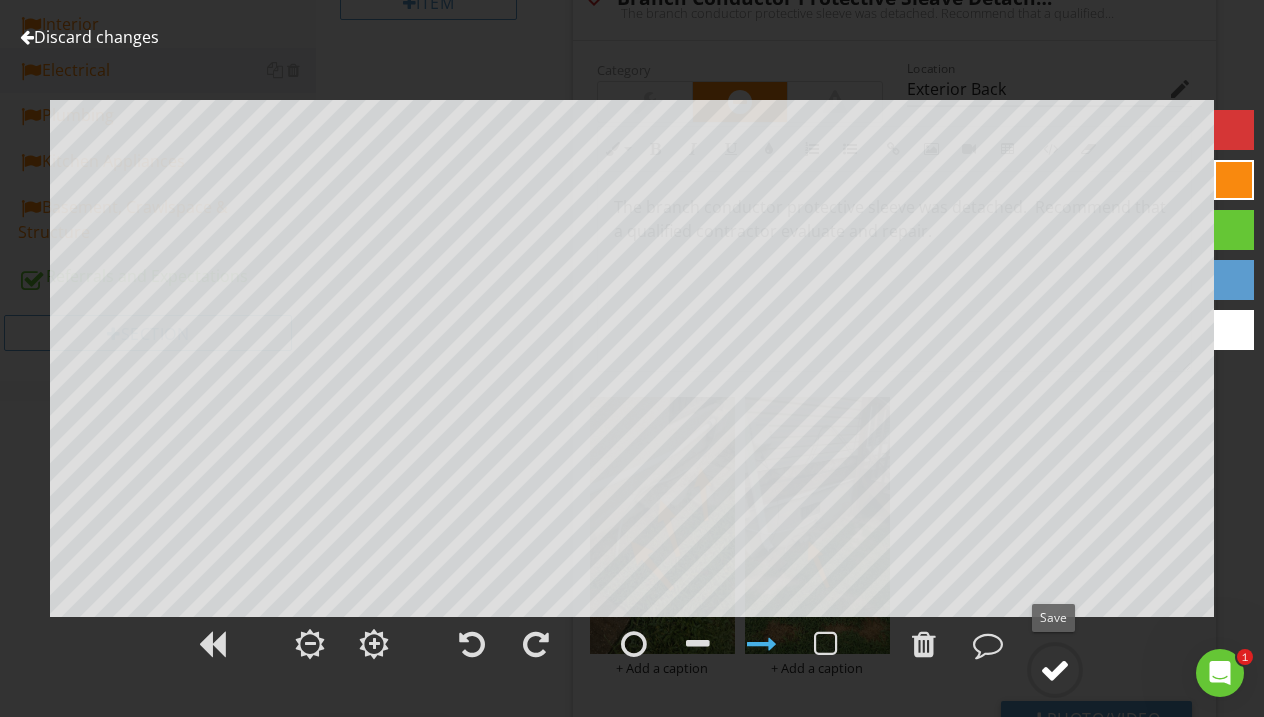 click at bounding box center [1055, 670] 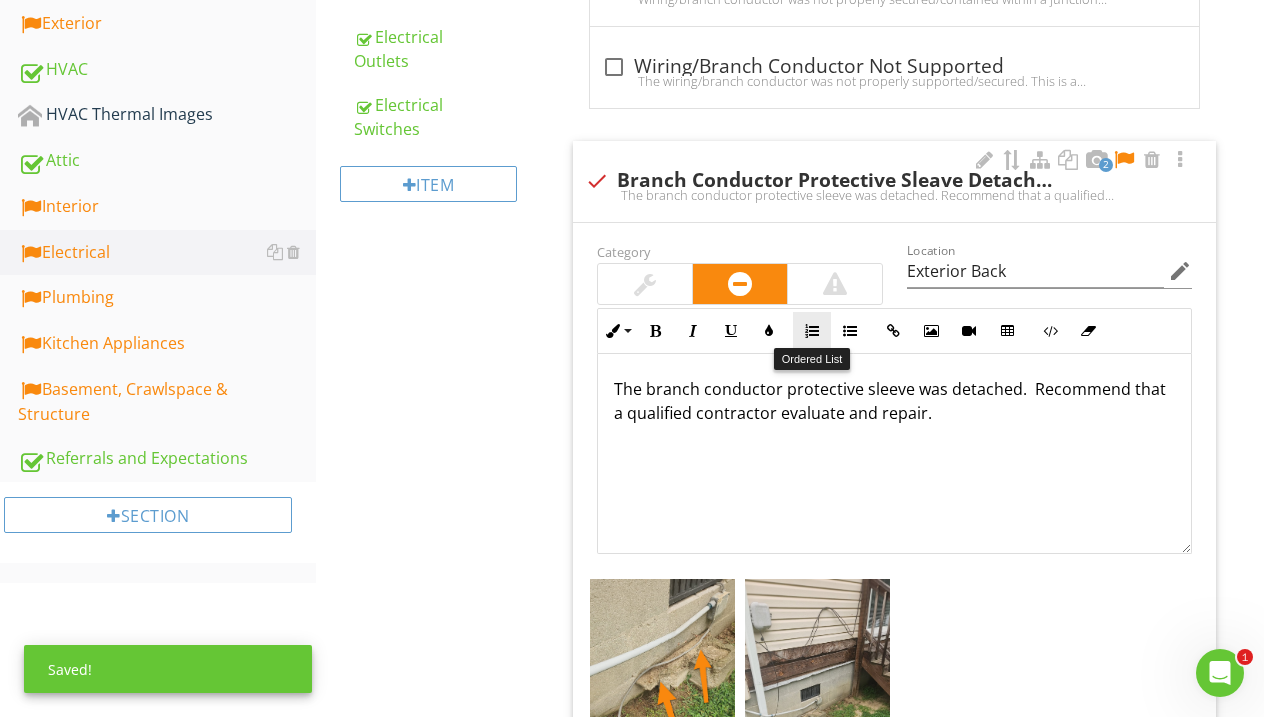 scroll, scrollTop: 784, scrollLeft: 0, axis: vertical 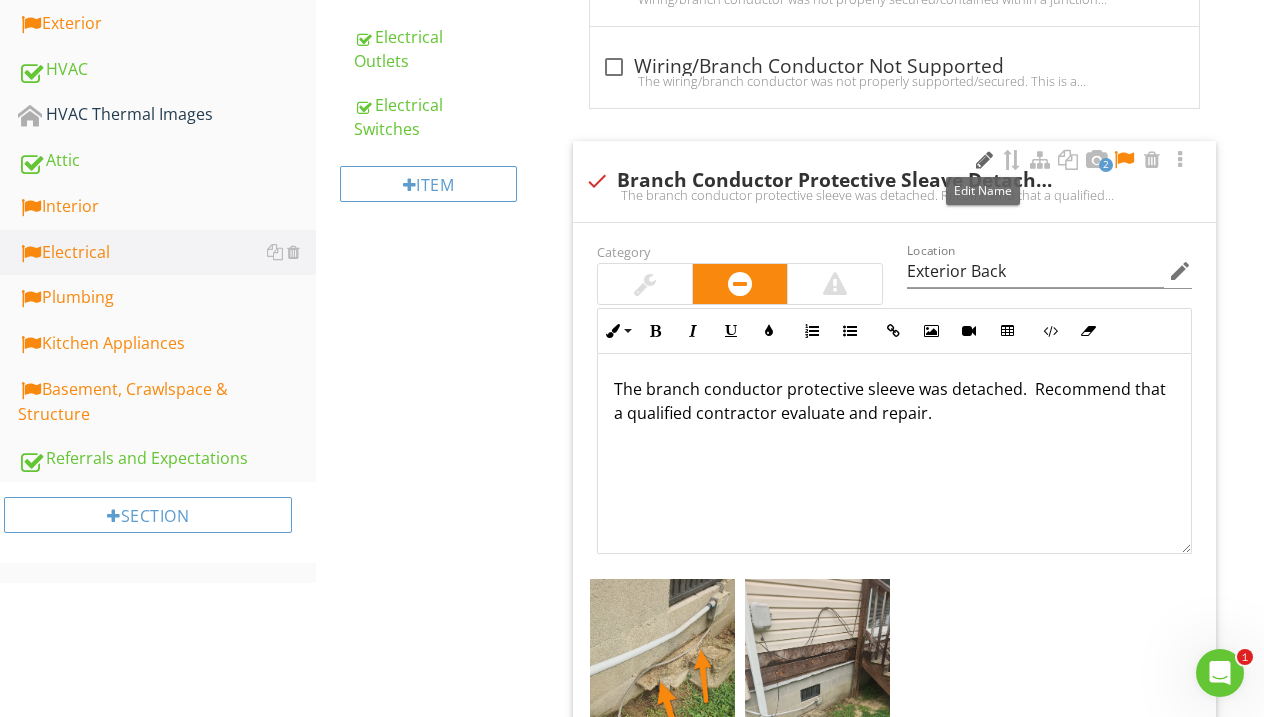 click at bounding box center [984, 160] 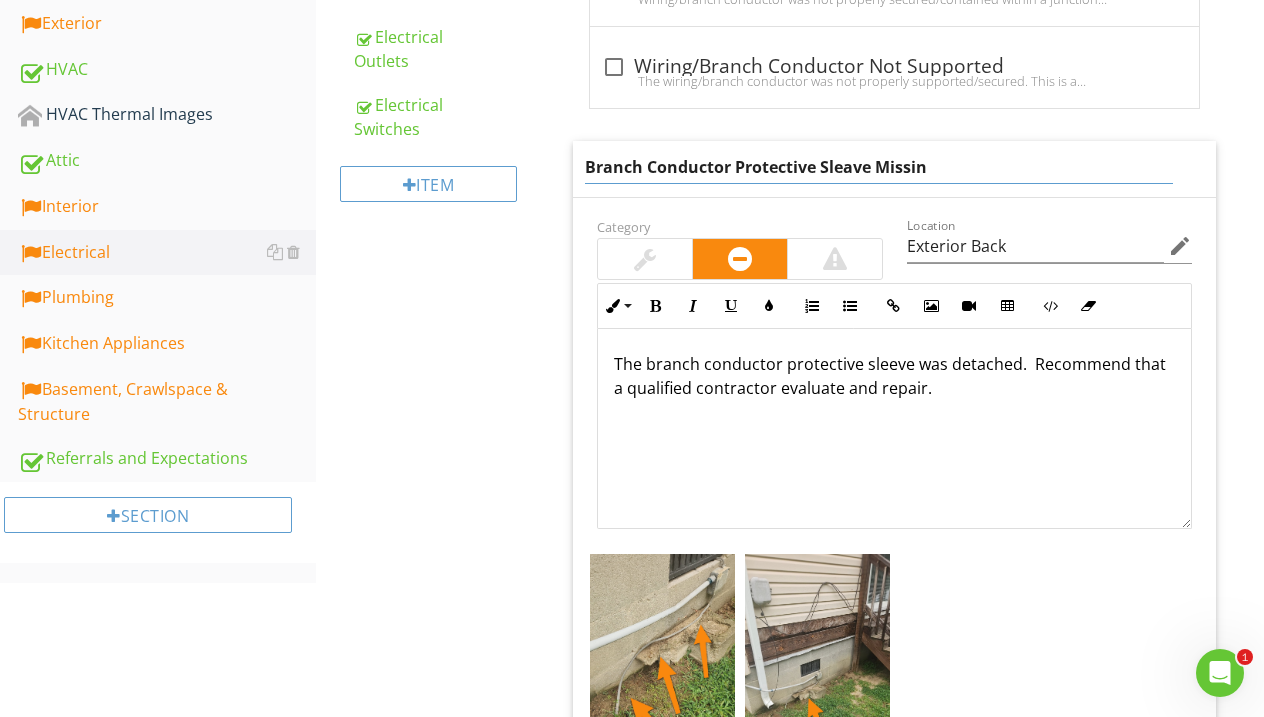 type on "Branch Conductor Protective Sleave Missing" 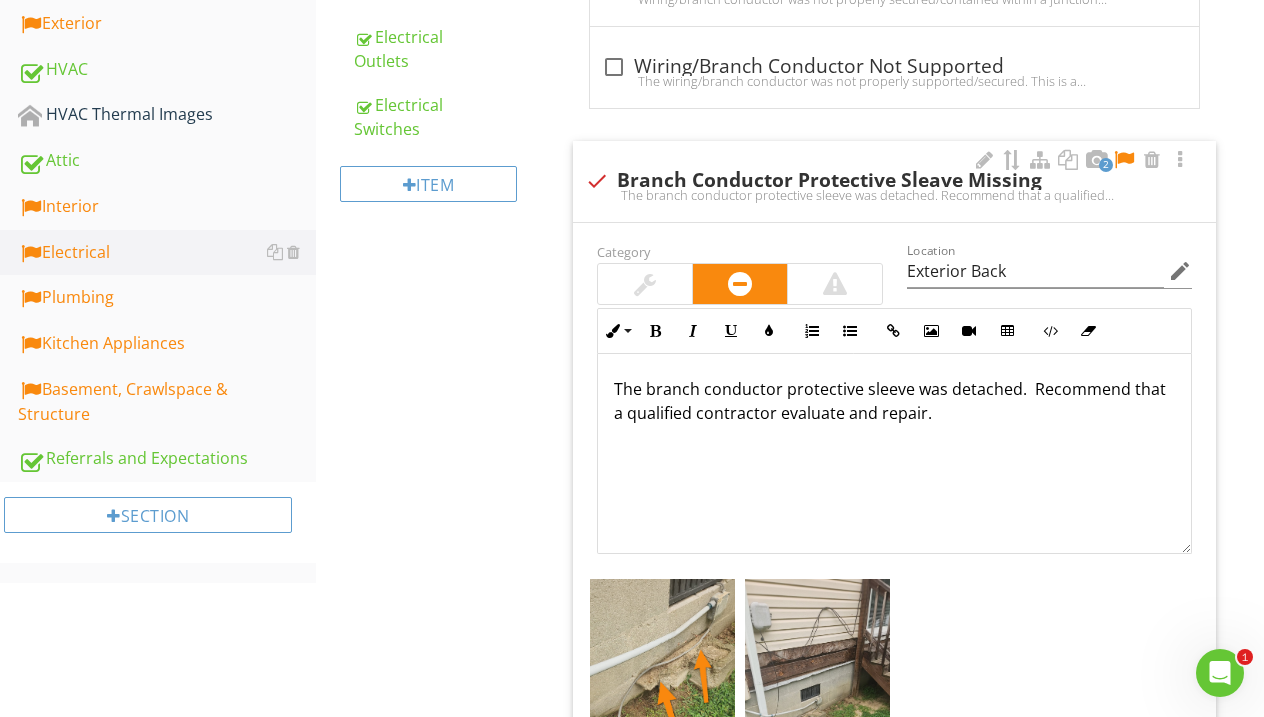 click on "The branch conductor protective sleeve was detached.  Recommend that a qualified contractor evaluate and repair." at bounding box center [894, 453] 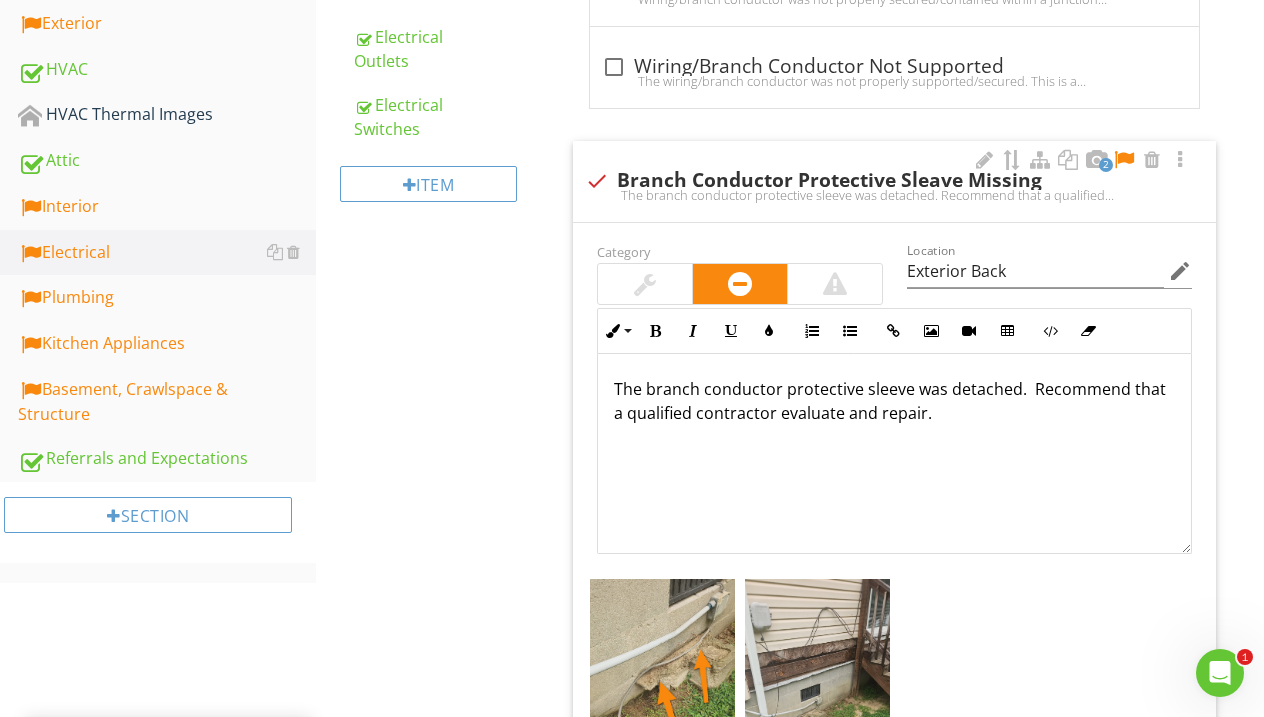 click on "The branch conductor protective sleeve was detached.  Recommend that a qualified contractor evaluate and repair." at bounding box center [894, 401] 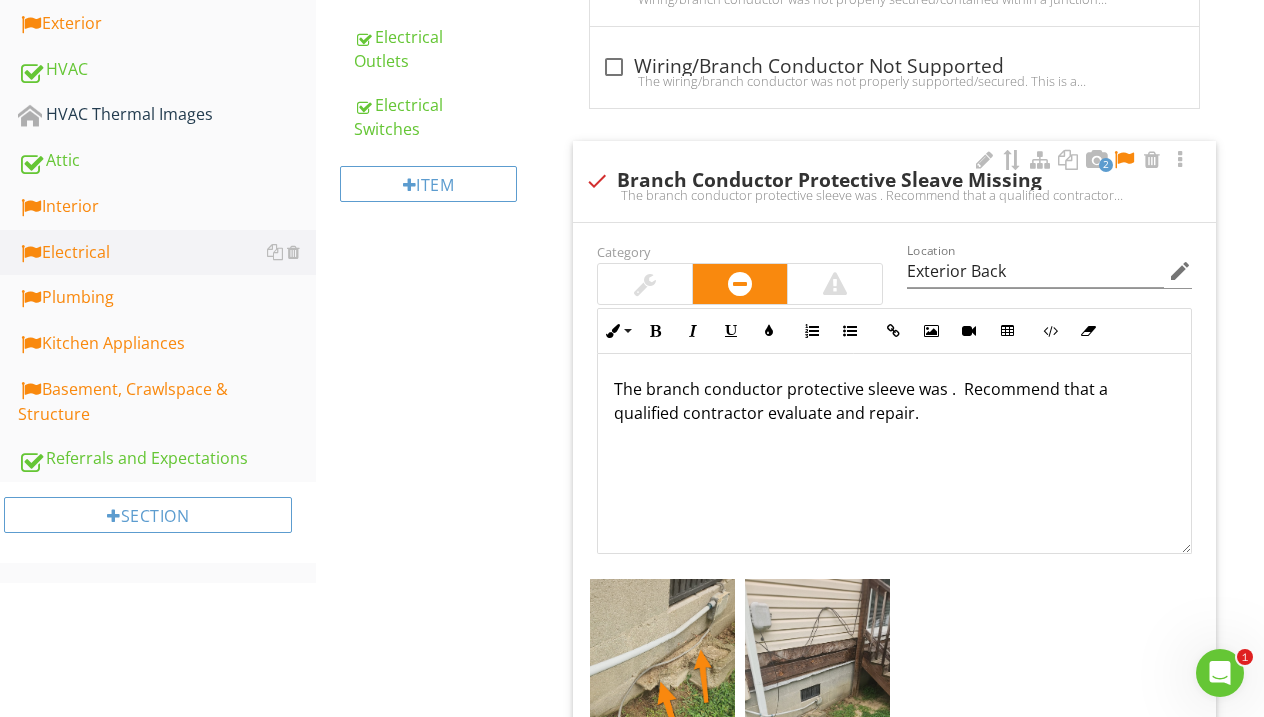 type 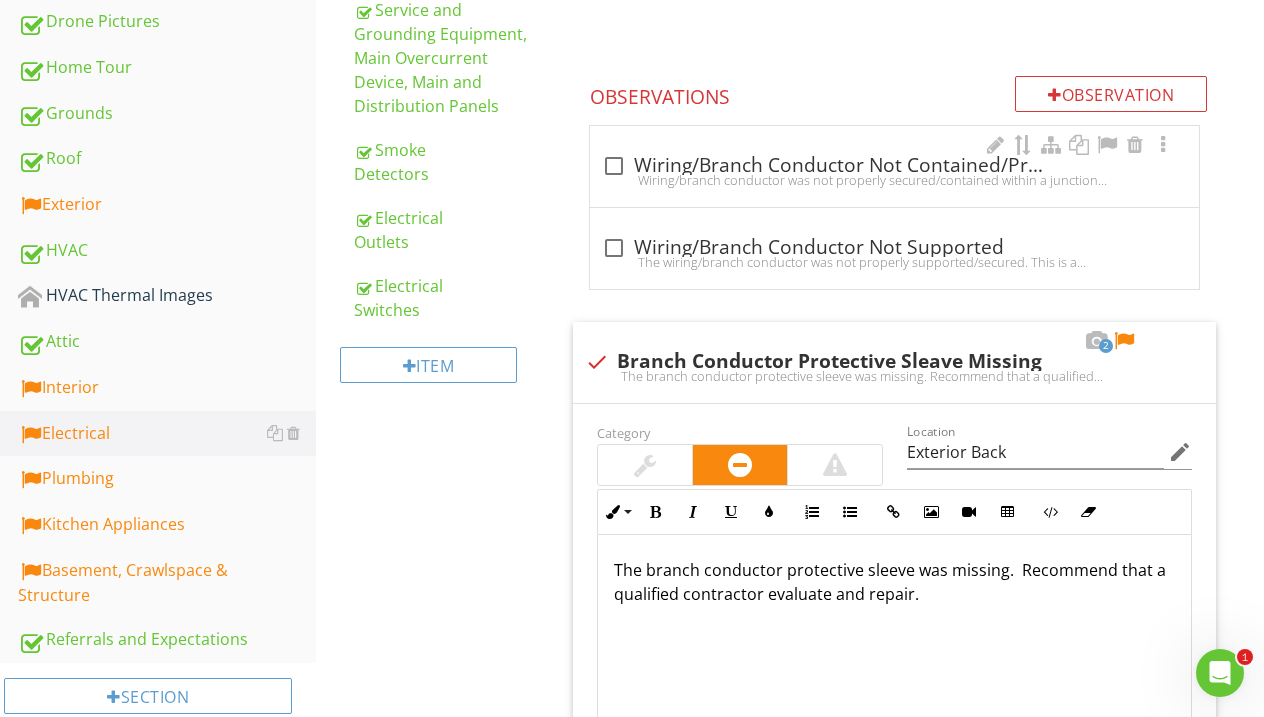 scroll, scrollTop: 624, scrollLeft: 0, axis: vertical 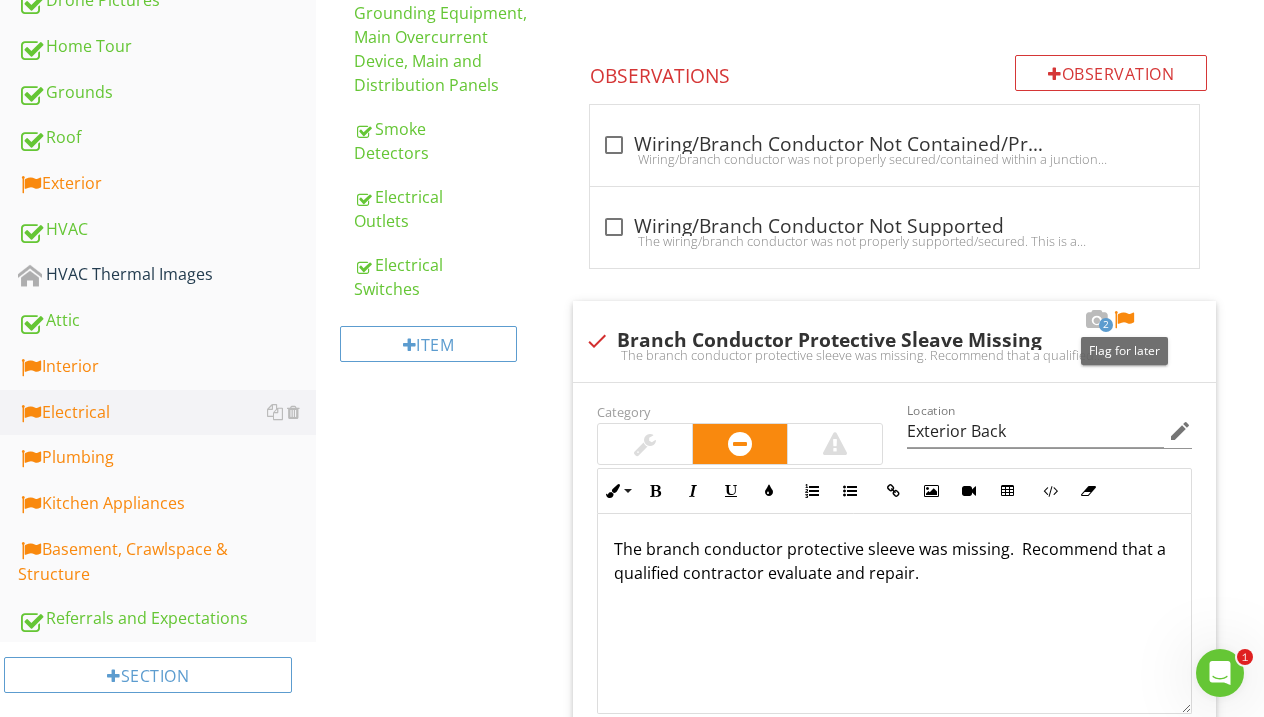 click at bounding box center [1124, 320] 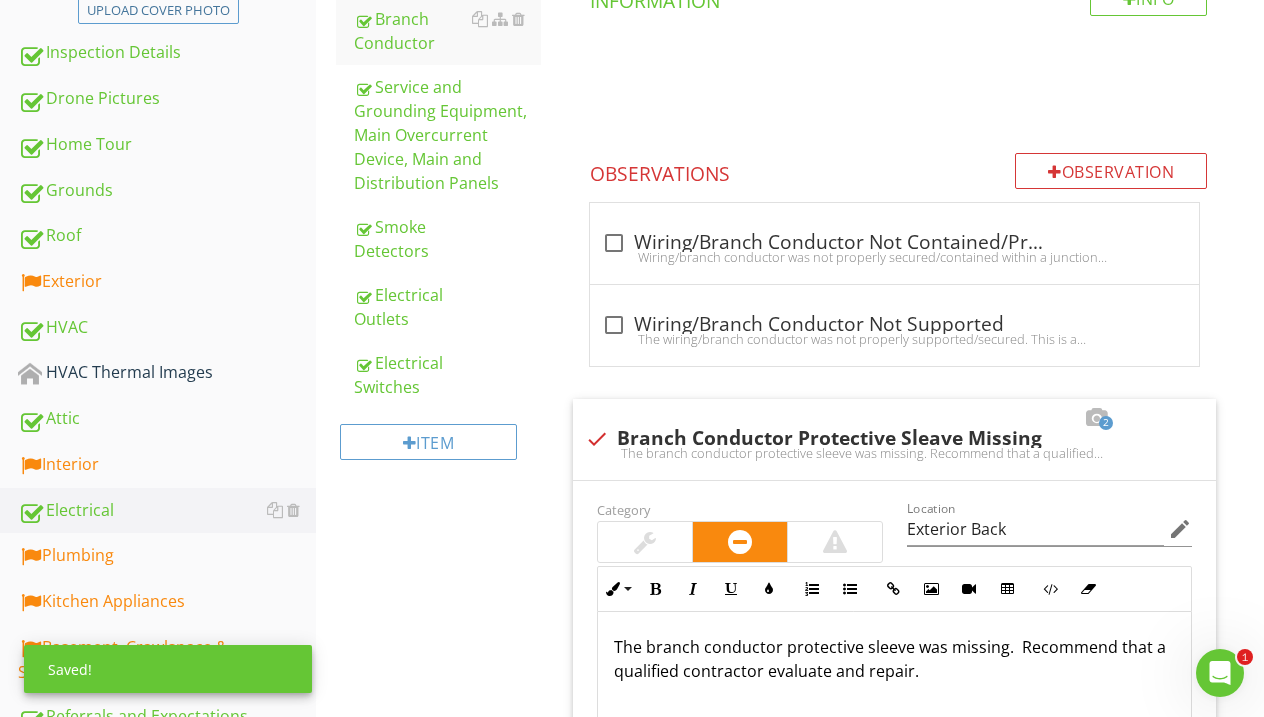 scroll, scrollTop: 578, scrollLeft: 0, axis: vertical 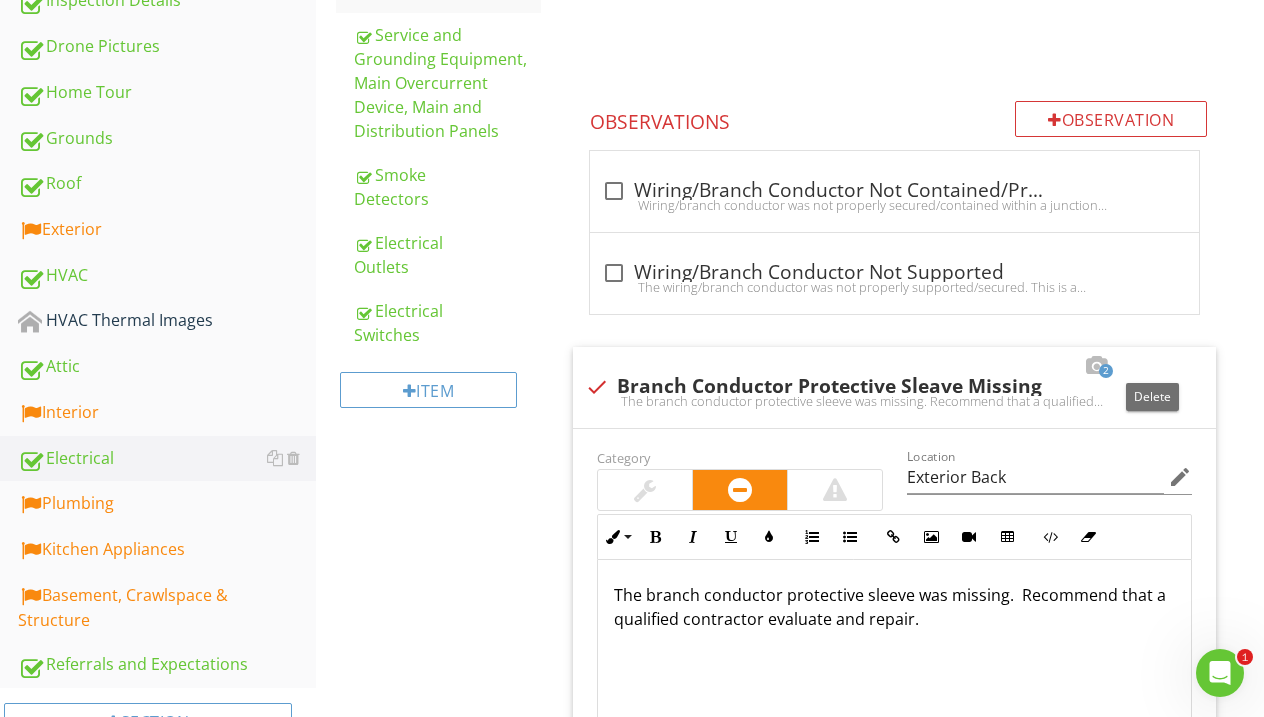 click at bounding box center [1124, 366] 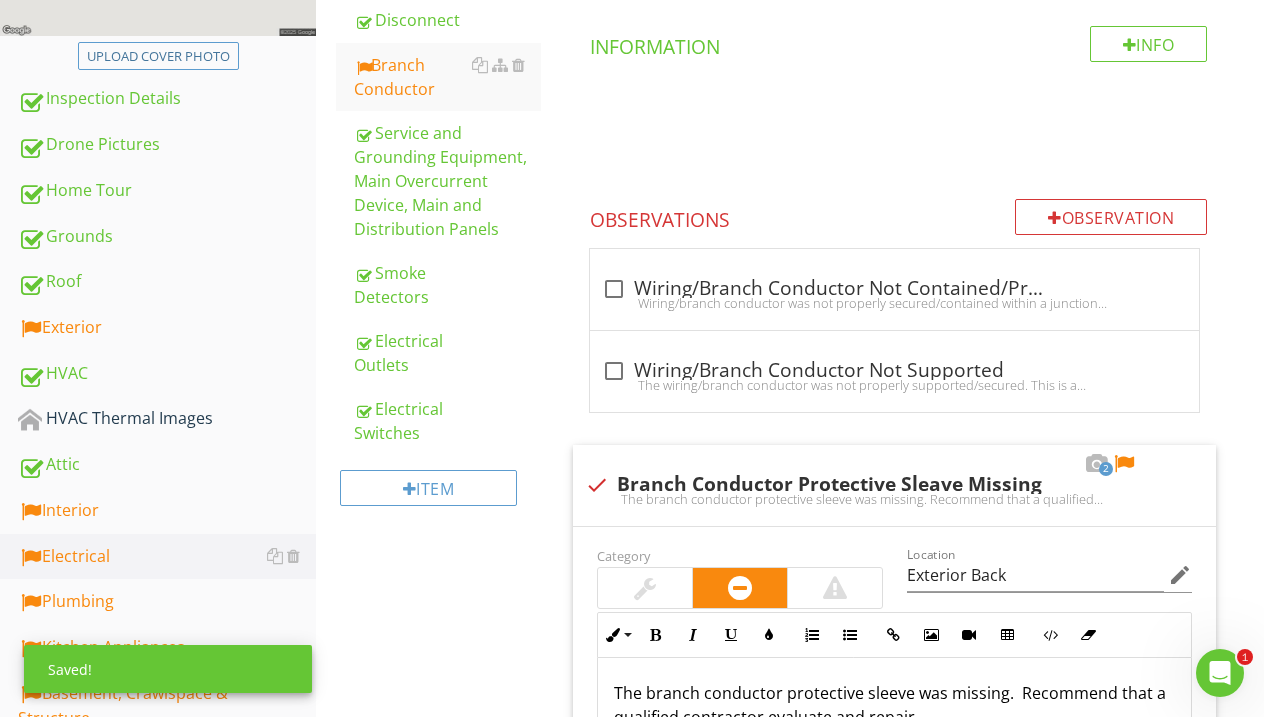 scroll, scrollTop: 479, scrollLeft: 0, axis: vertical 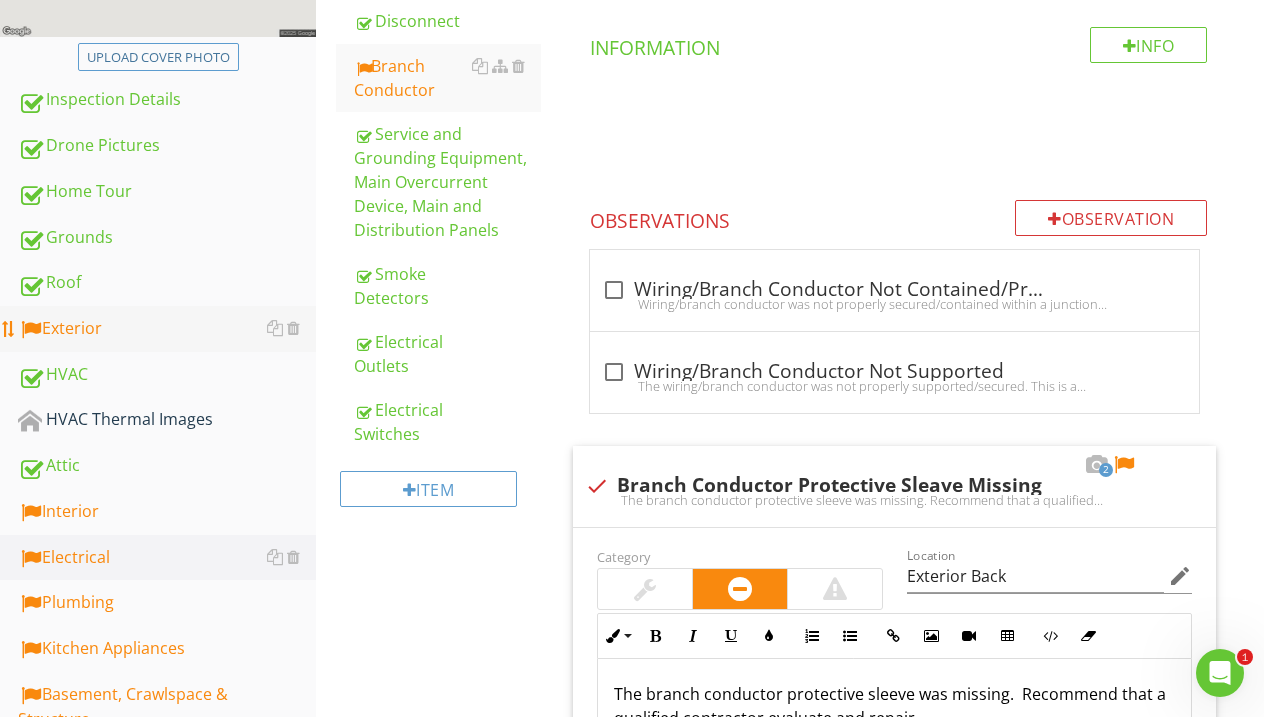 click on "Exterior" at bounding box center (167, 329) 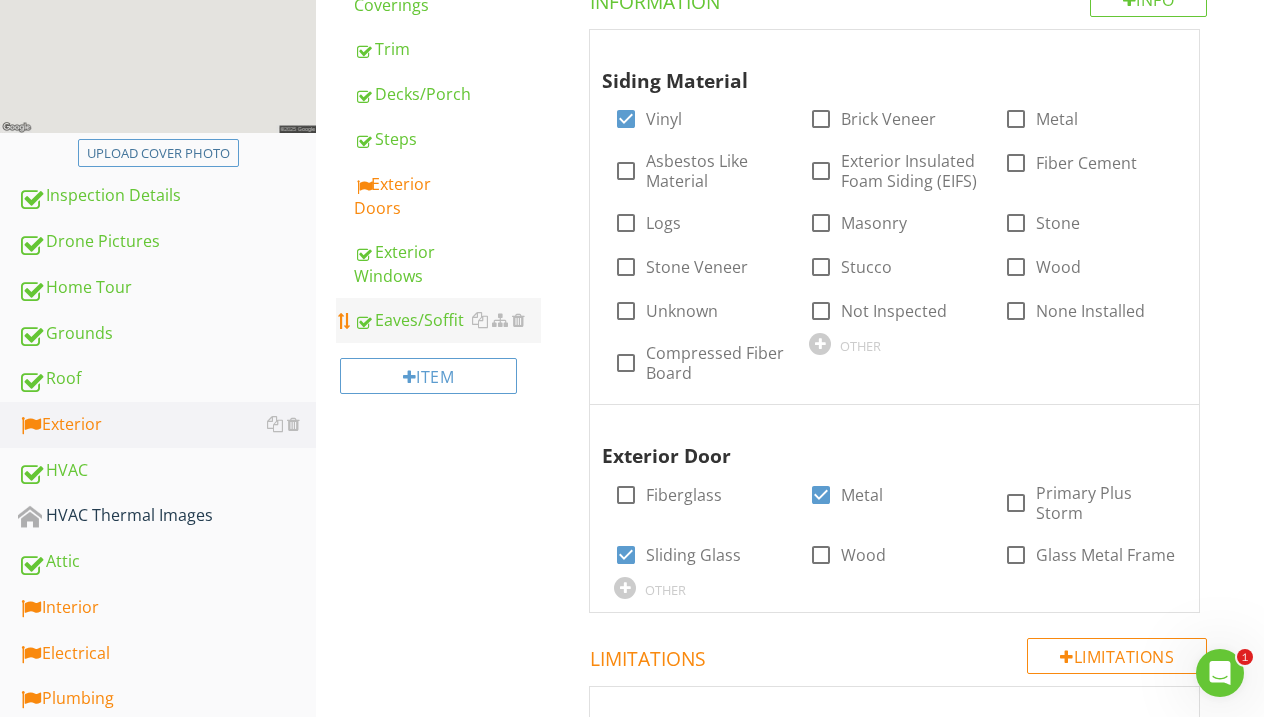 scroll, scrollTop: 381, scrollLeft: 0, axis: vertical 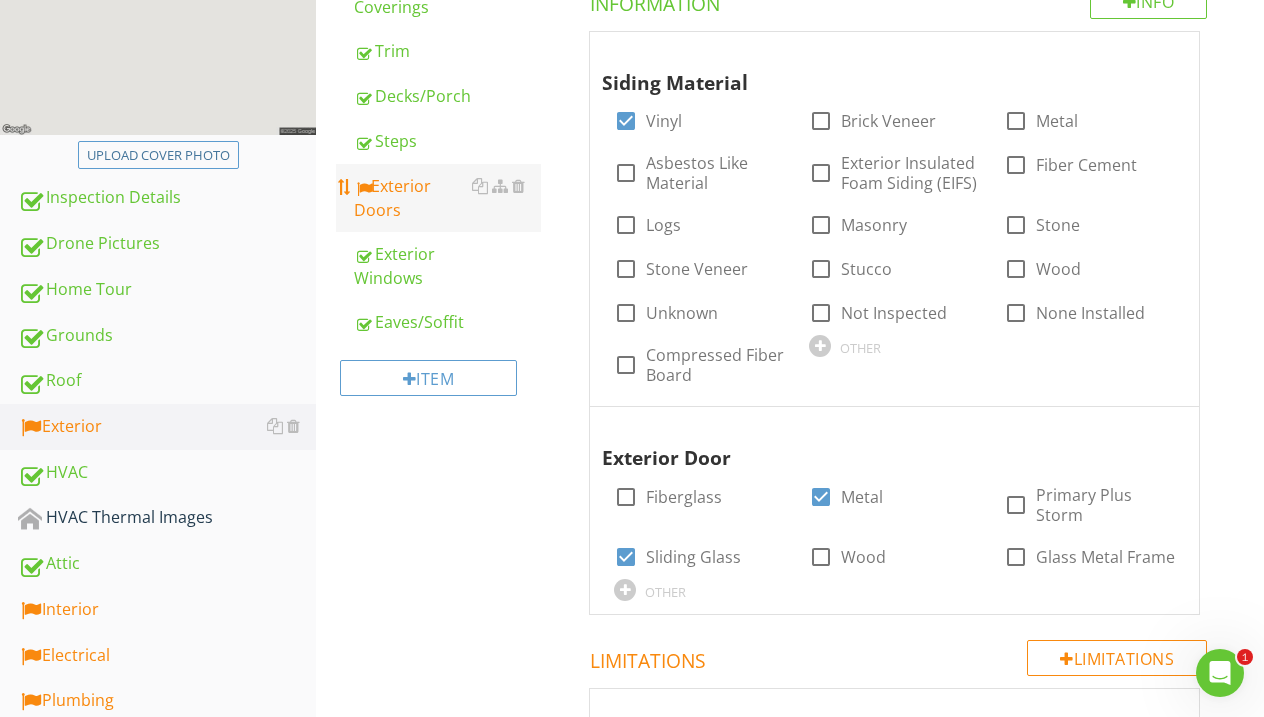 click on "Exterior Doors" at bounding box center [447, 198] 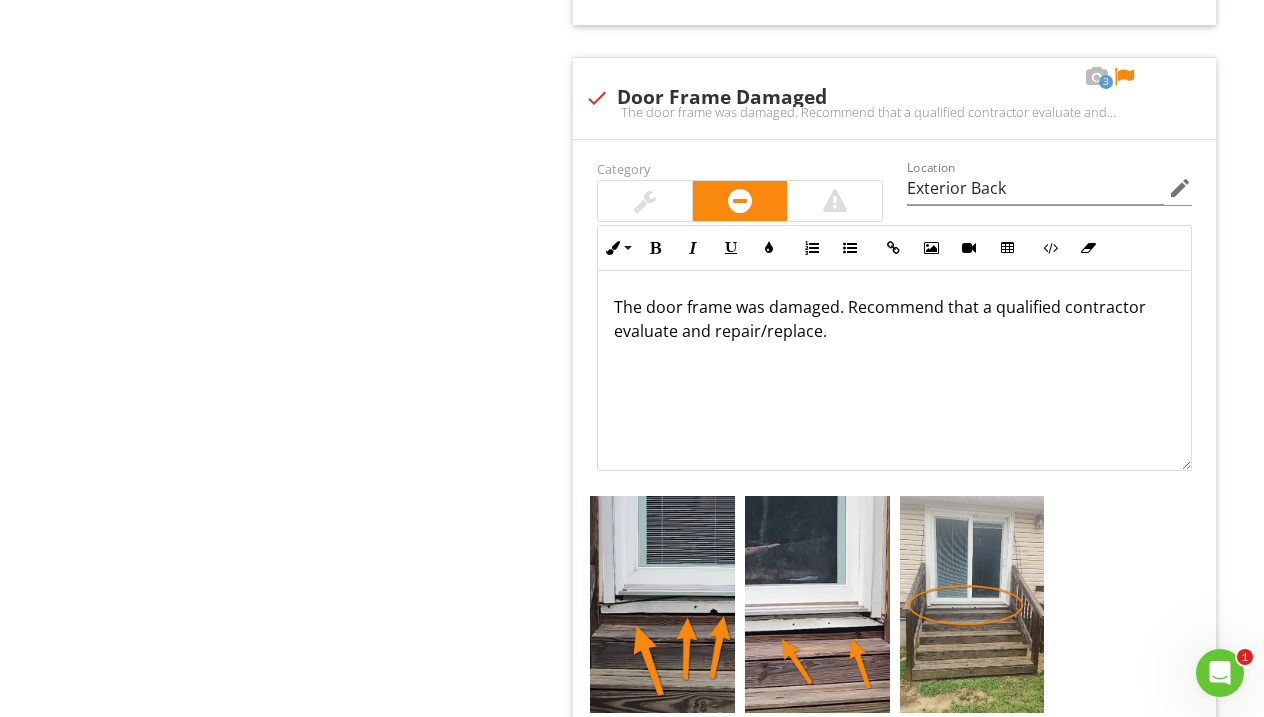scroll, scrollTop: 6193, scrollLeft: 0, axis: vertical 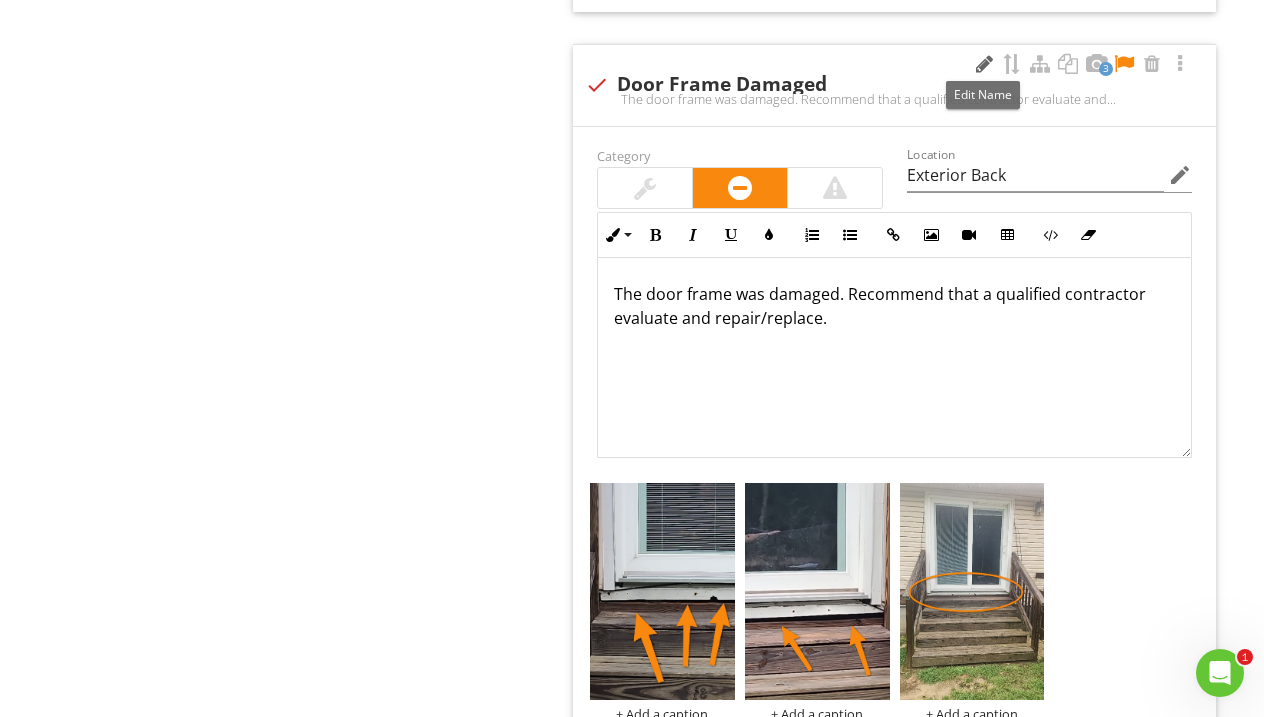click at bounding box center [984, 64] 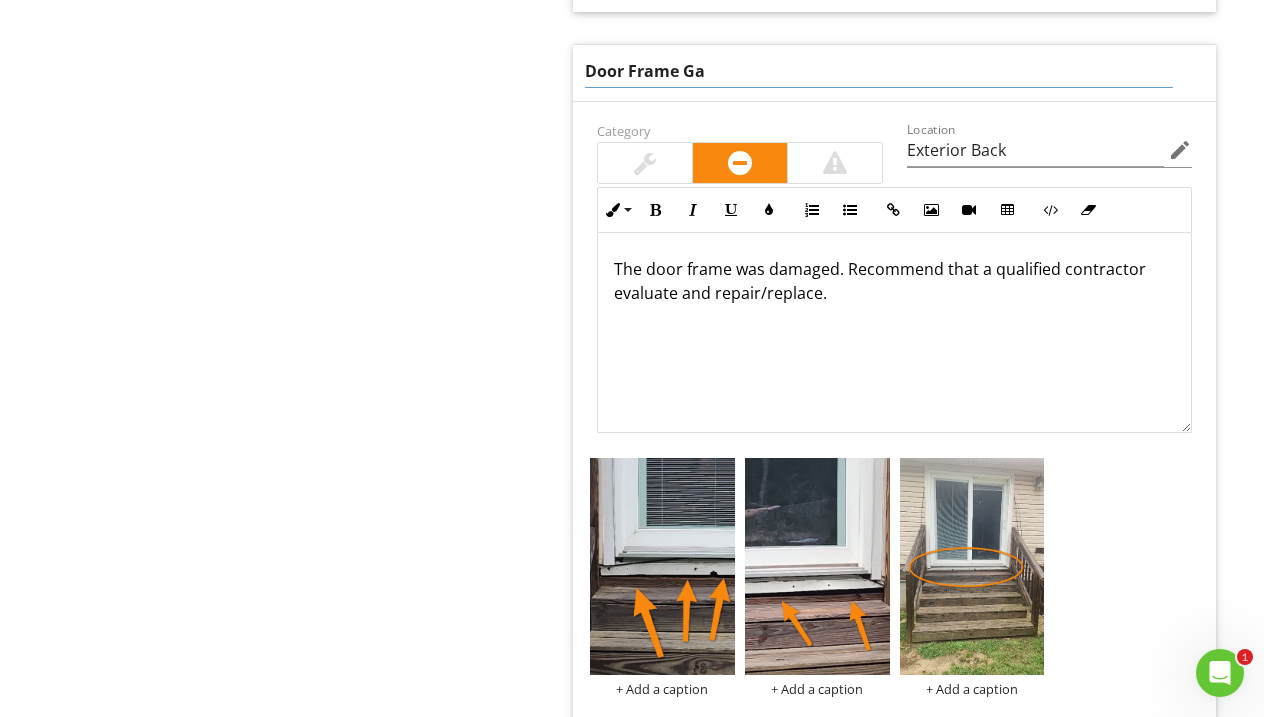 type on "Door Frame Gap" 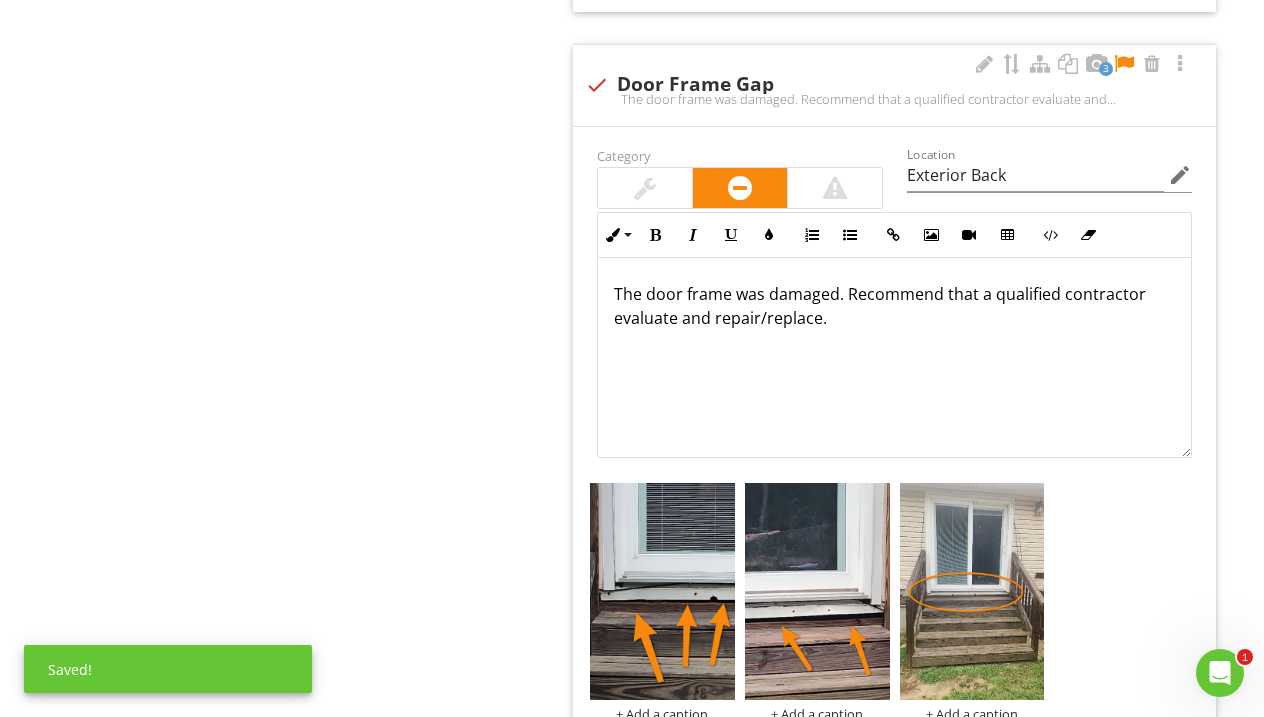 click on "The door frame was damaged. Recommend that a qualified contractor evaluate and repair/replace." at bounding box center [894, 358] 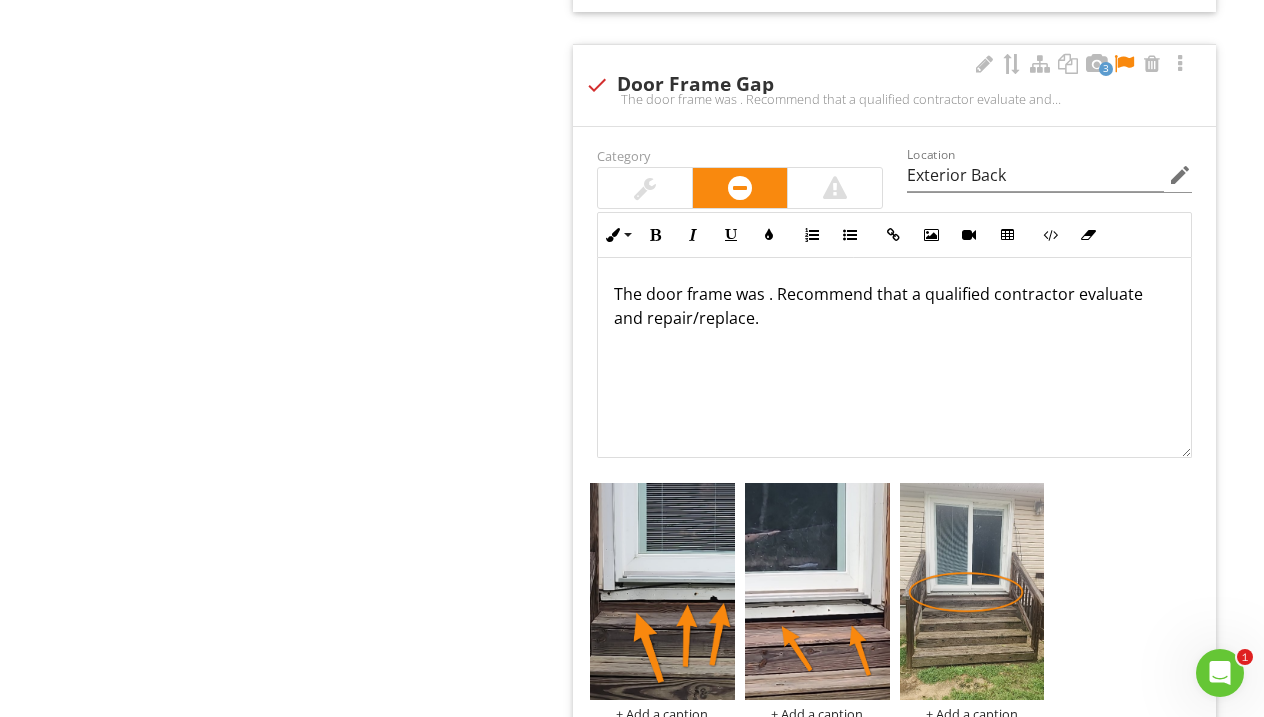 type 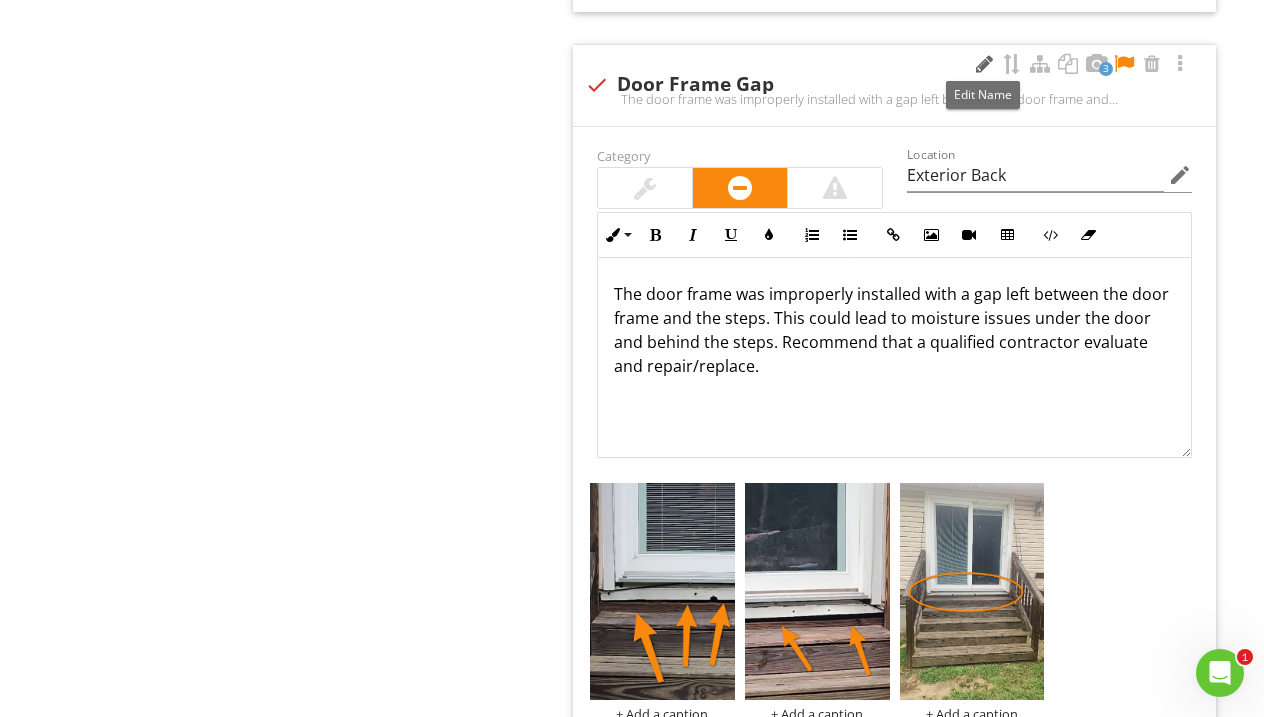 click at bounding box center [984, 64] 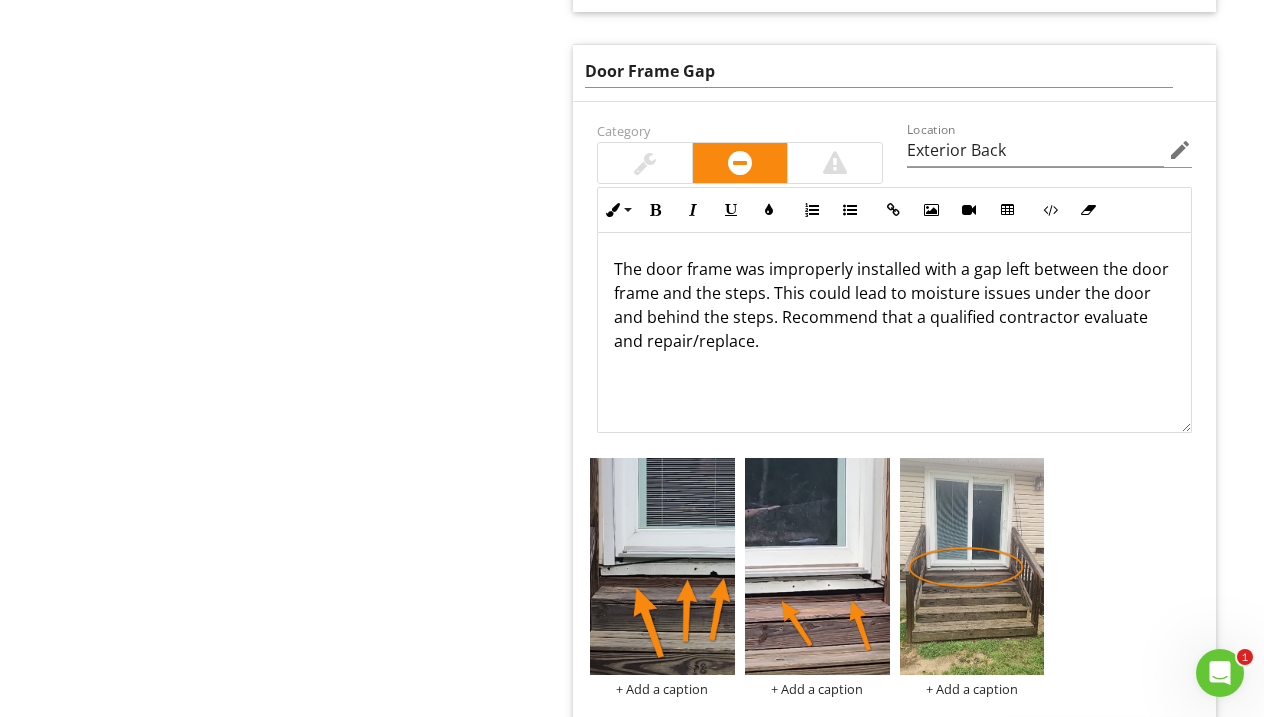 click on "Door Frame Gap" at bounding box center [879, 71] 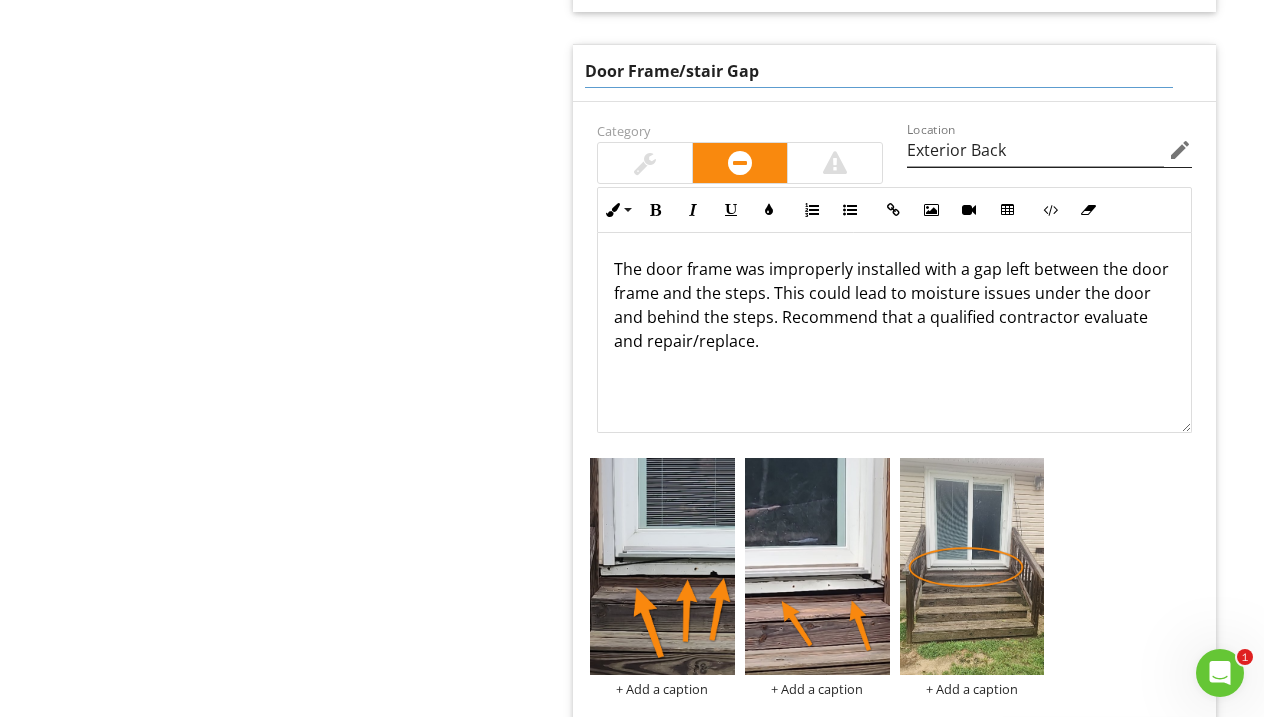 type on "Door Frame/stairs Gap" 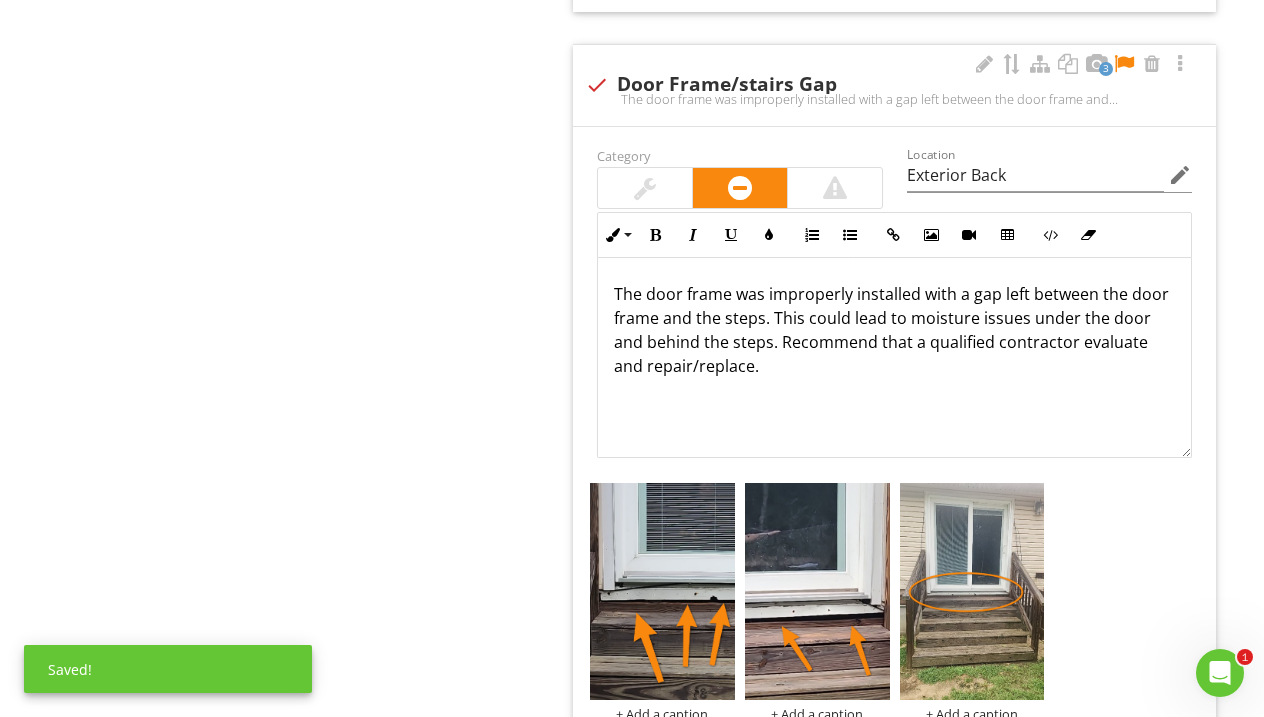 click on "The door frame was improperly installed with a gap left between the door frame and the steps. This could lead to moisture issues under the door and behind the steps. Recommend that a qualified contractor evaluate and repair/replace." at bounding box center [894, 330] 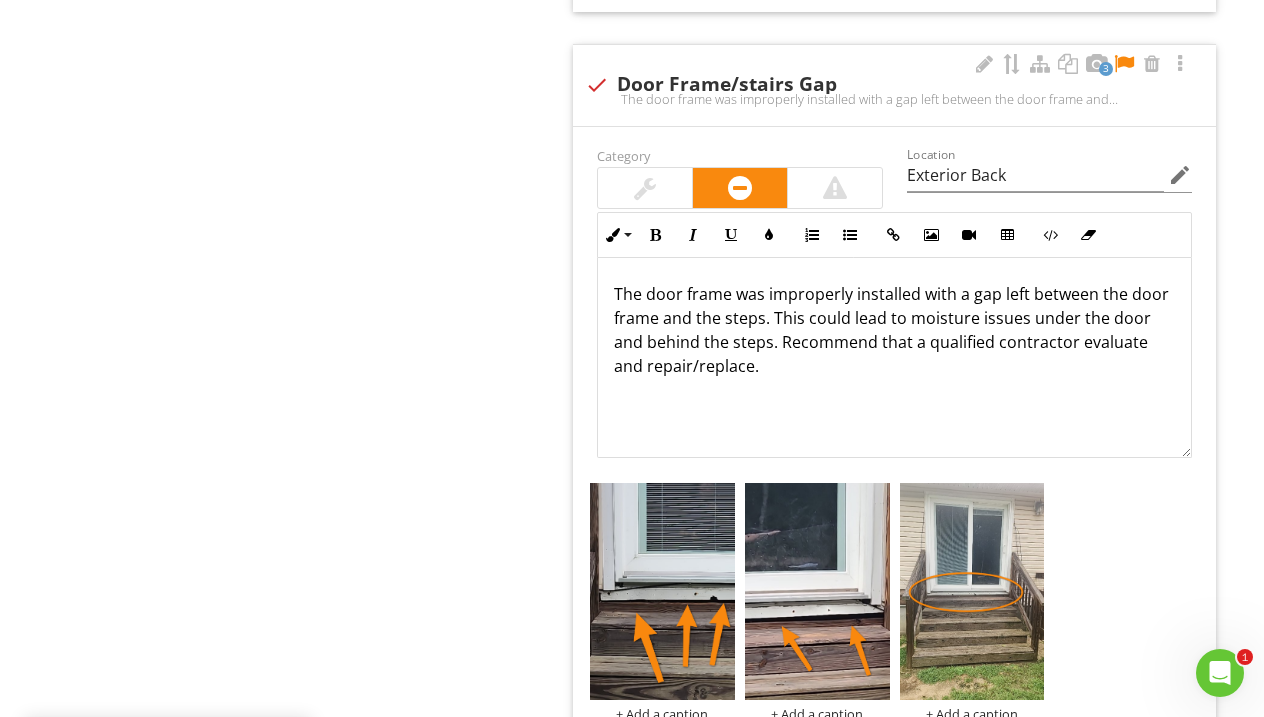 click on "The door frame was improperly installed with a gap left between the door frame and the steps. This could lead to moisture issues under the door and behind the steps. Recommend that a qualified contractor evaluate and repair/replace." at bounding box center [894, 330] 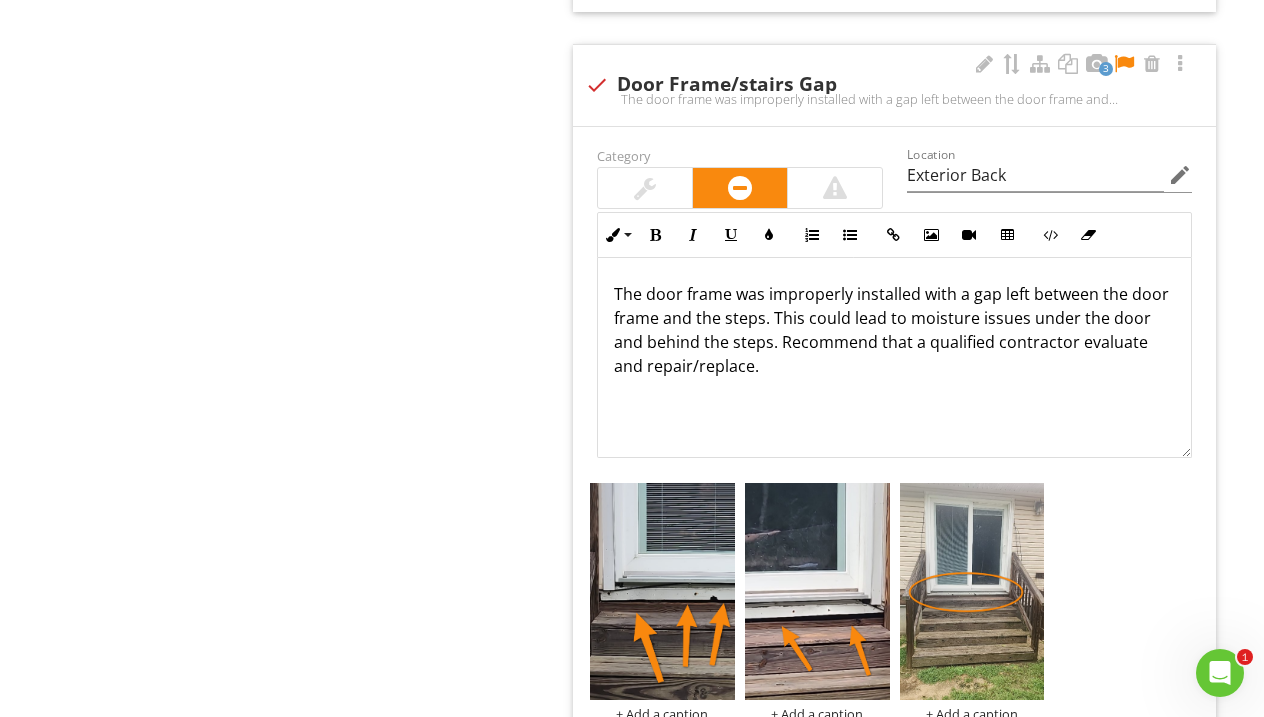 click on "The door frame was improperly installed with a gap left between the door frame and the steps. This could lead to moisture issues under the door and behind the steps. Recommend that a qualified contractor evaluate and repair/replace." at bounding box center (894, 330) 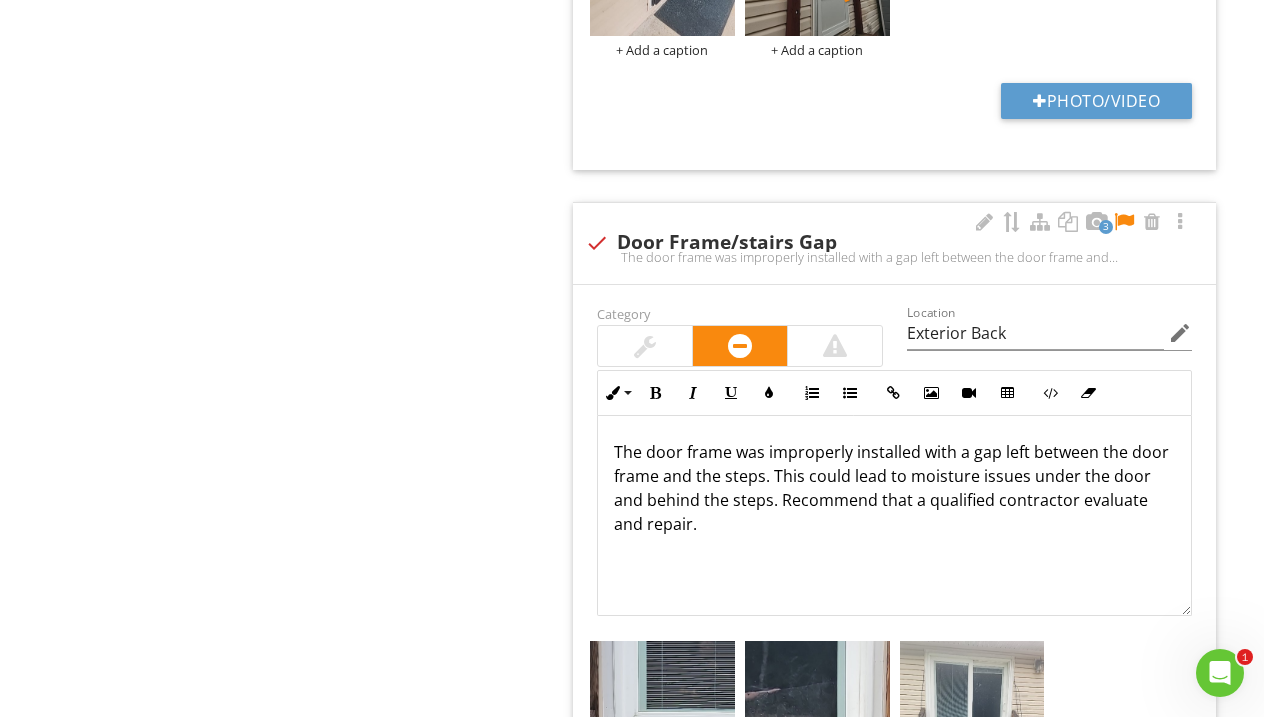 scroll, scrollTop: 6042, scrollLeft: 0, axis: vertical 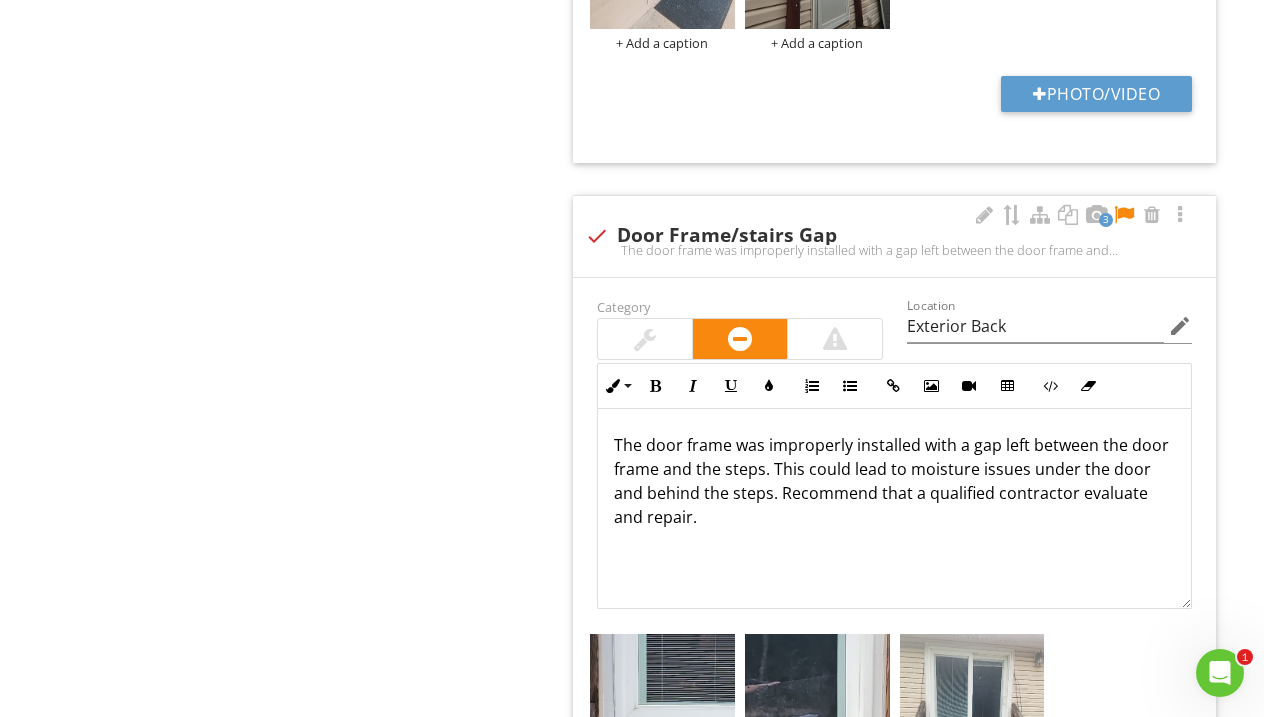 click at bounding box center [1124, 215] 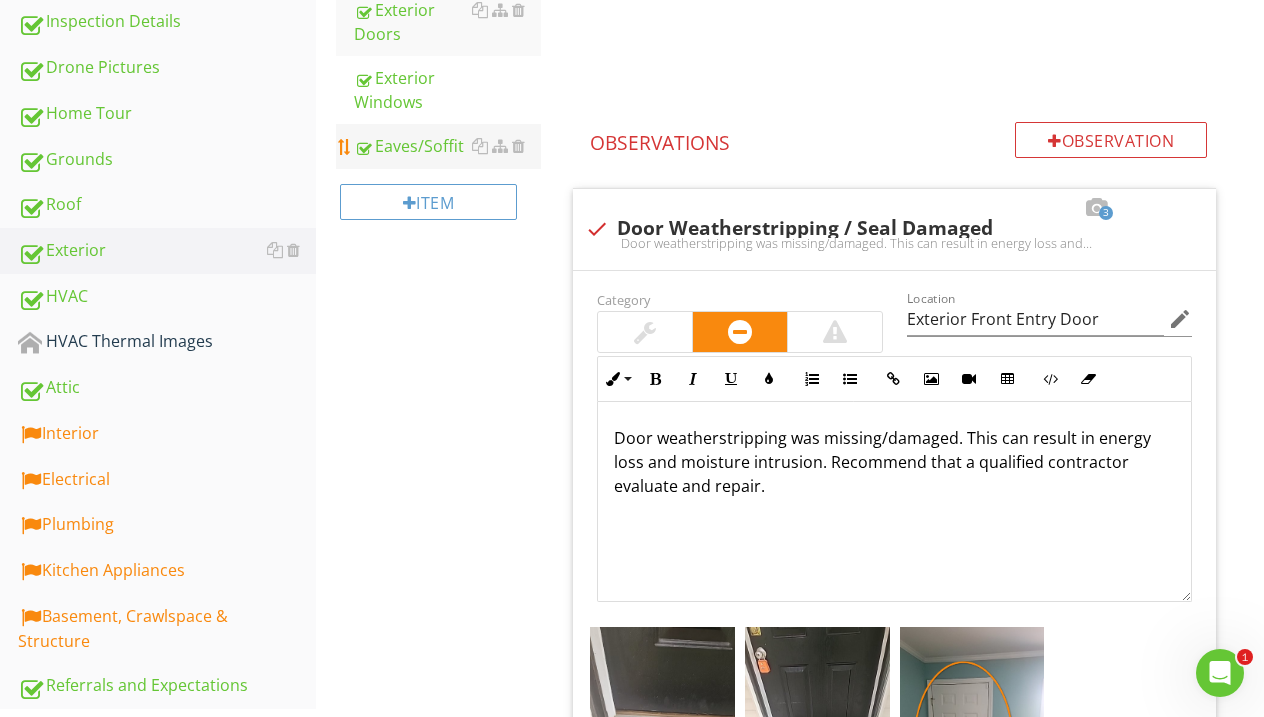 scroll, scrollTop: 560, scrollLeft: 0, axis: vertical 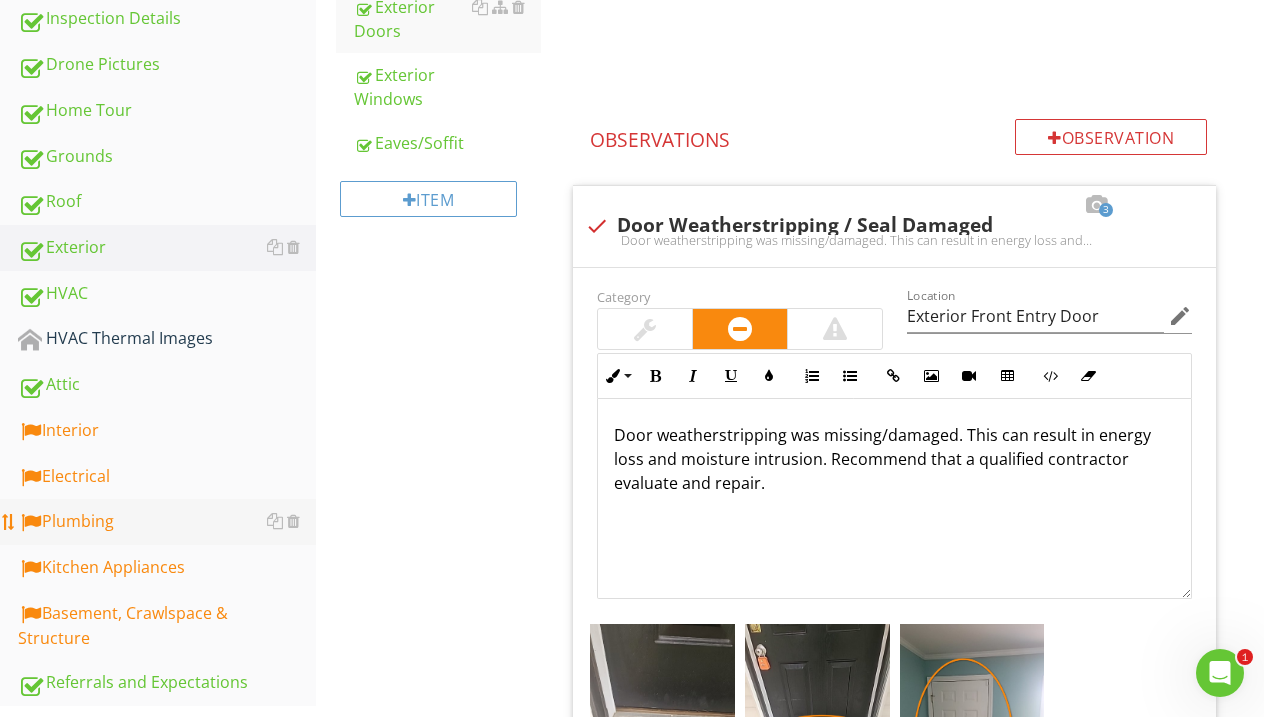 click on "Plumbing" at bounding box center (167, 522) 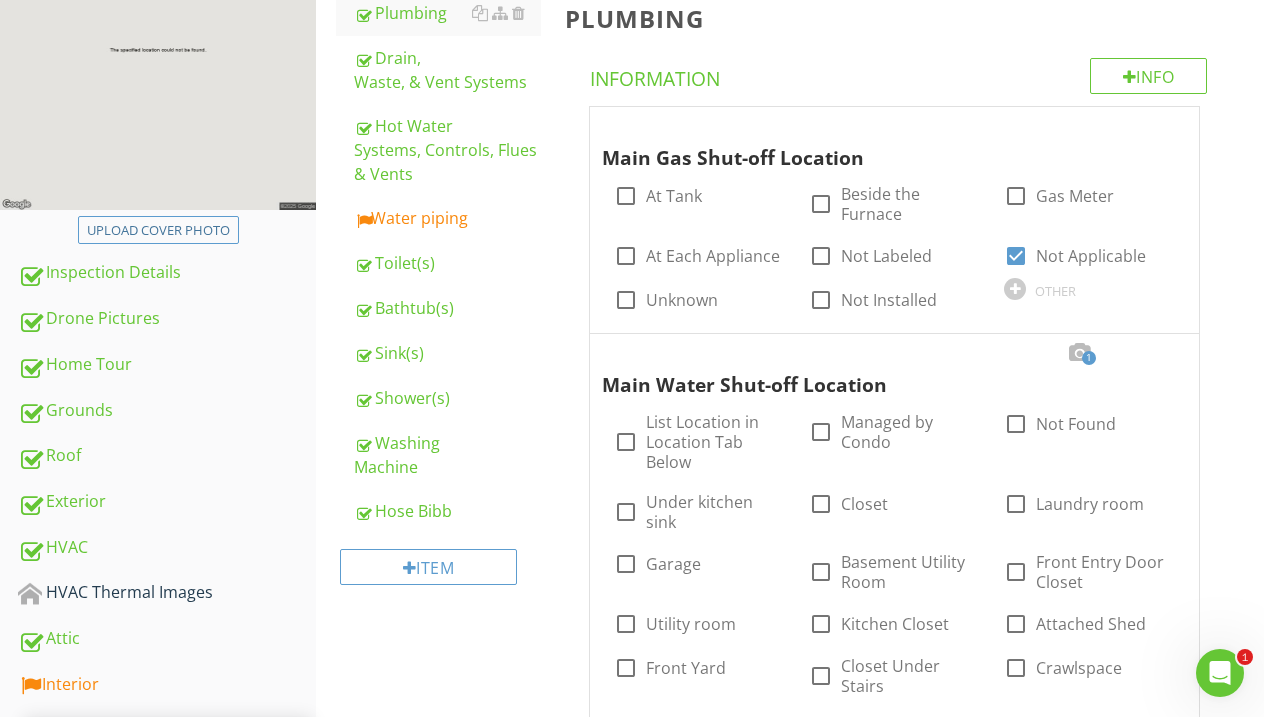 scroll, scrollTop: 288, scrollLeft: 0, axis: vertical 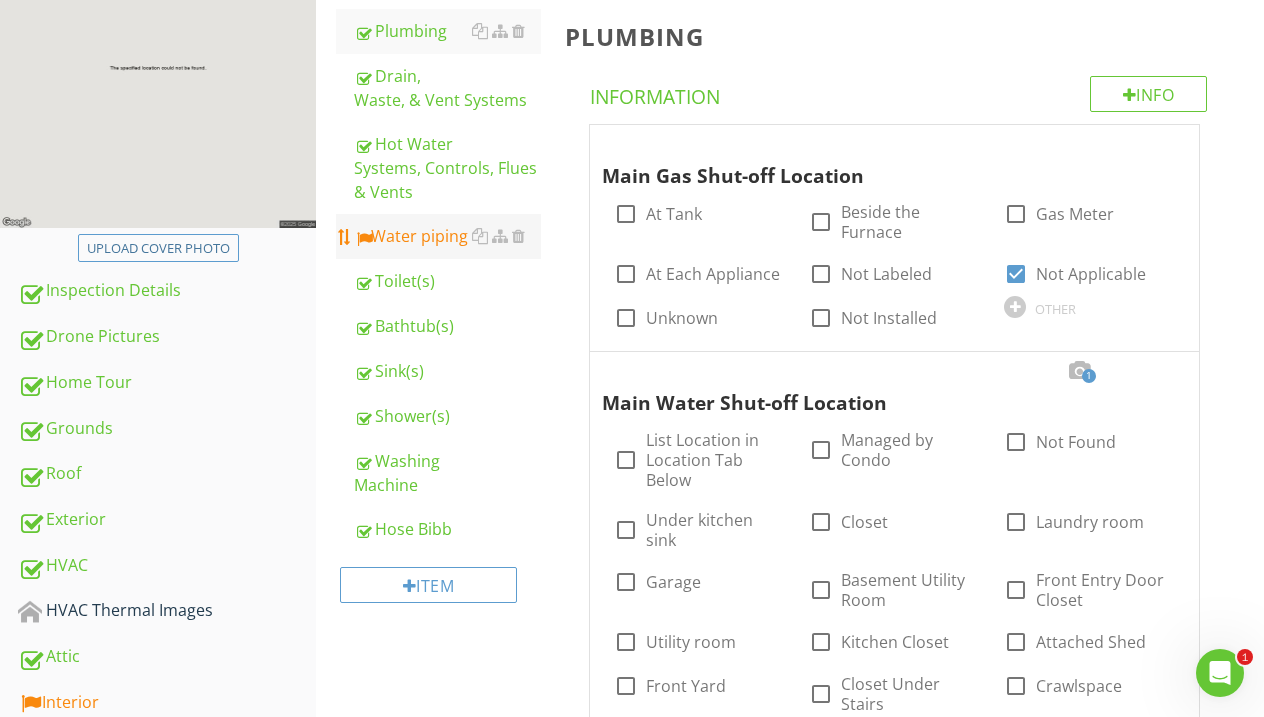 click on "Water piping" at bounding box center (447, 236) 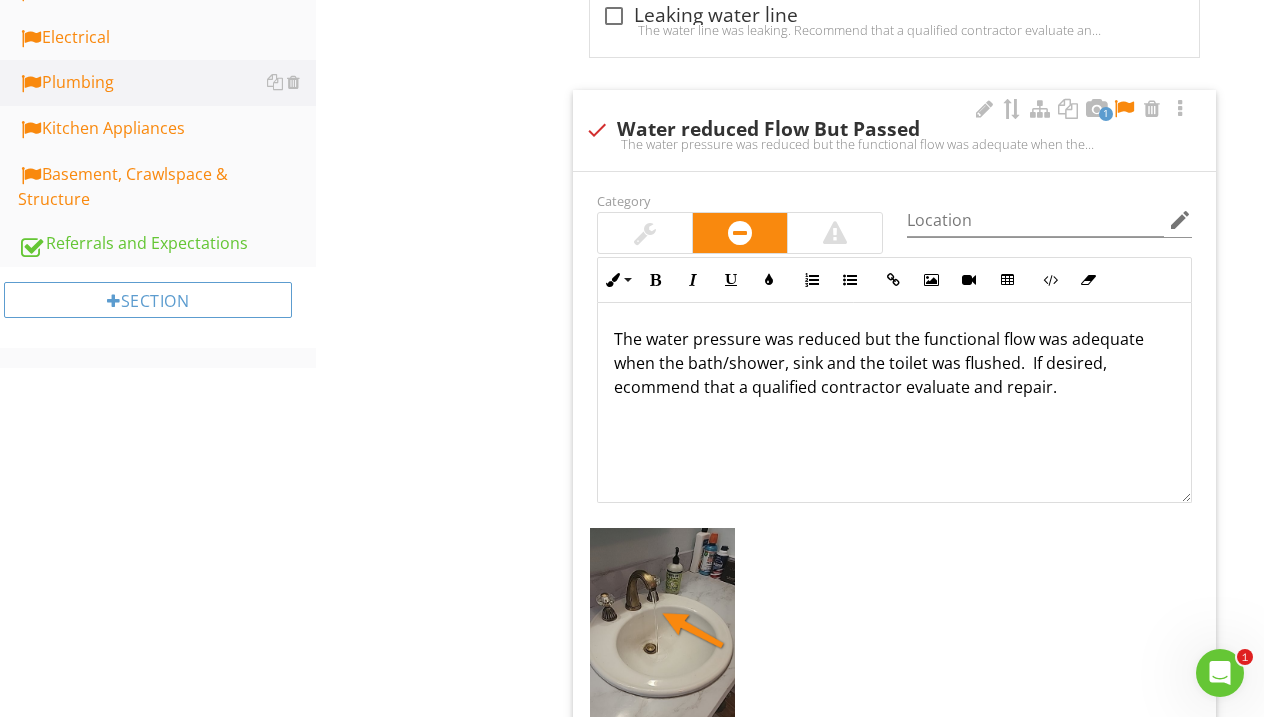 scroll, scrollTop: 1083, scrollLeft: 0, axis: vertical 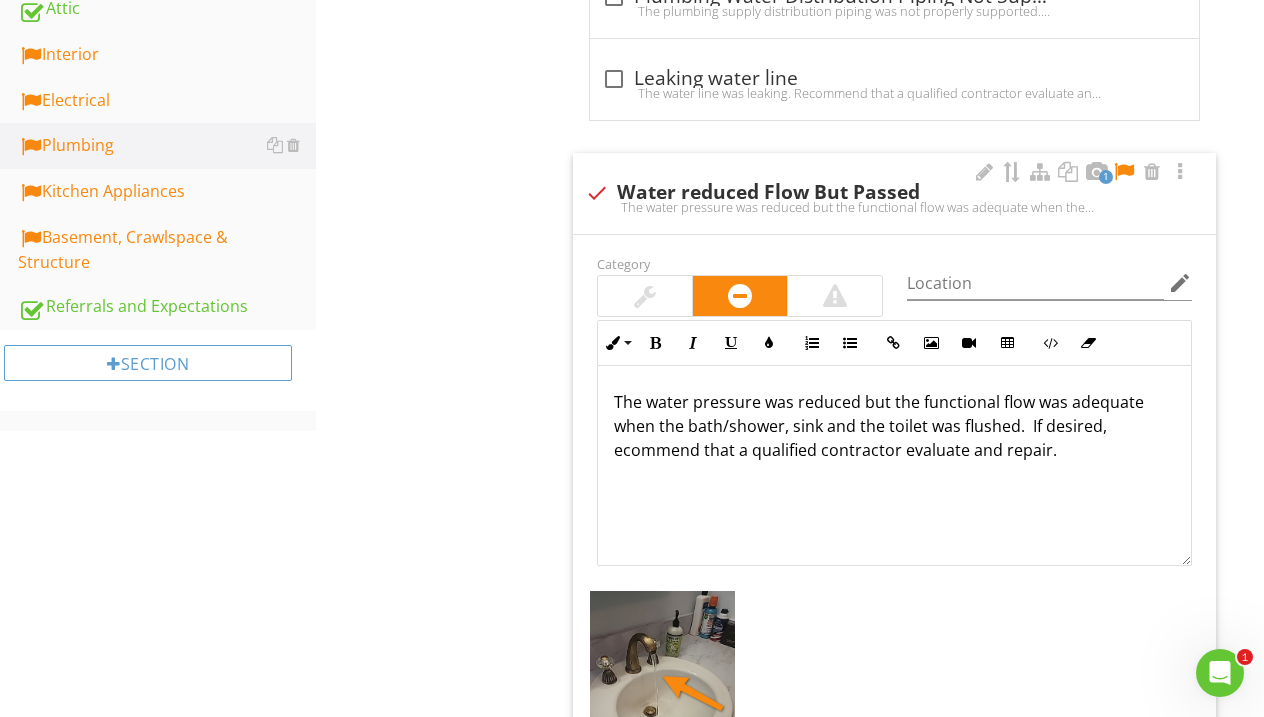 click at bounding box center [984, 173] 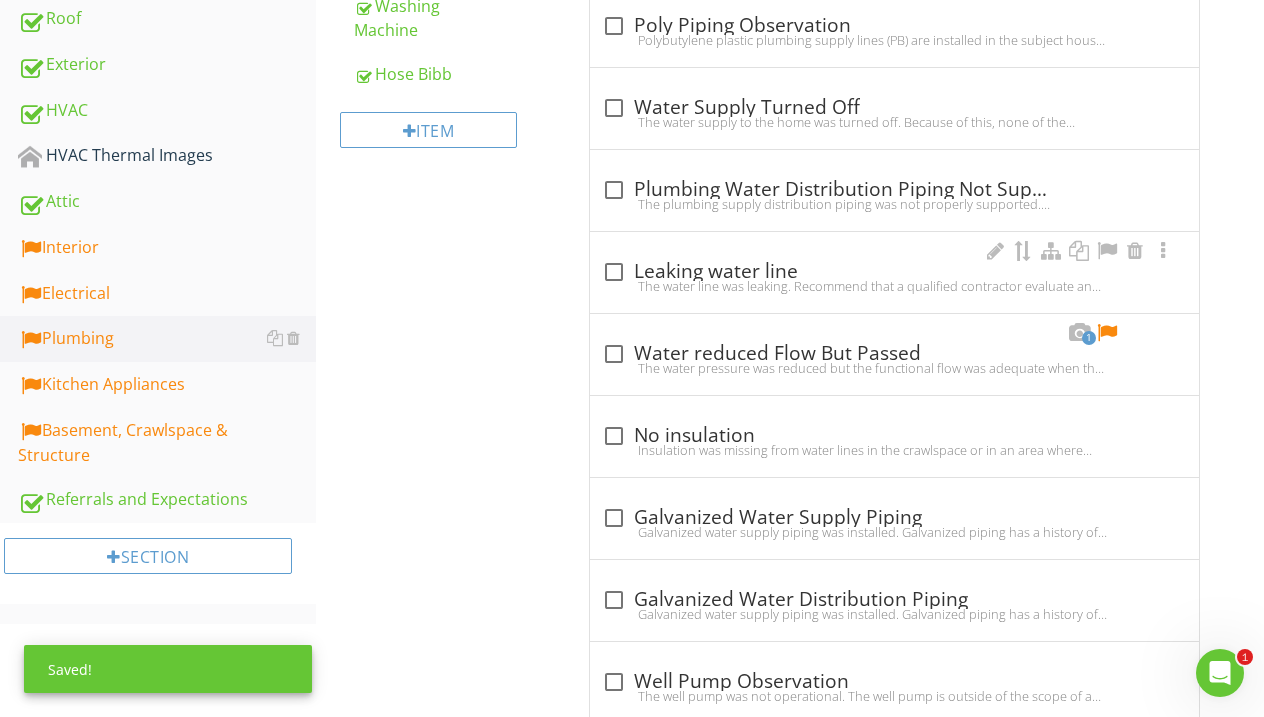 scroll, scrollTop: 736, scrollLeft: 0, axis: vertical 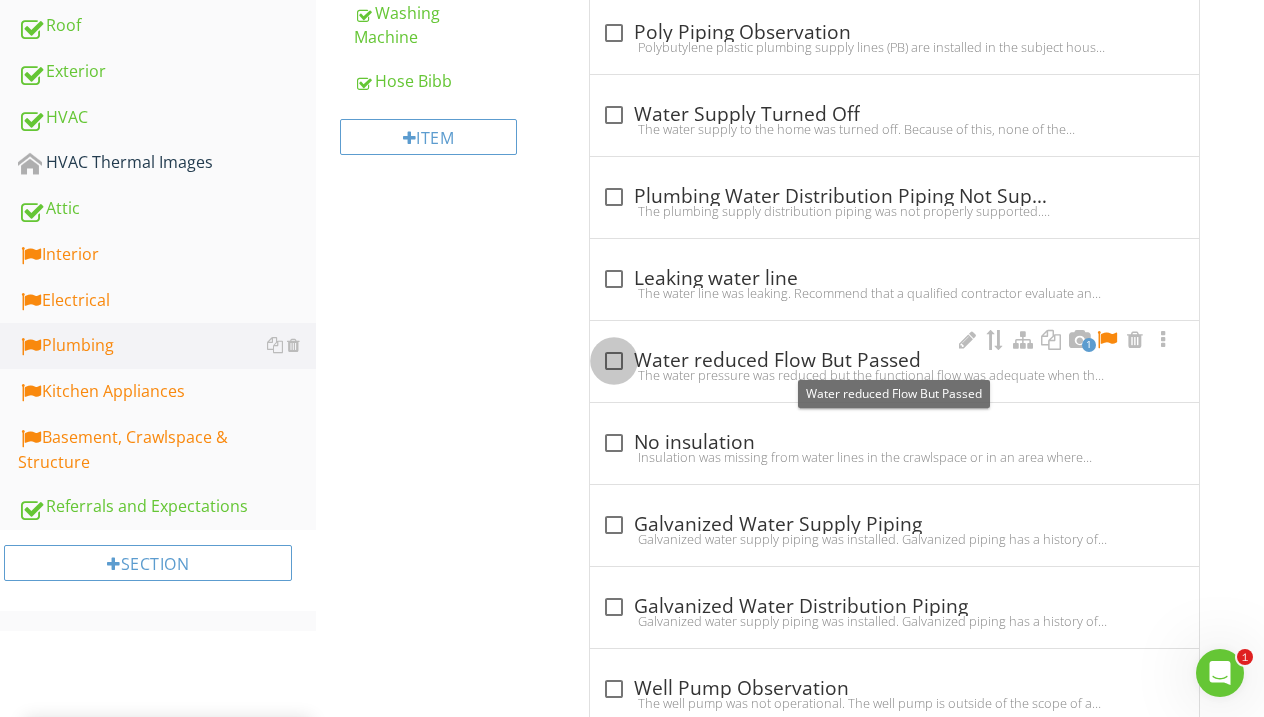 click at bounding box center [614, 361] 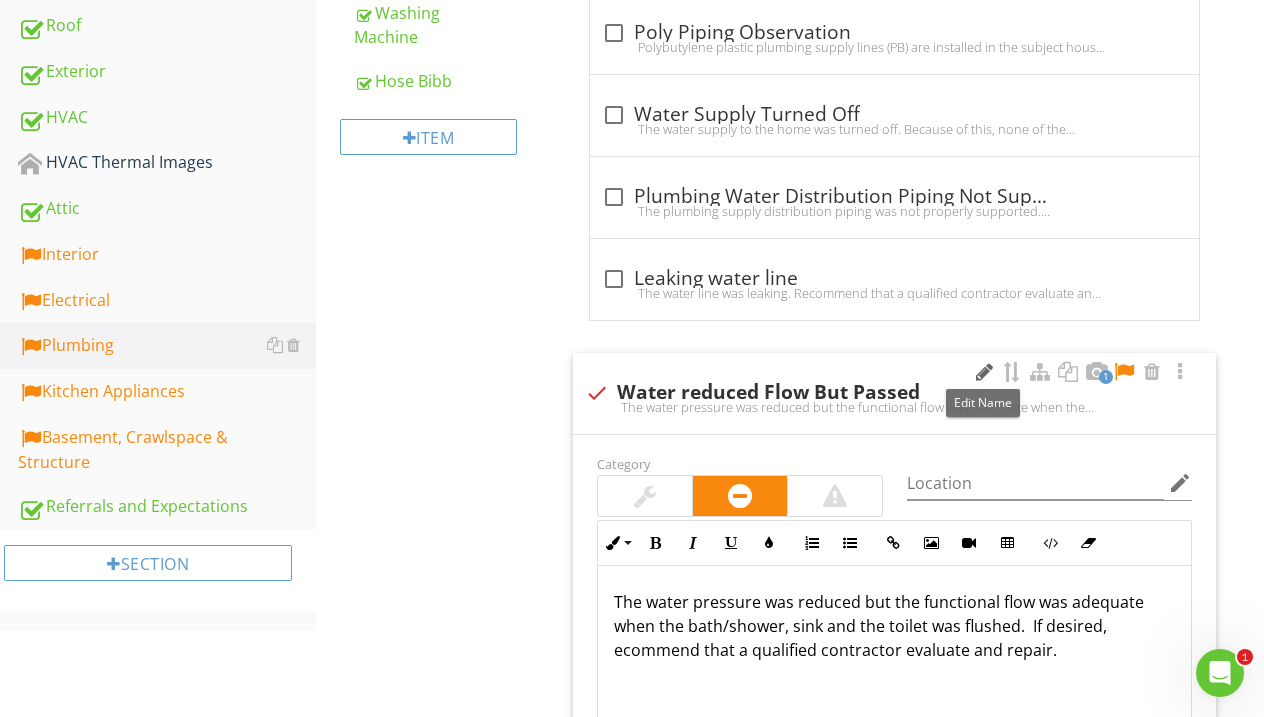click at bounding box center [984, 372] 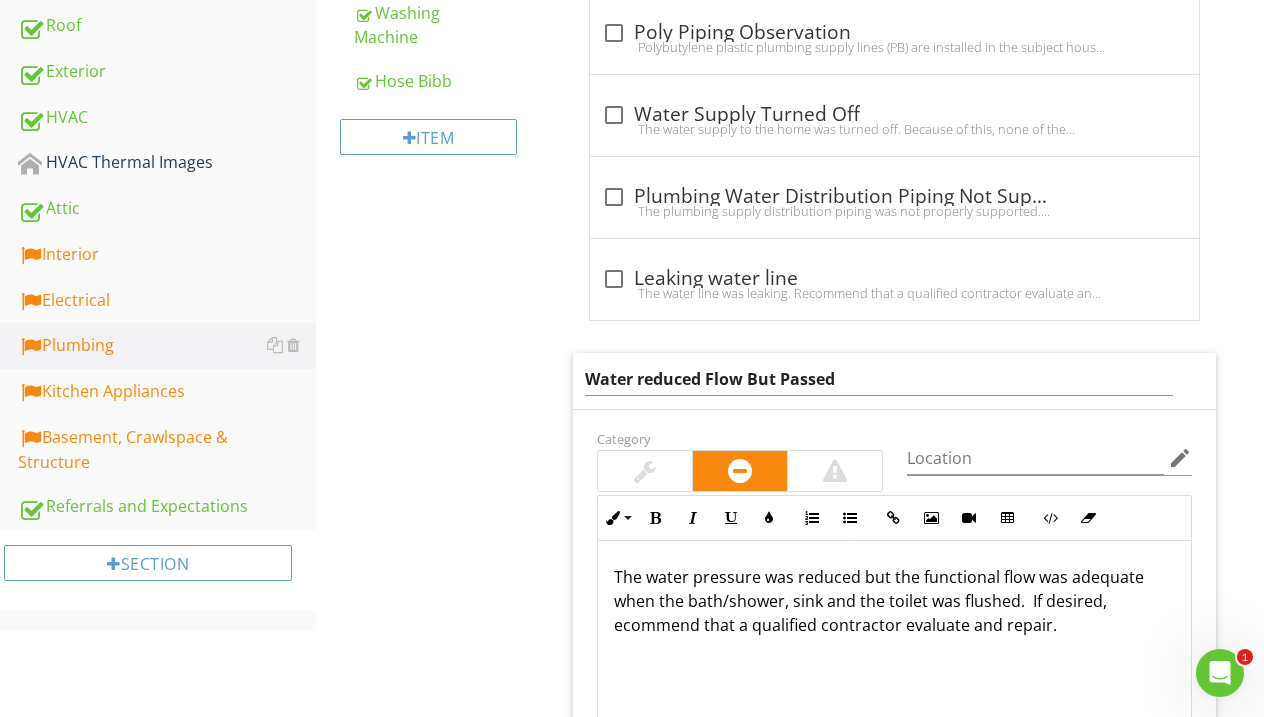 drag, startPoint x: 889, startPoint y: 375, endPoint x: 608, endPoint y: 368, distance: 281.0872 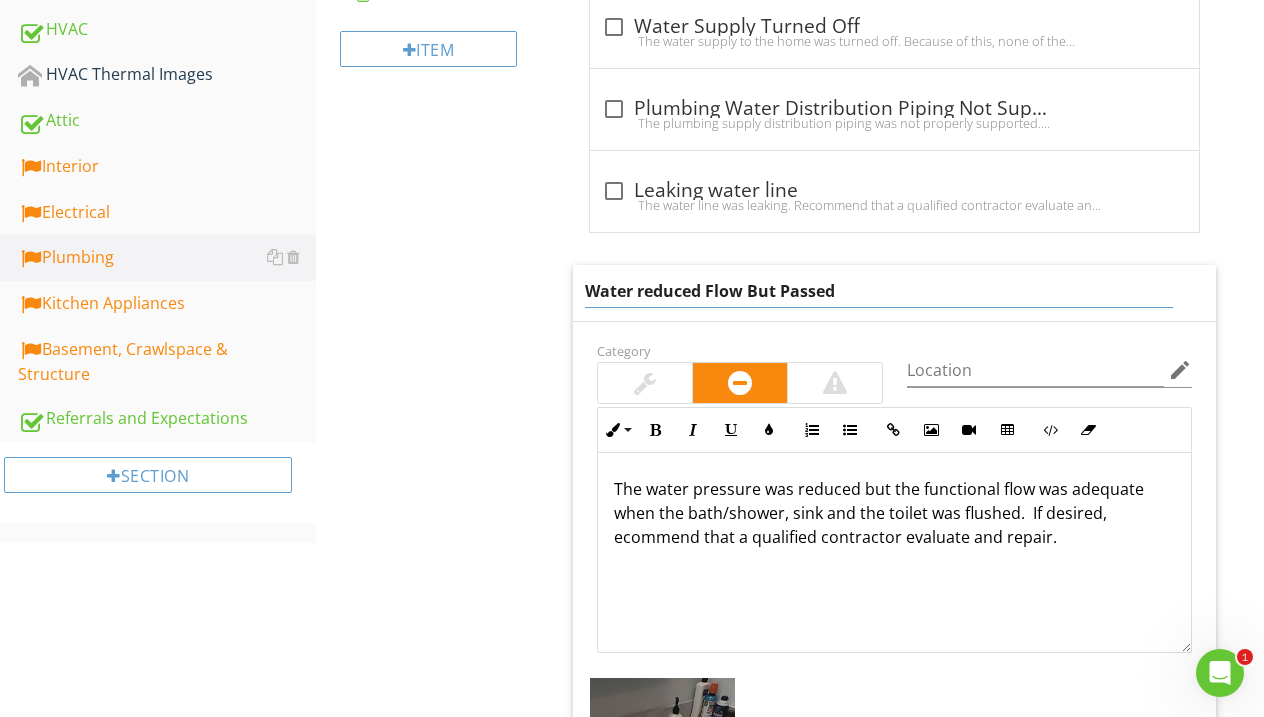 scroll, scrollTop: 820, scrollLeft: 0, axis: vertical 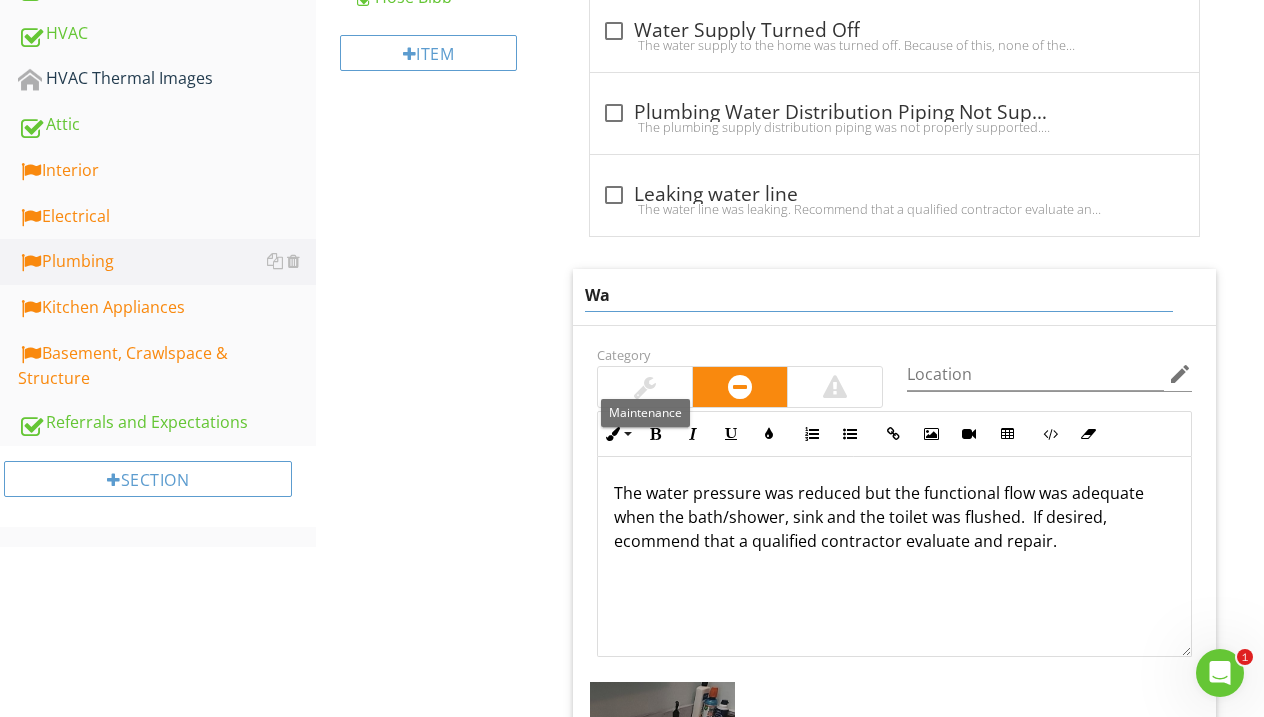 type on "W" 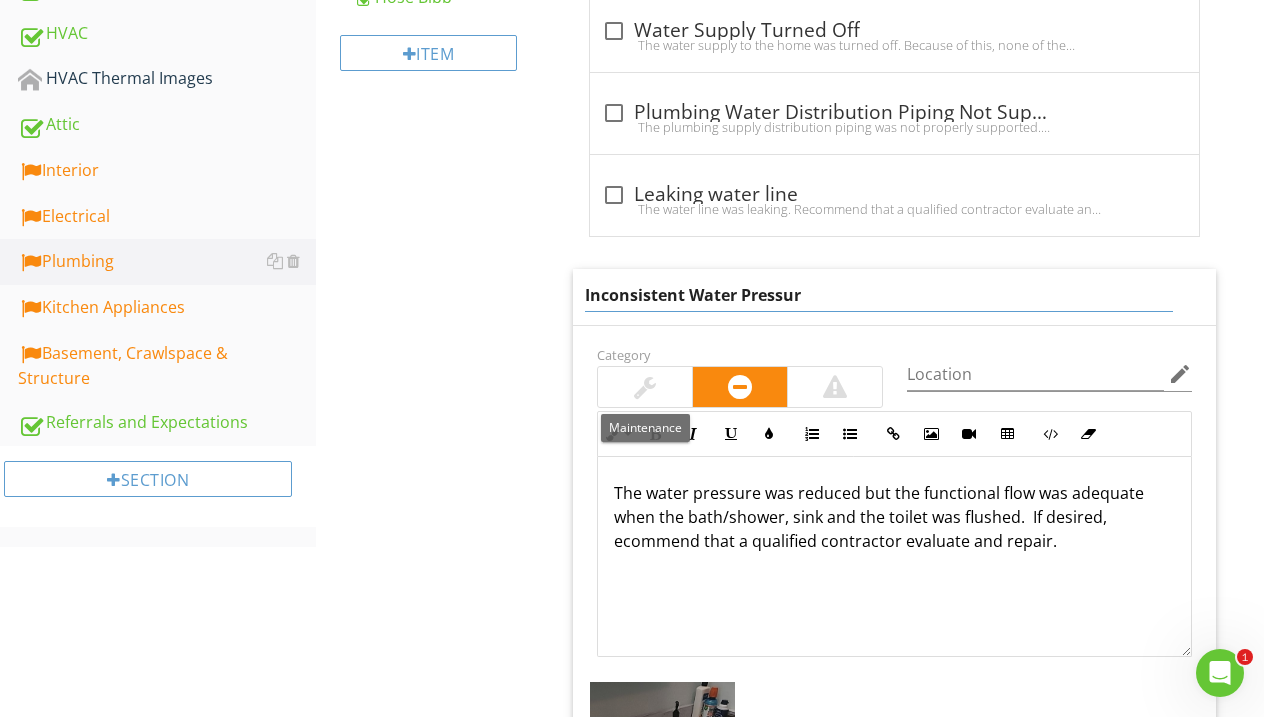 type on "Inconsistent Water Pressure" 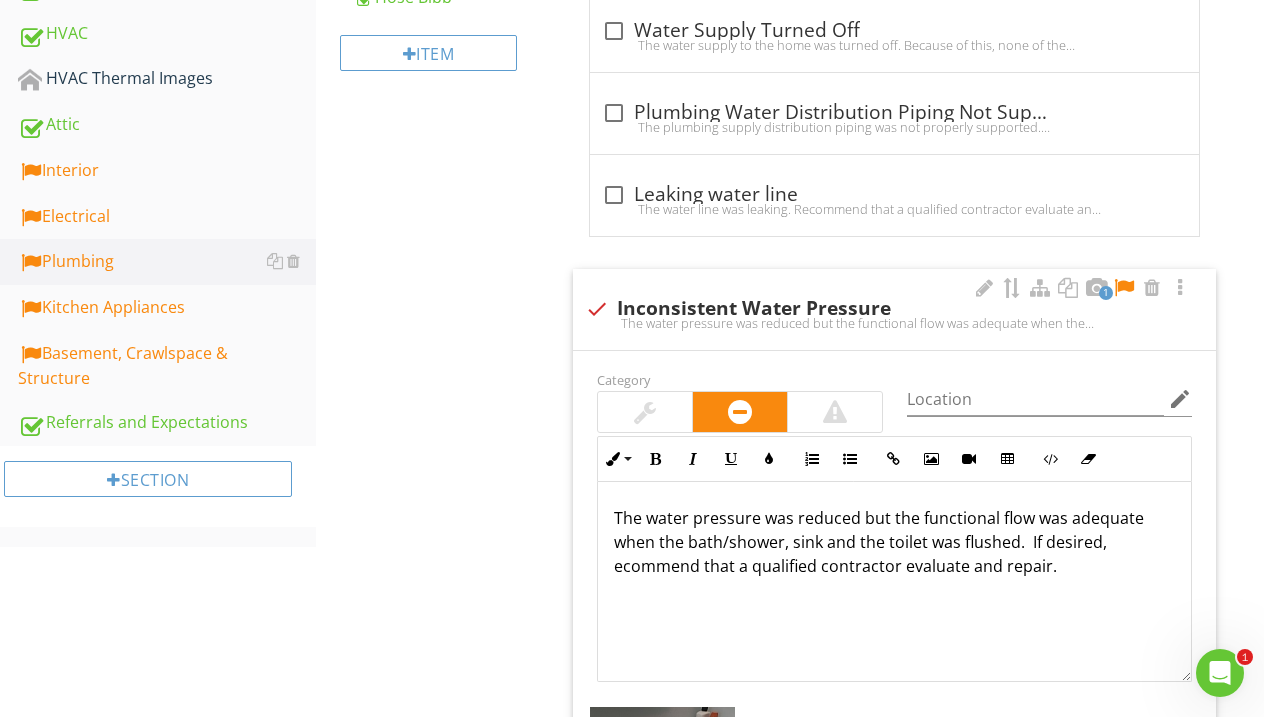 click on "The water pressure was reduced but the functional flow was adequate when the bath/shower, sink and the toilet was flushed.  If desired, ecommend that a qualified contractor evaluate and repair." at bounding box center [894, 582] 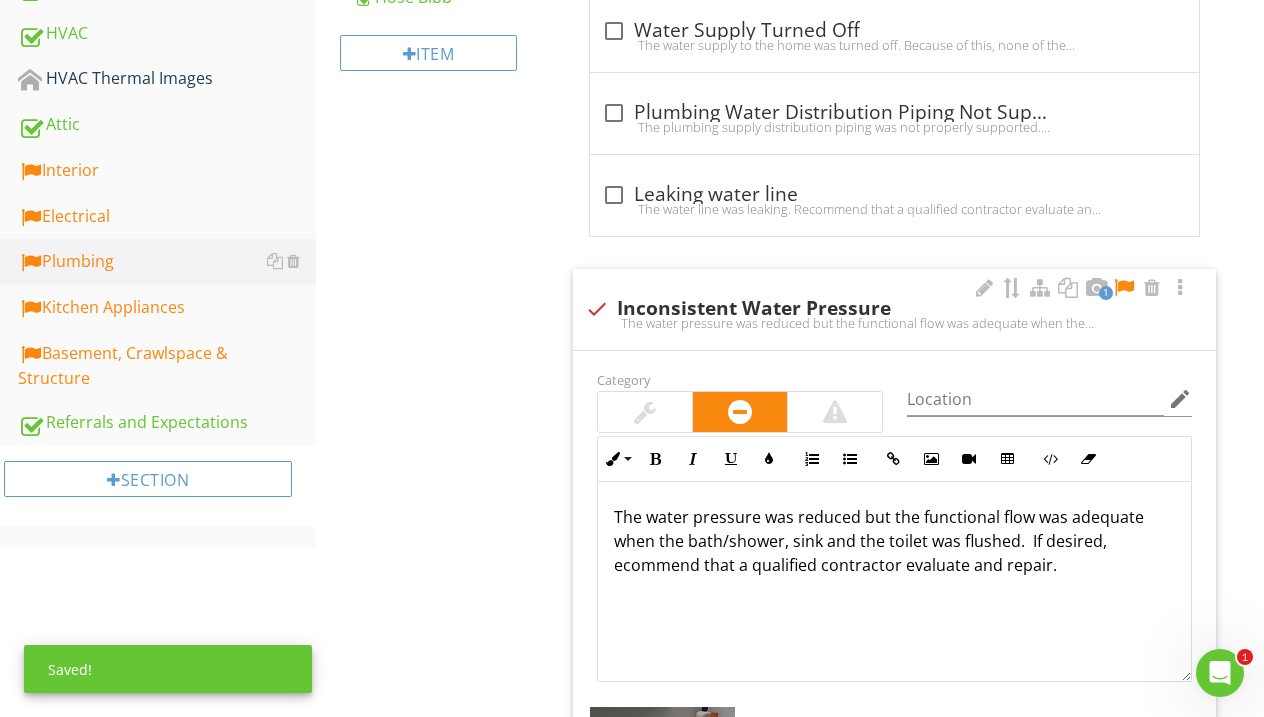 scroll, scrollTop: 1, scrollLeft: 0, axis: vertical 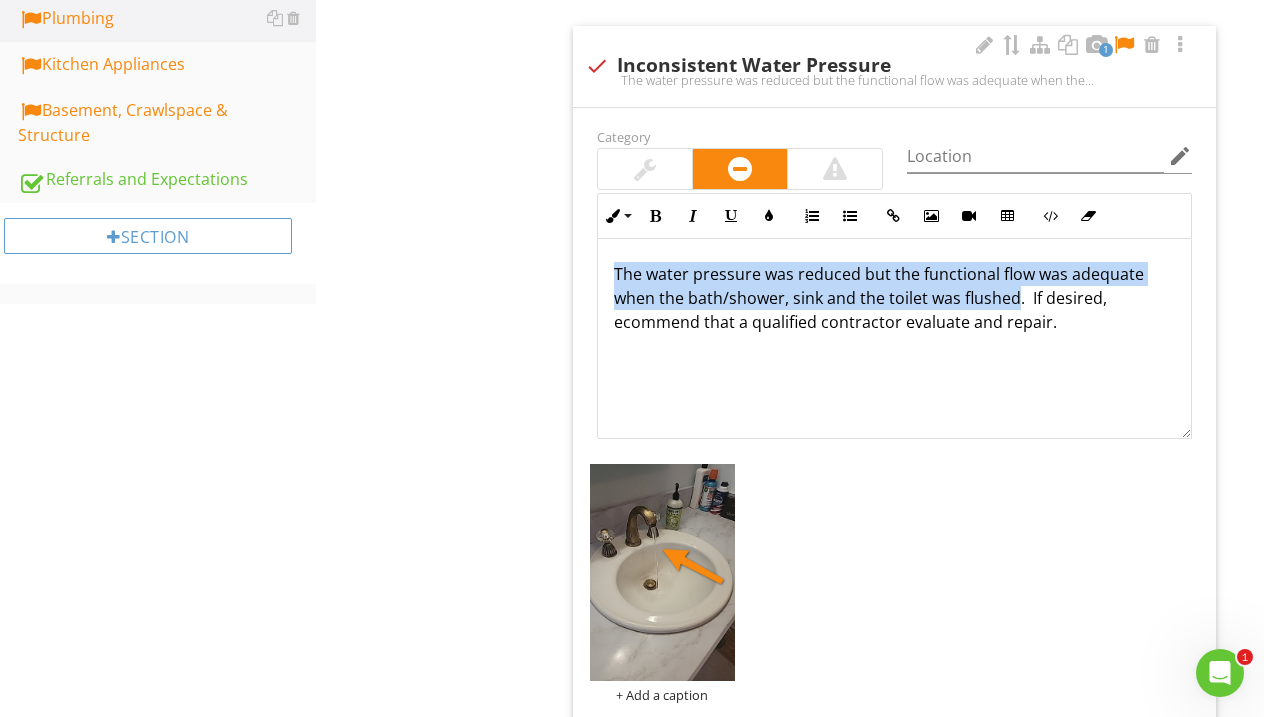 drag, startPoint x: 1015, startPoint y: 301, endPoint x: 608, endPoint y: 278, distance: 407.64935 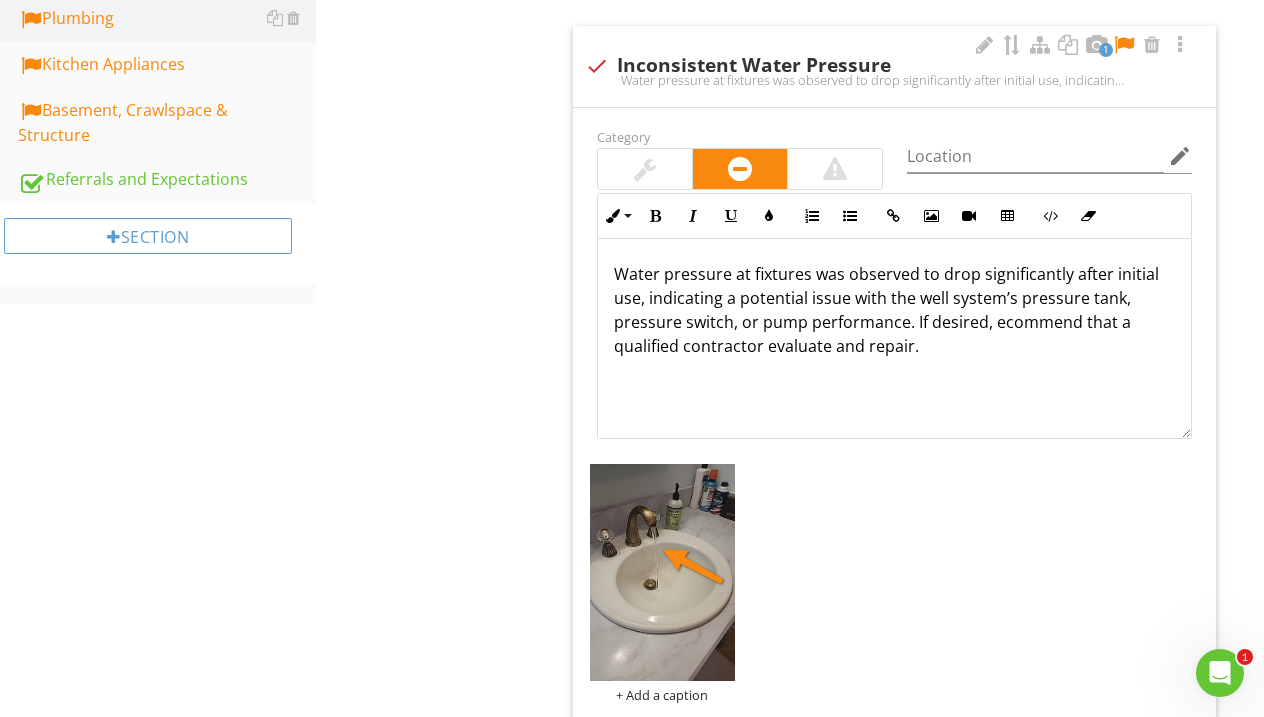 click on "Water pressure at fixtures was observed to drop significantly after initial use, indicating a potential issue with the well system’s pressure tank, pressure switch, or pump performance. If desired, ecommend that a qualified contractor evaluate and repair." at bounding box center (894, 310) 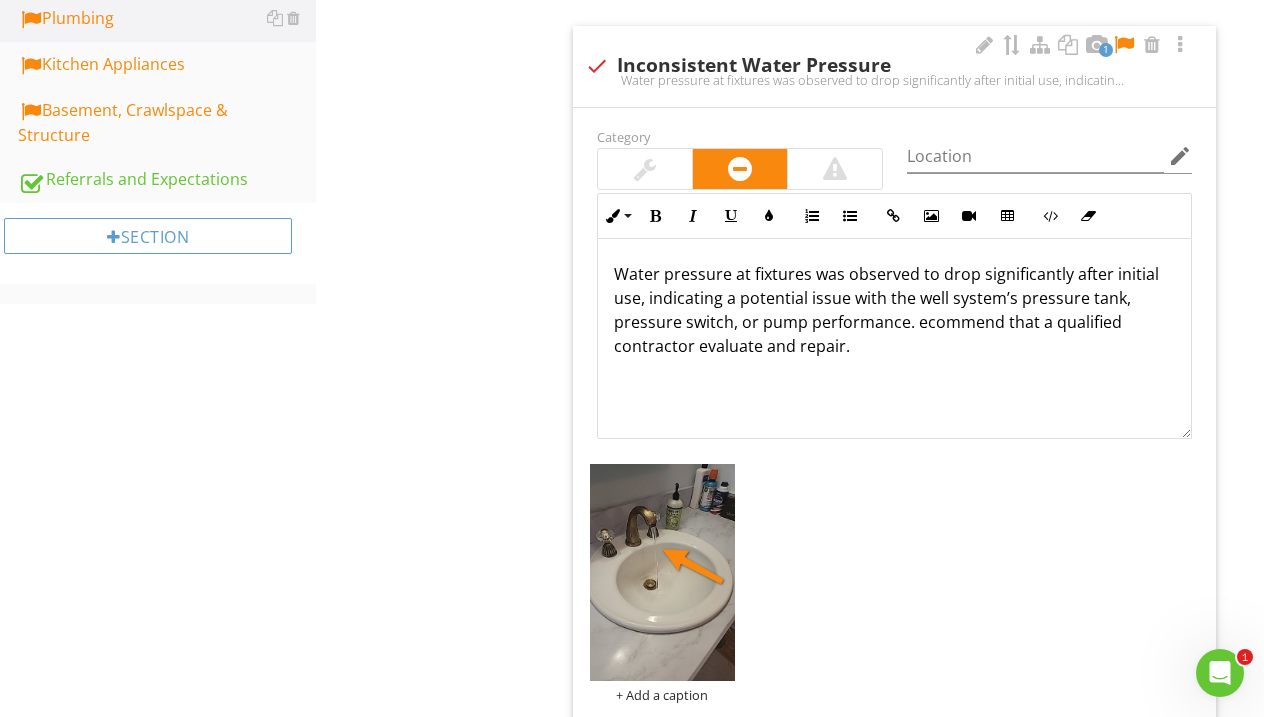 type 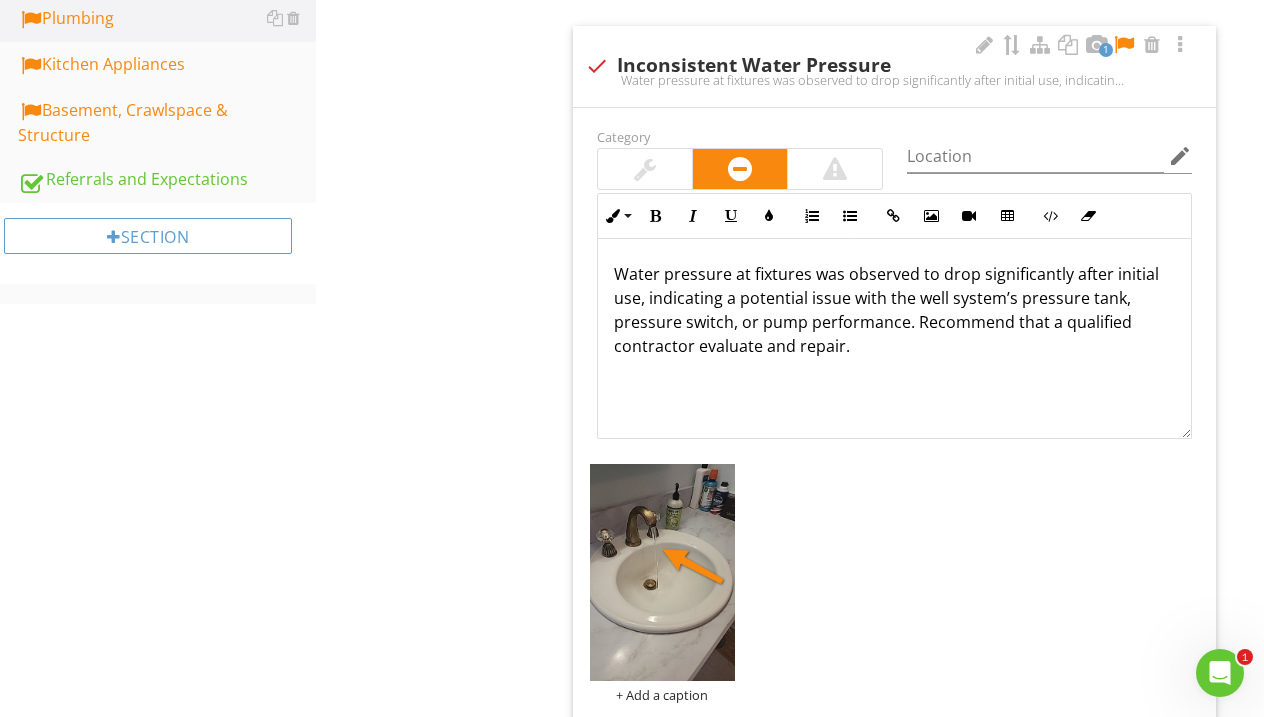 click on "+ Add a caption" at bounding box center [894, 583] 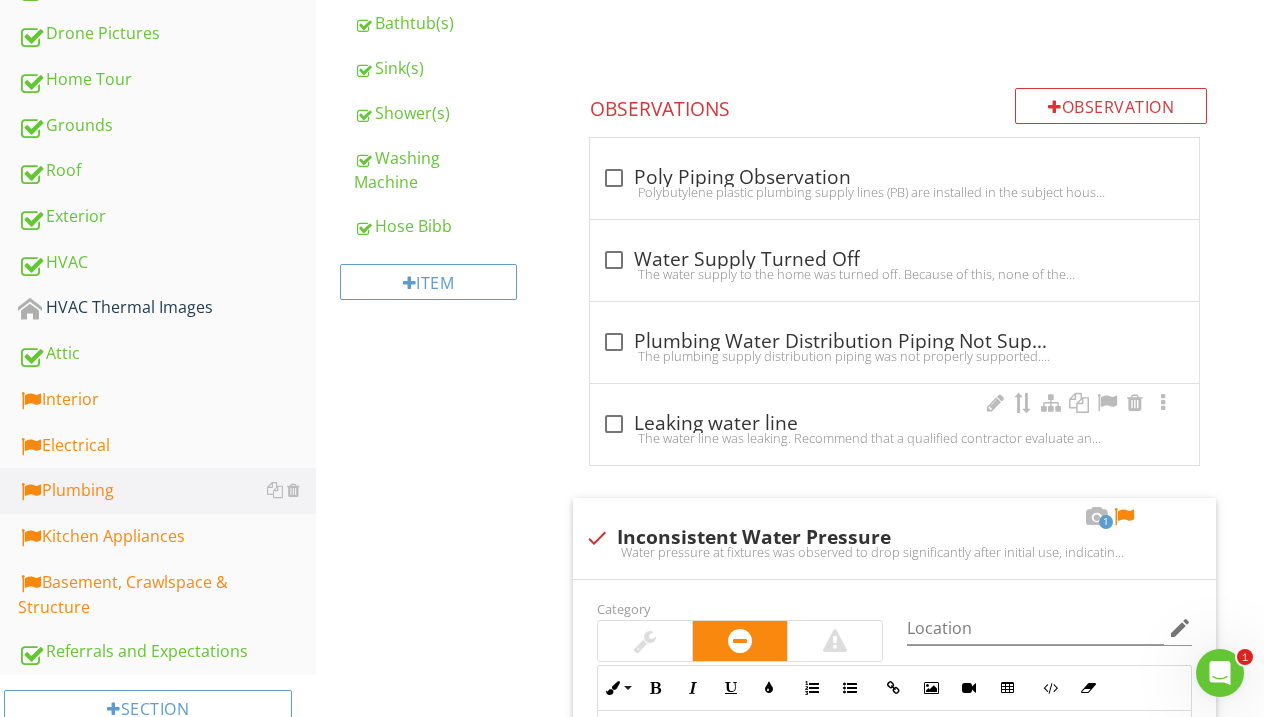 scroll, scrollTop: 591, scrollLeft: 0, axis: vertical 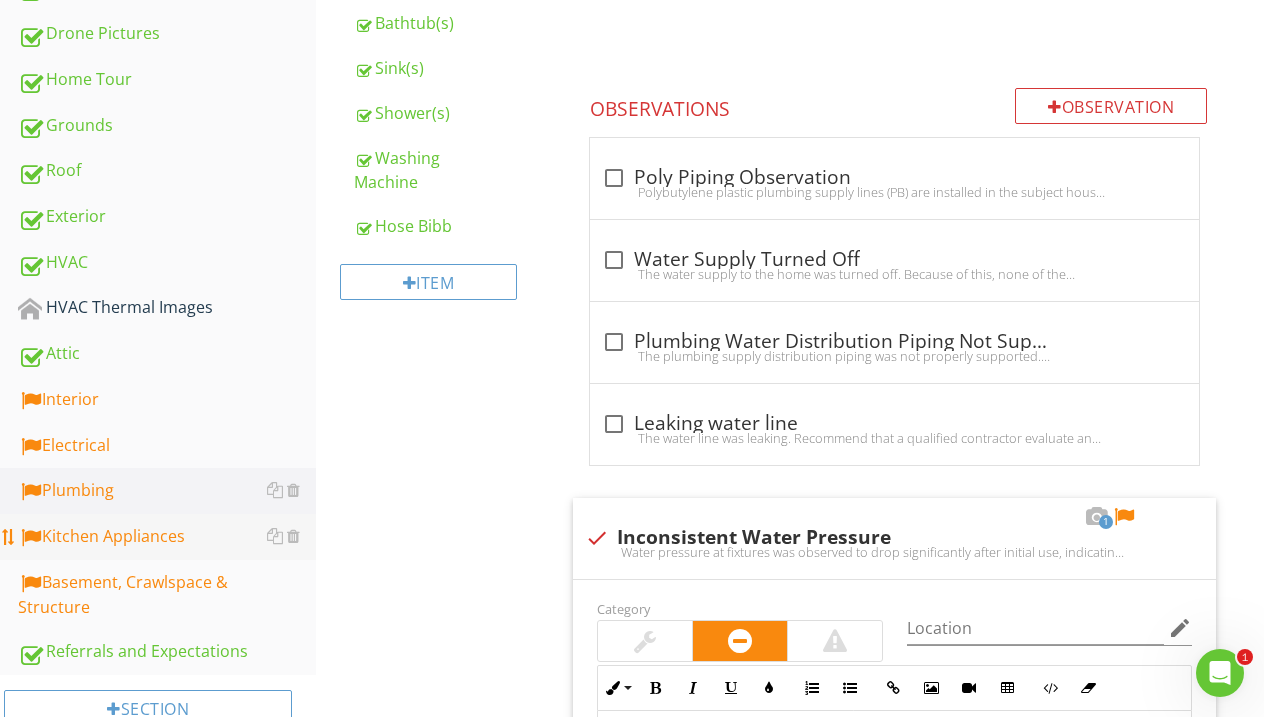 click on "Kitchen Appliances" at bounding box center (167, 537) 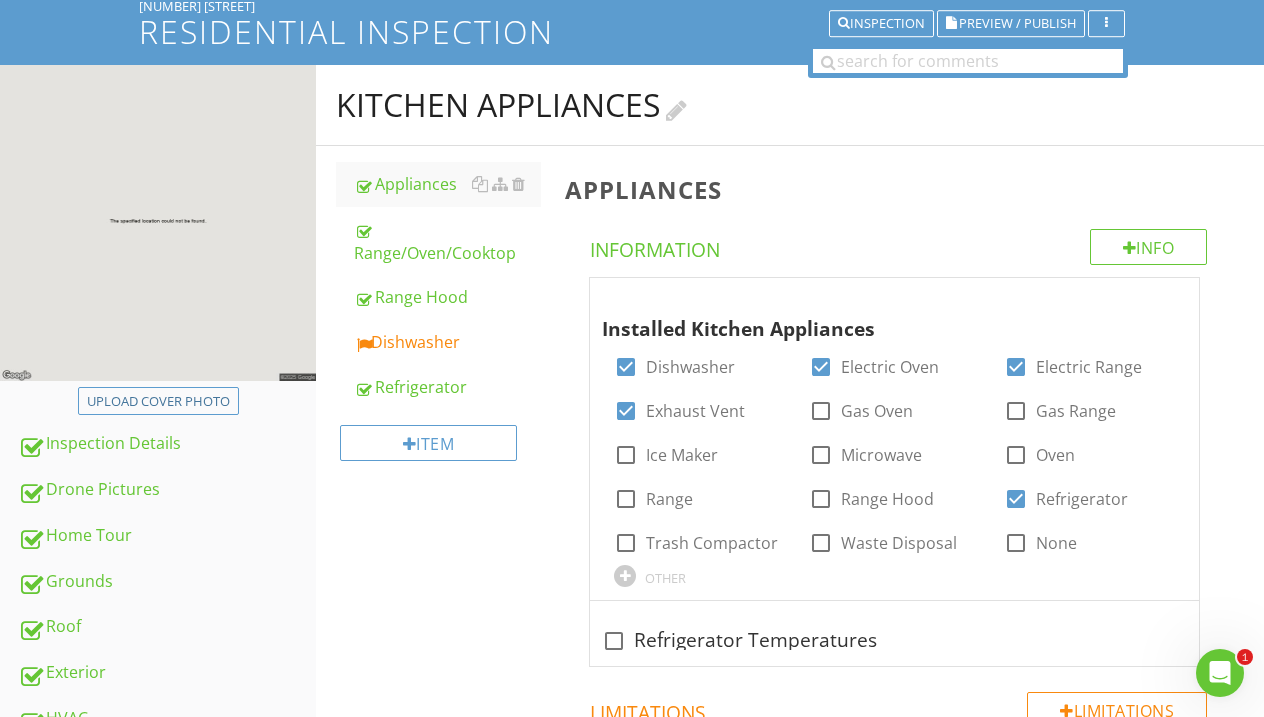 scroll, scrollTop: 160, scrollLeft: 0, axis: vertical 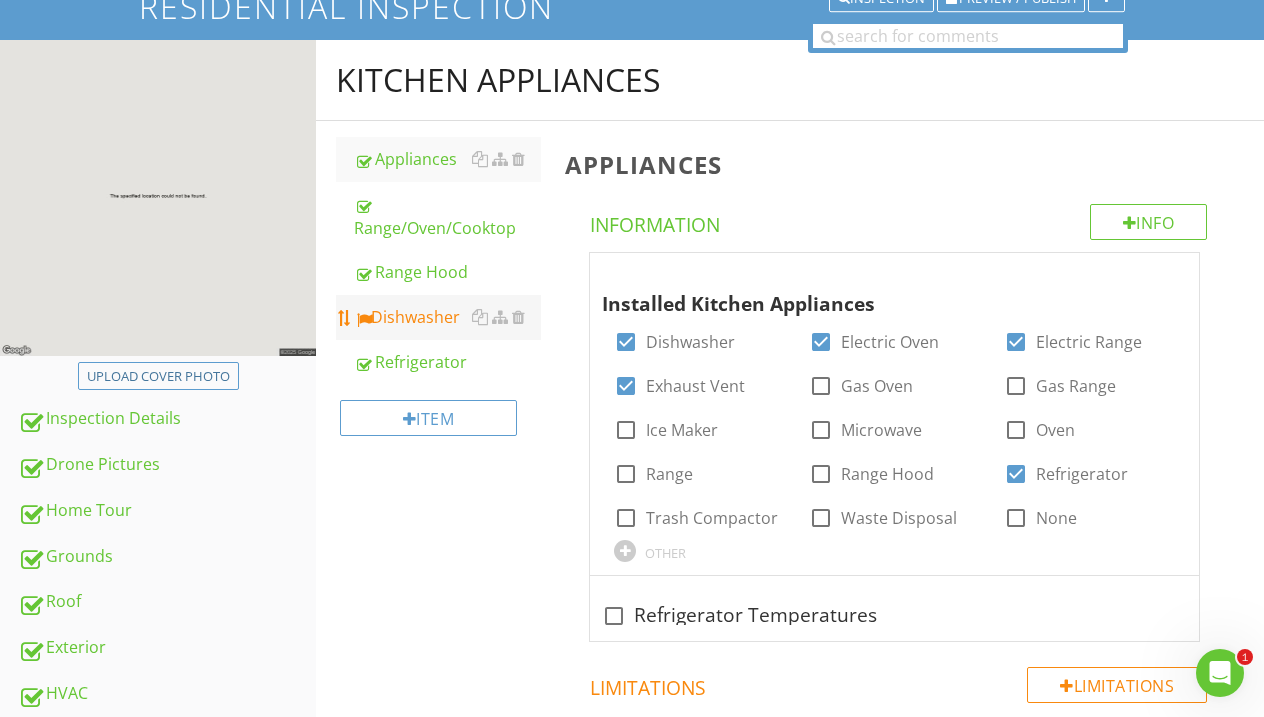 click on "Dishwasher" at bounding box center (447, 317) 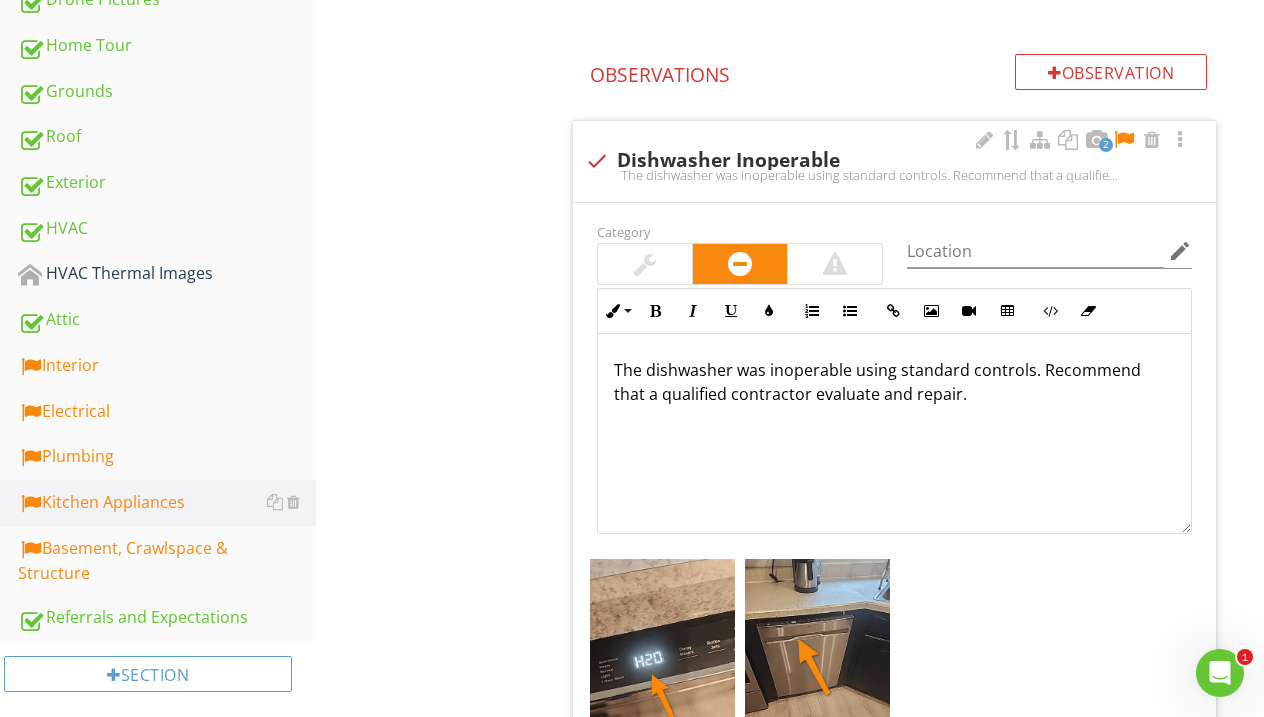 scroll, scrollTop: 654, scrollLeft: 0, axis: vertical 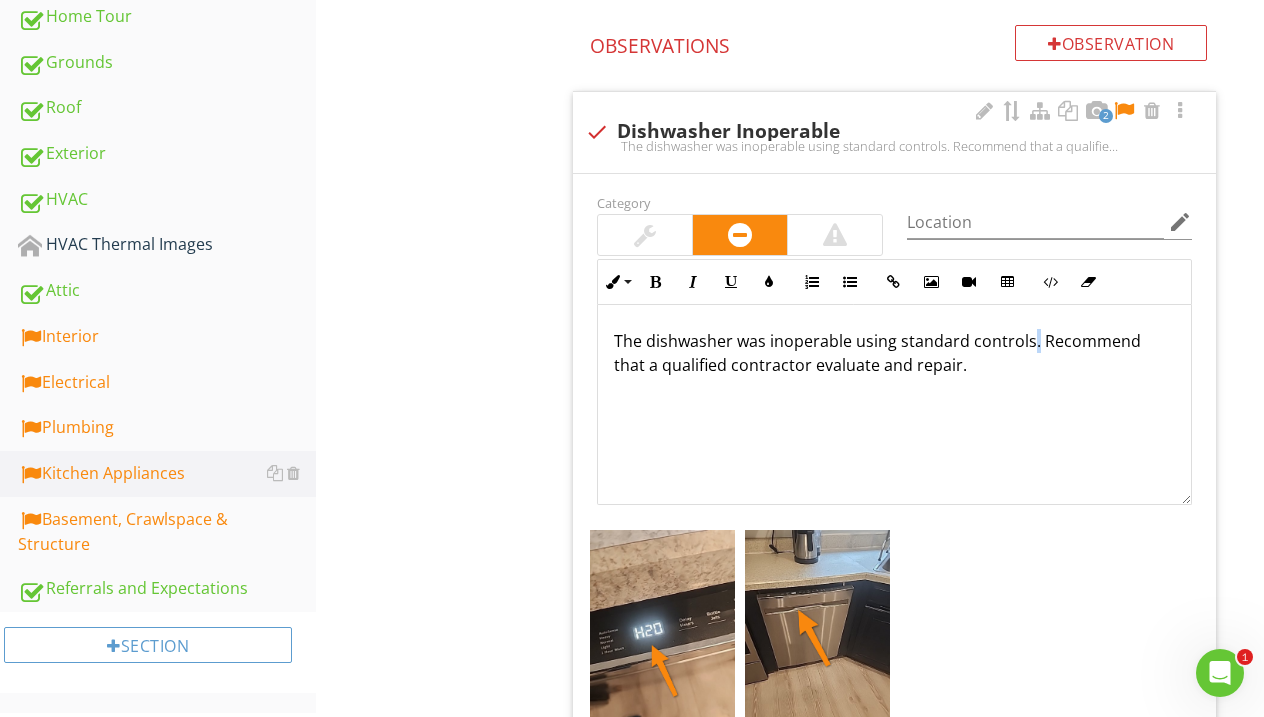 click on "The dishwasher was inoperable using standard controls. Recommend that a qualified contractor evaluate and repair." at bounding box center [894, 353] 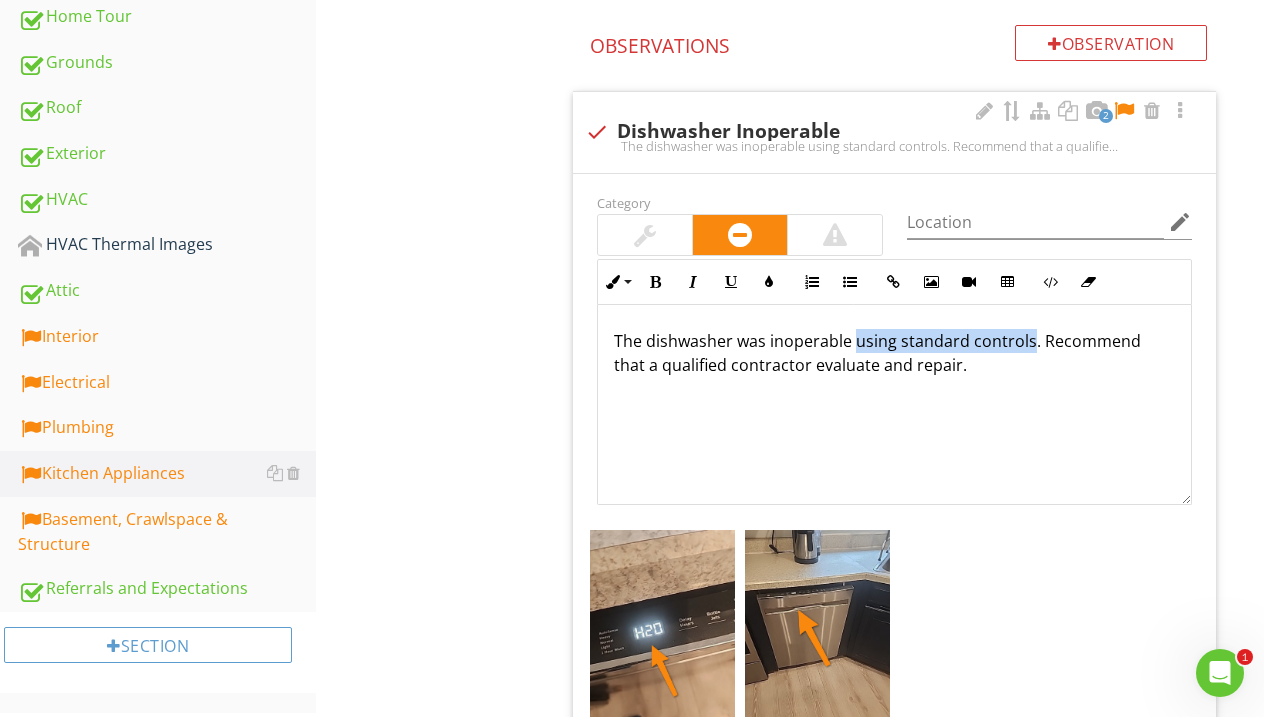 drag, startPoint x: 1029, startPoint y: 342, endPoint x: 858, endPoint y: 348, distance: 171.10522 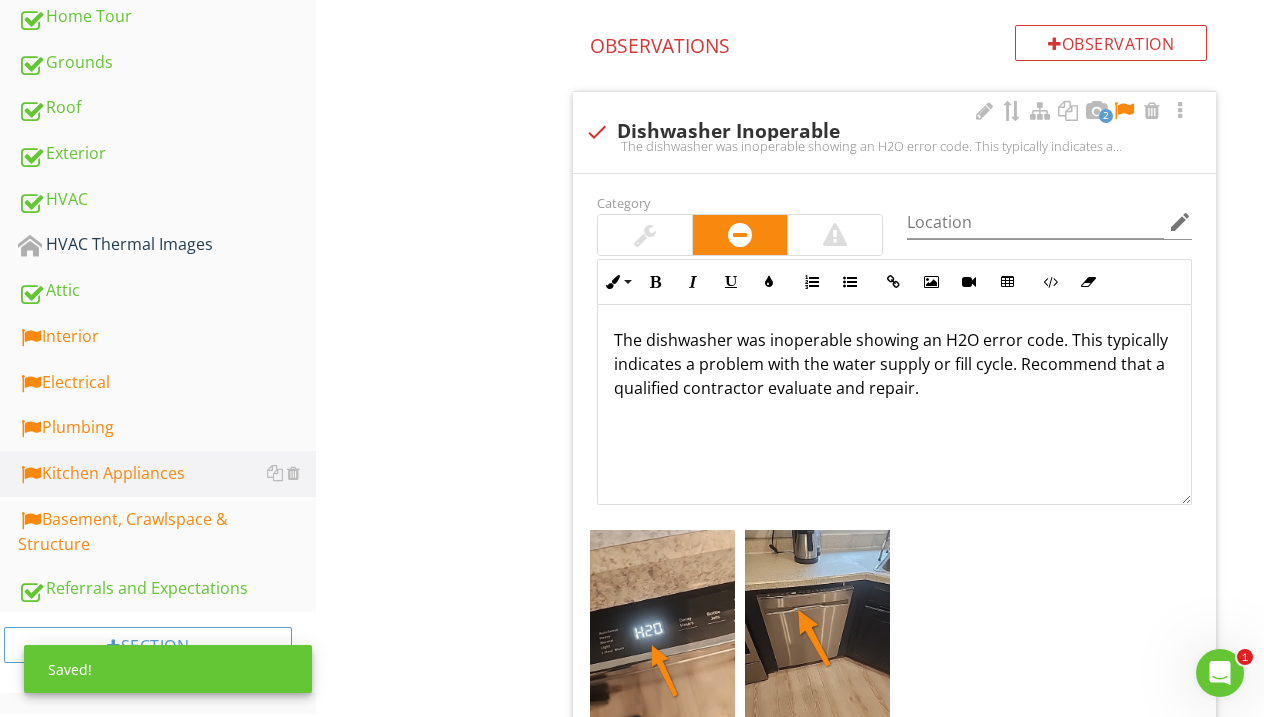 scroll, scrollTop: 0, scrollLeft: 0, axis: both 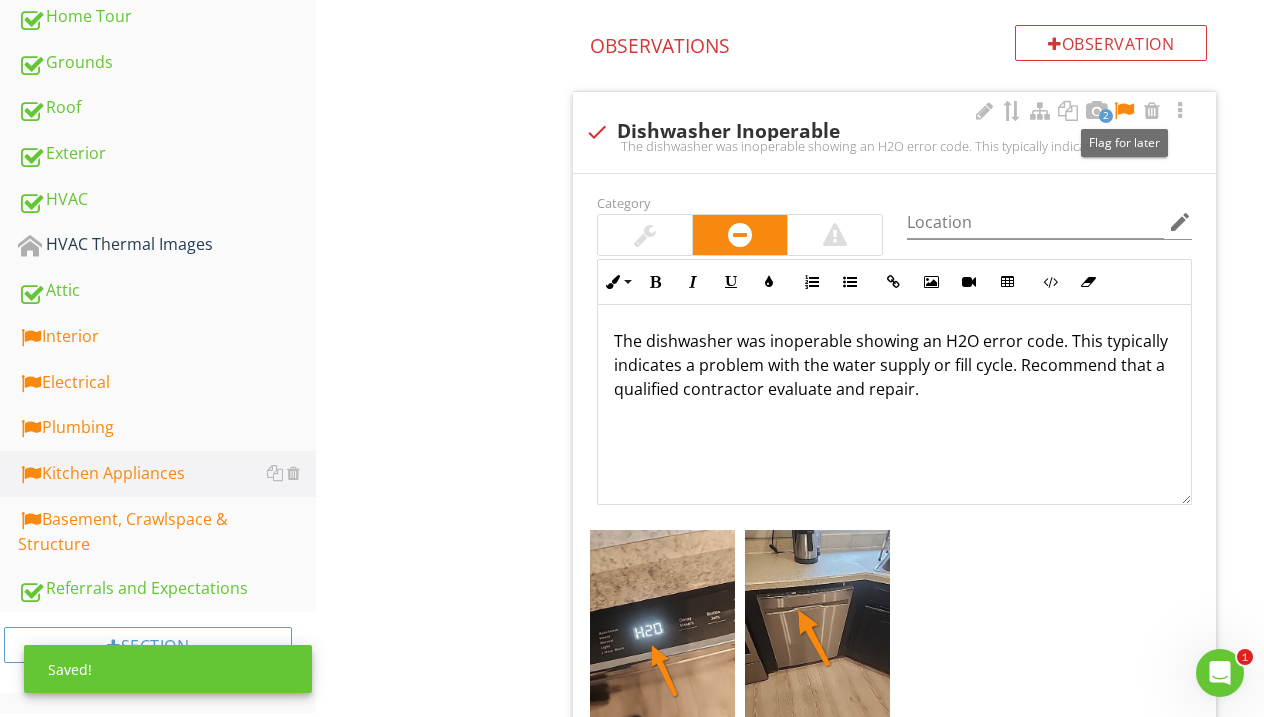 click at bounding box center (1124, 111) 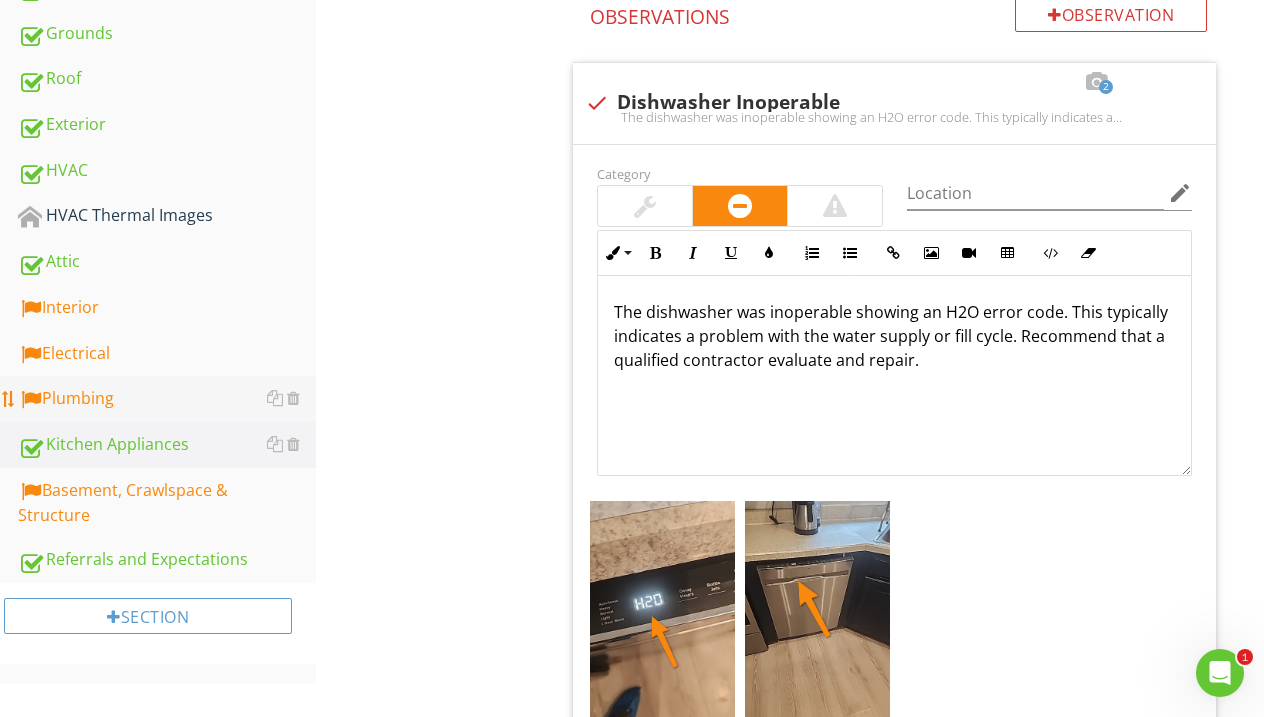 scroll, scrollTop: 659, scrollLeft: 0, axis: vertical 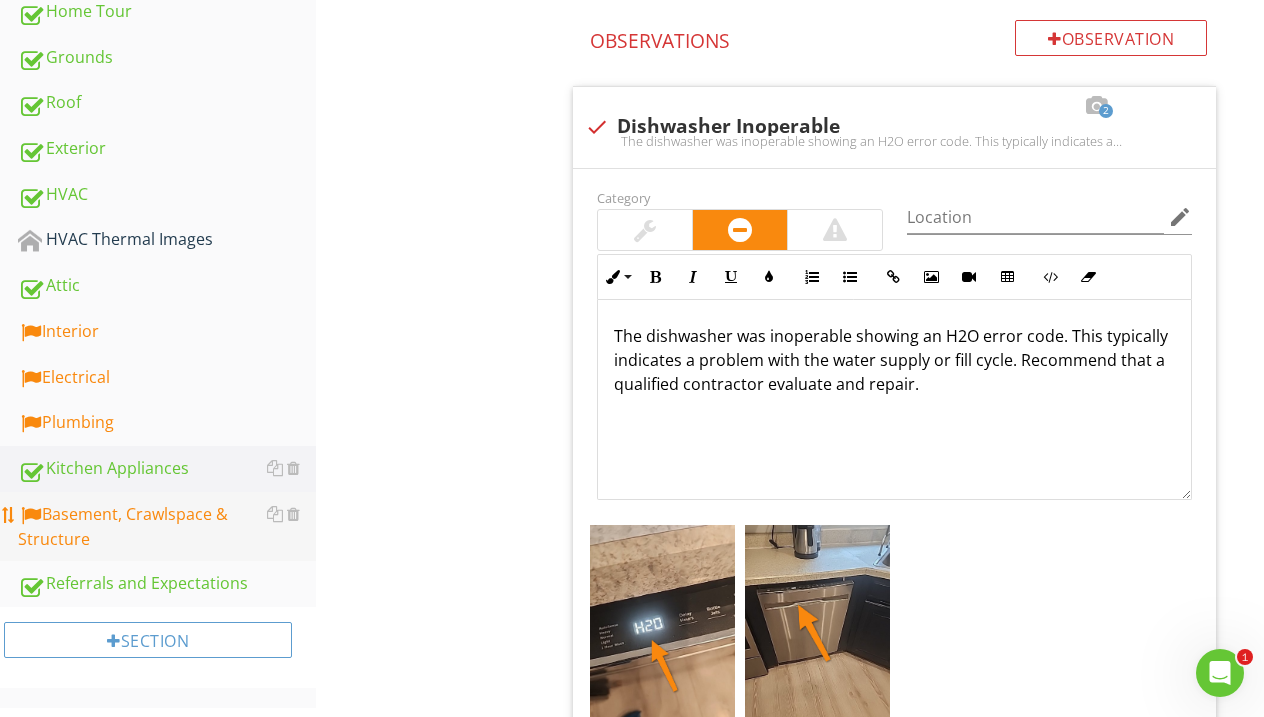click on "Basement, Crawlspace & Structure" at bounding box center [167, 527] 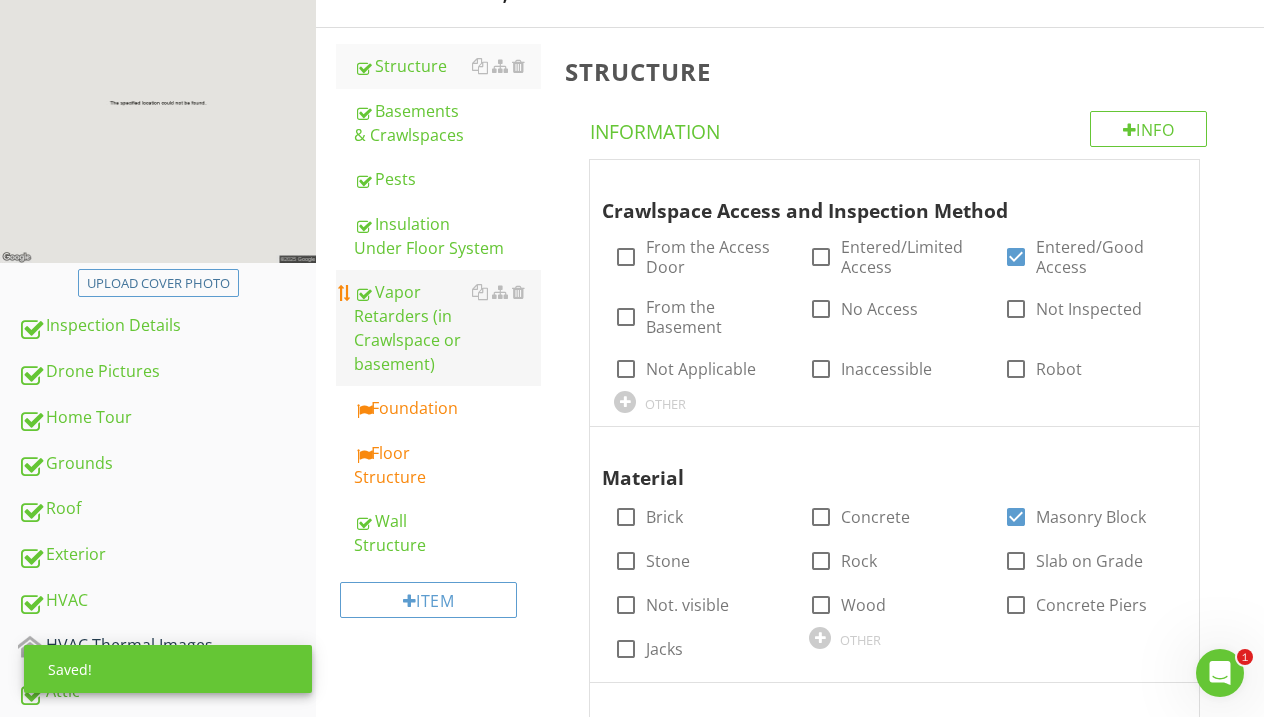scroll, scrollTop: 250, scrollLeft: 0, axis: vertical 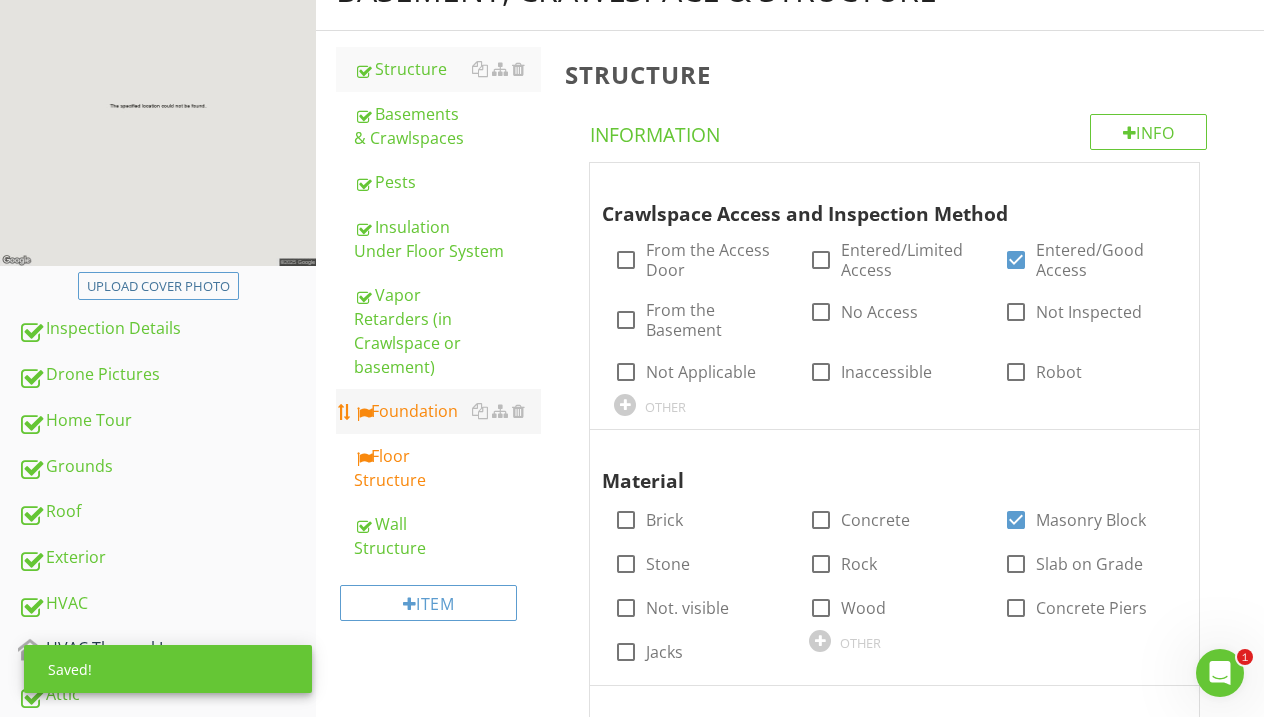 click on "Foundation" at bounding box center [447, 411] 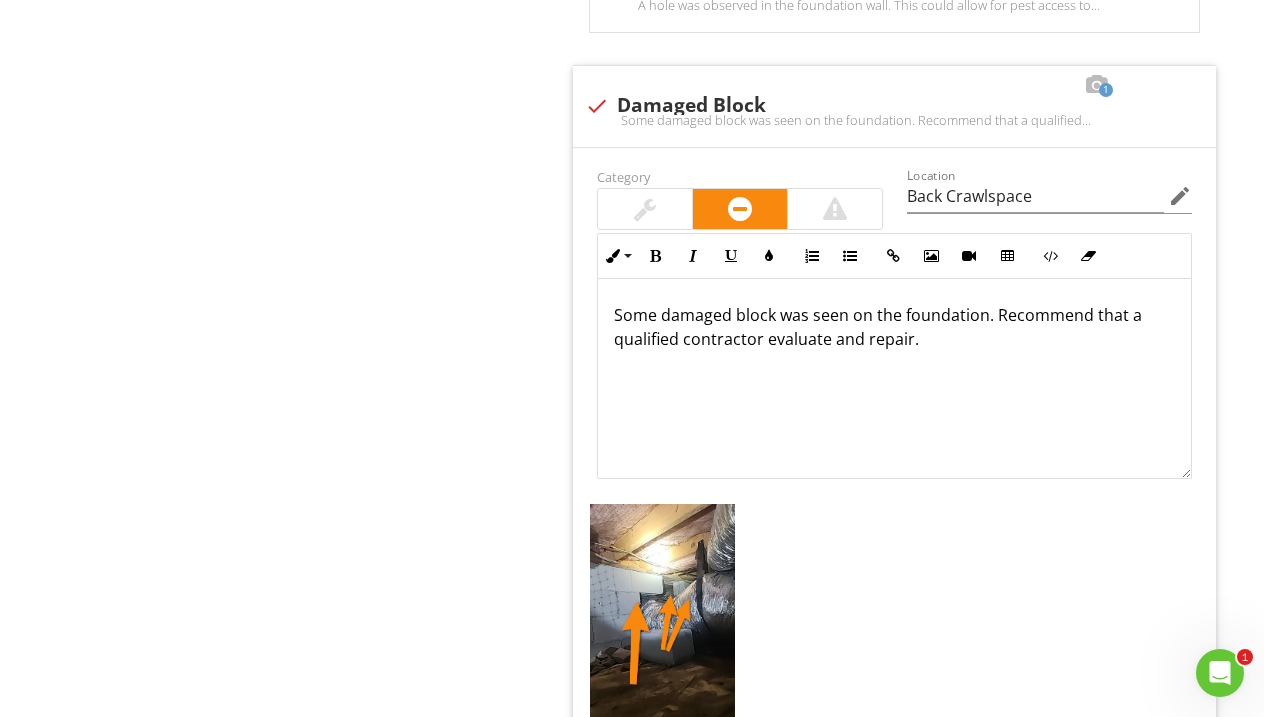 scroll, scrollTop: 2758, scrollLeft: 0, axis: vertical 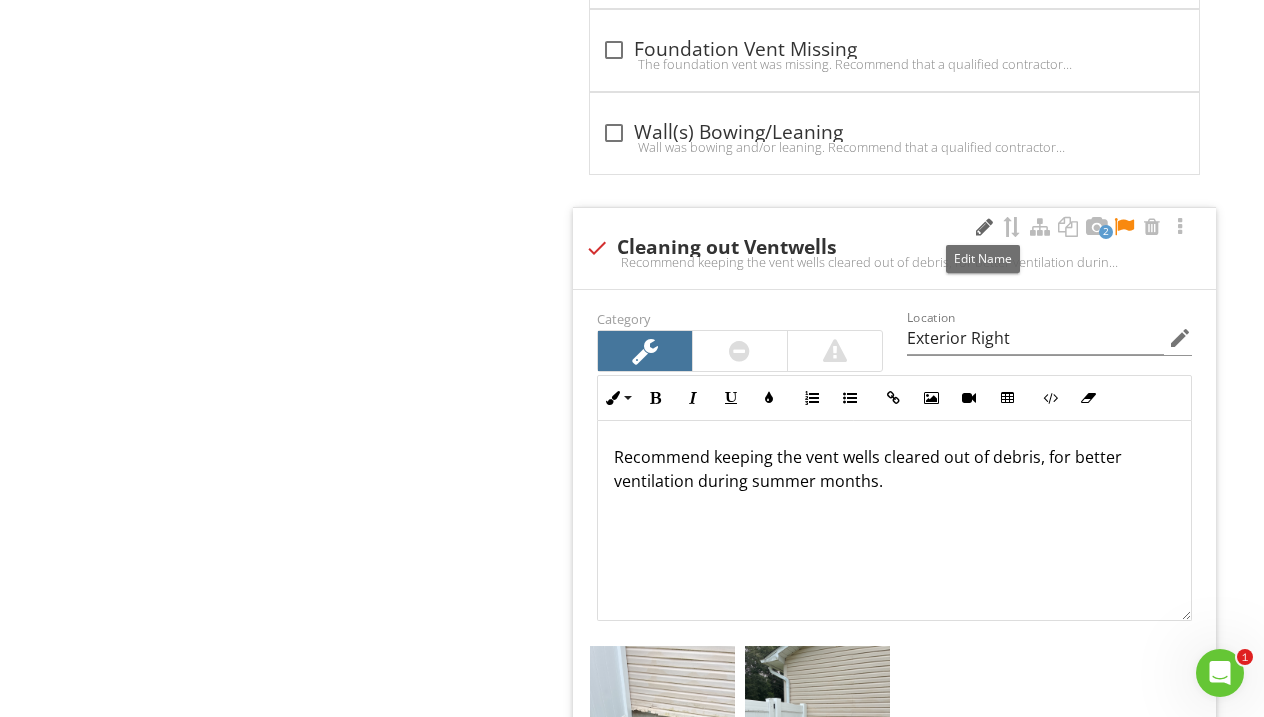 click at bounding box center (984, 227) 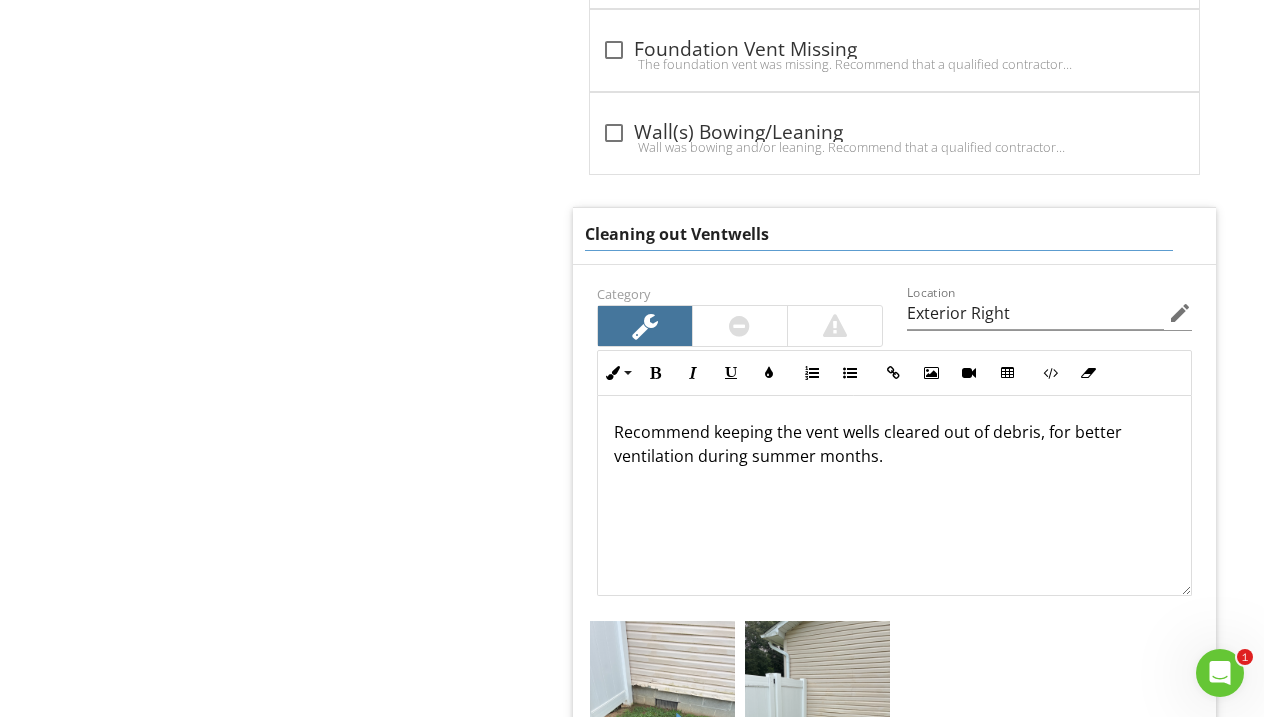 drag, startPoint x: 773, startPoint y: 229, endPoint x: 570, endPoint y: 233, distance: 203.0394 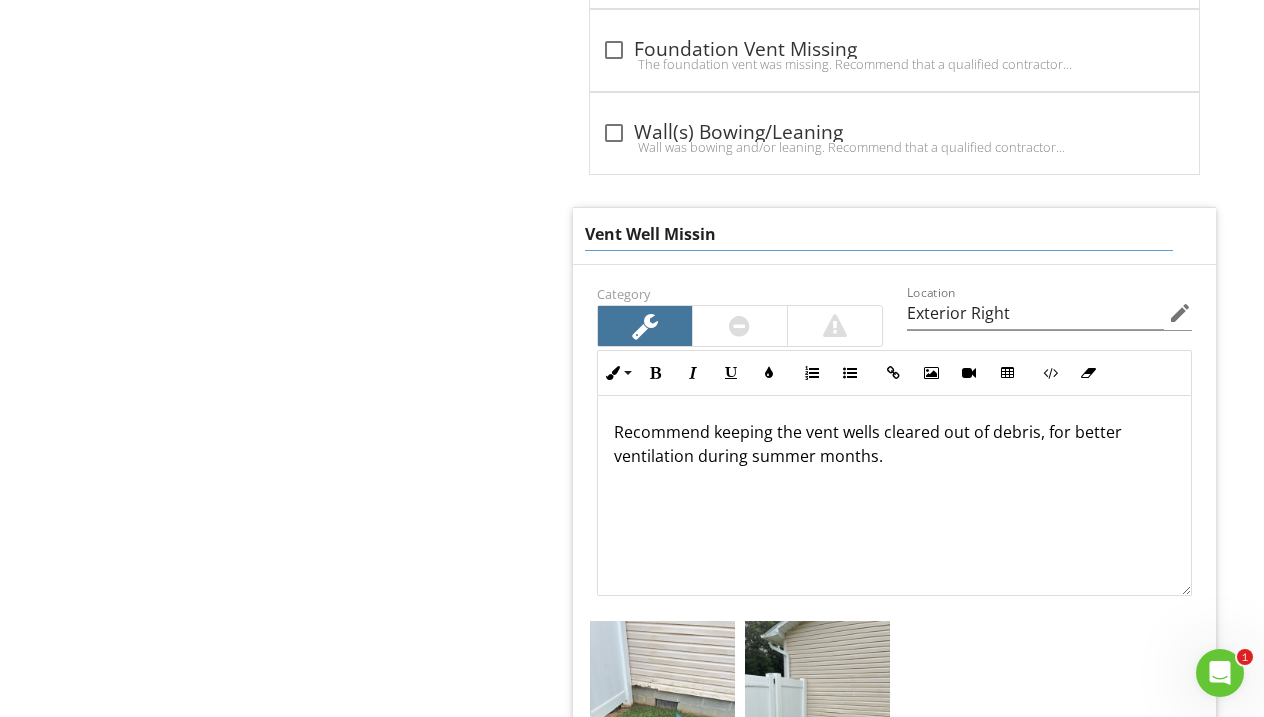 type on "Vent Well Missing" 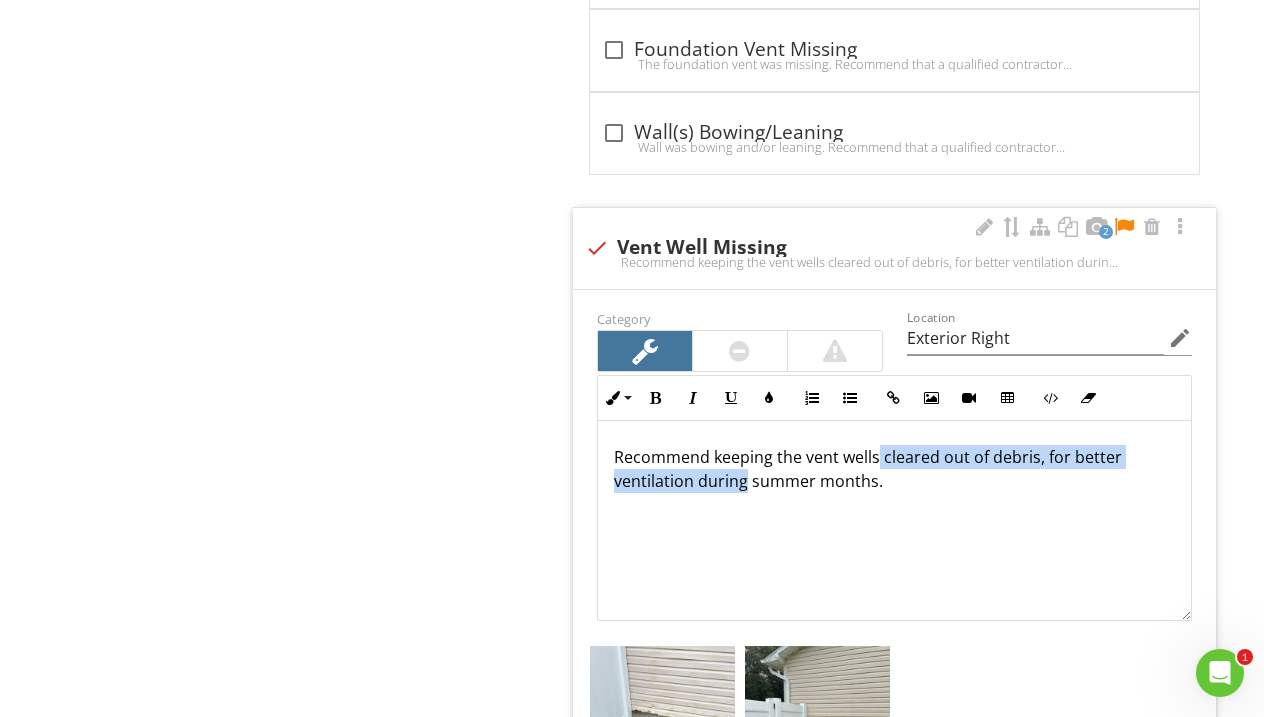 drag, startPoint x: 879, startPoint y: 462, endPoint x: 744, endPoint y: 466, distance: 135.05925 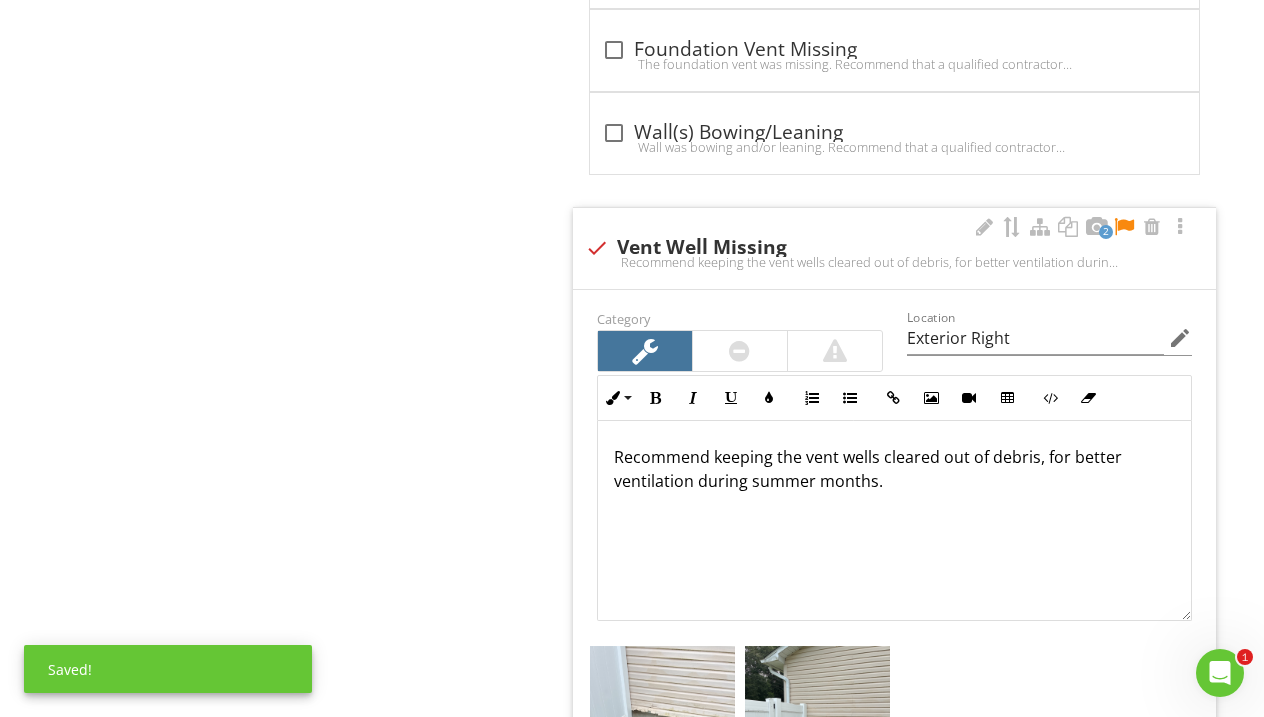 click on "Recommend keeping the vent wells cleared out of debris, for better ventilation during summer months." at bounding box center (894, 521) 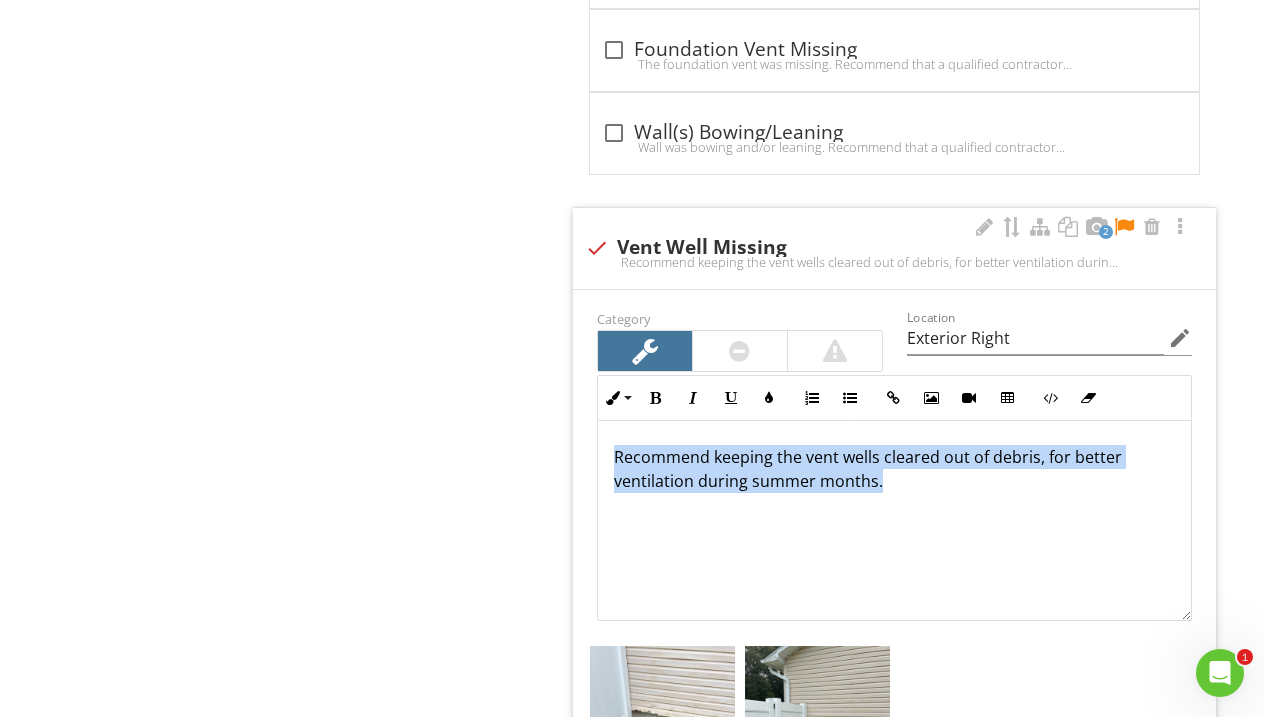 drag, startPoint x: 888, startPoint y: 490, endPoint x: 603, endPoint y: 444, distance: 288.68842 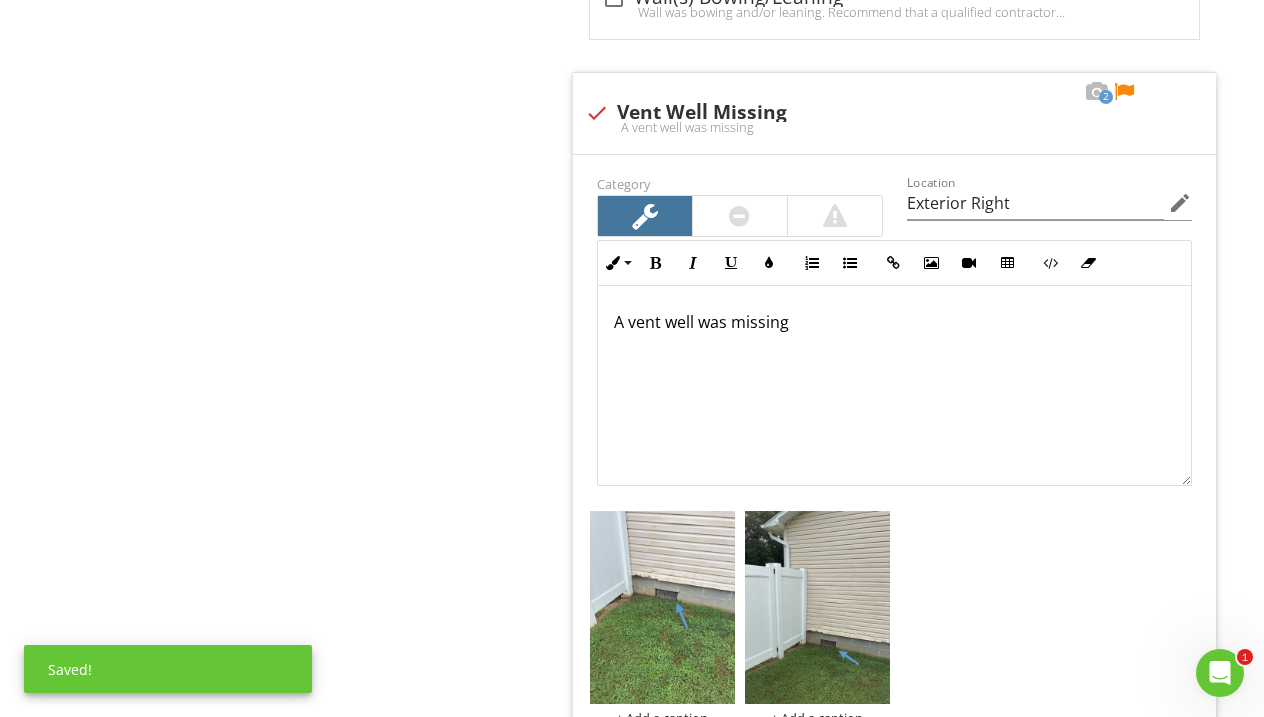 scroll, scrollTop: 4170, scrollLeft: 0, axis: vertical 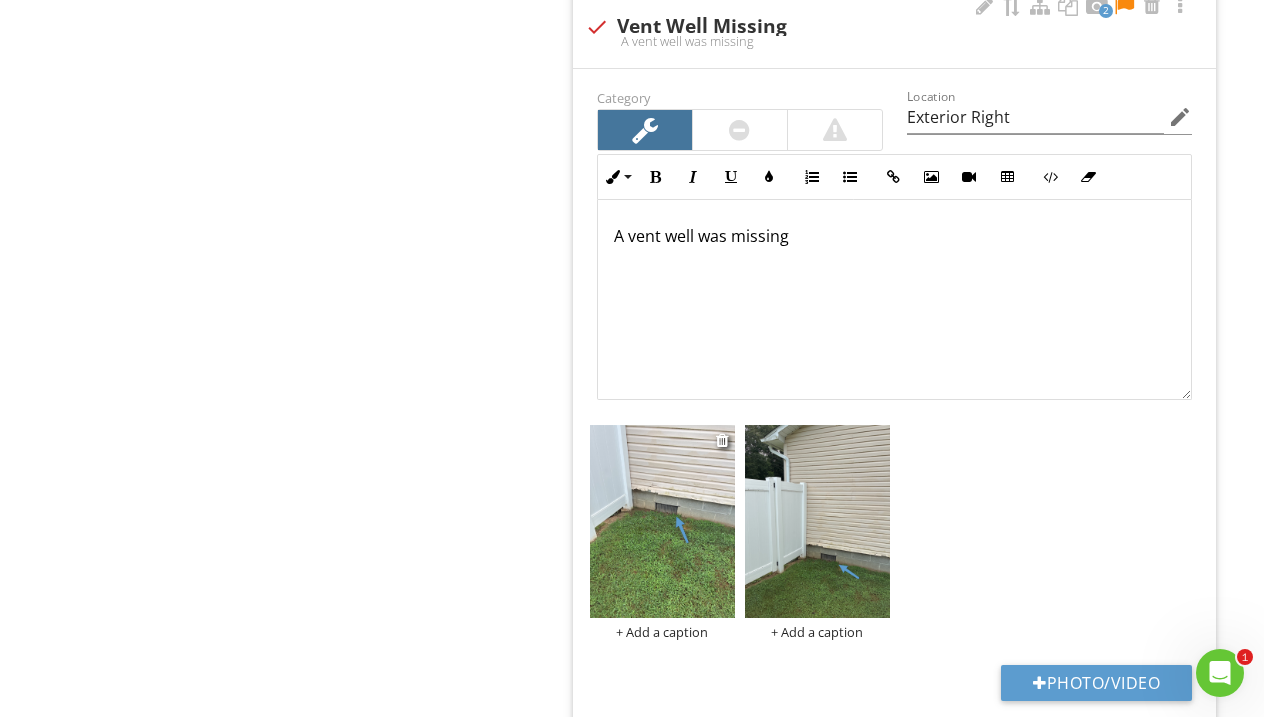 click at bounding box center [662, 521] 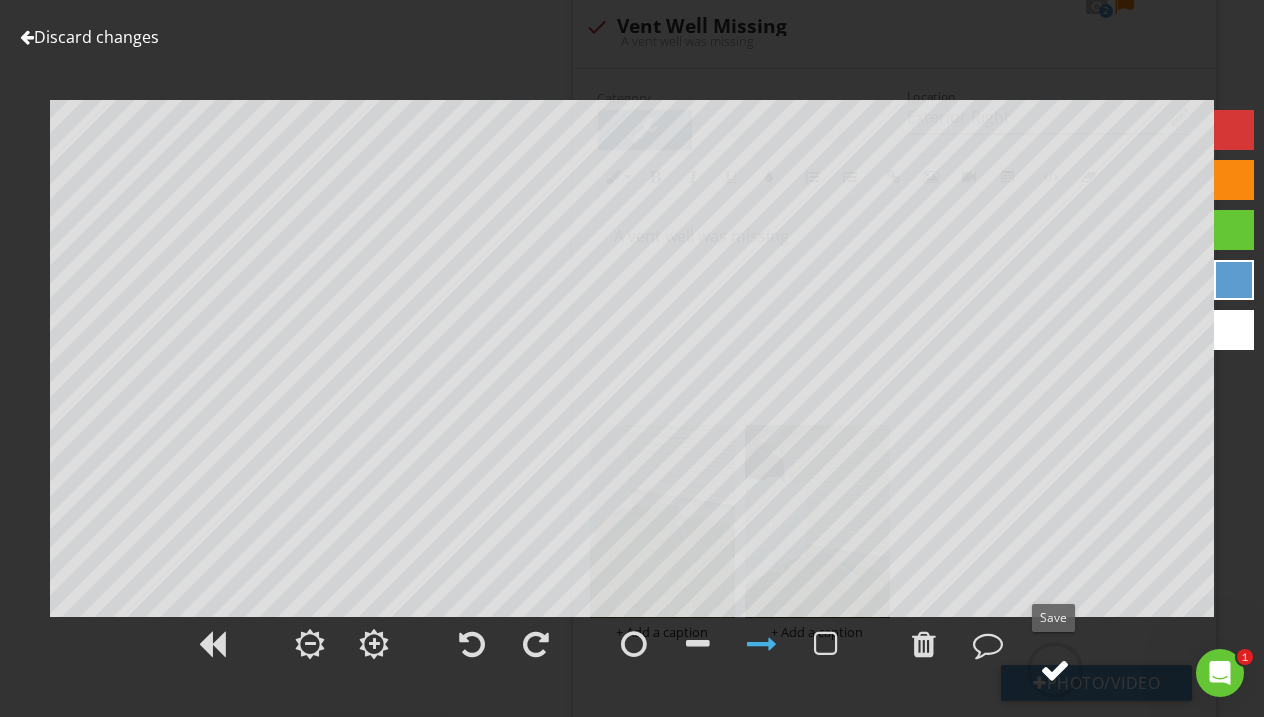click at bounding box center (1055, 670) 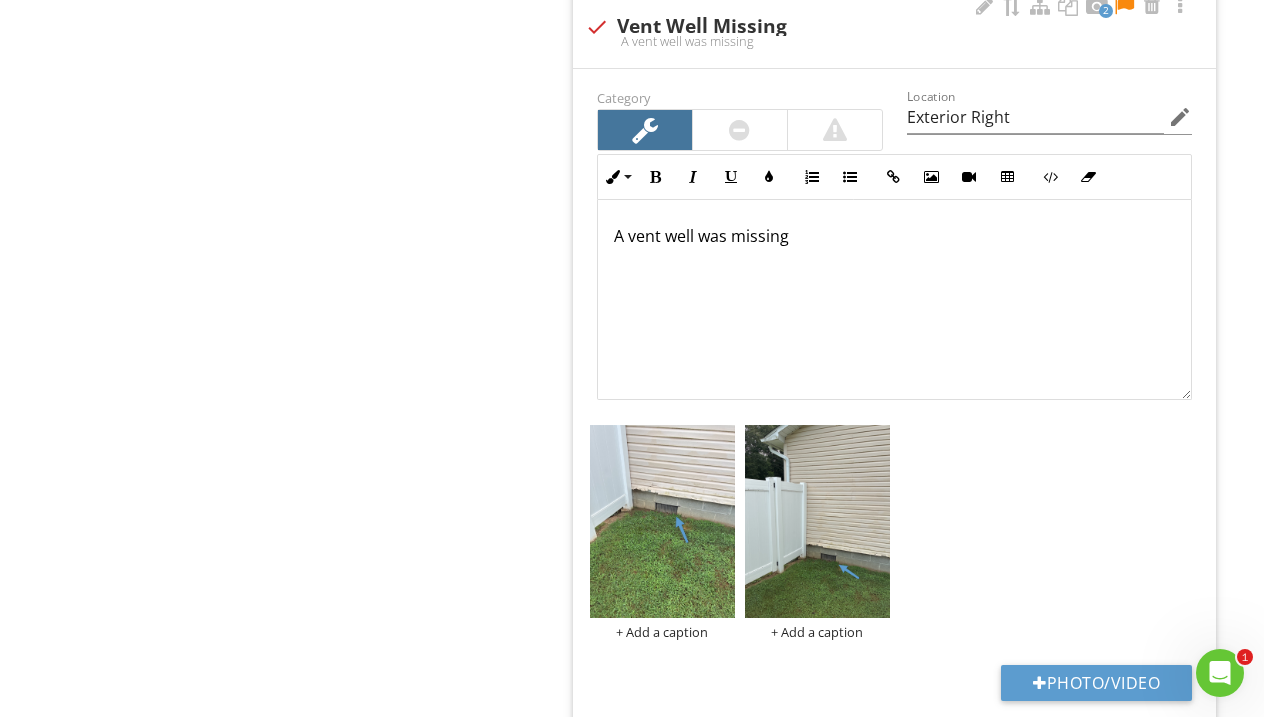 click on "A vent well was missing" at bounding box center (894, 300) 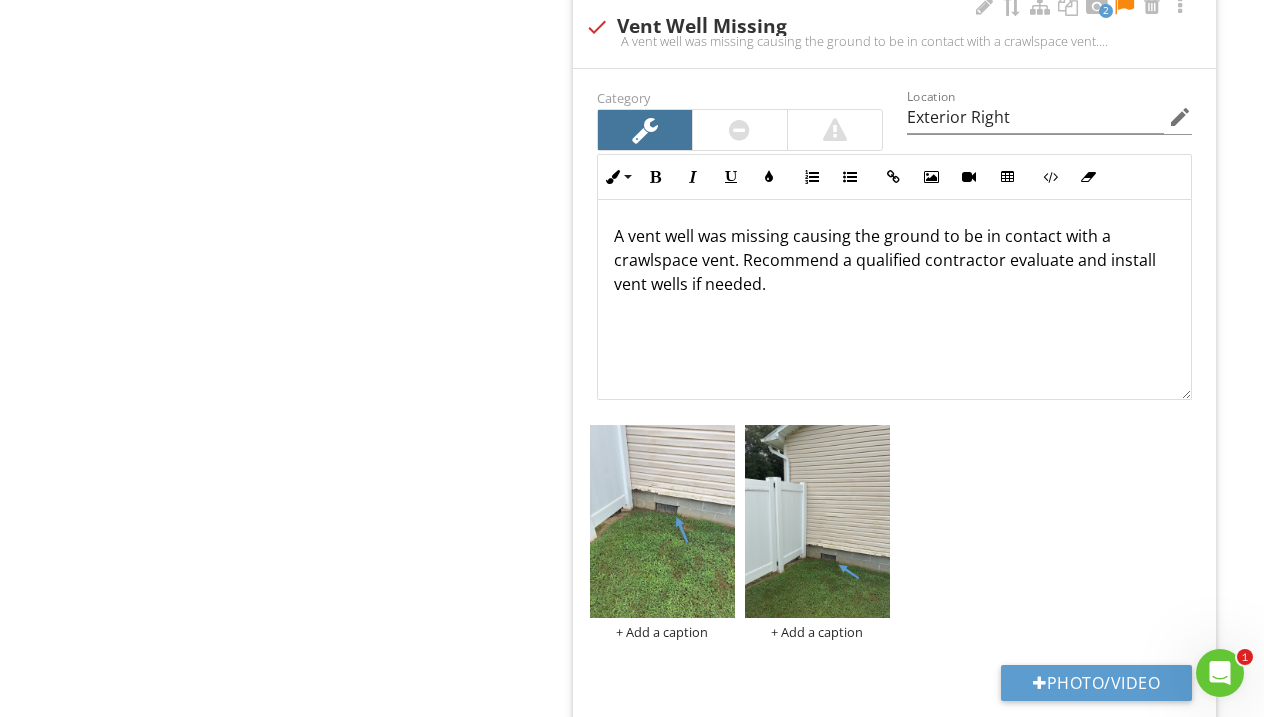 scroll, scrollTop: 0, scrollLeft: 0, axis: both 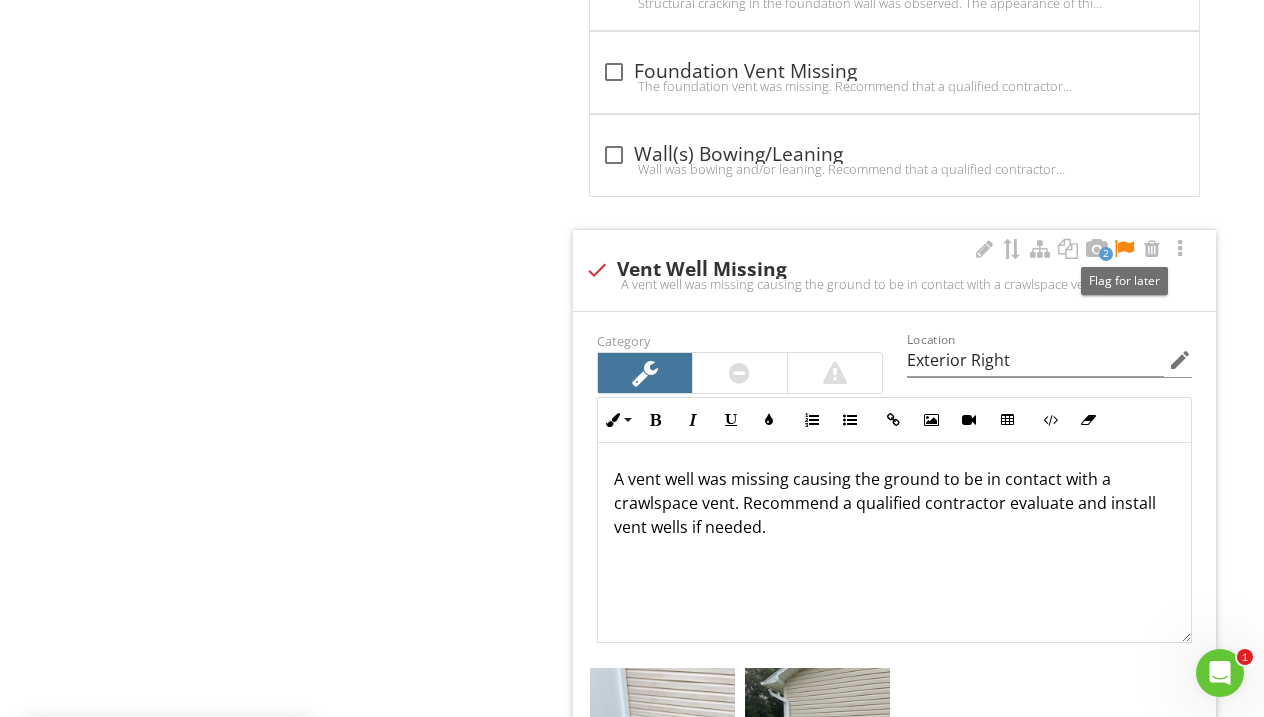 click at bounding box center (1124, 249) 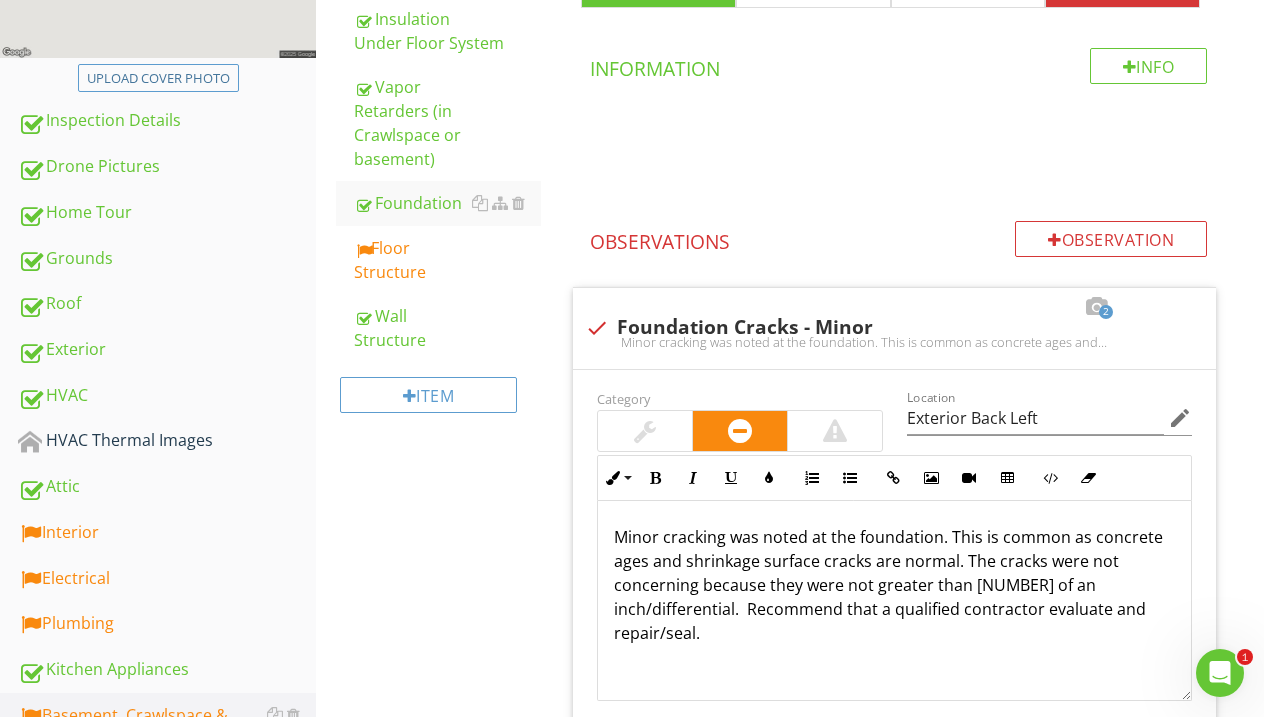 scroll, scrollTop: 454, scrollLeft: 0, axis: vertical 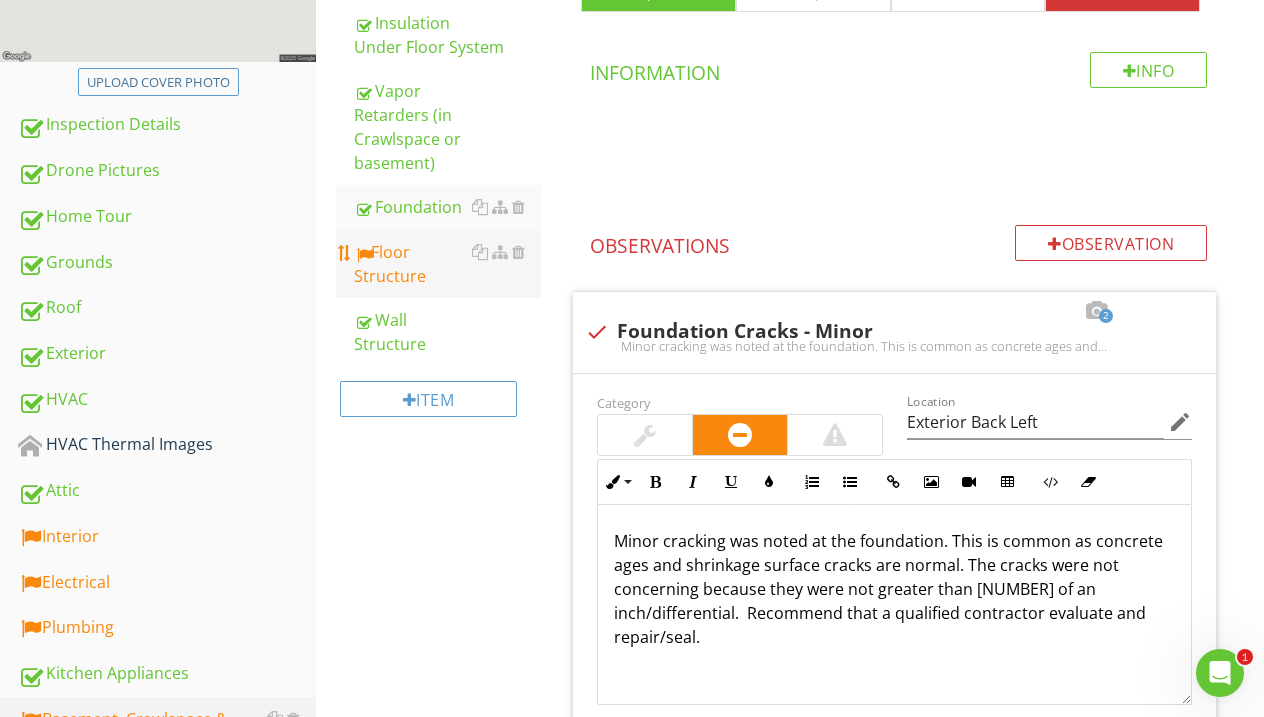 click on "Floor Structure" at bounding box center [447, 264] 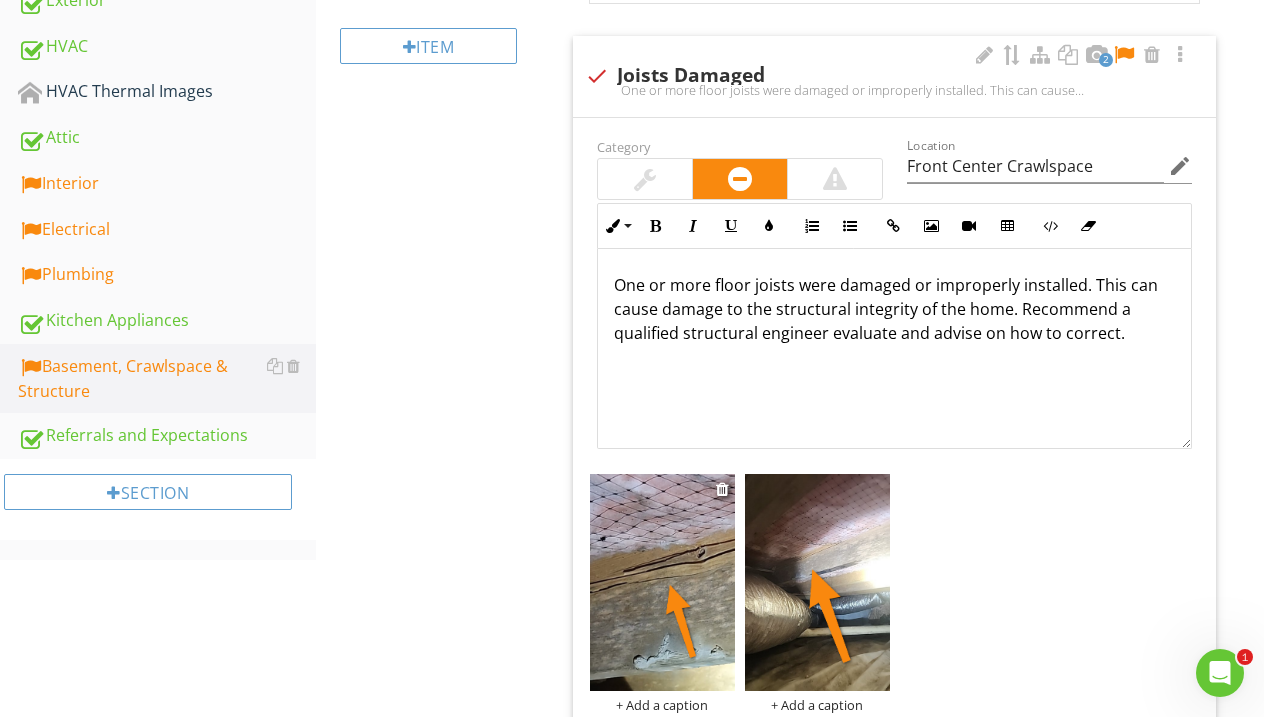 scroll, scrollTop: 810, scrollLeft: 0, axis: vertical 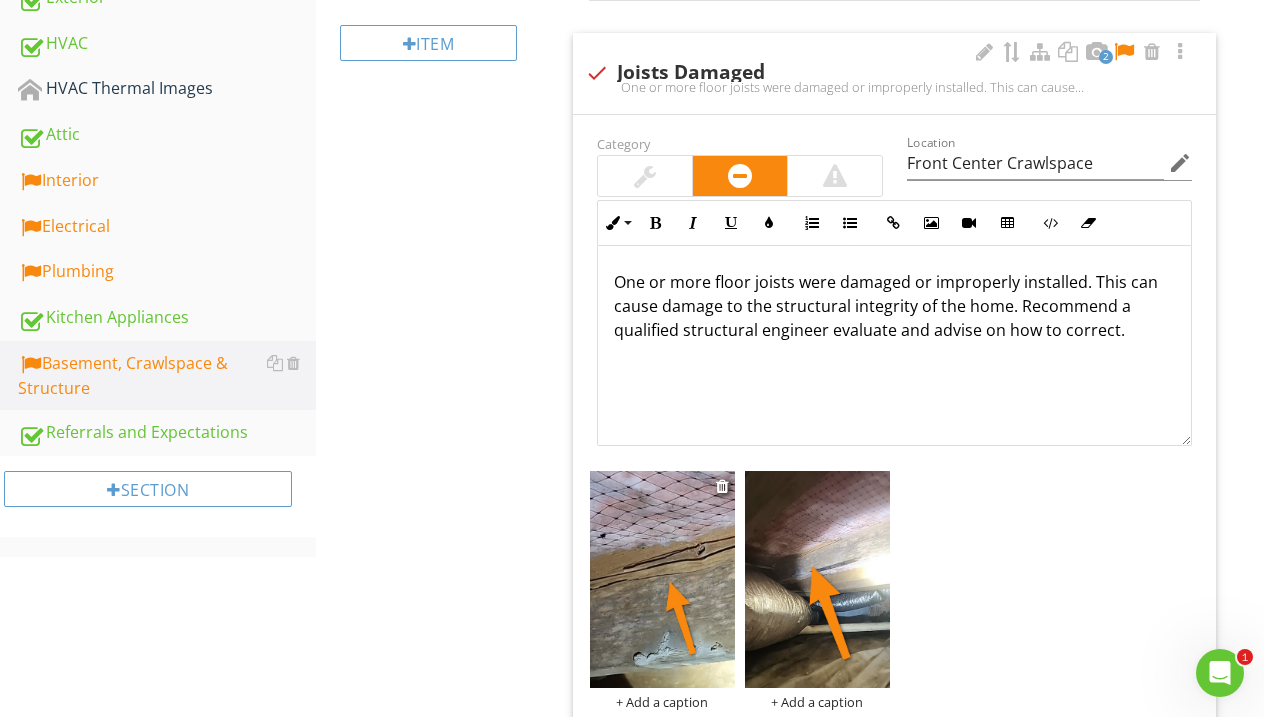 click at bounding box center [662, 579] 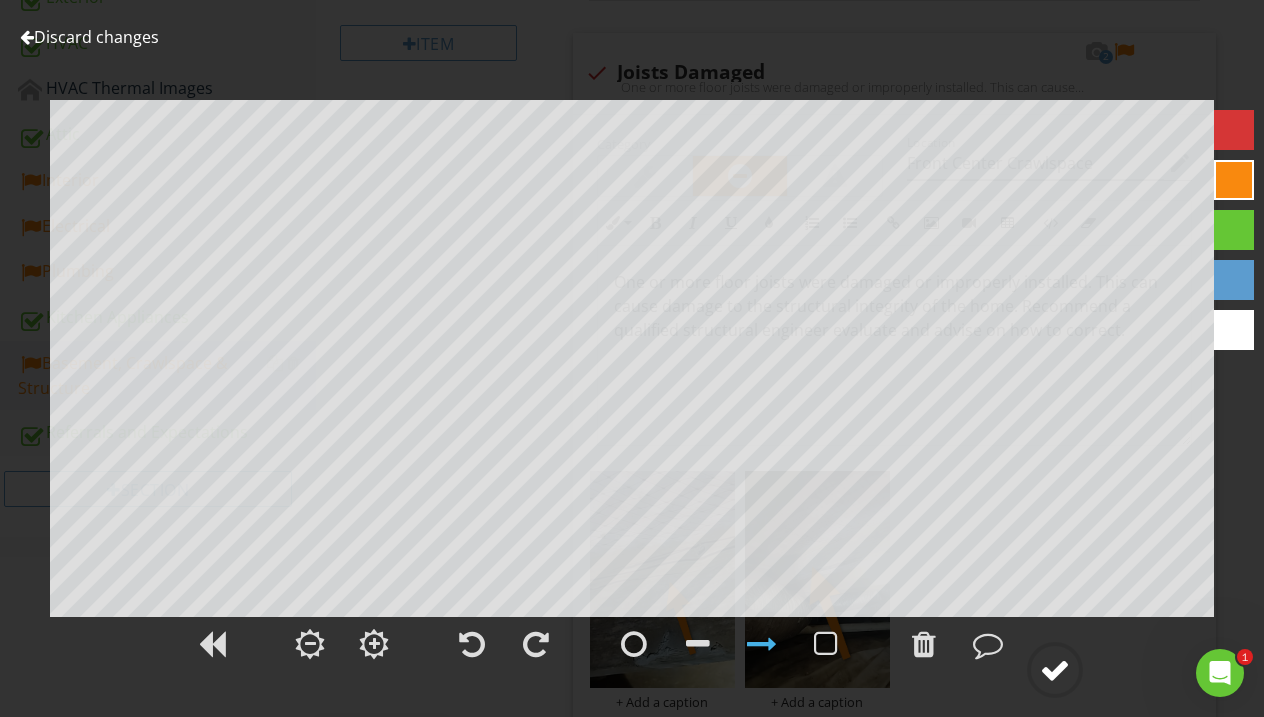 click 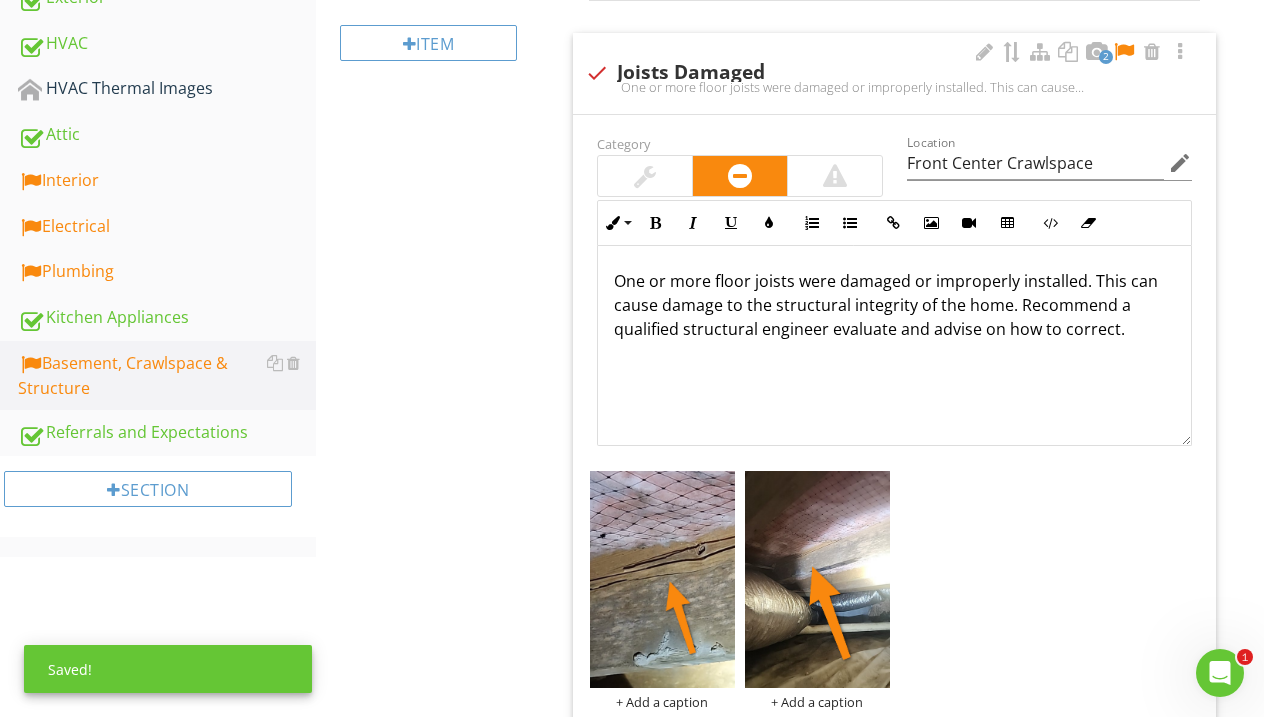 scroll, scrollTop: 1, scrollLeft: 0, axis: vertical 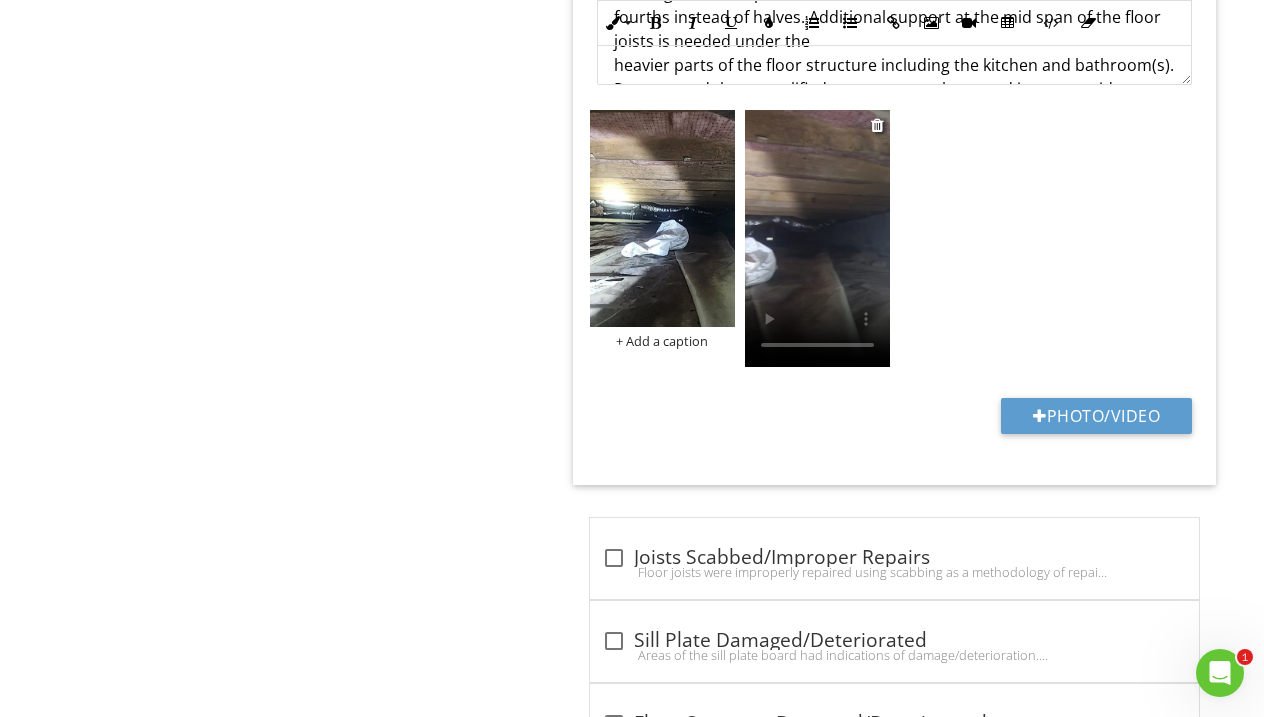 click at bounding box center (817, 238) 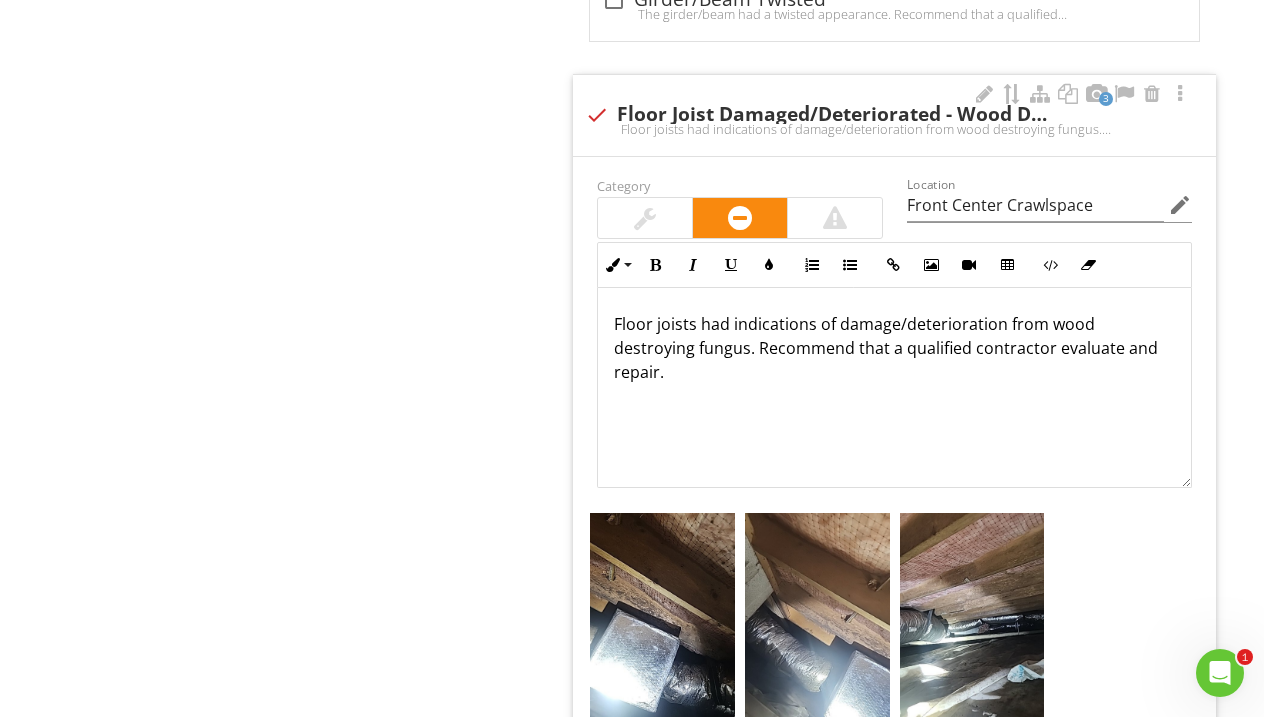 scroll, scrollTop: 4895, scrollLeft: 0, axis: vertical 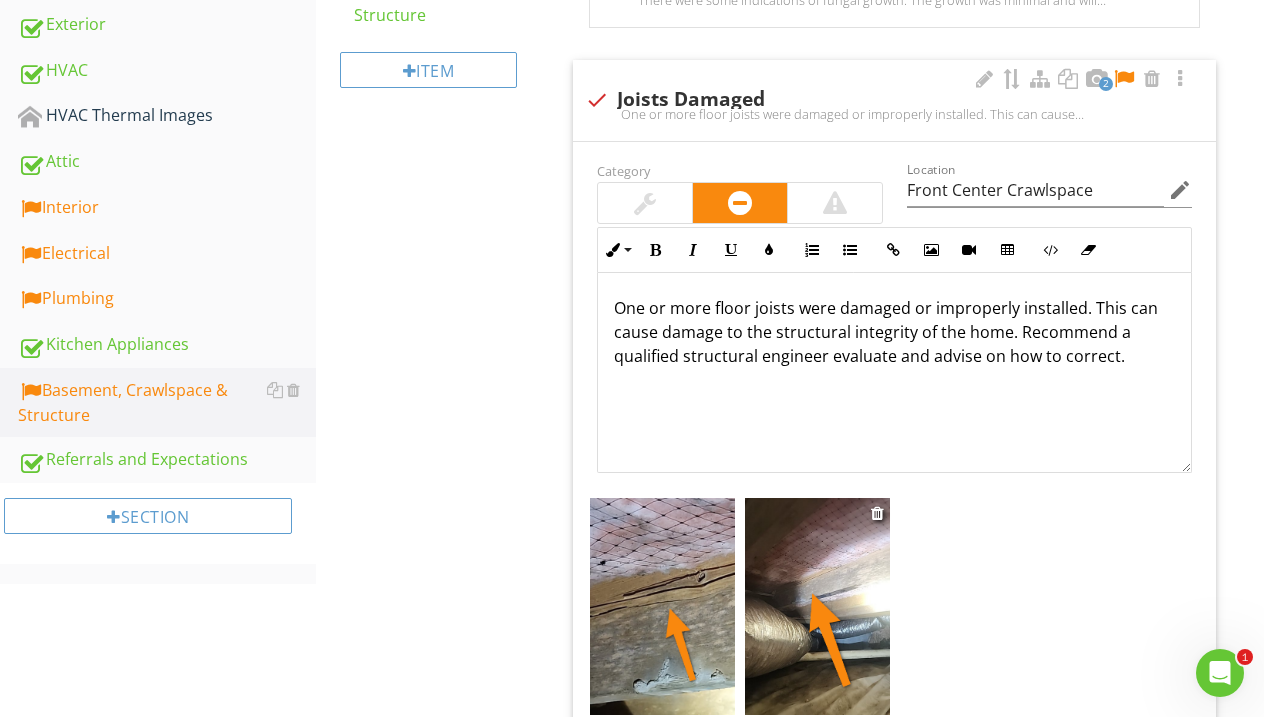 click at bounding box center [817, 606] 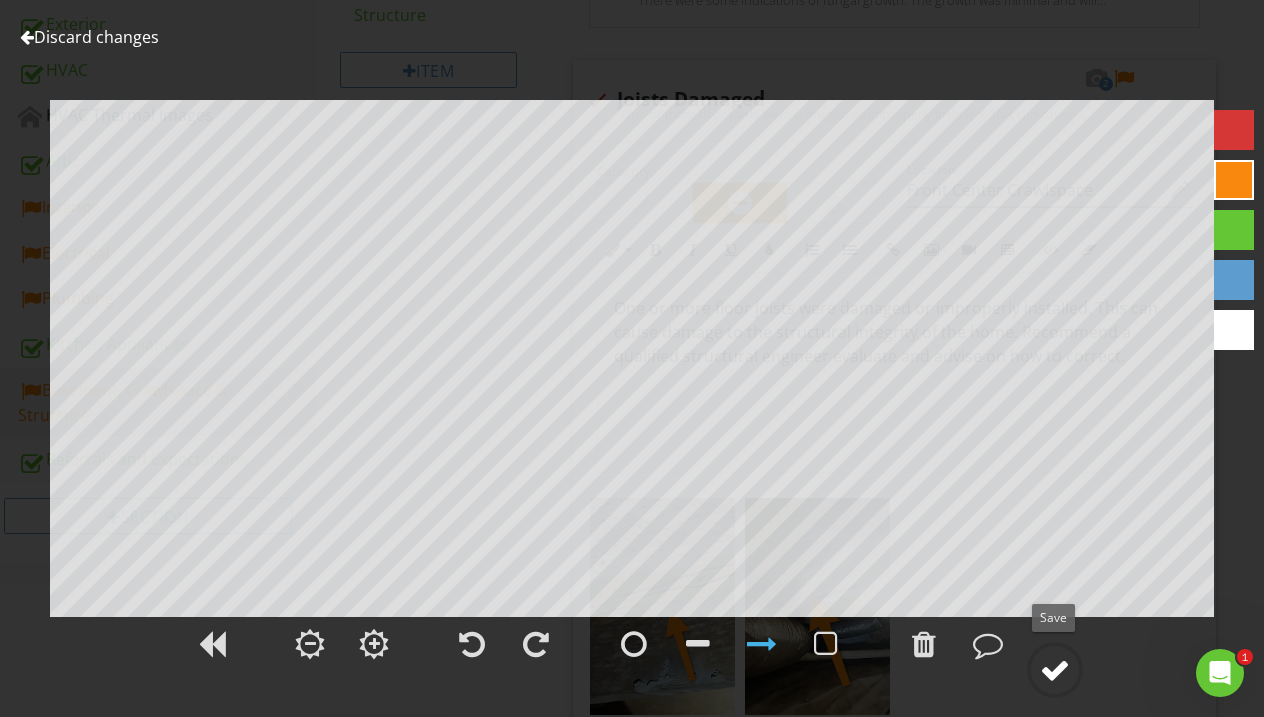 click 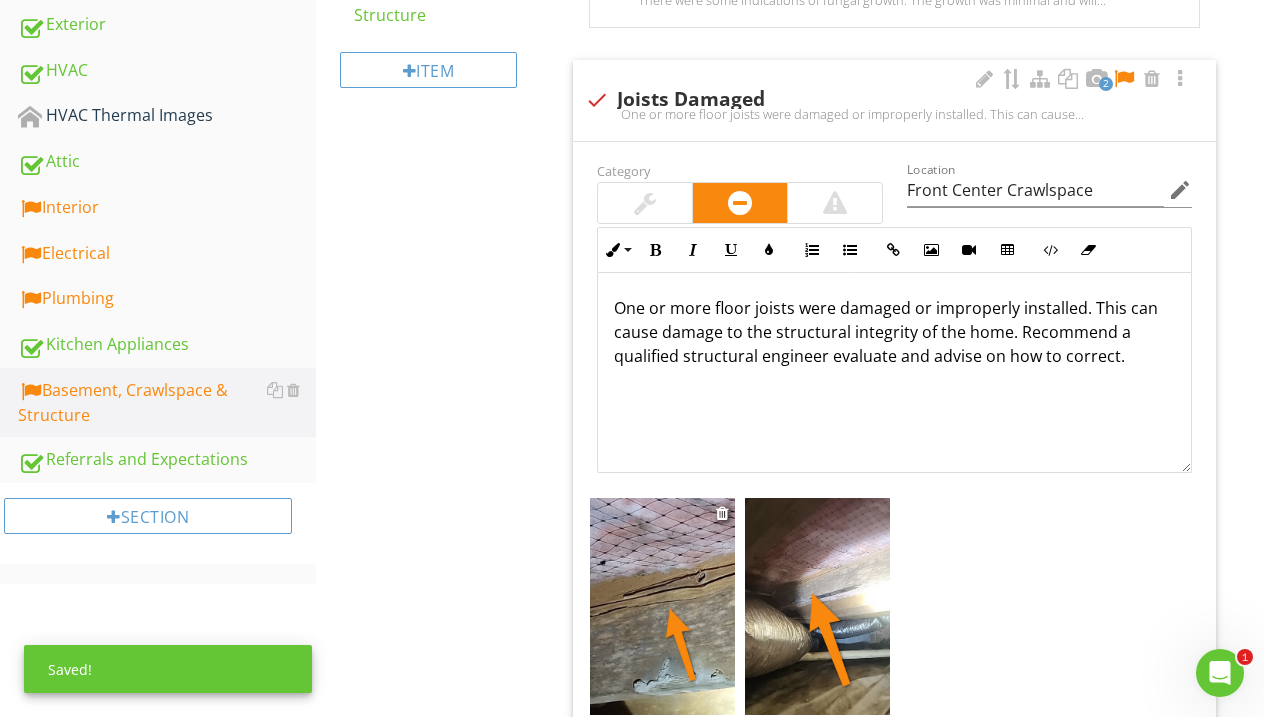 click at bounding box center (662, 606) 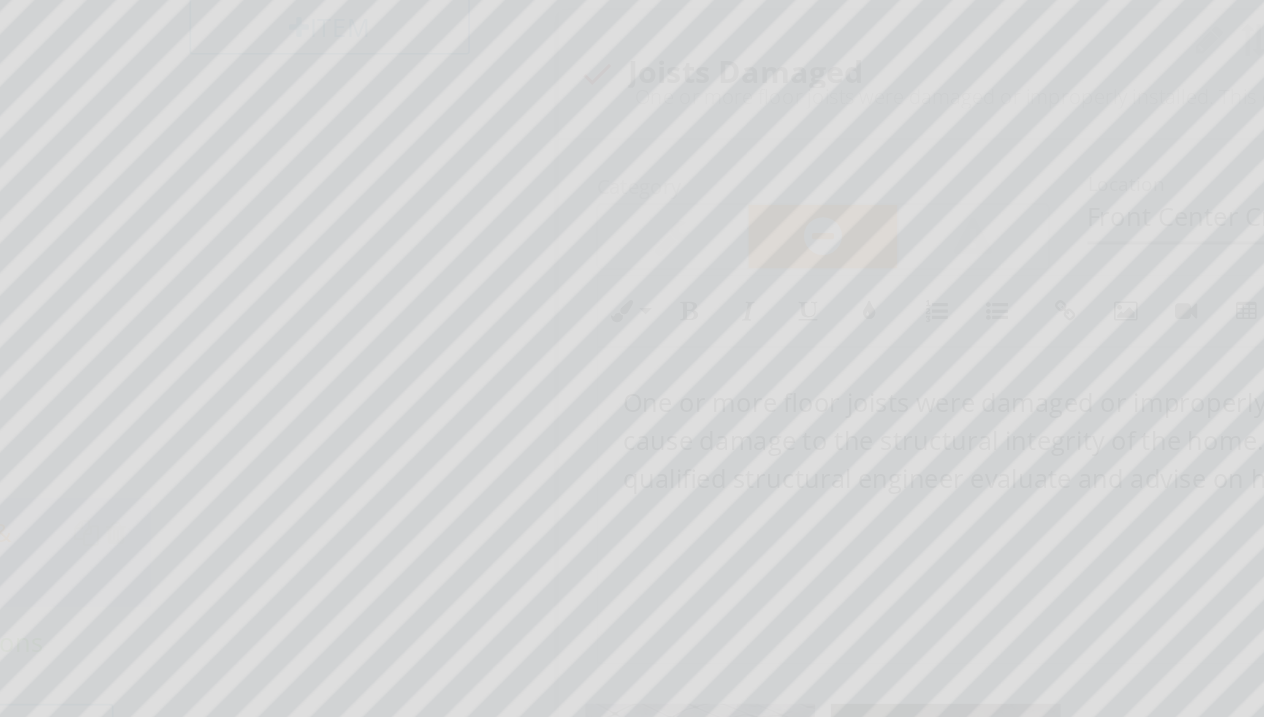 scroll, scrollTop: 661, scrollLeft: 0, axis: vertical 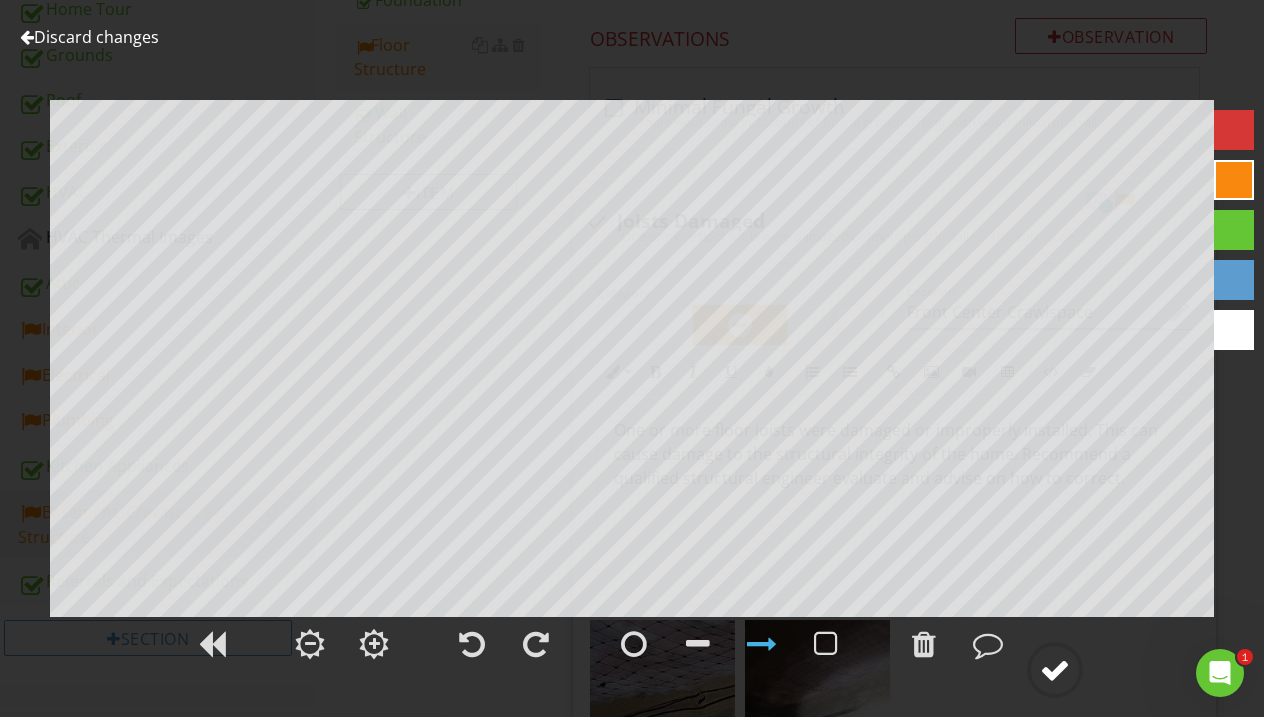 click 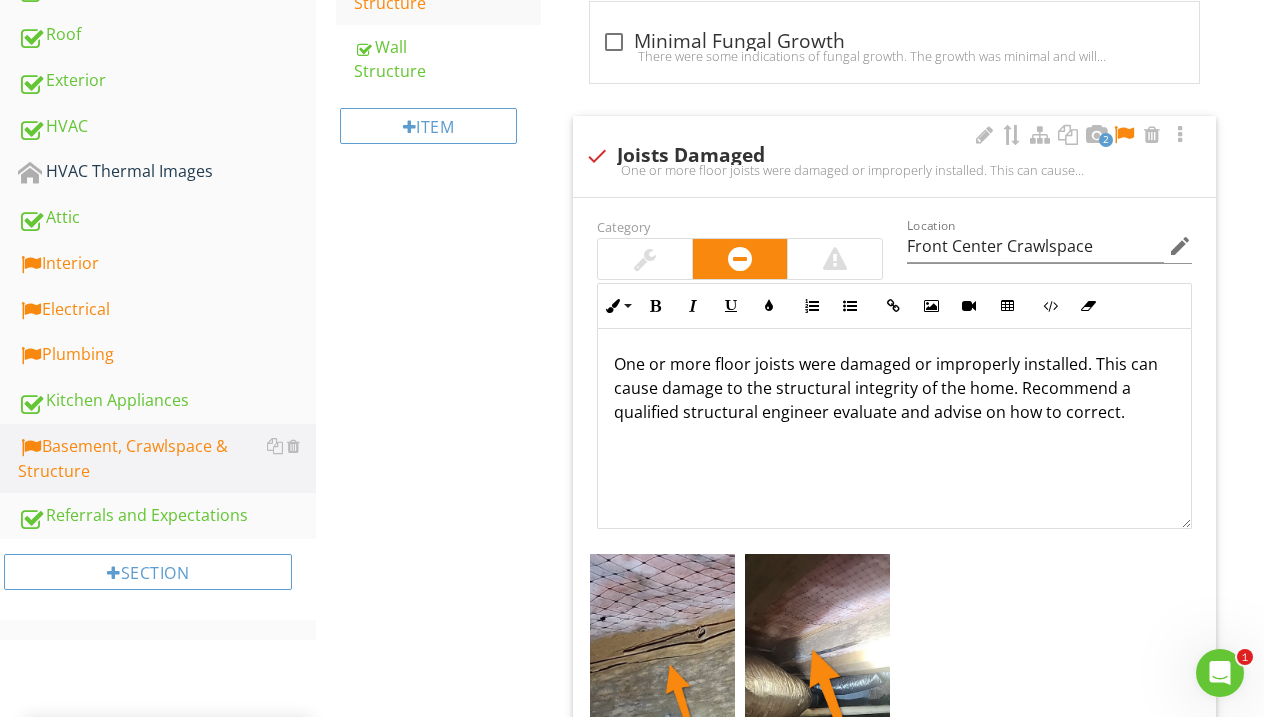 scroll, scrollTop: 730, scrollLeft: 0, axis: vertical 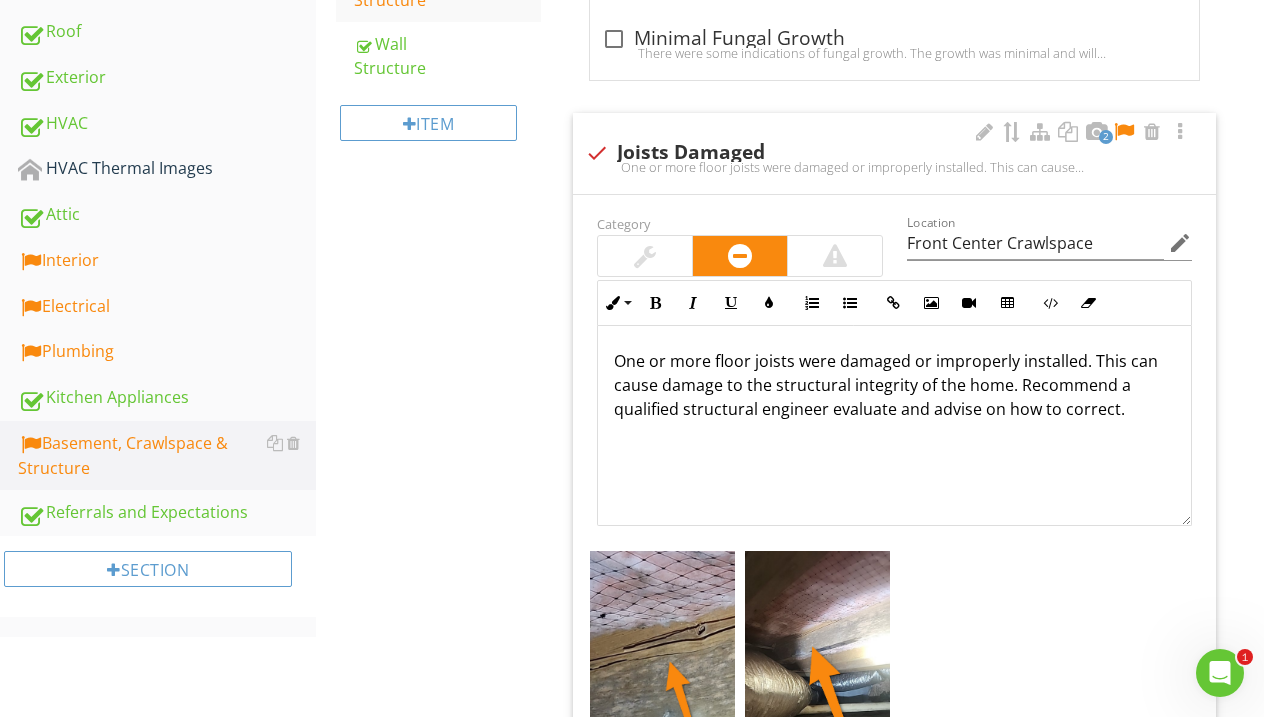 click on "One or more floor joists were damaged or improperly installed. This can cause damage to the structural integrity of the home. Recommend a qualified structural engineer evaluate and advise on how to correct." at bounding box center [894, 385] 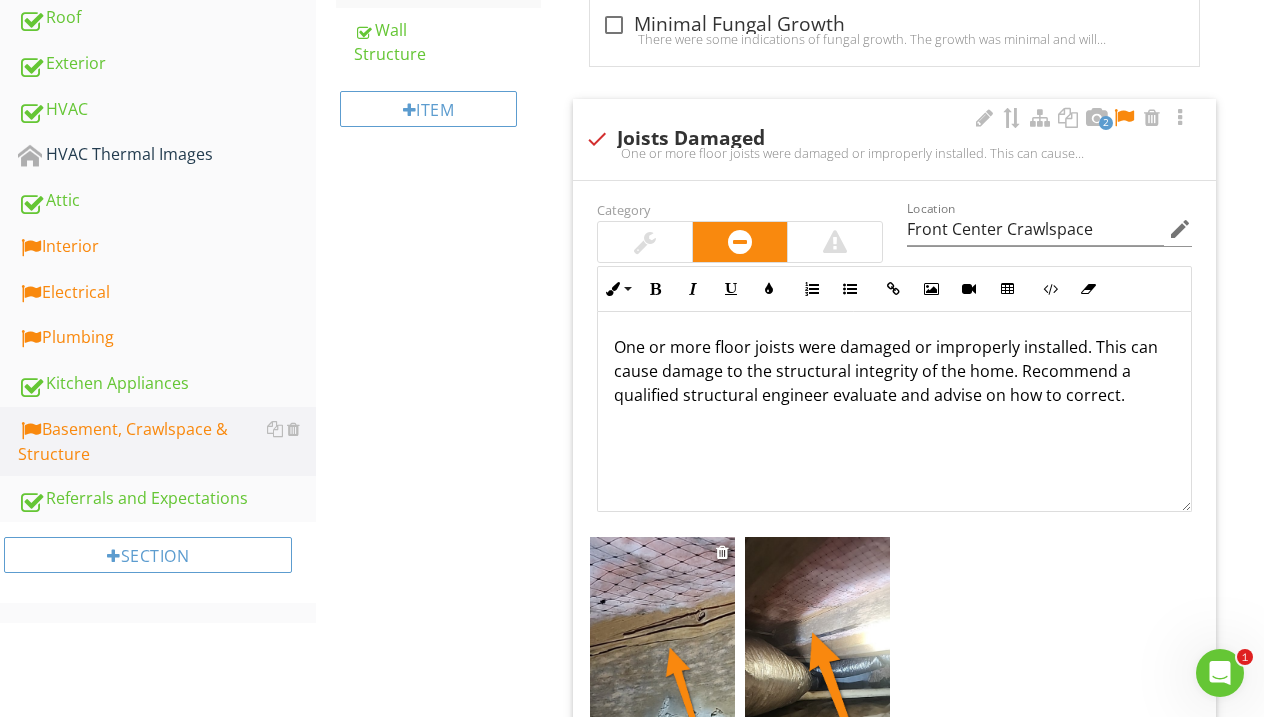 scroll, scrollTop: 743, scrollLeft: 0, axis: vertical 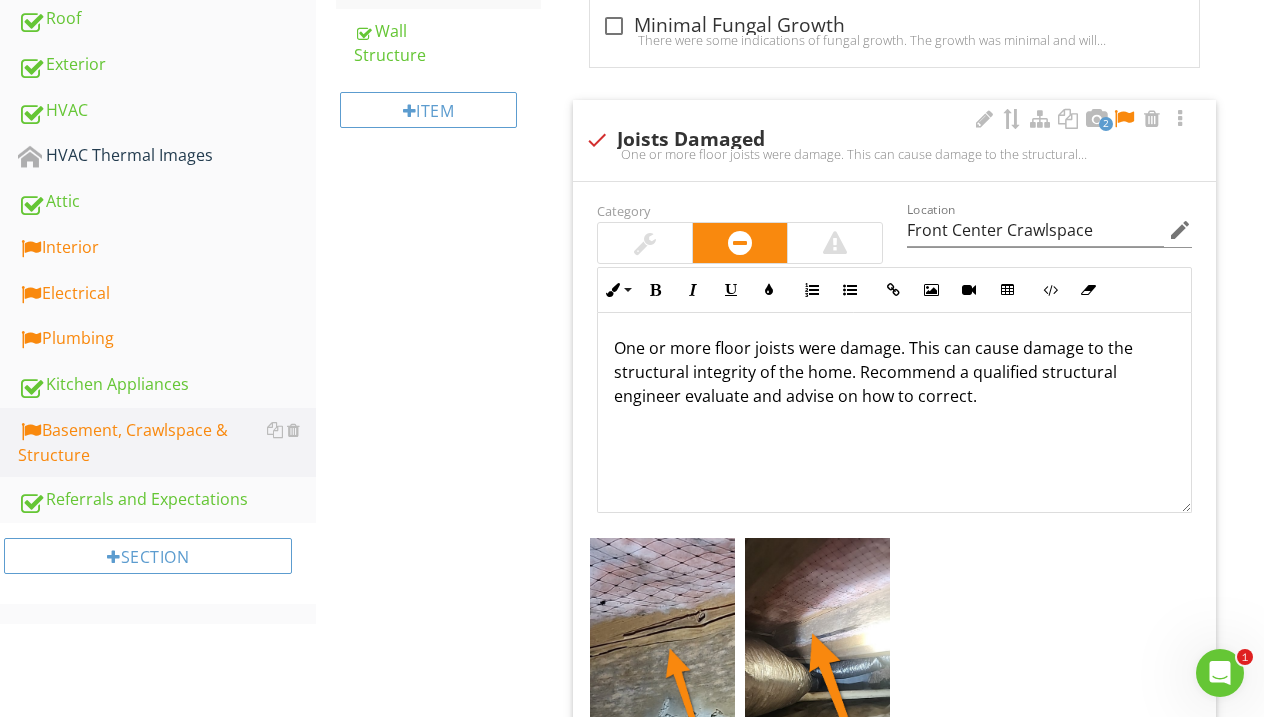 type 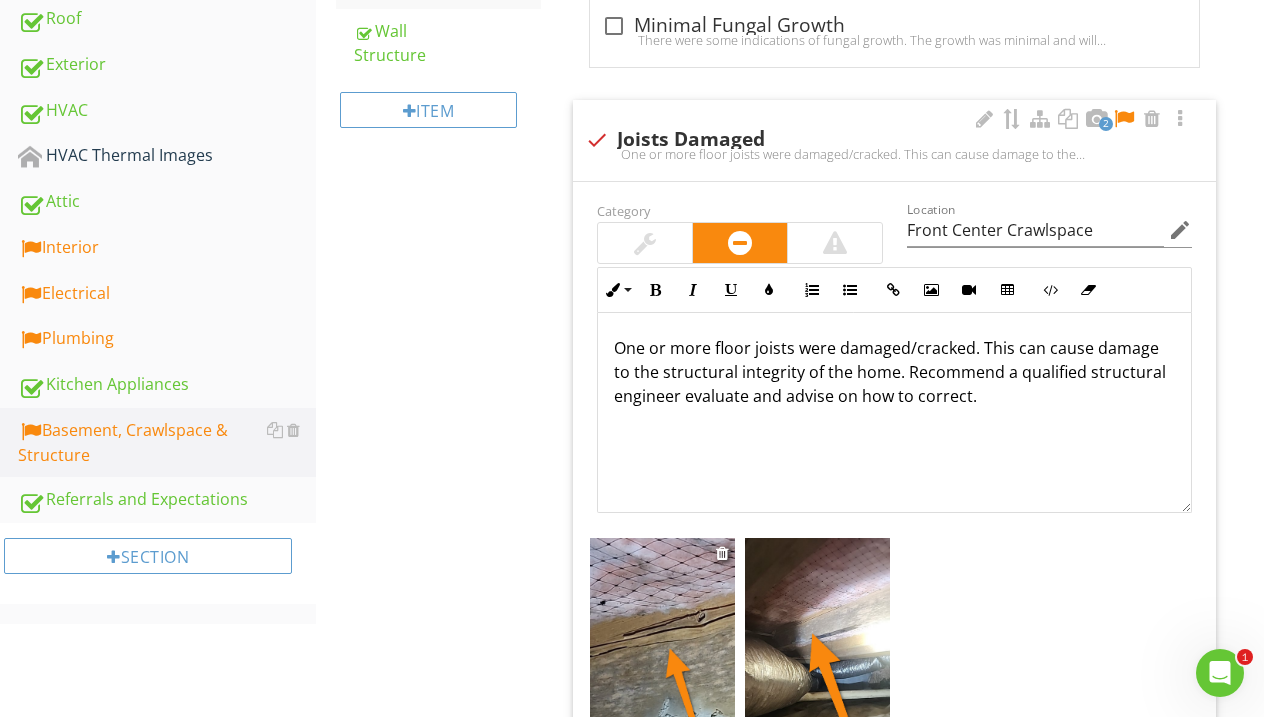 click at bounding box center [662, 646] 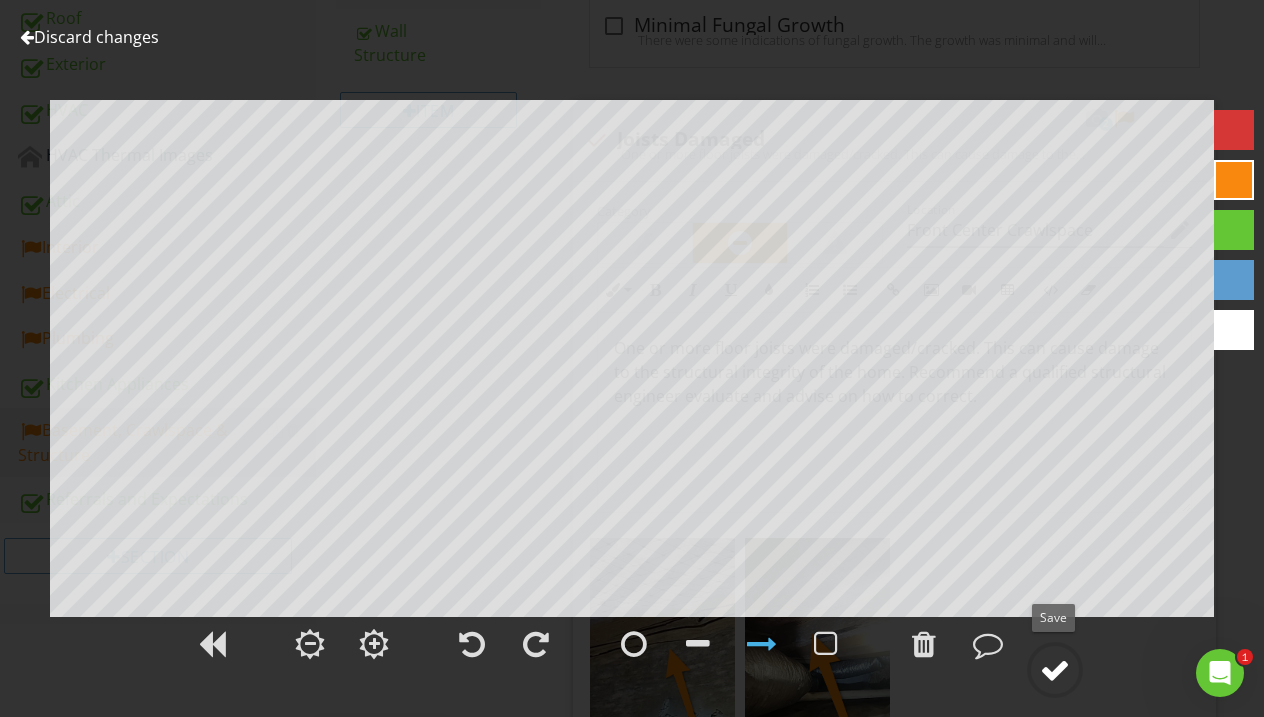 click at bounding box center (1055, 670) 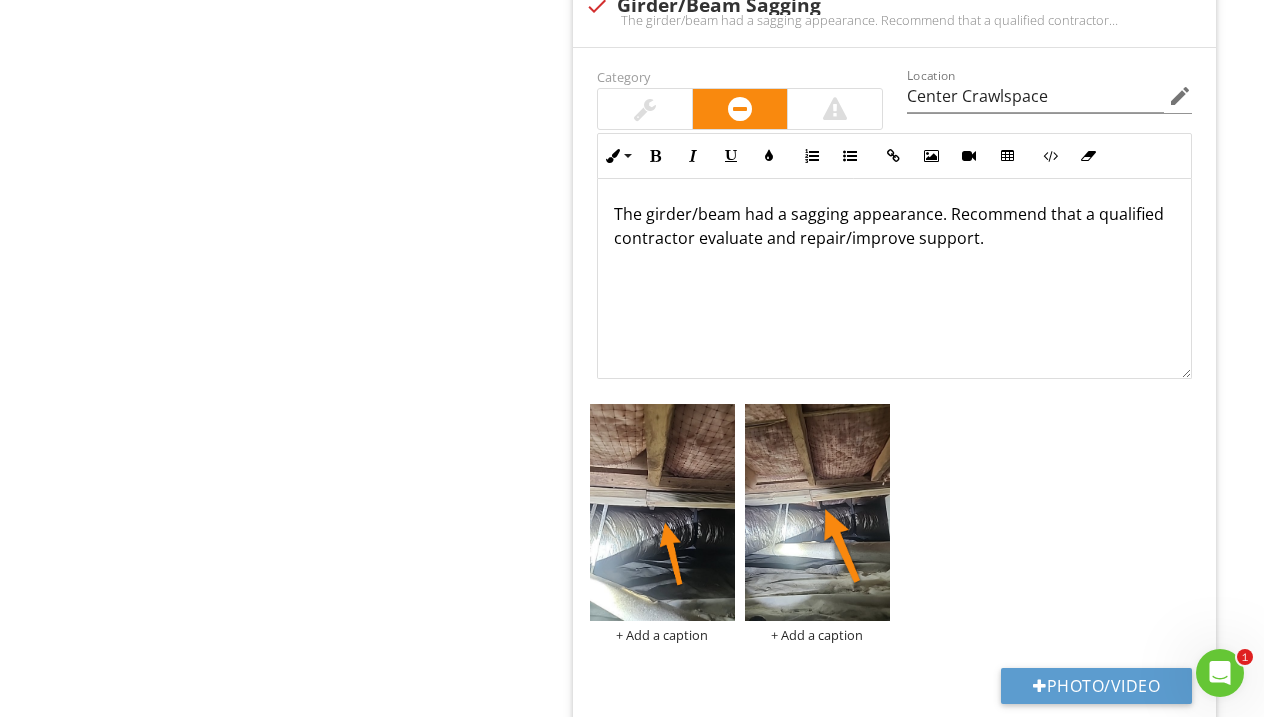 scroll, scrollTop: 2146, scrollLeft: 0, axis: vertical 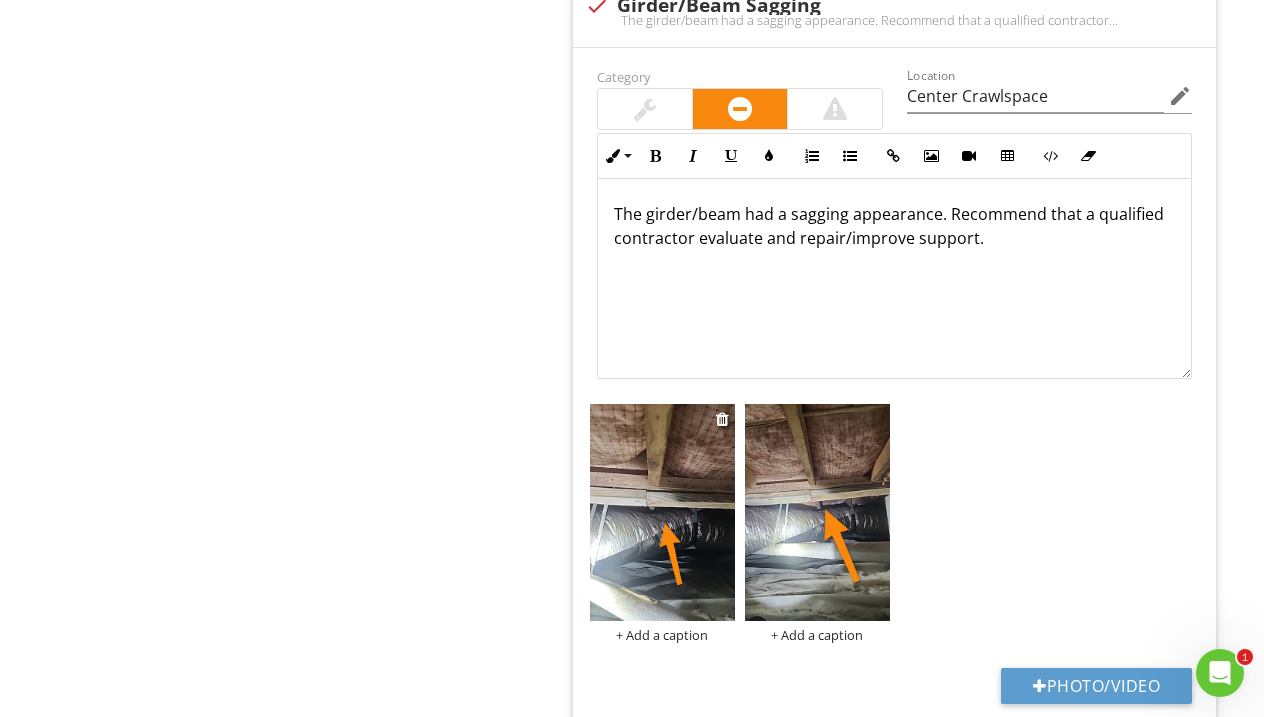 click at bounding box center (662, 512) 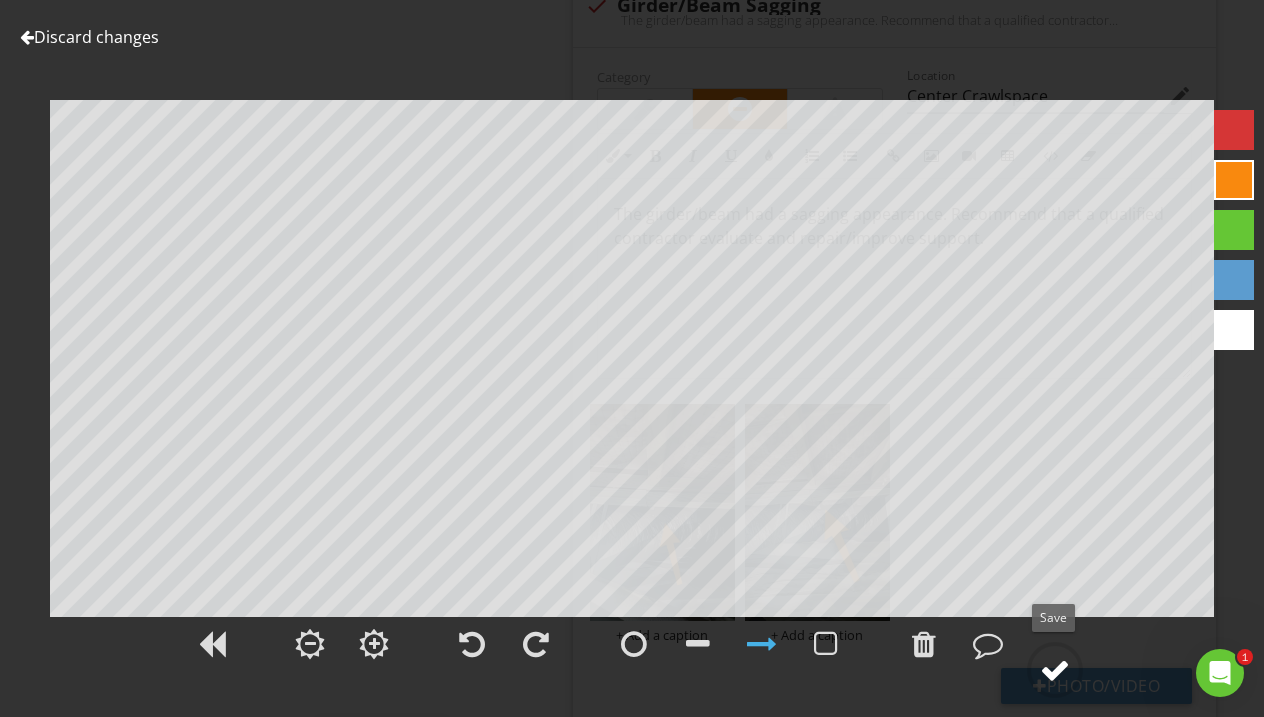 click at bounding box center [1055, 670] 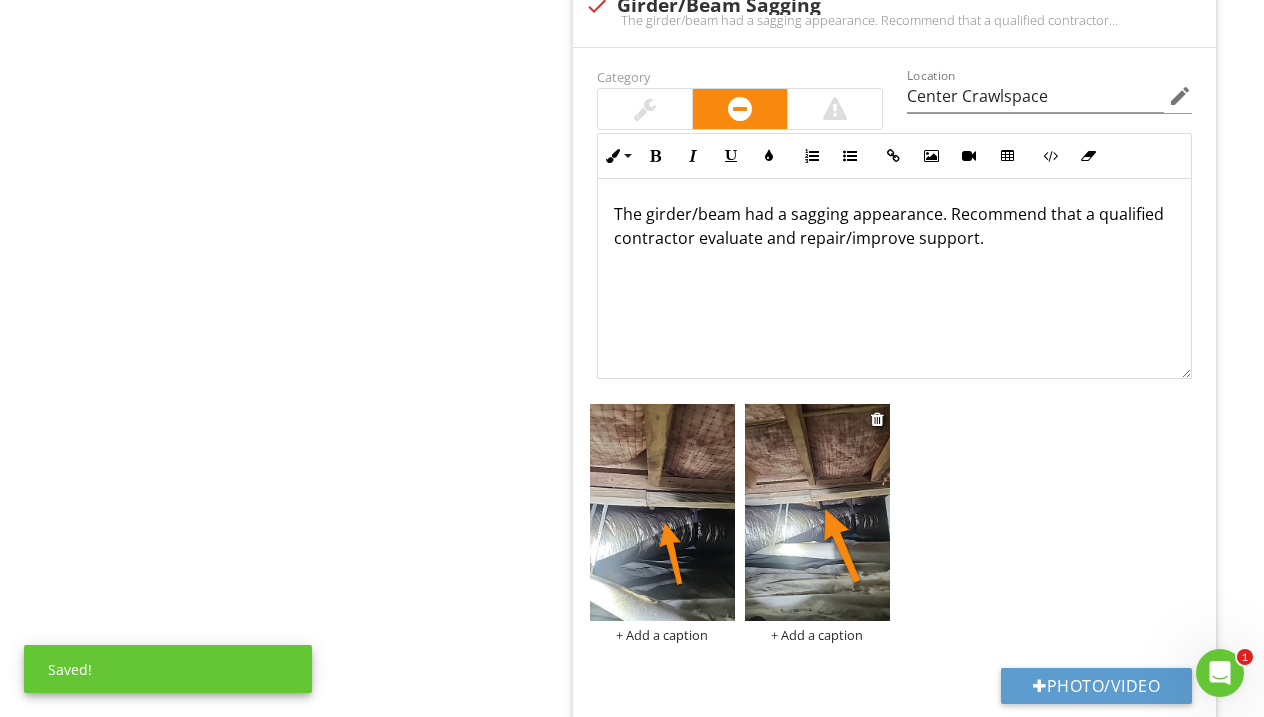 click at bounding box center [817, 512] 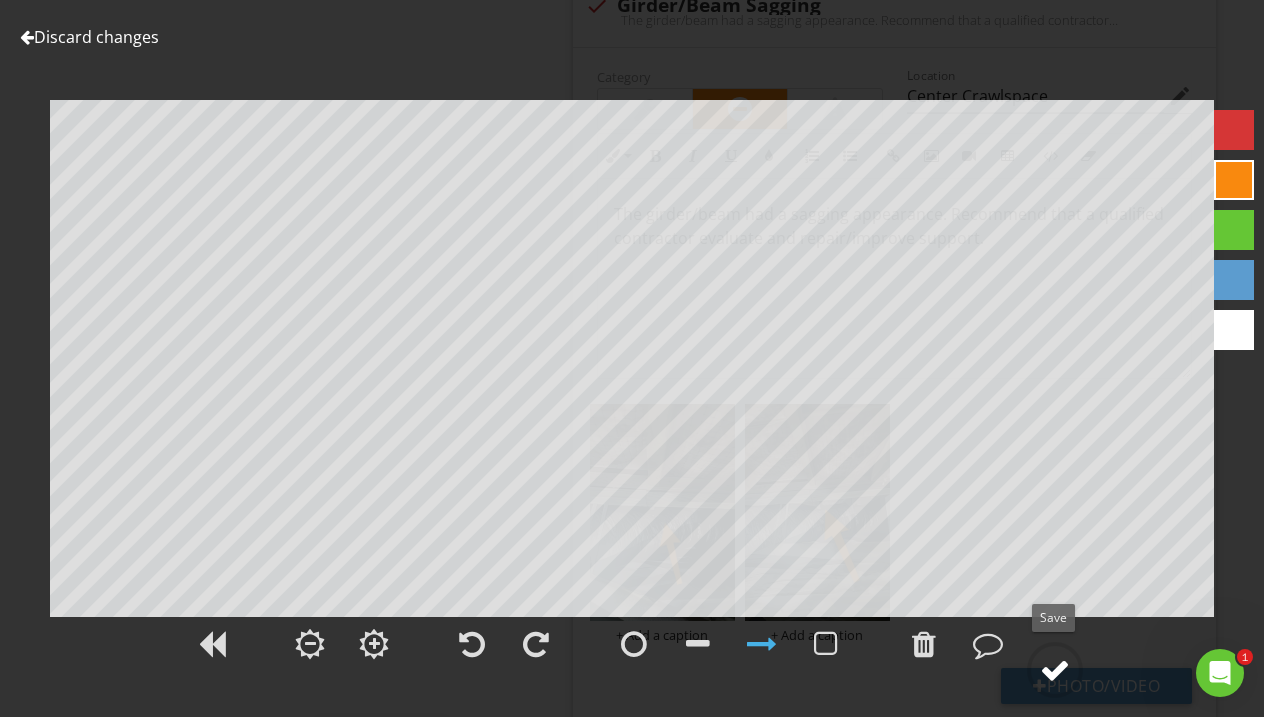 click at bounding box center (1055, 670) 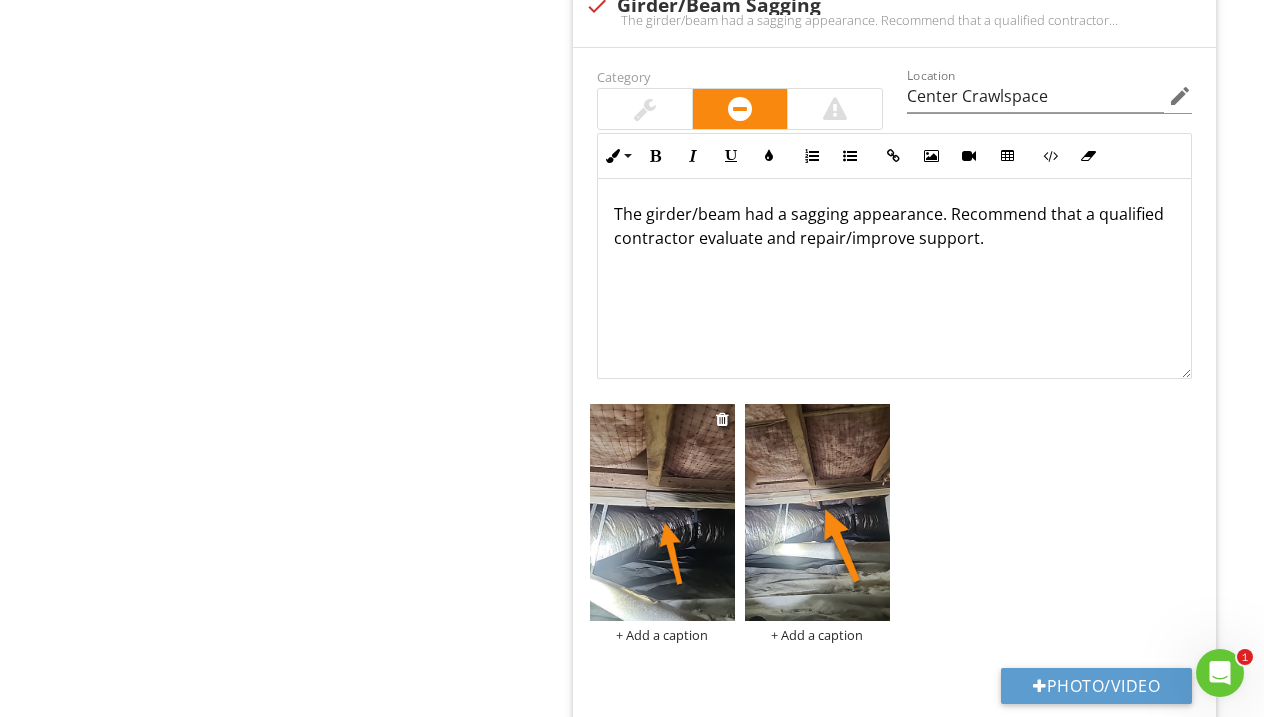 click at bounding box center (662, 512) 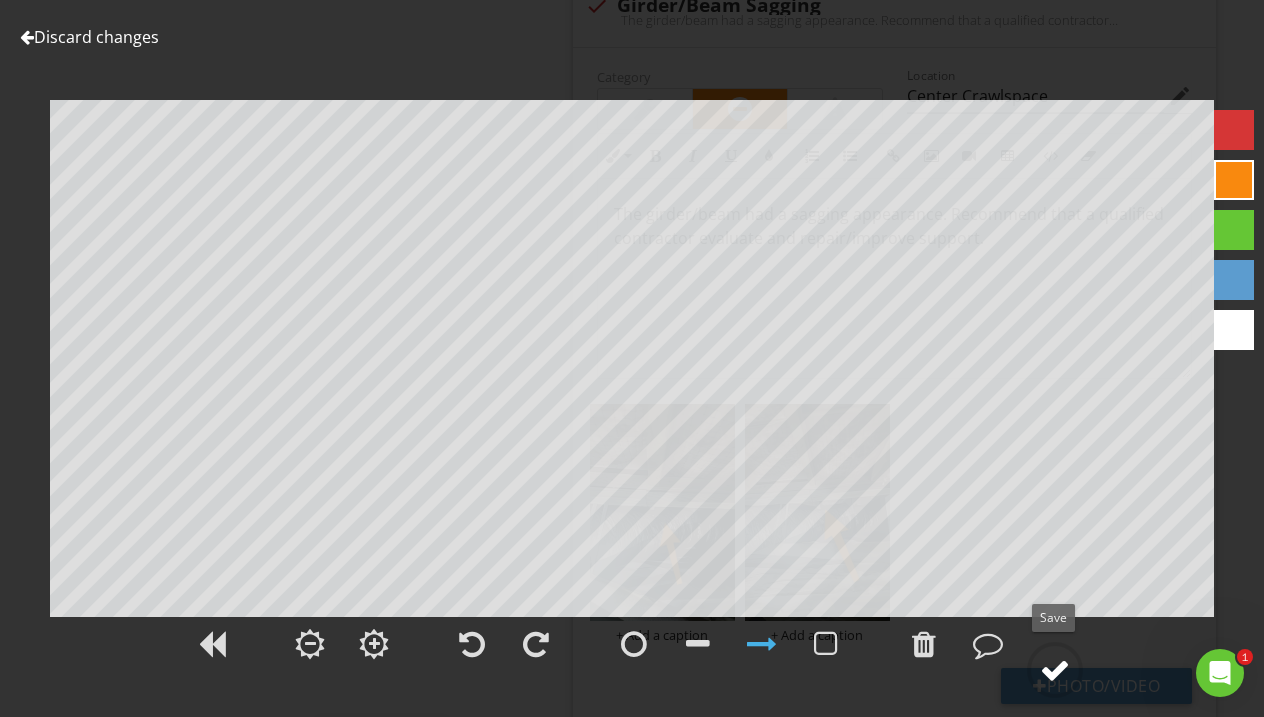 click at bounding box center (1055, 670) 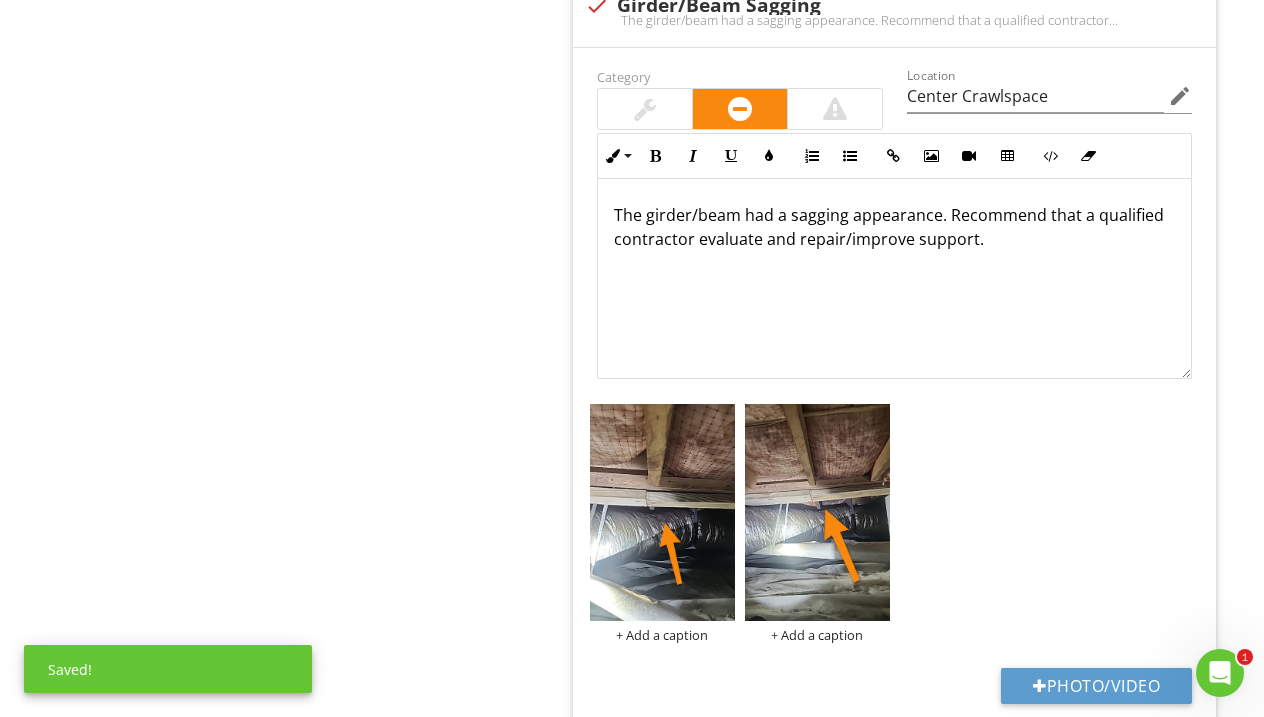 scroll, scrollTop: 0, scrollLeft: 0, axis: both 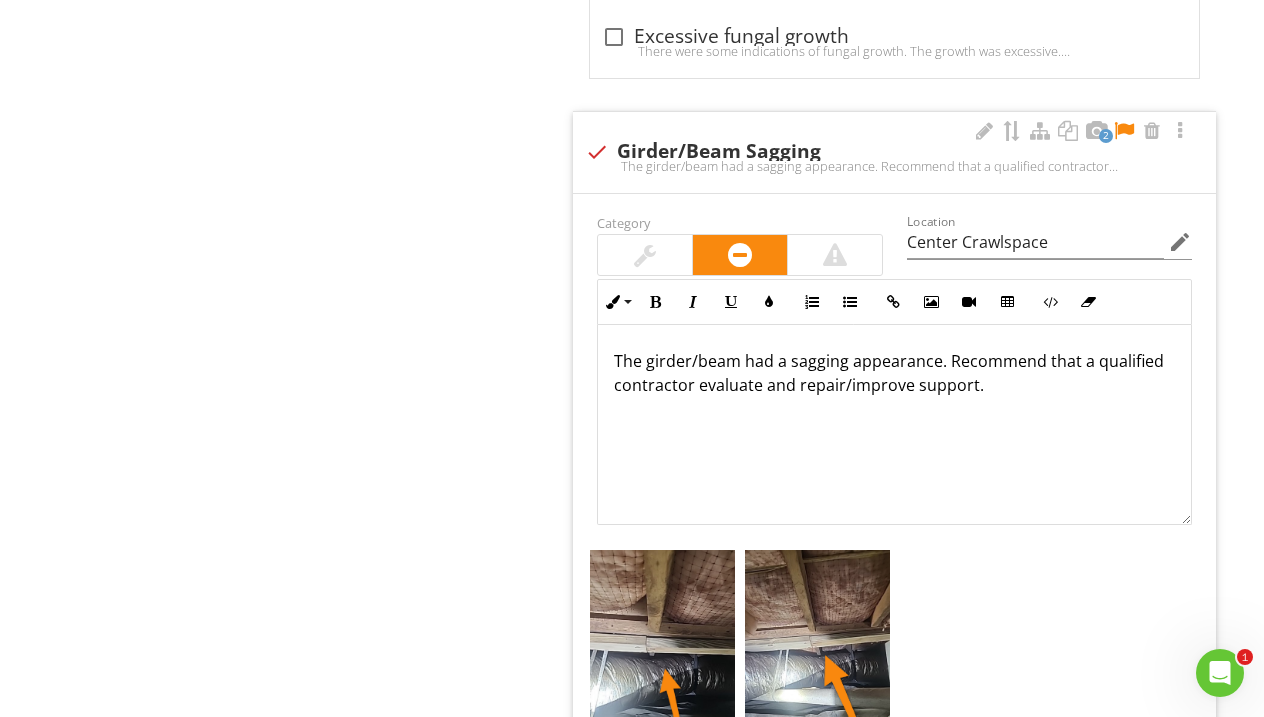 click on "2" at bounding box center (1082, 132) 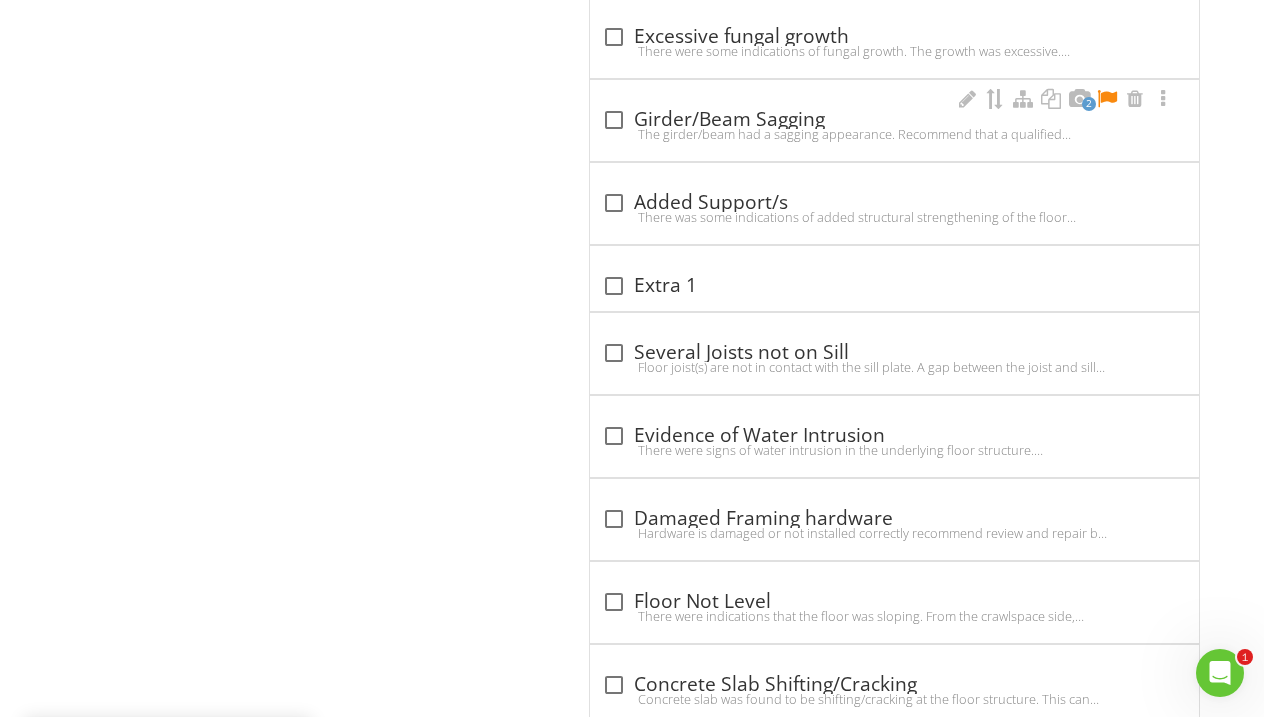 click on "The girder/beam had a sagging appearance. Recommend that a qualified contractor evaluate and repair/improve support." at bounding box center [894, 134] 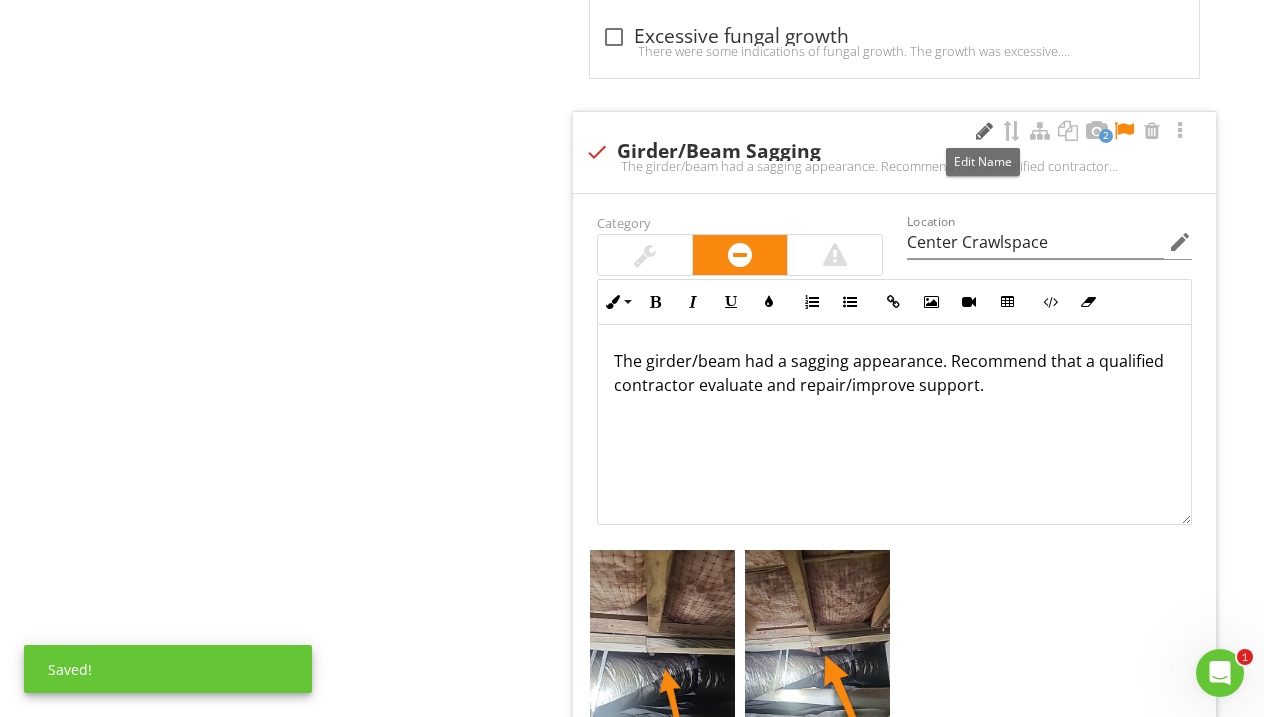 click at bounding box center [984, 131] 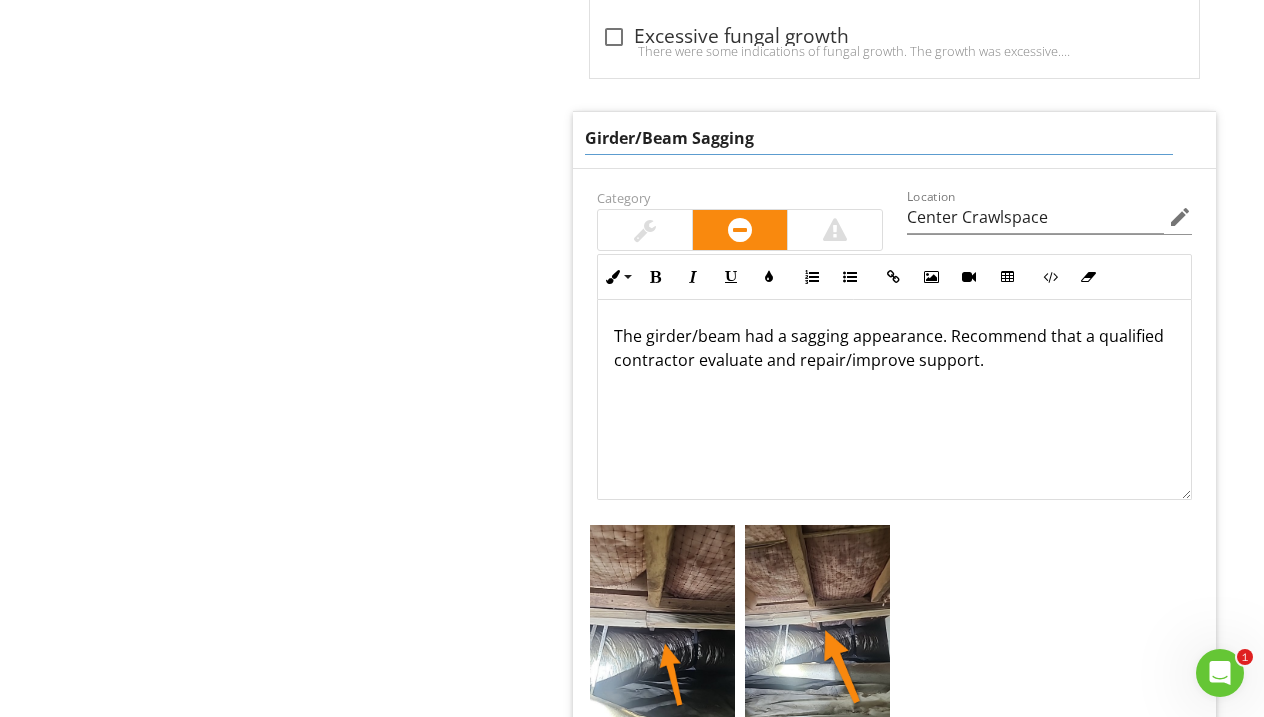 click on "Girder/Beam Sagging" at bounding box center (879, 138) 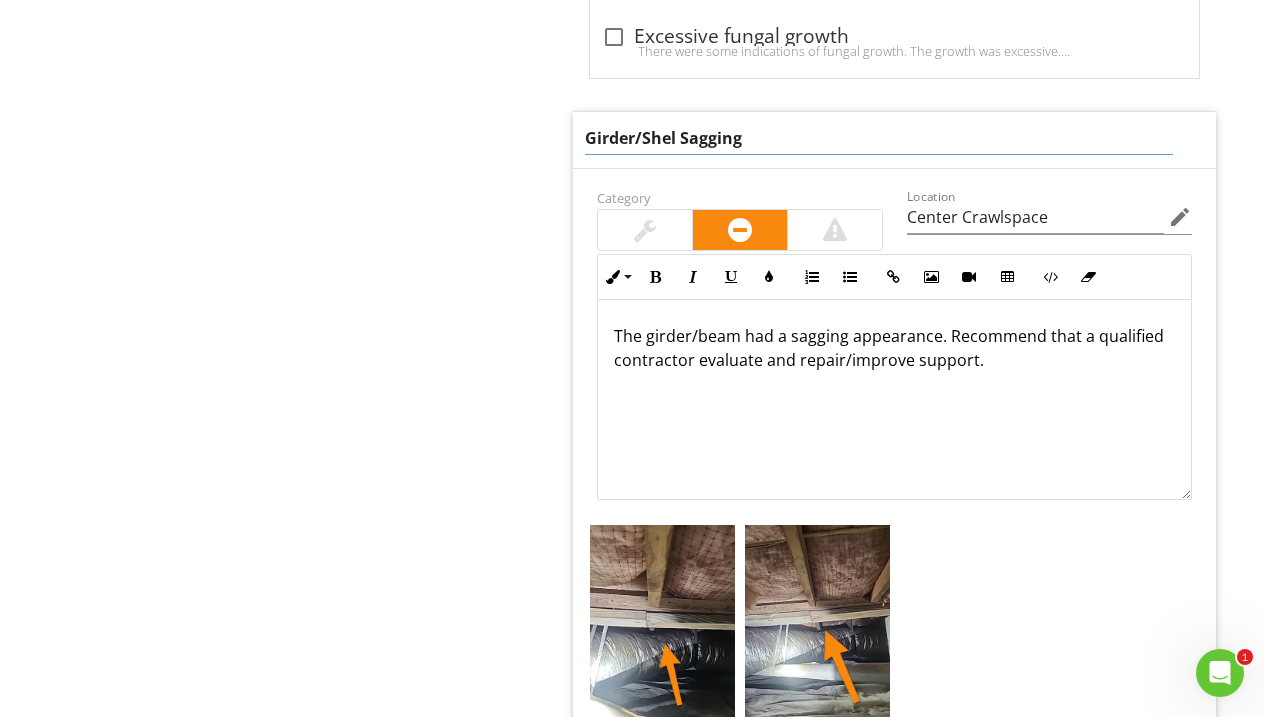 type on "Girder/Shelf Sagging" 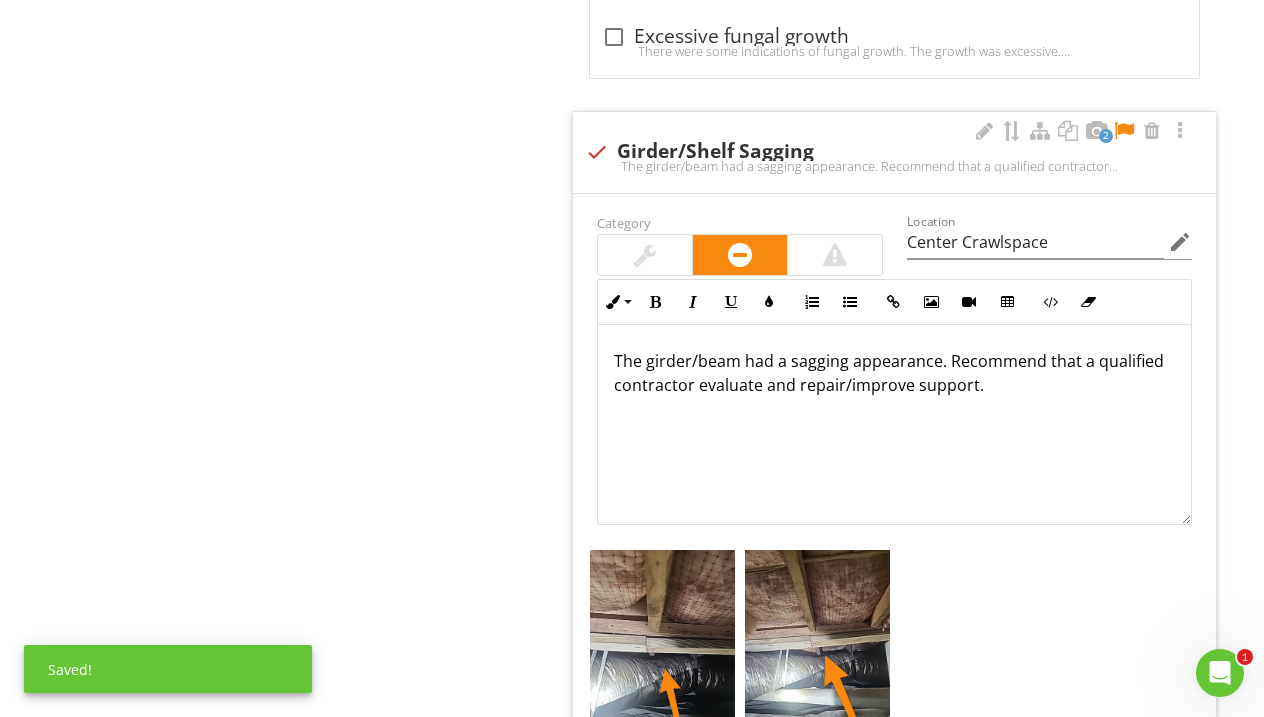 click on "The girder/beam had a sagging appearance. Recommend that a qualified contractor evaluate and repair/improve support." at bounding box center (894, 425) 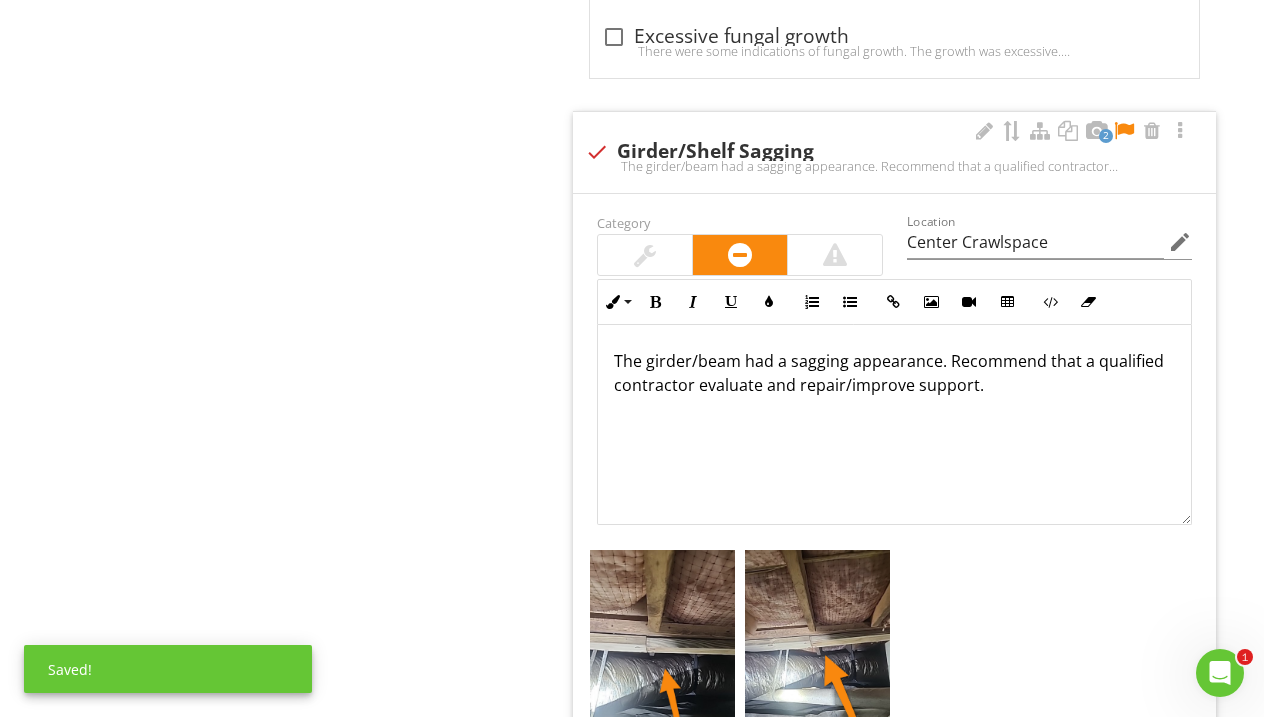 type 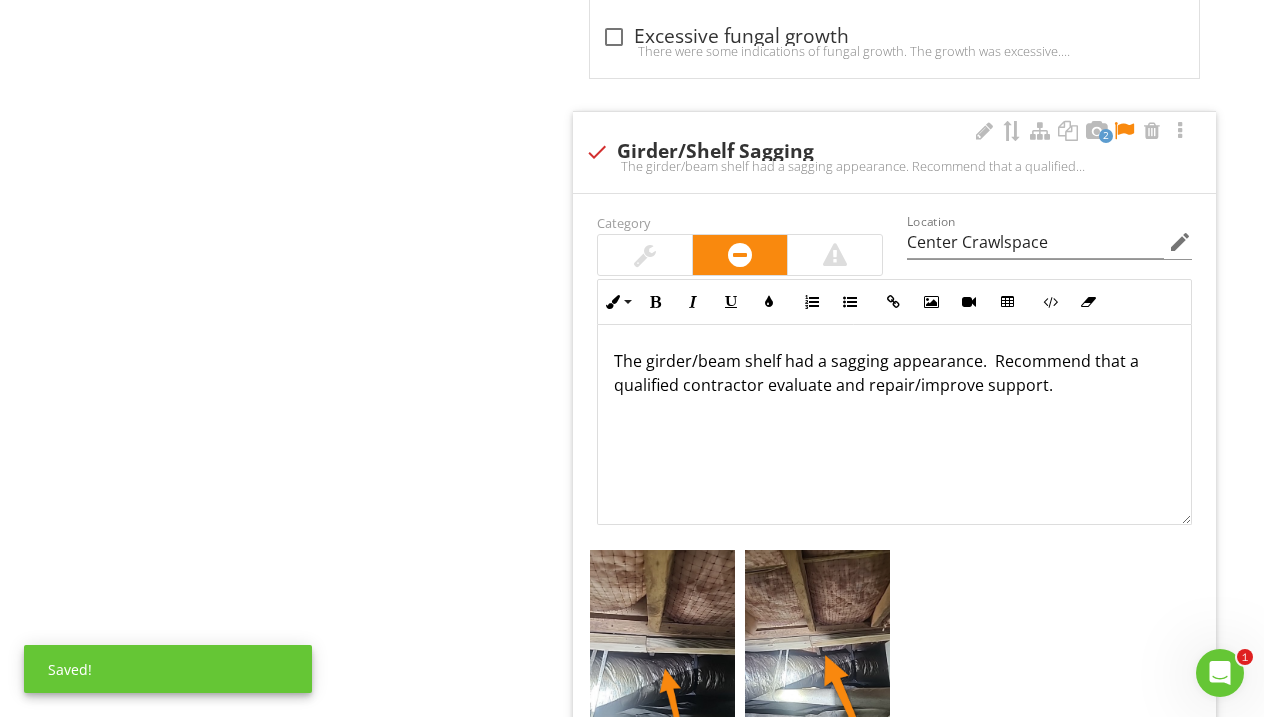 click on "The girder/beam shelf had a sagging appearance.  Recommend that a qualified contractor evaluate and repair/improve support." at bounding box center [894, 373] 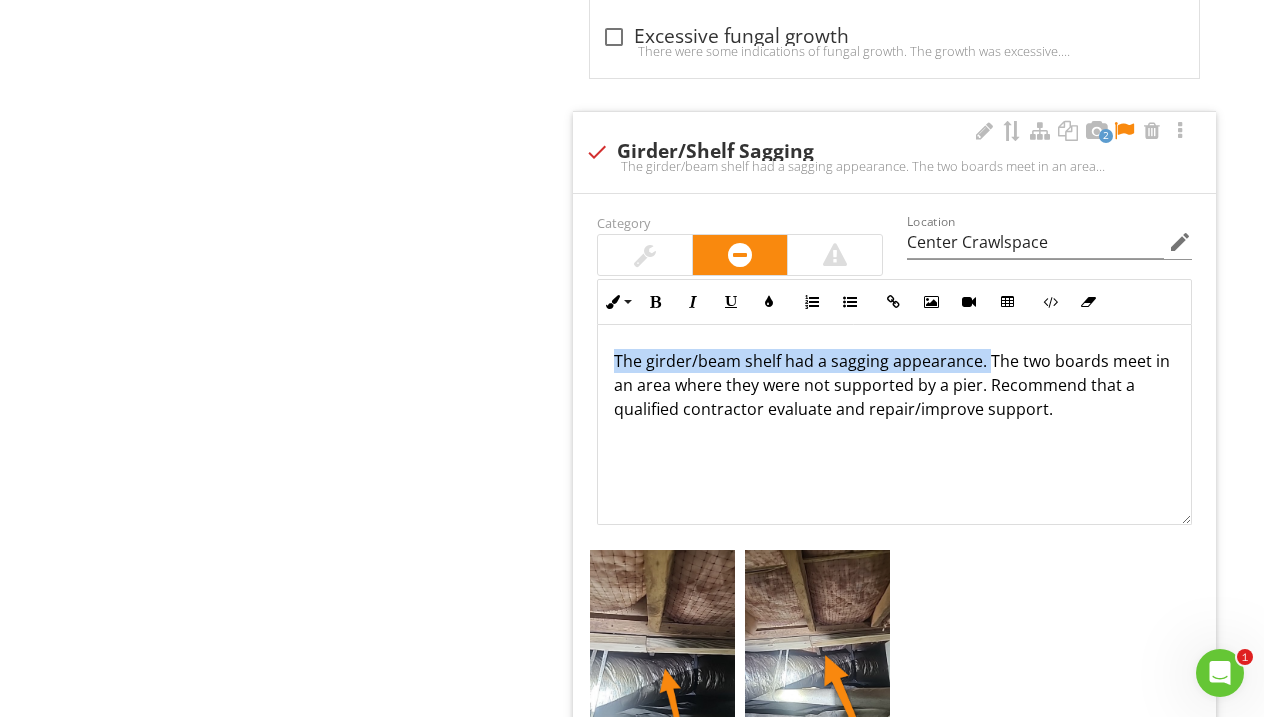 drag, startPoint x: 987, startPoint y: 361, endPoint x: 606, endPoint y: 348, distance: 381.2217 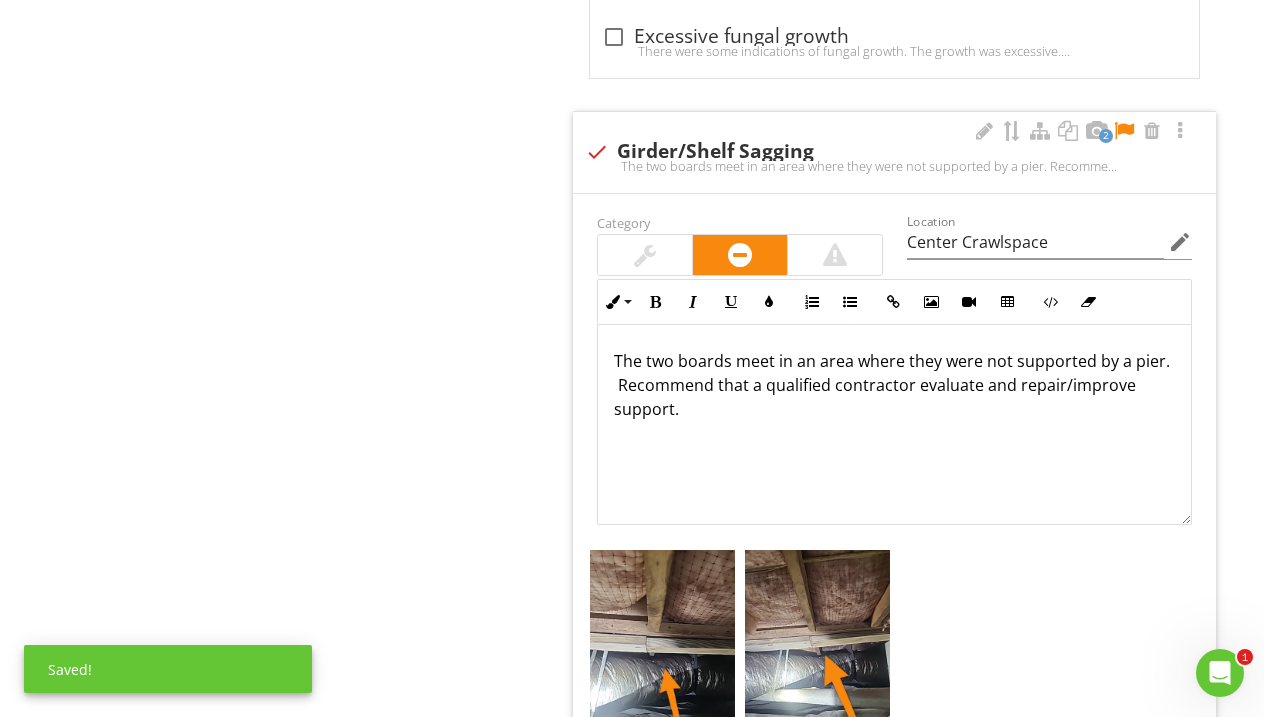 click on "The two boards meet in an area where they were not supported by a pier.  Recommend that a qualified contractor evaluate and repair/improve support." at bounding box center (894, 385) 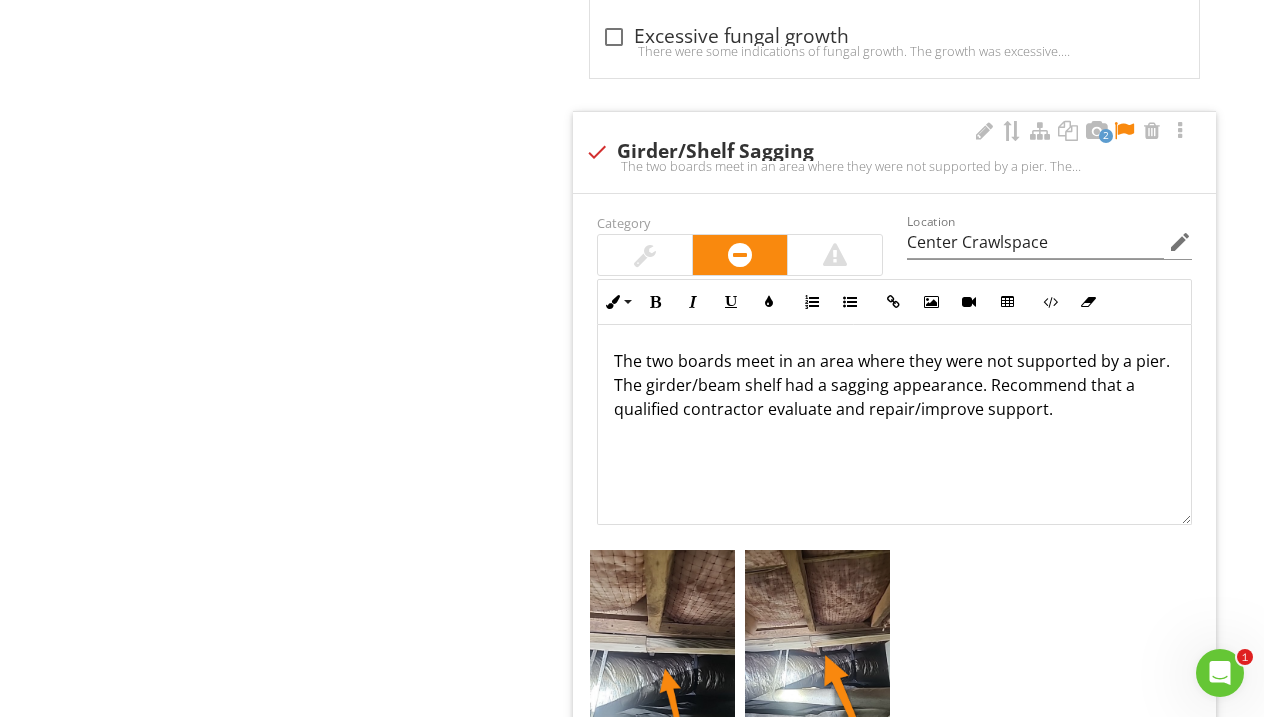 click on "The two boards meet in an area where they were not supported by a pier. The girder/beam shelf had a sagging appearance. Recommend that a qualified contractor evaluate and repair/improve support." at bounding box center (894, 385) 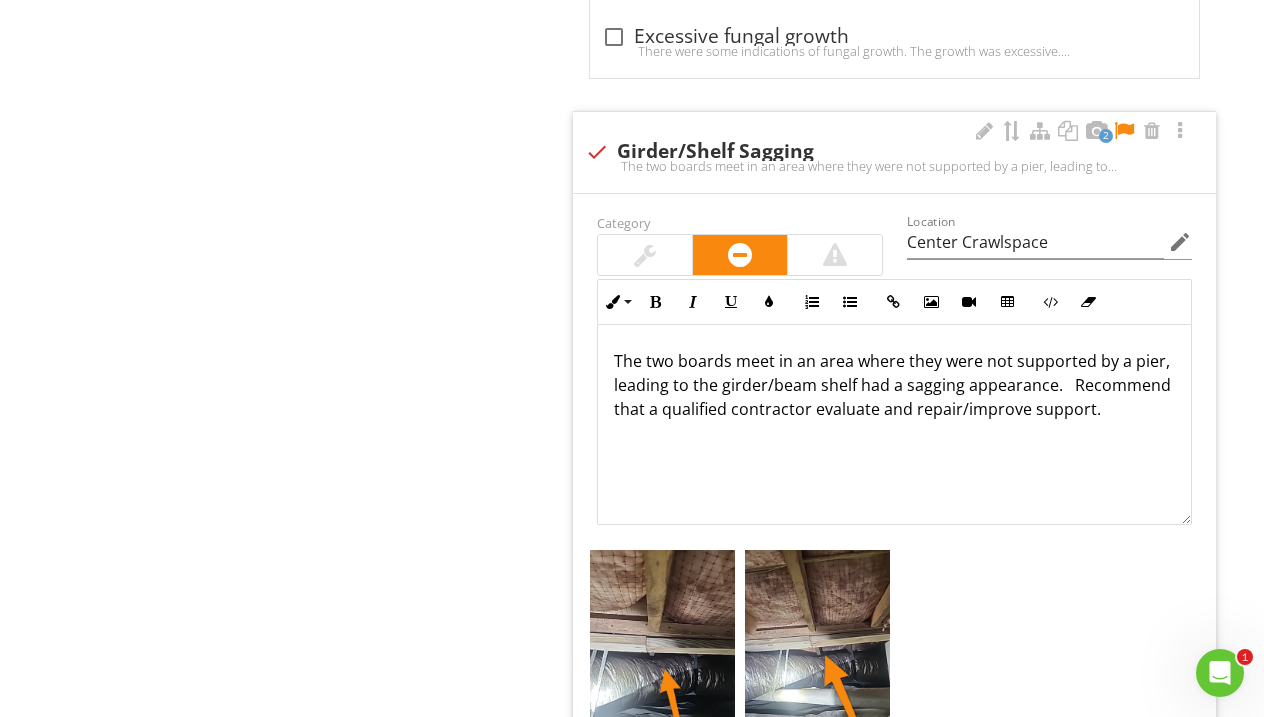 click on "The two boards meet in an area where they were not supported by a pier, leading to the girder/beam shelf had a sagging appearance.   Recommend that a qualified contractor evaluate and repair/improve support." at bounding box center (894, 385) 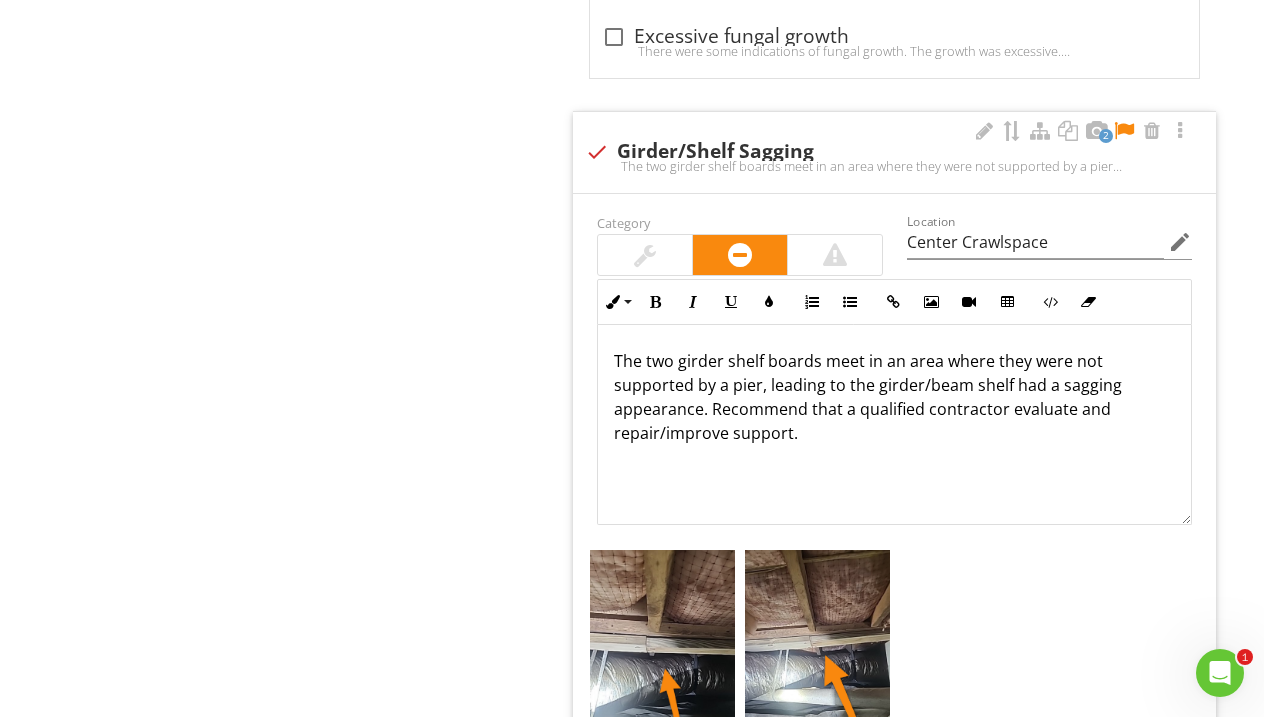 click on "The two girder shelf boards meet in an area where they were not supported by a pier, leading to the girder/beam shelf had a sagging appearance. Recommend that a qualified contractor evaluate and repair/improve support." at bounding box center [894, 397] 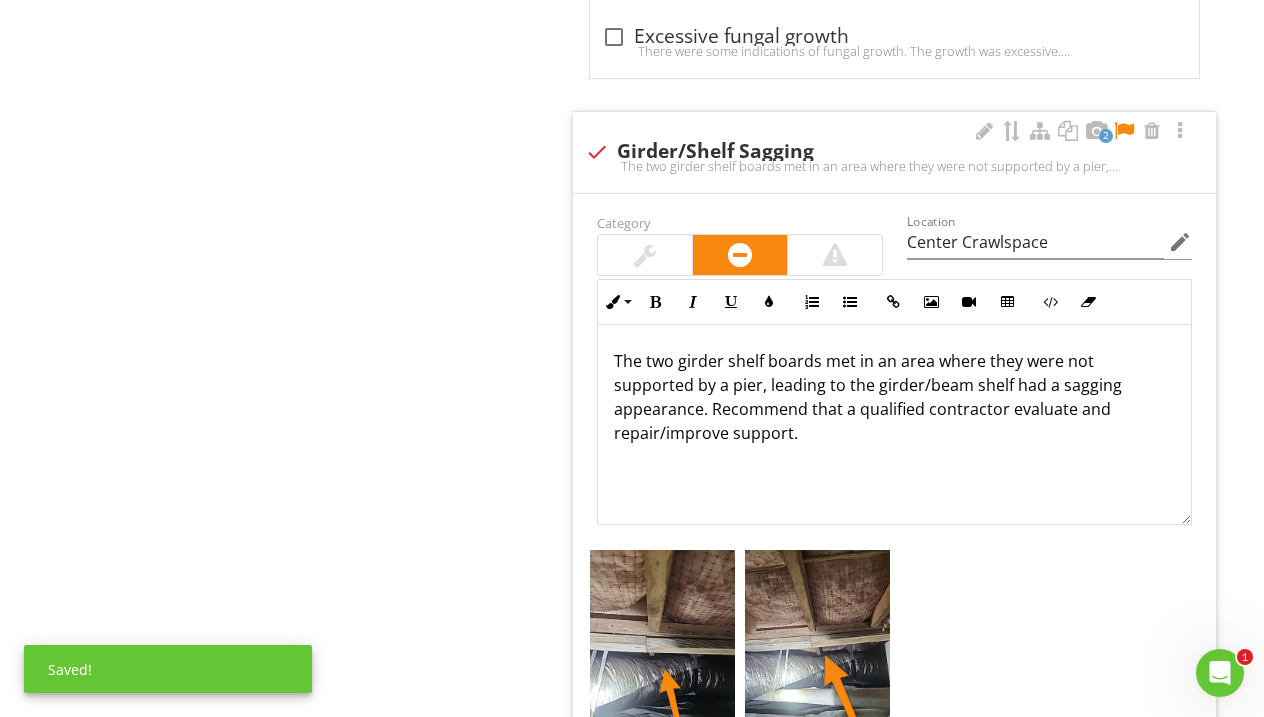 click on "The two girder shelf boards met in an area where they were not supported by a pier, leading to the girder/beam shelf had a sagging appearance. Recommend that a qualified contractor evaluate and repair/improve support." at bounding box center (894, 397) 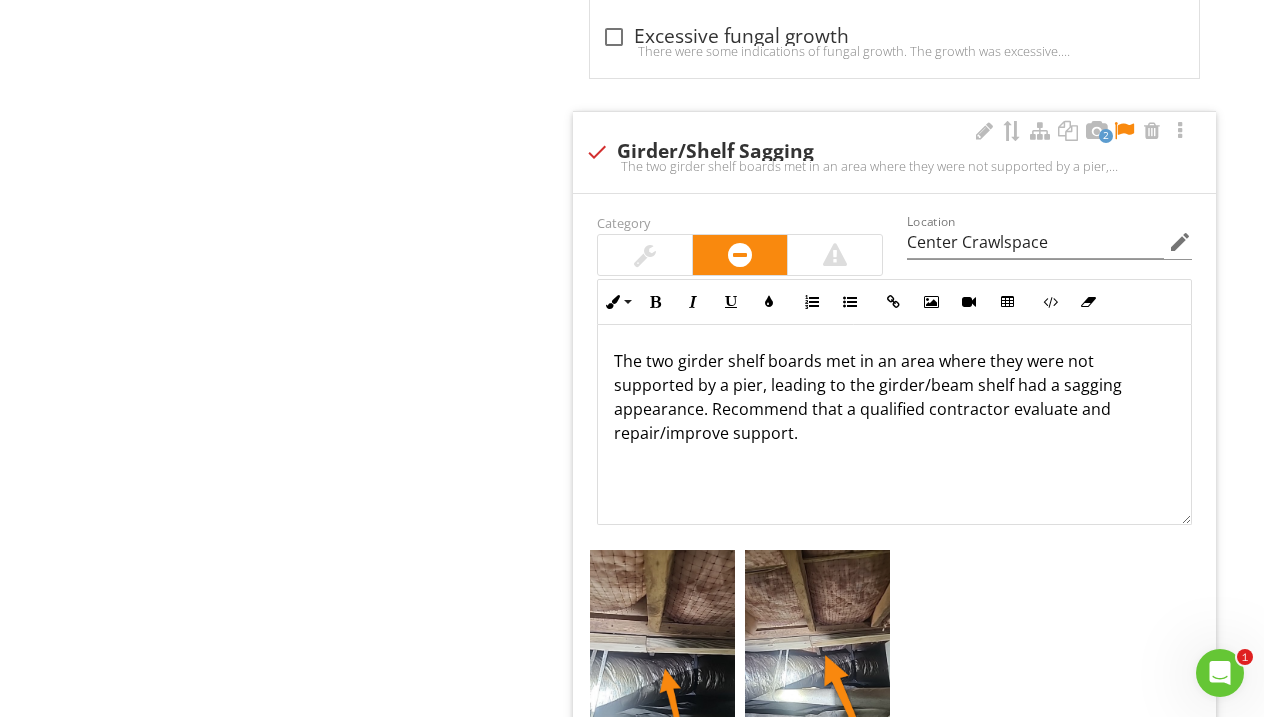 click on "The two girder shelf boards met in an area where they were not supported by a pier, leading to the girder/beam shelf had a sagging appearance. Recommend that a qualified contractor evaluate and repair/improve support." at bounding box center [894, 397] 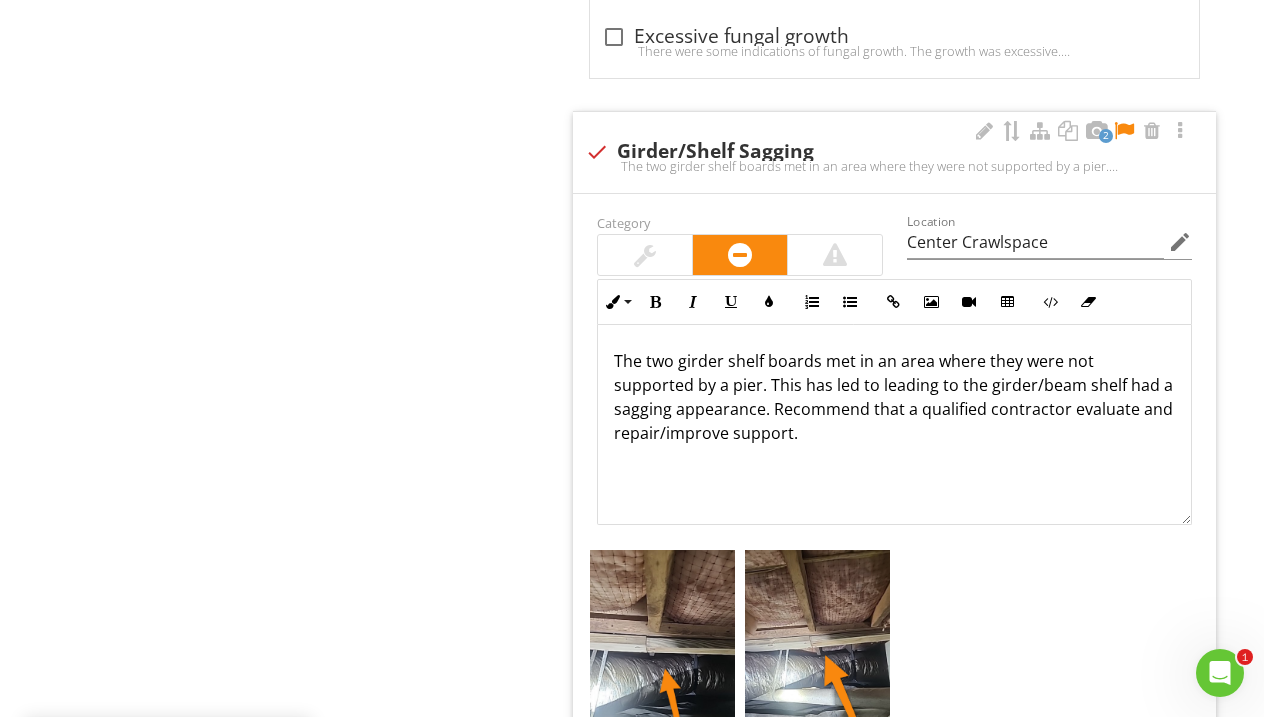 click on "The two girder shelf boards met in an area where they were not supported by a pier. This has led to leading to the girder/beam shelf had a sagging appearance. Recommend that a qualified contractor evaluate and repair/improve support." at bounding box center (894, 397) 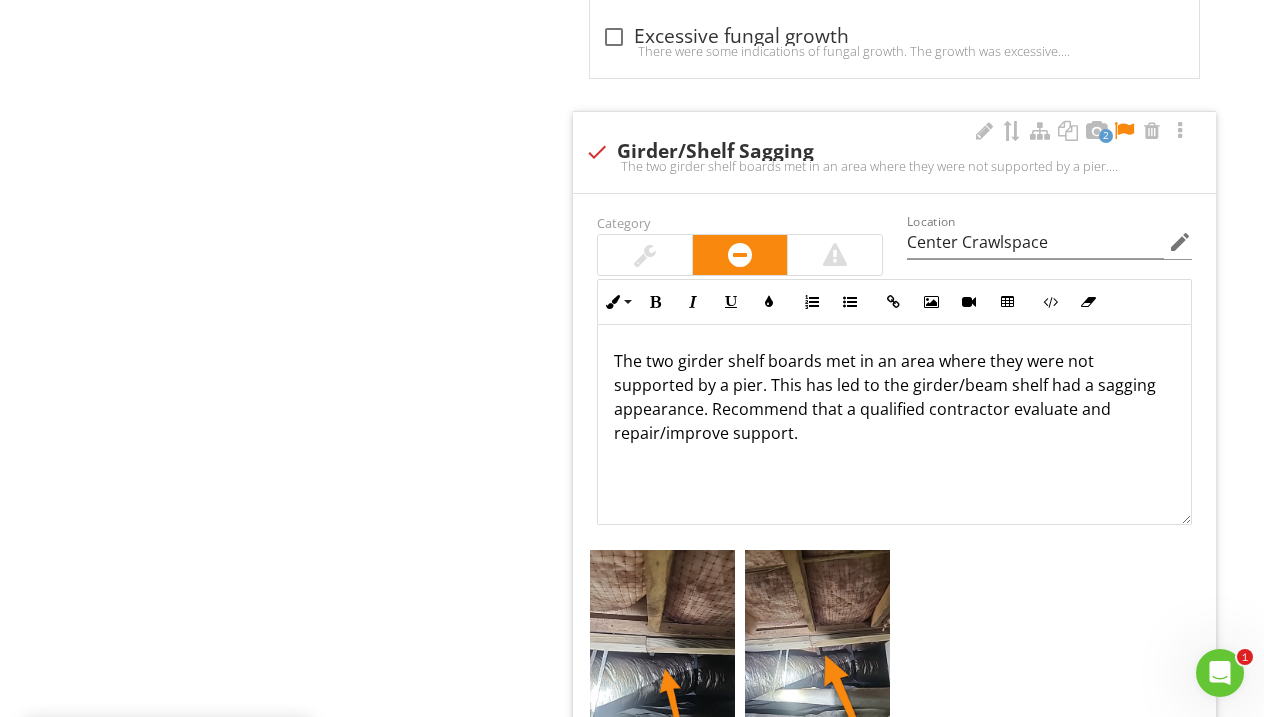 click on "The two girder shelf boards met in an area where they were not supported by a pier. This has led to the girder/beam shelf had a sagging appearance. Recommend that a qualified contractor evaluate and repair/improve support." at bounding box center [894, 397] 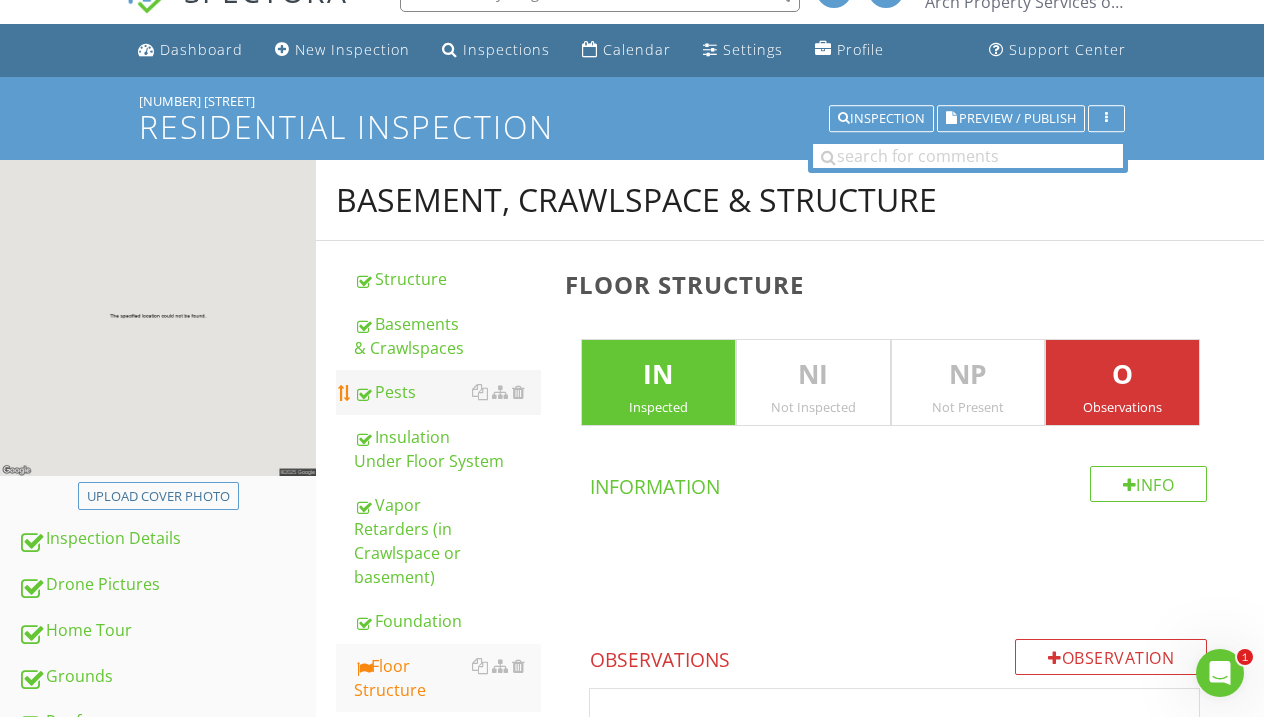 scroll, scrollTop: 0, scrollLeft: 0, axis: both 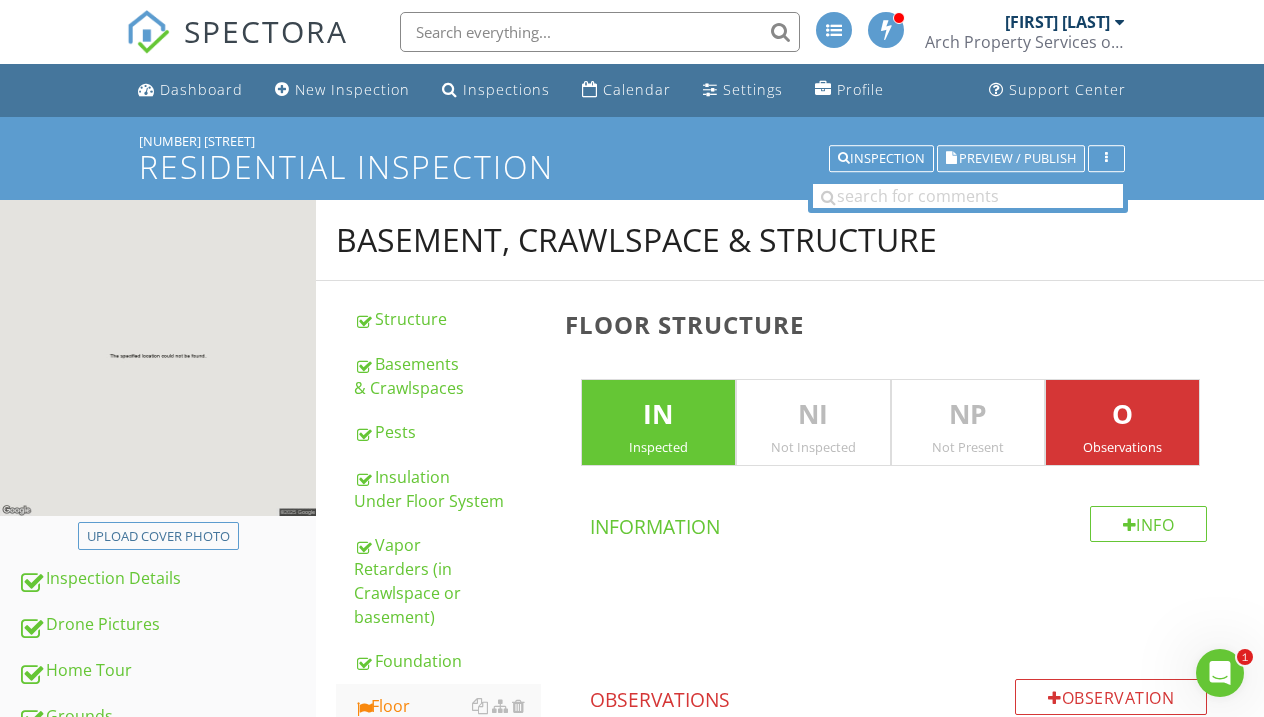 click on "Preview / Publish" at bounding box center [1017, 158] 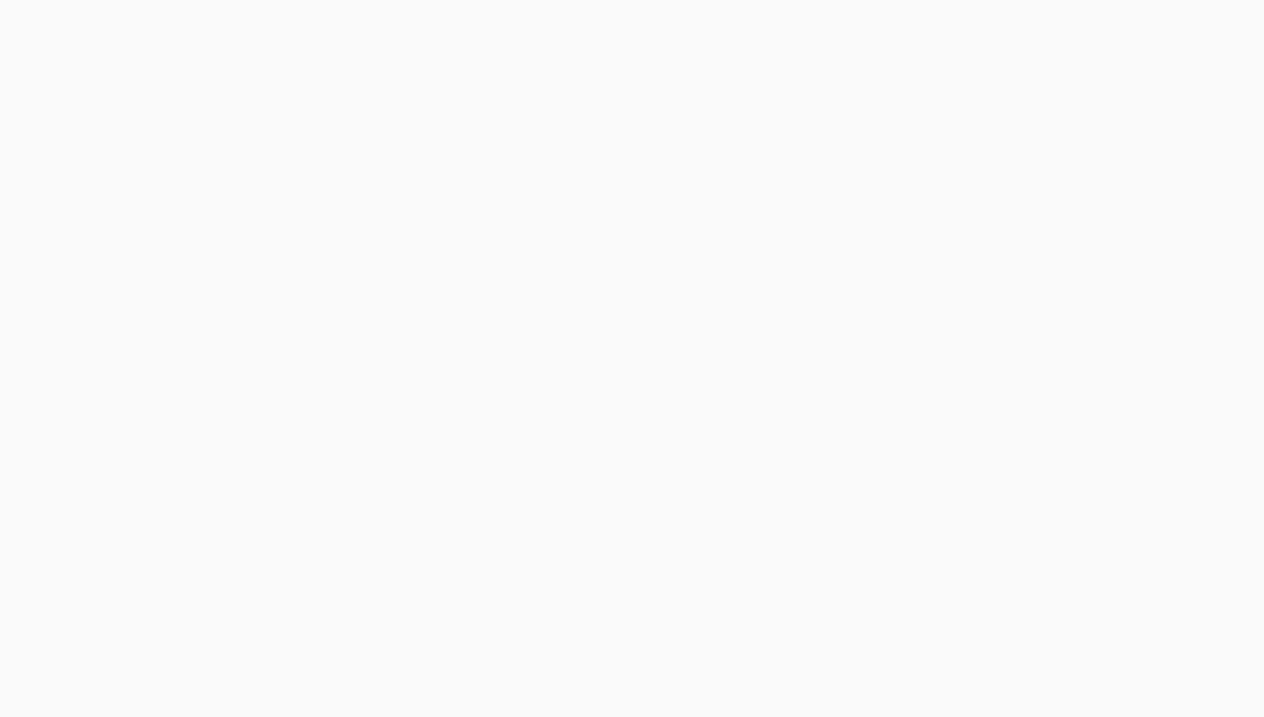 scroll, scrollTop: 0, scrollLeft: 0, axis: both 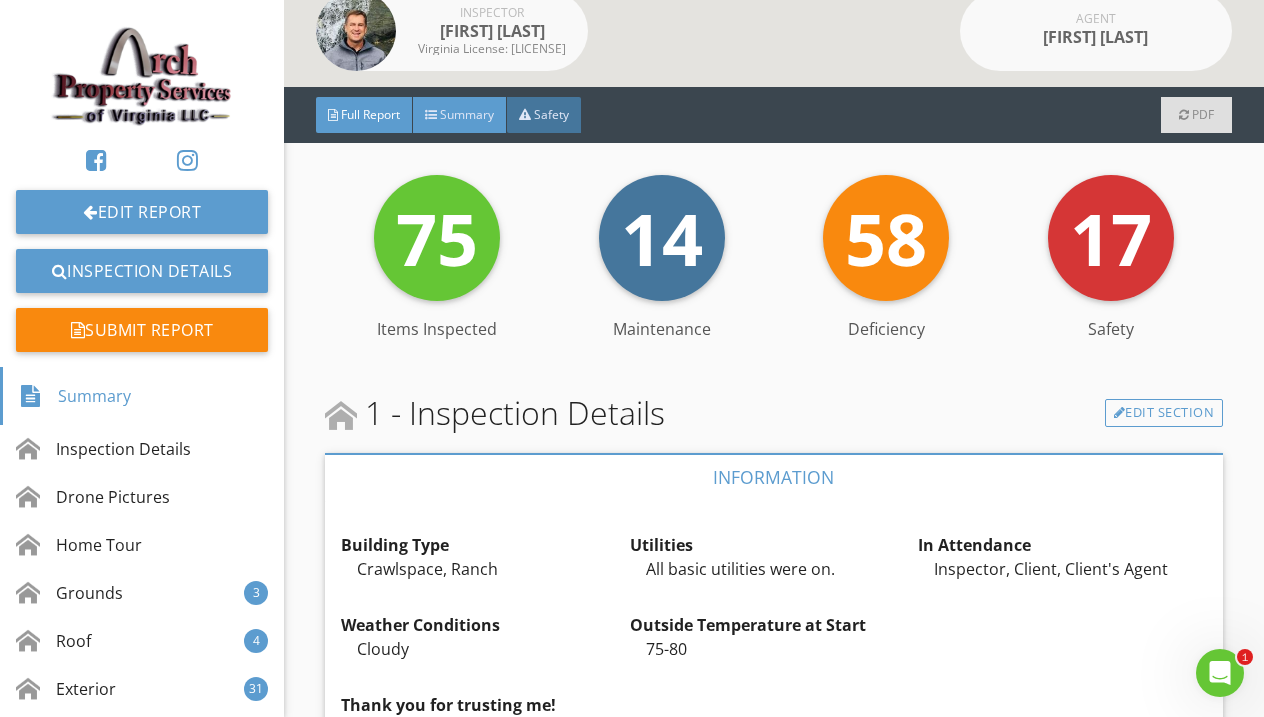 click on "Summary" at bounding box center [467, 114] 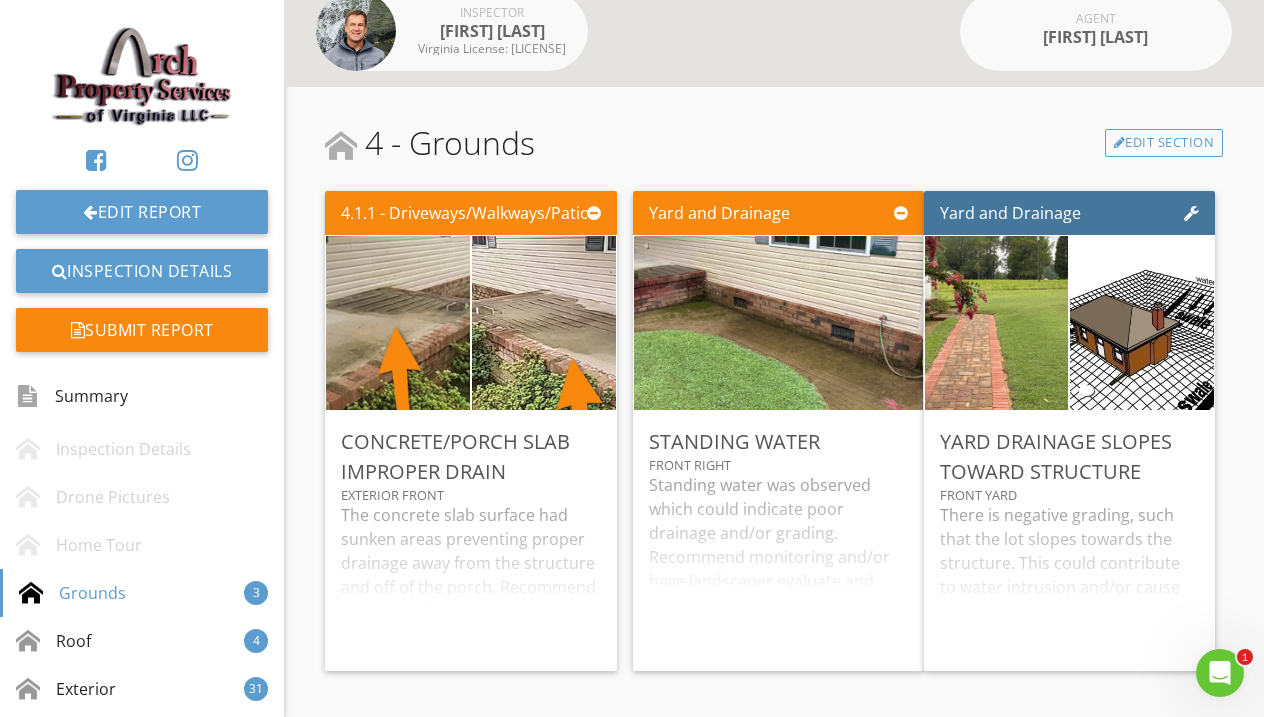 scroll, scrollTop: 556, scrollLeft: 0, axis: vertical 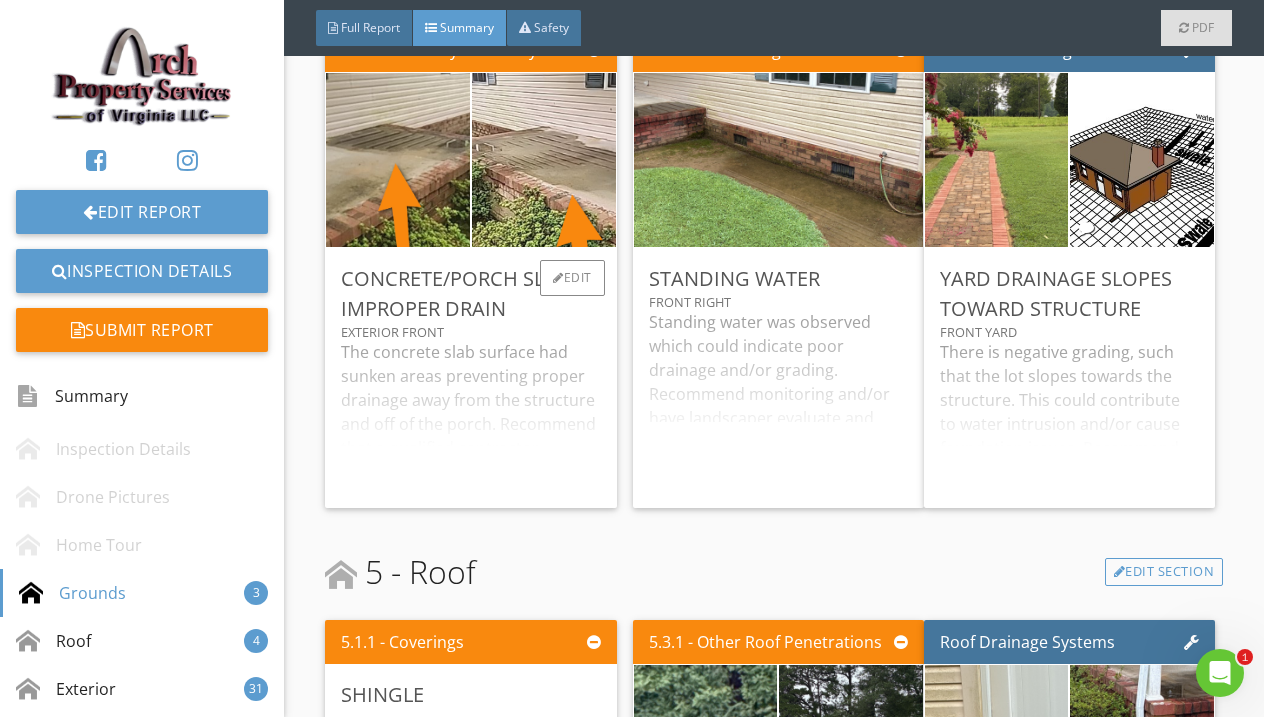 click on "The concrete slab surface had sunken areas preventing proper drainage away from the structure and off of the porch. Recommend that a qualified contractor evaluate and repair/improve drainage." at bounding box center (470, 416) 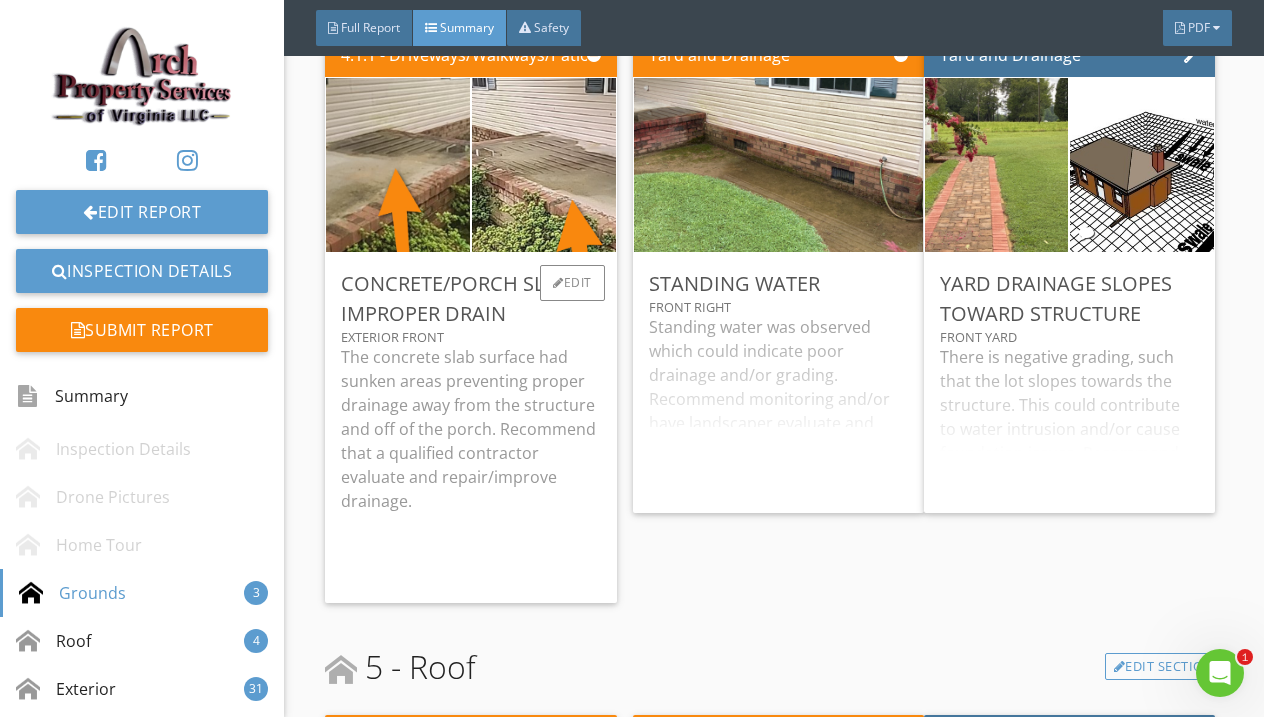 scroll, scrollTop: 543, scrollLeft: 0, axis: vertical 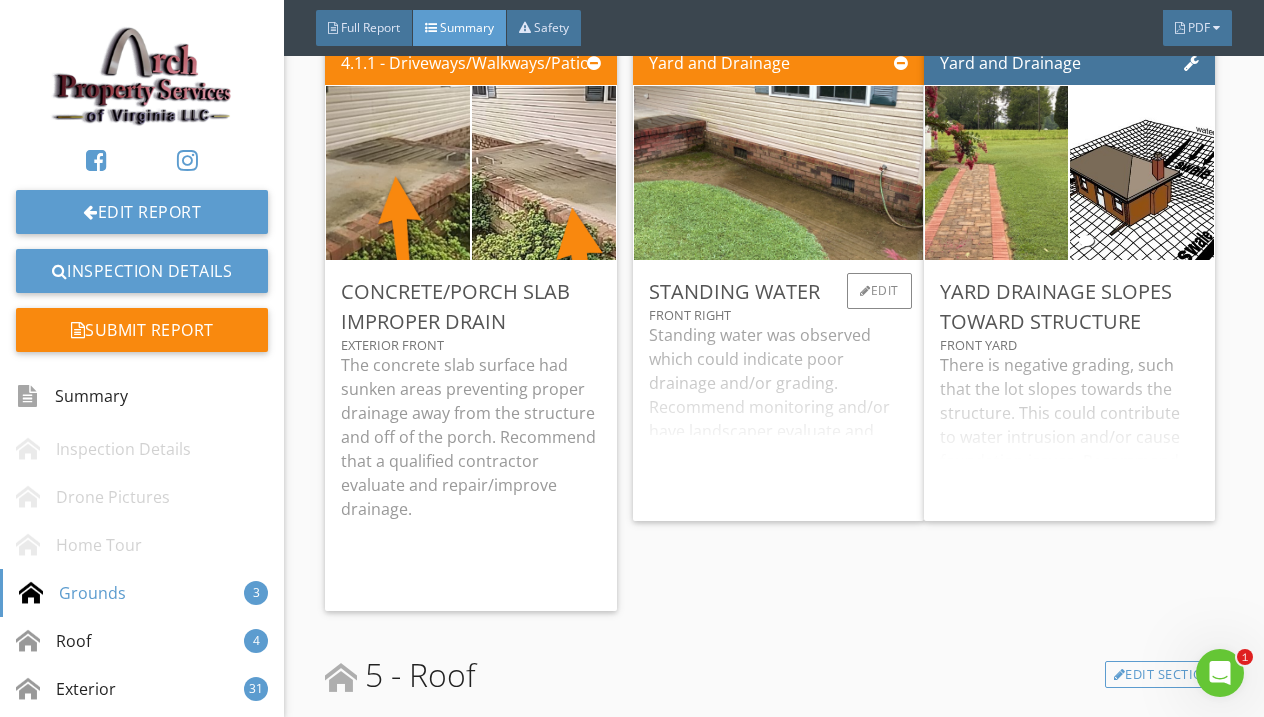 click on "Standing water was observed which could indicate poor drainage and/or grading. Recommend monitoring and/or have landscaper evaluate and improve drainage." at bounding box center [778, 414] 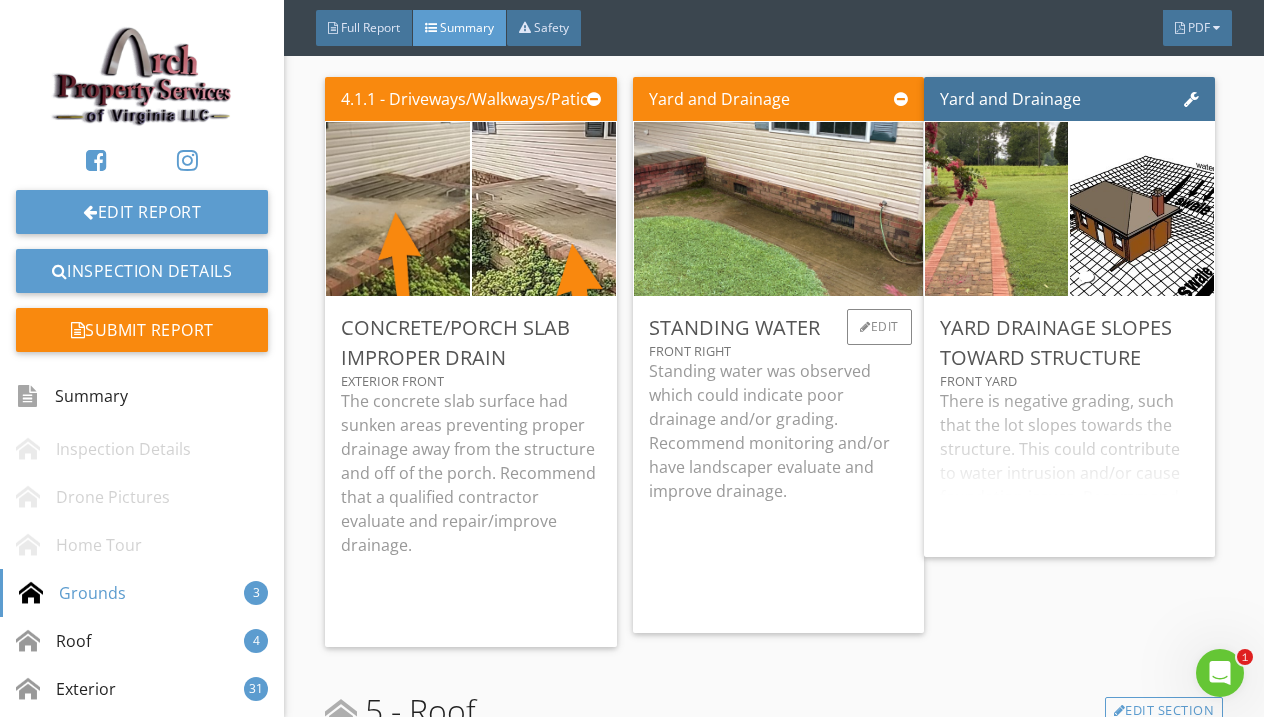 scroll, scrollTop: 505, scrollLeft: 0, axis: vertical 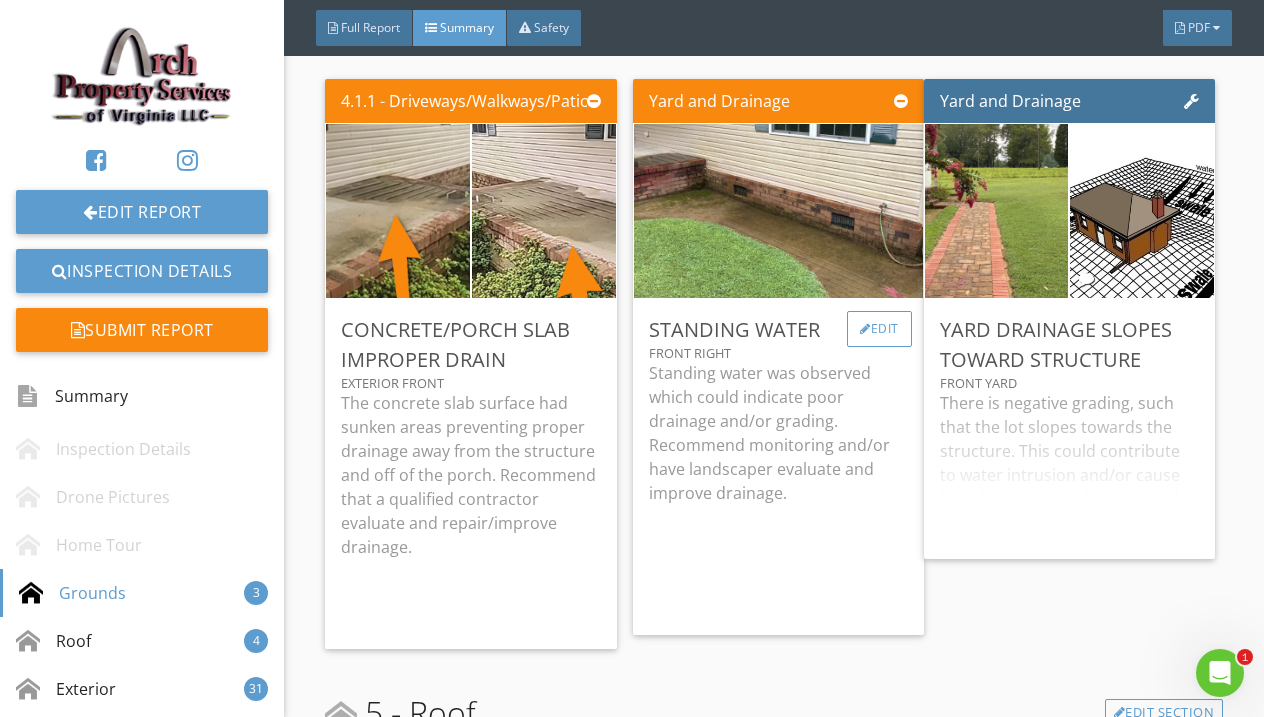 click at bounding box center (865, 329) 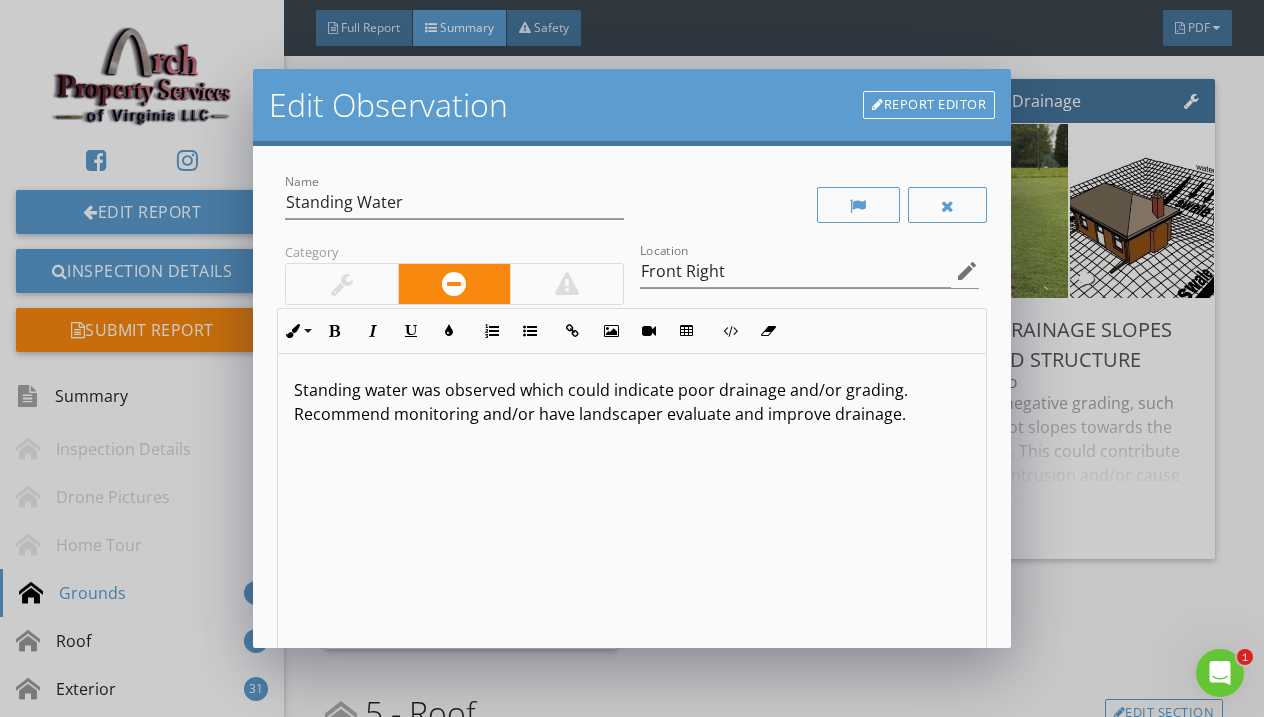click on "Standing water was observed which could indicate poor drainage and/or grading. Recommend monitoring and/or have landscaper evaluate and improve drainage." at bounding box center (632, 402) 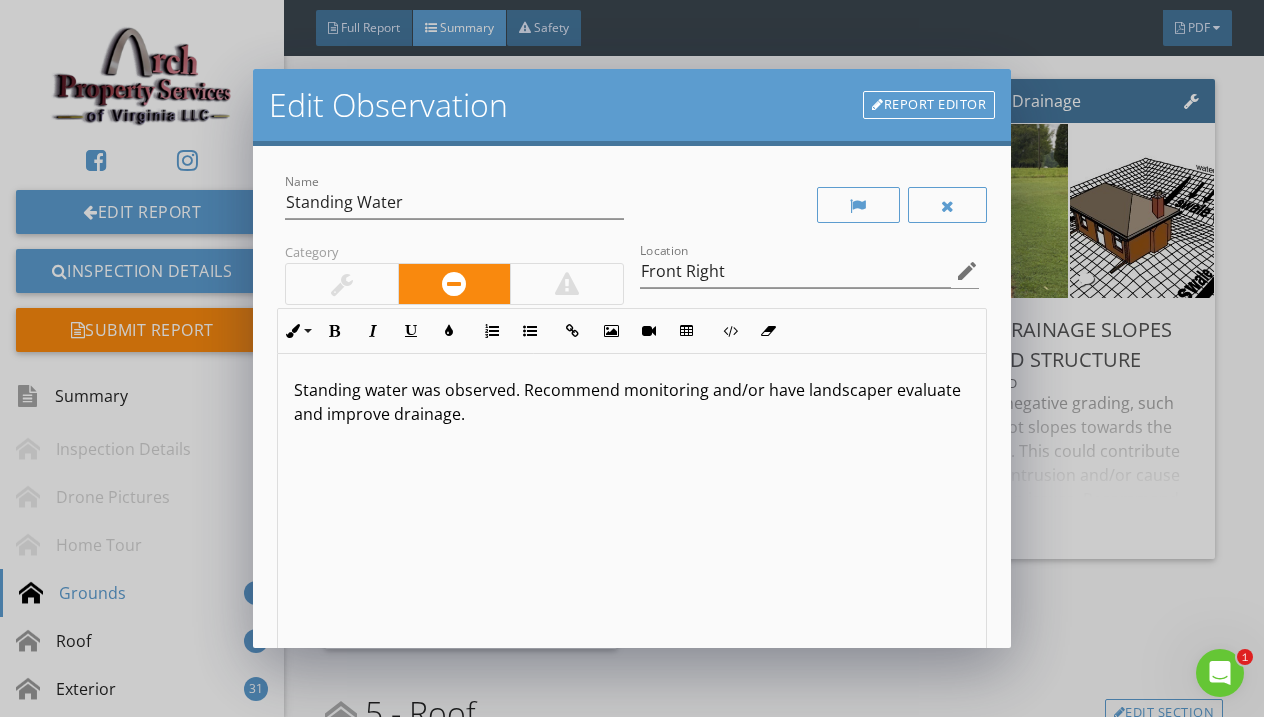 type 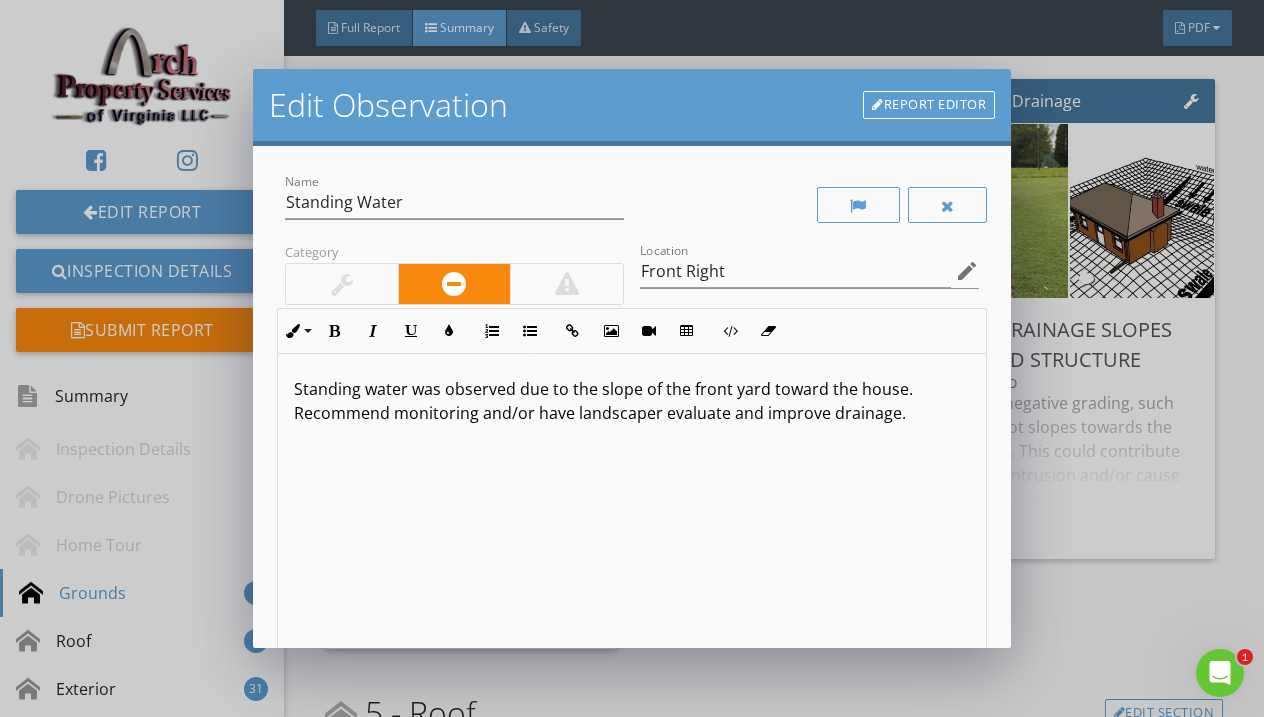 scroll, scrollTop: 1, scrollLeft: 0, axis: vertical 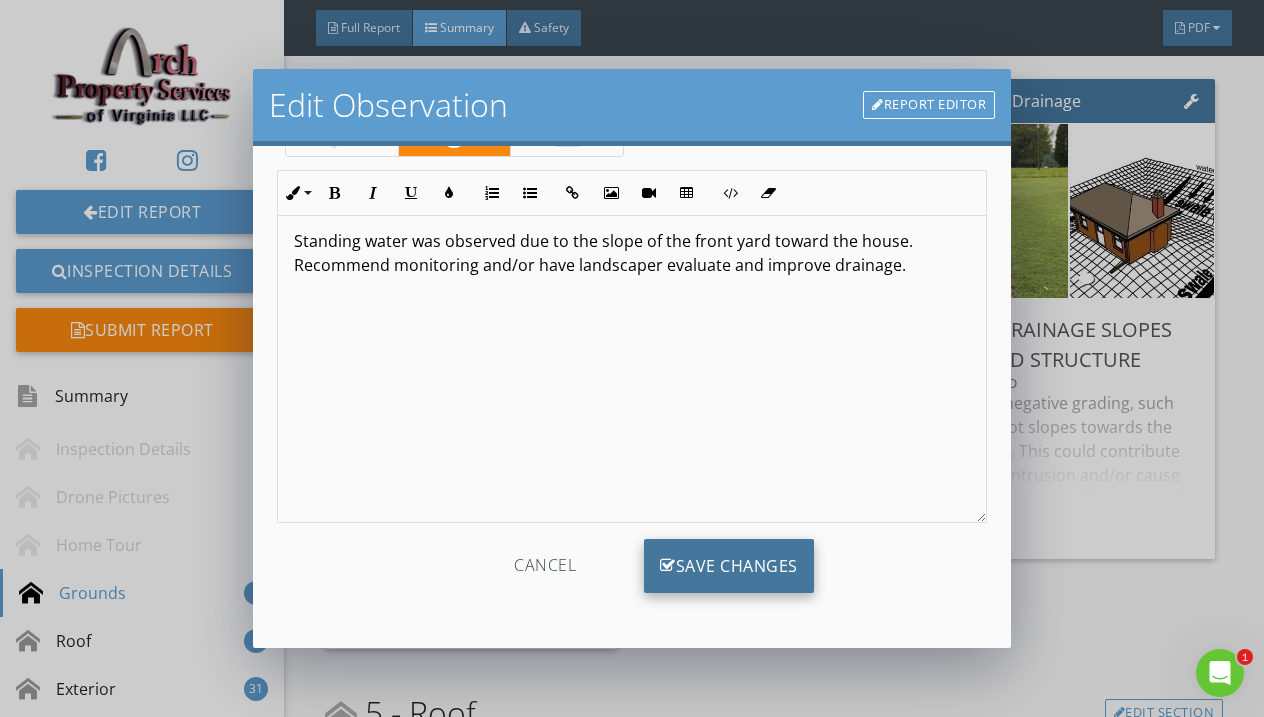 click on "Save Changes" at bounding box center (729, 566) 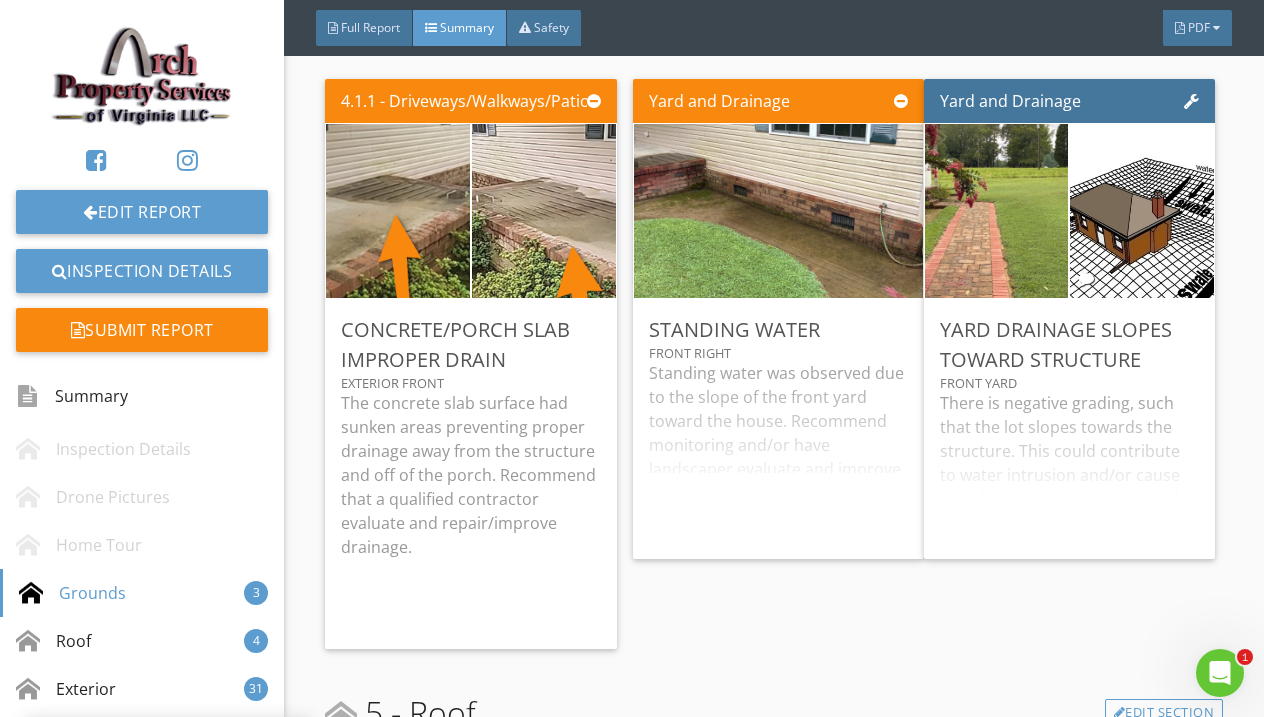 scroll, scrollTop: 0, scrollLeft: 0, axis: both 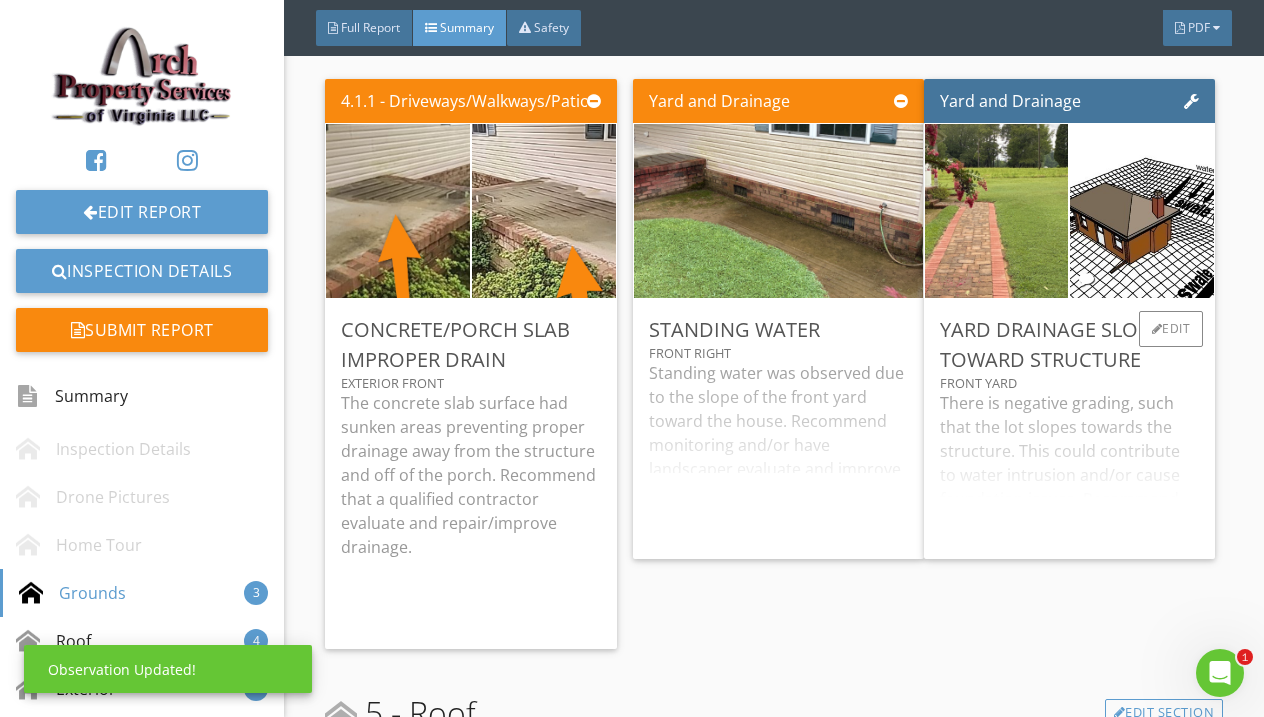 click on "There is negative grading, such that the lot slopes towards the structure.  This could contribute to water intrusion and/or cause foundation issues. Recommend regrading so water flows away from structure." at bounding box center (1069, 467) 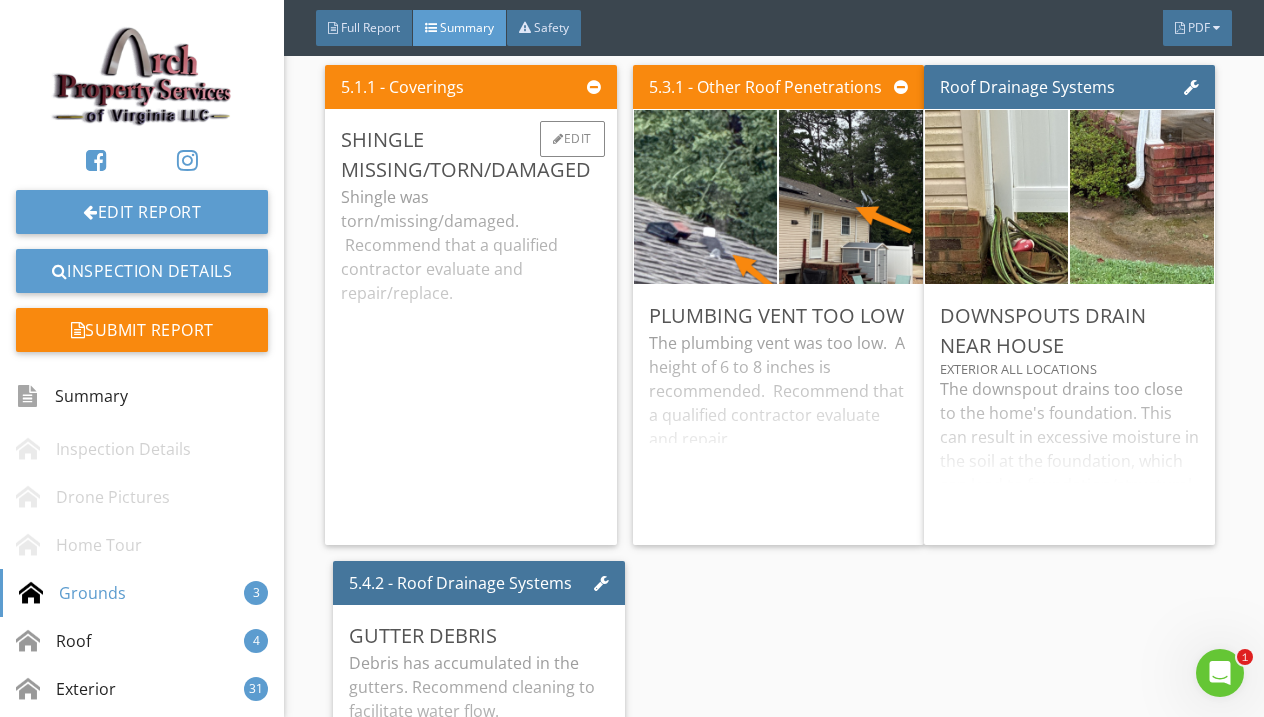 scroll, scrollTop: 1110, scrollLeft: 0, axis: vertical 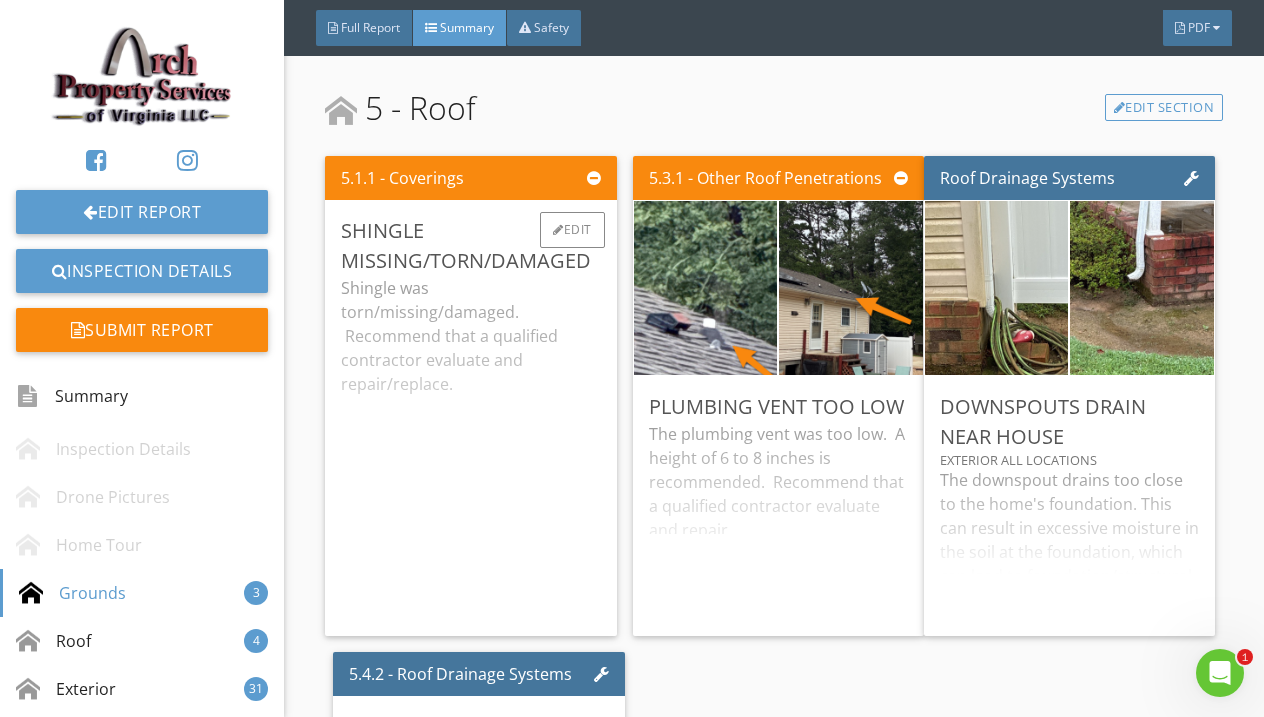 click on "Shingle was torn/missing/damaged.  Recommend that a qualified contractor evaluate and repair/replace." at bounding box center (470, 448) 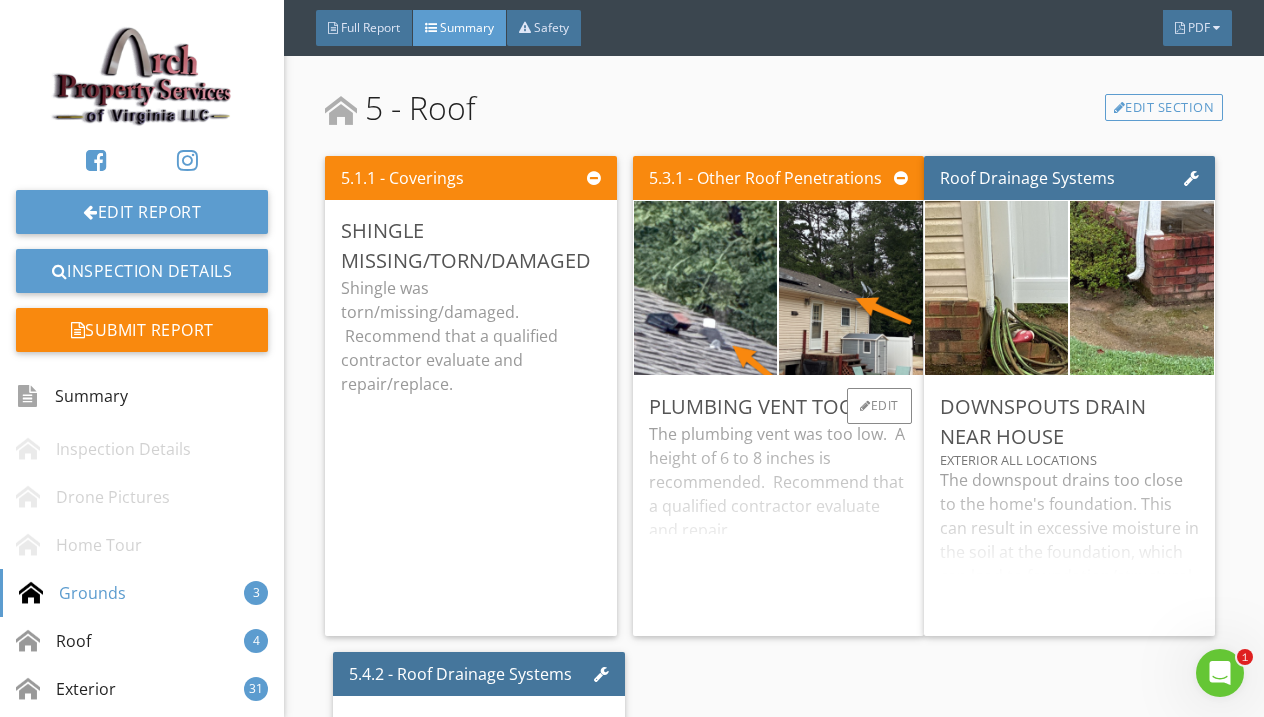 click on "The plumbing vent was too low.  A height of 6 to 8 inches is recommended.  Recommend that a qualified contractor evaluate and repair." at bounding box center (778, 521) 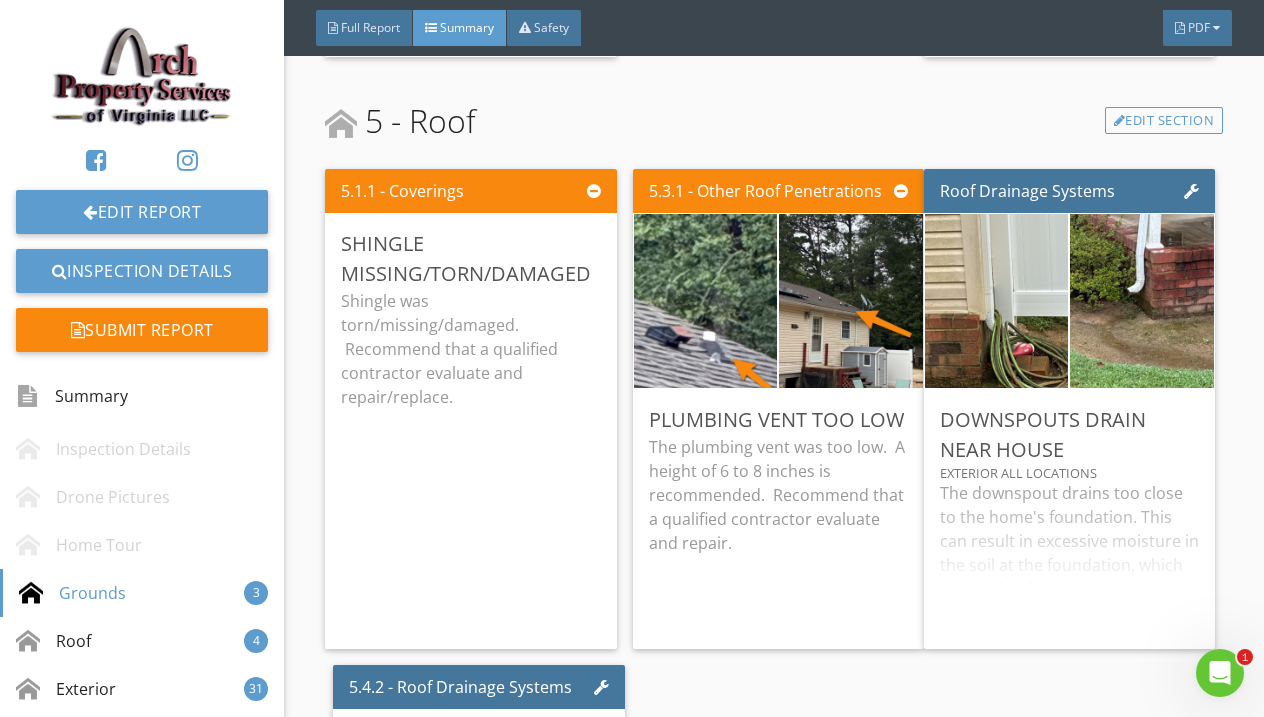 scroll, scrollTop: 1064, scrollLeft: 0, axis: vertical 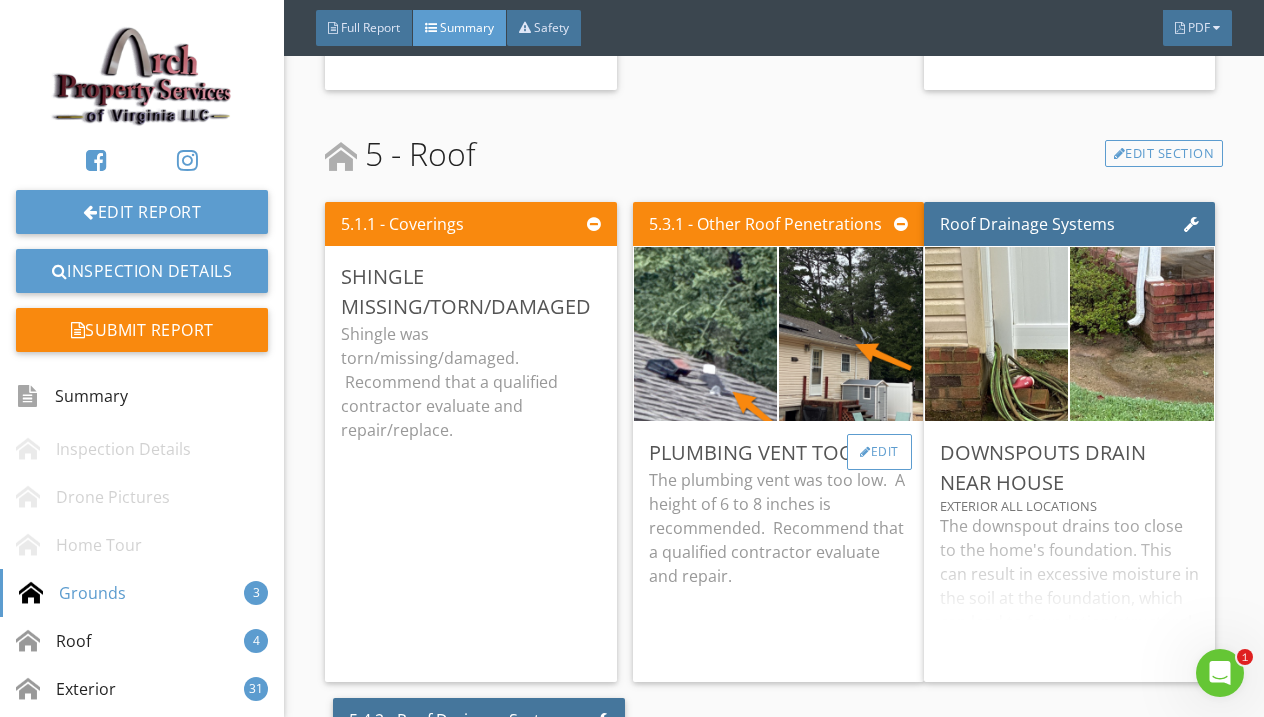 click on "Edit" at bounding box center [879, 452] 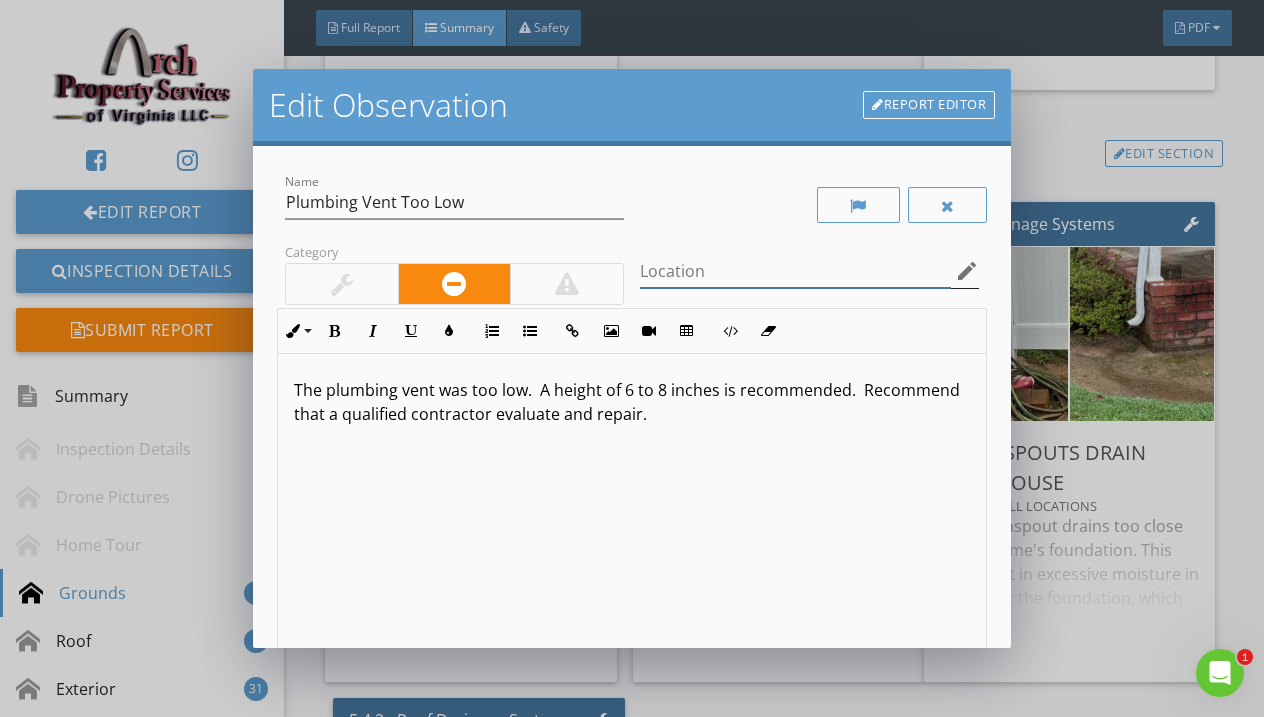 click at bounding box center (795, 271) 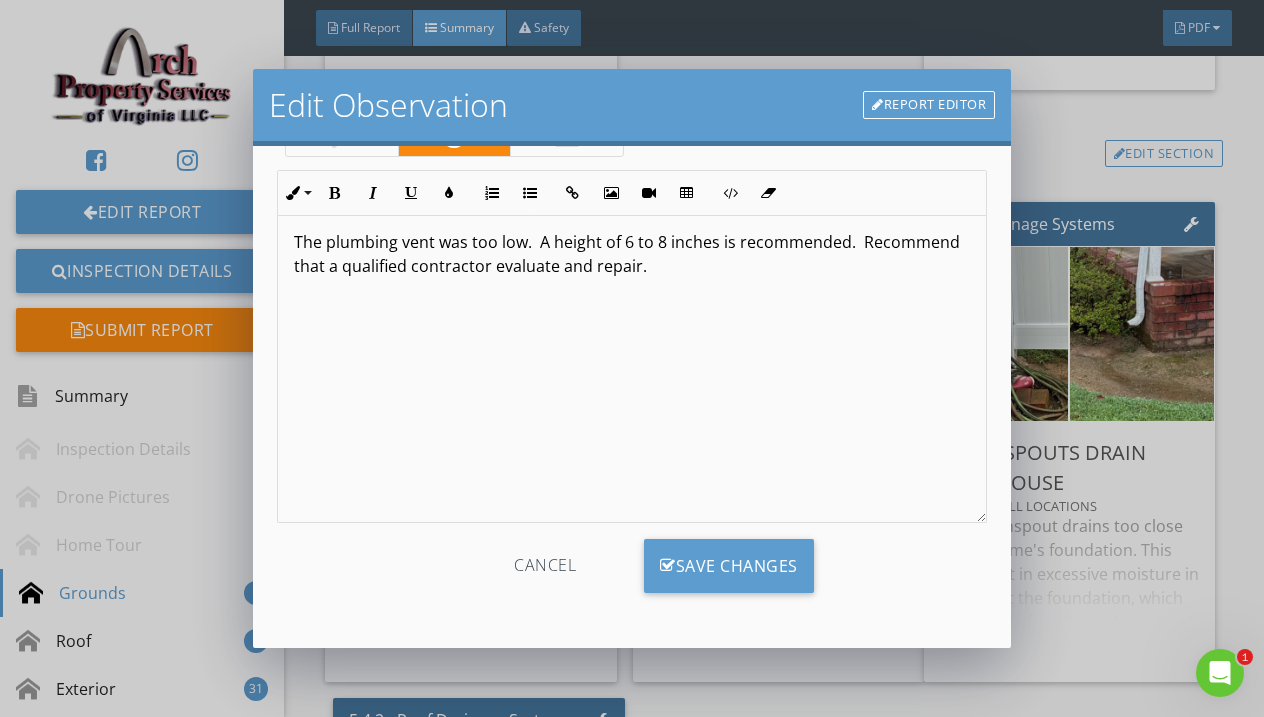 scroll, scrollTop: 148, scrollLeft: 0, axis: vertical 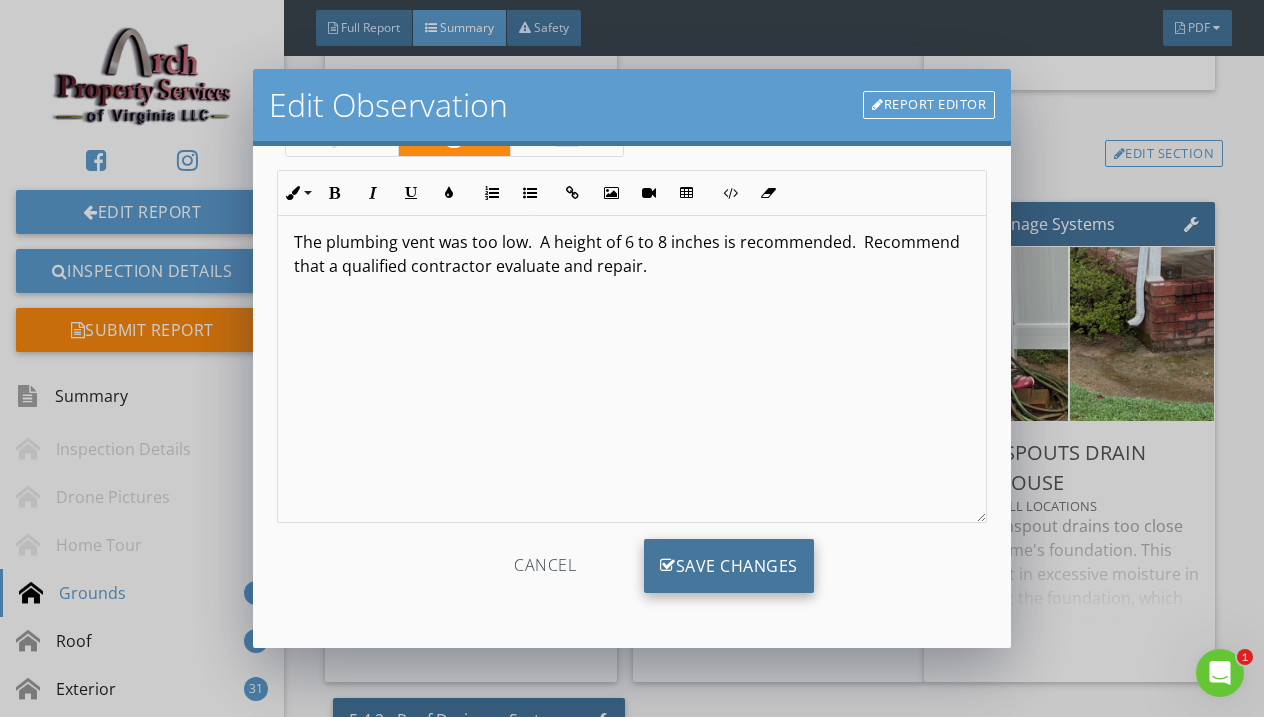 type on "Back Left Roof" 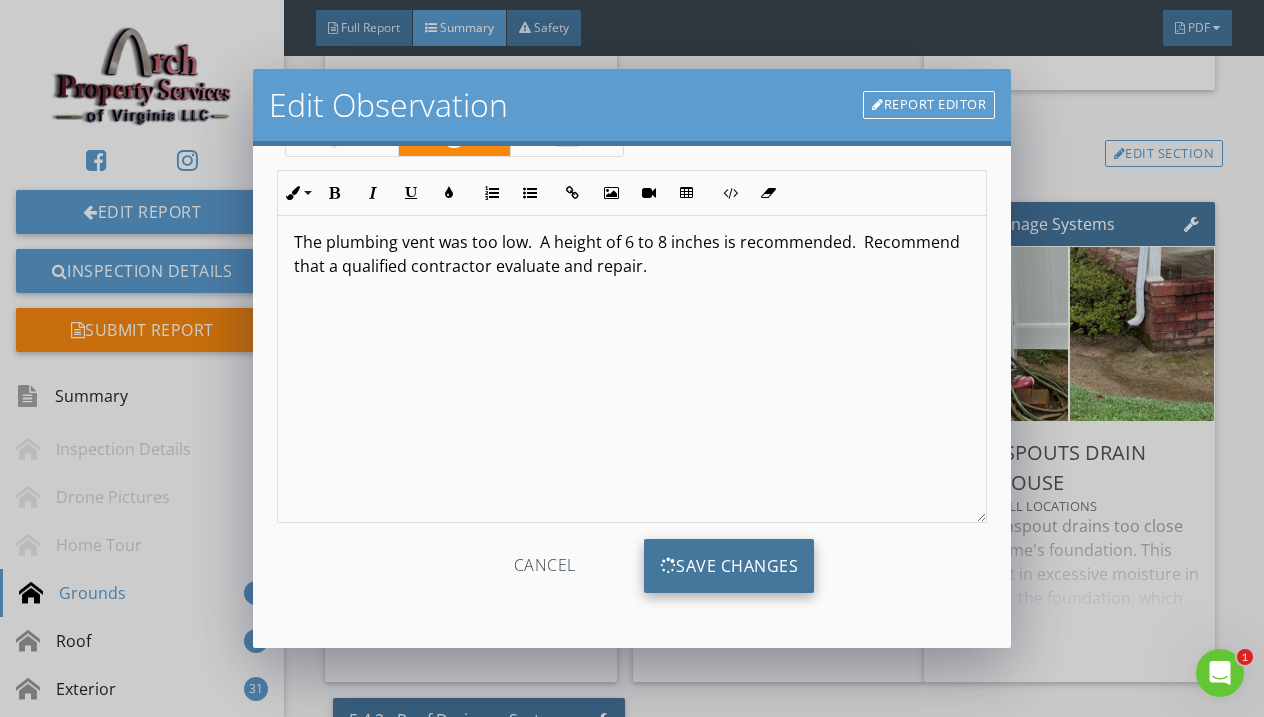 scroll, scrollTop: 0, scrollLeft: 0, axis: both 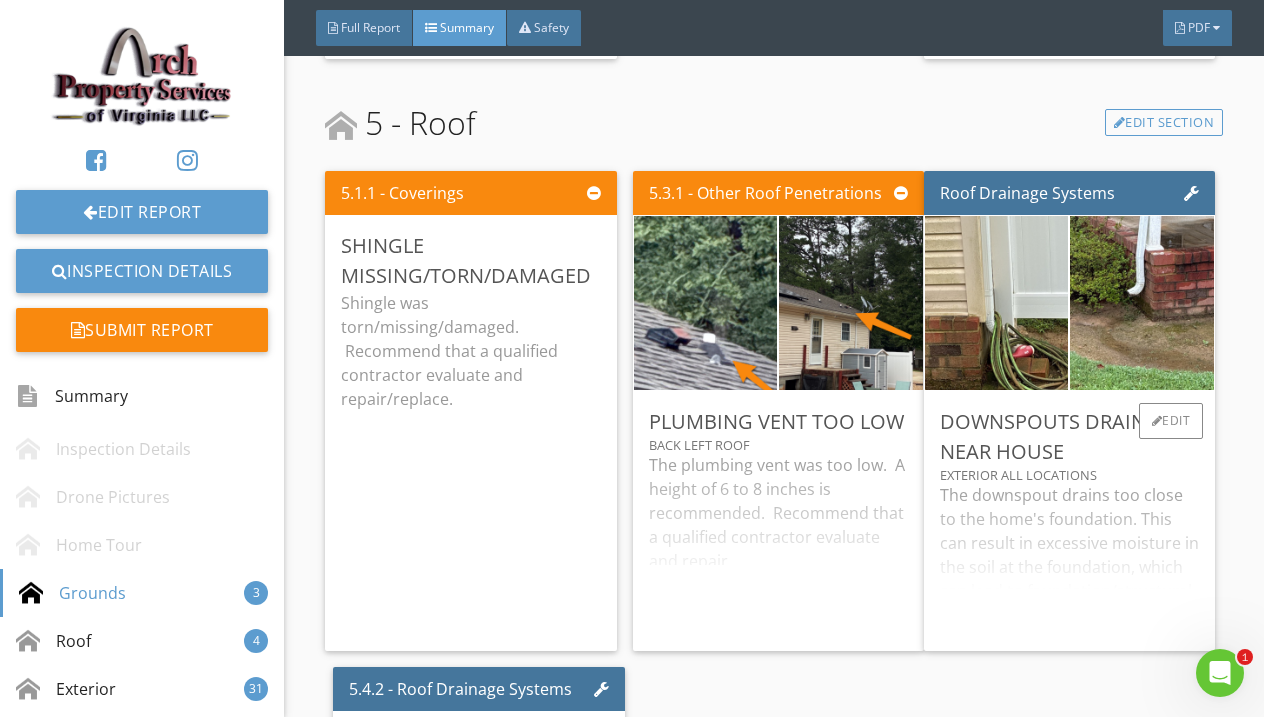 click on "The downspout drains too close to the home's foundation. This can result in excessive moisture in the soil at the foundation, which can lead to foundation/structural movement. Recommend that a qualified contractor adjust downspout extensions to drain at least 6 feet from the foundation." at bounding box center [1069, 559] 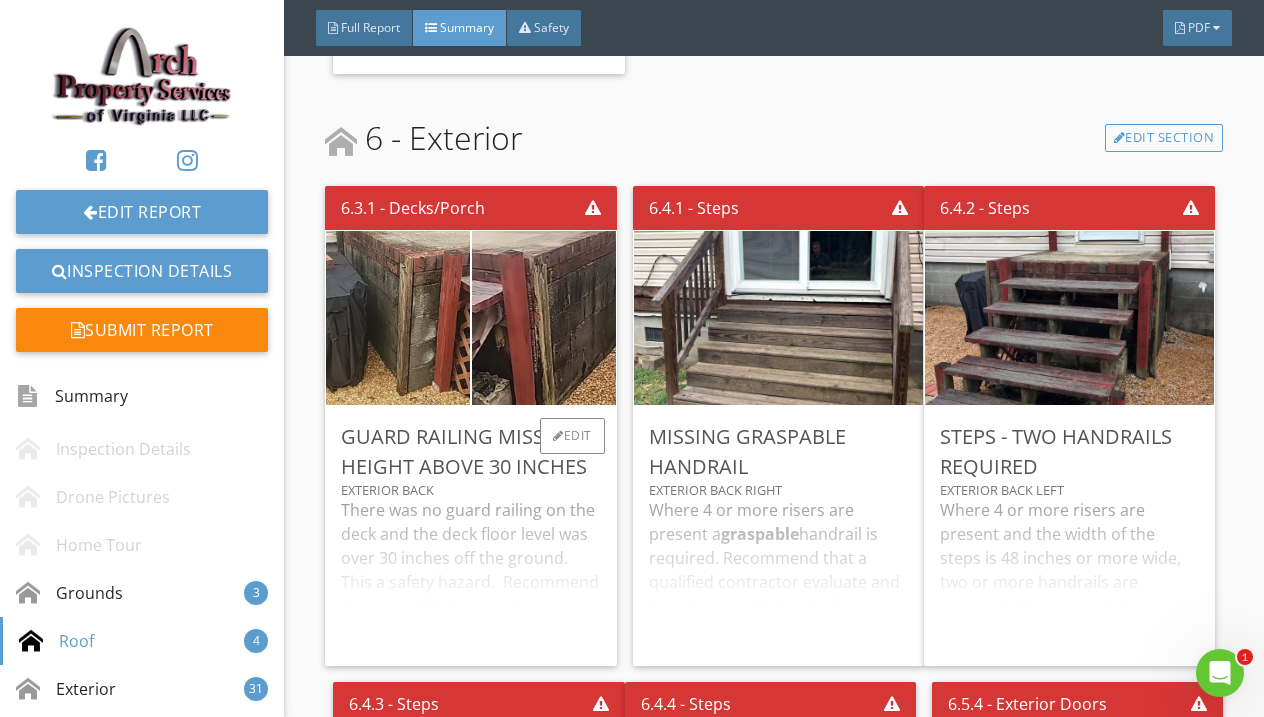scroll, scrollTop: 2358, scrollLeft: 0, axis: vertical 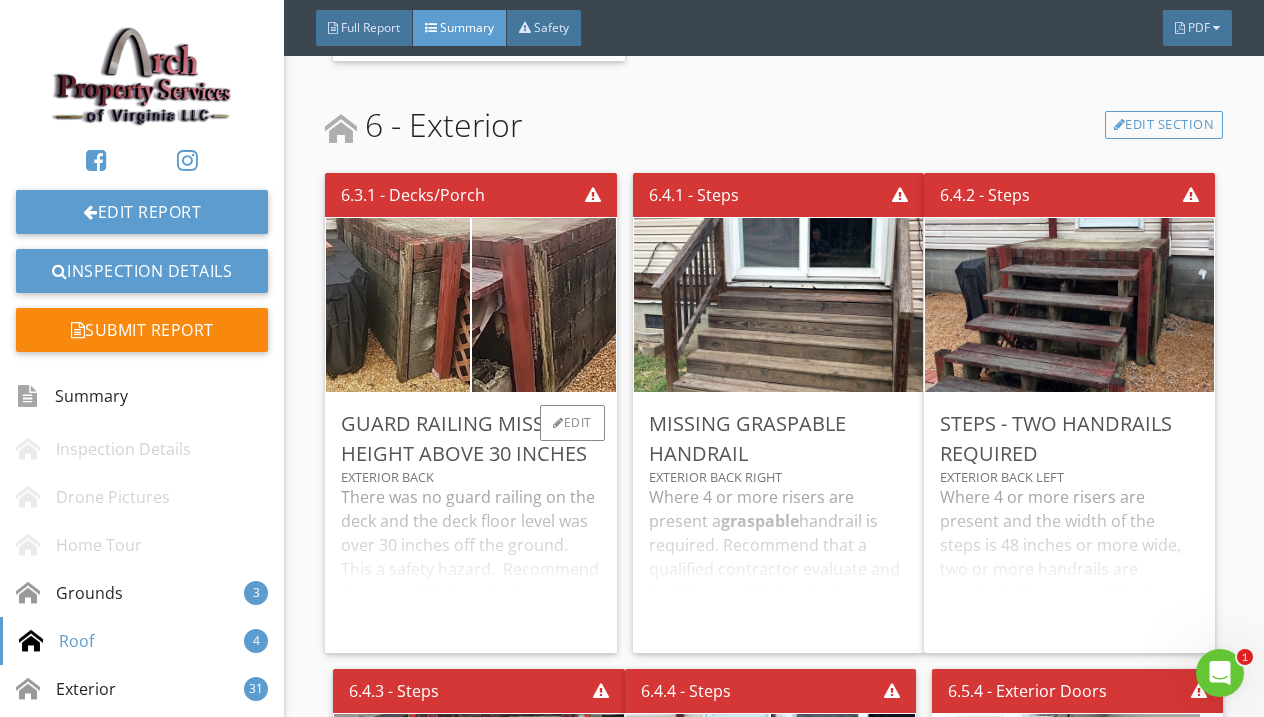 click on "There was no guard railing on the deck and the deck floor level was over 30 inches off the ground. This a safety hazard.  Recommend that a qualified contractor evaluate and repair/install railing." at bounding box center (470, 561) 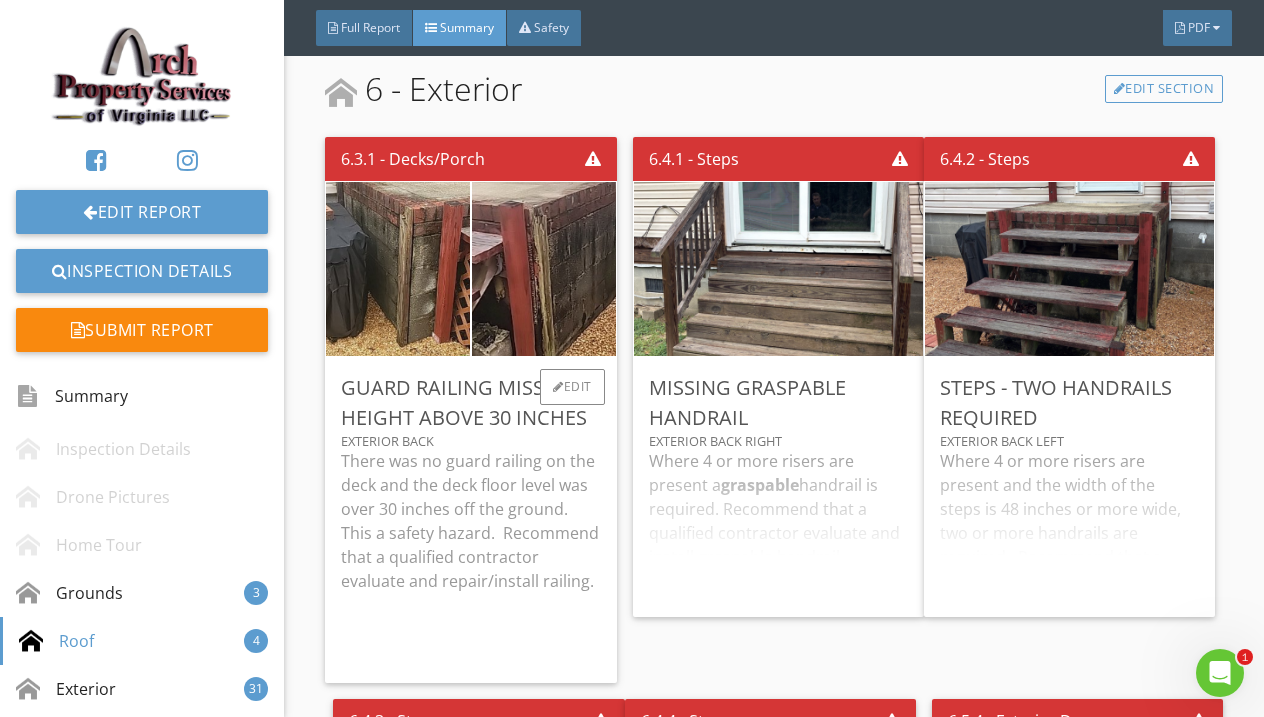 scroll, scrollTop: 2404, scrollLeft: 0, axis: vertical 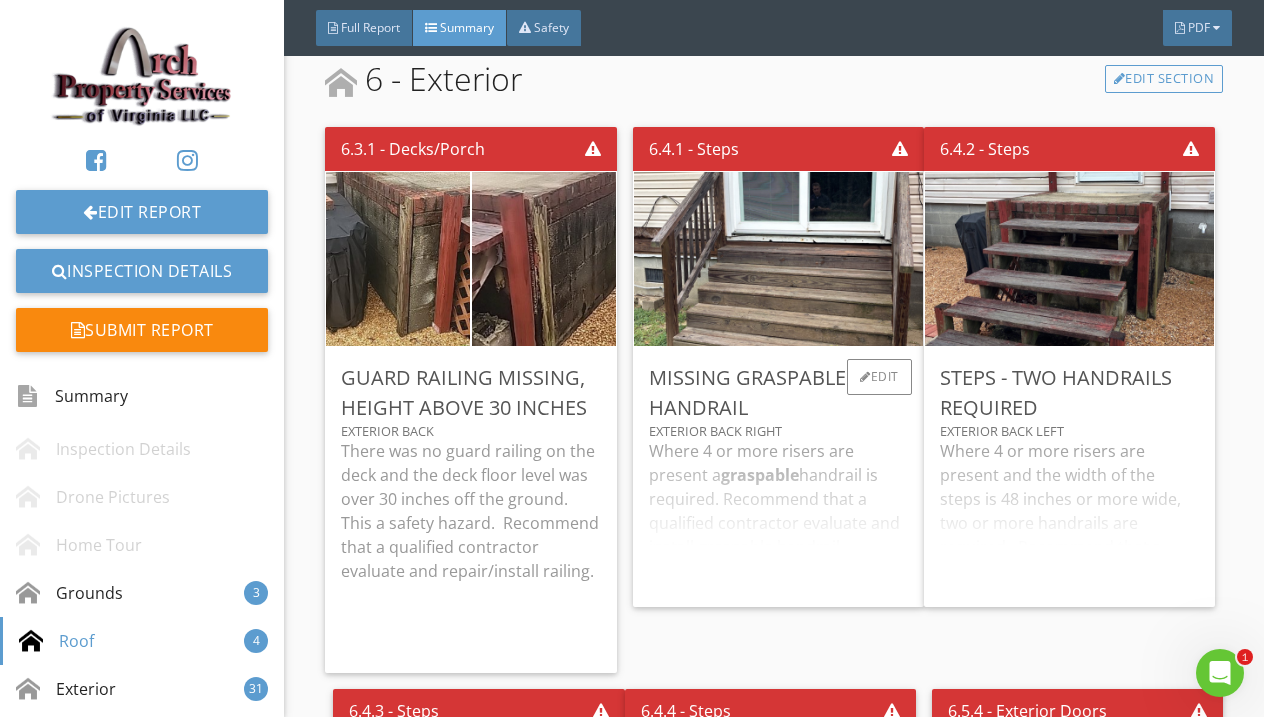 click on "Where 4 or more risers are present a  graspable  handrail is required.  Recommend that a qualified contractor evaluate and install graspable handrail." at bounding box center [778, 515] 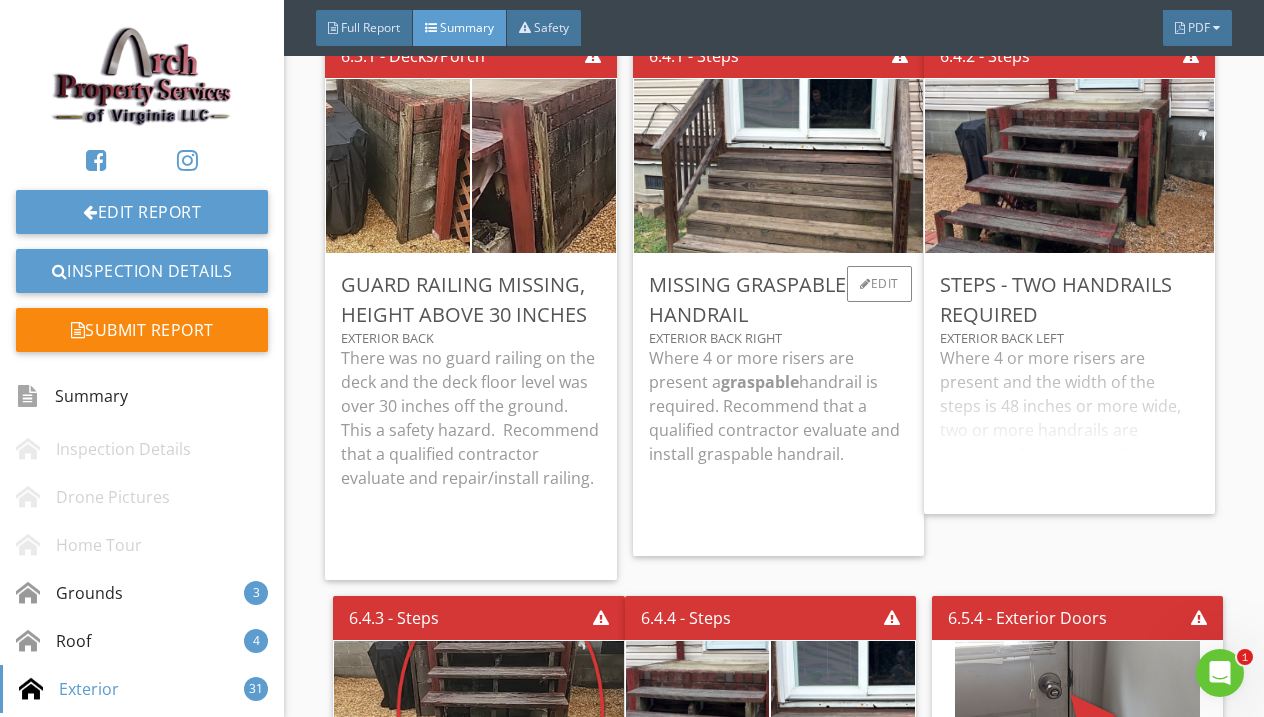 scroll, scrollTop: 2500, scrollLeft: 0, axis: vertical 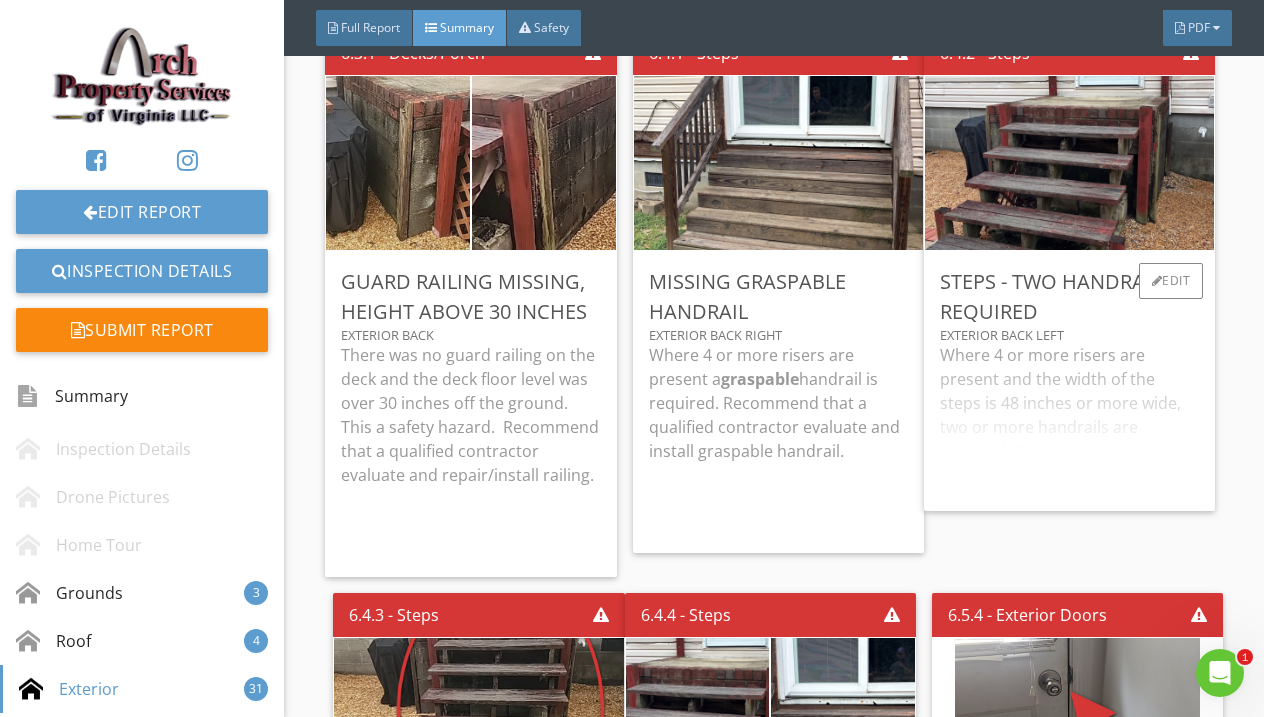 click on "Where 4 or more risers are present and the width of the steps is 48 inches or more wide, two or more handrails are required.  Recommend that a qualified contractor evaluate and install handrail(s)." at bounding box center [1069, 419] 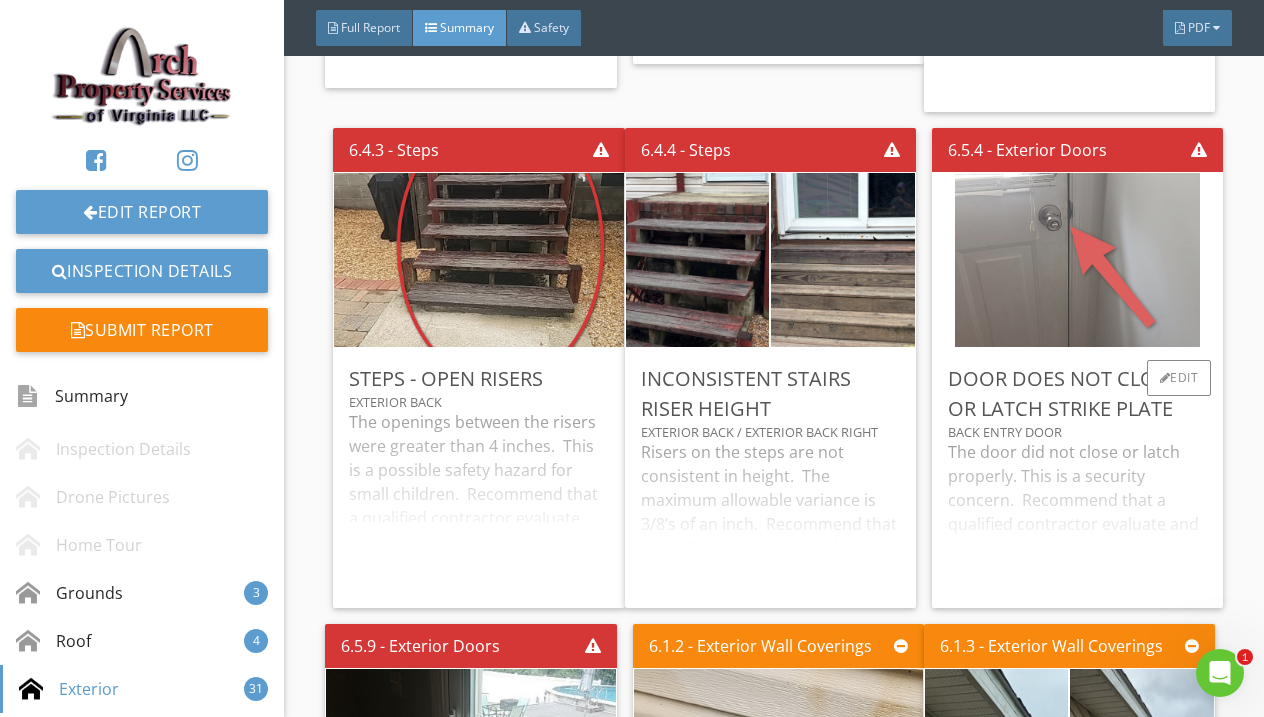 scroll, scrollTop: 2991, scrollLeft: 0, axis: vertical 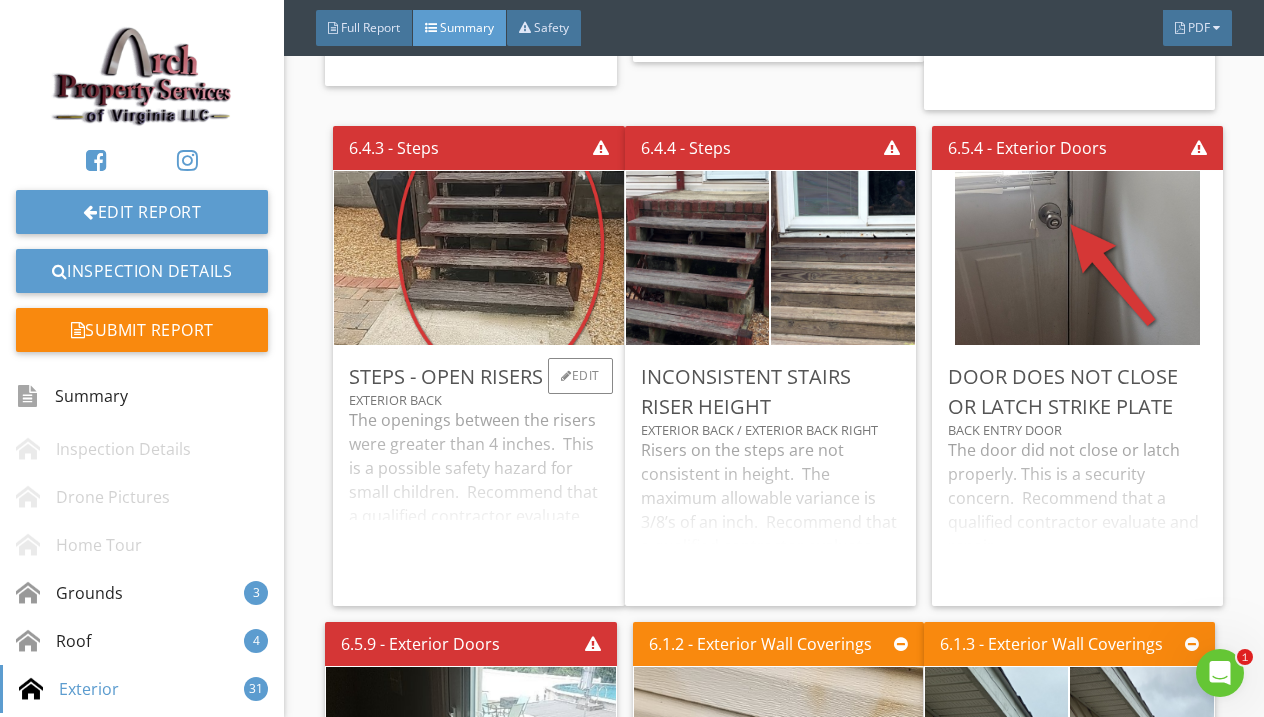click on "The openings between the risers were greater than 4 inches.  This is a possible safety hazard for small children.  Recommend that a qualified contractor evaluate and repair." at bounding box center [478, 499] 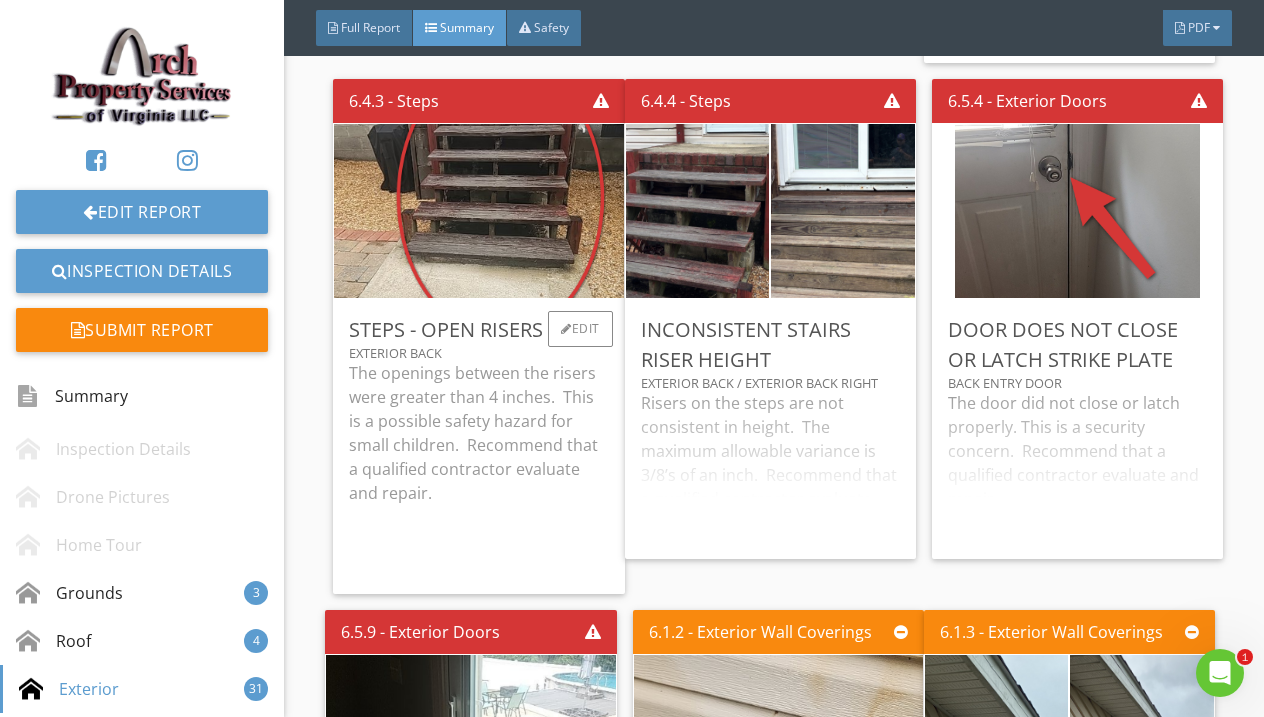scroll, scrollTop: 3040, scrollLeft: 0, axis: vertical 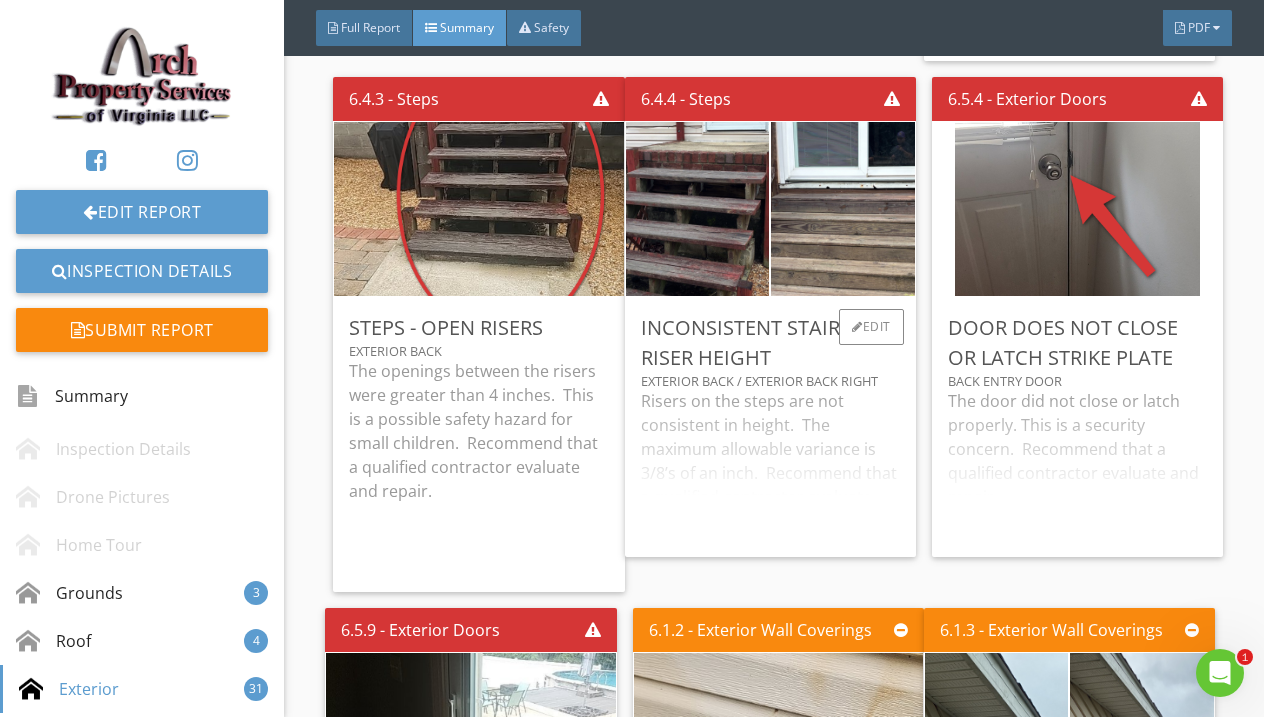 click on "Risers on the steps are not consistent in height.  The maximum allowable variance is 3/8’s of an inch.  Recommend that a qualified contractor evaluate and repair." at bounding box center (770, 465) 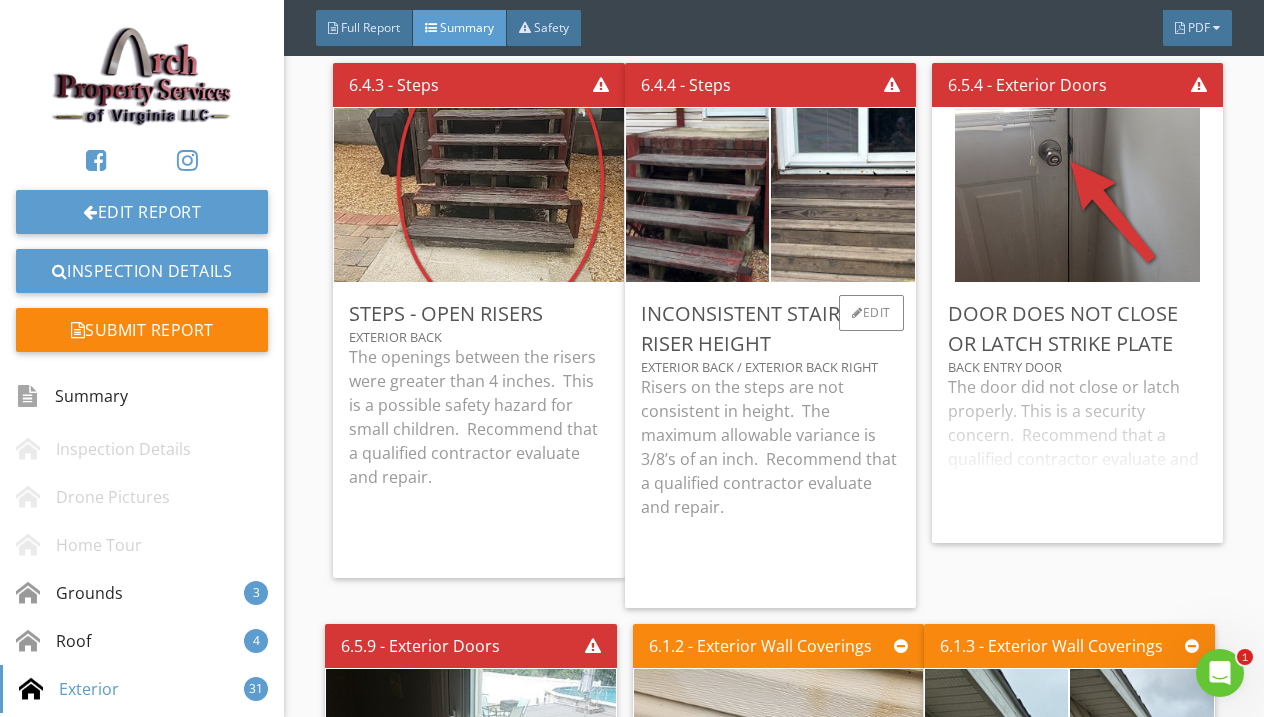 scroll, scrollTop: 3056, scrollLeft: 0, axis: vertical 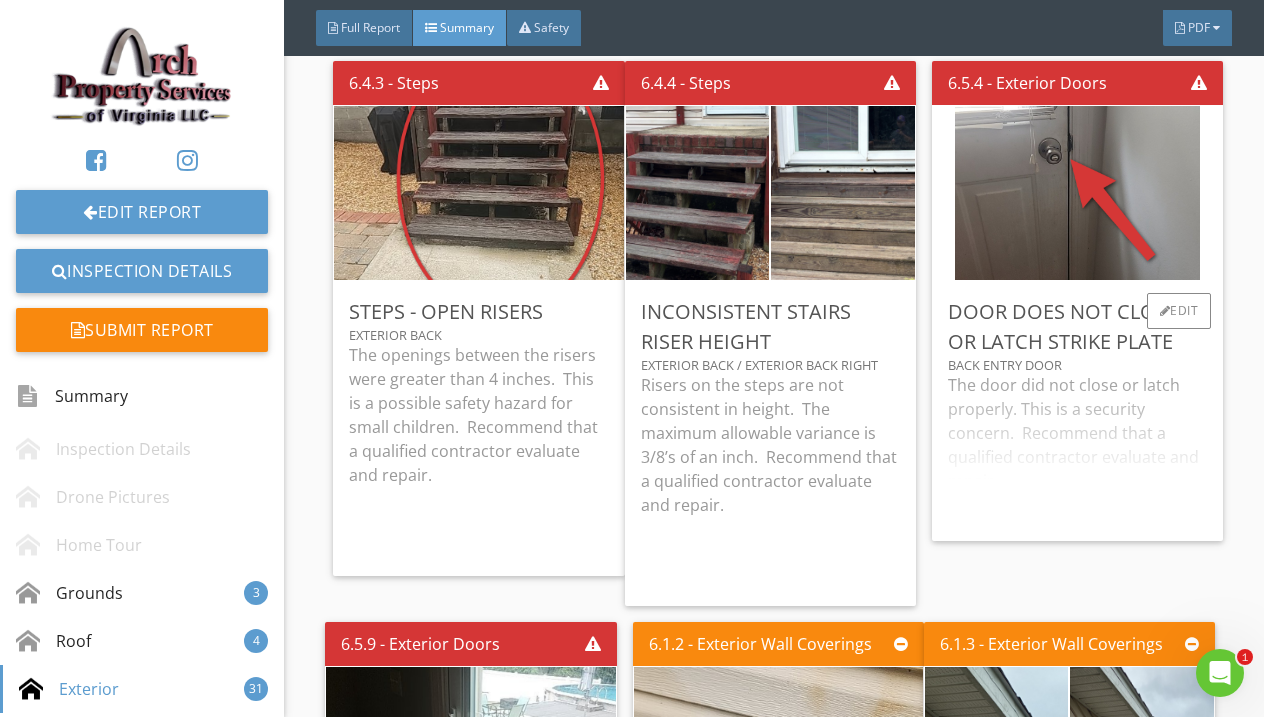 click on "The door did not close or latch properly. This is a security concern.  Recommend that a qualified contractor evaluate and repair." at bounding box center (1077, 449) 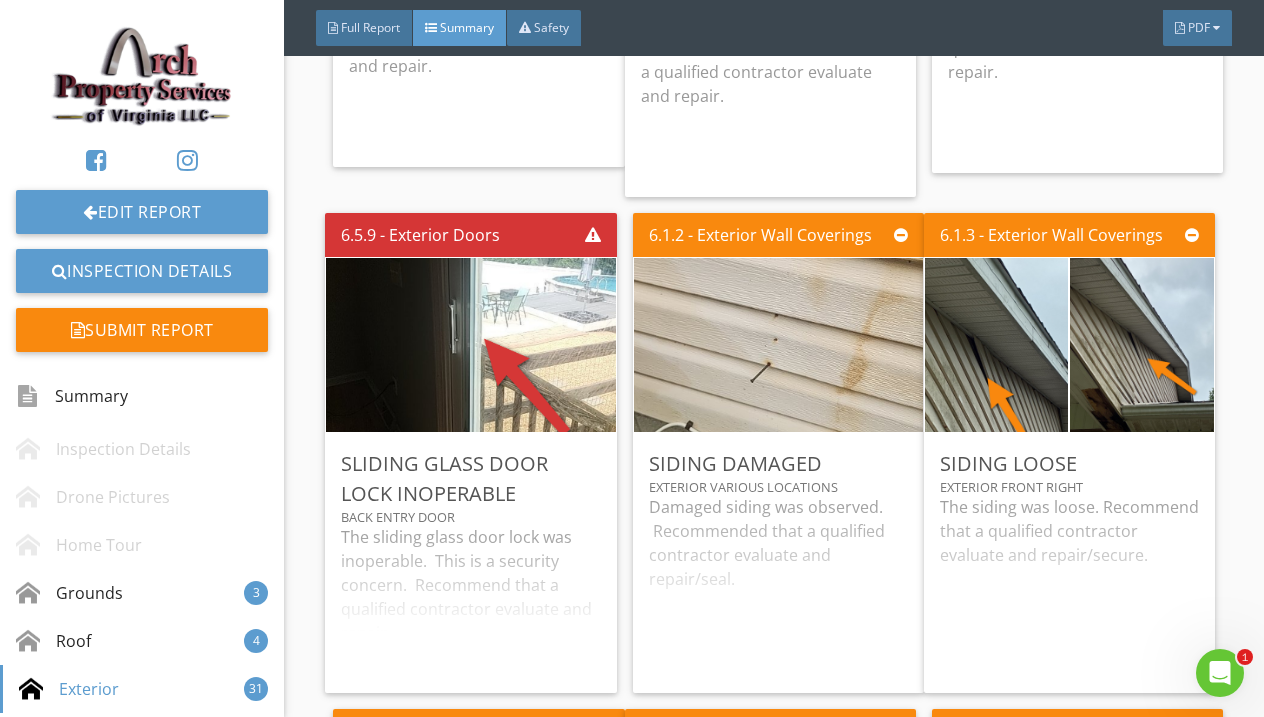 scroll, scrollTop: 3542, scrollLeft: 0, axis: vertical 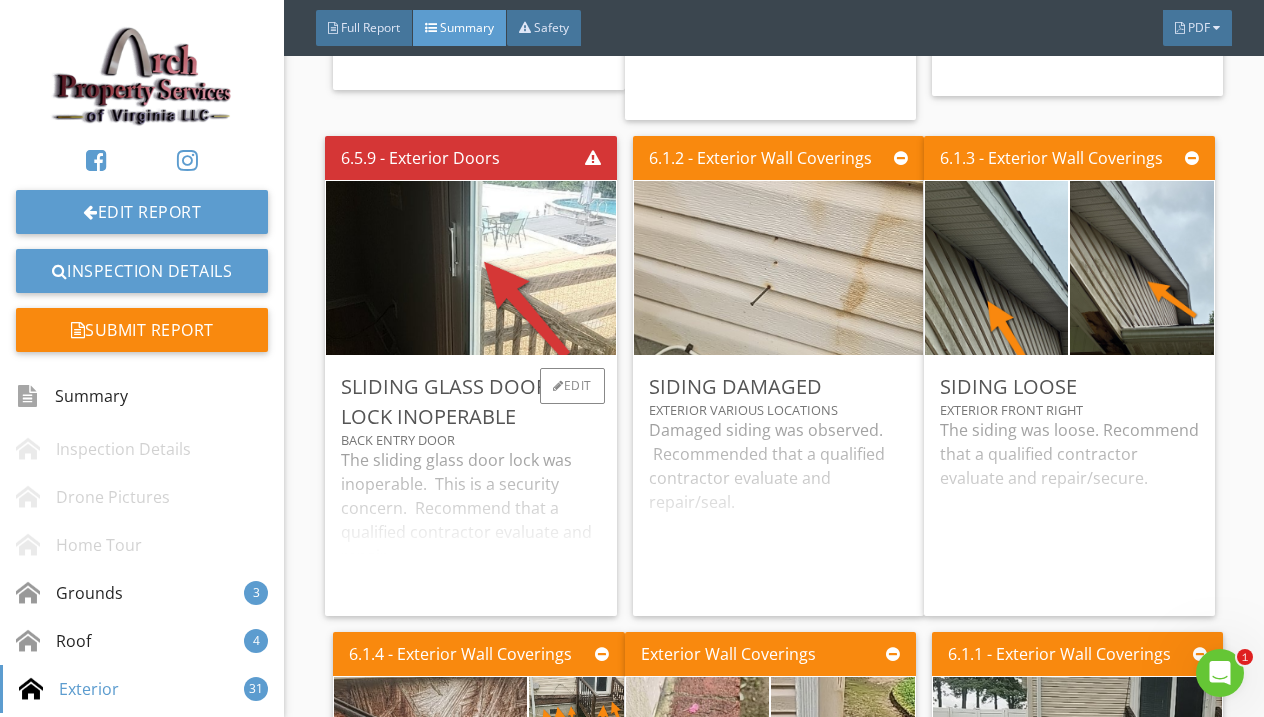 click on "The sliding glass door lock was inoperable.  This is a security concern.  Recommend that a qualified contractor evaluate and repair." at bounding box center (470, 524) 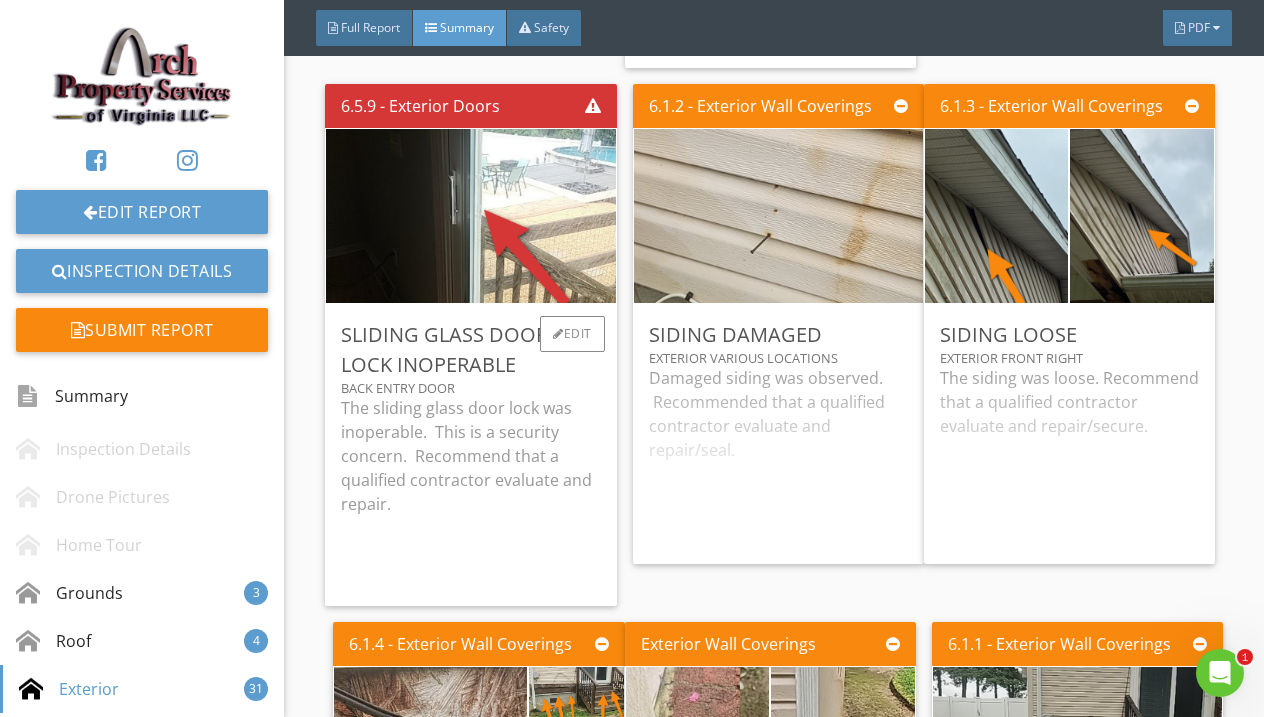 scroll, scrollTop: 3590, scrollLeft: 0, axis: vertical 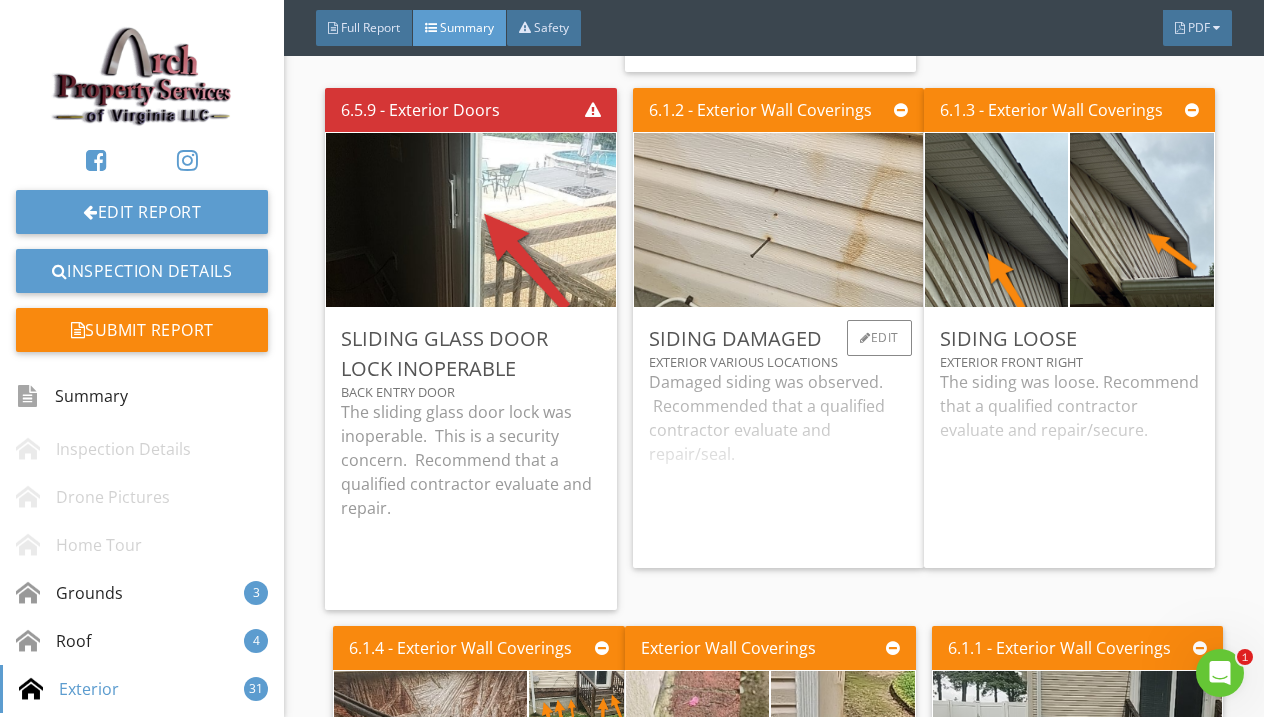 click on "Damaged siding was observed.  Recommended that a qualified contractor evaluate and repair/seal." at bounding box center [778, 461] 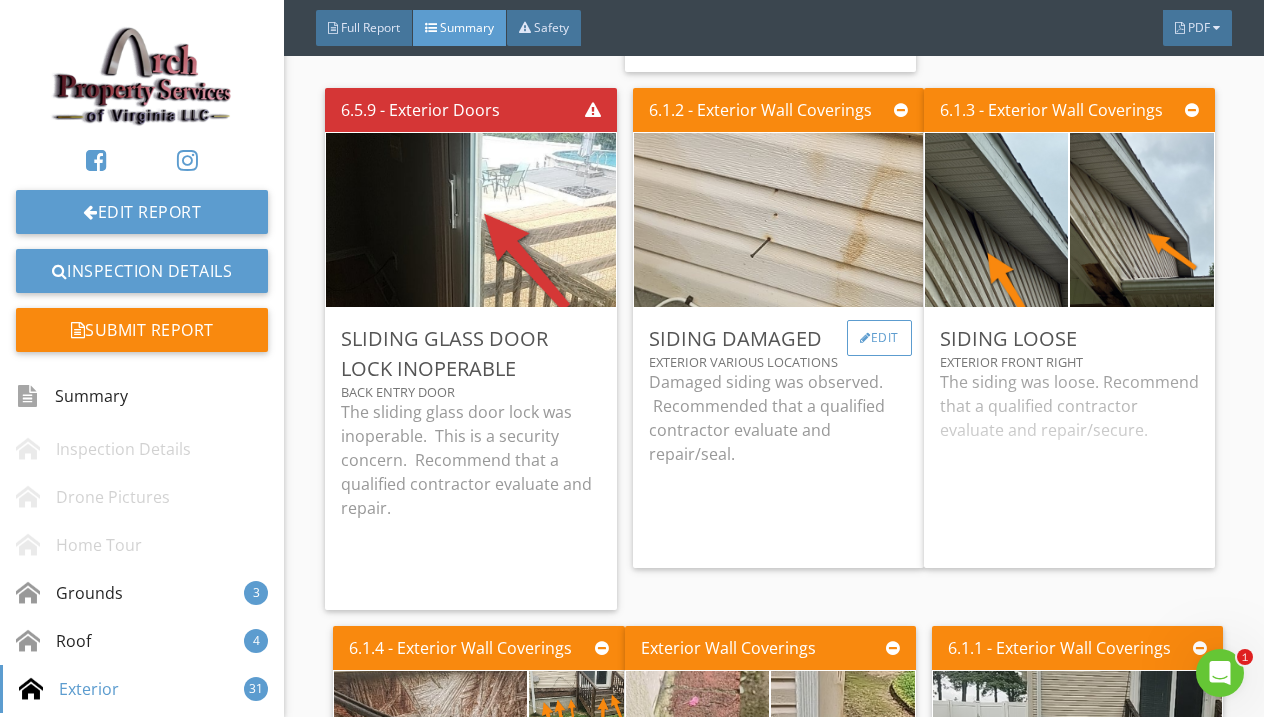 click on "Edit" at bounding box center (879, 338) 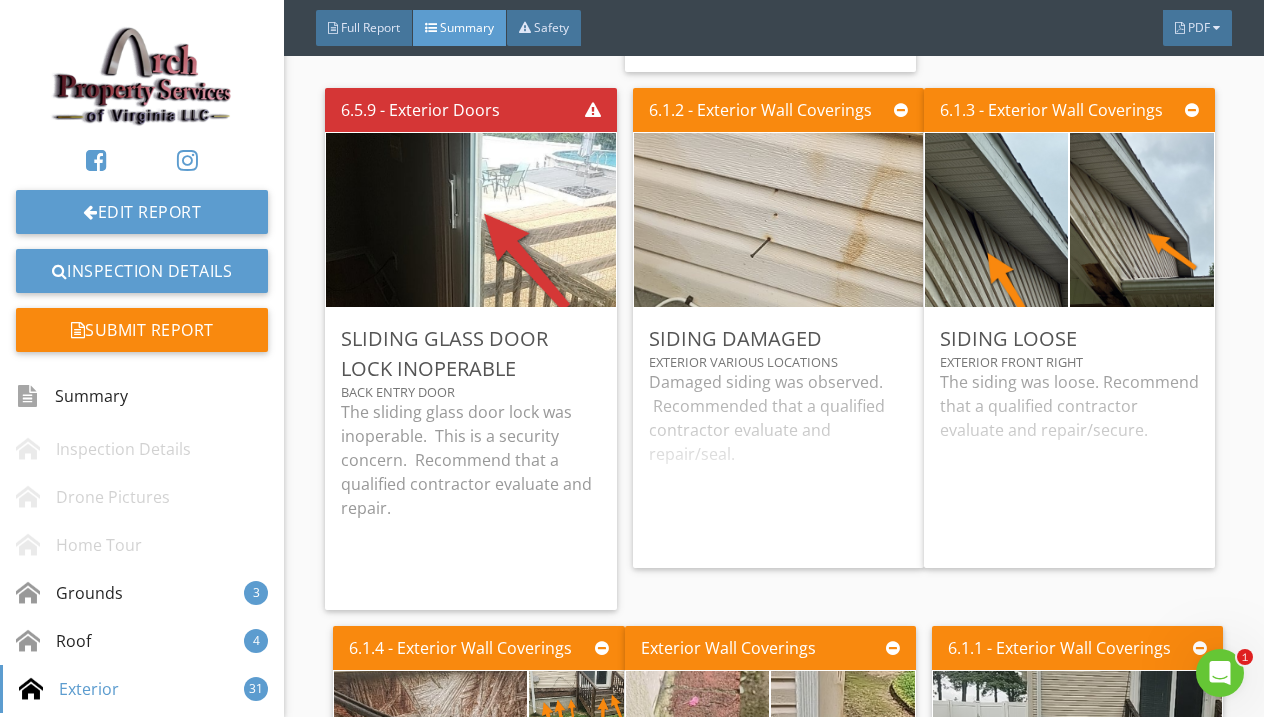 click at bounding box center [632, 358] 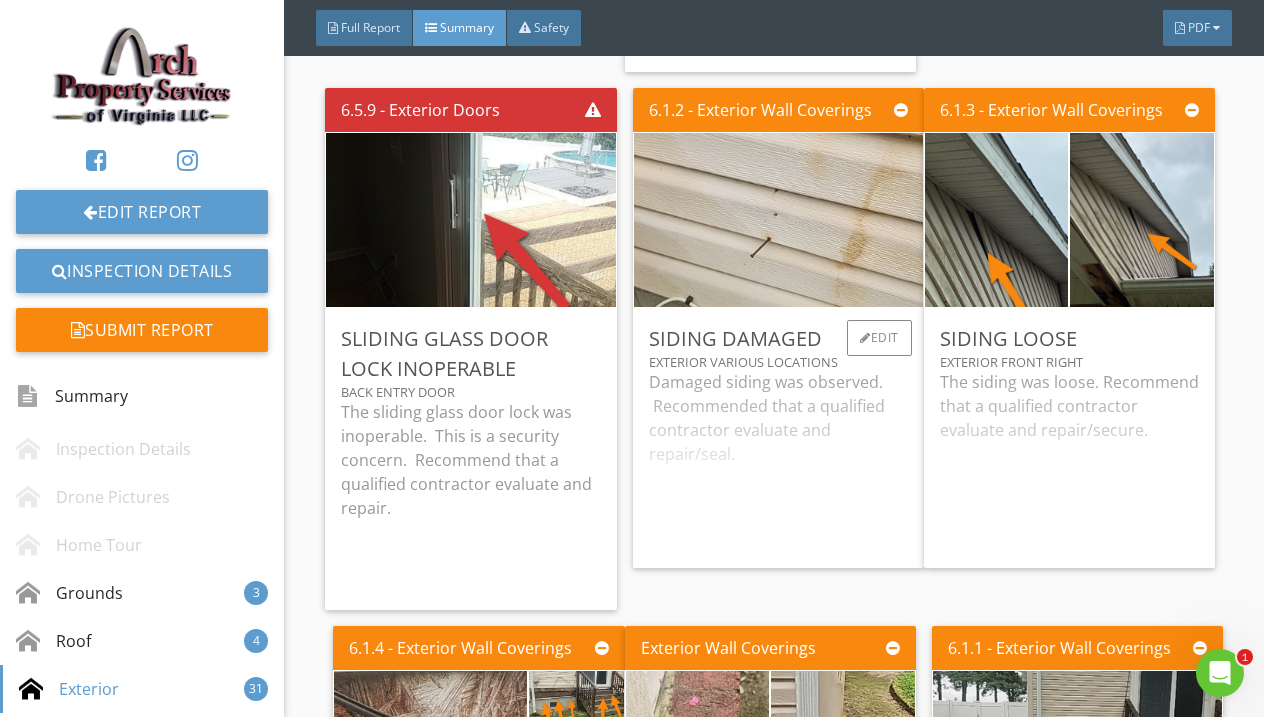 scroll, scrollTop: 3626, scrollLeft: 0, axis: vertical 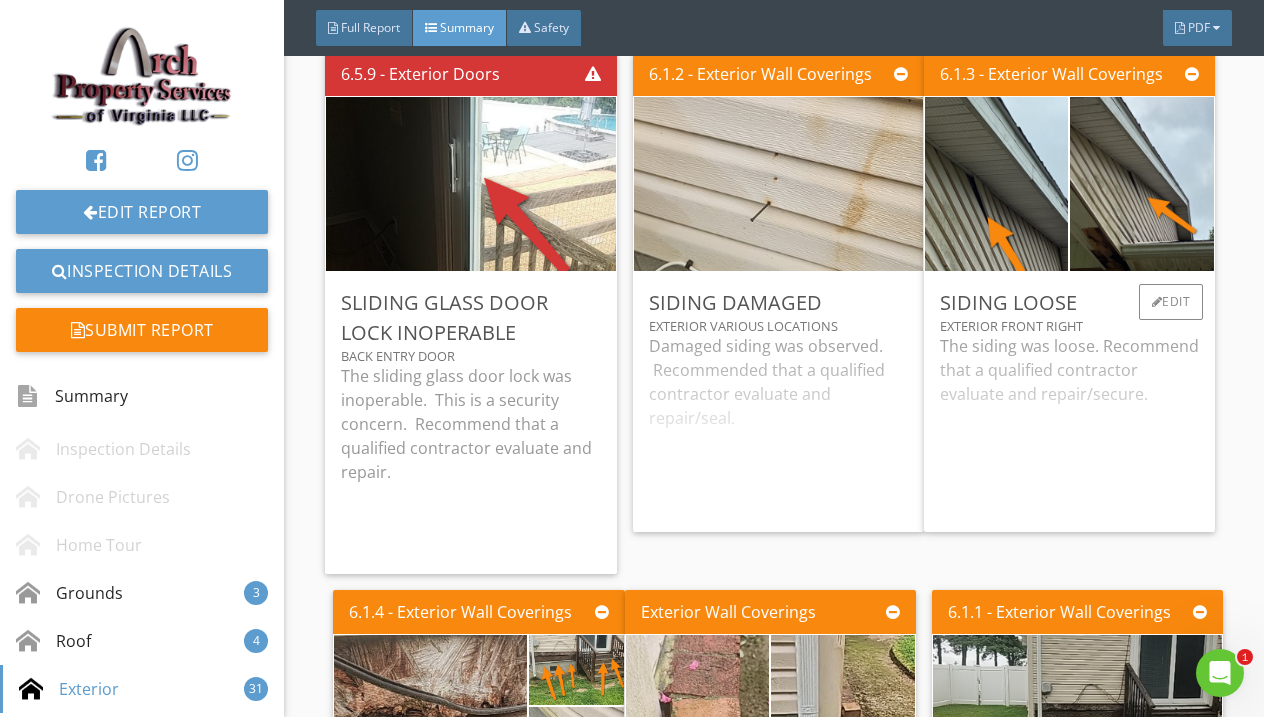 click on "The siding was loose. Recommend that a qualified contractor evaluate and repair/secure." at bounding box center [1069, 425] 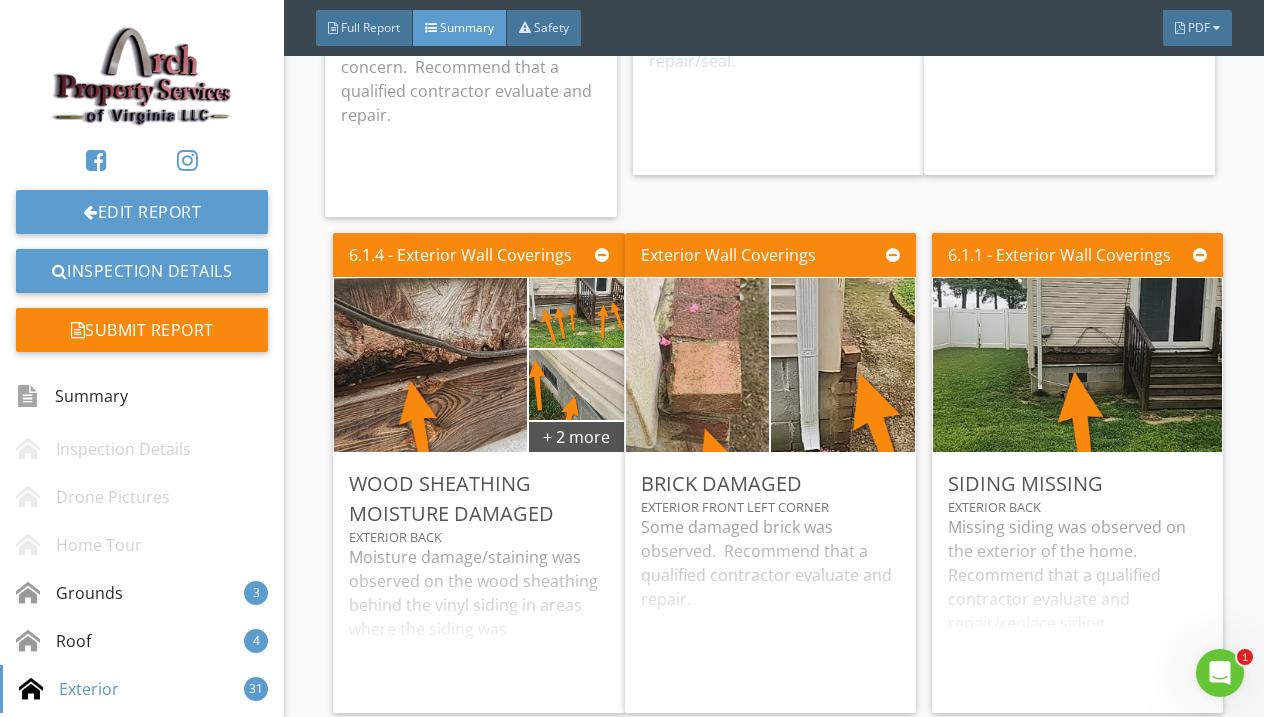 scroll, scrollTop: 4017, scrollLeft: 0, axis: vertical 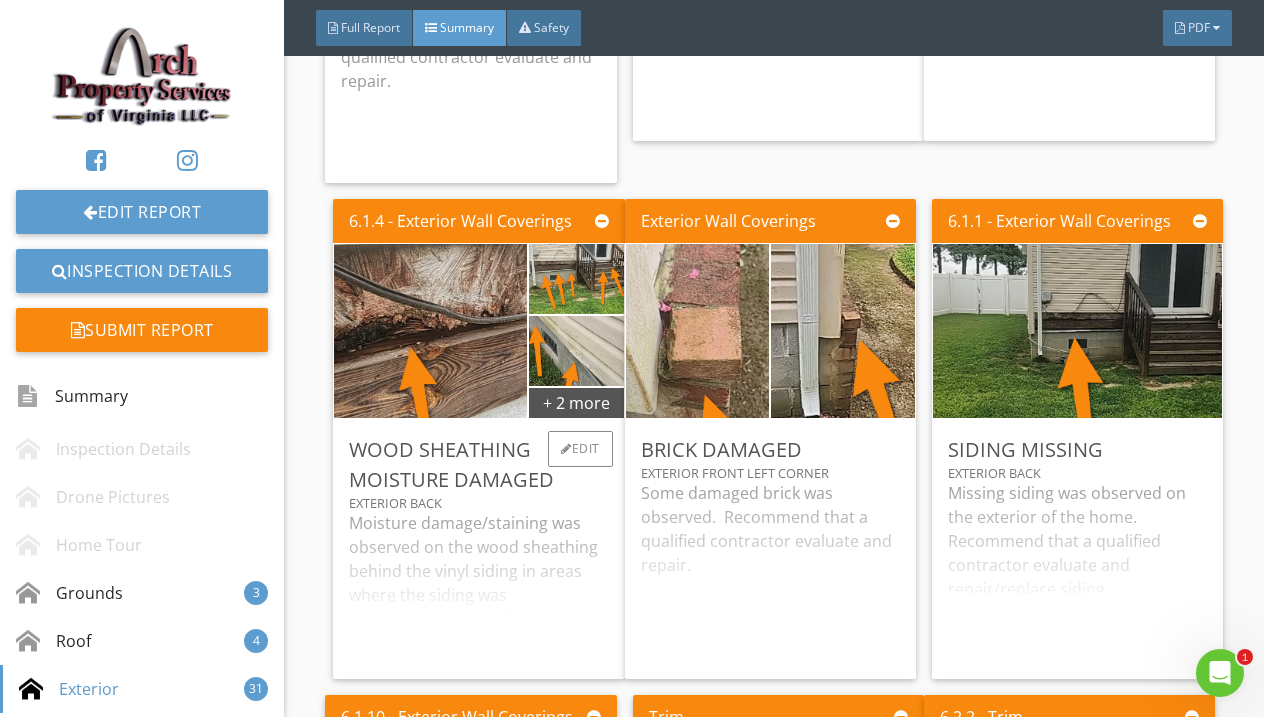 click on "Moisture damage/staining was observed on the wood sheathing behind the vinyl siding in areas where the siding was damaged/removed. Recommend that a qualified contractor evaluate and repair/replace as necessary." at bounding box center (478, 587) 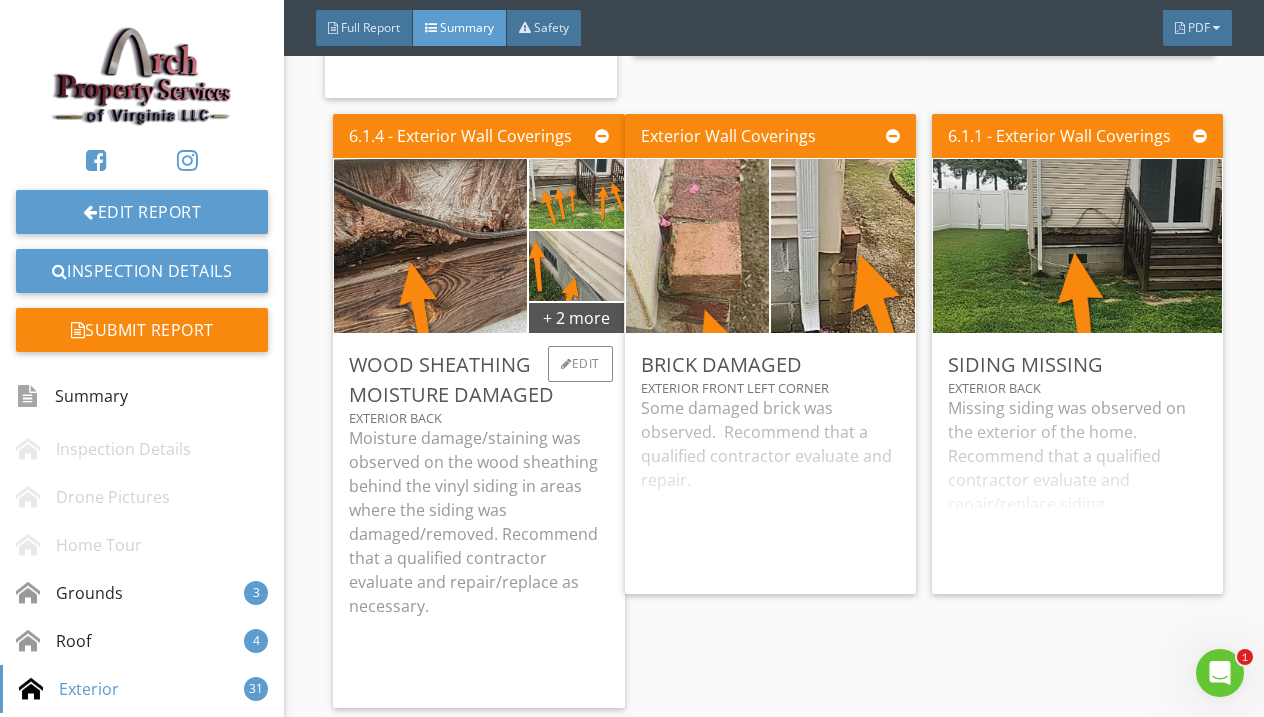 scroll, scrollTop: 4119, scrollLeft: 0, axis: vertical 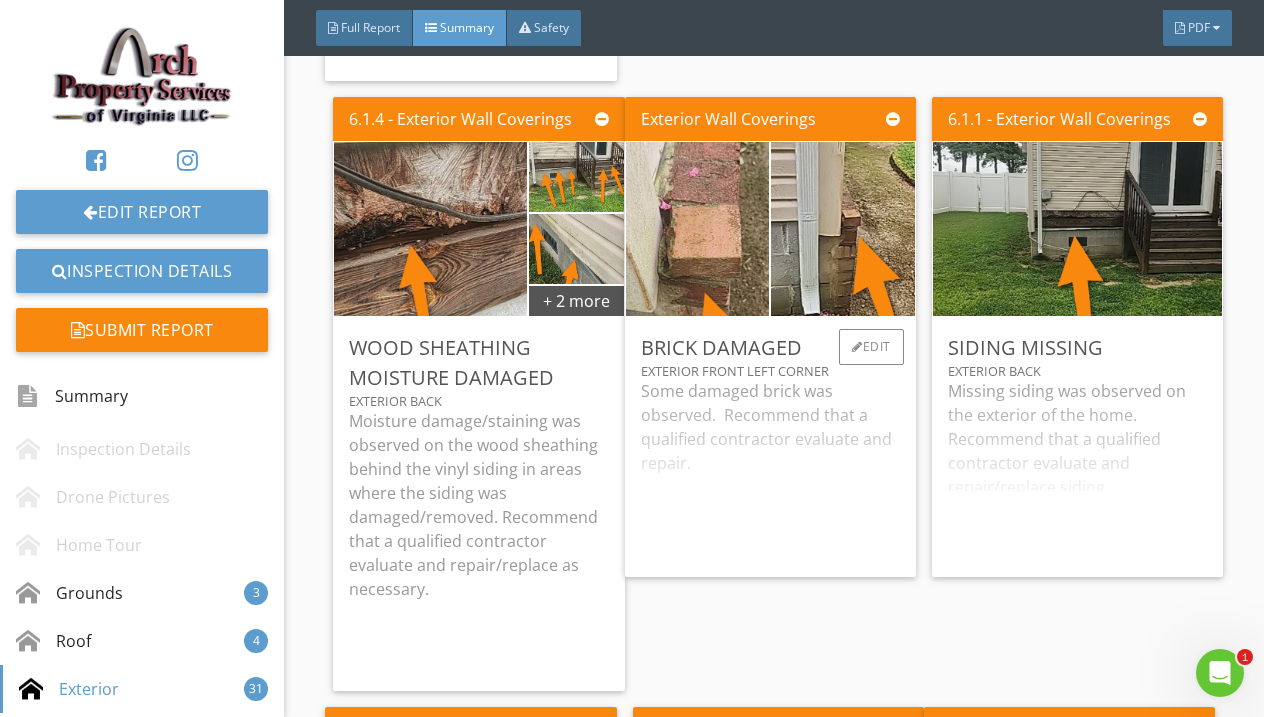 click on "Some damaged brick was observed.  Recommend that a qualified contractor evaluate and repair." at bounding box center (770, 470) 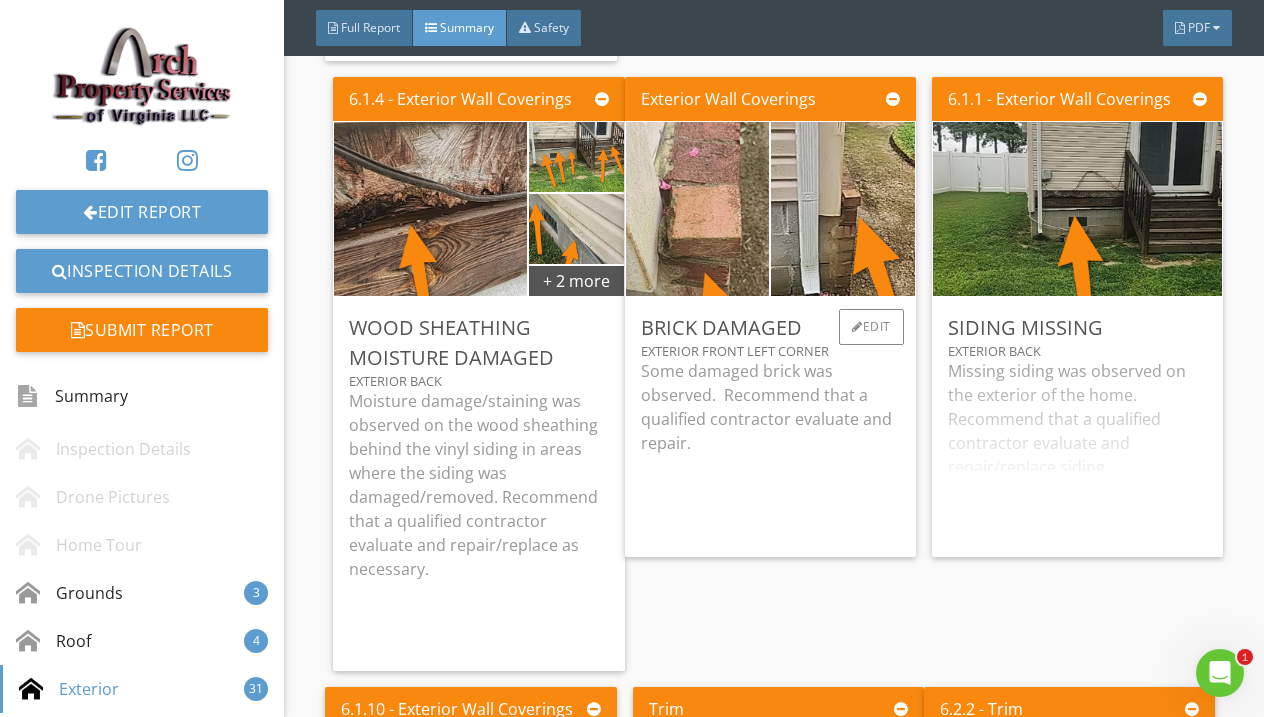 scroll, scrollTop: 4151, scrollLeft: 0, axis: vertical 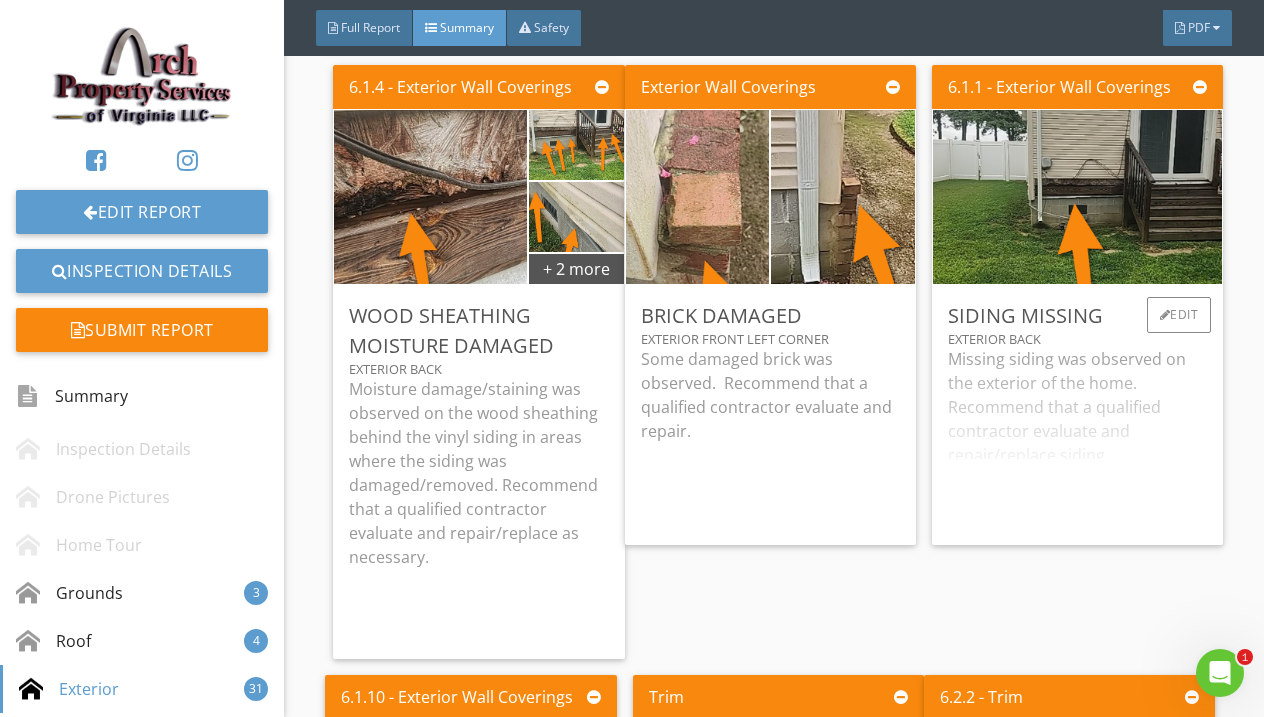 click on "Missing siding was observed on the exterior of the home.  Recommend that a qualified contractor evaluate and repair/replace siding." at bounding box center [1077, 438] 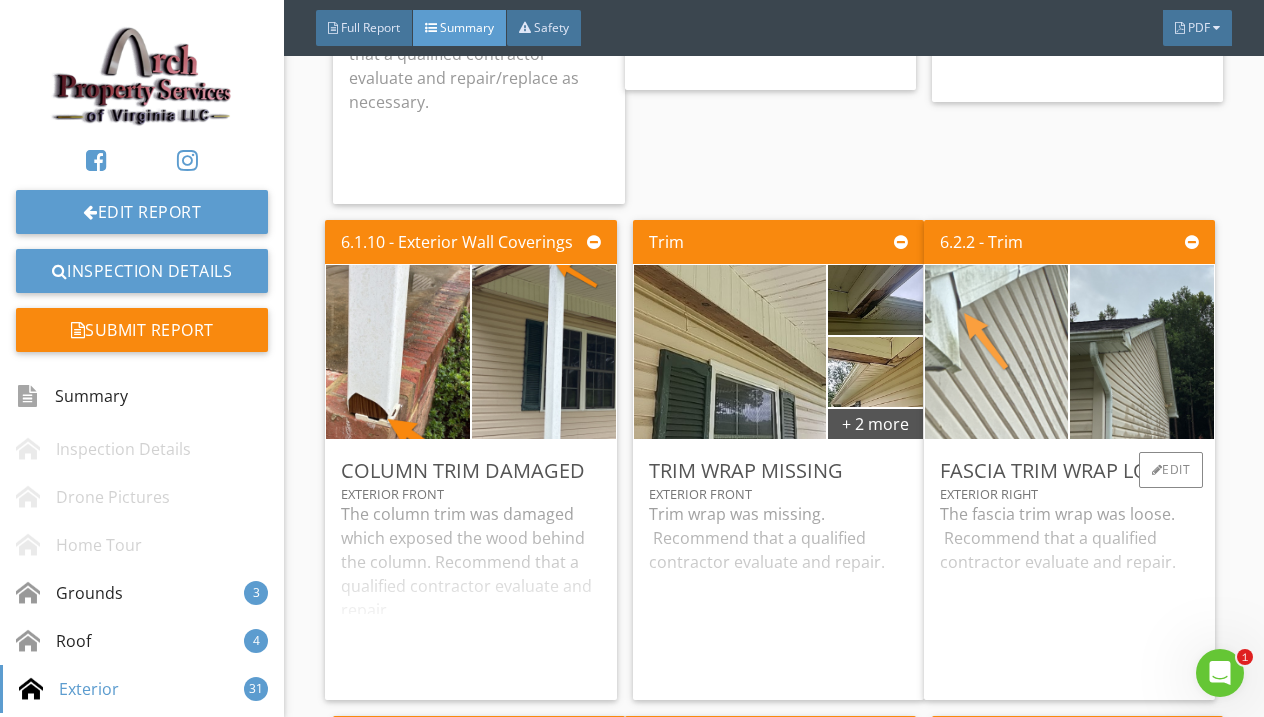 scroll, scrollTop: 4642, scrollLeft: 0, axis: vertical 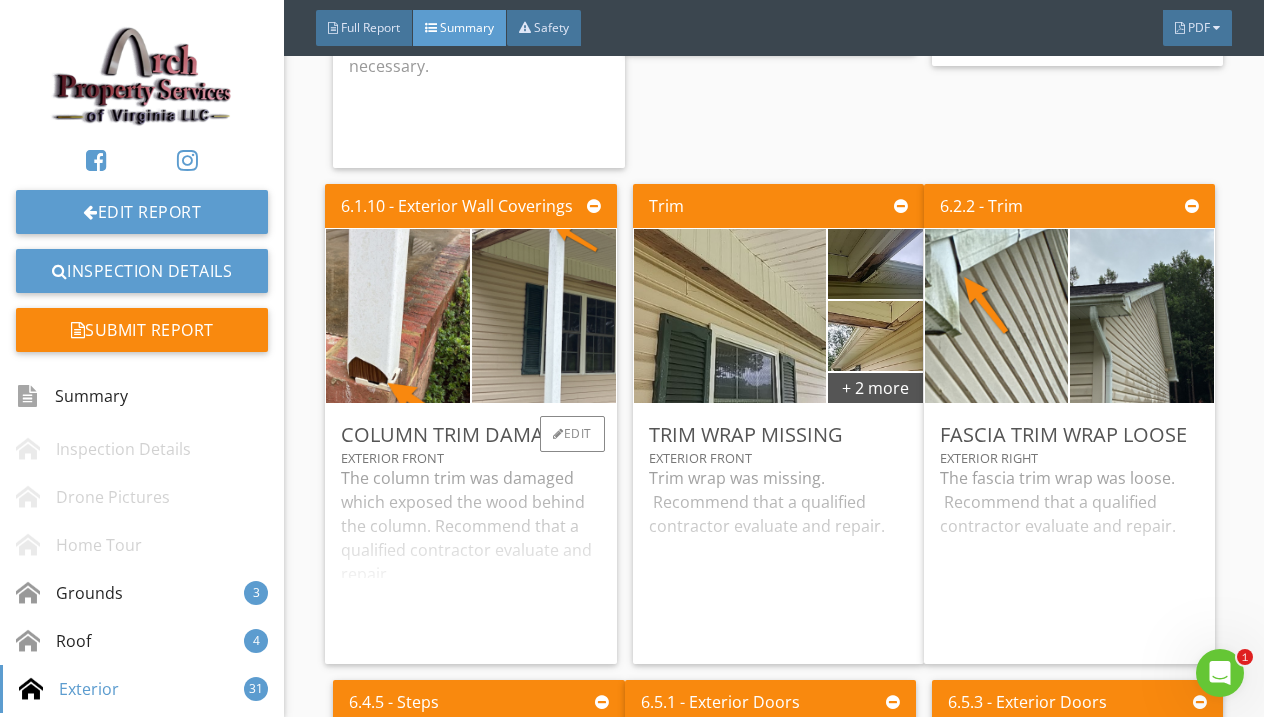 click on "The column trim was damaged which exposed the wood behind the column.  Recommend that a qualified contractor evaluate and repair." at bounding box center [470, 557] 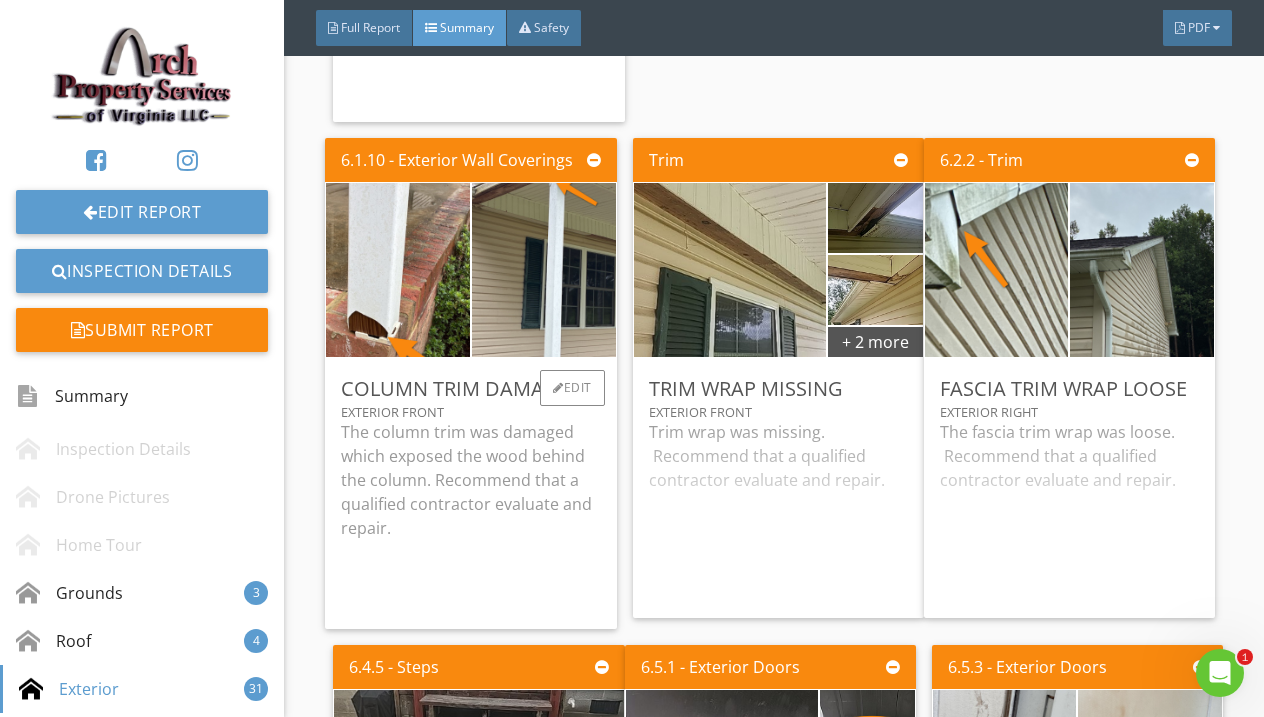 scroll, scrollTop: 4700, scrollLeft: 0, axis: vertical 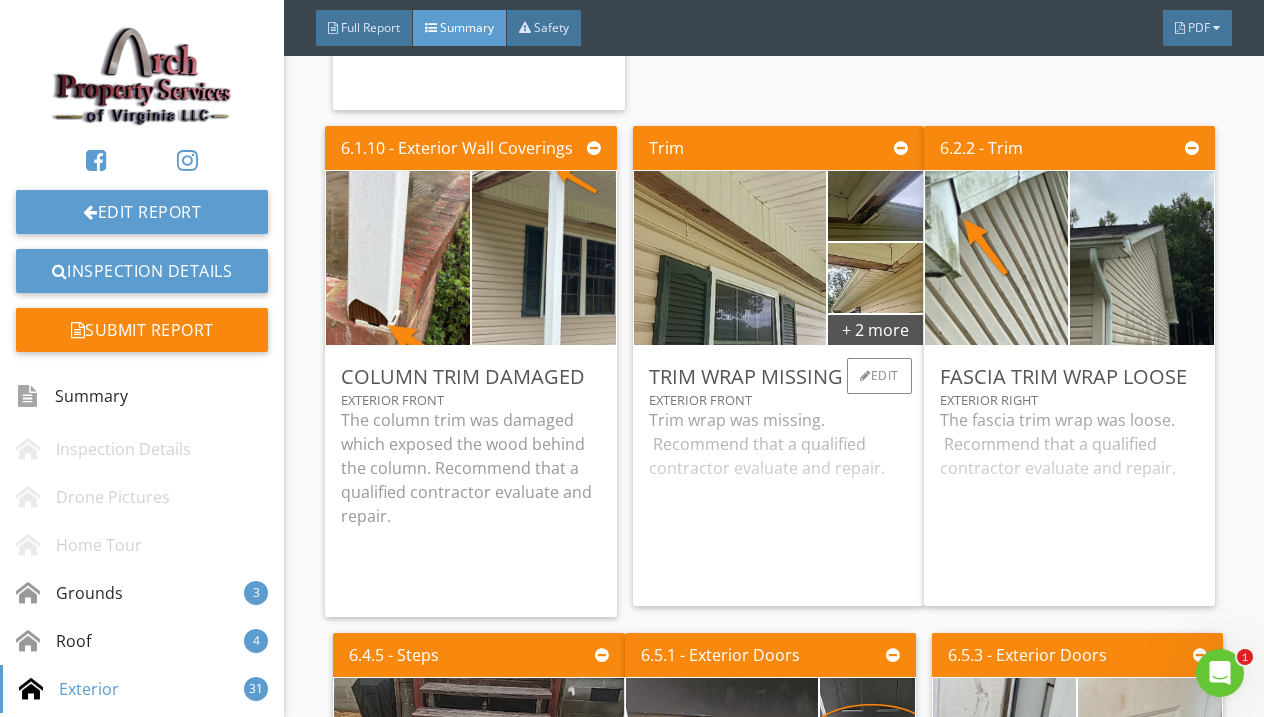 click on "Trim wrap was missing.  Recommend that a qualified contractor evaluate and repair." at bounding box center (778, 499) 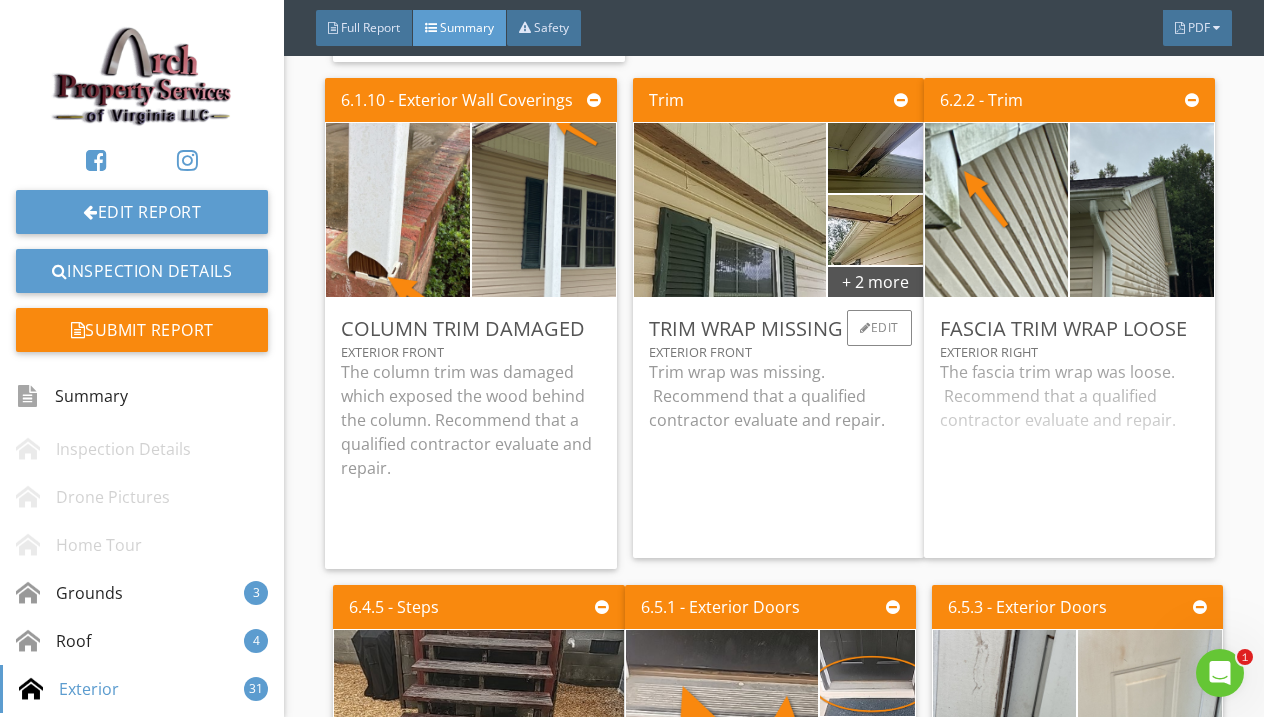 scroll, scrollTop: 4752, scrollLeft: 0, axis: vertical 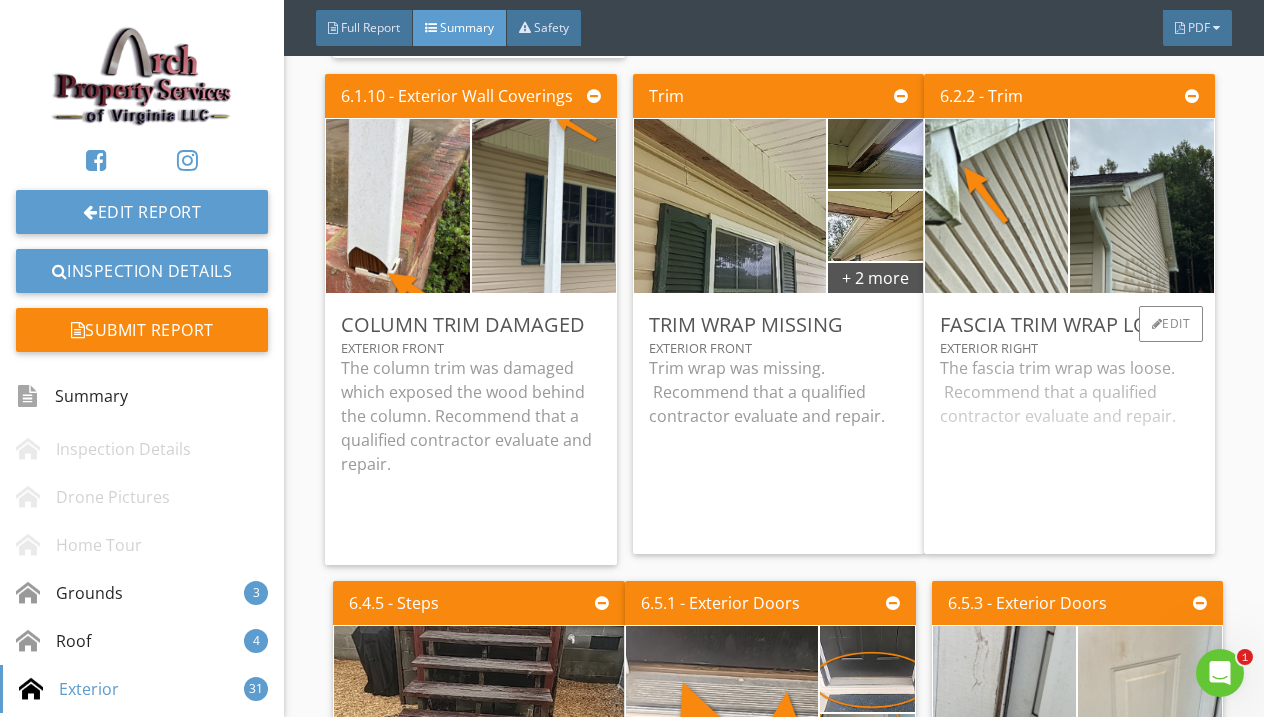 click on "The fascia trim wrap was loose.  Recommend that a qualified contractor evaluate and repair." at bounding box center [1069, 447] 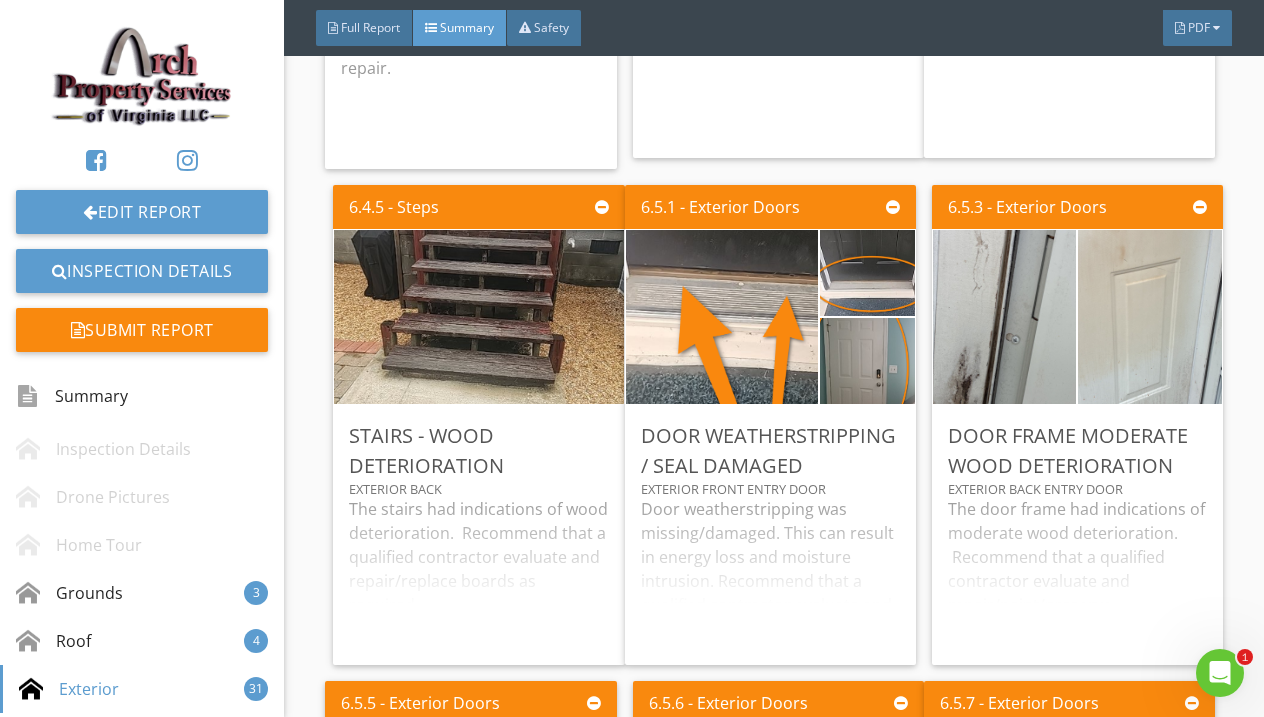 scroll, scrollTop: 5161, scrollLeft: 0, axis: vertical 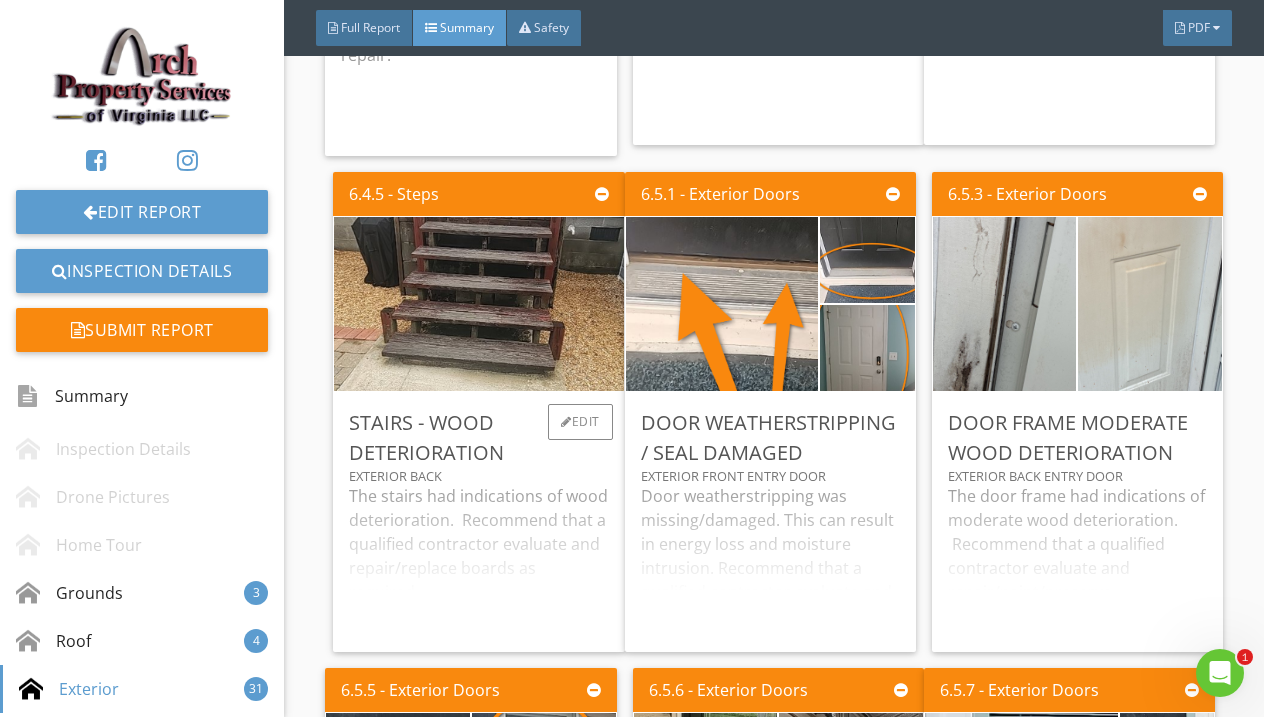click on "The stairs had indications of wood deterioration.  Recommend that a qualified contractor evaluate and repair/replace boards as required." at bounding box center [478, 560] 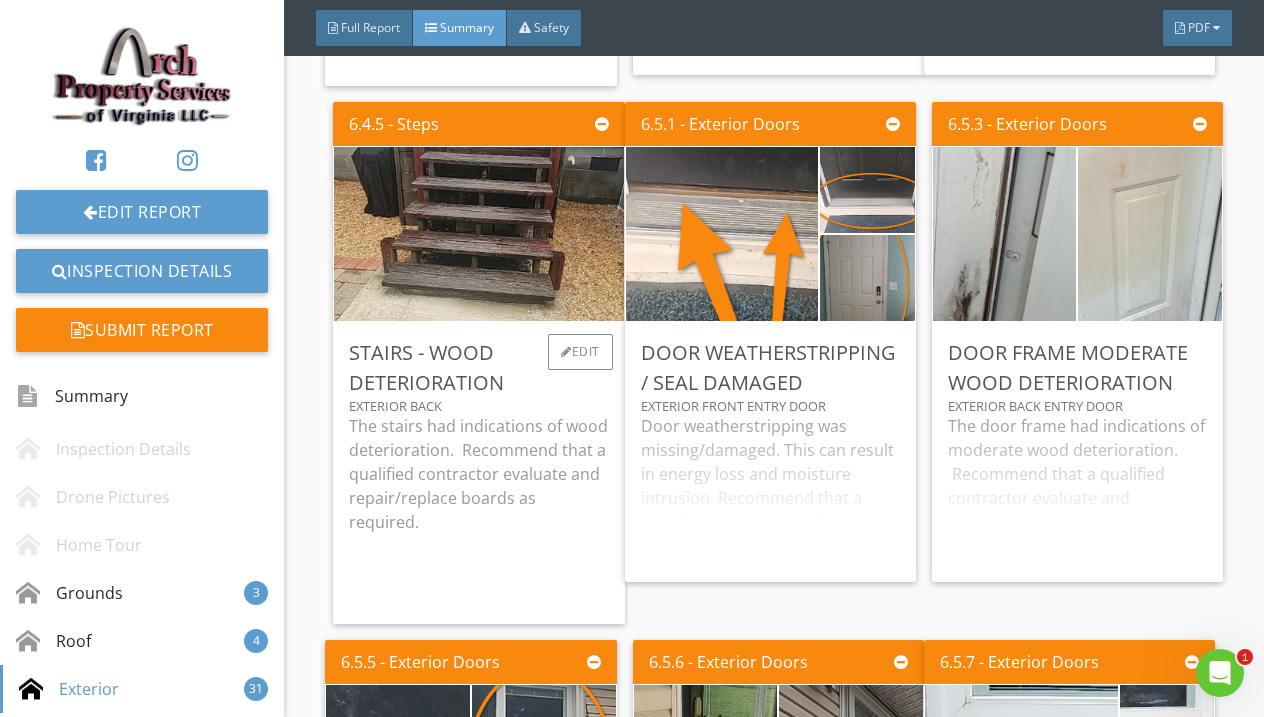 scroll, scrollTop: 5235, scrollLeft: 0, axis: vertical 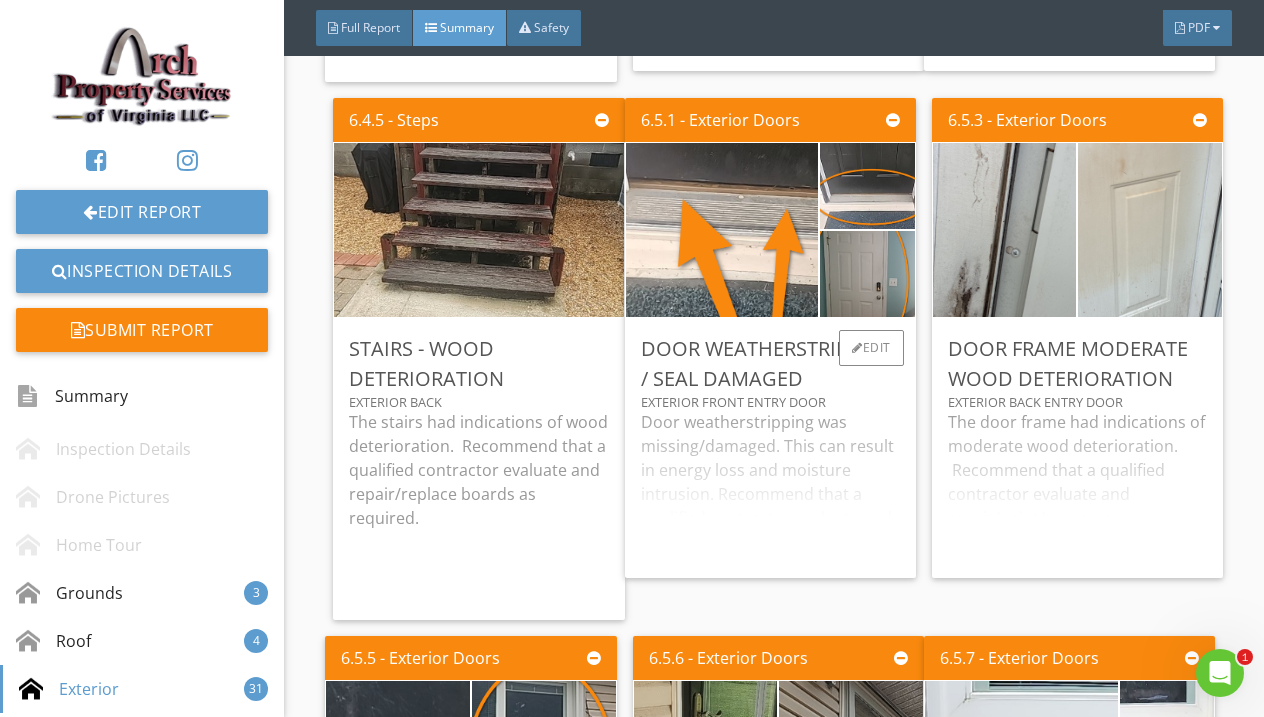 click on "Door weatherstripping was missing/damaged. This can result in energy loss and moisture intrusion. Recommend that a qualified contractor evaluate and repair." at bounding box center [770, 486] 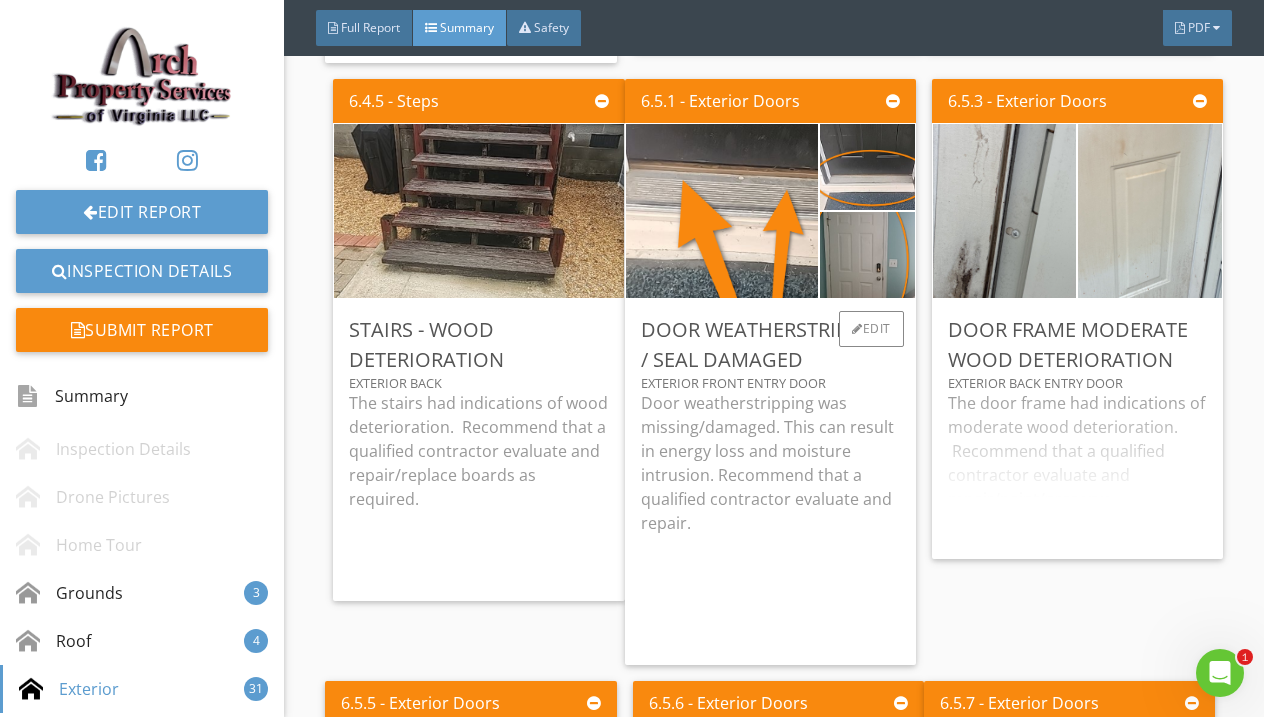 scroll, scrollTop: 5253, scrollLeft: 0, axis: vertical 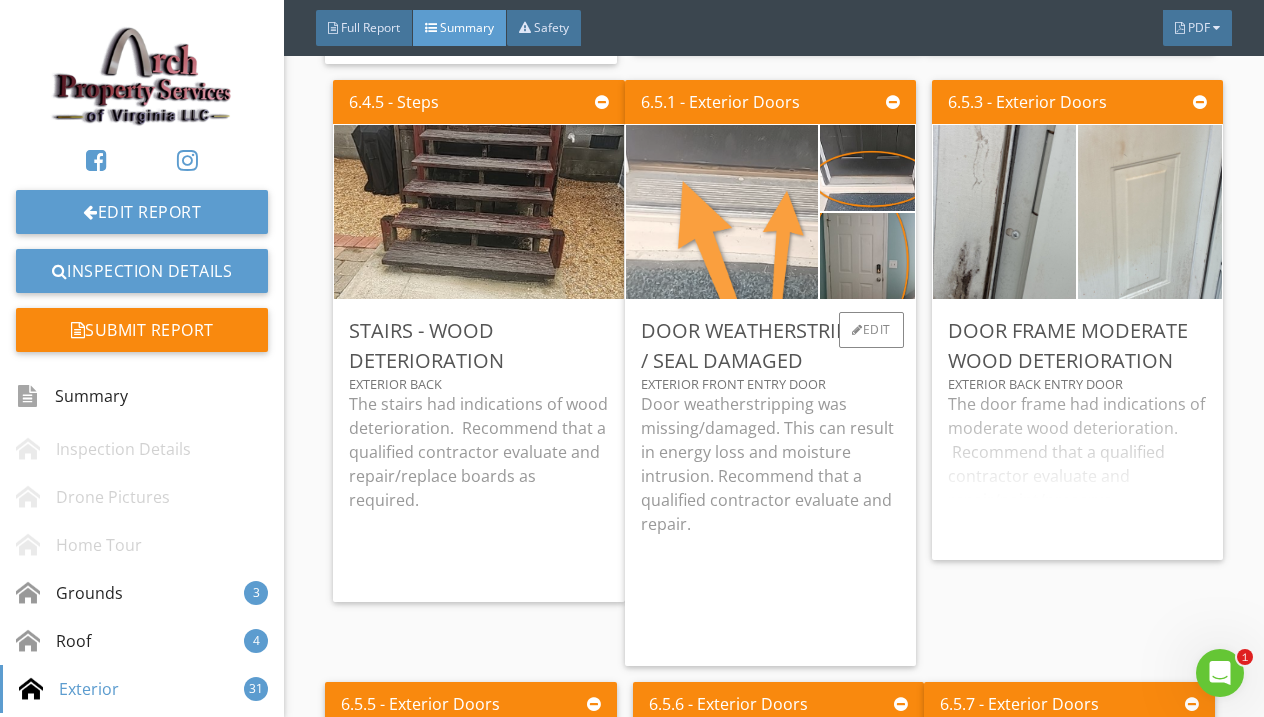 click at bounding box center [722, 212] 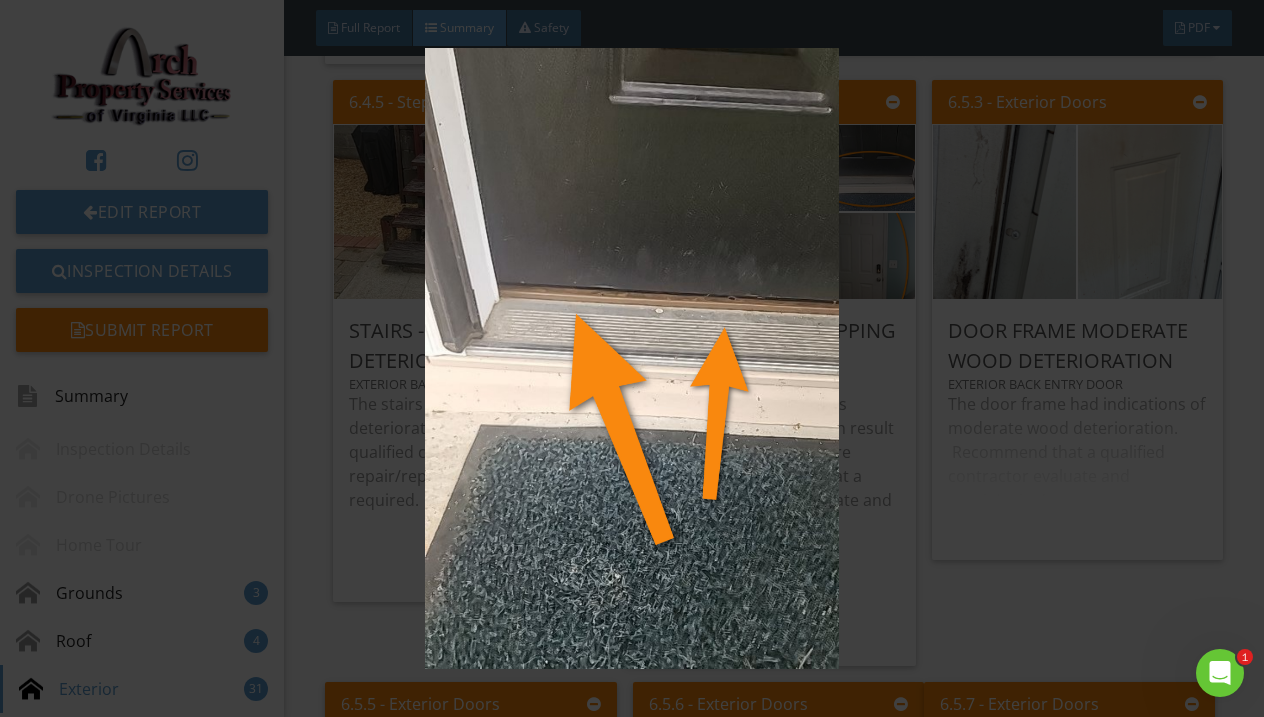 click at bounding box center (632, 358) 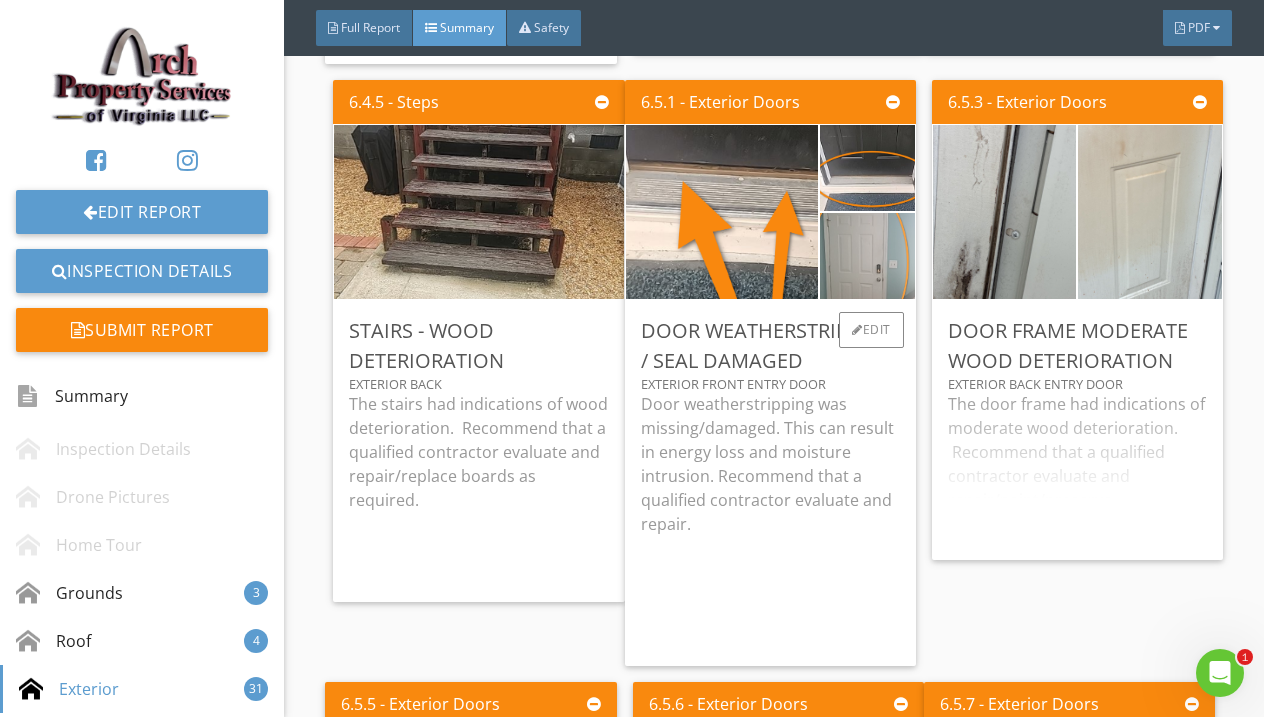 click at bounding box center (867, 256) 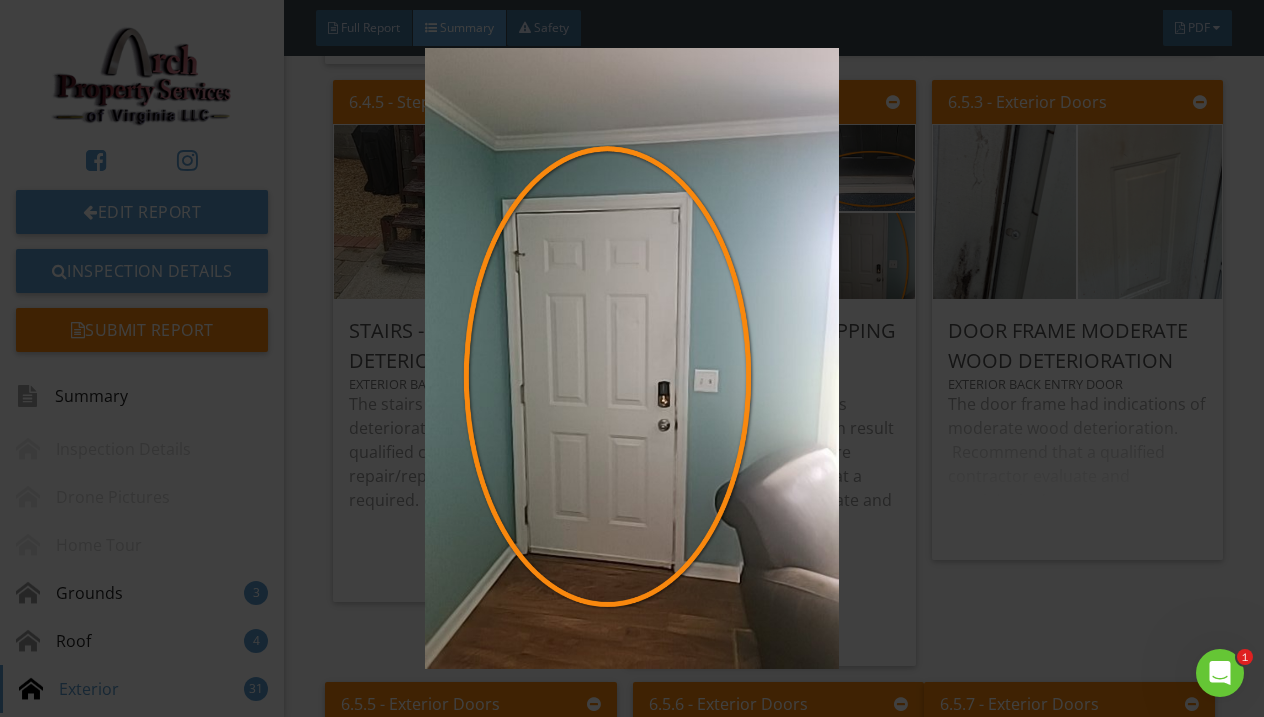 click at bounding box center [632, 358] 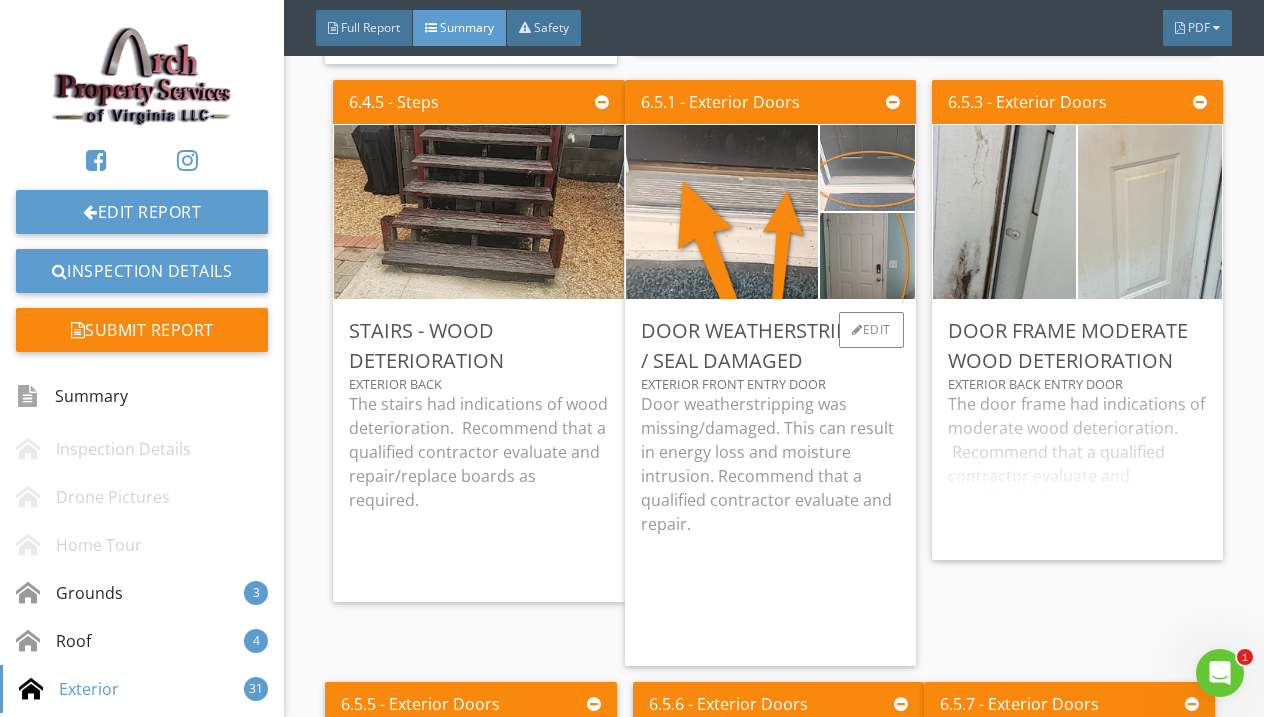 click at bounding box center (867, 168) 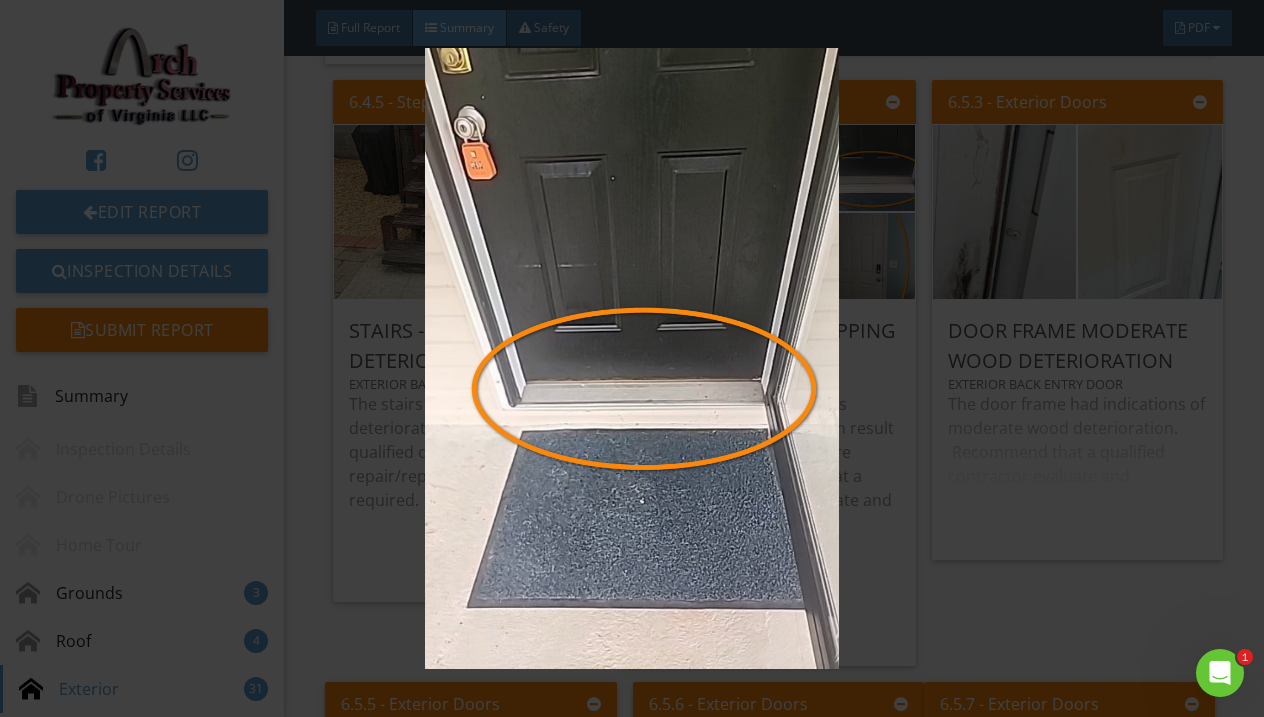 click at bounding box center [632, 358] 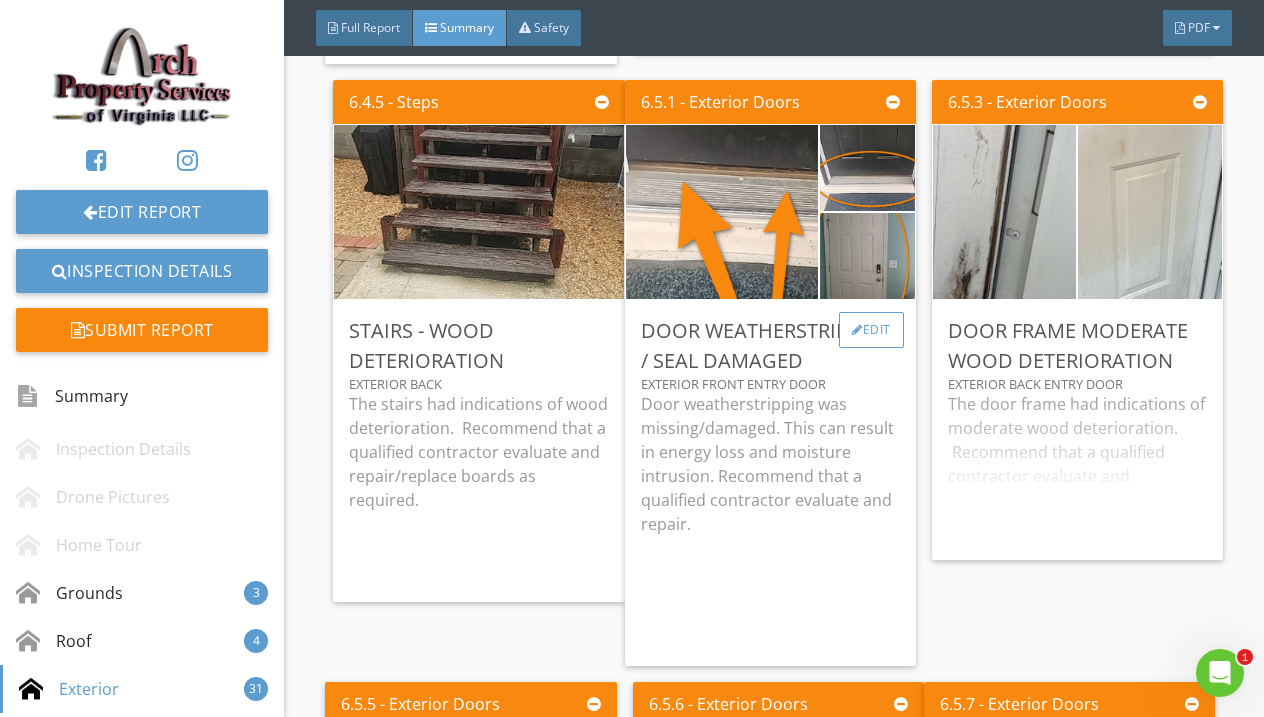click at bounding box center [857, 330] 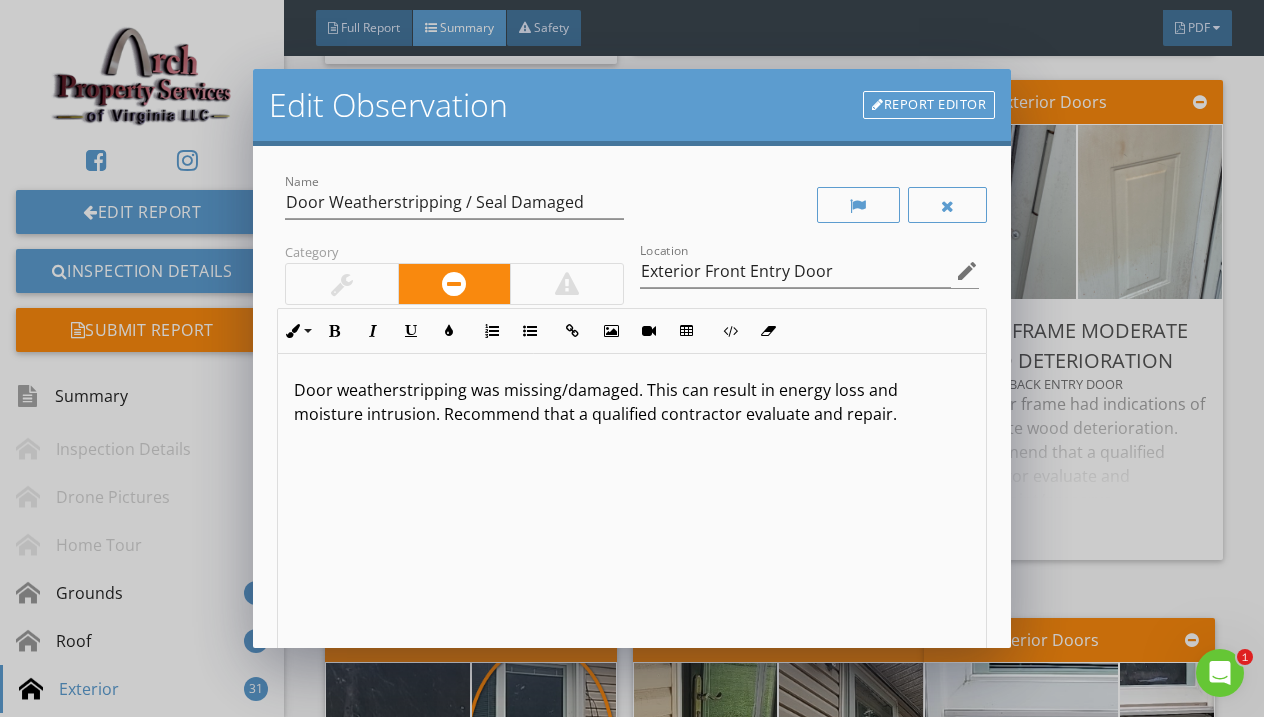 click on "Door weatherstripping was missing/damaged. This can result in energy loss and moisture intrusion. Recommend that a qualified contractor evaluate and repair." at bounding box center [632, 402] 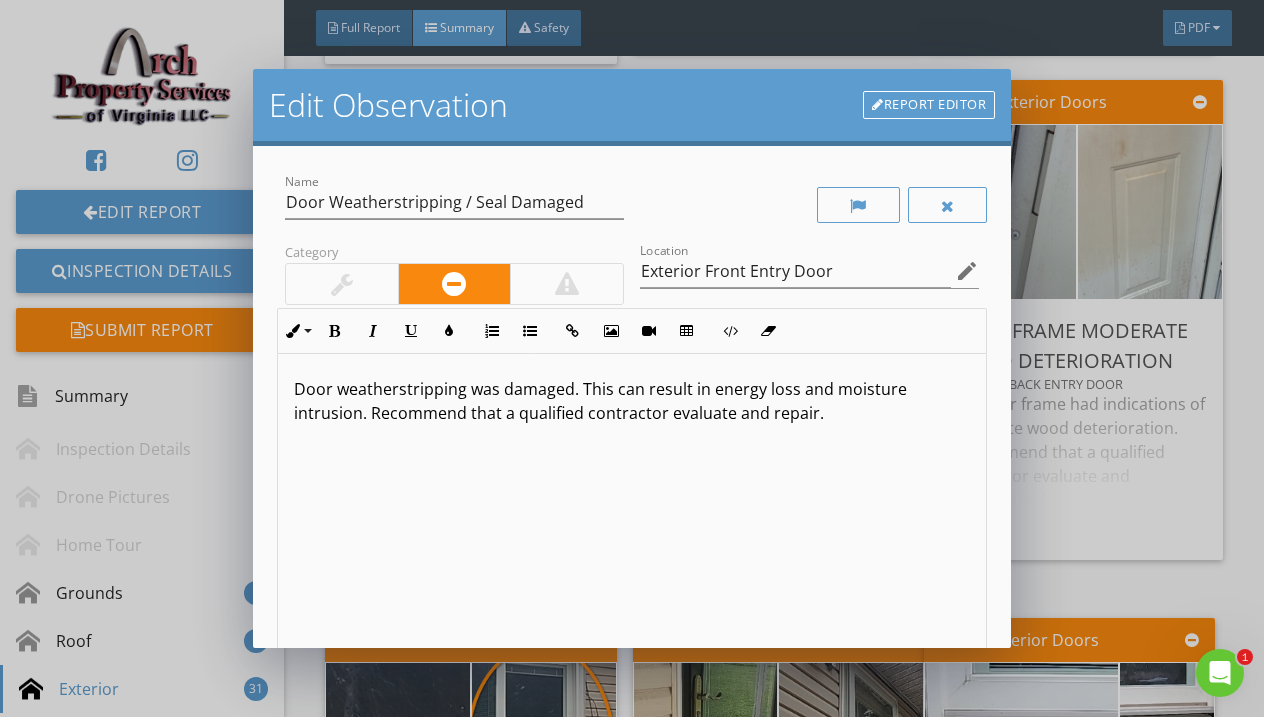 scroll, scrollTop: 1, scrollLeft: 0, axis: vertical 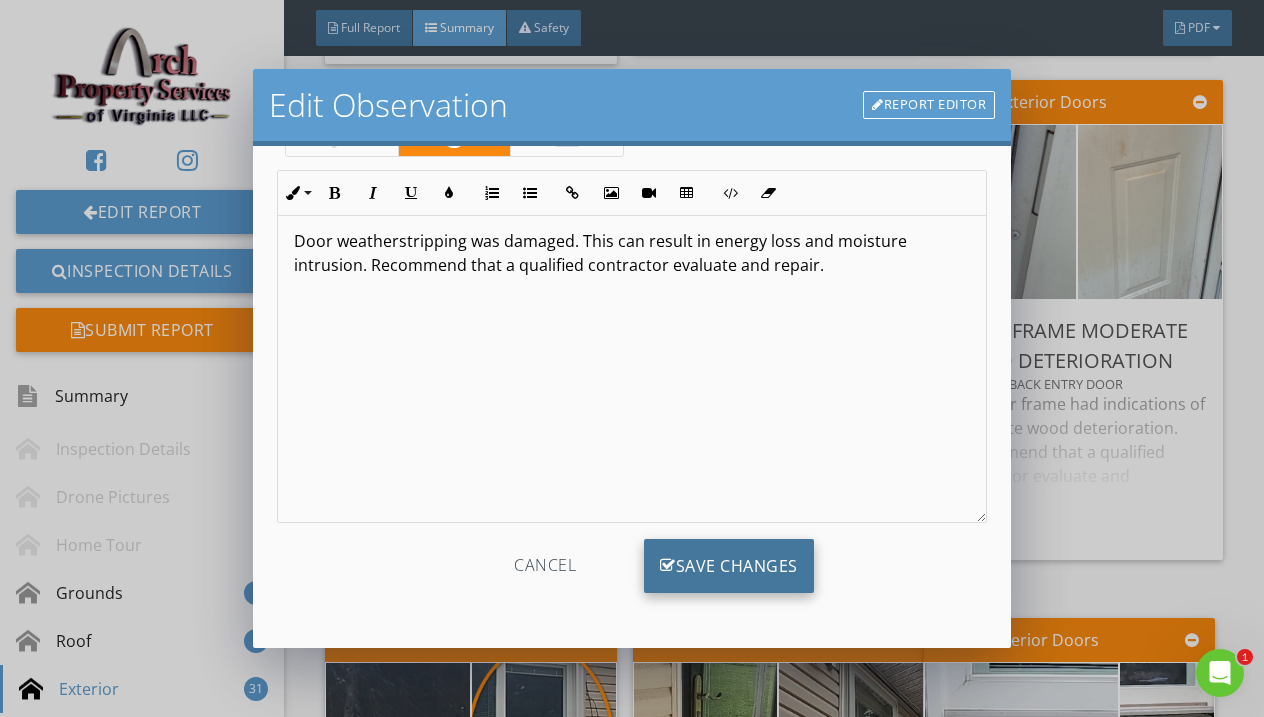 click on "Save Changes" at bounding box center (729, 566) 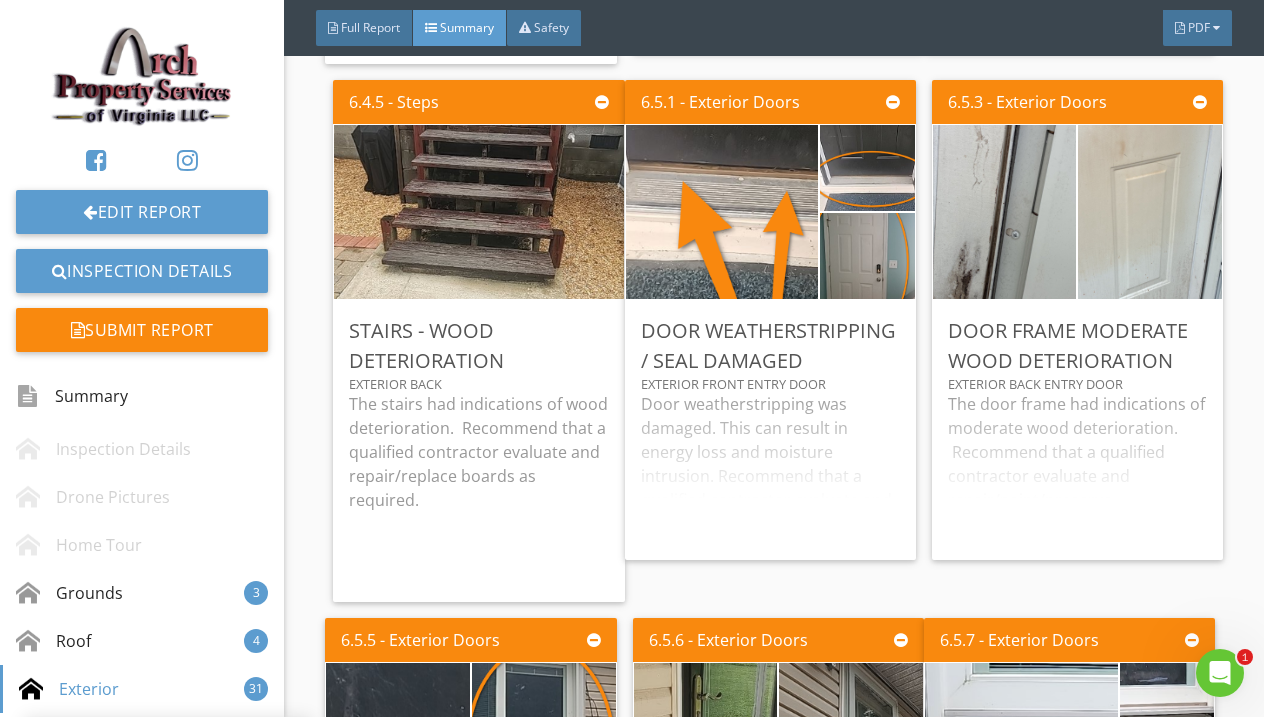 scroll, scrollTop: 0, scrollLeft: 0, axis: both 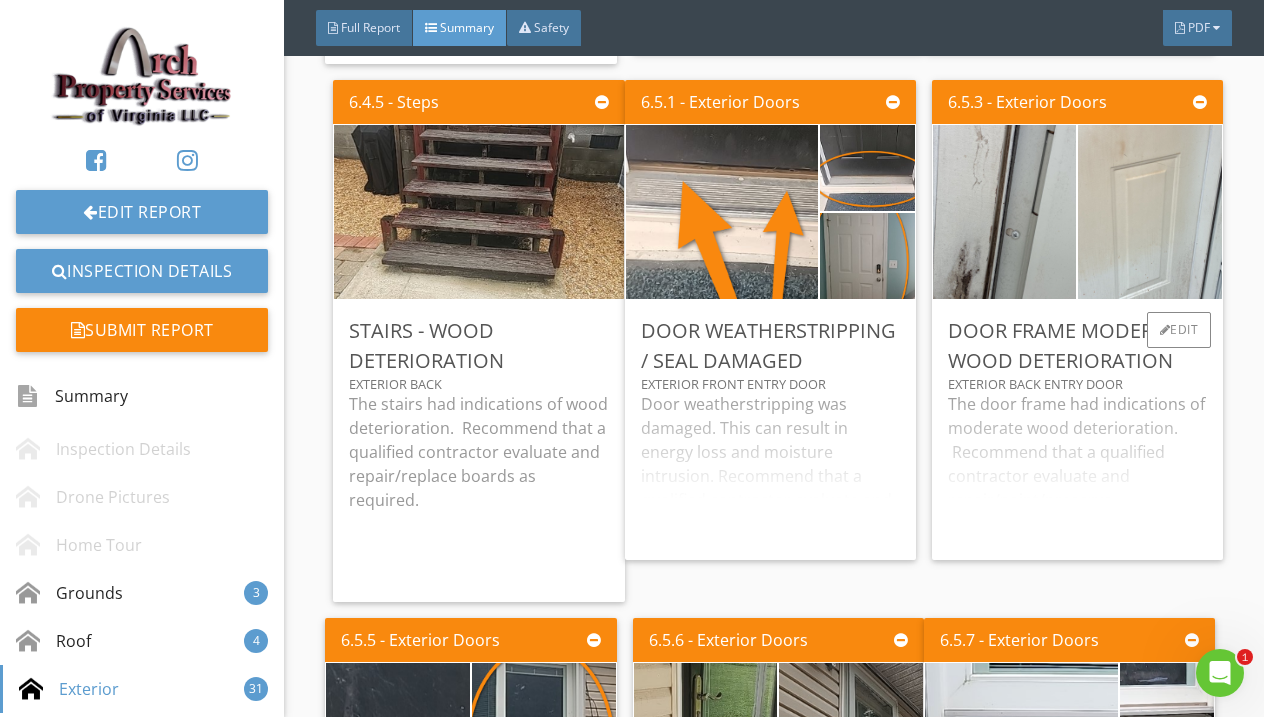 click on "Exterior Back Entry Door" at bounding box center (1077, 384) 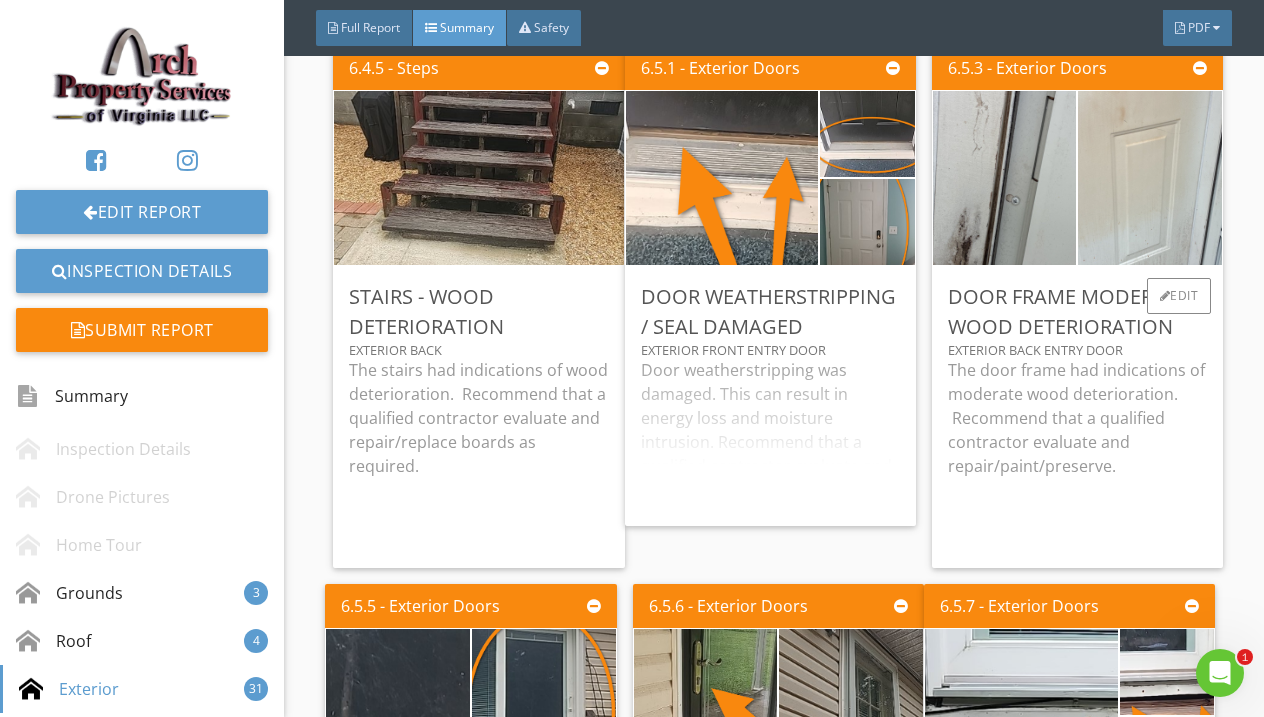 scroll, scrollTop: 5286, scrollLeft: 0, axis: vertical 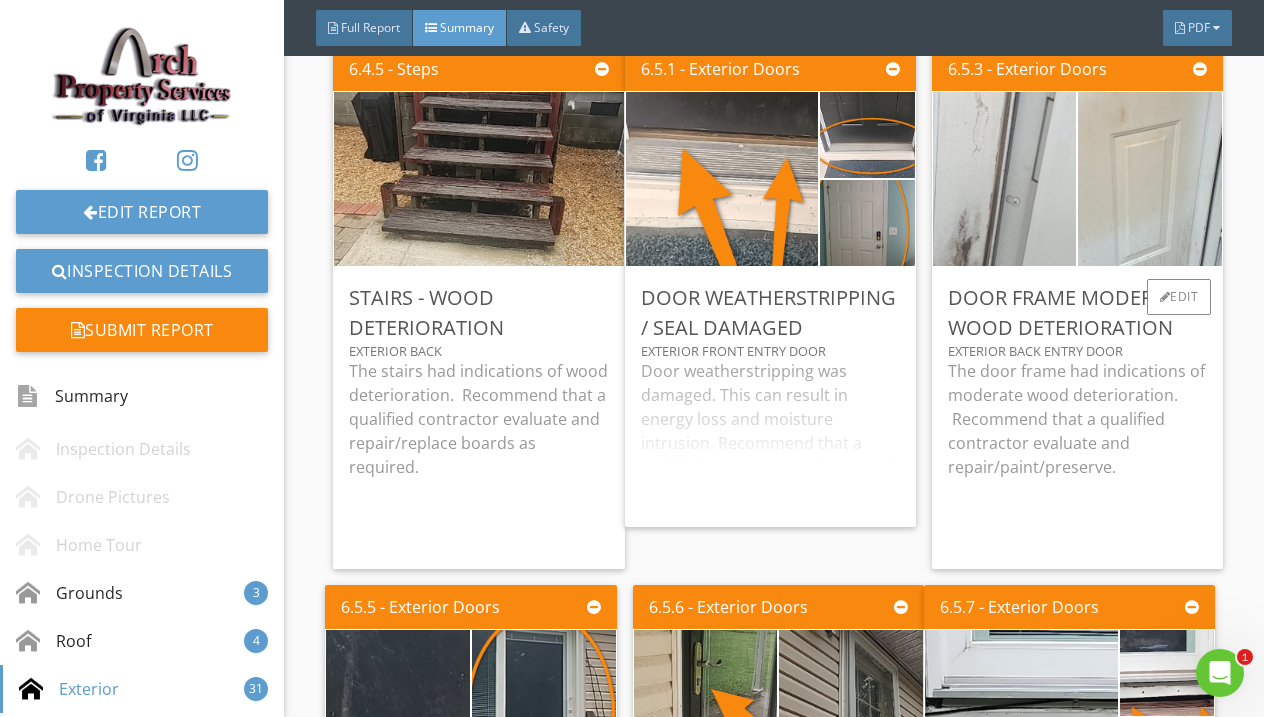 click at bounding box center (1005, 179) 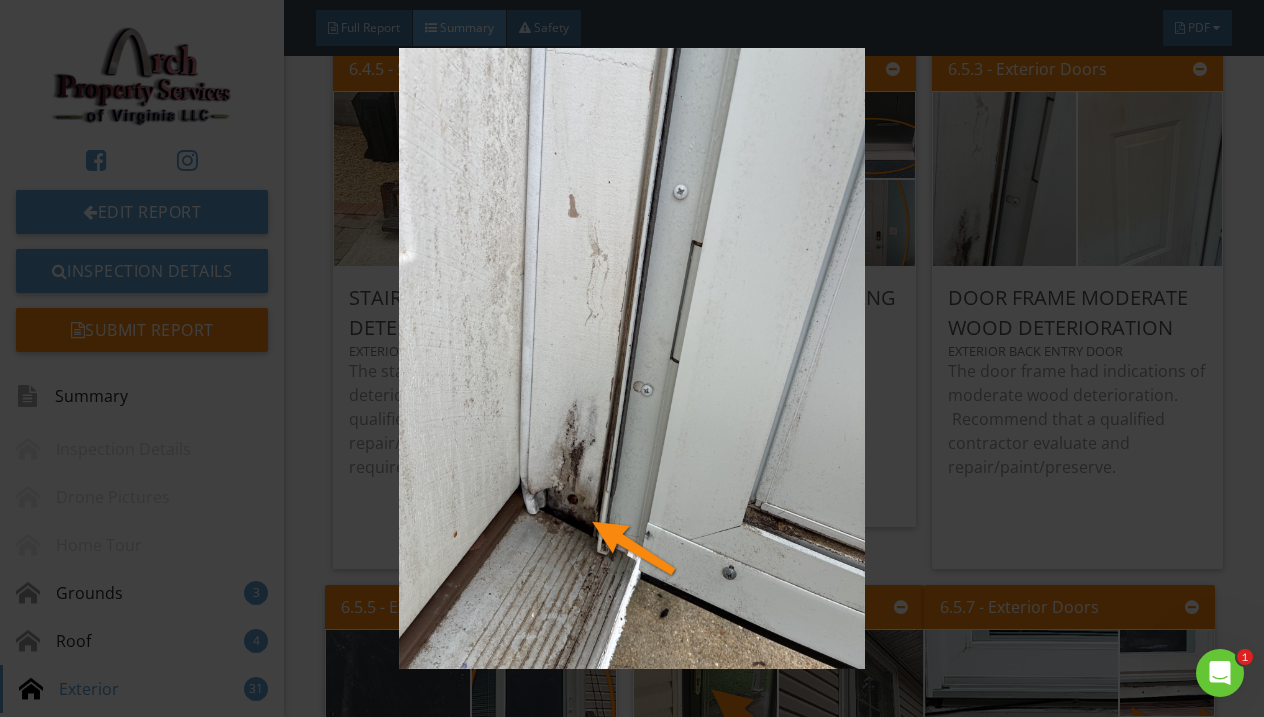 click at bounding box center (632, 358) 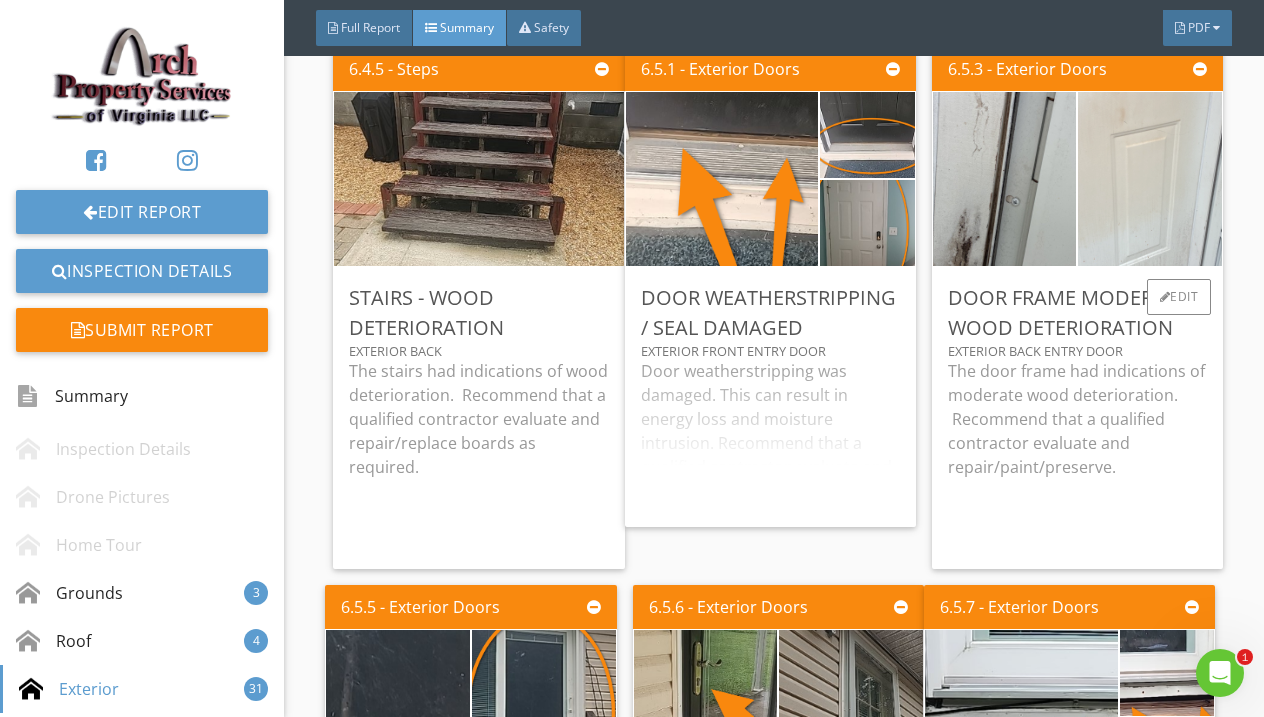 click at bounding box center [1150, 179] 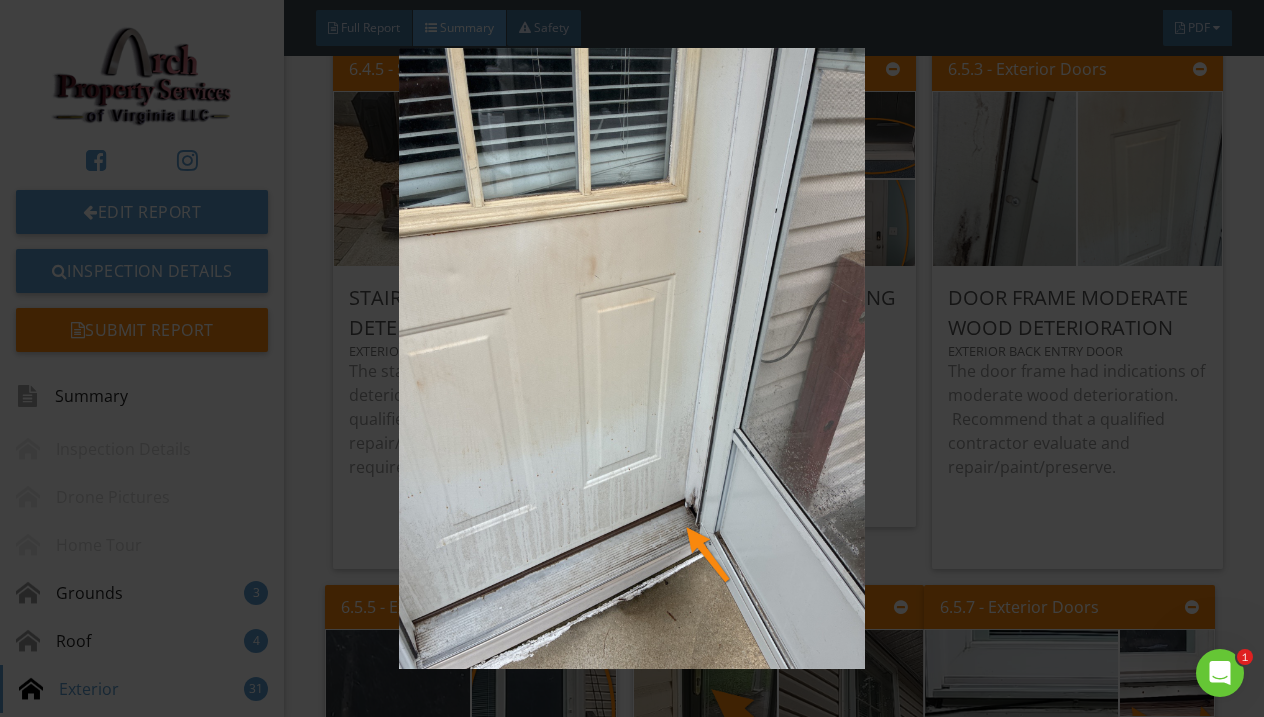 click at bounding box center (632, 358) 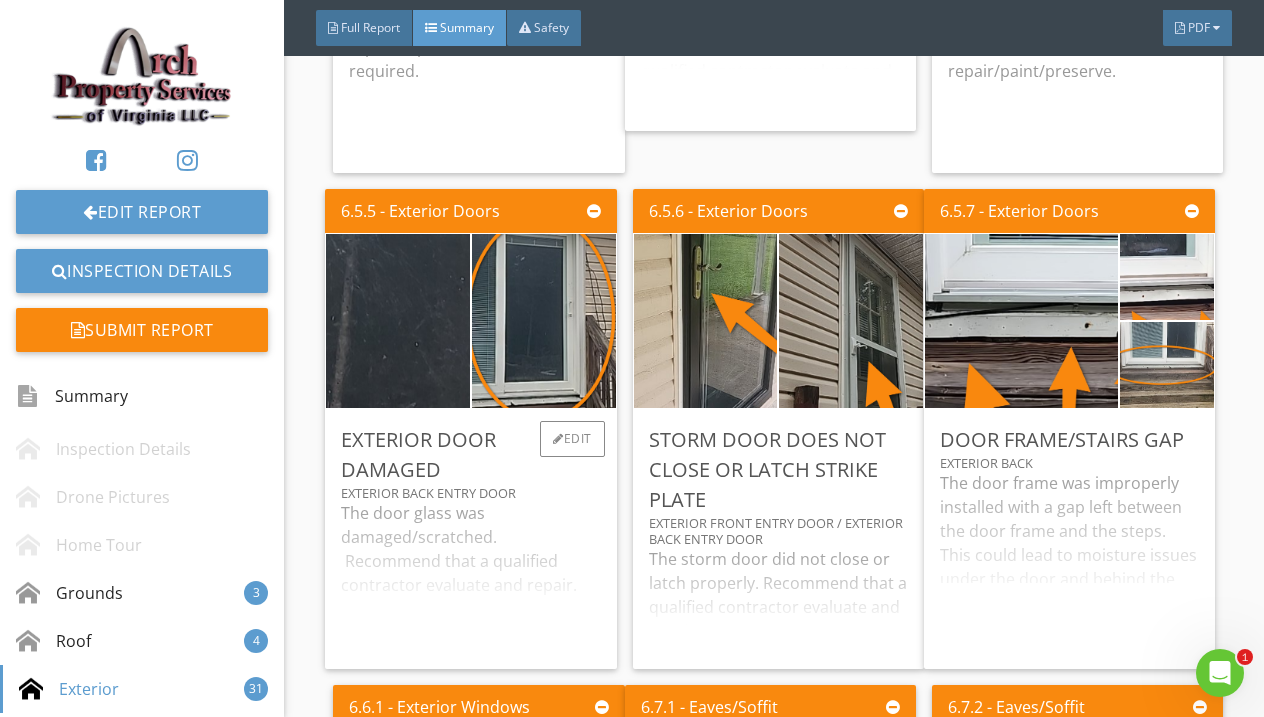 scroll, scrollTop: 5684, scrollLeft: 0, axis: vertical 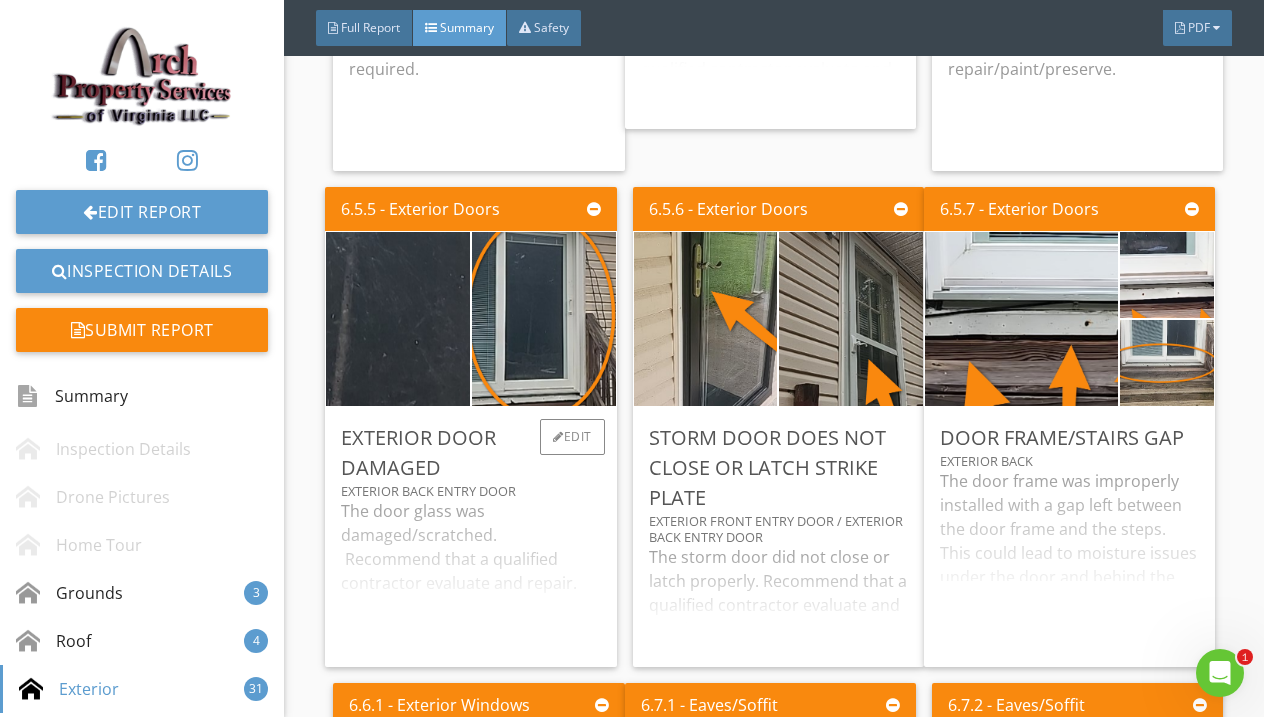 click on "The door glass was damaged/scratched.  Recommend that a qualified contractor evaluate and repair." at bounding box center (470, 575) 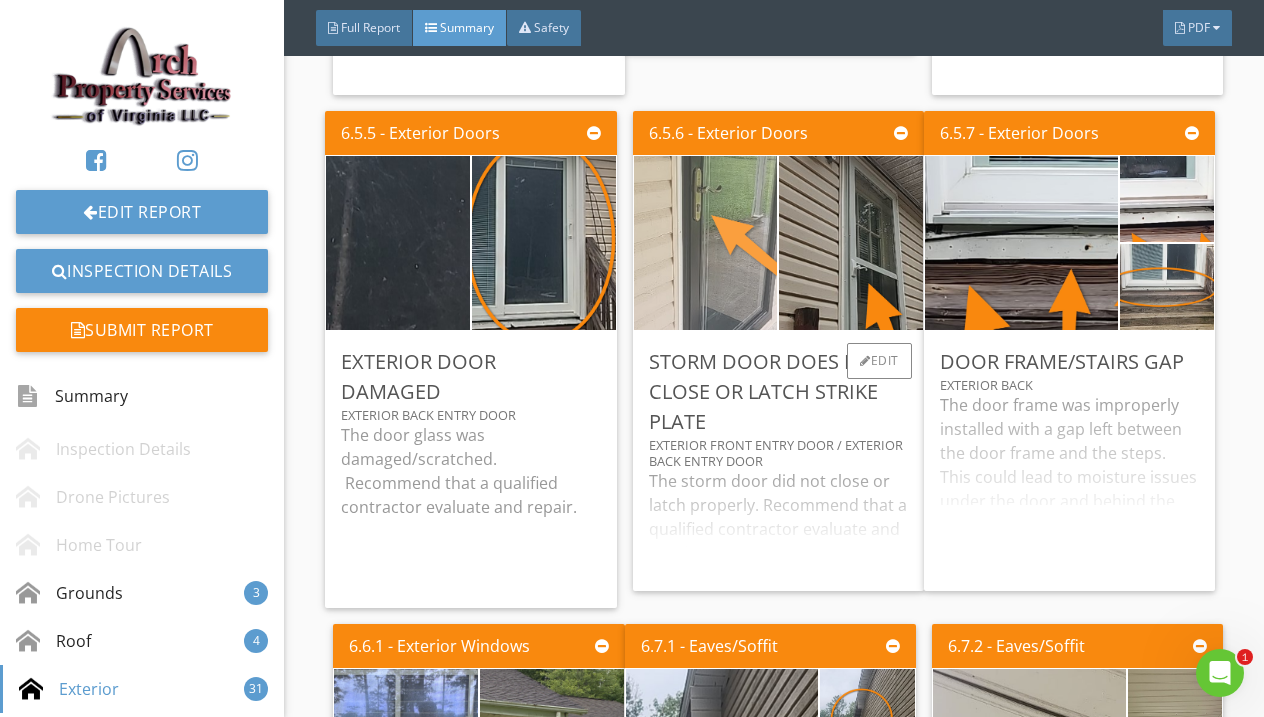 scroll, scrollTop: 5768, scrollLeft: 0, axis: vertical 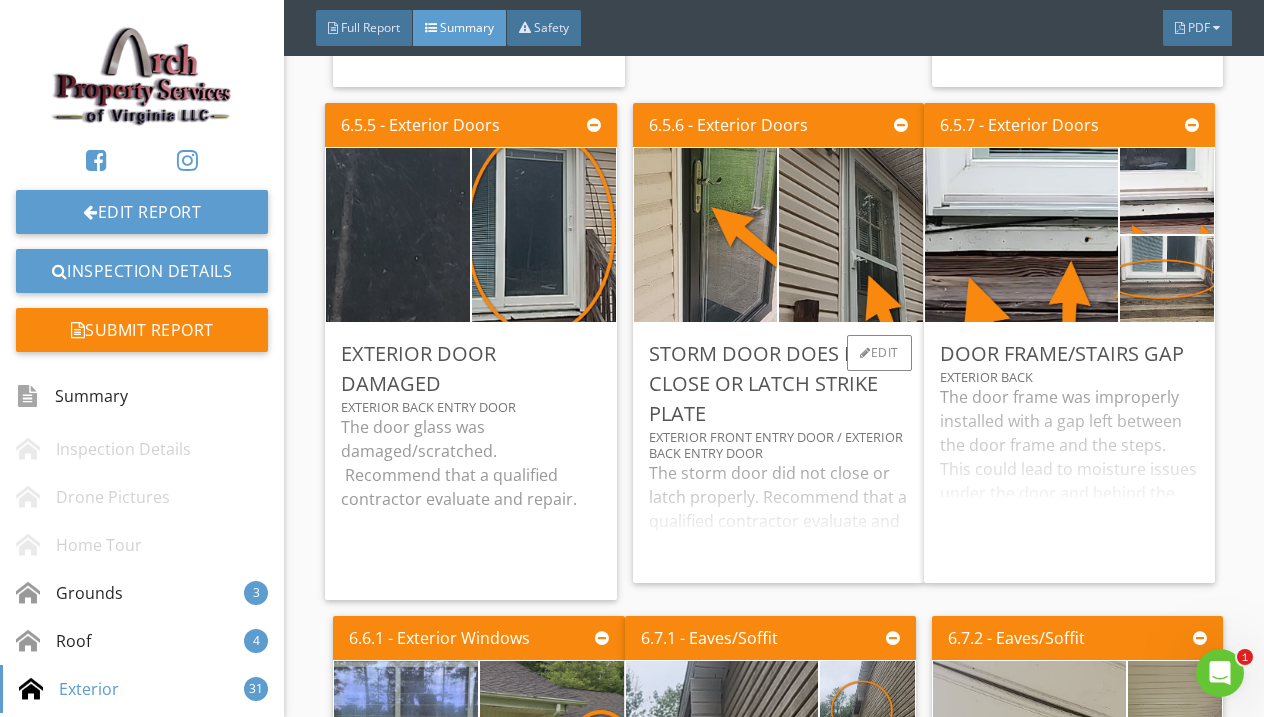click on "The storm door did not close or latch properly. Recommend that a qualified contractor evaluate and repair." at bounding box center [778, 517] 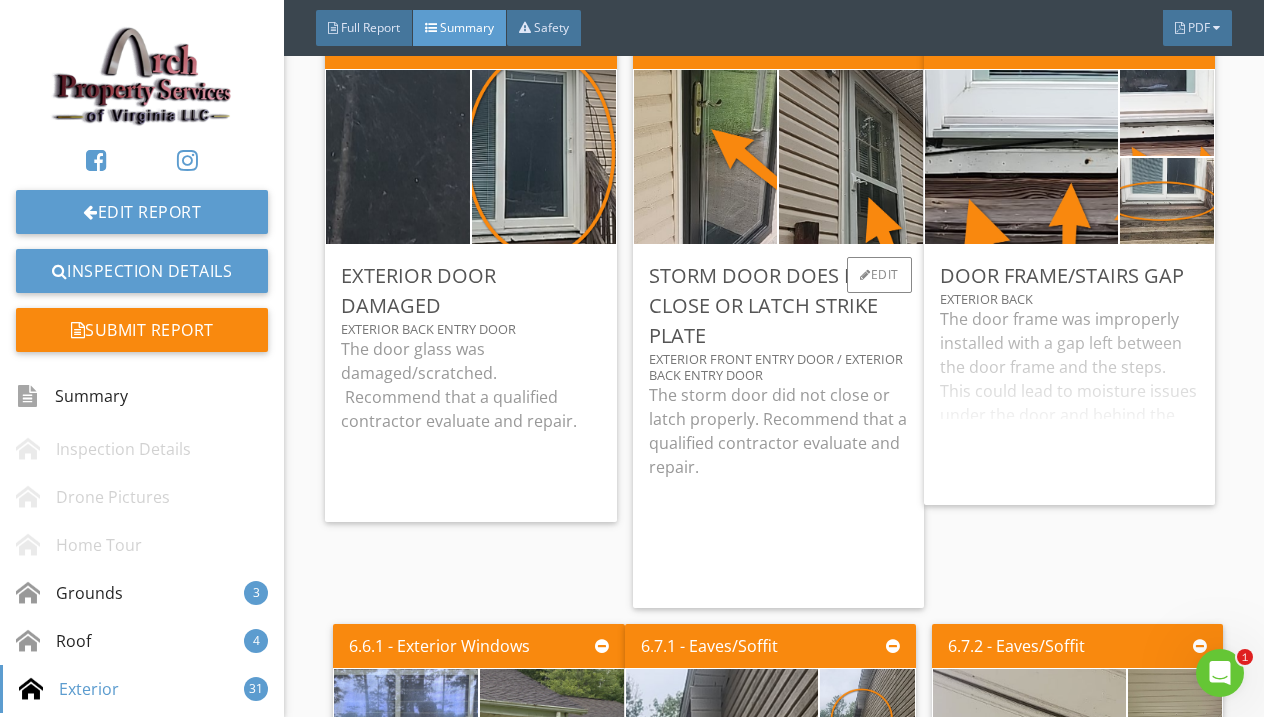 scroll, scrollTop: 5848, scrollLeft: 0, axis: vertical 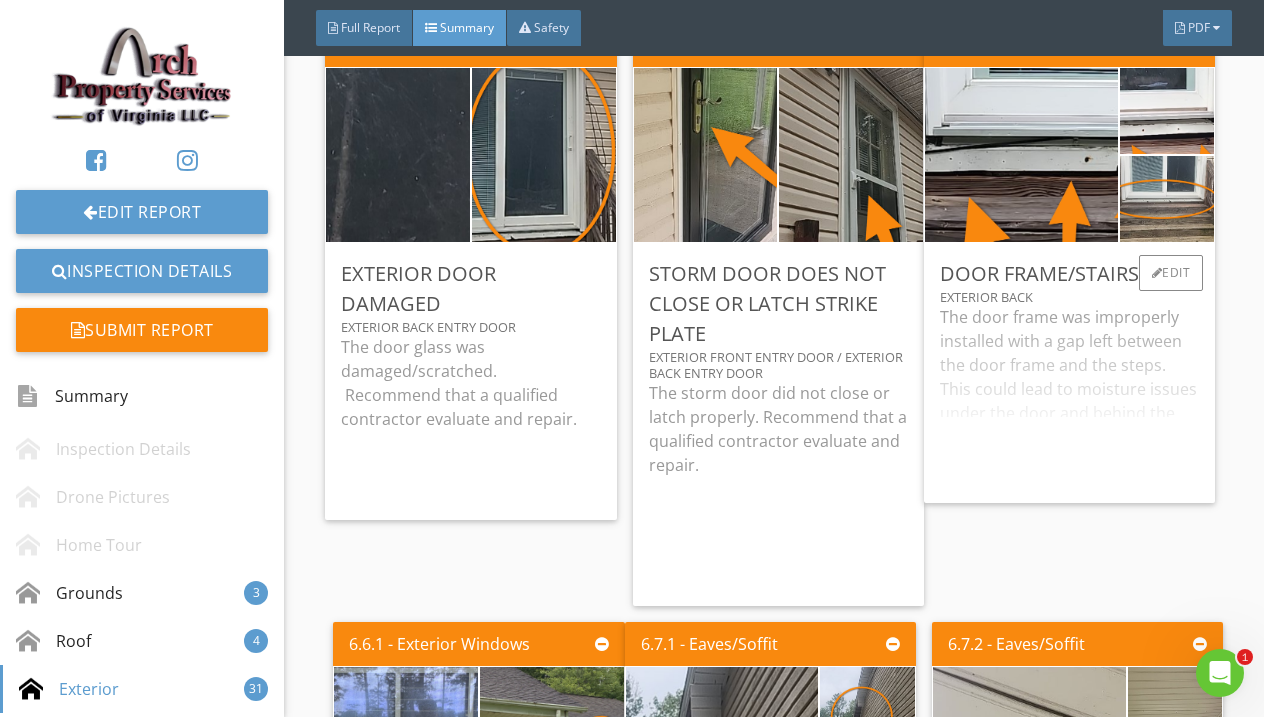 click on "The door frame was improperly installed with a gap left between the door frame and the steps. This could lead to moisture issues under the door and behind the steps. Recommend that a qualified contractor evaluate and repair." at bounding box center (1069, 396) 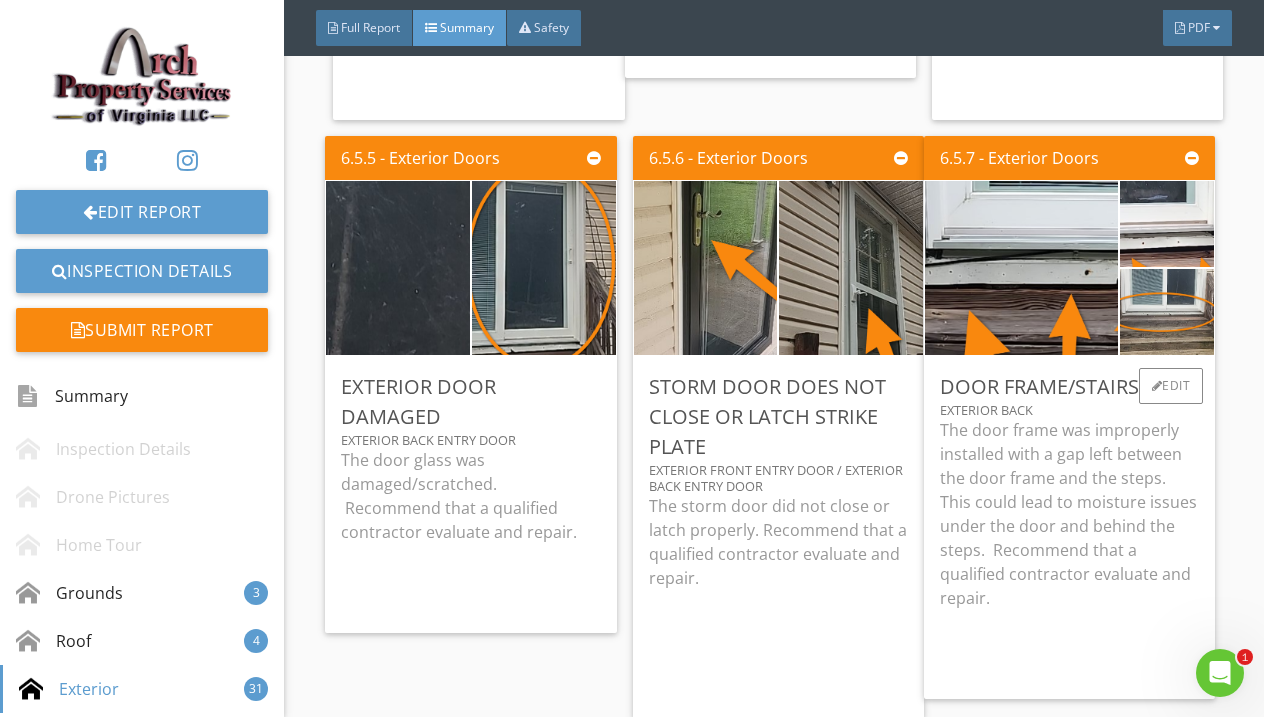 scroll, scrollTop: 5773, scrollLeft: 0, axis: vertical 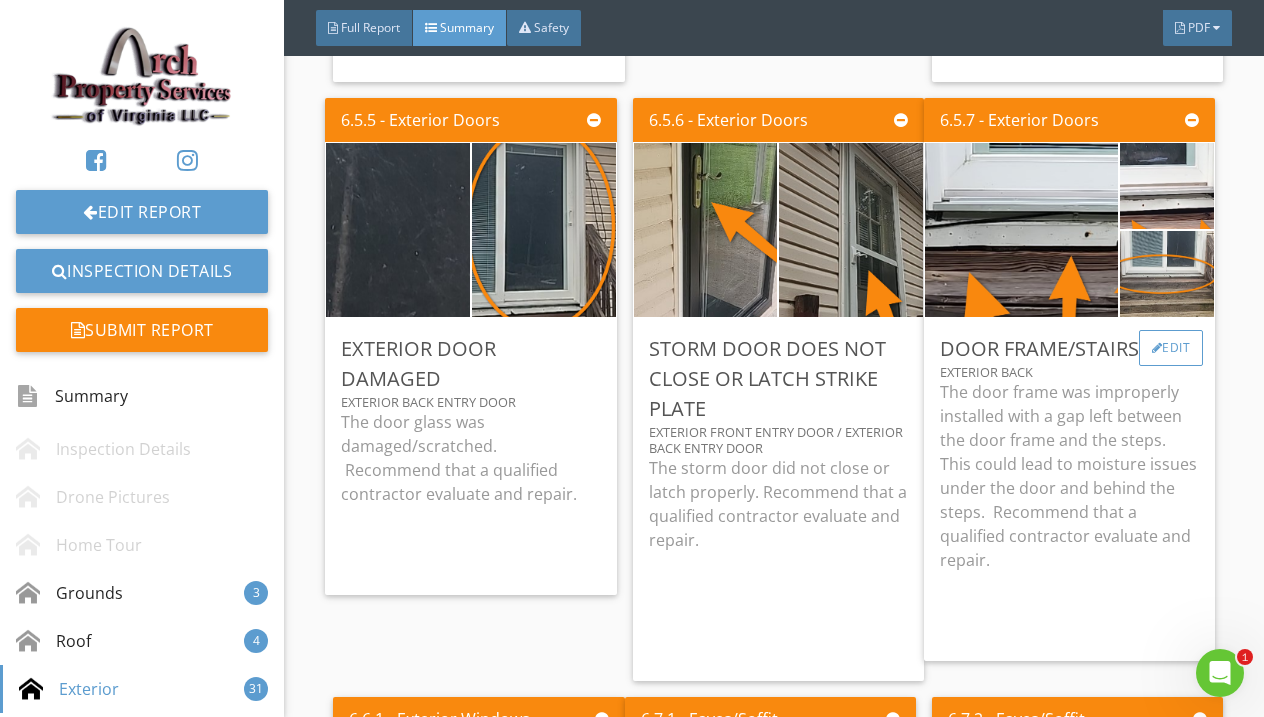 click on "Edit" at bounding box center [1171, 348] 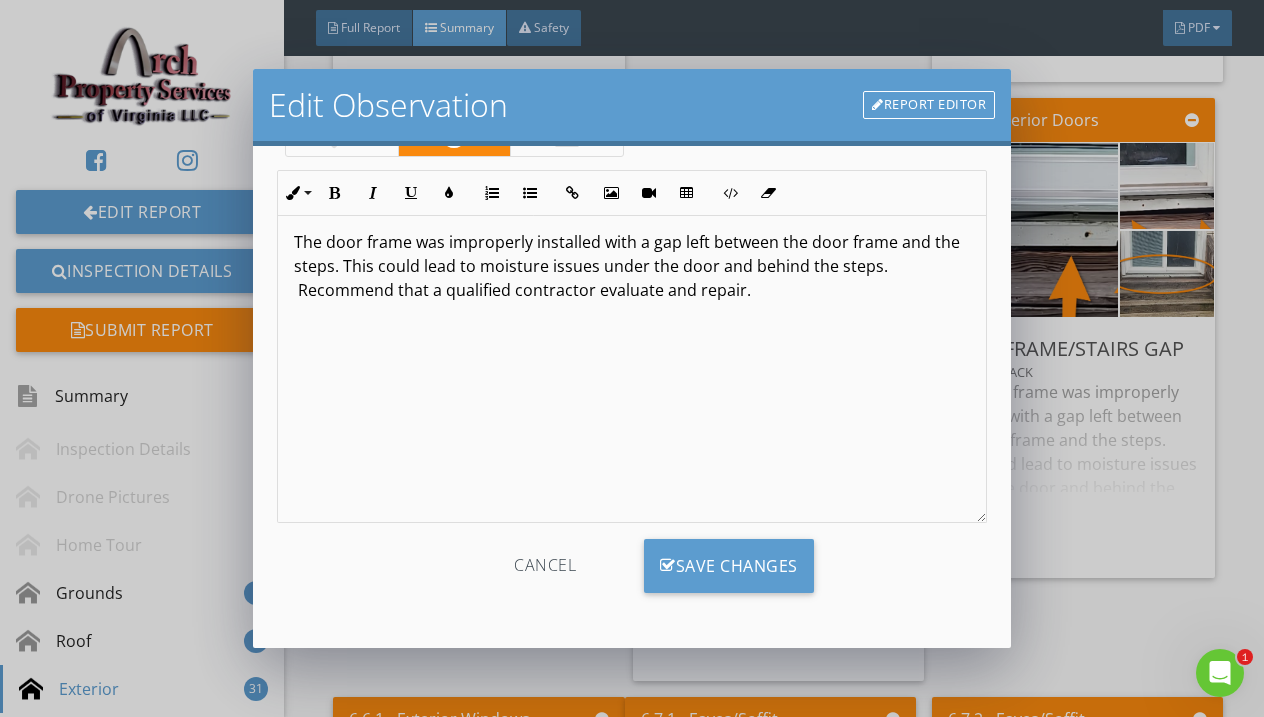 scroll, scrollTop: 148, scrollLeft: 0, axis: vertical 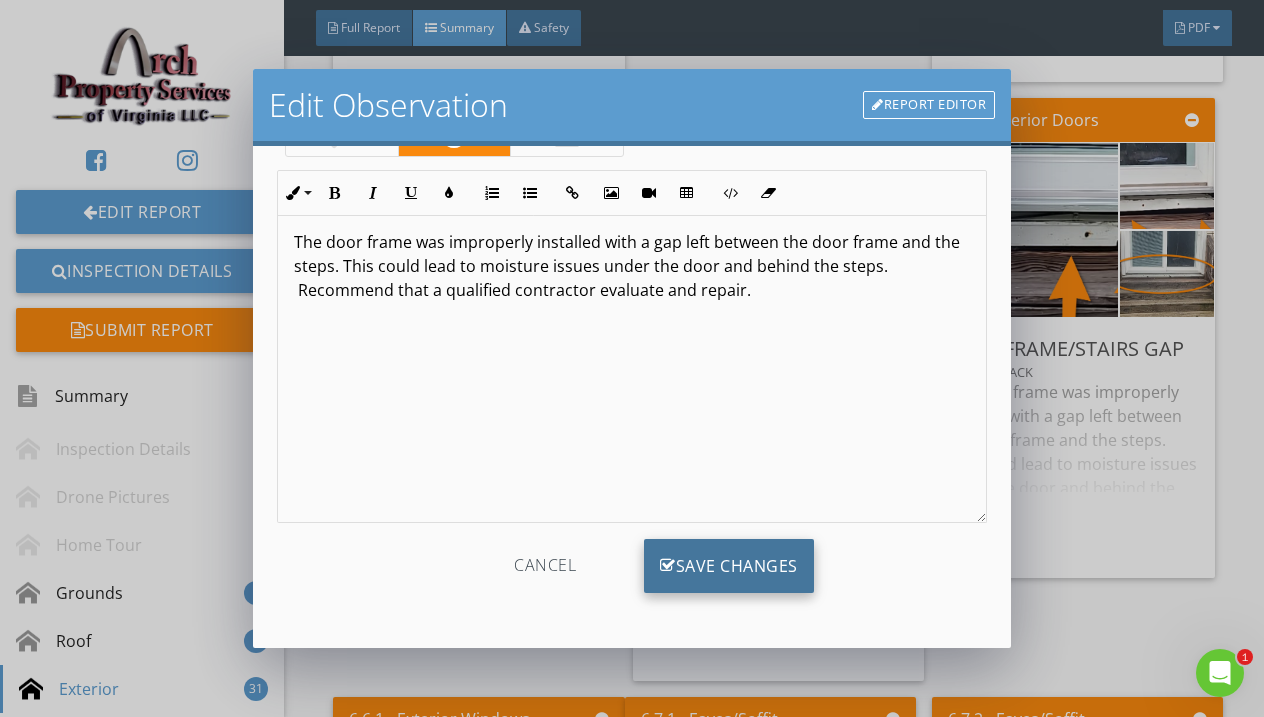 click on "Save Changes" at bounding box center (729, 566) 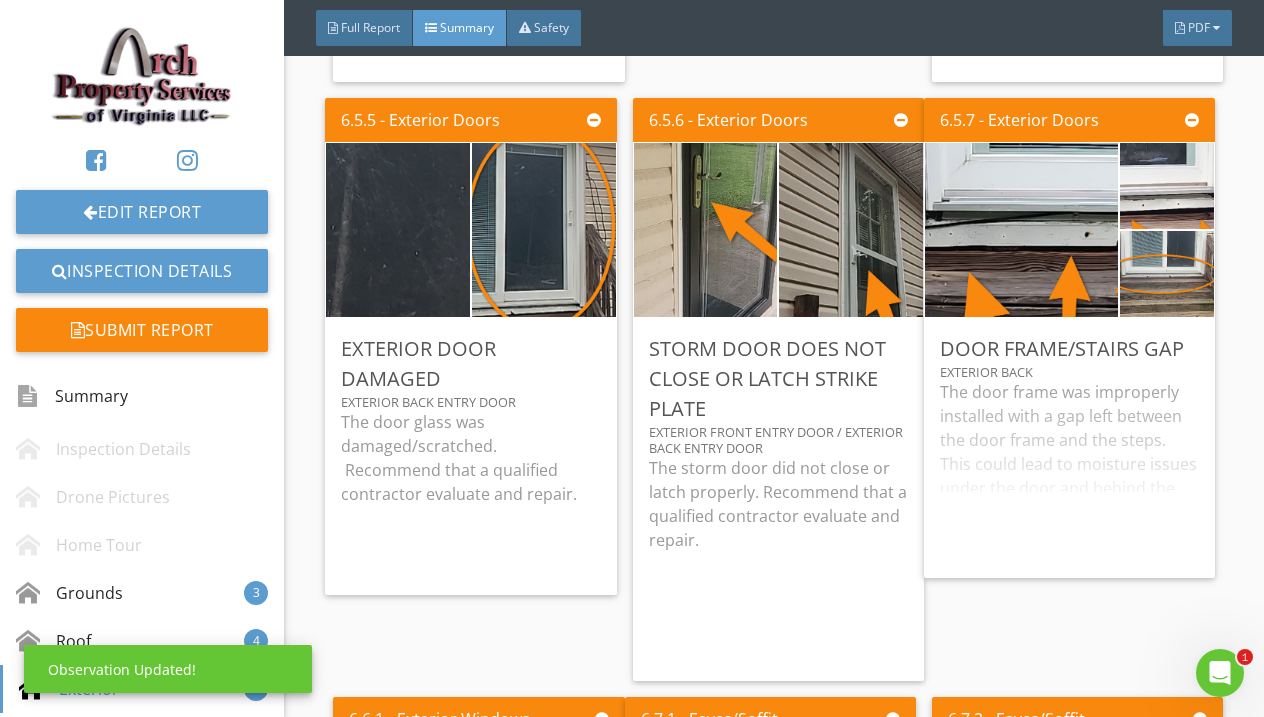scroll, scrollTop: 0, scrollLeft: 0, axis: both 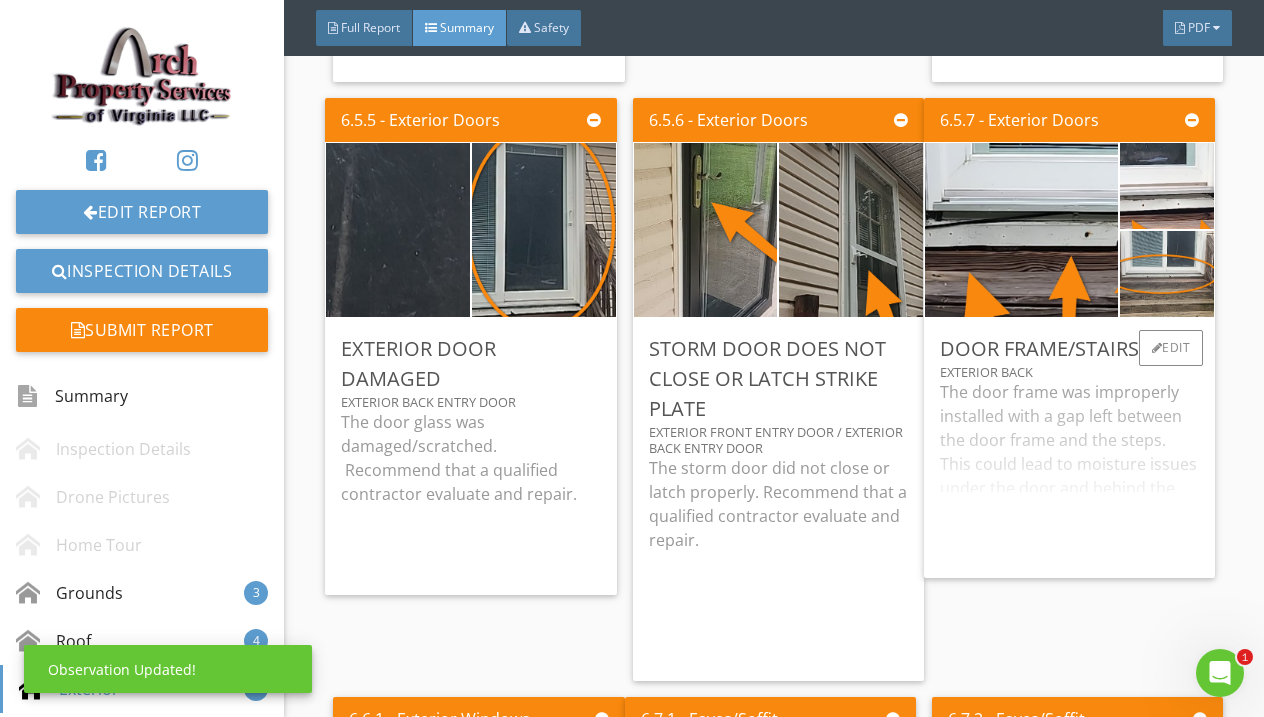 click on "The door frame was improperly installed with a gap left between the door frame and the steps. This could lead to moisture issues under the door and behind the steps. Recommend that a qualified contractor evaluate and repair." at bounding box center [1069, 471] 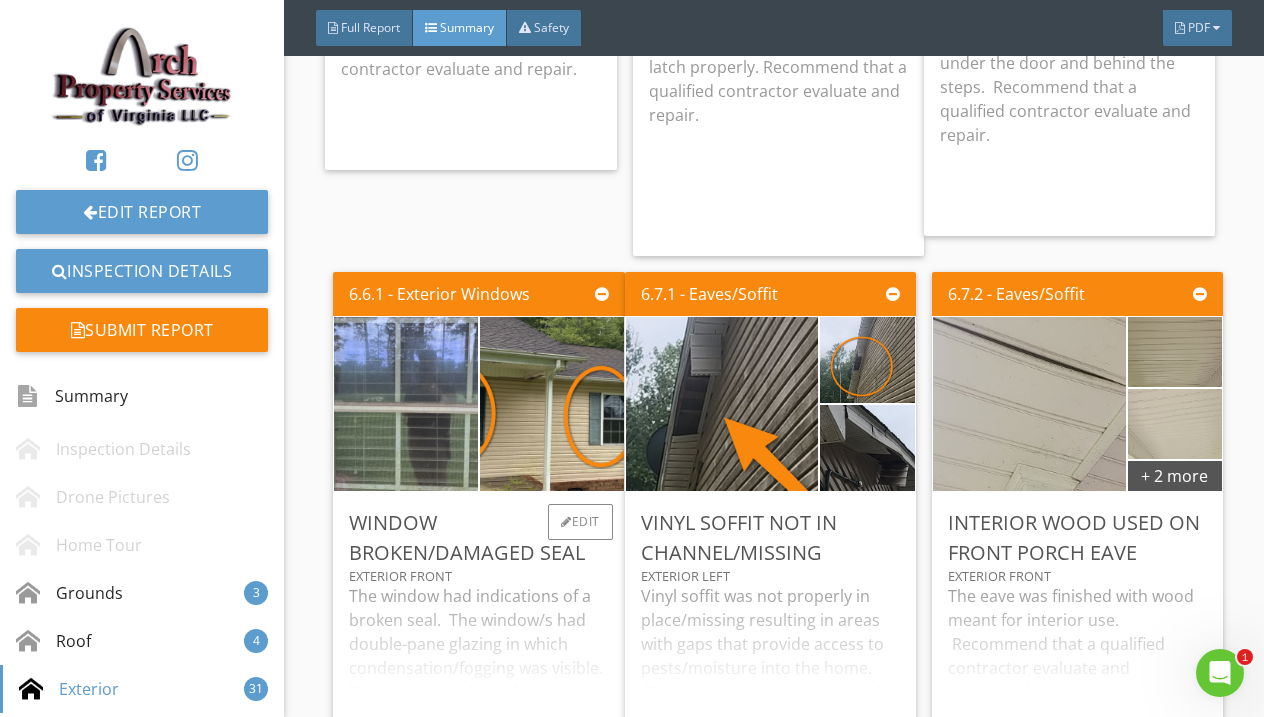 scroll, scrollTop: 6344, scrollLeft: 0, axis: vertical 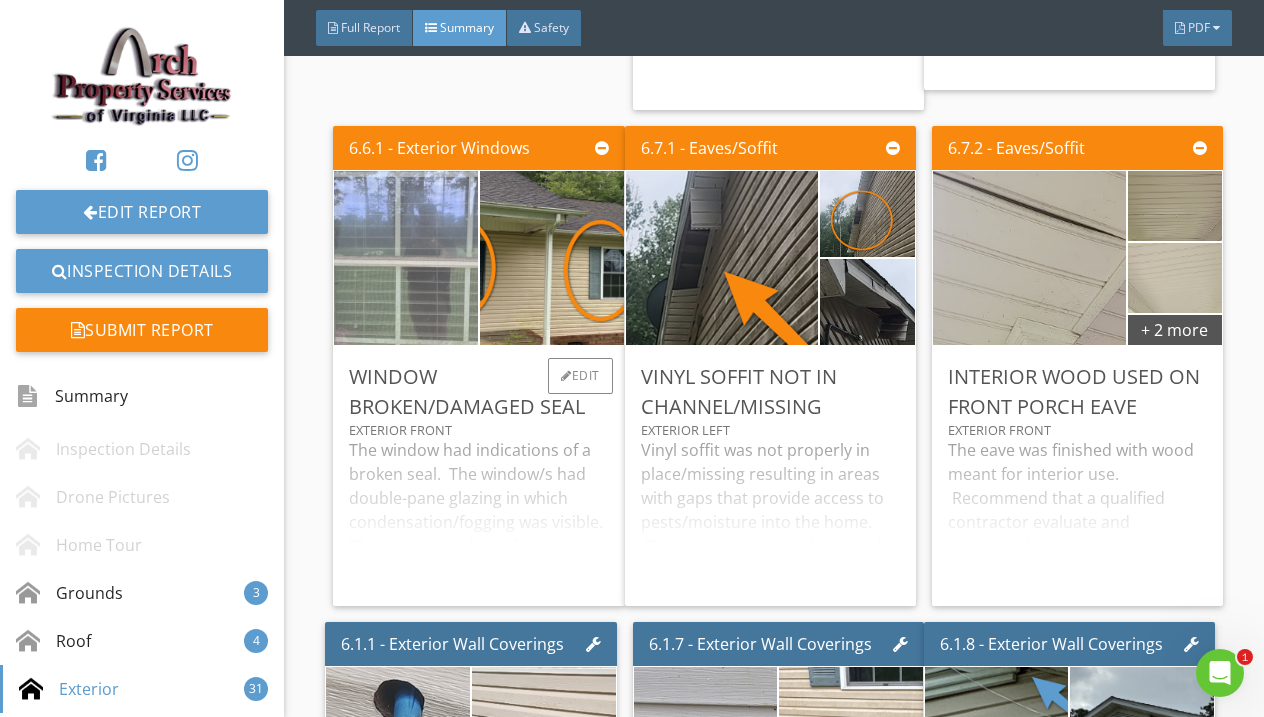 click at bounding box center [406, 258] 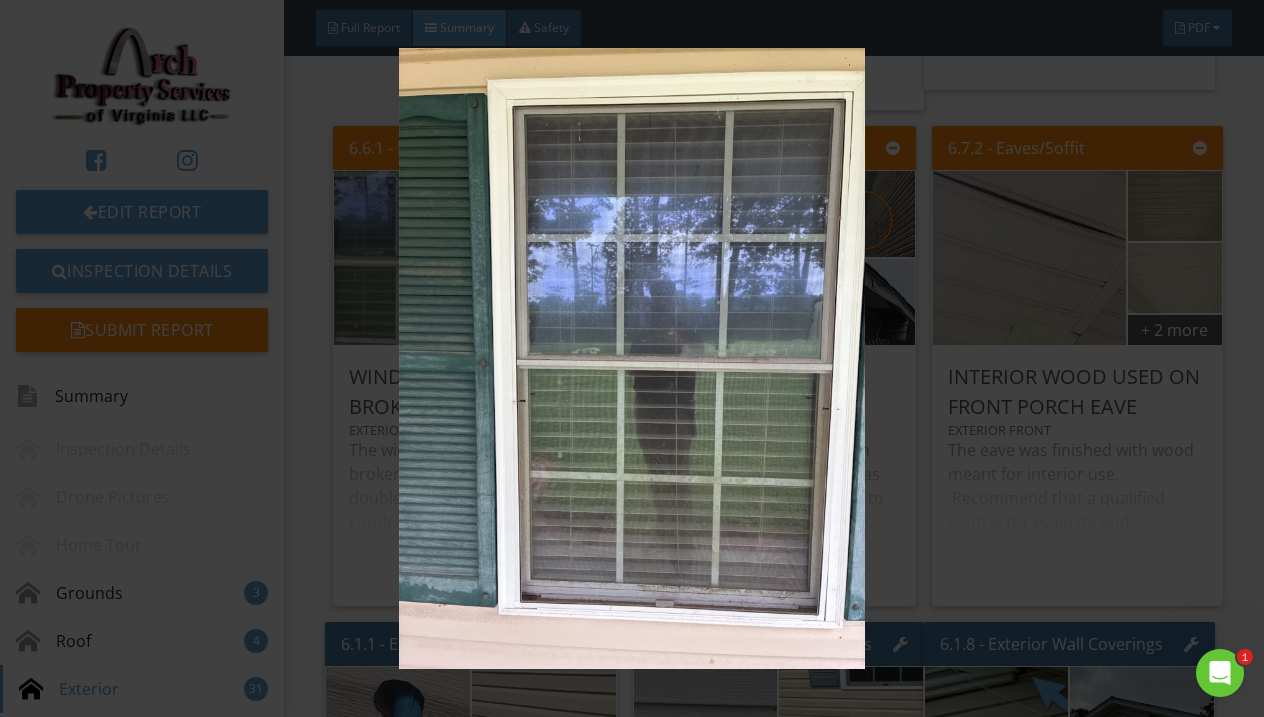 click at bounding box center [632, 358] 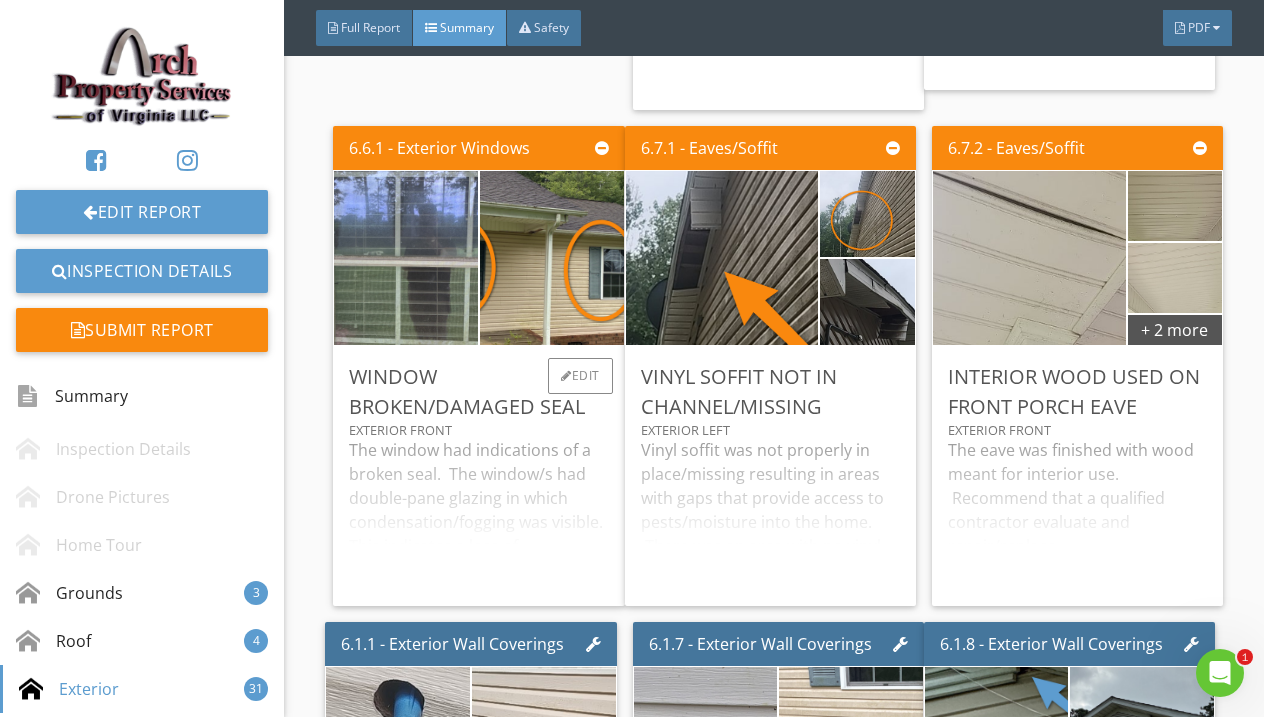 click on "The window had indications of a broken seal.  The window/s had double-pane glazing in which condensation/fogging was visible. This indicates a loss of argon/nitrogen between the panes of glass and moisture has begun to replace it.  The window/s should be repaired or replaced as necessary by a qualified contractor. Replacement is more typical." at bounding box center [478, 514] 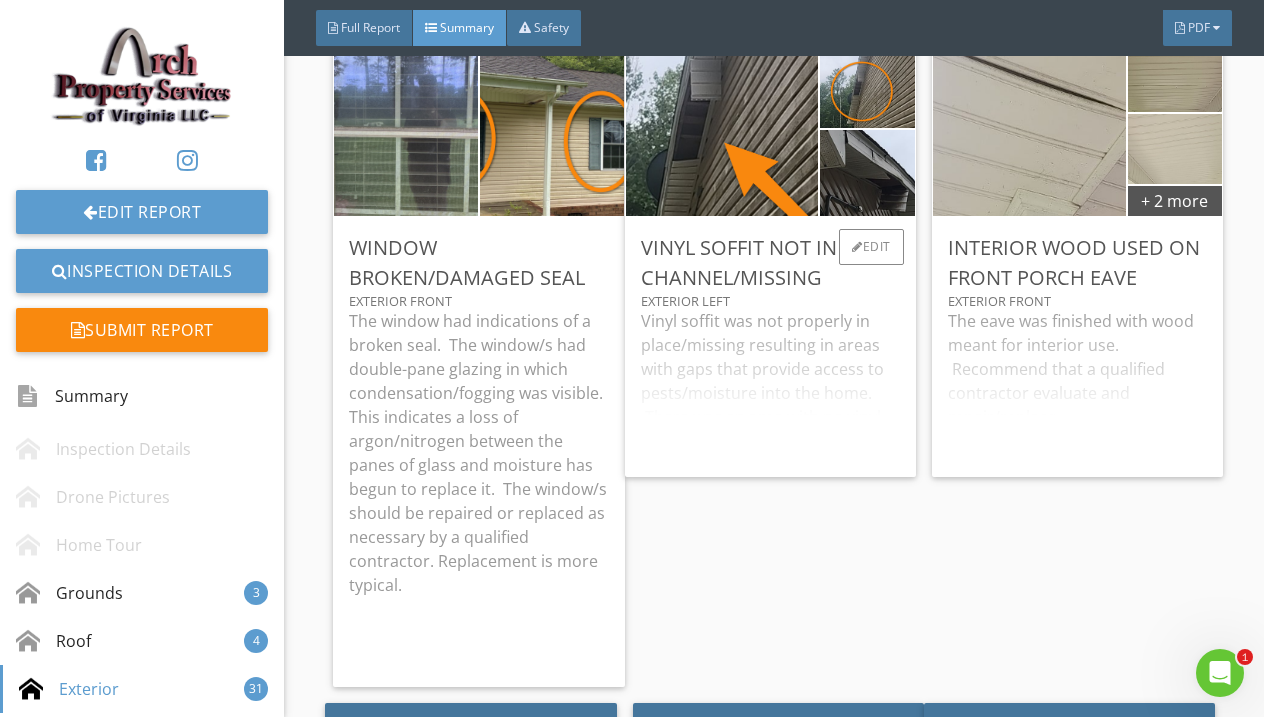 scroll, scrollTop: 6324, scrollLeft: 0, axis: vertical 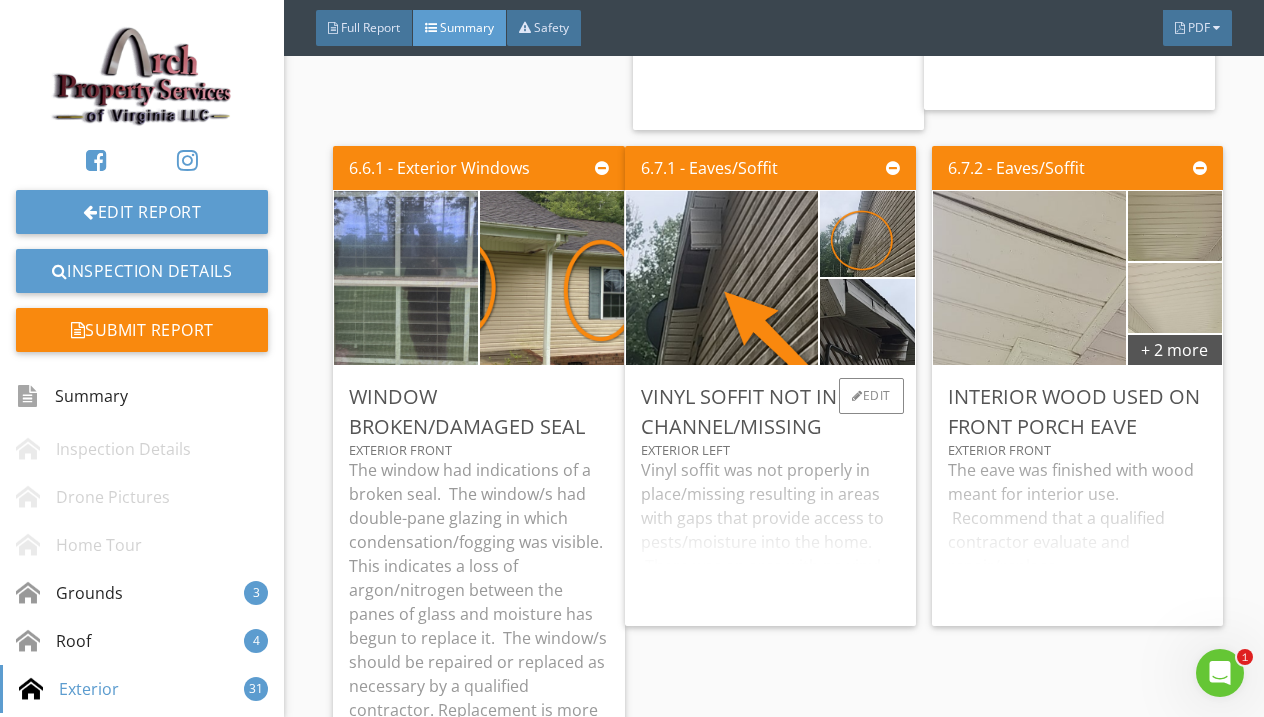 click on "Vinyl   soffit was not properly in place/missing resulting in areas with gaps that provide access to pests/moisture into the home.  There was an area with no vinyl soffit with roof sheathing exposed. Recommend that a qualified contractor evaluate and repair/properly install soffit back into its channel." at bounding box center (770, 534) 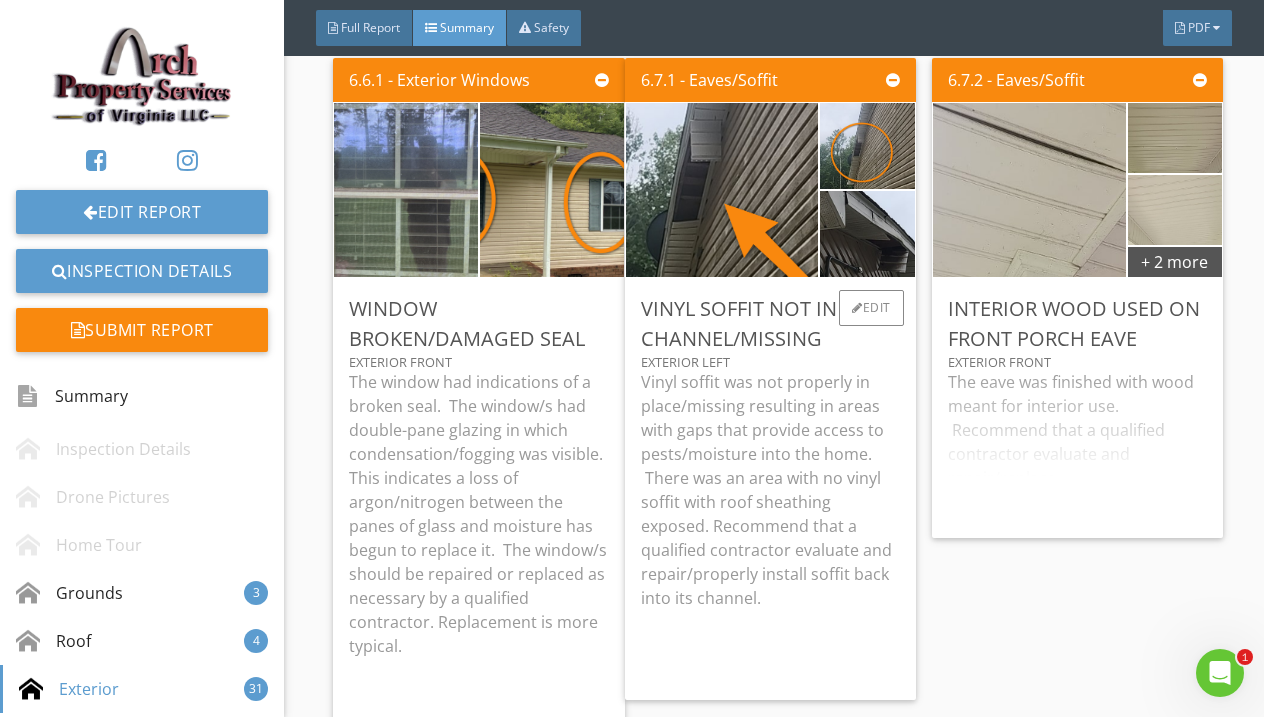 scroll, scrollTop: 6300, scrollLeft: 0, axis: vertical 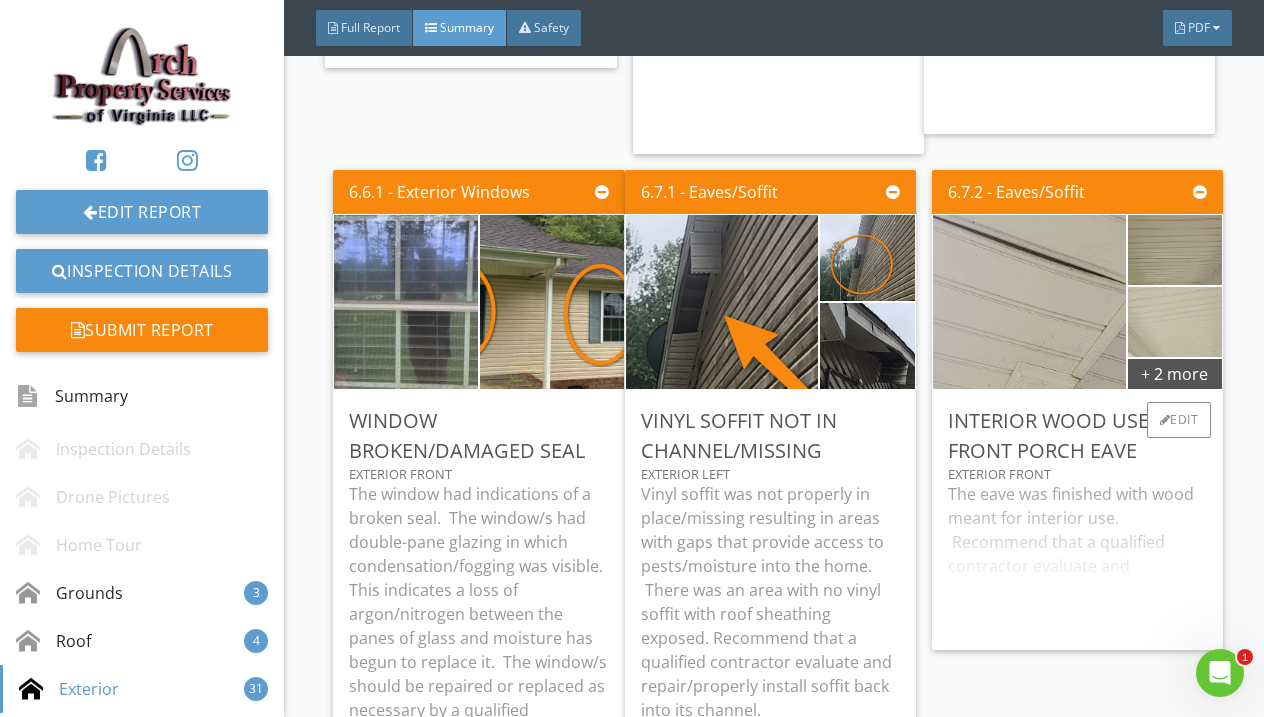 click on "The eave was finished with wood meant for interior use. Recommend that a qualified contractor evaluate and repair/replace." at bounding box center [1077, 558] 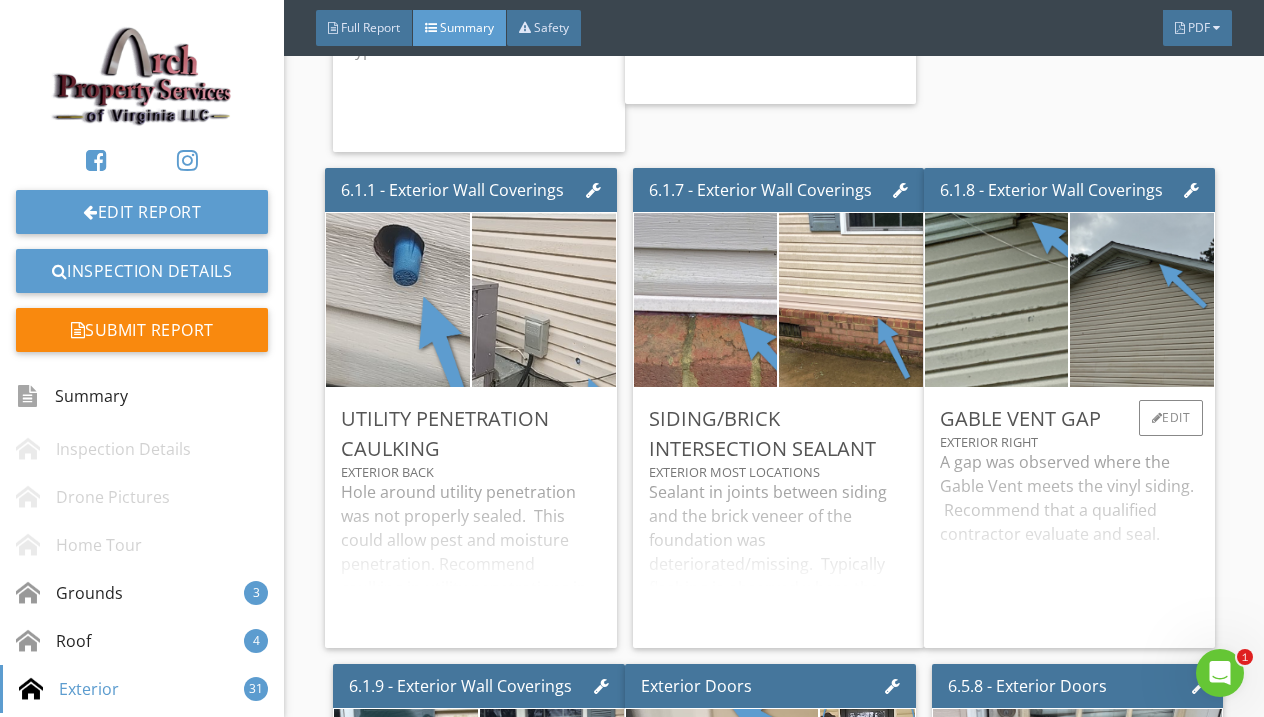 scroll, scrollTop: 7022, scrollLeft: 0, axis: vertical 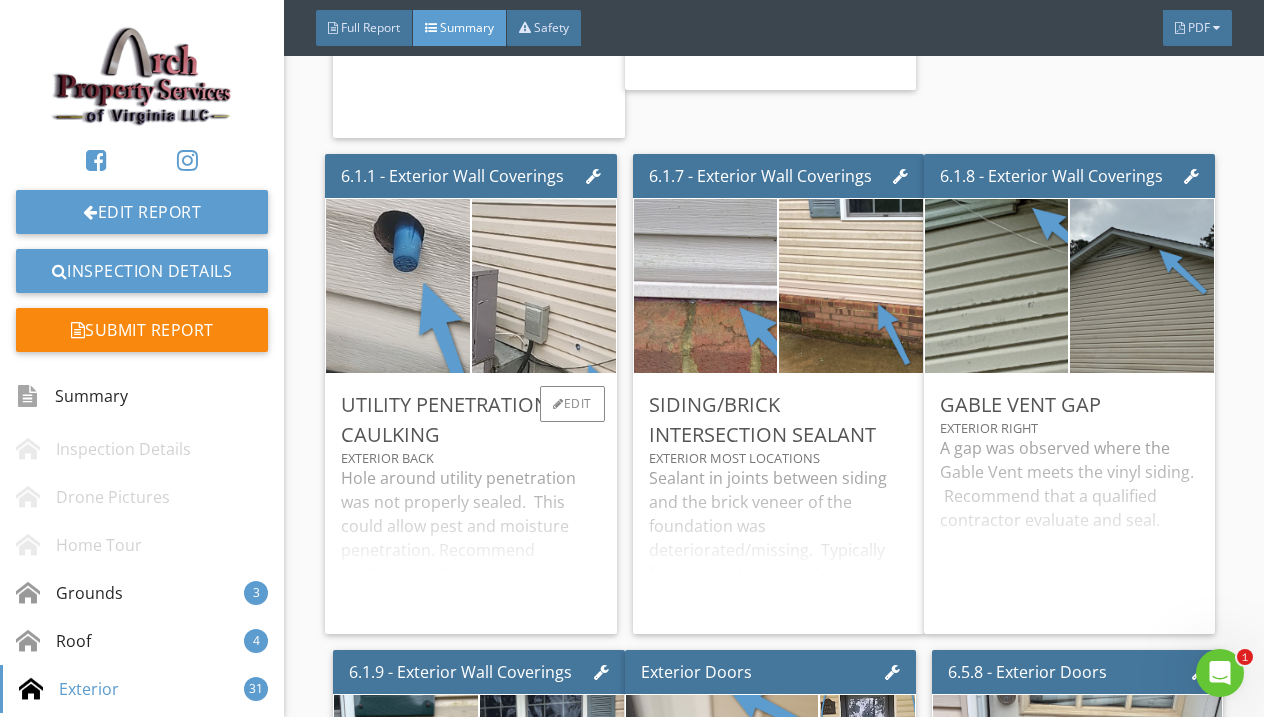 click on "Hole around utility penetration was not properly sealed.  This could allow pest and moisture penetration. Recommend caulking in utility penetrations in the house siding." at bounding box center (470, 542) 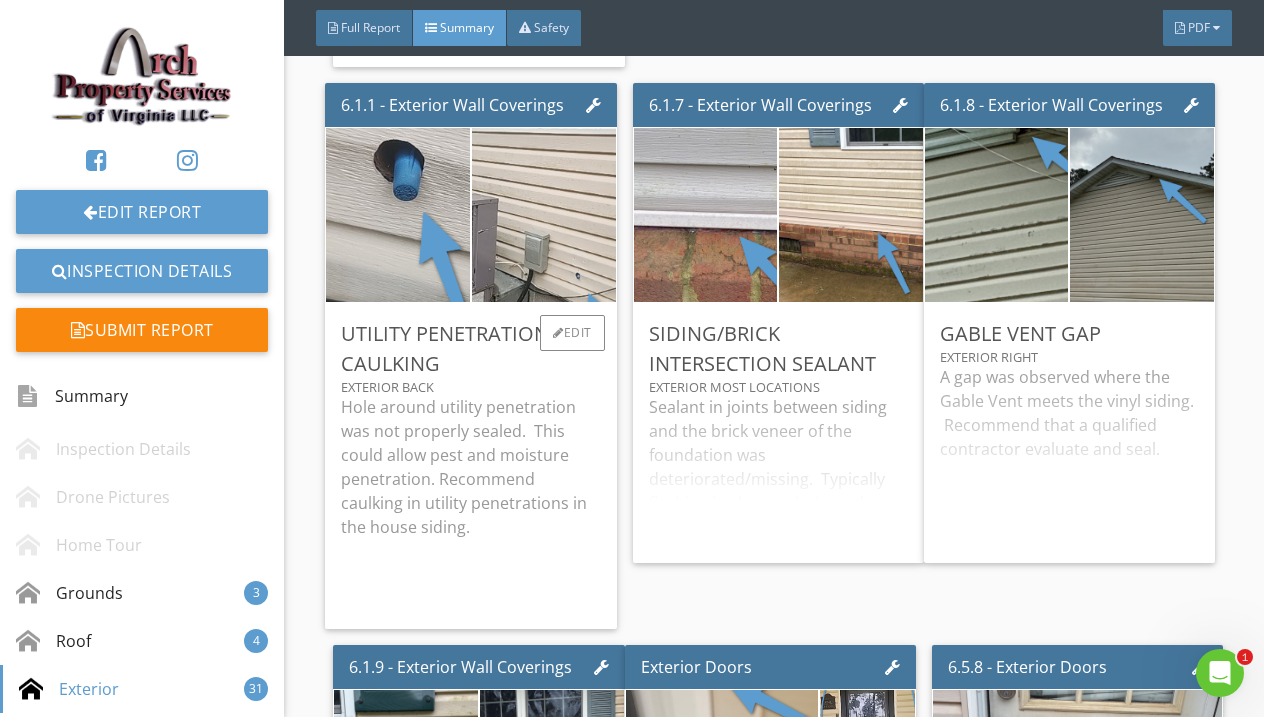 scroll, scrollTop: 7094, scrollLeft: 0, axis: vertical 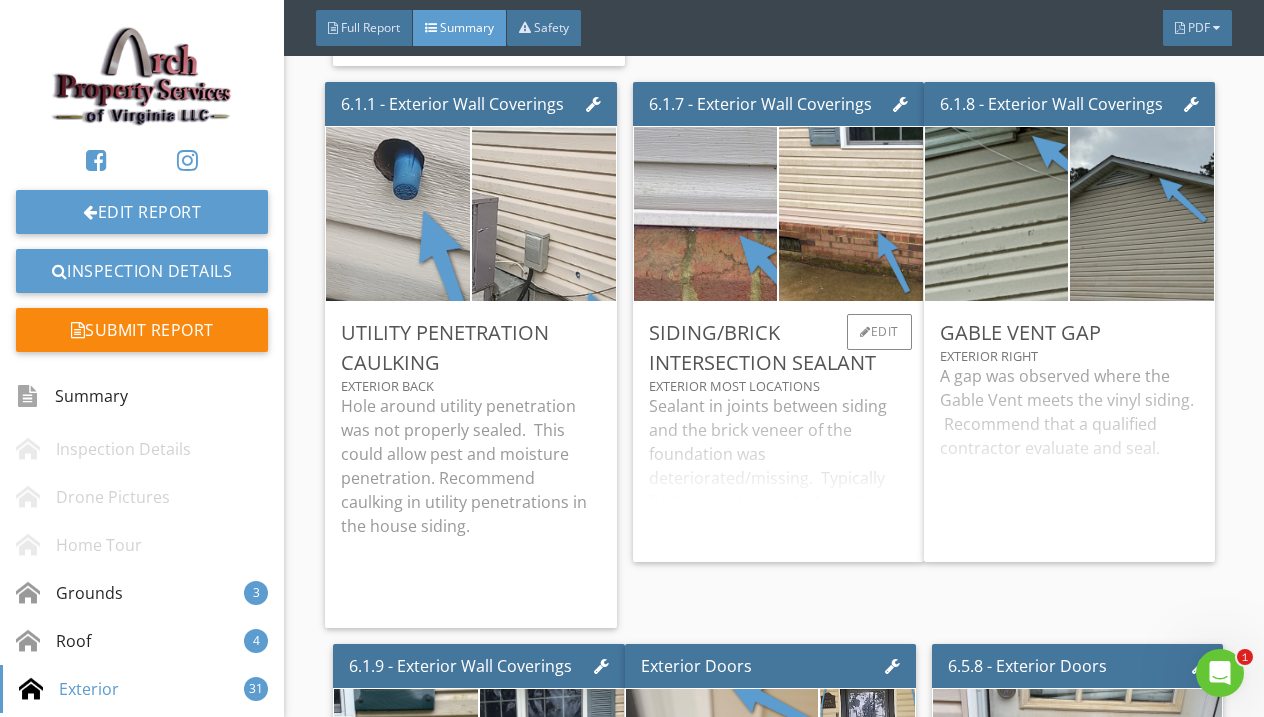 click on "Sealant in joints between siding and the brick veneer of the foundation was deteriorated/missing.  Typically flashing is observed where the siding meets the brick but non was present. This could allow deterioration of the siding at cut ends and also behind the siding.  Recommend that a qualified contractor evaluate and caulk the joints between siding pieces." at bounding box center (778, 470) 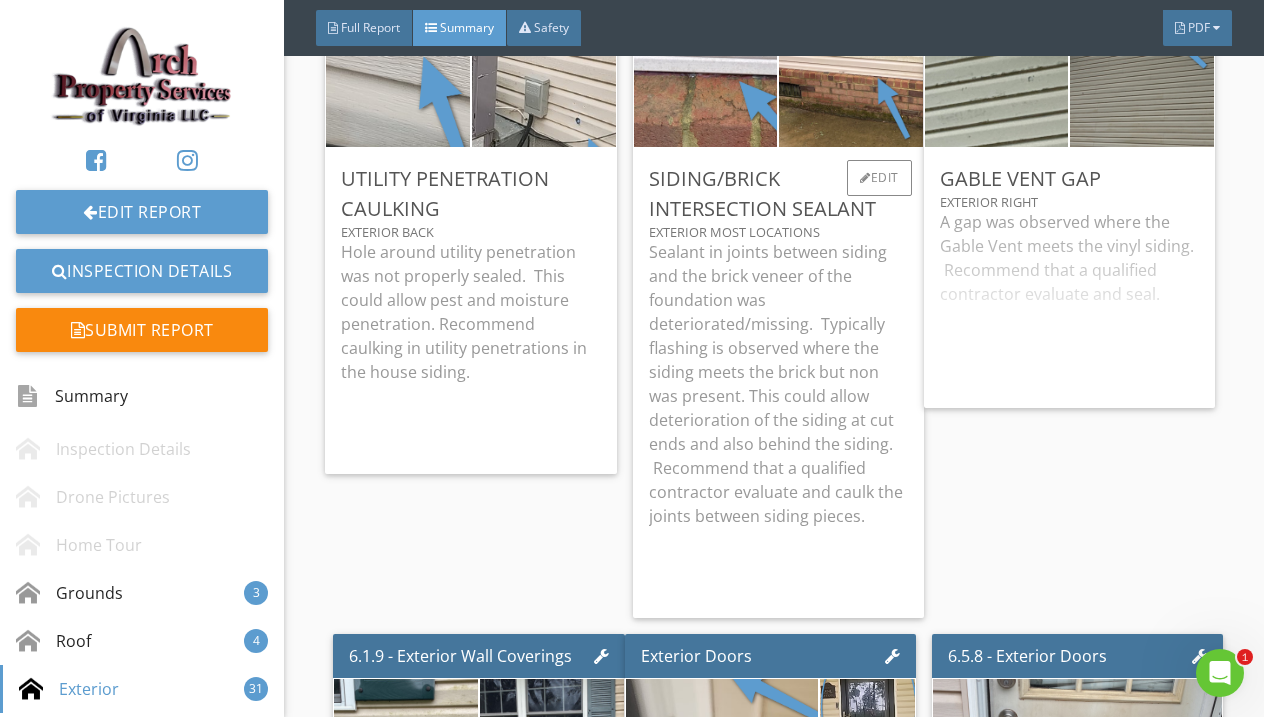 scroll, scrollTop: 7250, scrollLeft: 0, axis: vertical 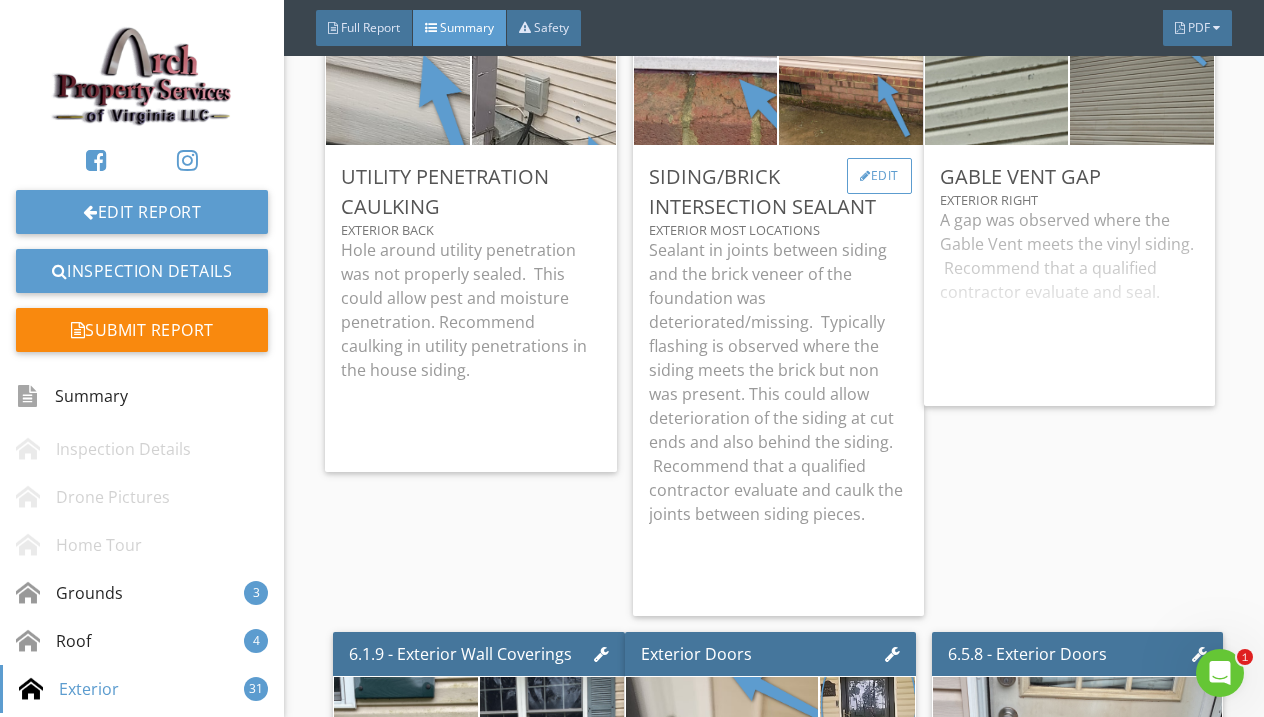 click on "Edit" at bounding box center (879, 176) 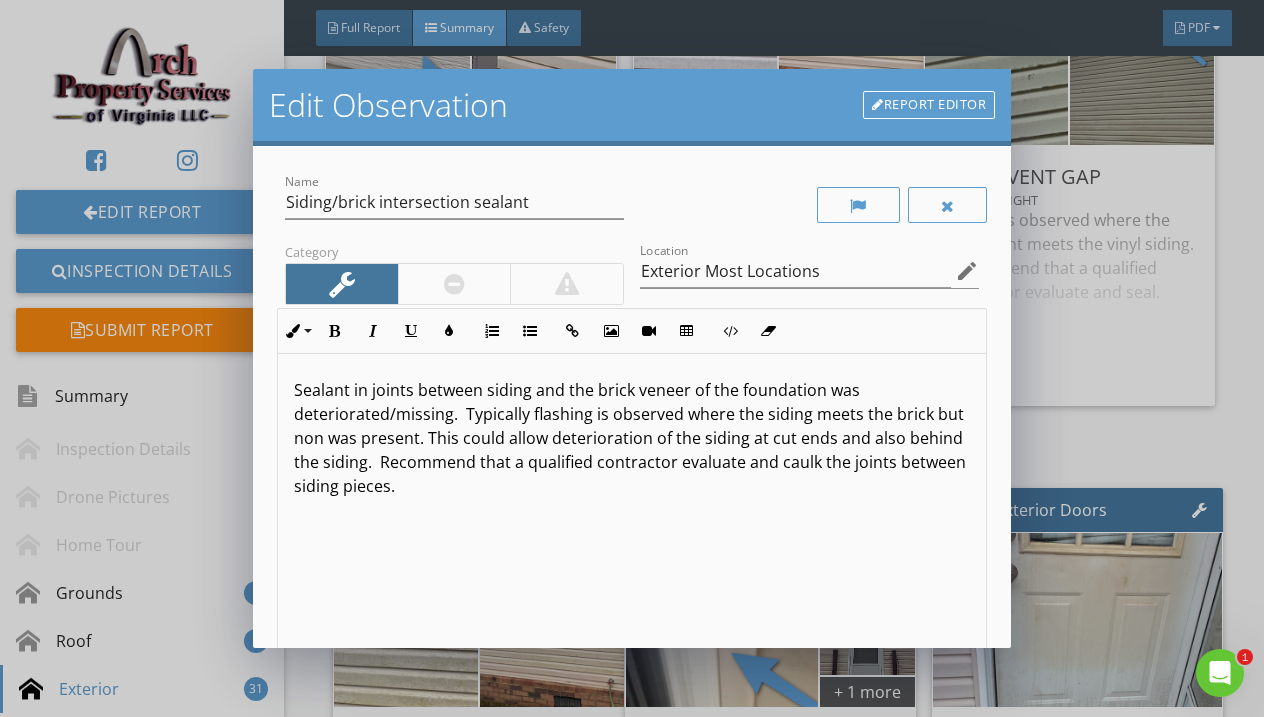 click on "Sealant in joints between siding and the brick veneer of the foundation was deteriorated/missing.  Typically flashing is observed where the siding meets the brick but non was present. This could allow deterioration of the siding at cut ends and also behind the siding.  Recommend that a qualified contractor evaluate and caulk the joints between siding pieces." at bounding box center (632, 438) 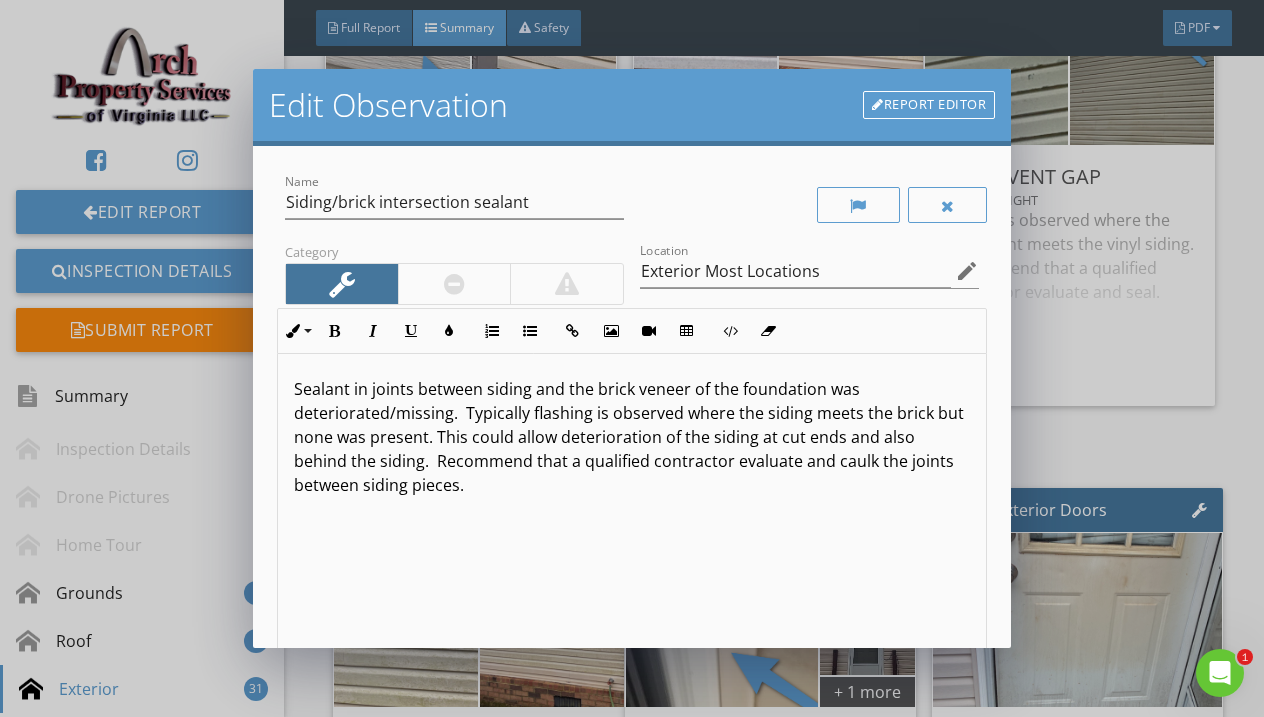 scroll, scrollTop: 1, scrollLeft: 0, axis: vertical 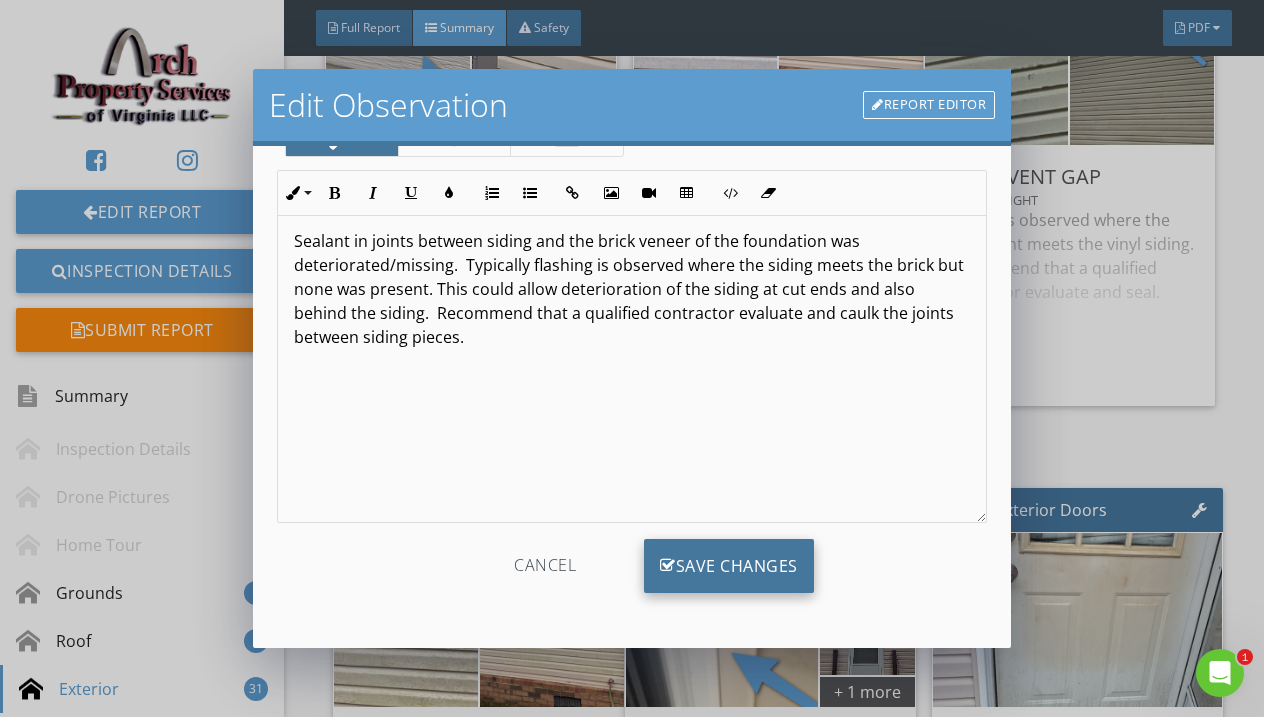 click on "Save Changes" at bounding box center [729, 566] 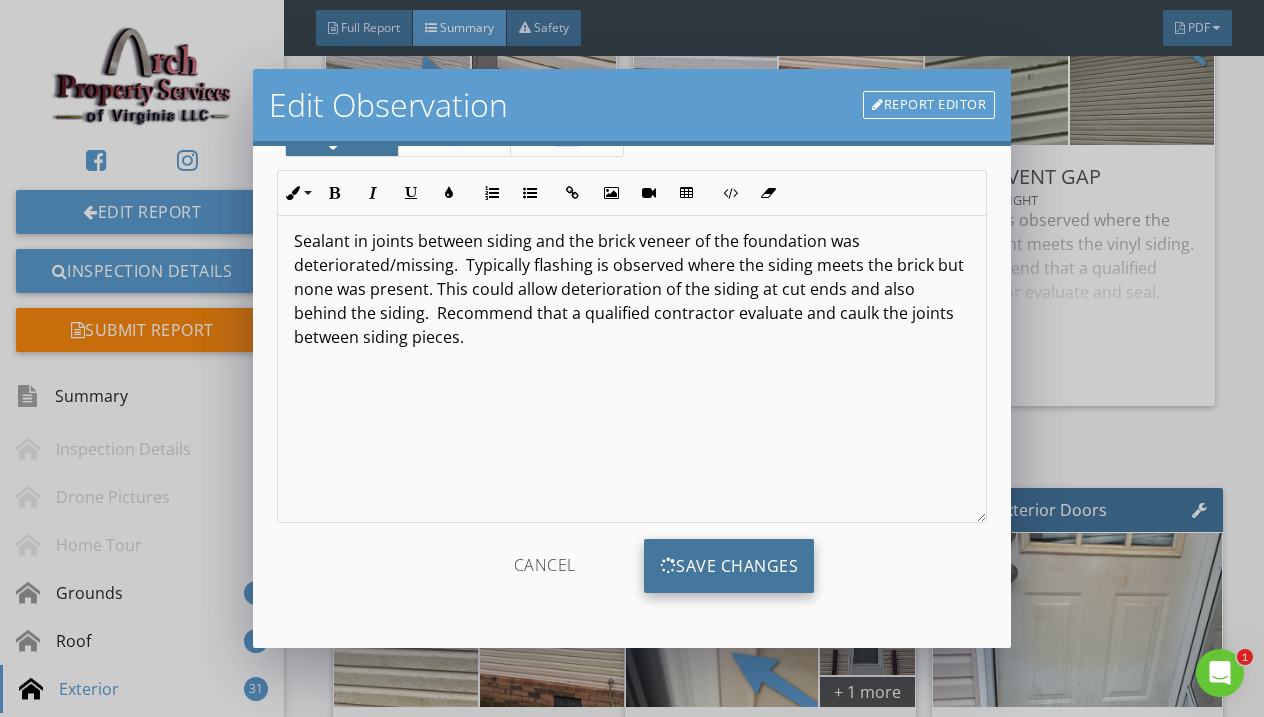 scroll, scrollTop: 0, scrollLeft: 0, axis: both 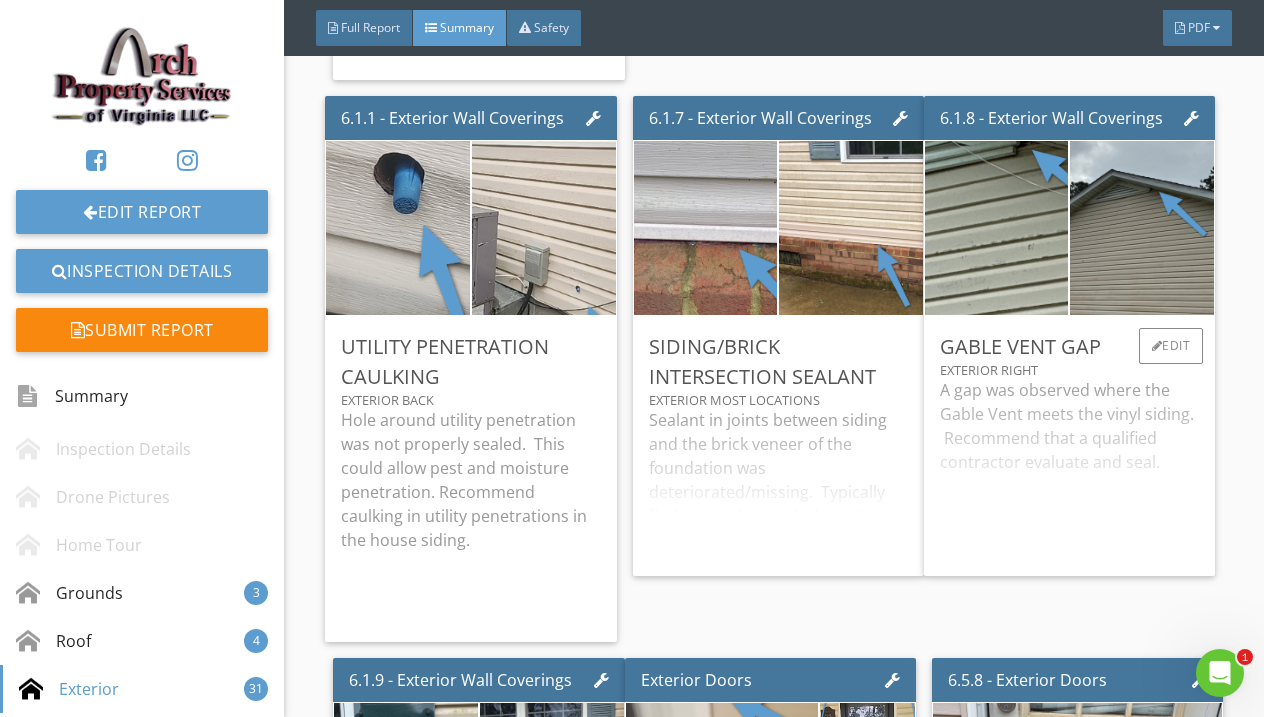 click on "A gap was observed where the Gable Vent meets the vinyl siding.  Recommend that a qualified contractor evaluate and seal." at bounding box center [1069, 469] 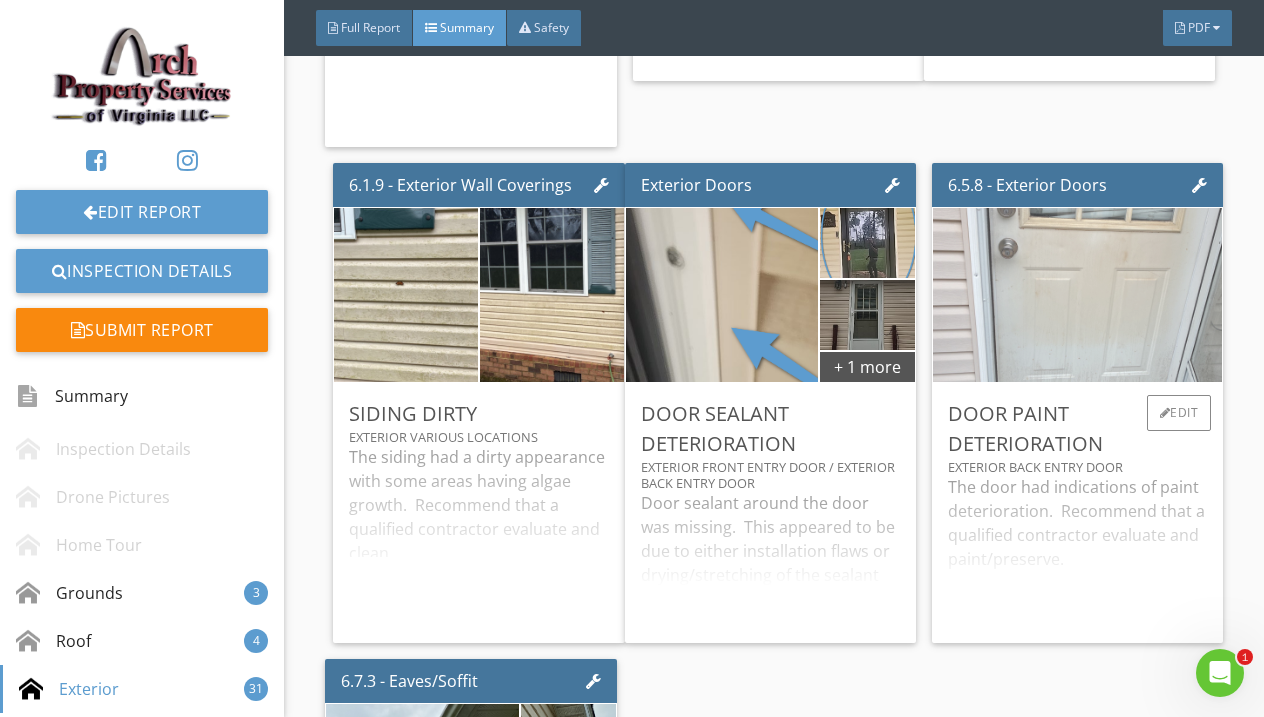 scroll, scrollTop: 7574, scrollLeft: 0, axis: vertical 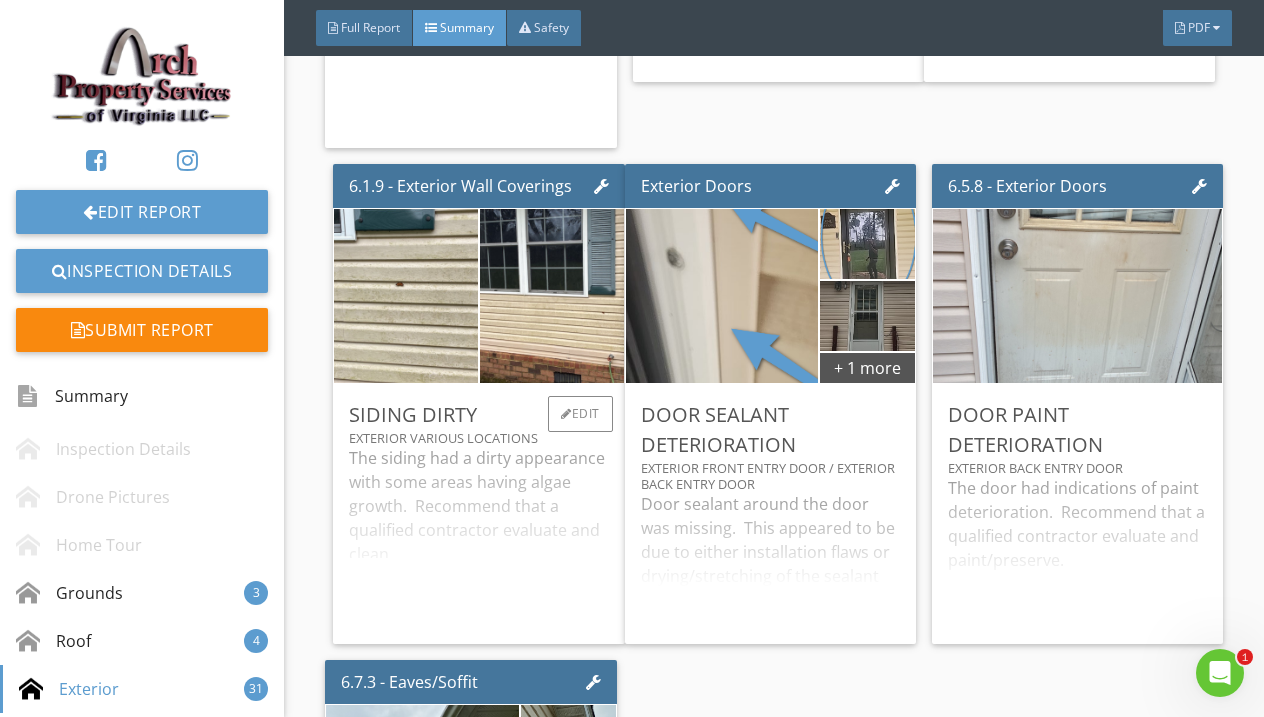 click on "The siding had a dirty appearance with some areas having algae growth.  Recommend that a qualified contractor evaluate and clean." at bounding box center (478, 537) 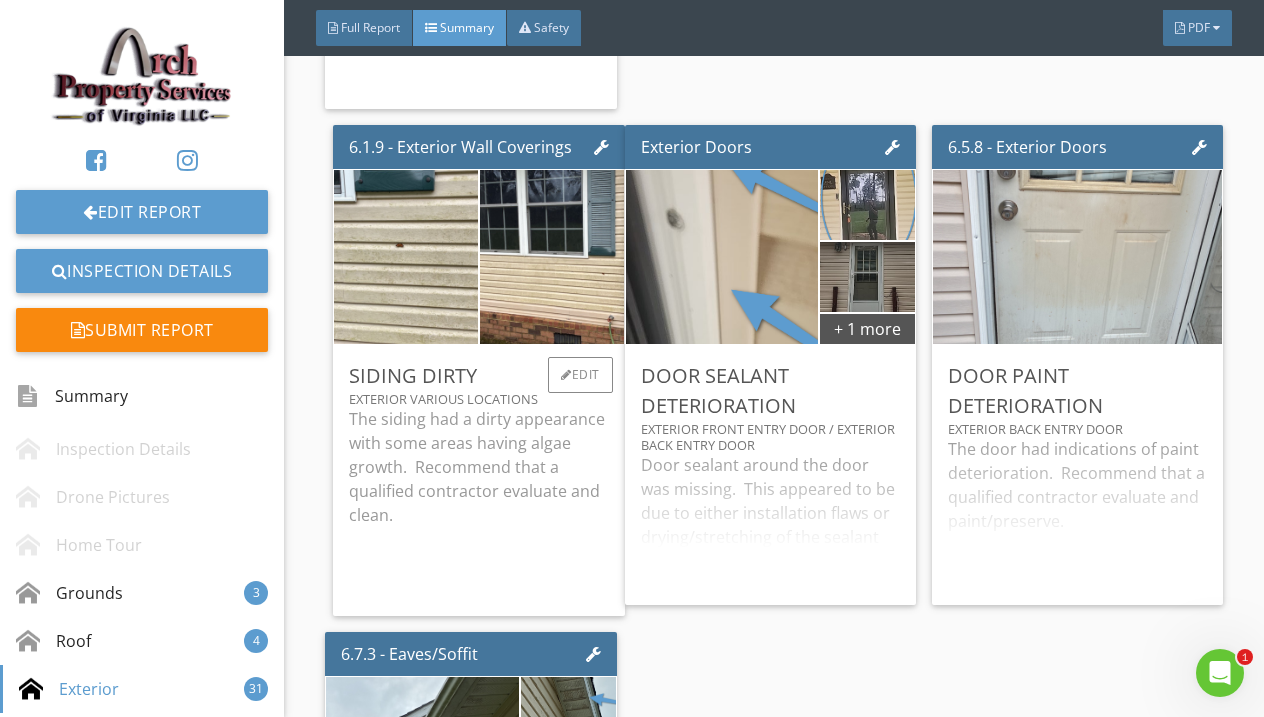 scroll, scrollTop: 7615, scrollLeft: 0, axis: vertical 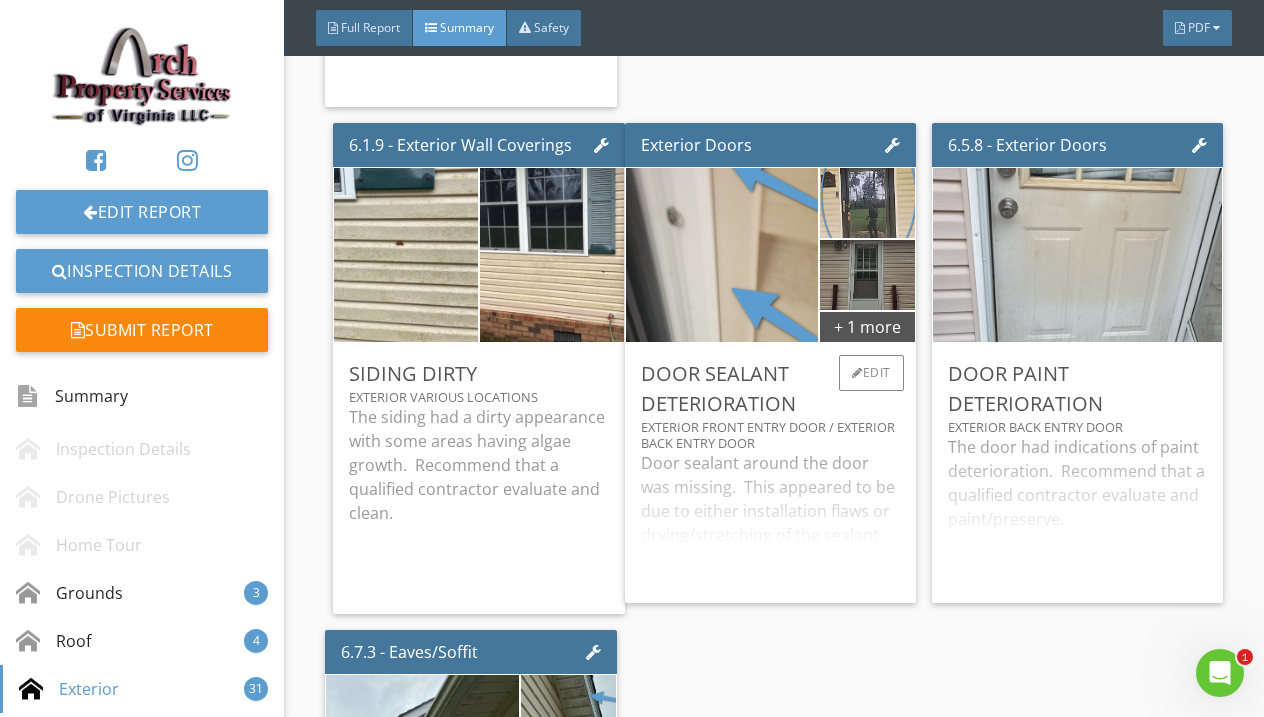 click on "Door sealant around the door was missing. This appeared to be due to either installation flaws or drying/stretching of the sealant that created small gaps. Recommend that a qualified contractor evaluate and repair/seal." at bounding box center [770, 519] 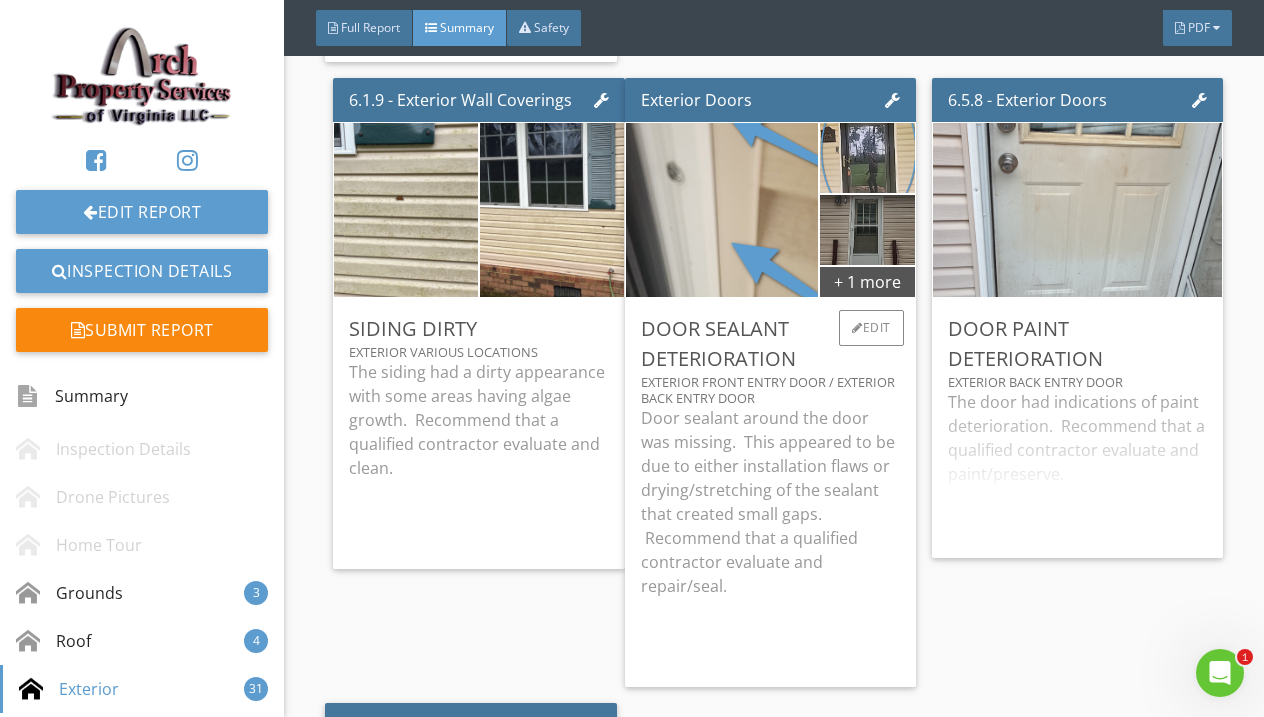 scroll, scrollTop: 7660, scrollLeft: 0, axis: vertical 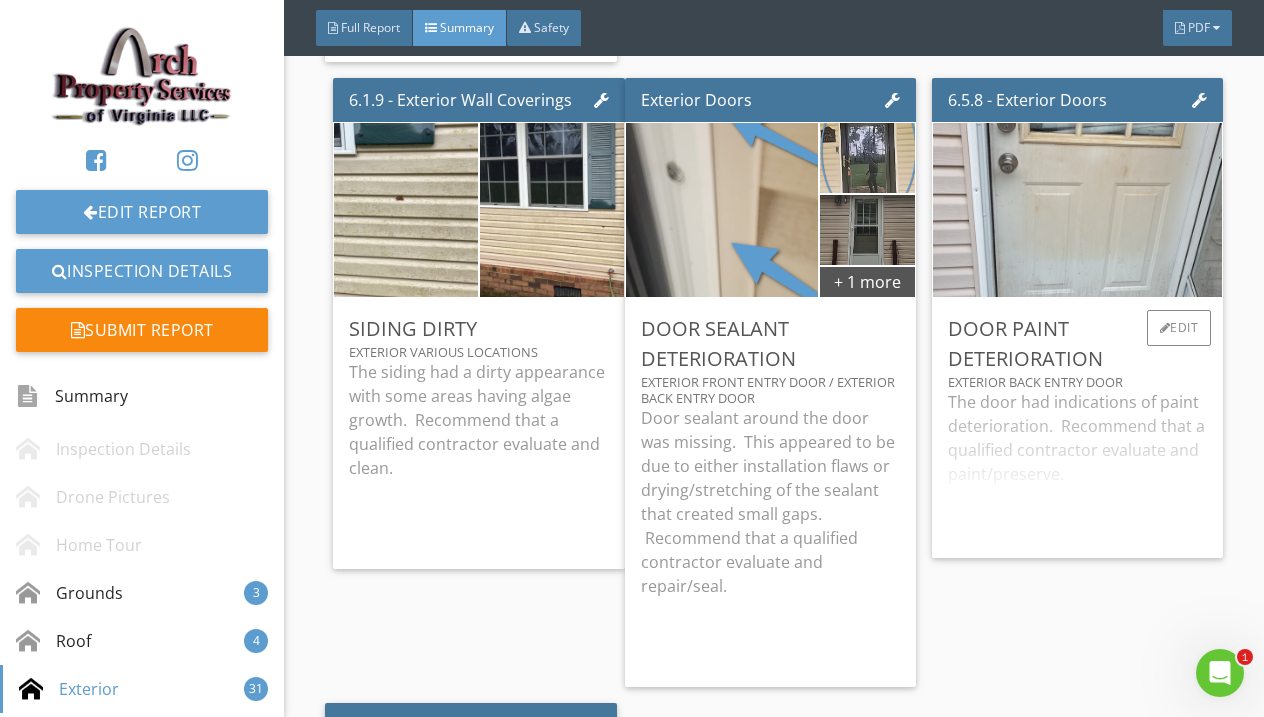 click on "The door had indications of paint deterioration.  Recommend that a qualified contractor evaluate and paint/preserve." at bounding box center (1077, 466) 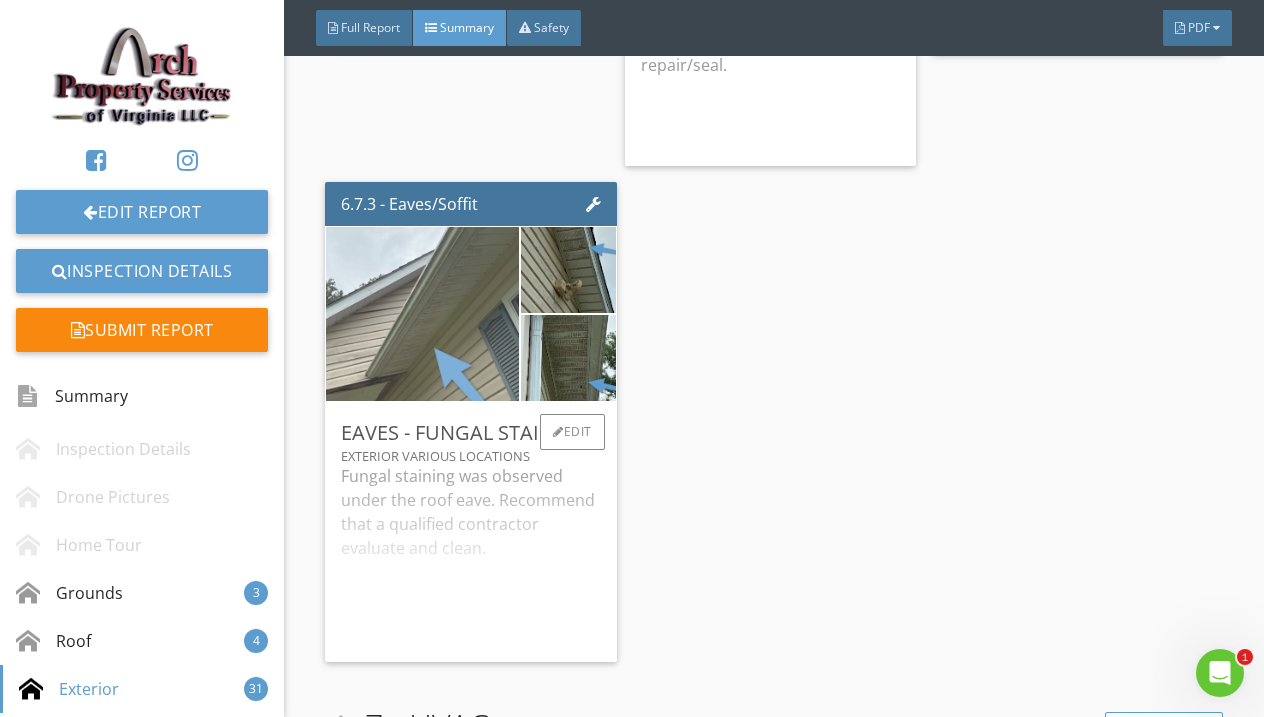 scroll, scrollTop: 8197, scrollLeft: 0, axis: vertical 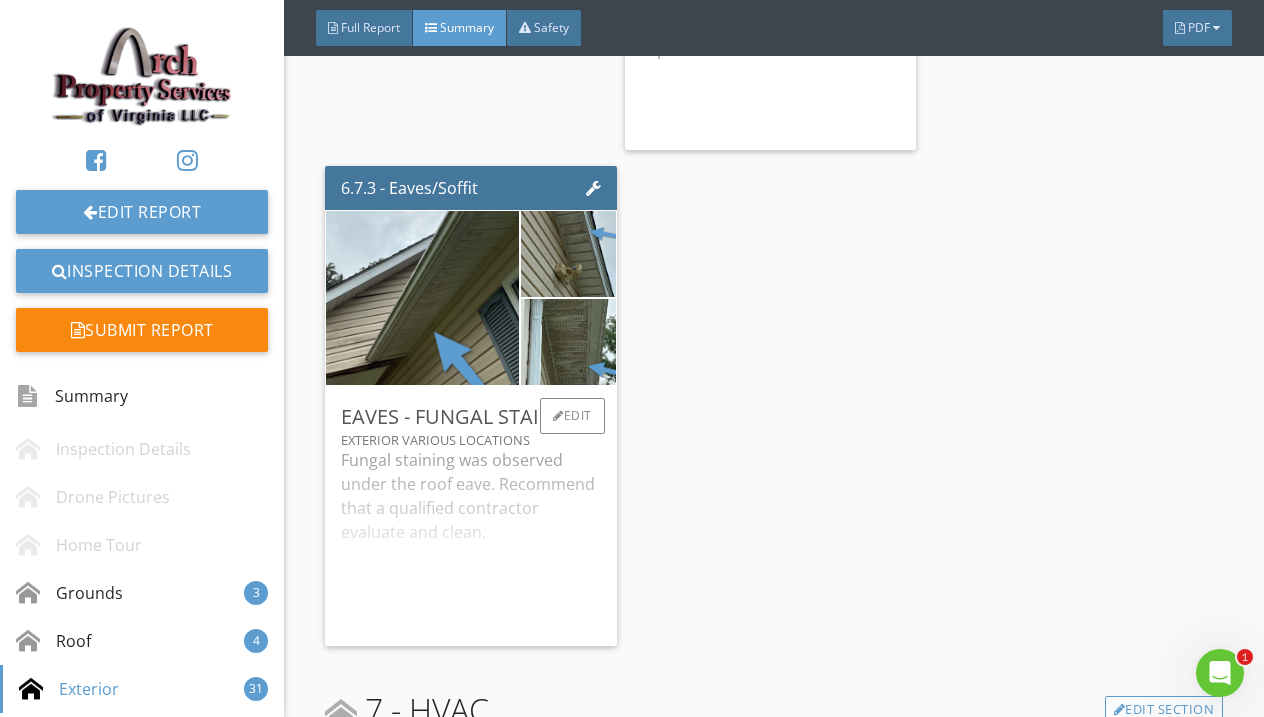 click on "Fungal staining was observed under the roof eave. Recommend that a qualified contractor evaluate and clean." at bounding box center (470, 539) 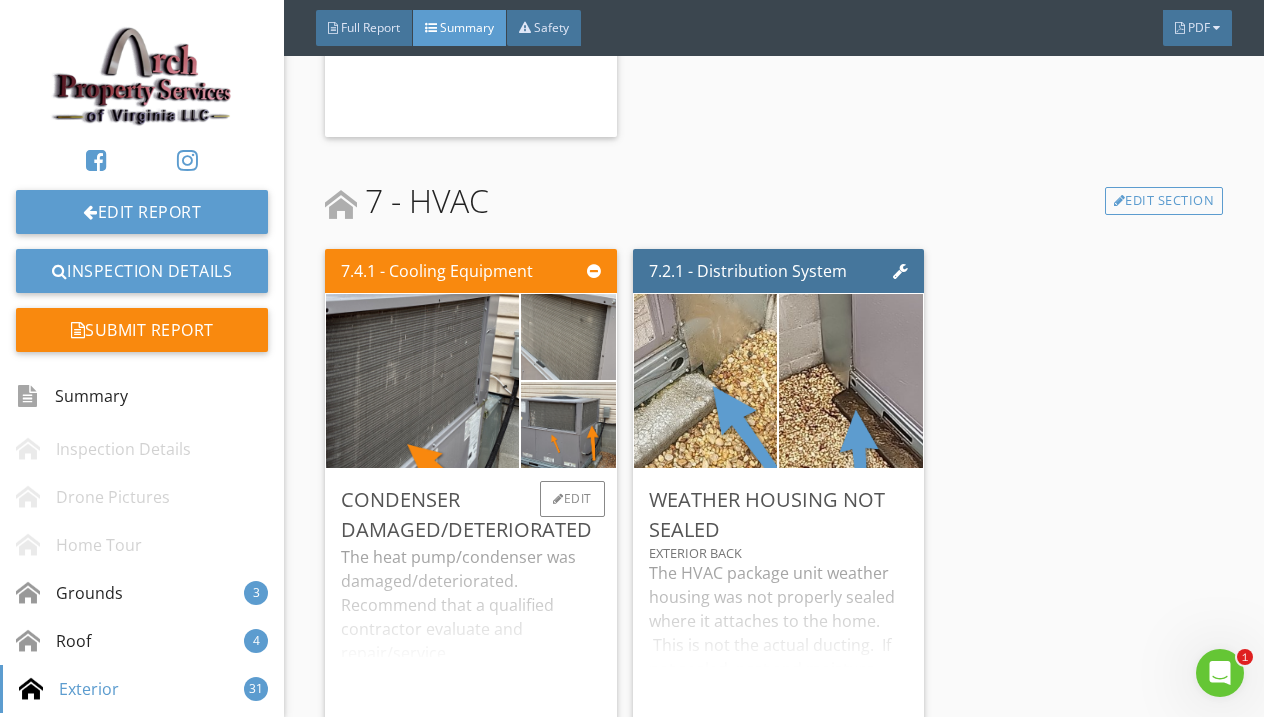 scroll, scrollTop: 8855, scrollLeft: 0, axis: vertical 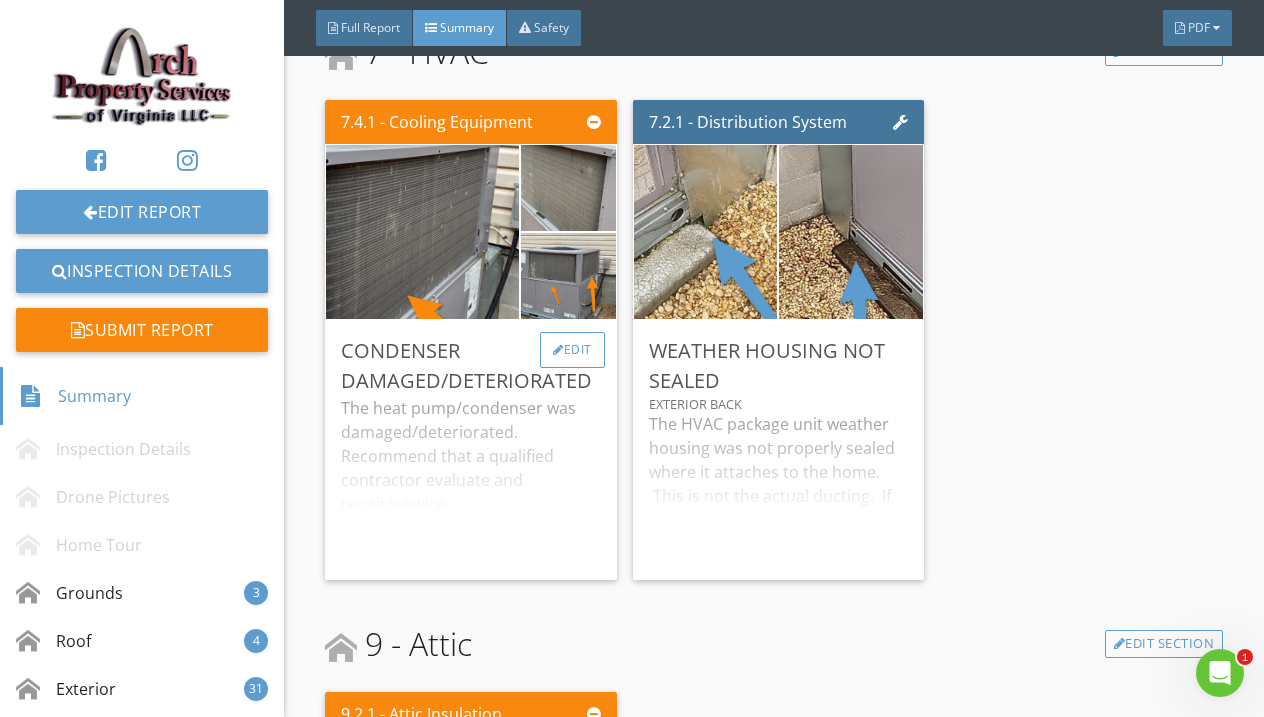 click on "Edit" at bounding box center (572, 350) 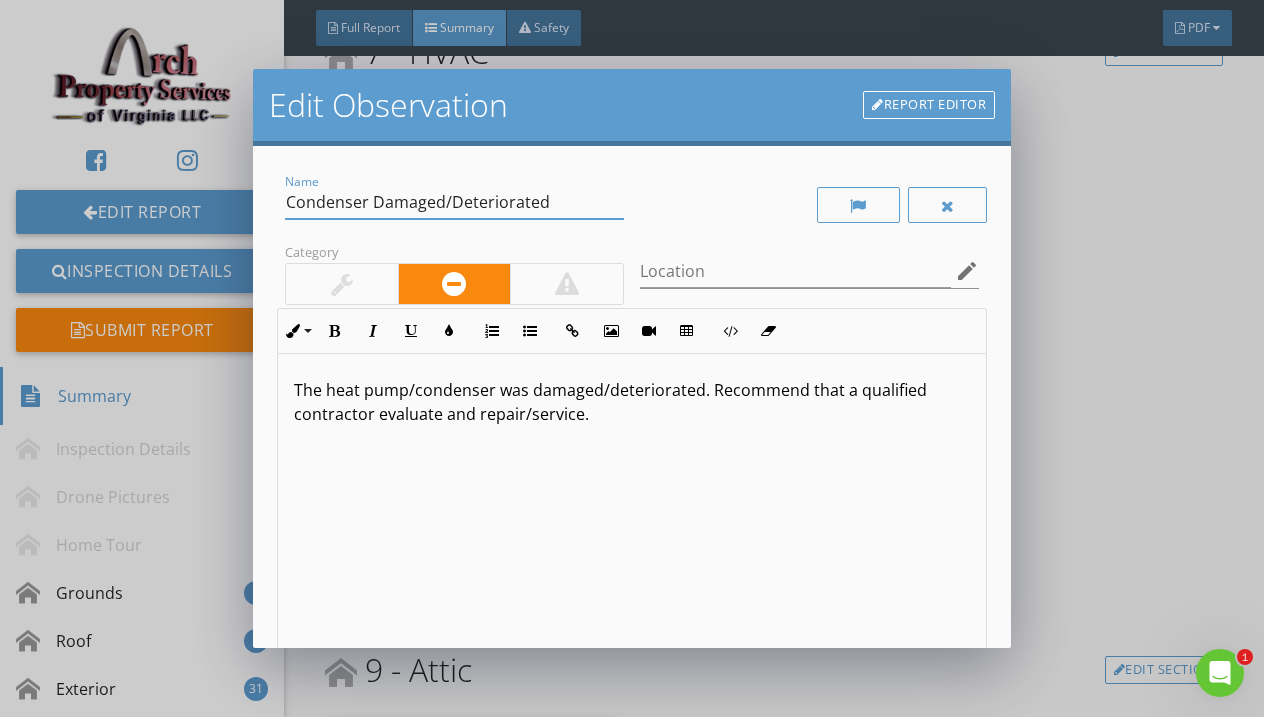 drag, startPoint x: 563, startPoint y: 196, endPoint x: 372, endPoint y: 203, distance: 191.12823 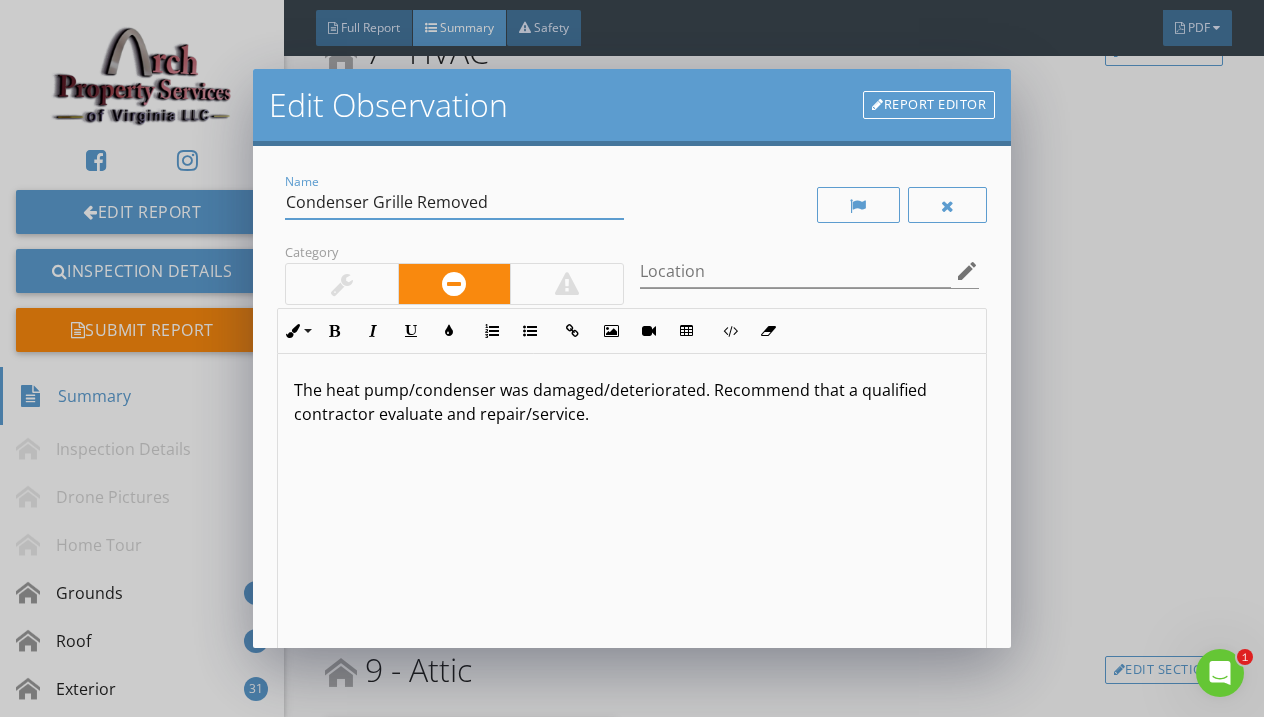 type on "Condenser Grille Removed" 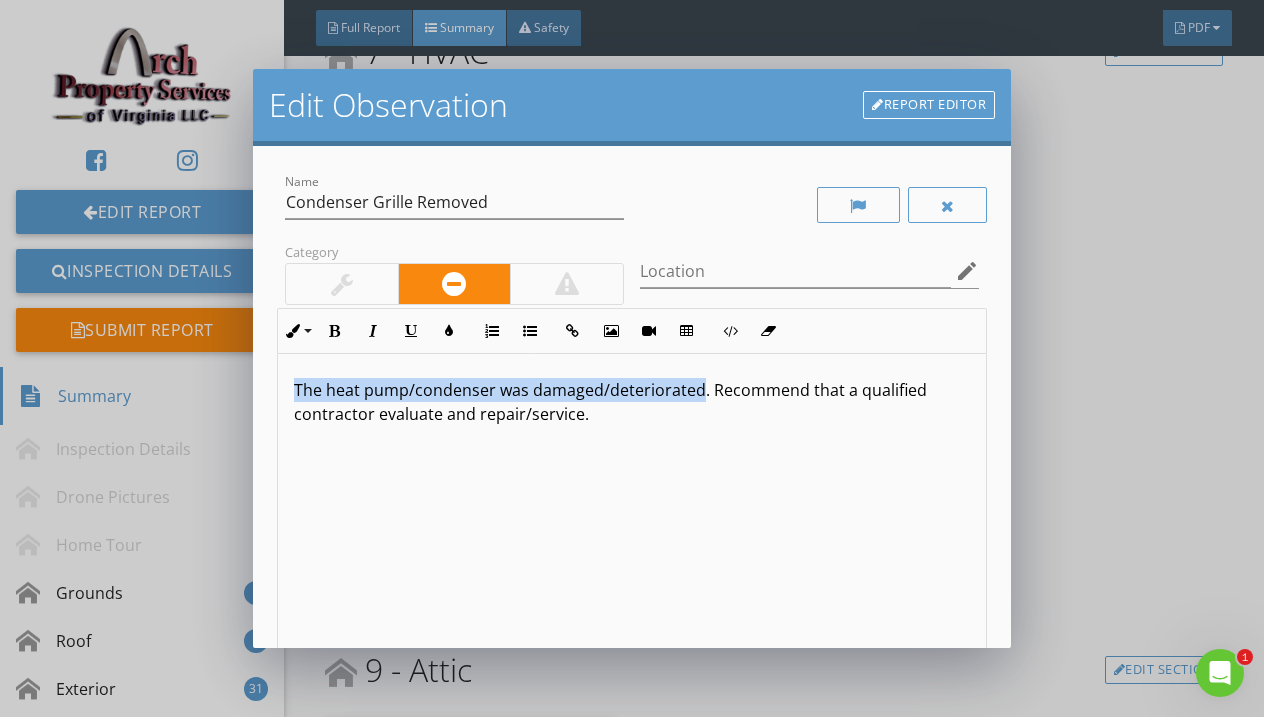 drag, startPoint x: 699, startPoint y: 395, endPoint x: 293, endPoint y: 385, distance: 406.12314 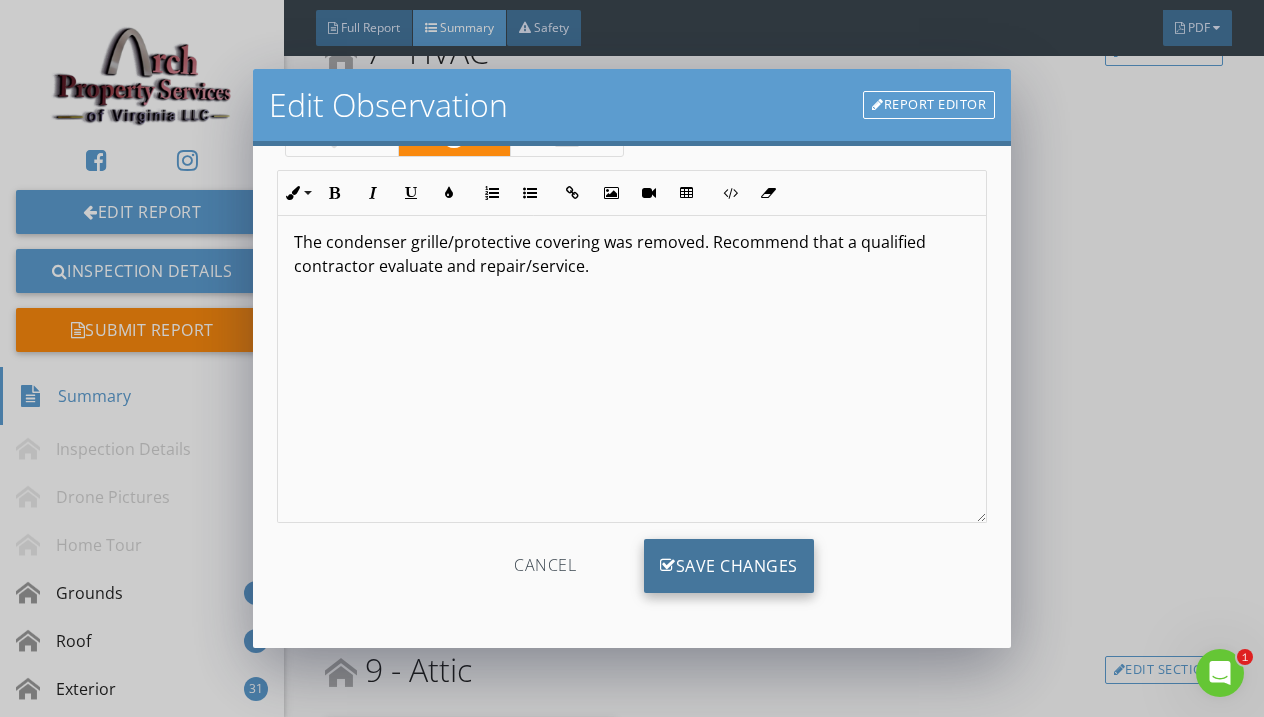 scroll, scrollTop: 148, scrollLeft: 0, axis: vertical 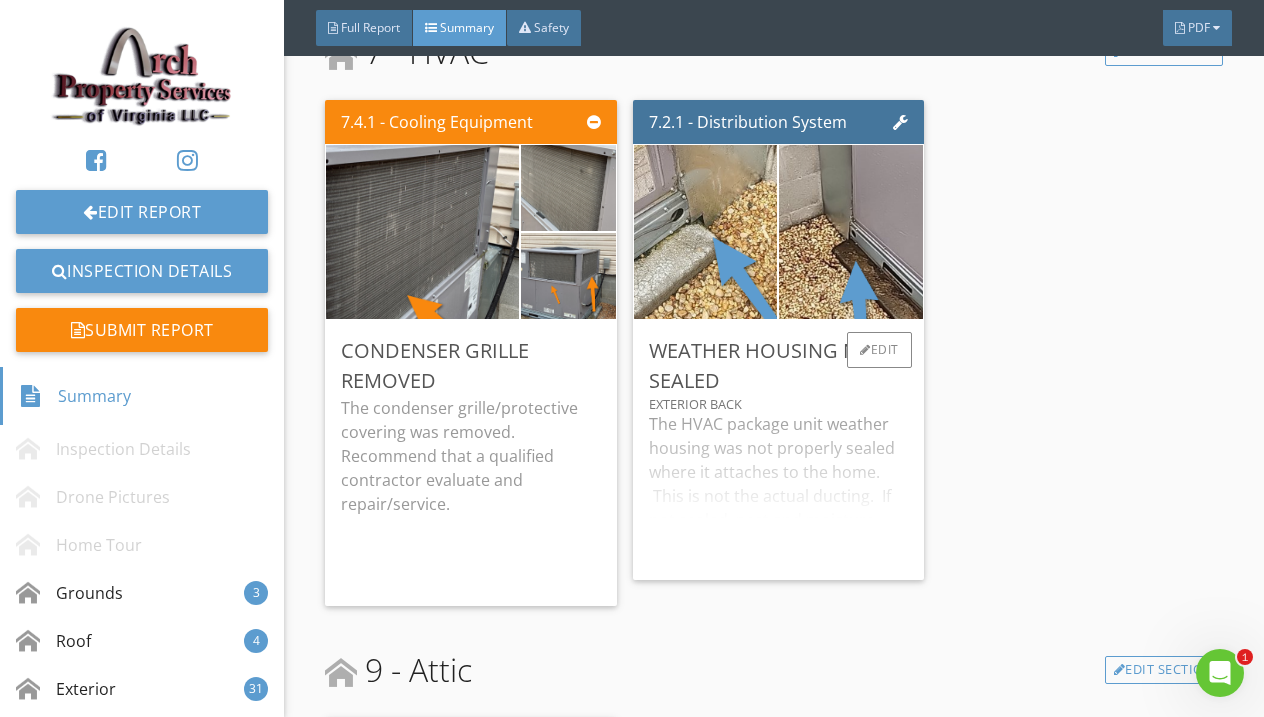 click on "The HVAC package unit weather housing was not properly sealed where it attaches to the home.  This is not the actual ducting.  If not sealed, pest and moisture entry into the crawlspace can occur.  Recommend sealing the weather housing." at bounding box center (778, 488) 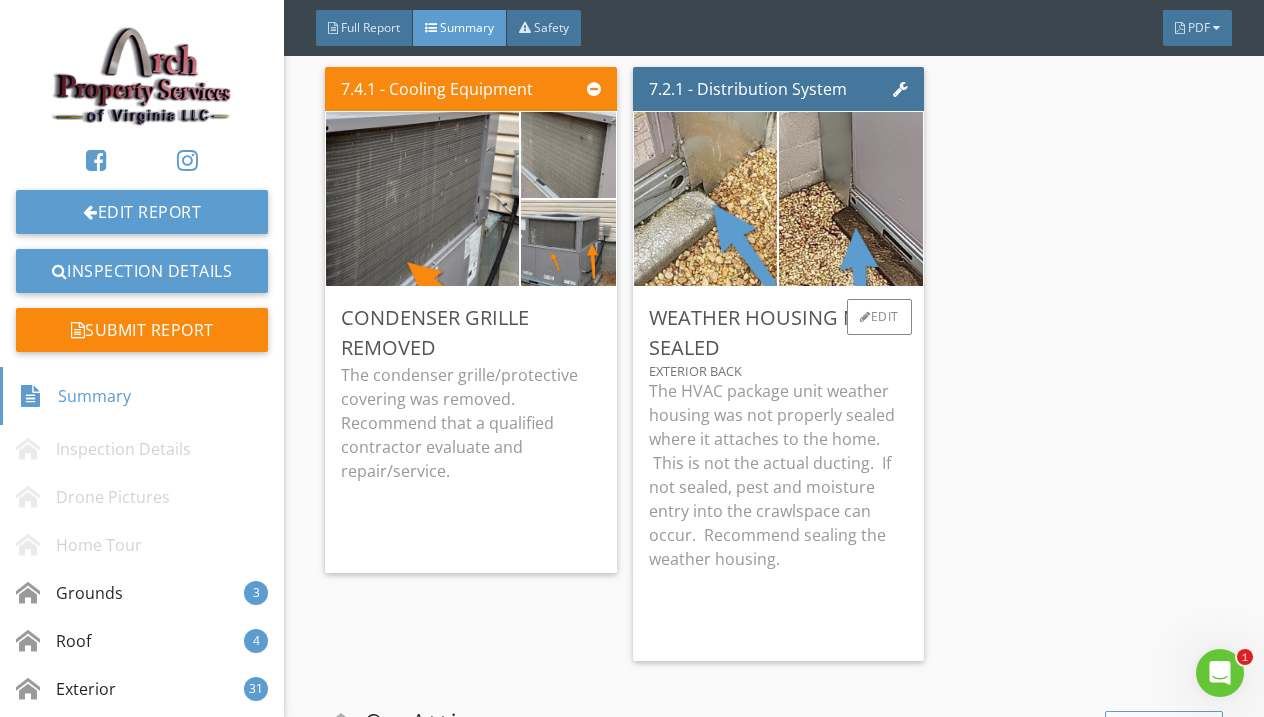 scroll, scrollTop: 8890, scrollLeft: 0, axis: vertical 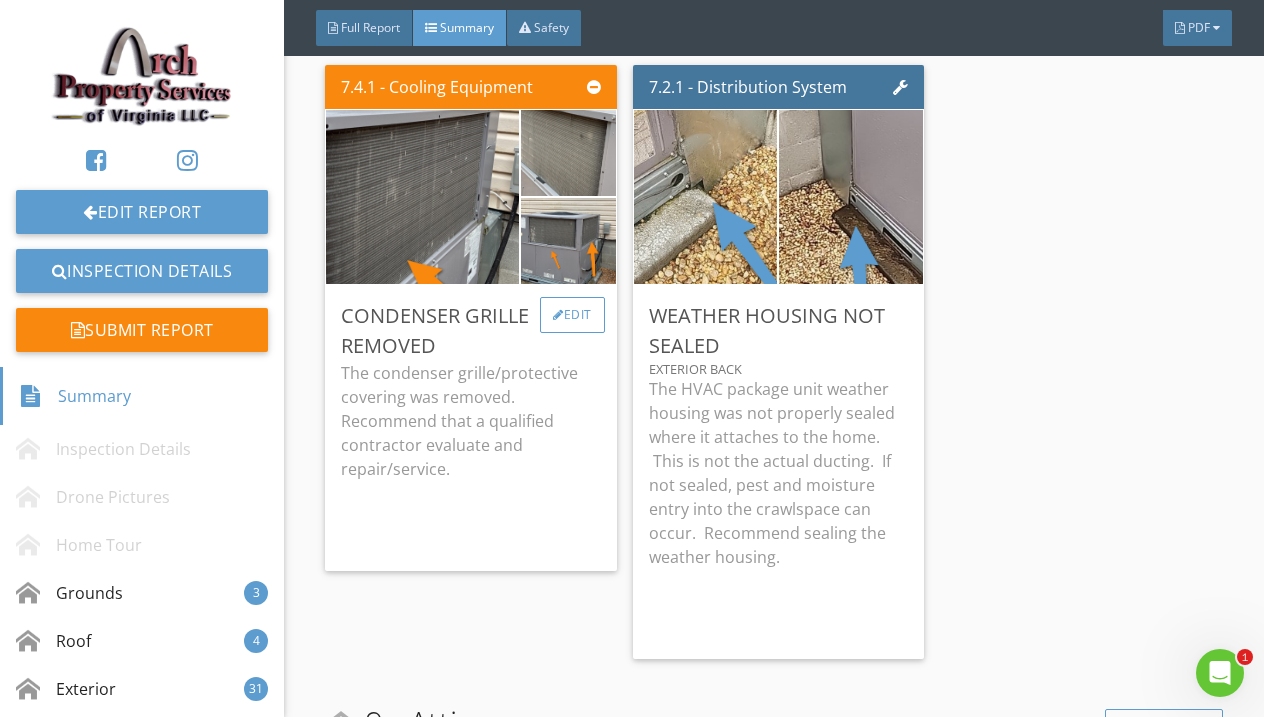 click on "Edit" at bounding box center (572, 315) 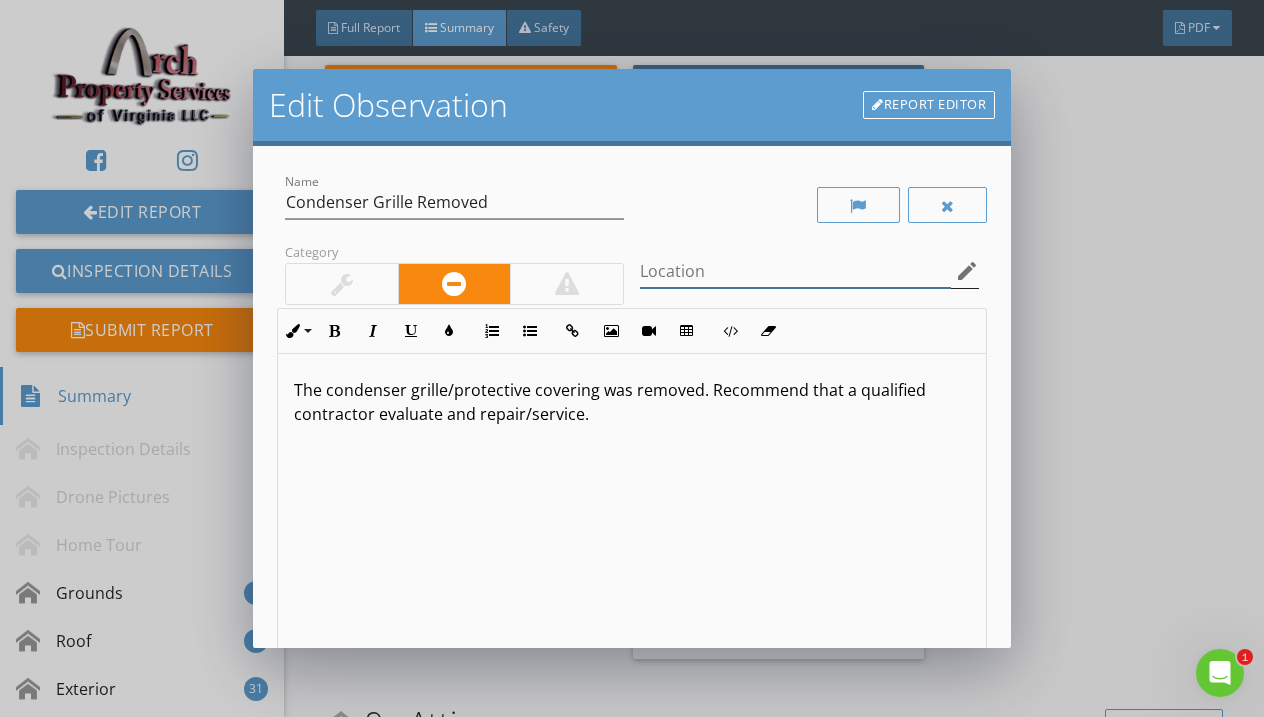 click at bounding box center (795, 271) 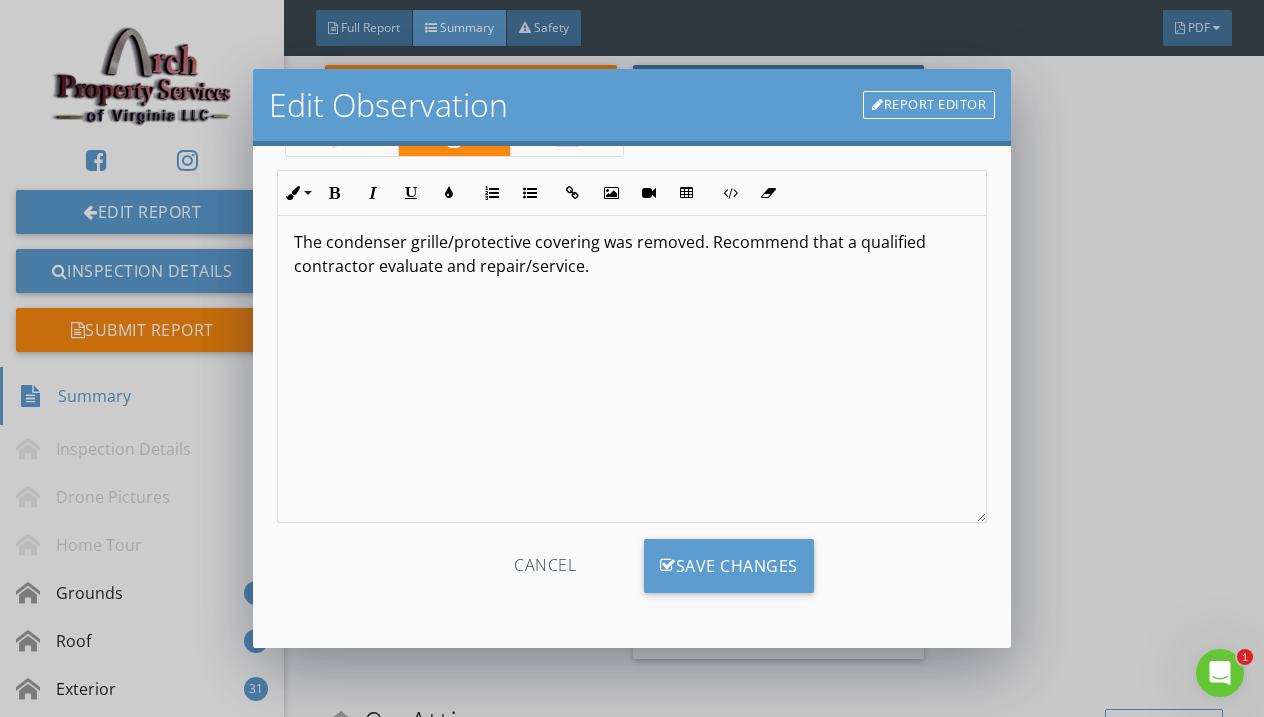scroll, scrollTop: 148, scrollLeft: 0, axis: vertical 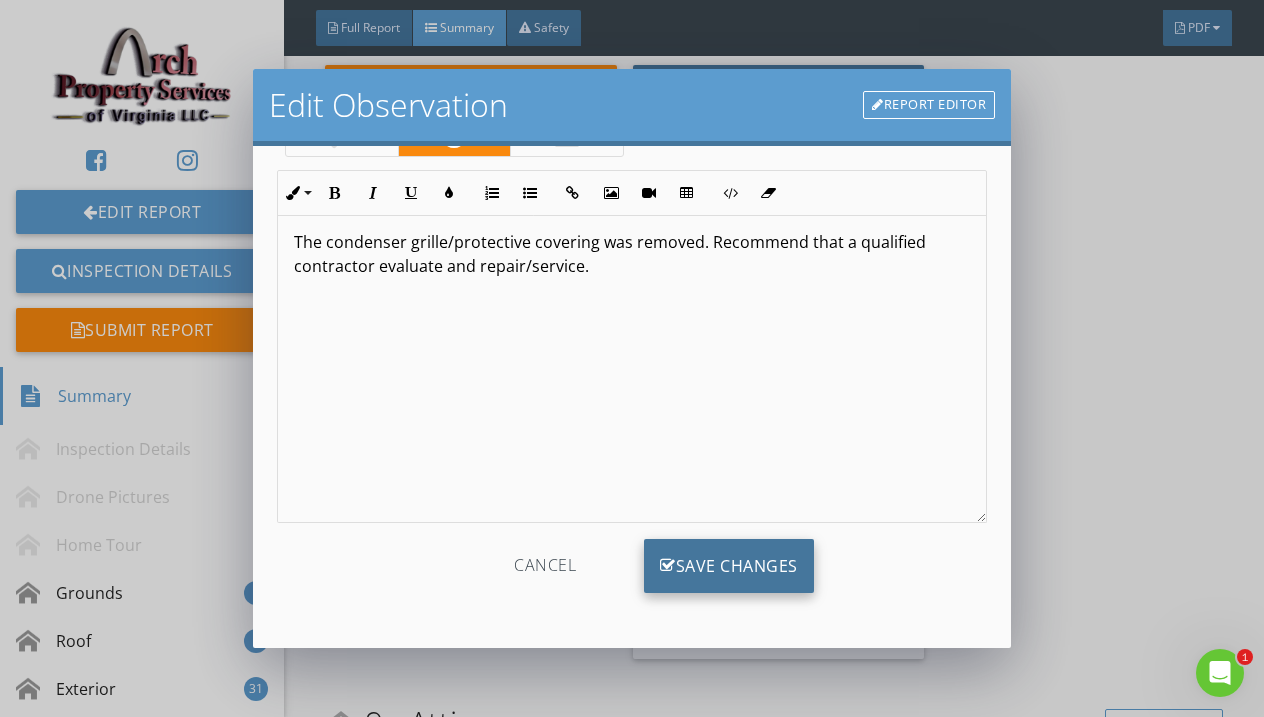 type on "Exterior Back" 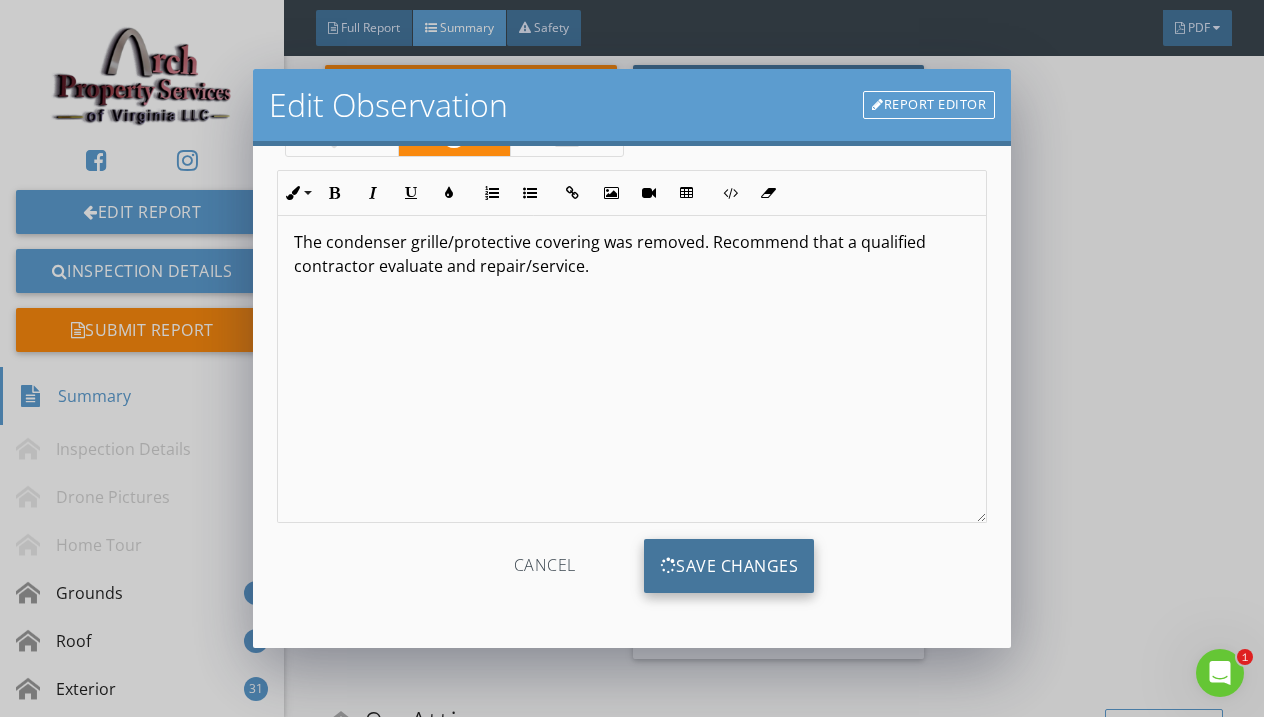 scroll, scrollTop: 0, scrollLeft: 0, axis: both 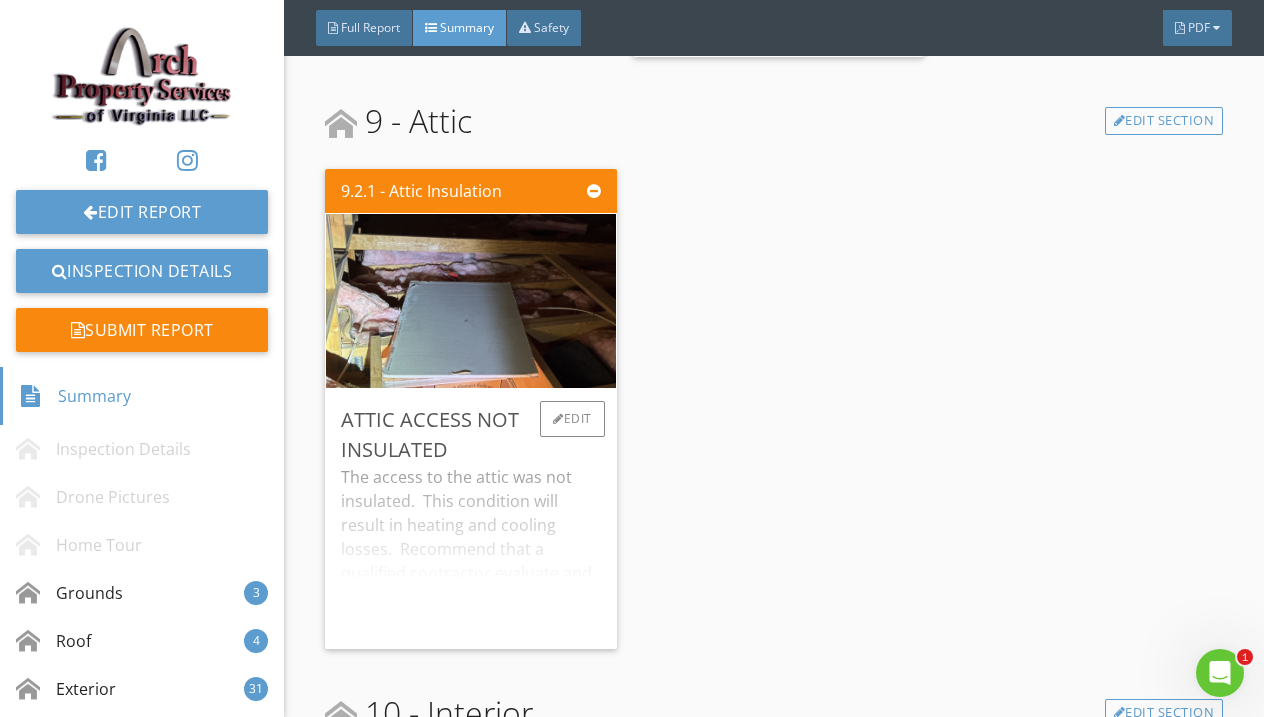 click on "The access to the attic was not insulated.  This condition will result in heating and cooling losses.  Recommend that a qualified contractor evaluate and install insulation." at bounding box center (470, 549) 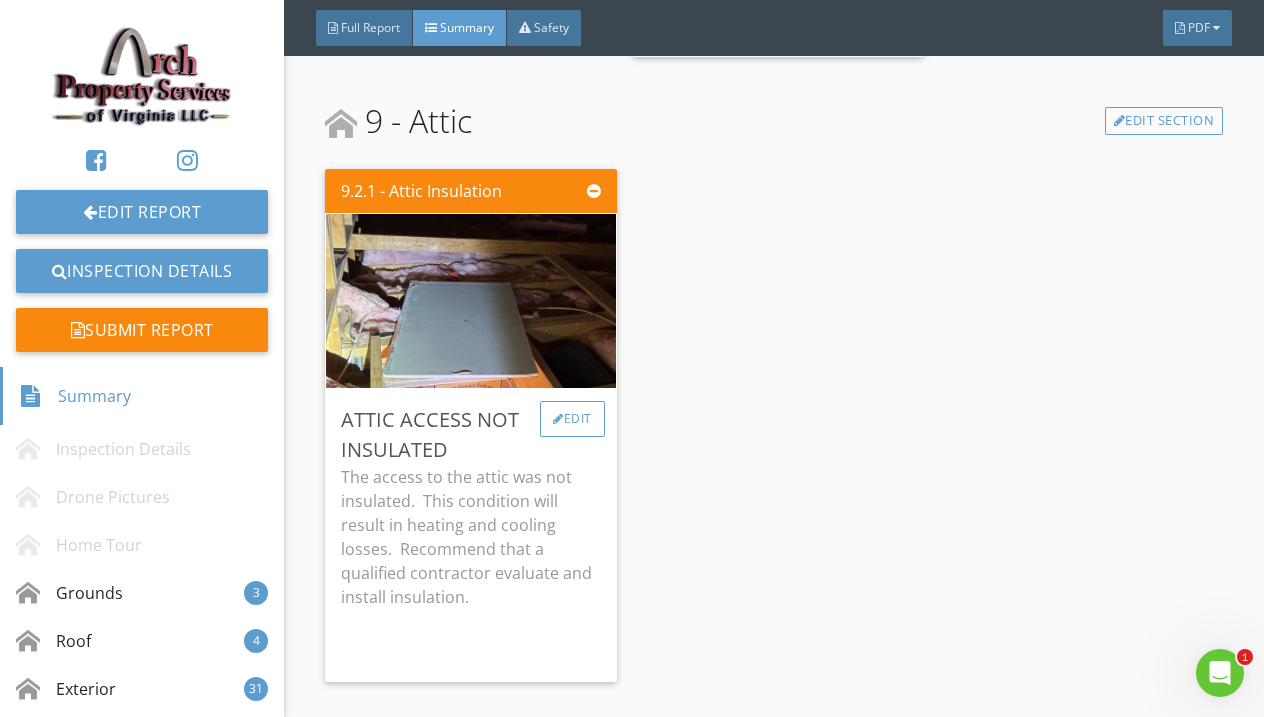 click on "Edit" at bounding box center (572, 419) 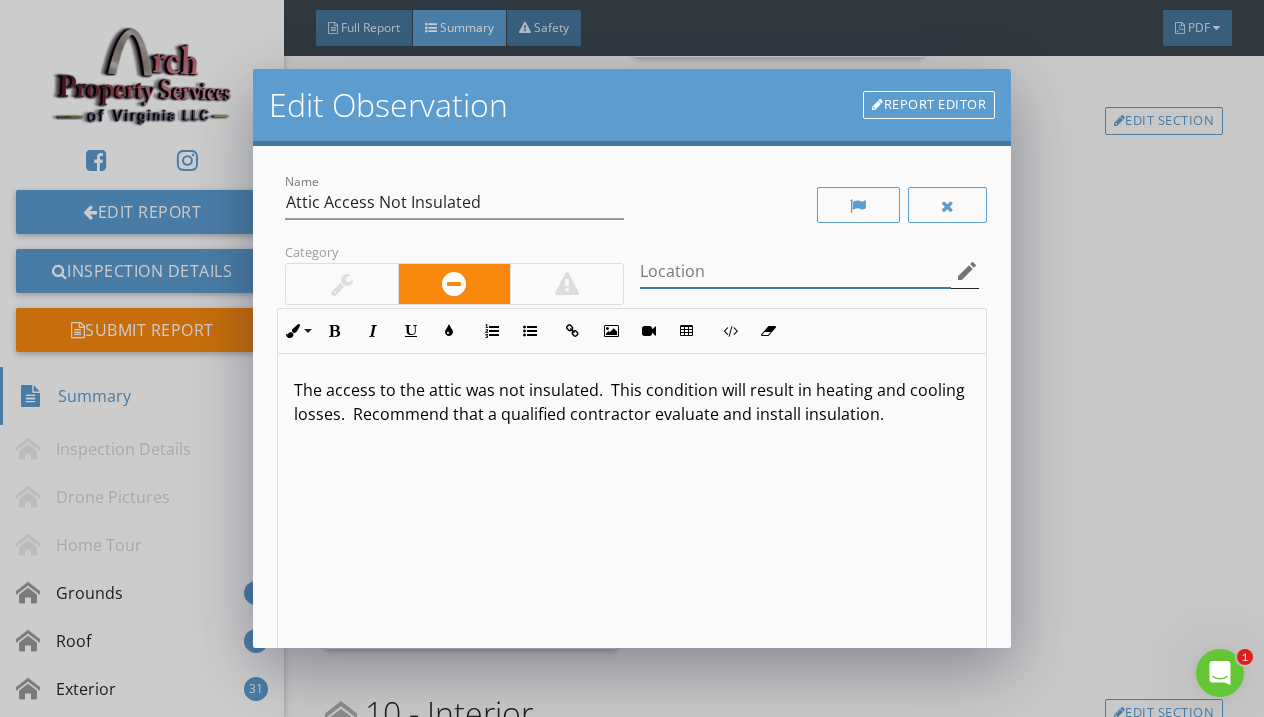 click at bounding box center [795, 271] 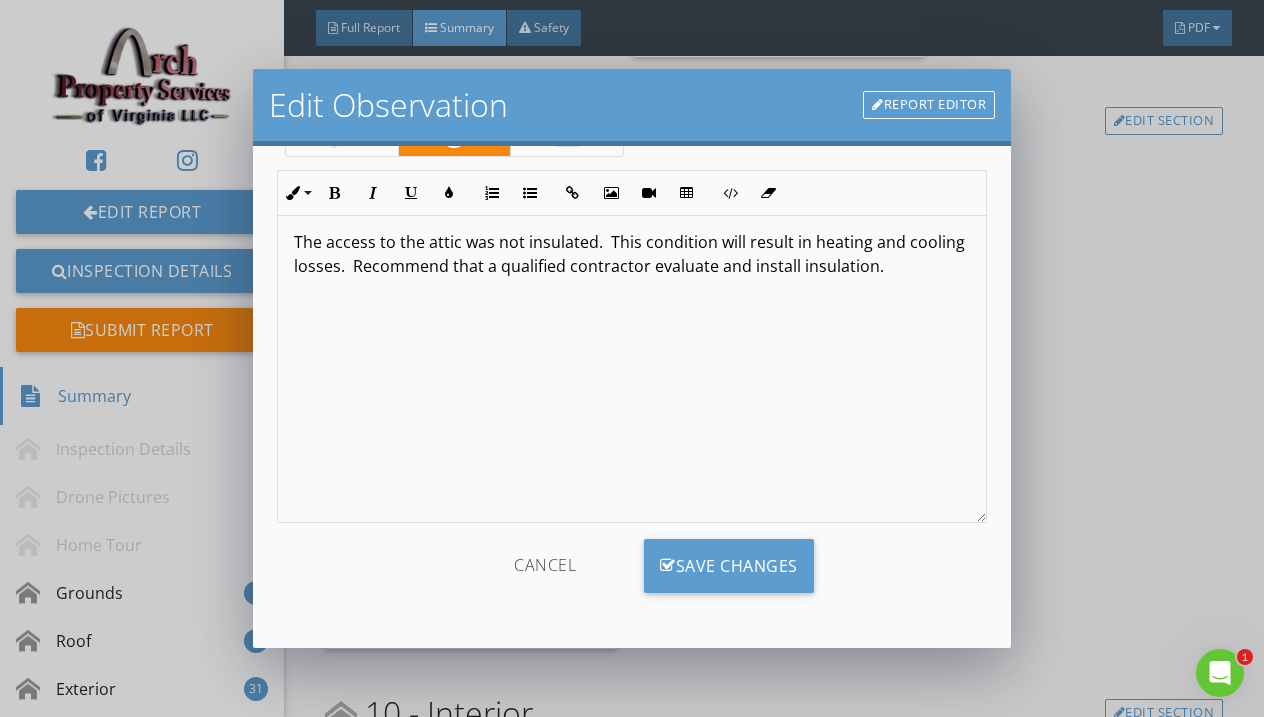 scroll, scrollTop: 148, scrollLeft: 0, axis: vertical 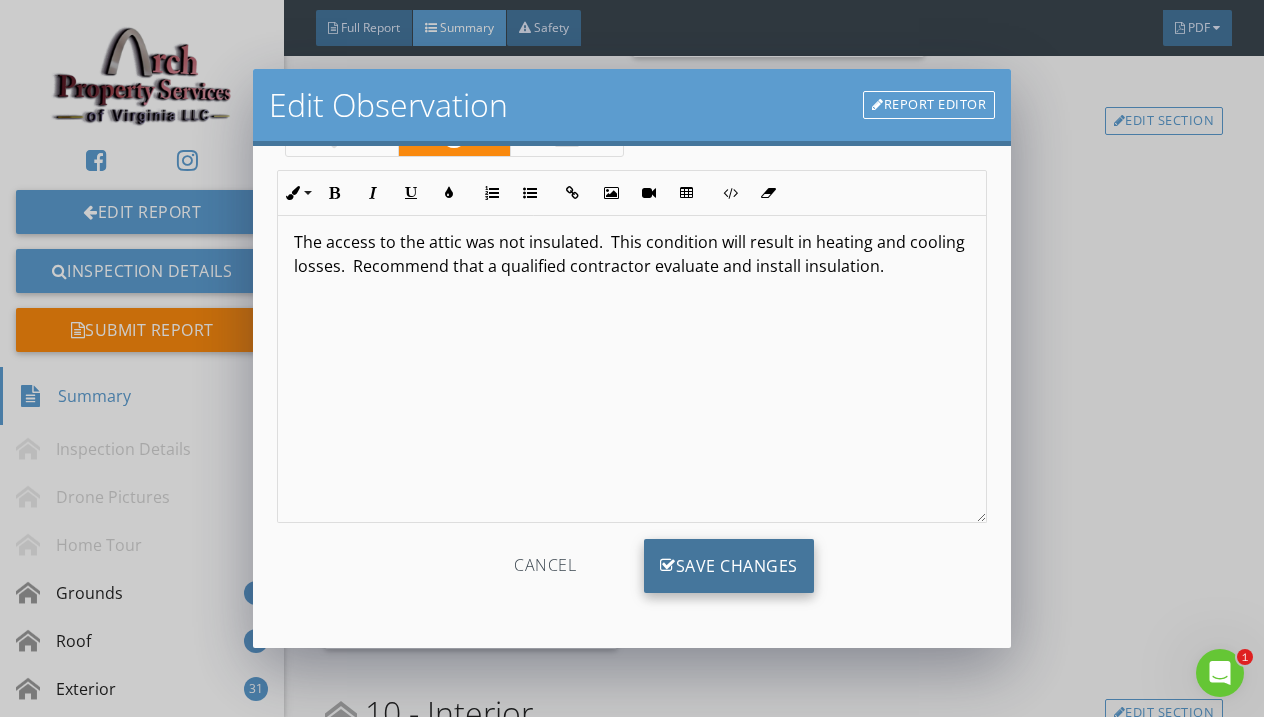 type on "Attic" 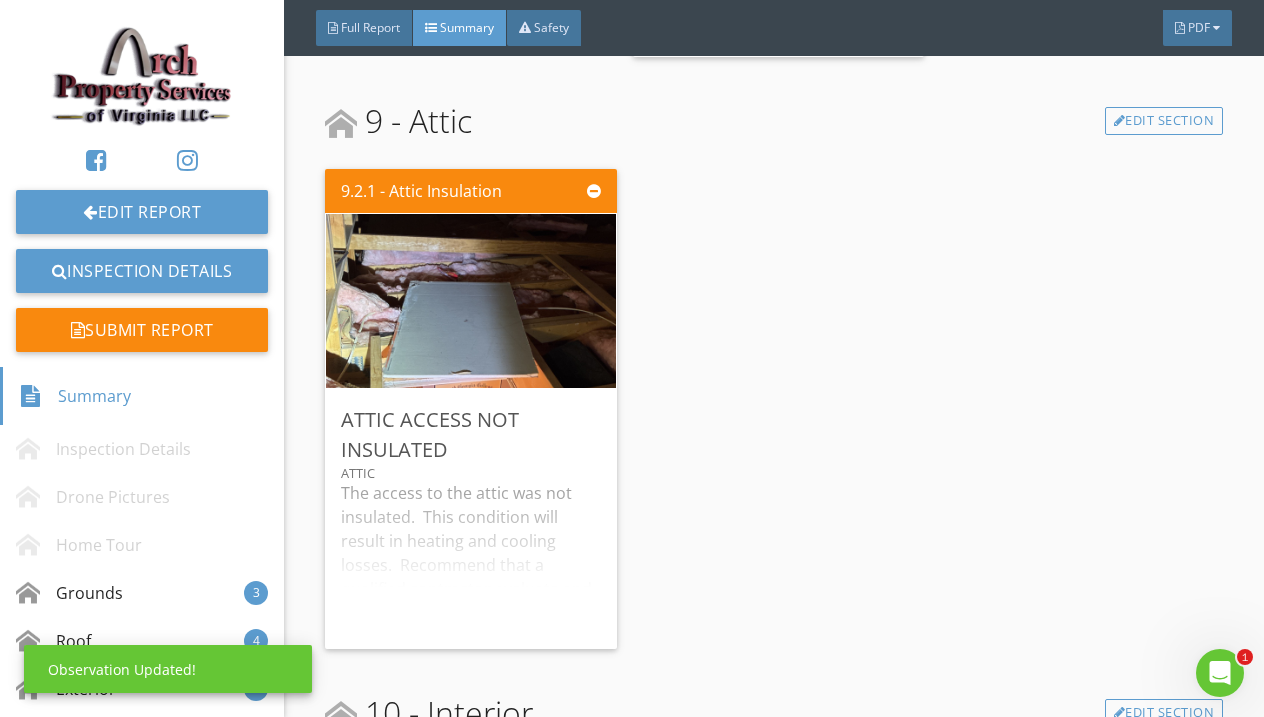 scroll, scrollTop: 0, scrollLeft: 0, axis: both 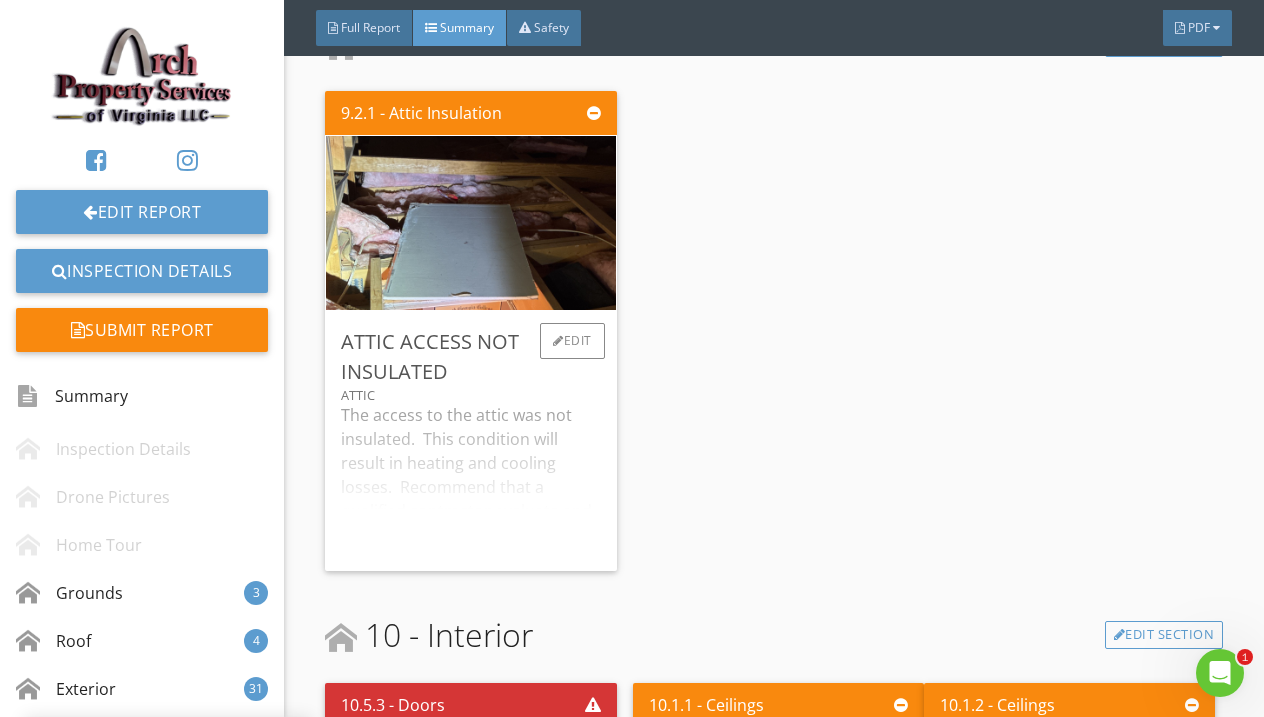 click on "The access to the attic was not insulated.  This condition will result in heating and cooling losses.  Recommend that a qualified contractor evaluate and install insulation." at bounding box center [470, 479] 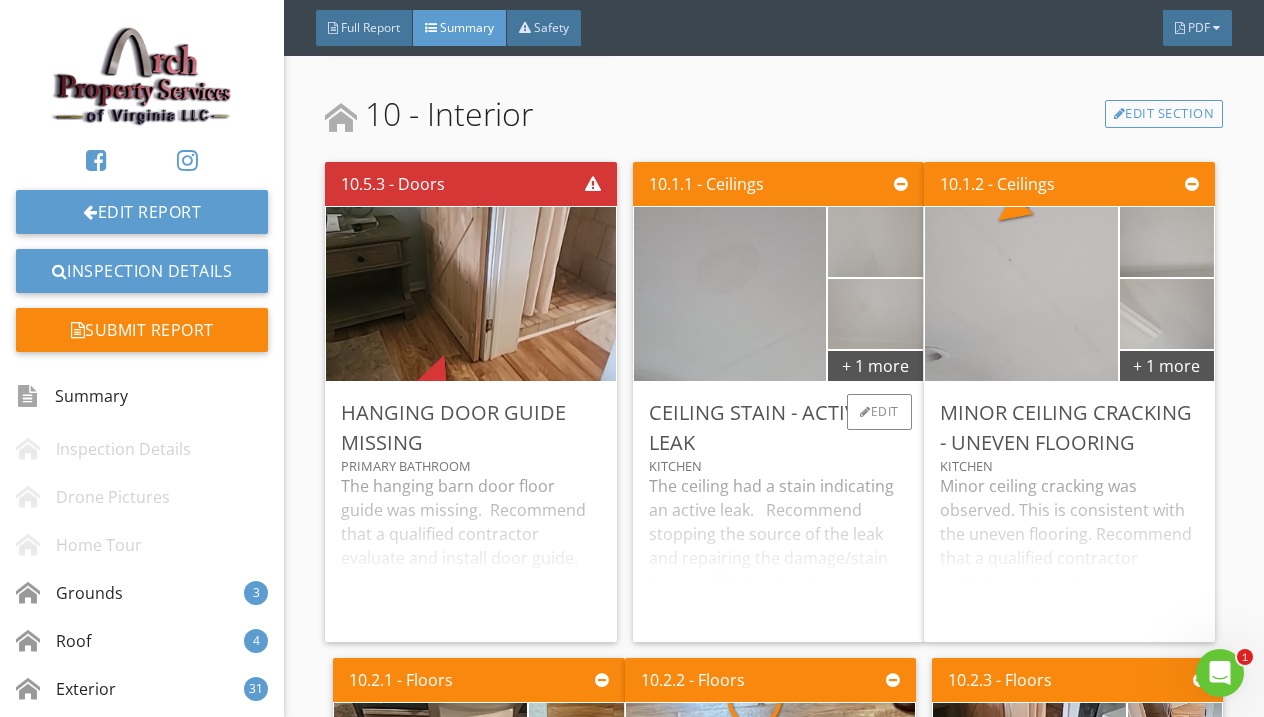 scroll, scrollTop: 10139, scrollLeft: 0, axis: vertical 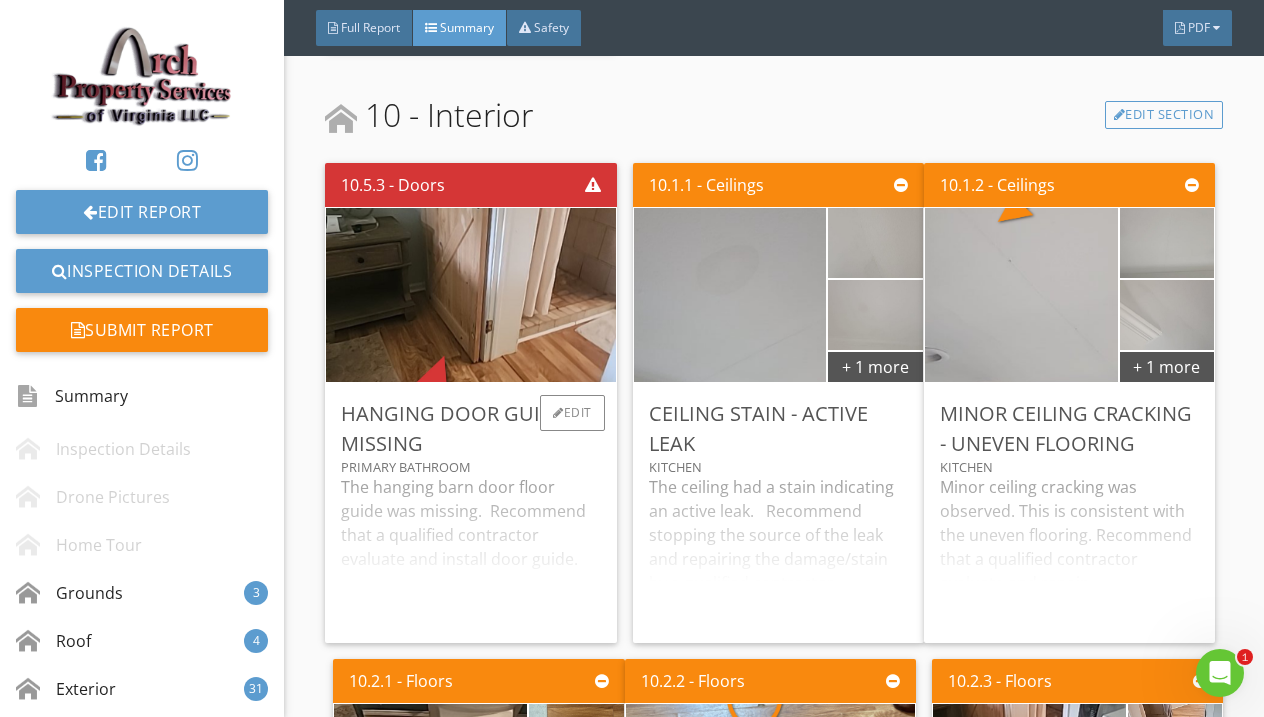 click on "The hanging barn door floor guide was missing.  Recommend that a qualified contractor evaluate and install door guide." at bounding box center [470, 551] 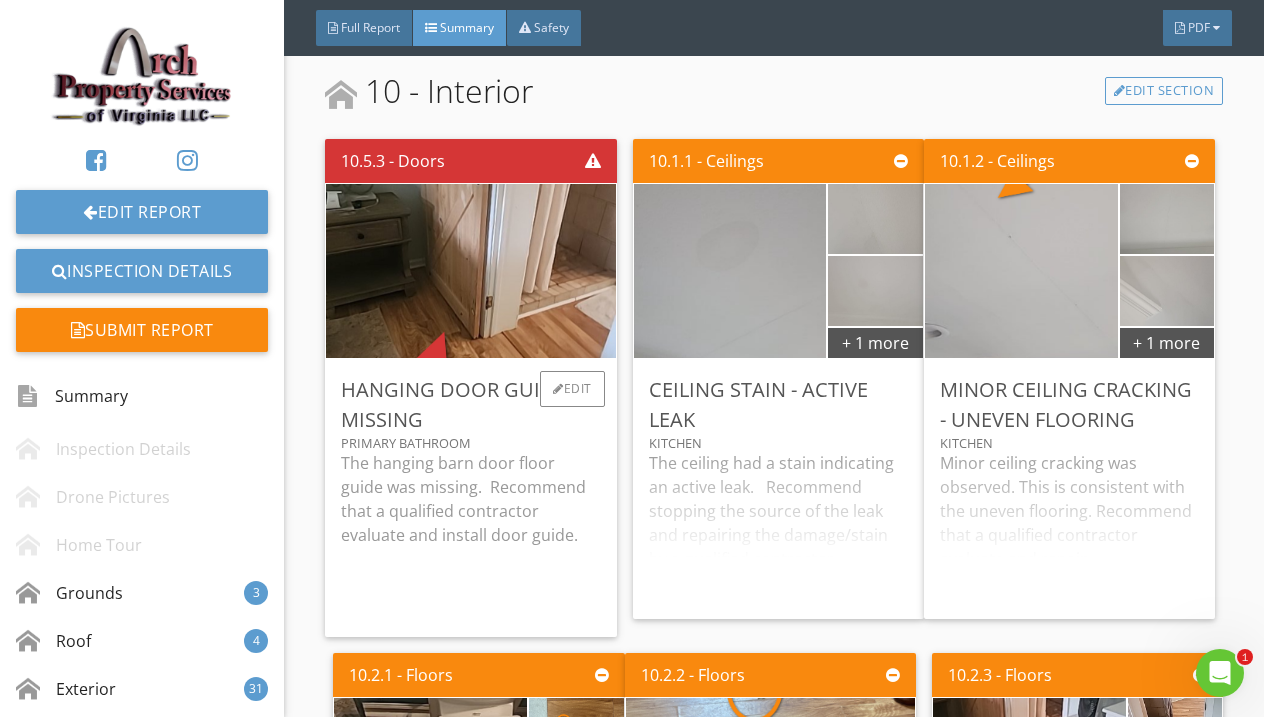 scroll, scrollTop: 10178, scrollLeft: 0, axis: vertical 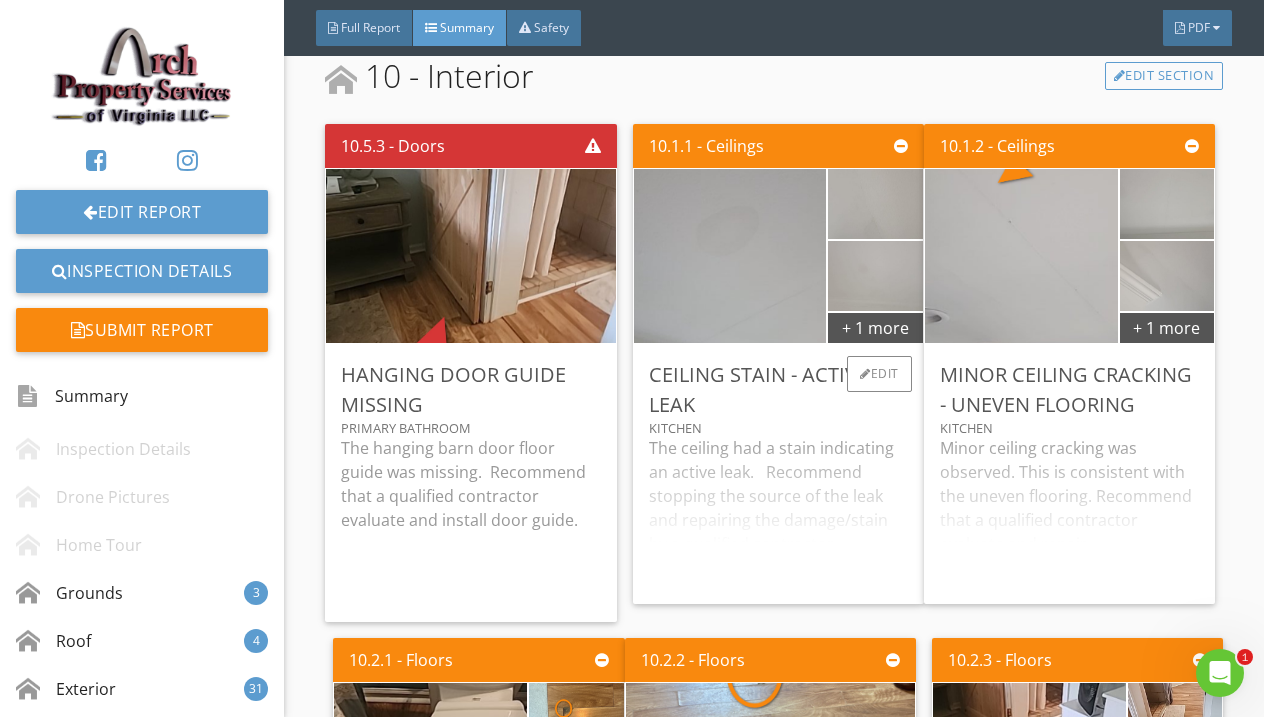 click on "The ceiling had a stain indicating an active leak.   Recommend stopping the source of the leak and repairing the damage/stain by a qualified contractor." at bounding box center (778, 512) 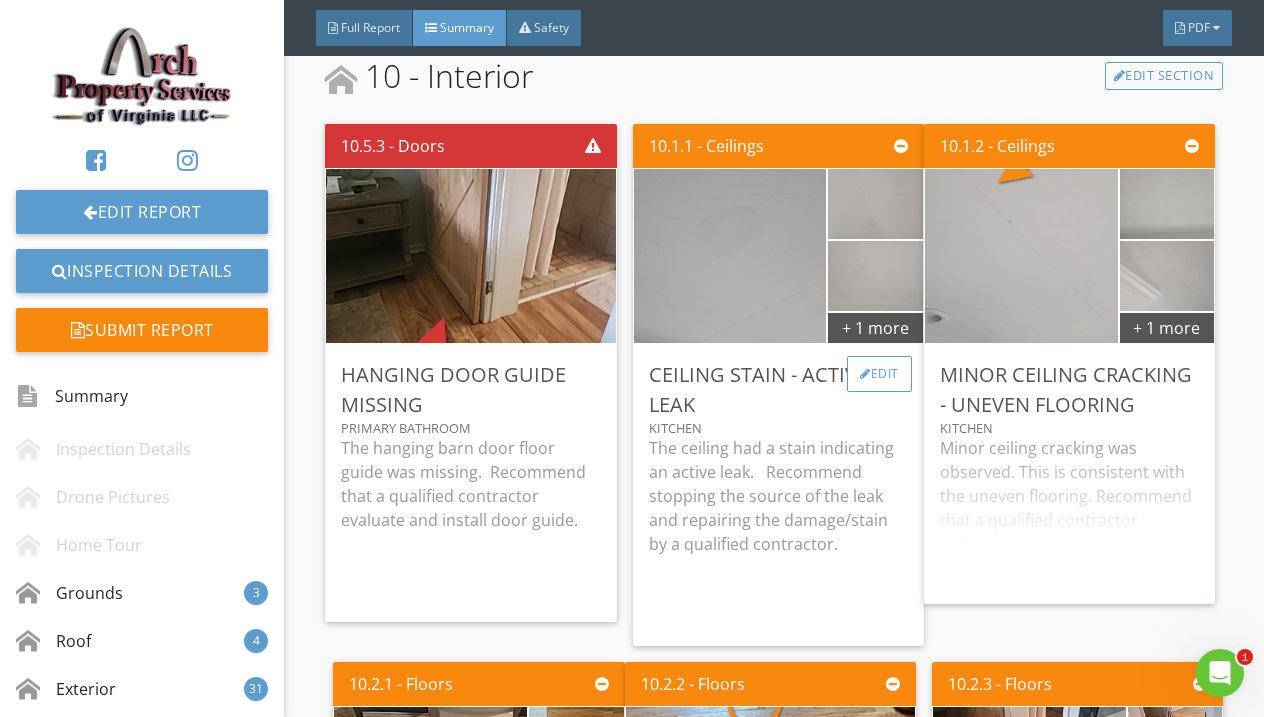 click at bounding box center (865, 374) 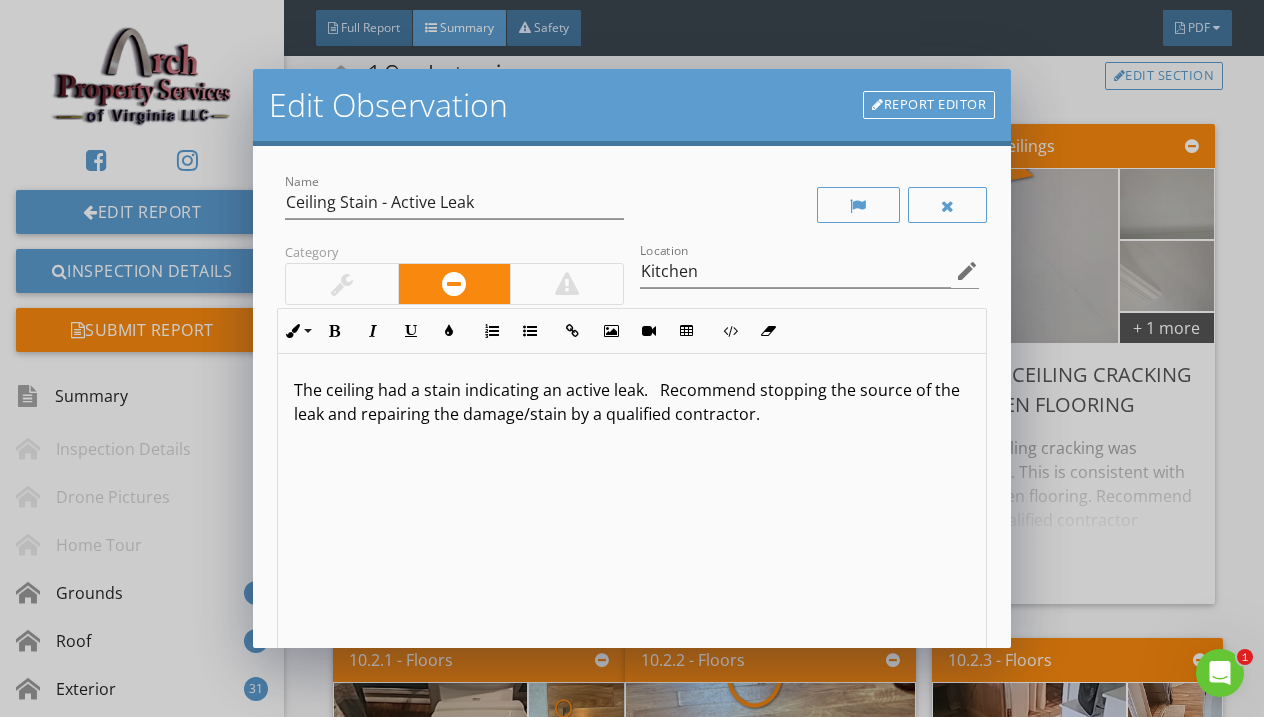 click on "The ceiling had a stain indicating an active leak.   Recommend stopping the source of the leak and repairing the damage/stain by a qualified contractor." at bounding box center [632, 402] 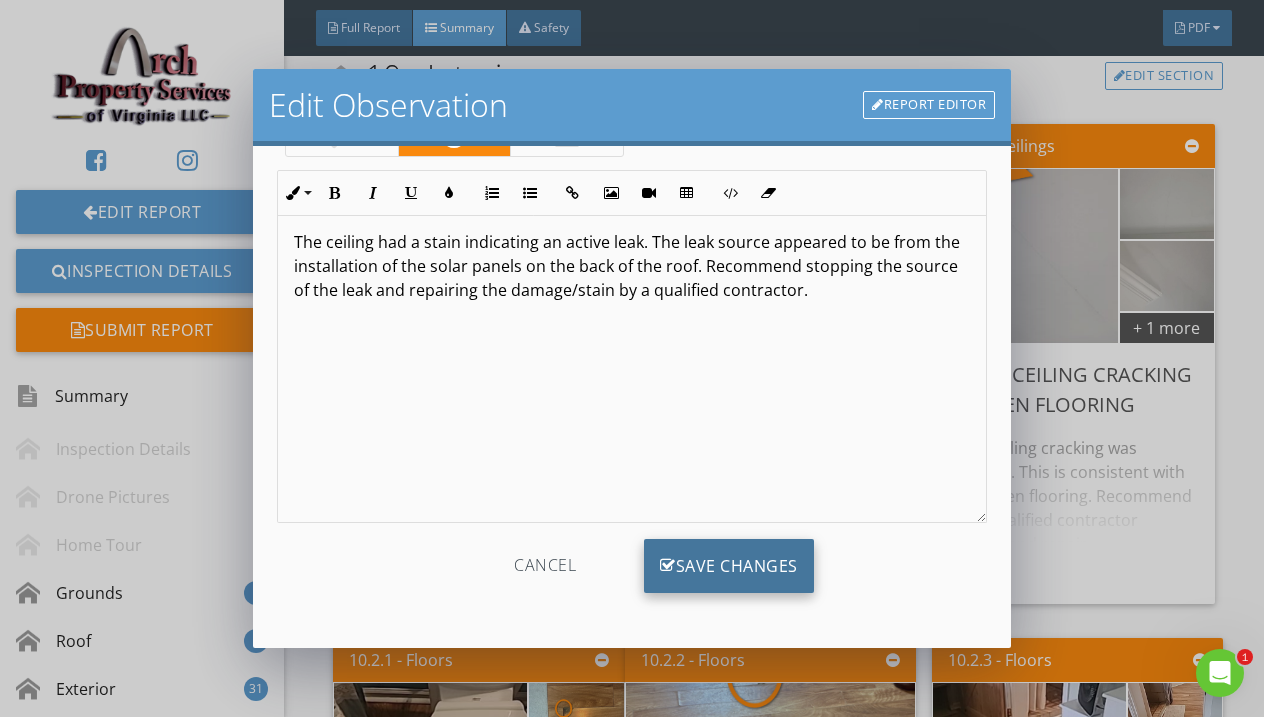 scroll, scrollTop: 148, scrollLeft: 0, axis: vertical 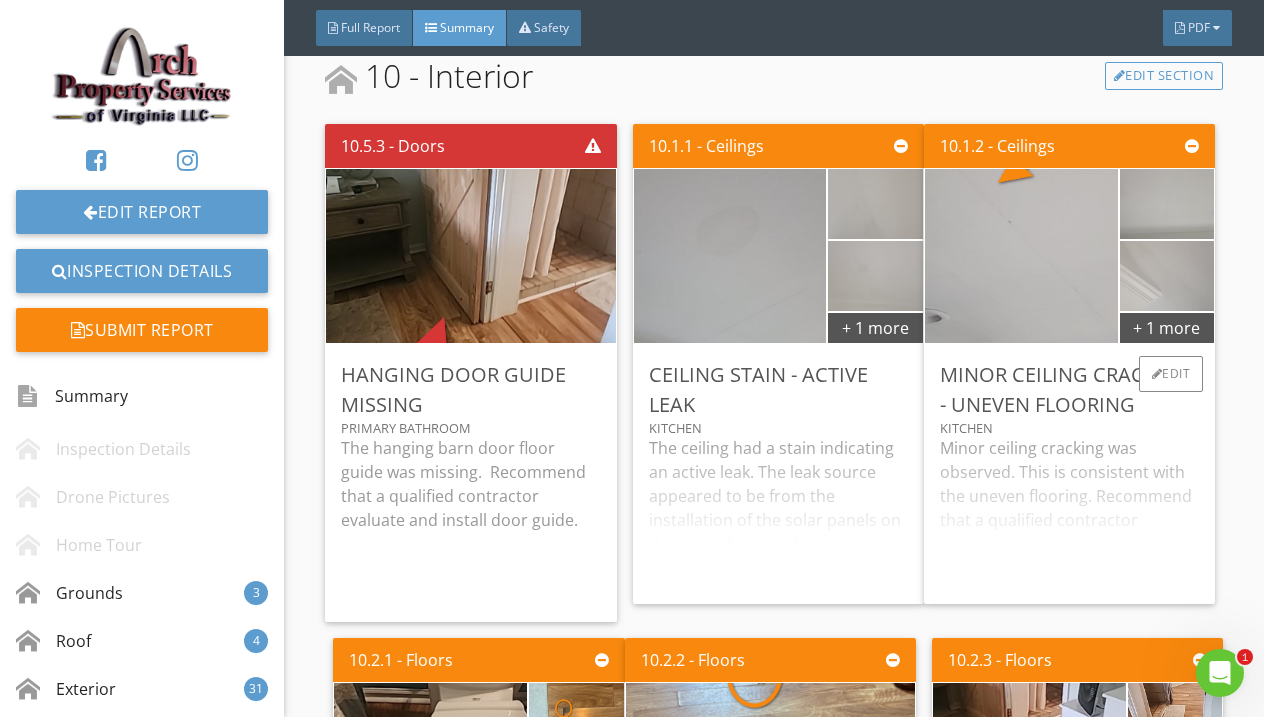 click on "Minor ceiling cracking was observed.  This is consistent with the uneven flooring.  Recommend that a qualified contractor evaluate and repair." at bounding box center [1069, 512] 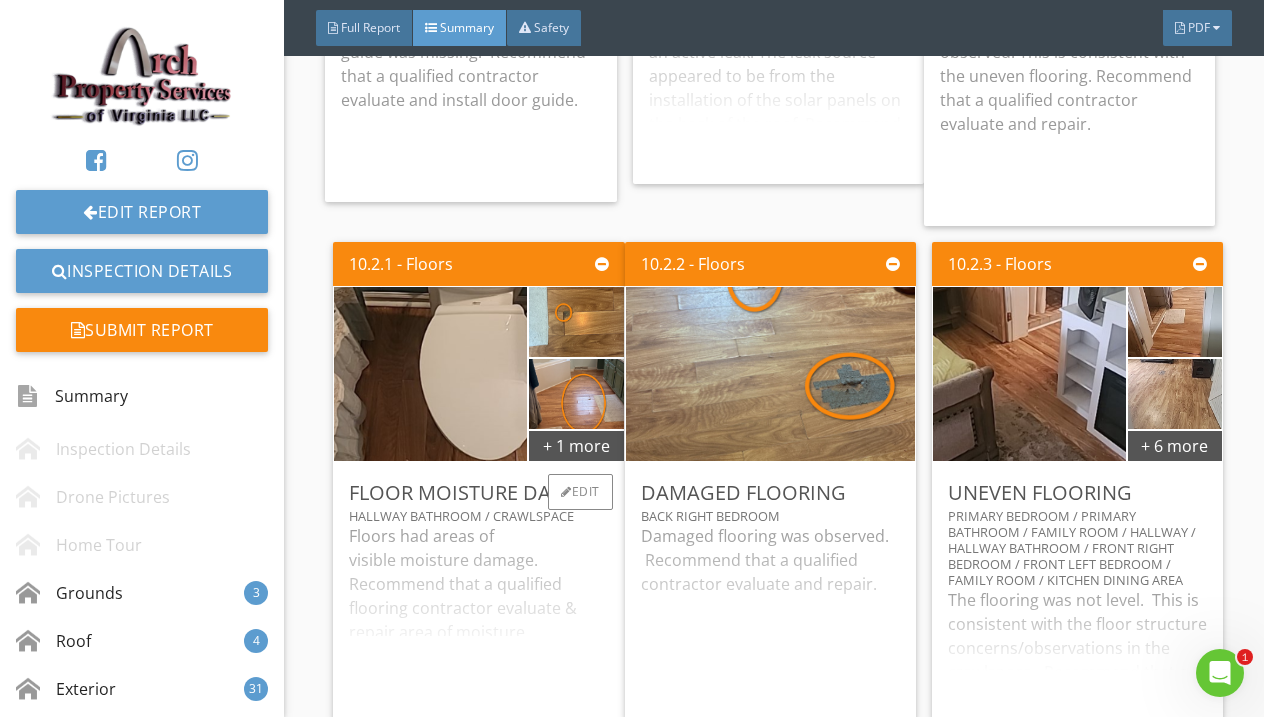 scroll, scrollTop: 10618, scrollLeft: 0, axis: vertical 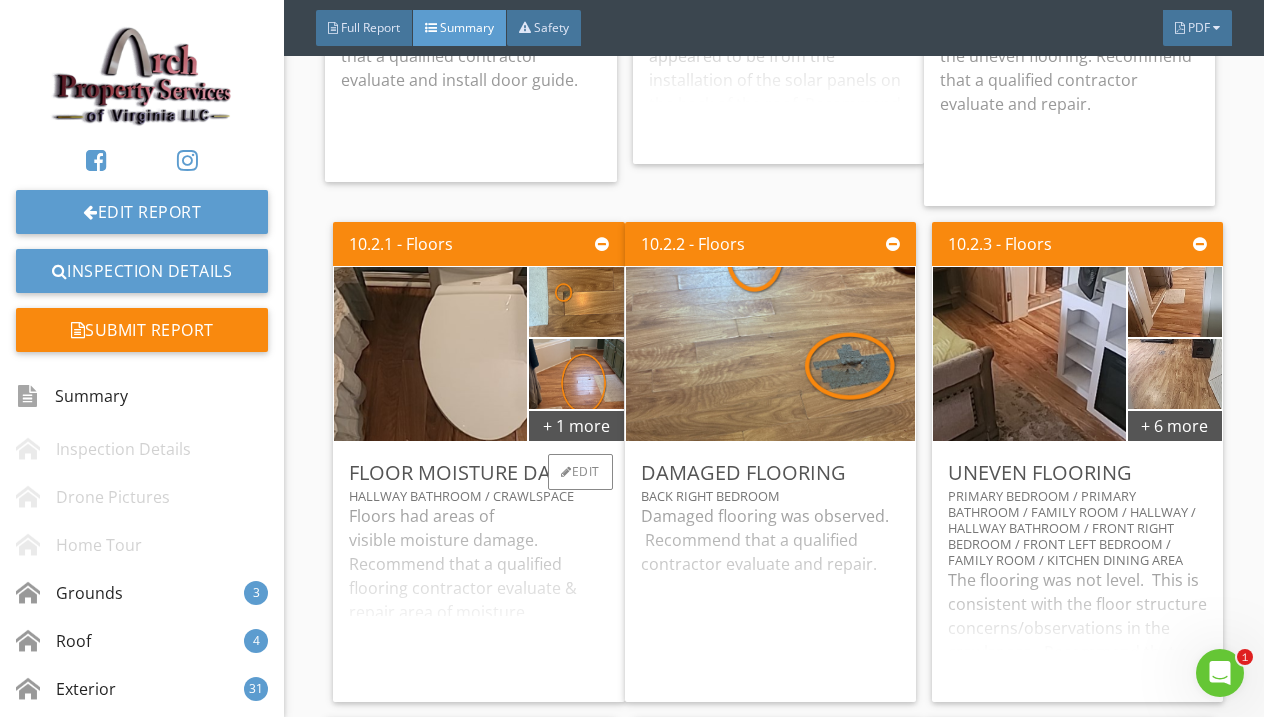 click on "Floors had areas of visible moisture damage. Recommend that a qualified flooring contractor evaluate & repair area of moisture." at bounding box center (478, 595) 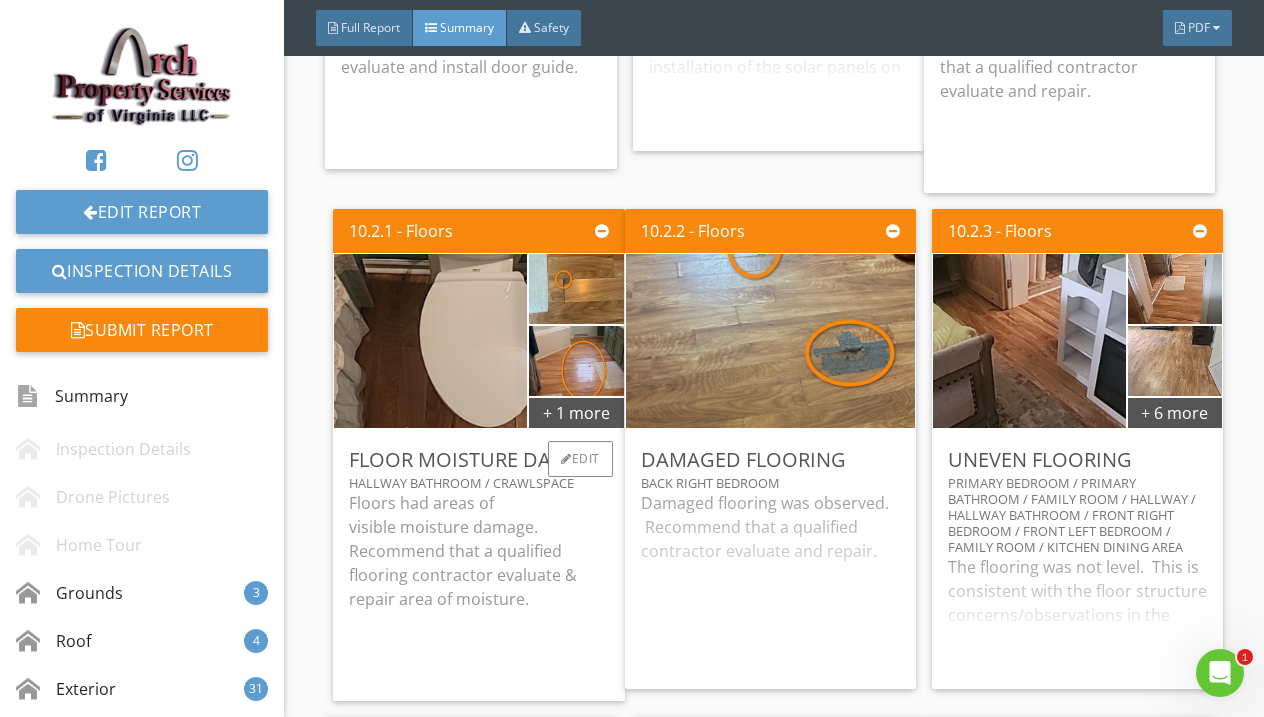 scroll, scrollTop: 10641, scrollLeft: 0, axis: vertical 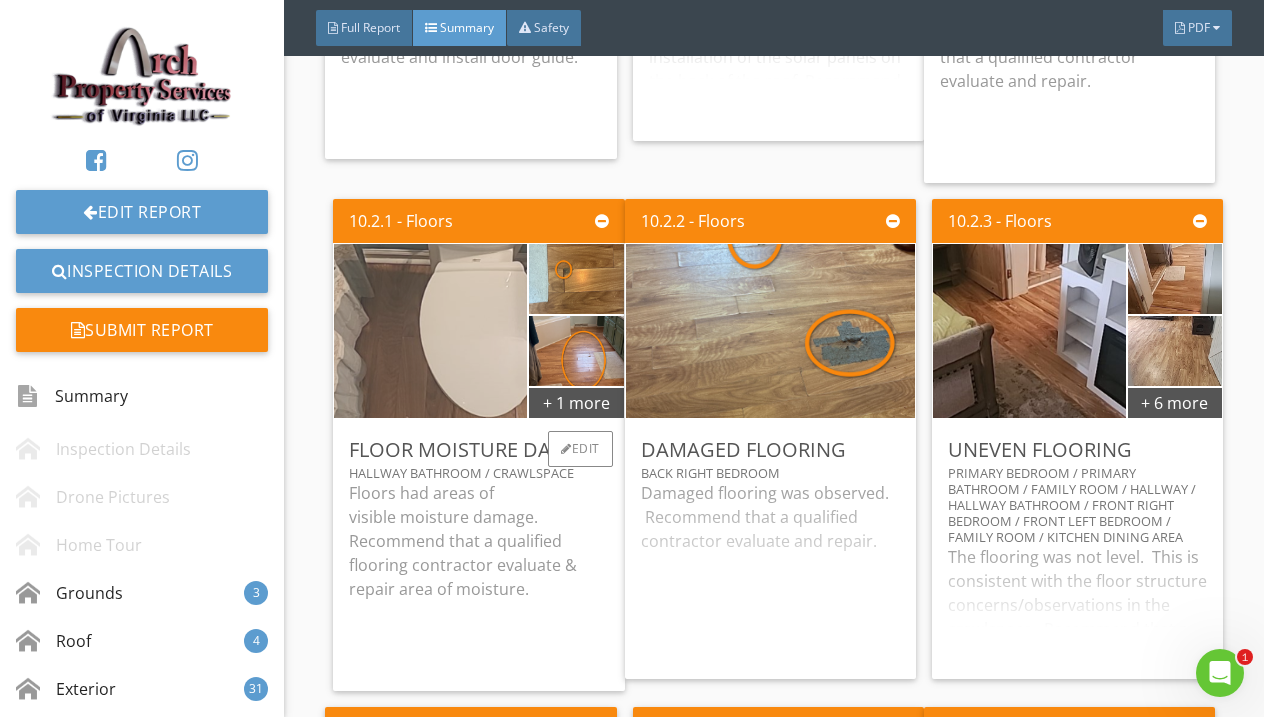 click at bounding box center [431, 330] 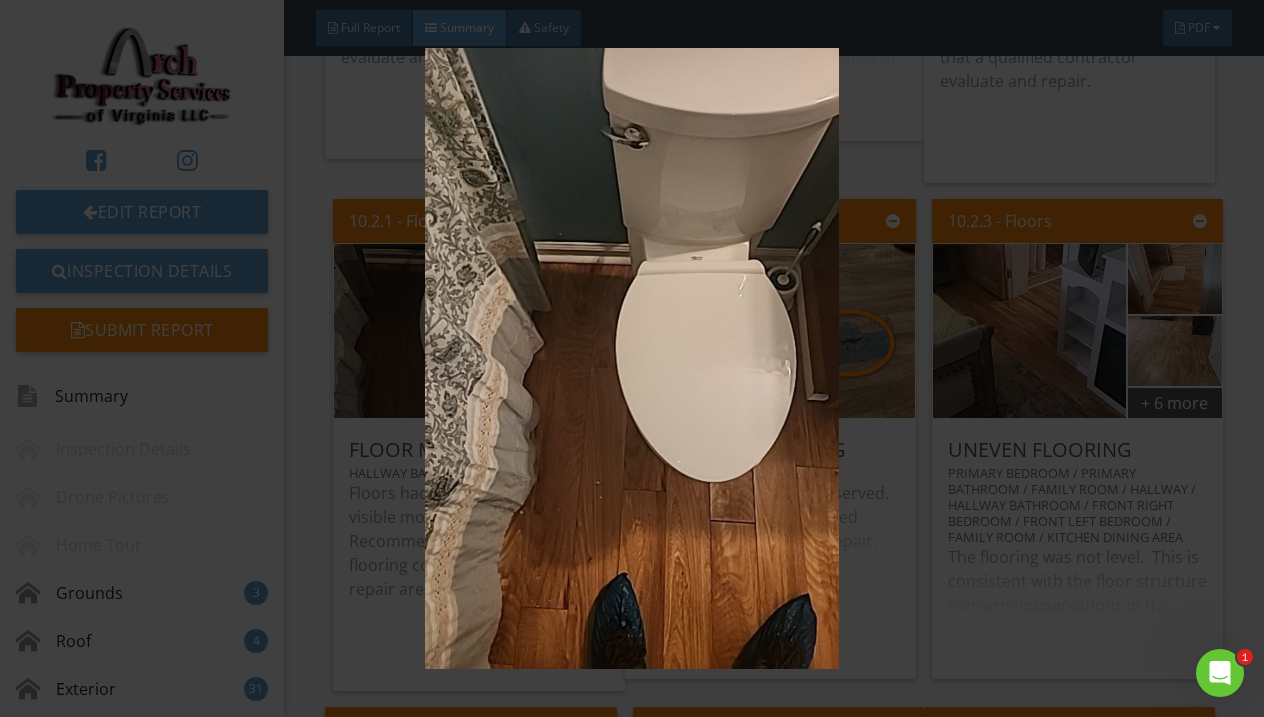 click at bounding box center (632, 358) 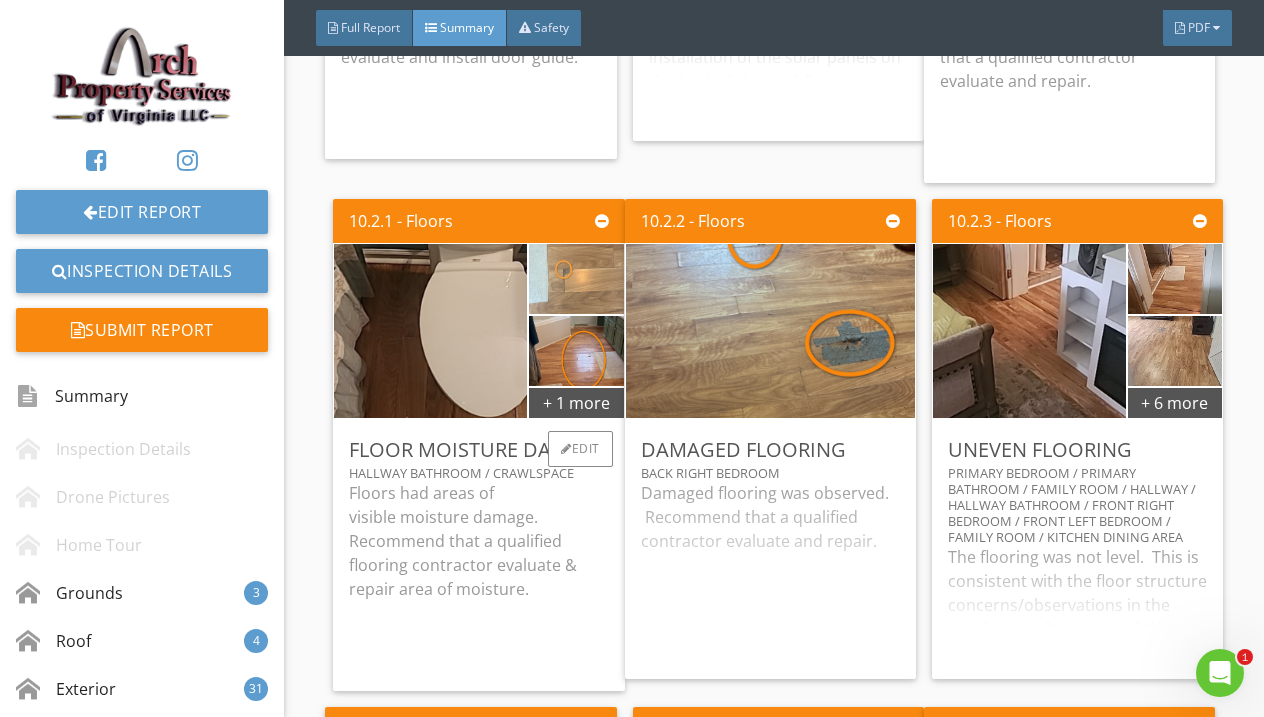 click at bounding box center [576, 278] 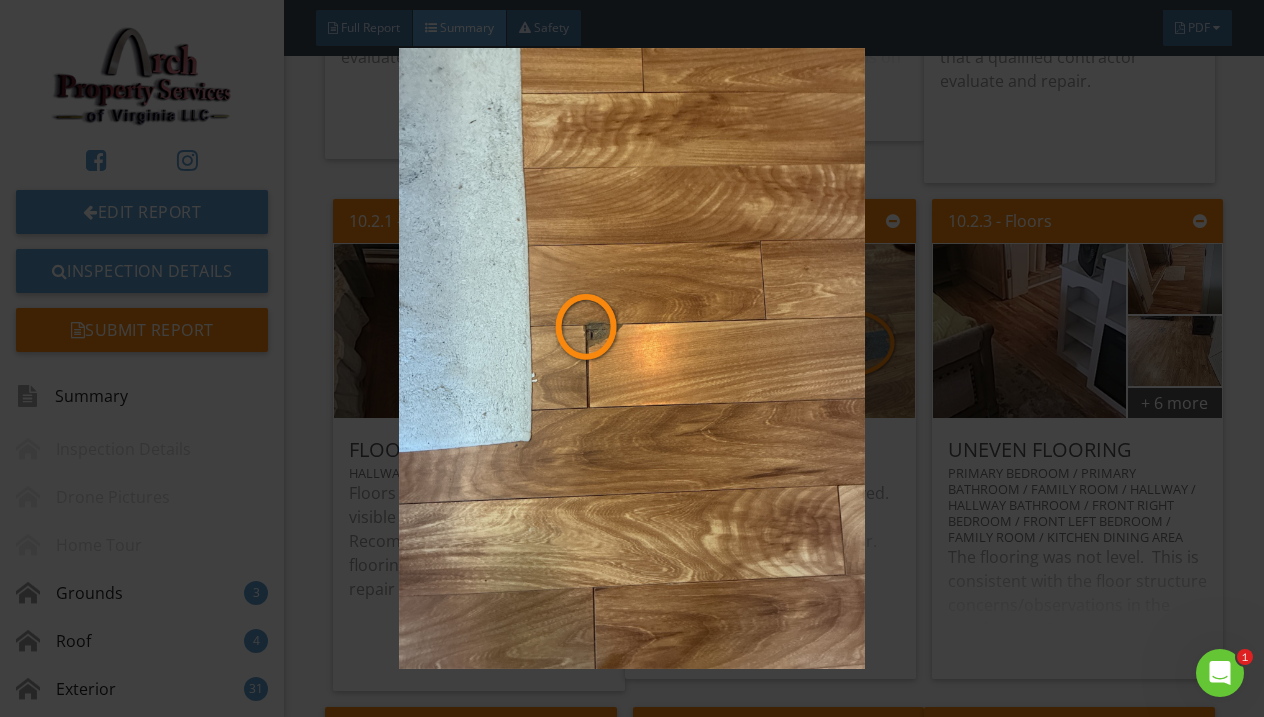 click at bounding box center (632, 358) 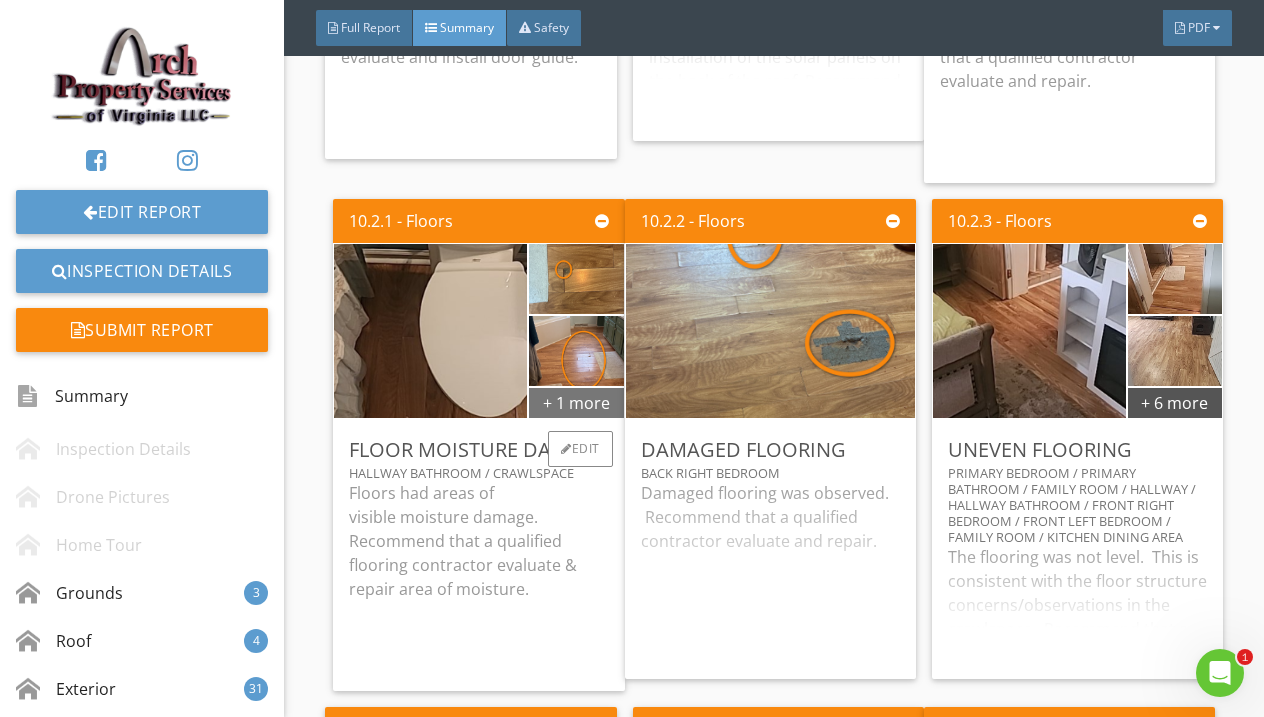 click on "+ 1 more" at bounding box center (576, 402) 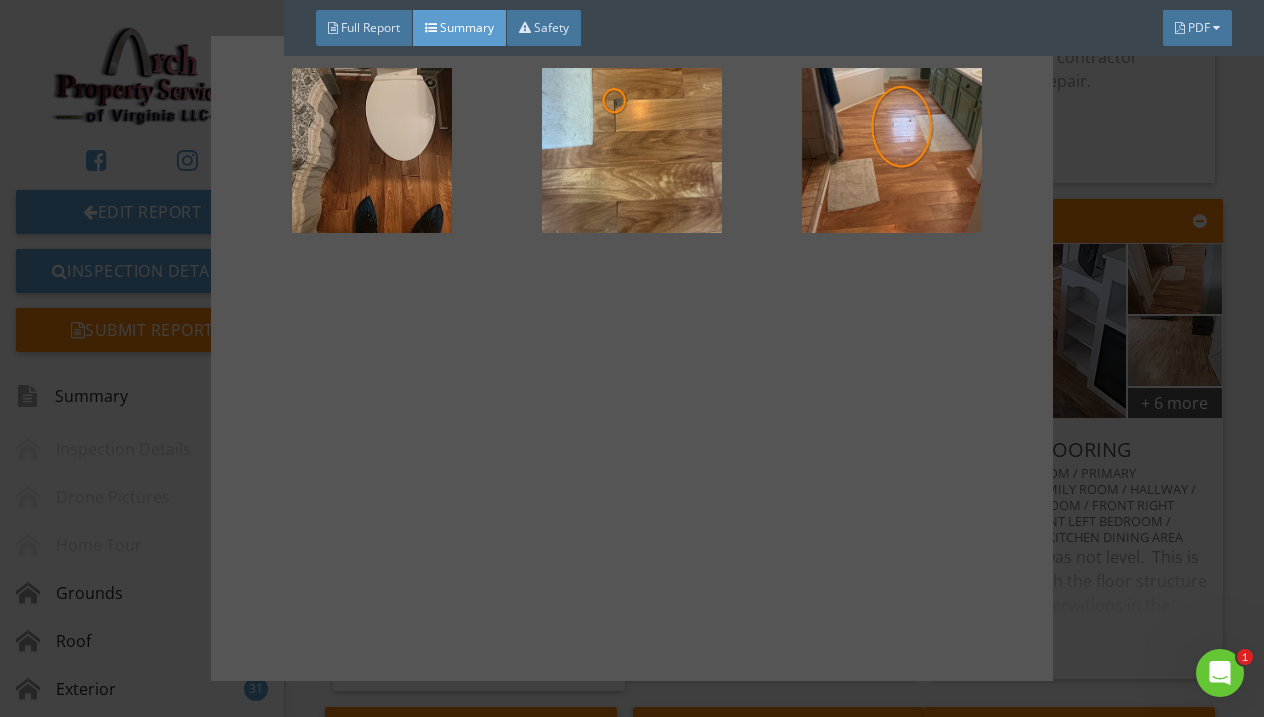 scroll, scrollTop: 107, scrollLeft: 0, axis: vertical 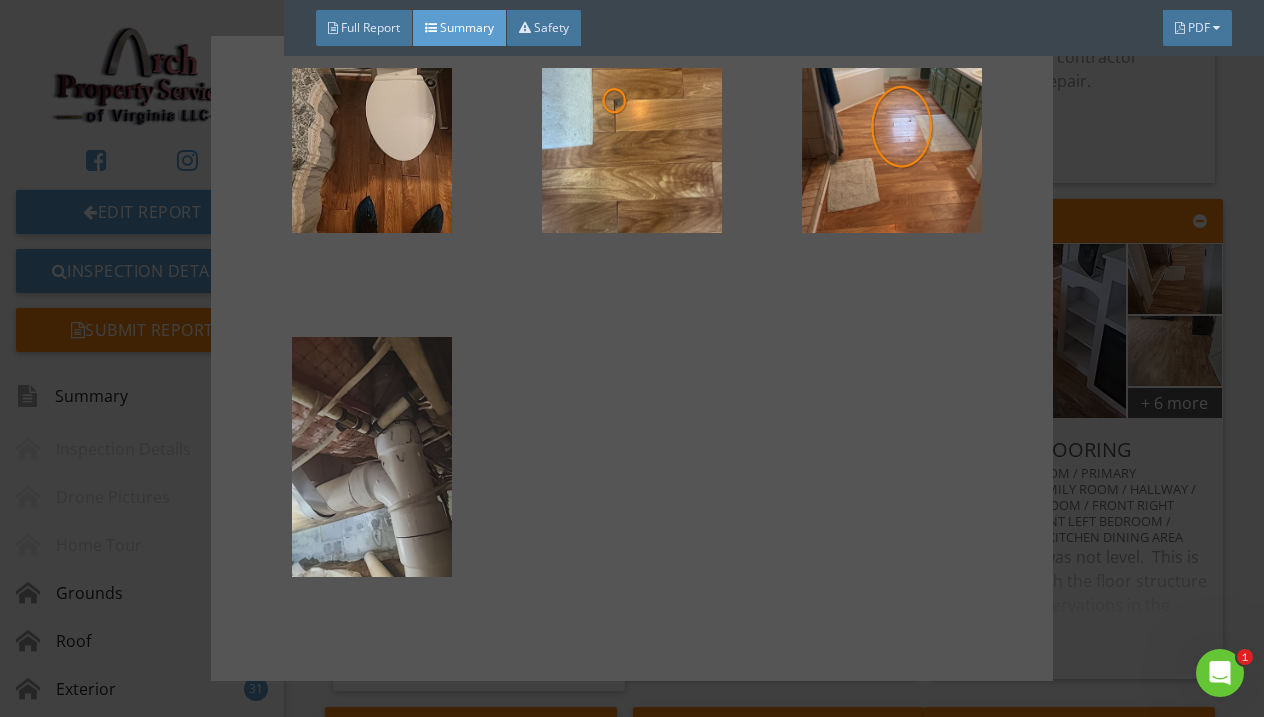click at bounding box center (373, 457) 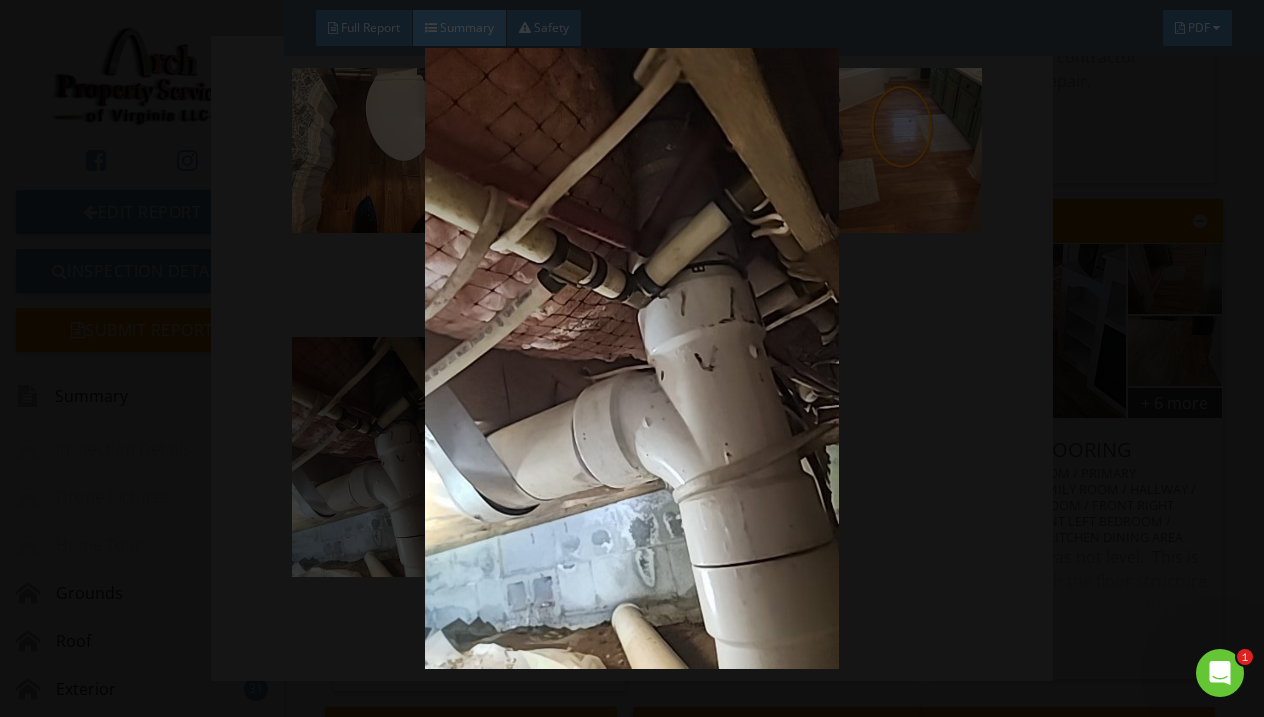 click at bounding box center (632, 358) 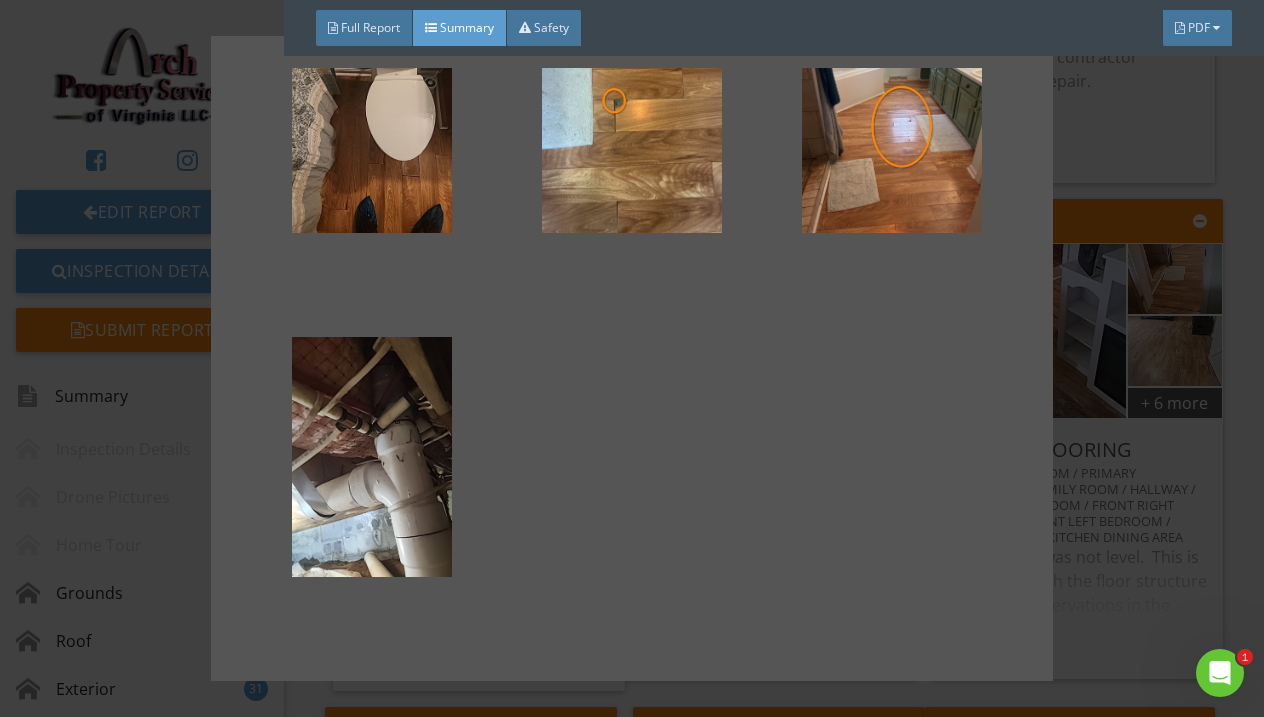 click at bounding box center (632, 358) 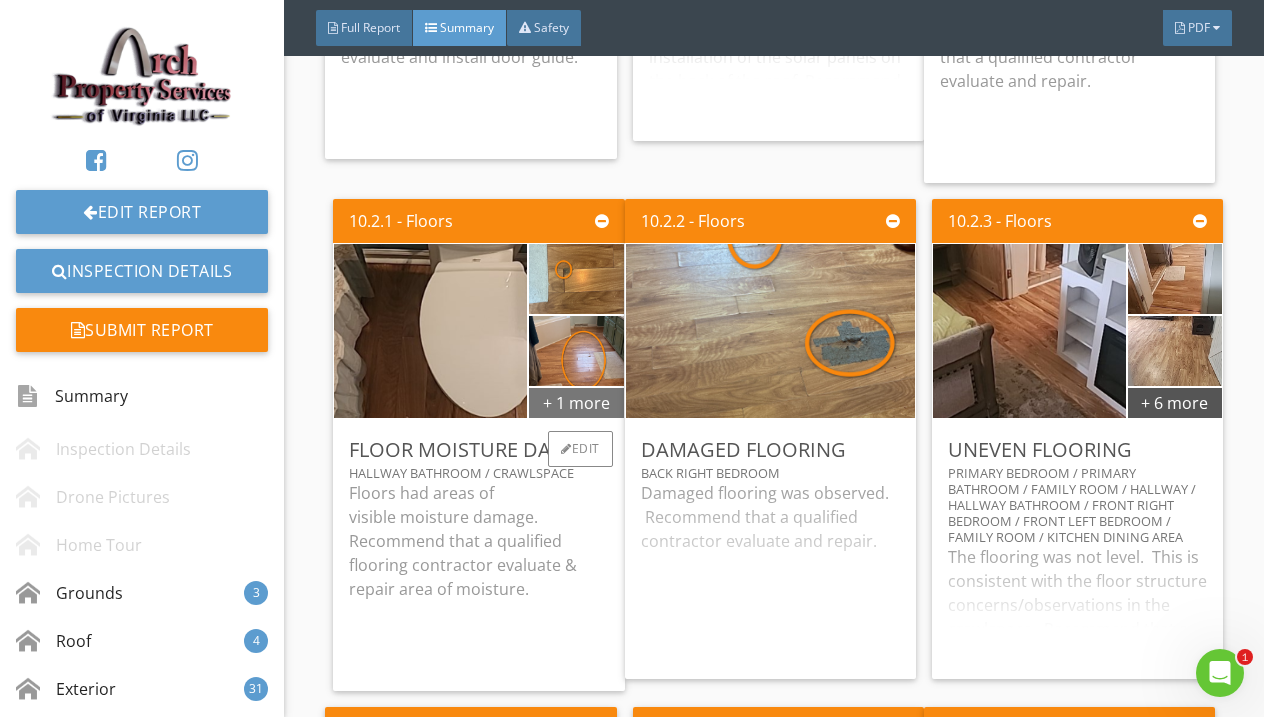 click on "+ 1 more" at bounding box center (576, 402) 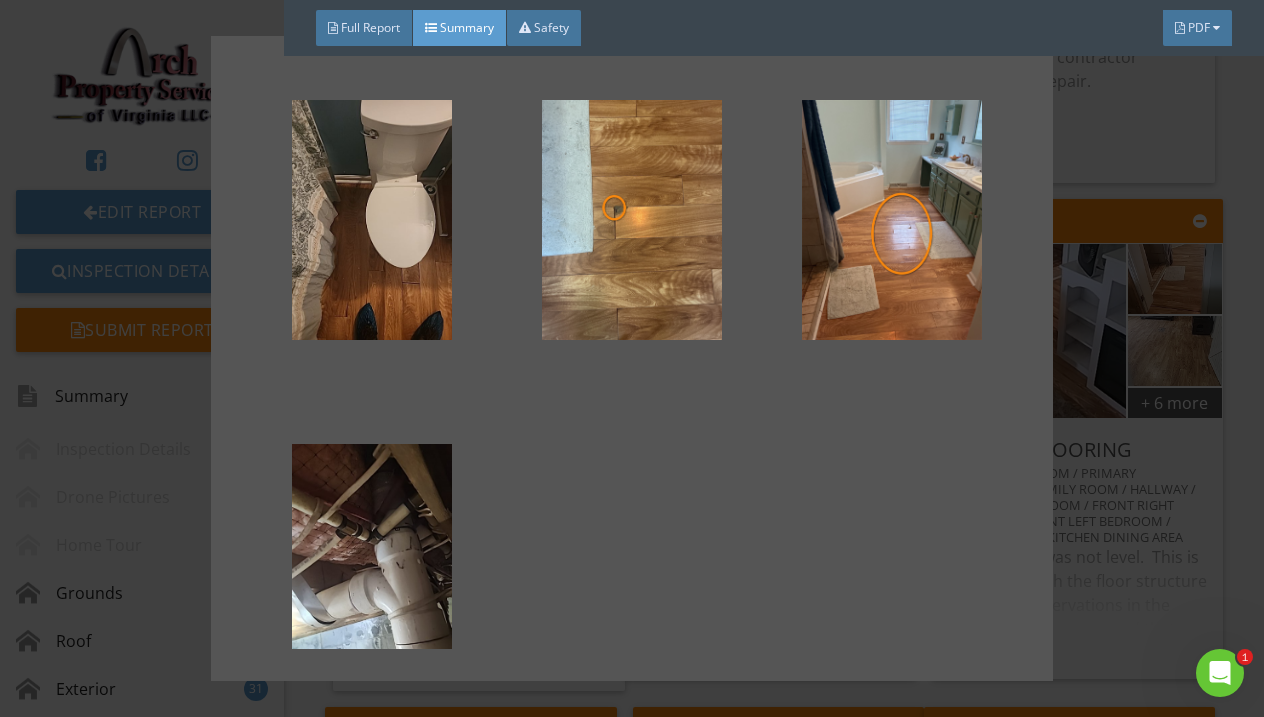 click at bounding box center (632, 358) 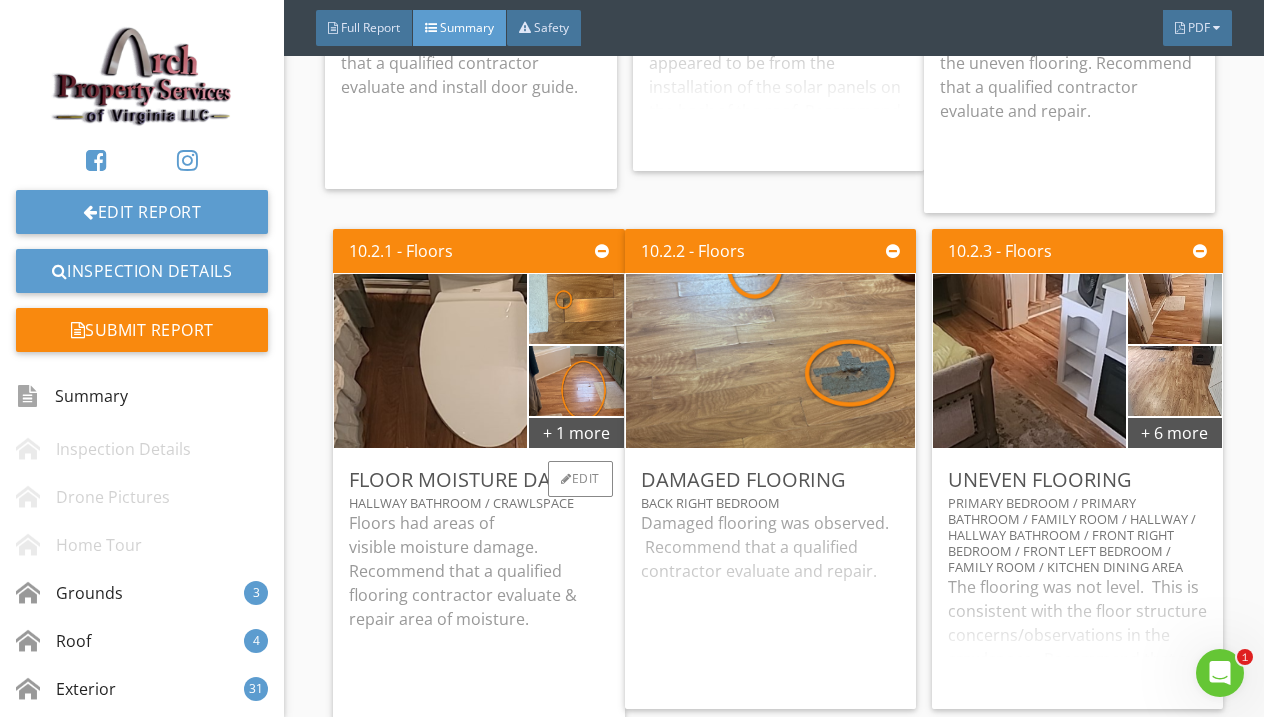 scroll, scrollTop: 10609, scrollLeft: 0, axis: vertical 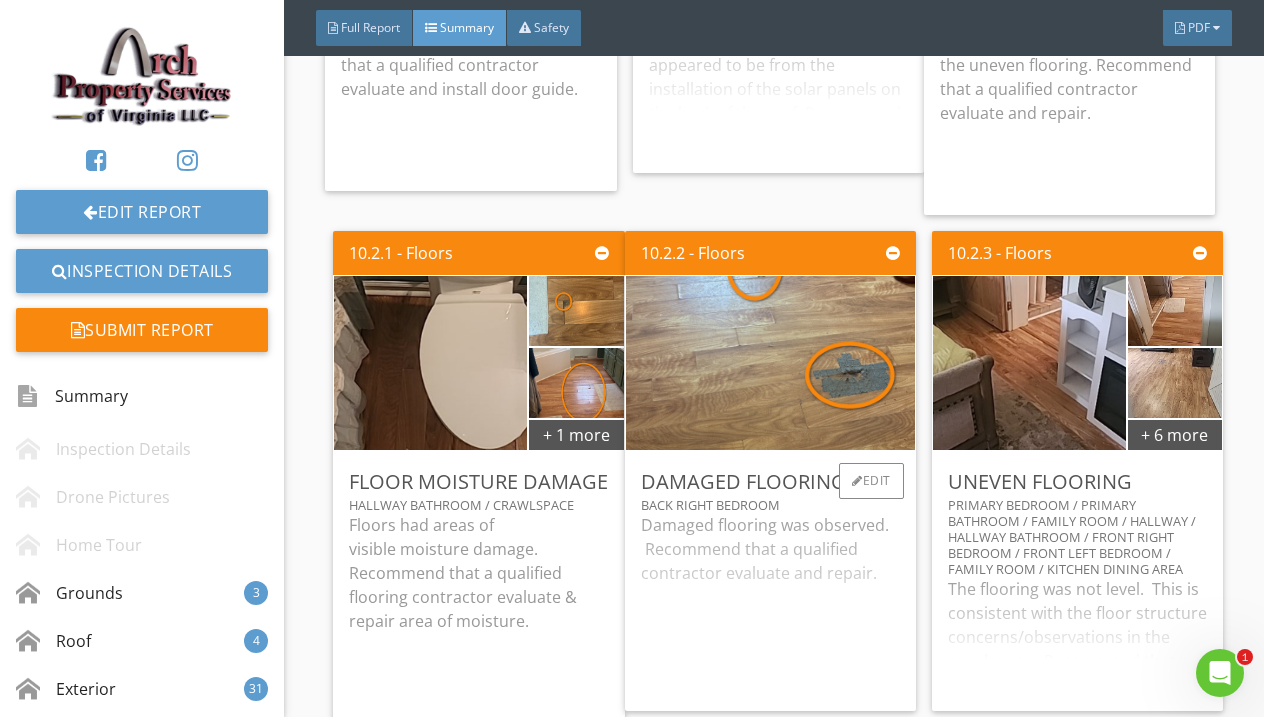 click on "Damaged flooring was observed.  Recommend that a qualified contractor evaluate and repair." at bounding box center (770, 604) 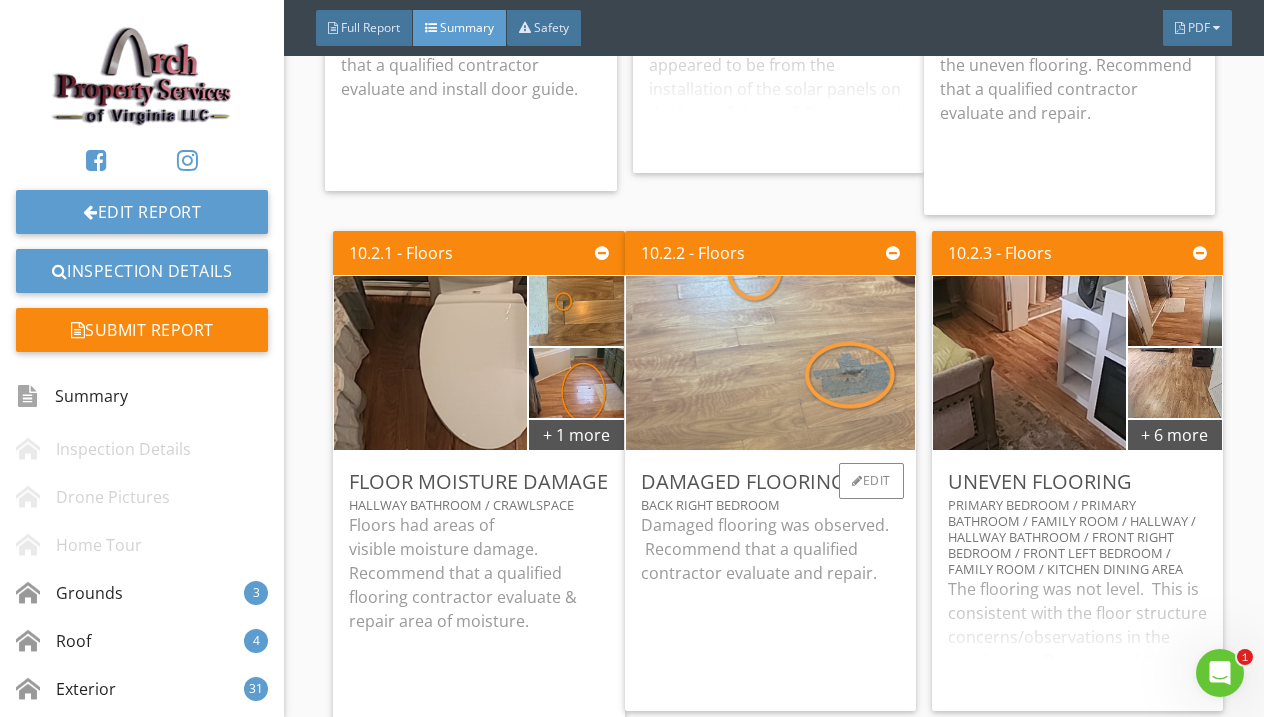 click at bounding box center (770, 362) 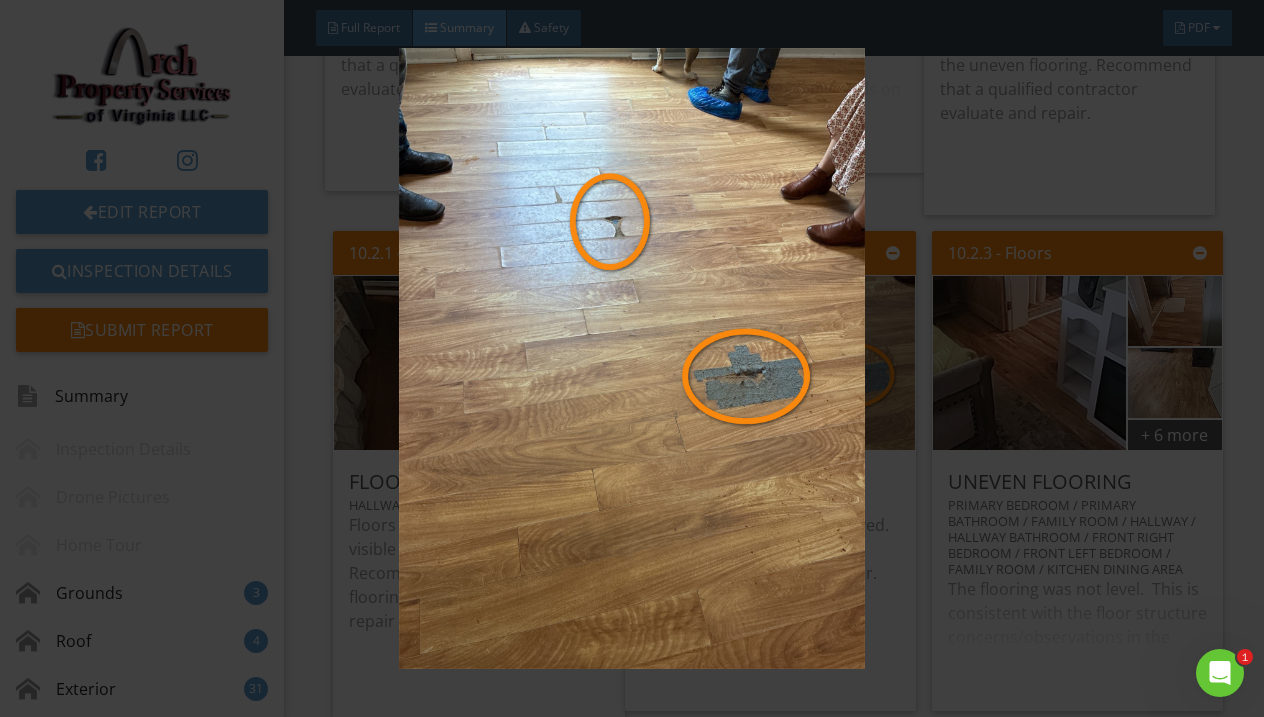 click at bounding box center [632, 358] 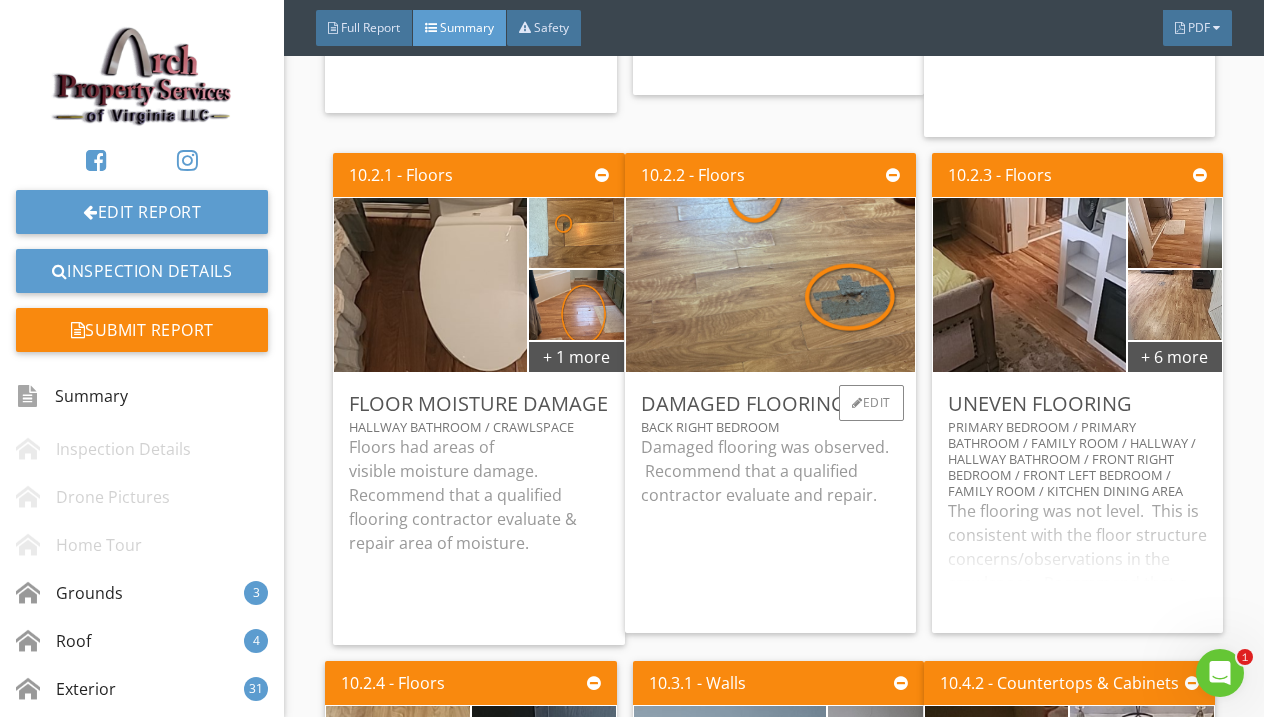 scroll, scrollTop: 10686, scrollLeft: 0, axis: vertical 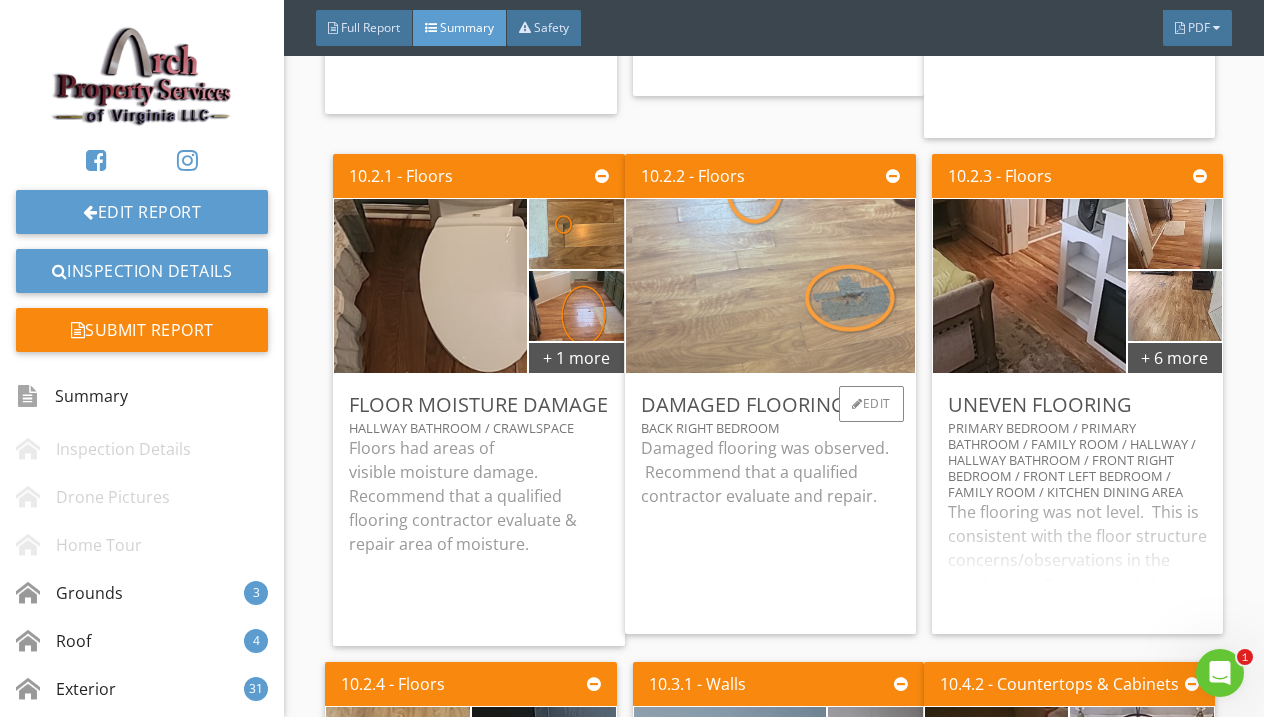 click at bounding box center (770, 285) 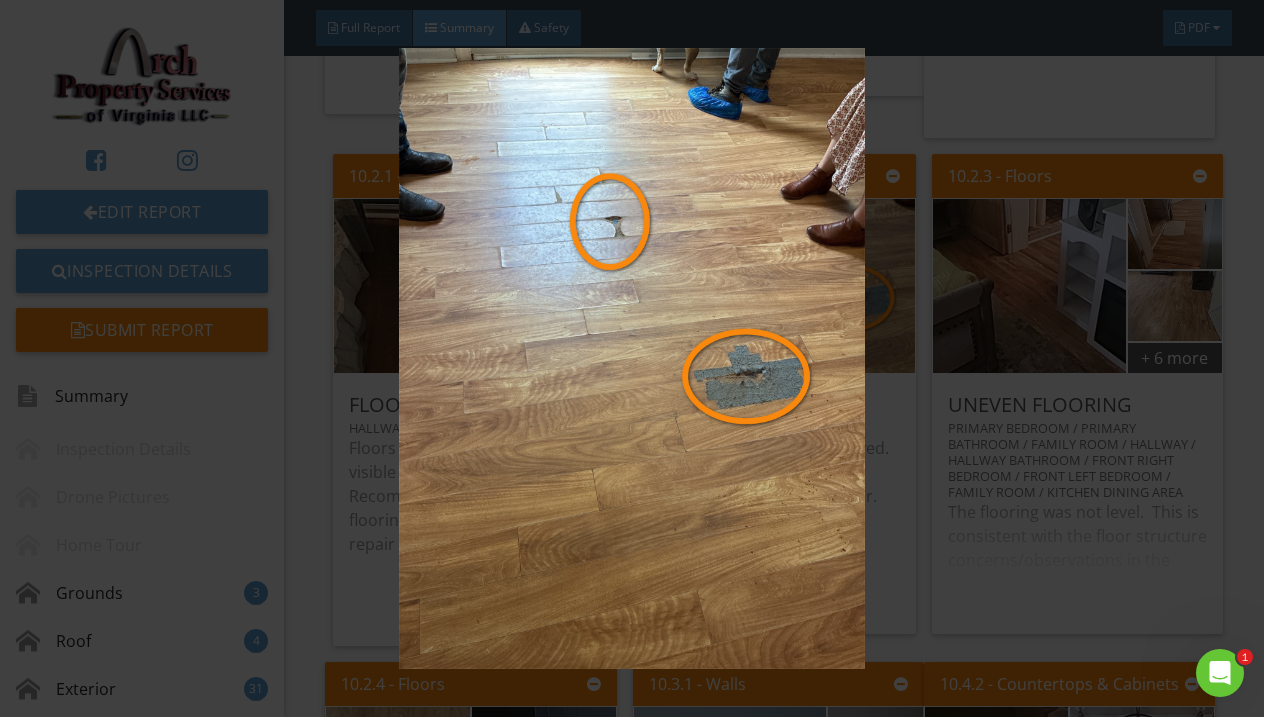 click at bounding box center (632, 358) 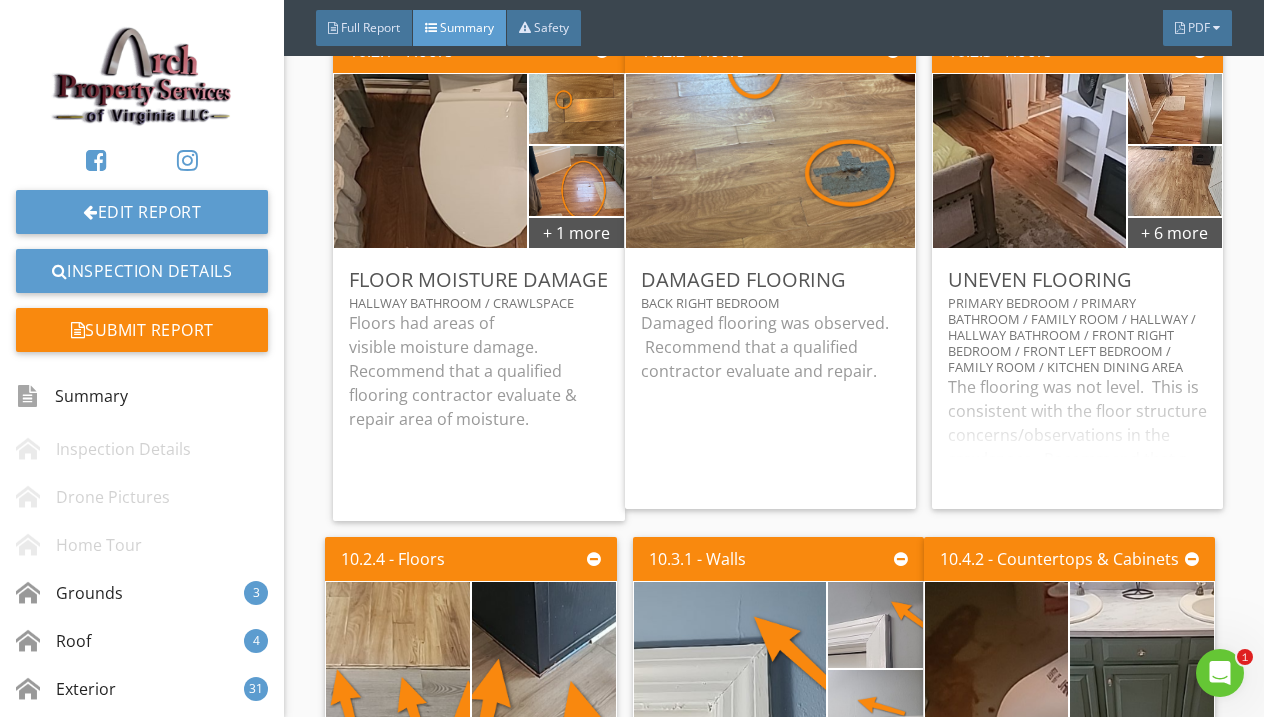 scroll, scrollTop: 10812, scrollLeft: 0, axis: vertical 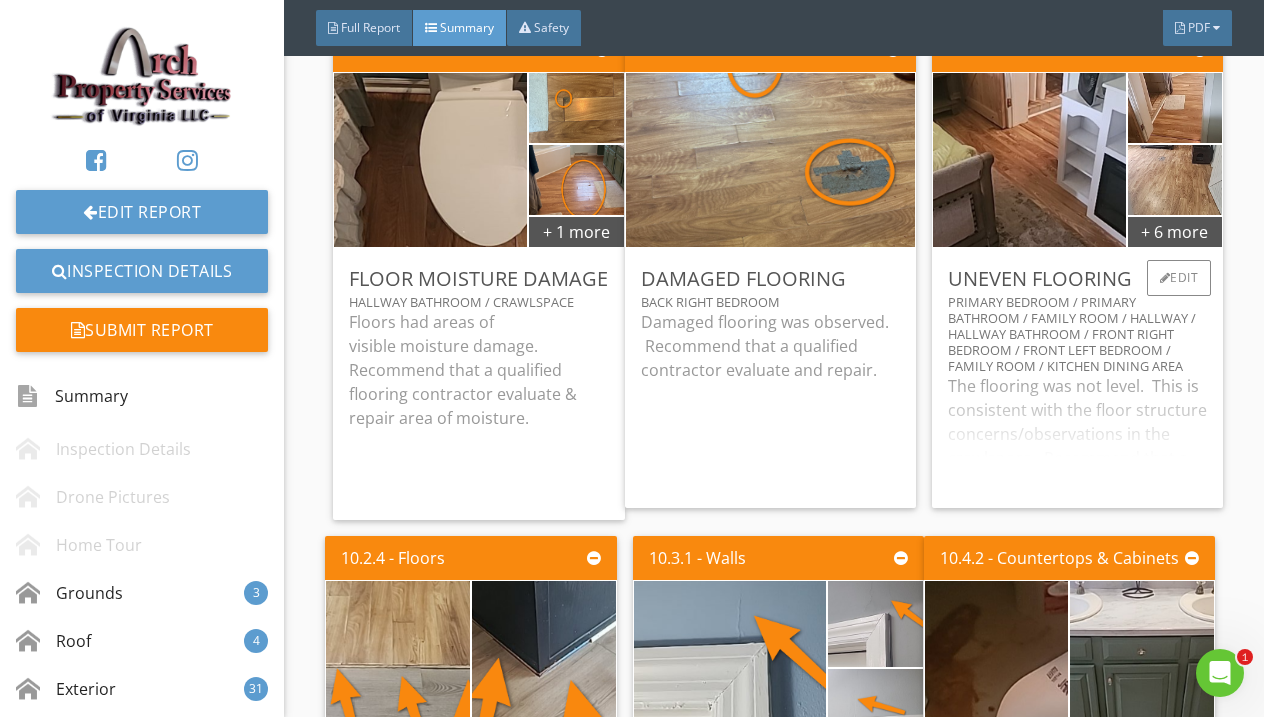 click on "Primary Bedroom / Primary Bathroom / Family Room / Hallway / Hallway Bathroom / Front Right Bedroom / Front Left Bedroom / Family Room / Kitchen Dining Area" at bounding box center (1077, 334) 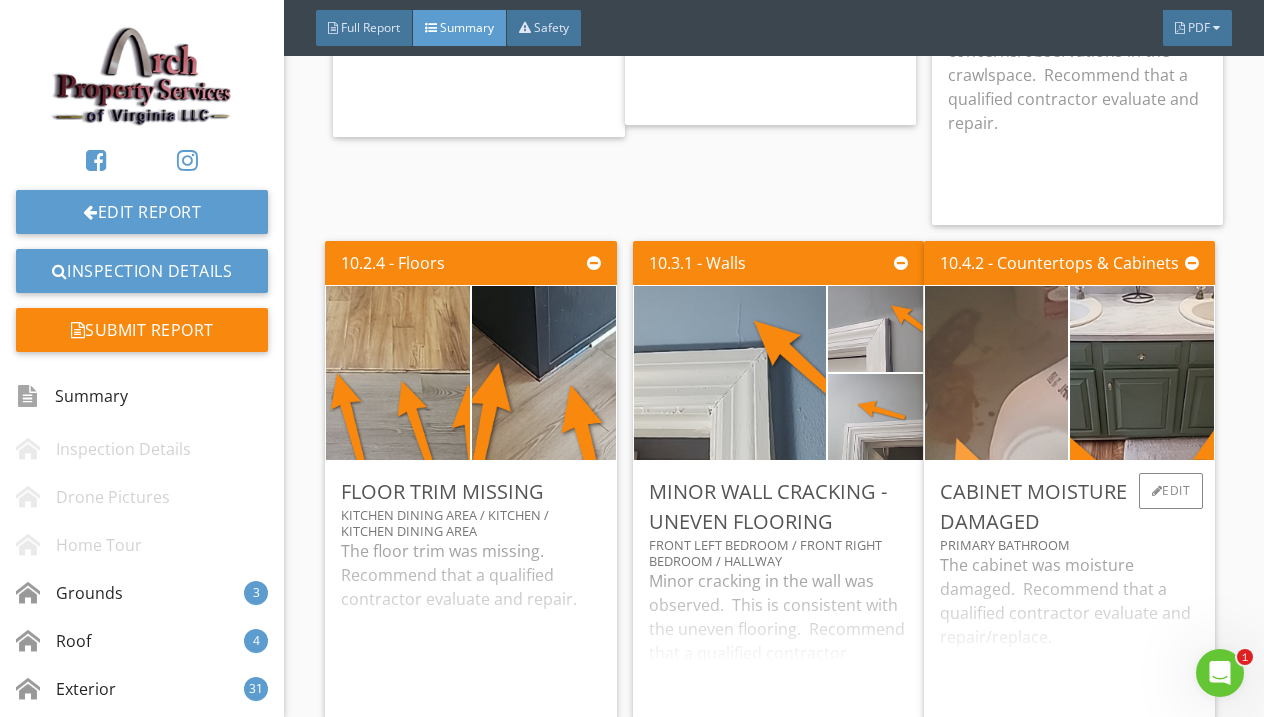 scroll, scrollTop: 11194, scrollLeft: 0, axis: vertical 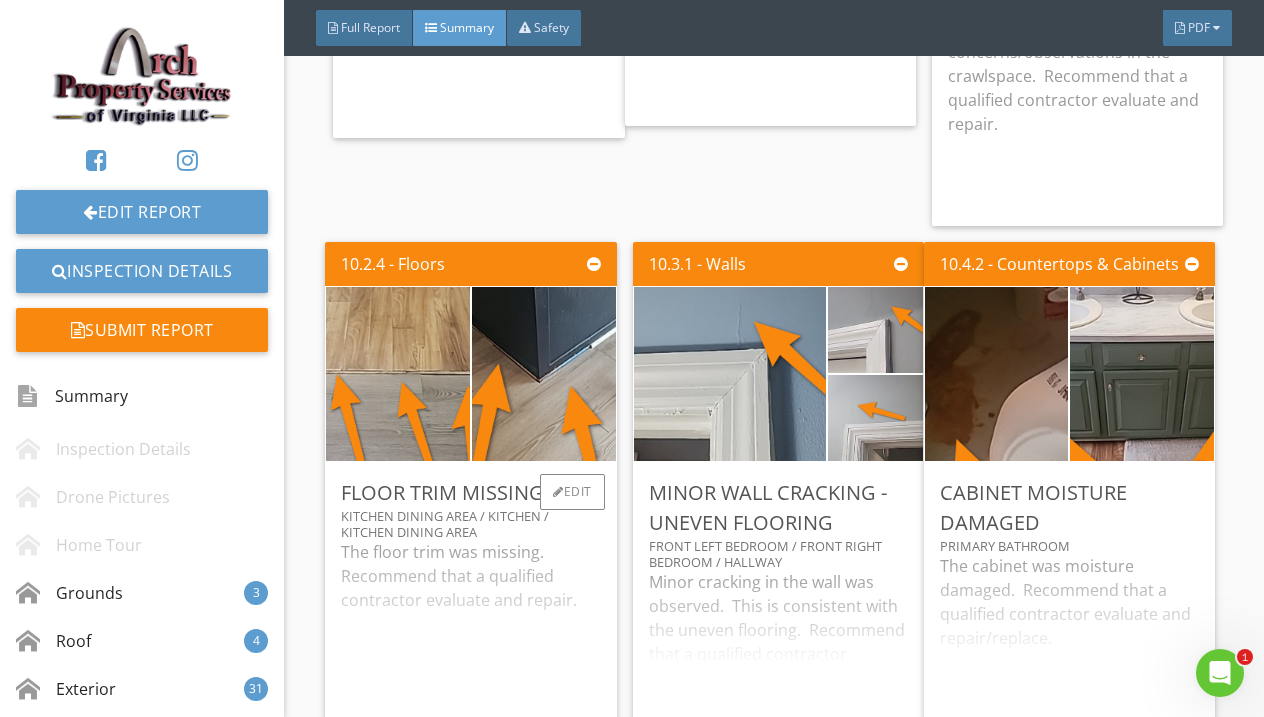 click on "The floor trim was missing.  Recommend that a qualified contractor evaluate and repair." at bounding box center (470, 623) 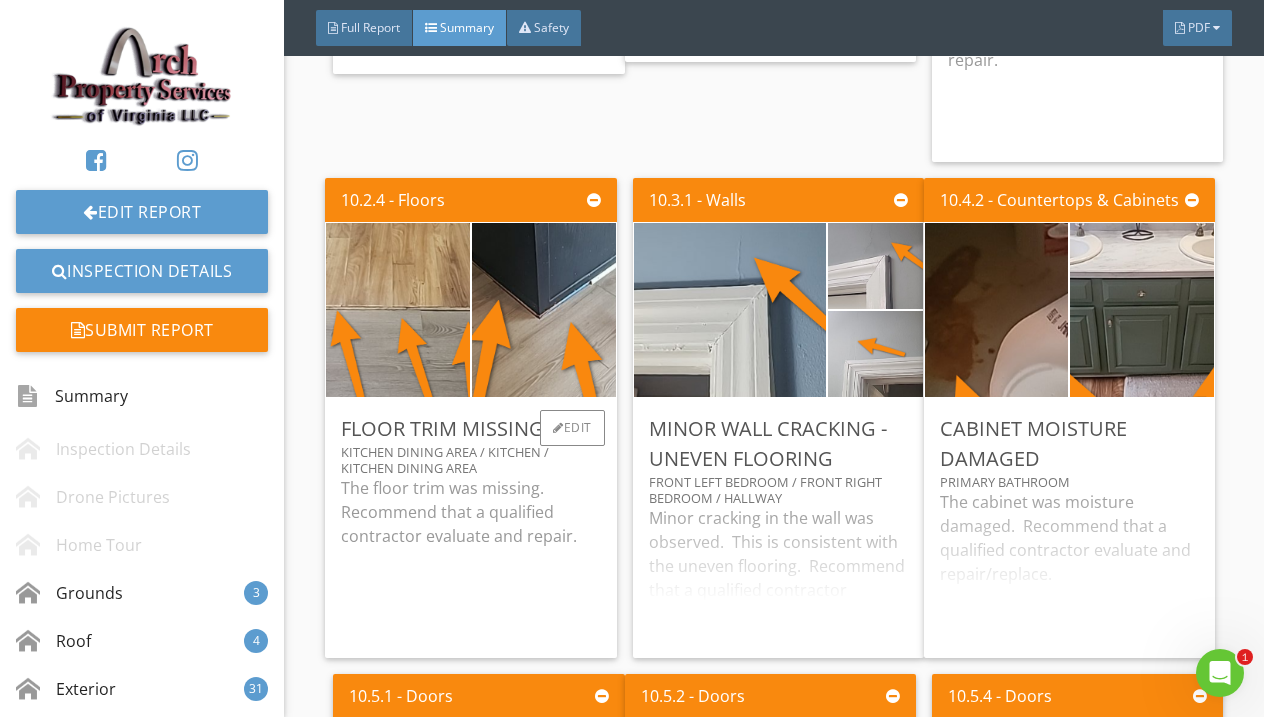 scroll, scrollTop: 11260, scrollLeft: 0, axis: vertical 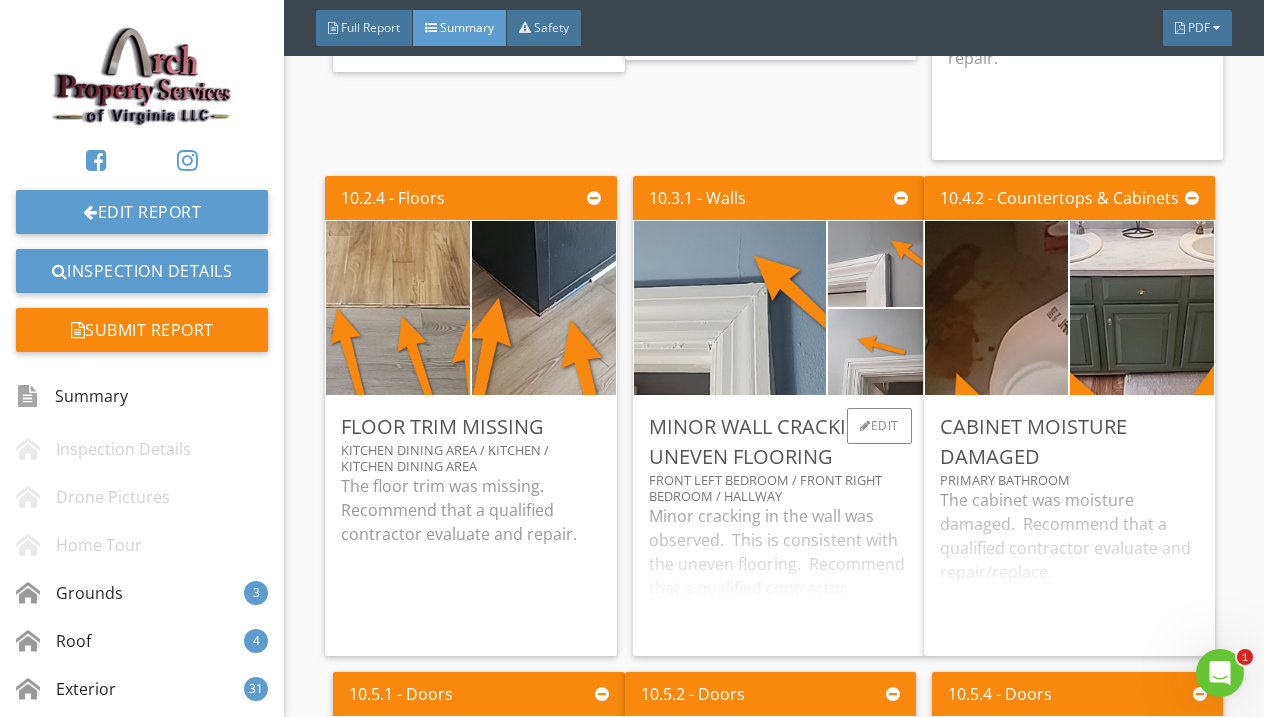 click on "Minor cracking in the wall was observed.  This is consistent with the uneven flooring.  Recommend that a qualified contractor evaluate and repair." at bounding box center [778, 572] 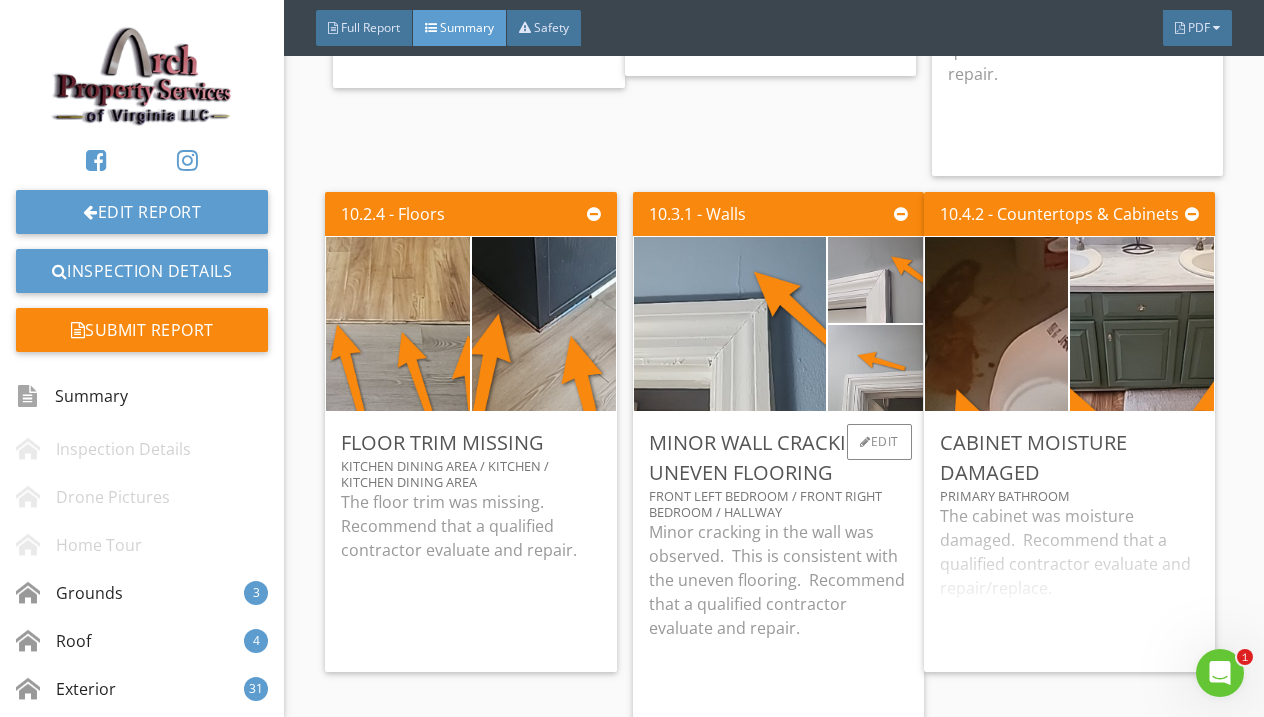 scroll, scrollTop: 11259, scrollLeft: 0, axis: vertical 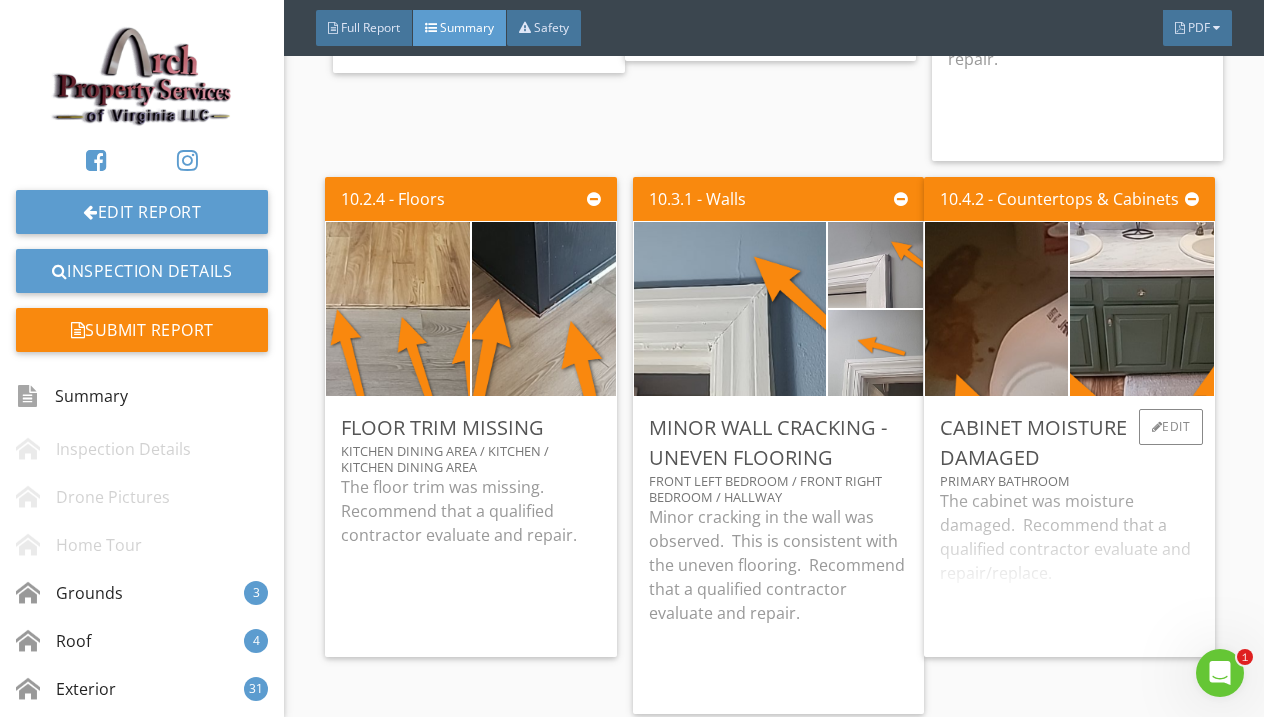 click on "The cabinet was moisture damaged.  Recommend that a qualified contractor evaluate and repair/replace." at bounding box center (1069, 565) 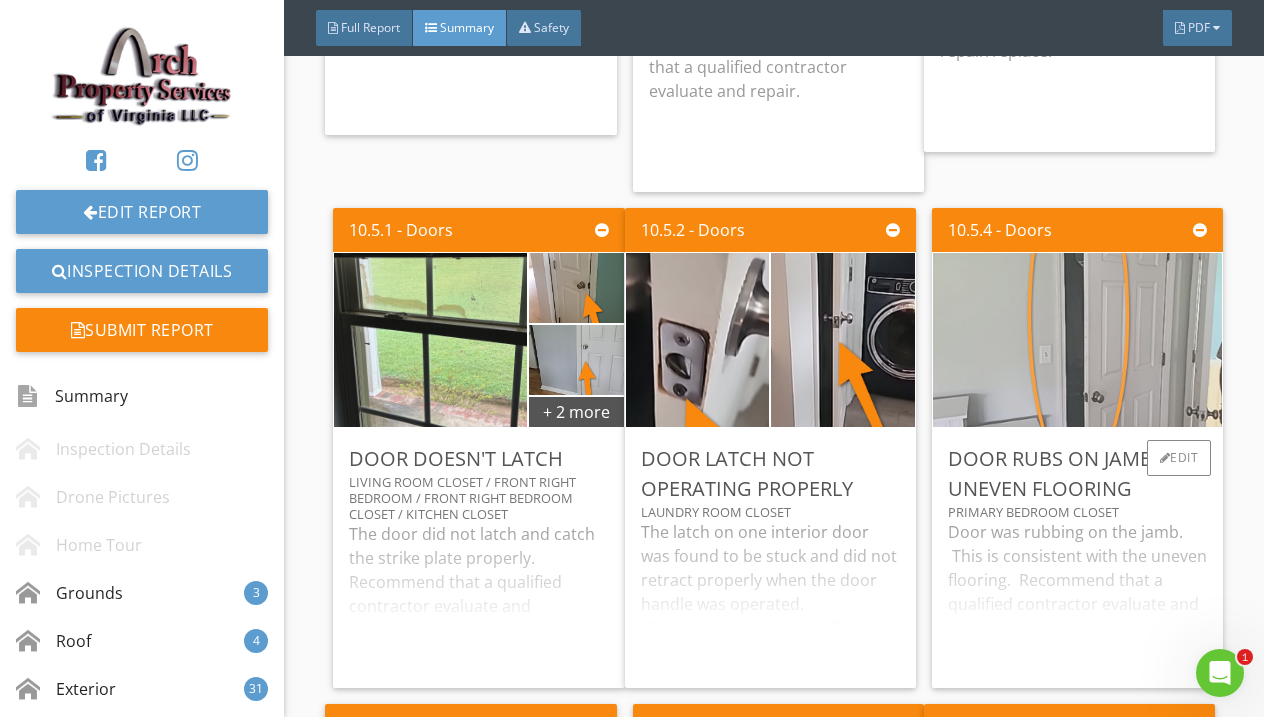 scroll, scrollTop: 11859, scrollLeft: 0, axis: vertical 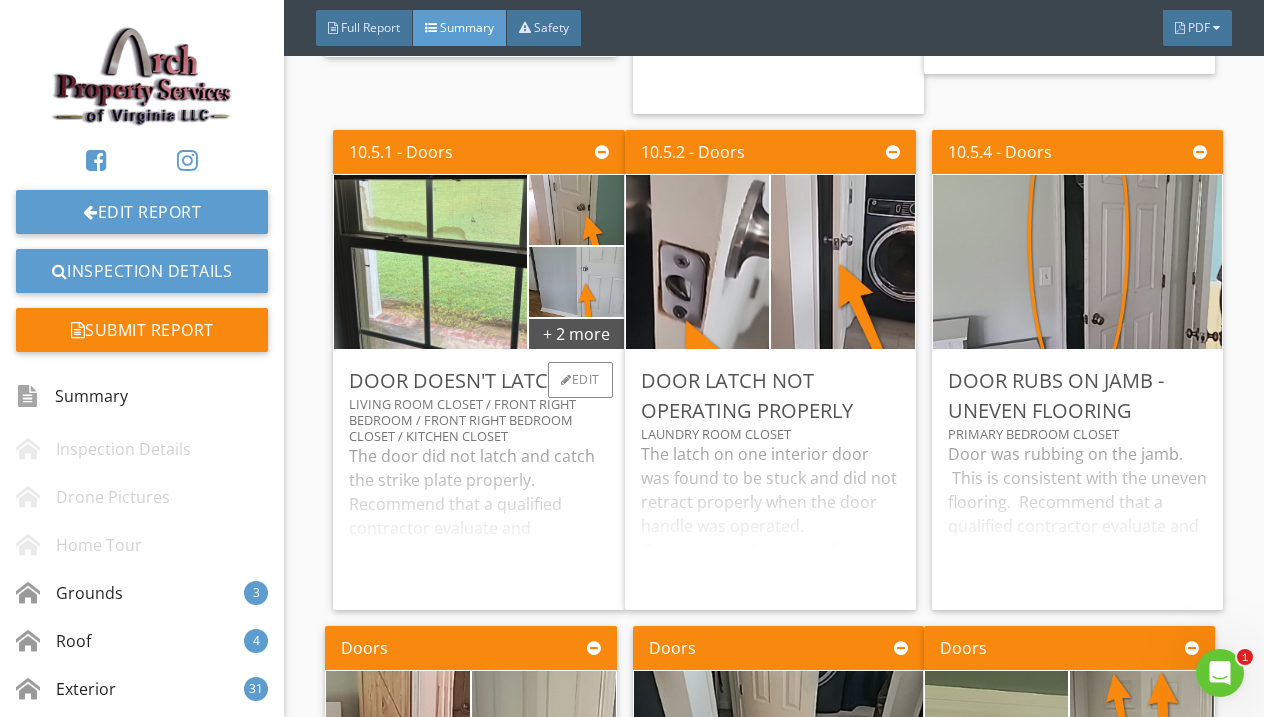 click on "The door did not latch and catch the strike plate properly. Recommend that a qualified contractor evaluate and repair/adjust." at bounding box center [478, 519] 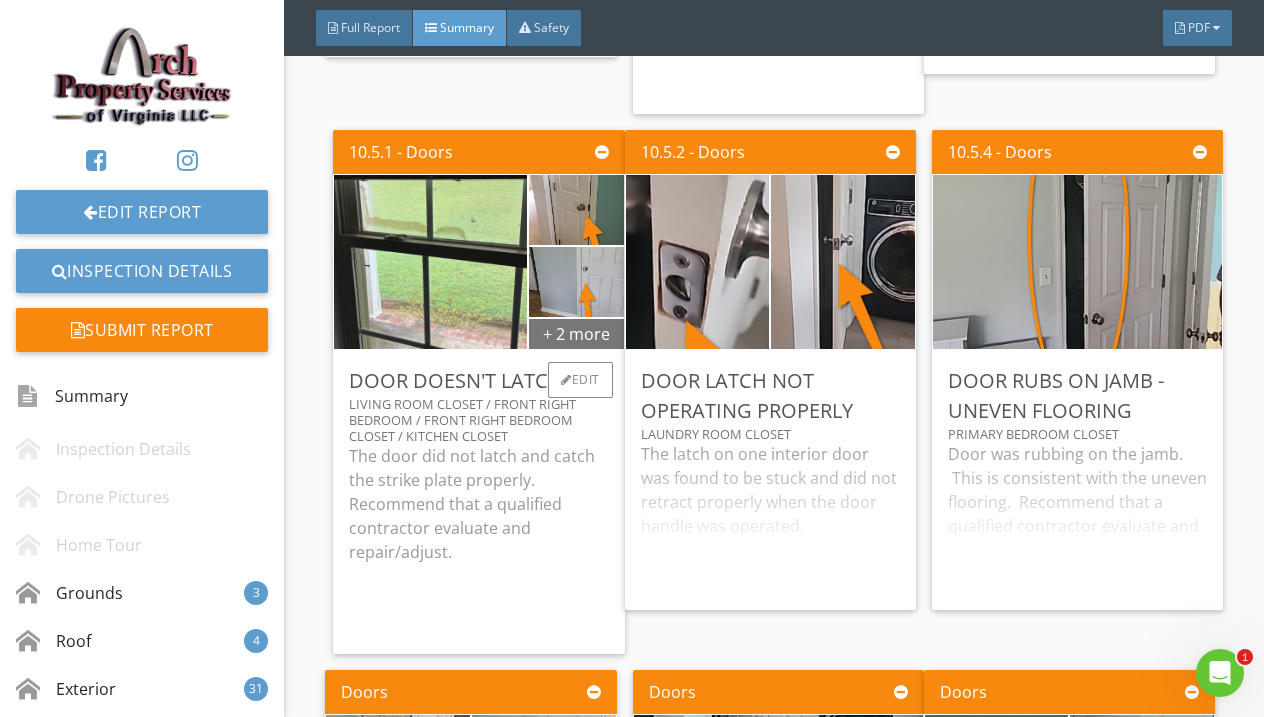 click on "+ 2 more" at bounding box center (576, 333) 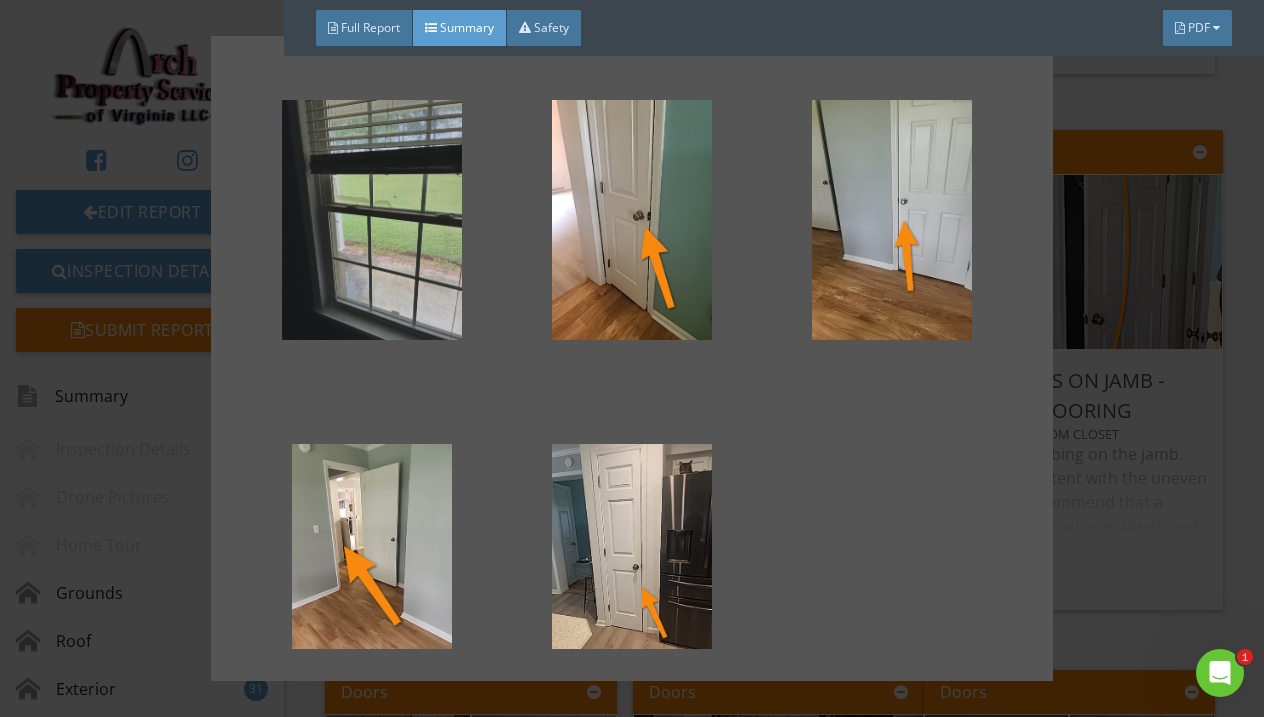 click at bounding box center [373, 220] 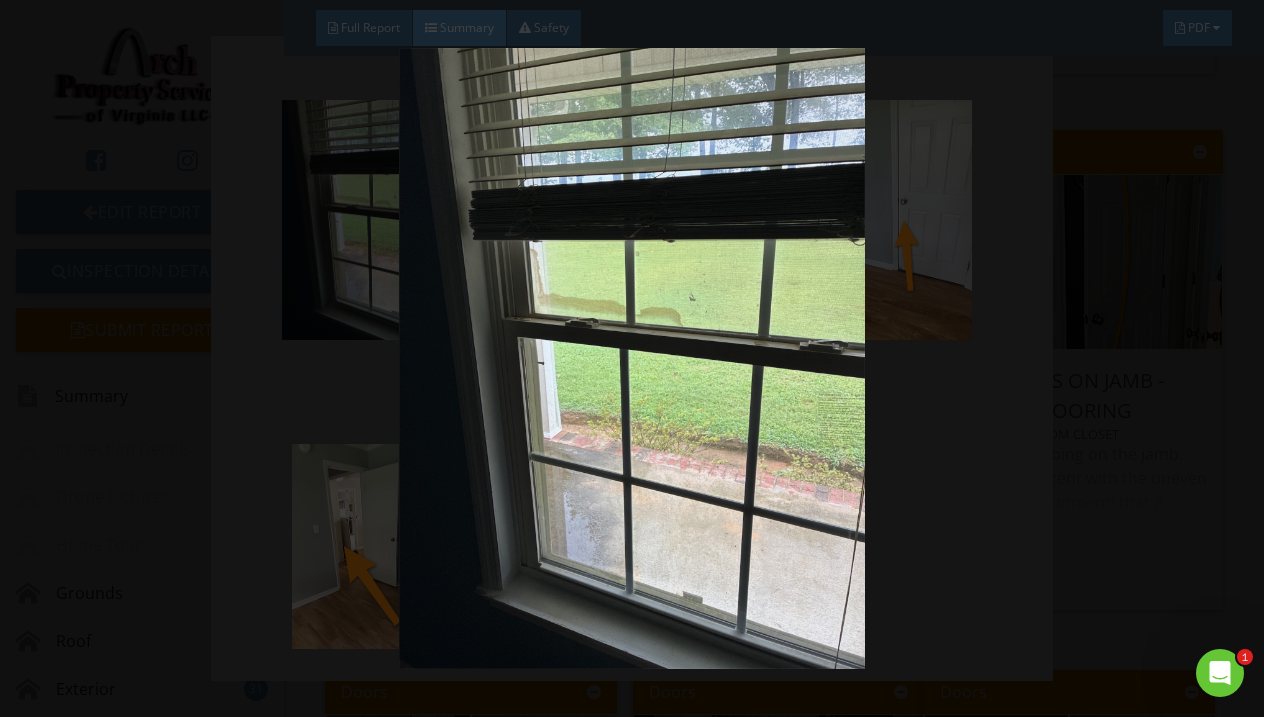 click at bounding box center (632, 358) 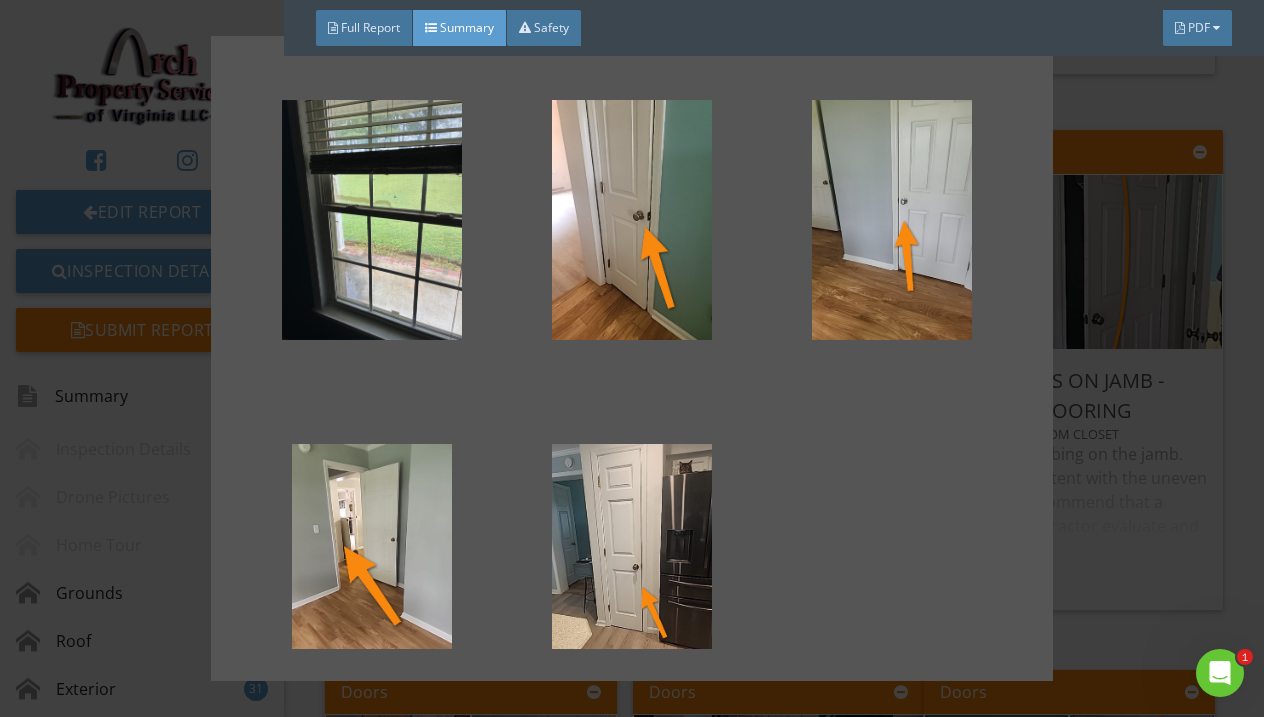 click at bounding box center [632, 358] 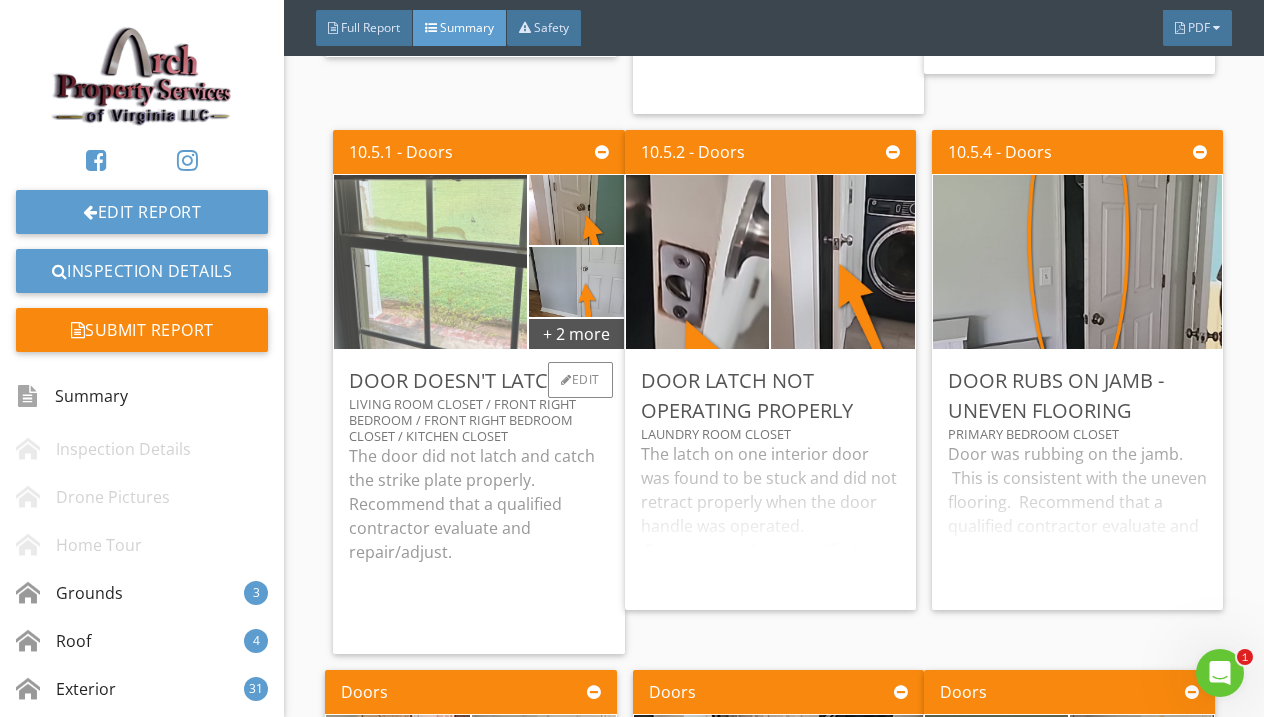 click at bounding box center [431, 262] 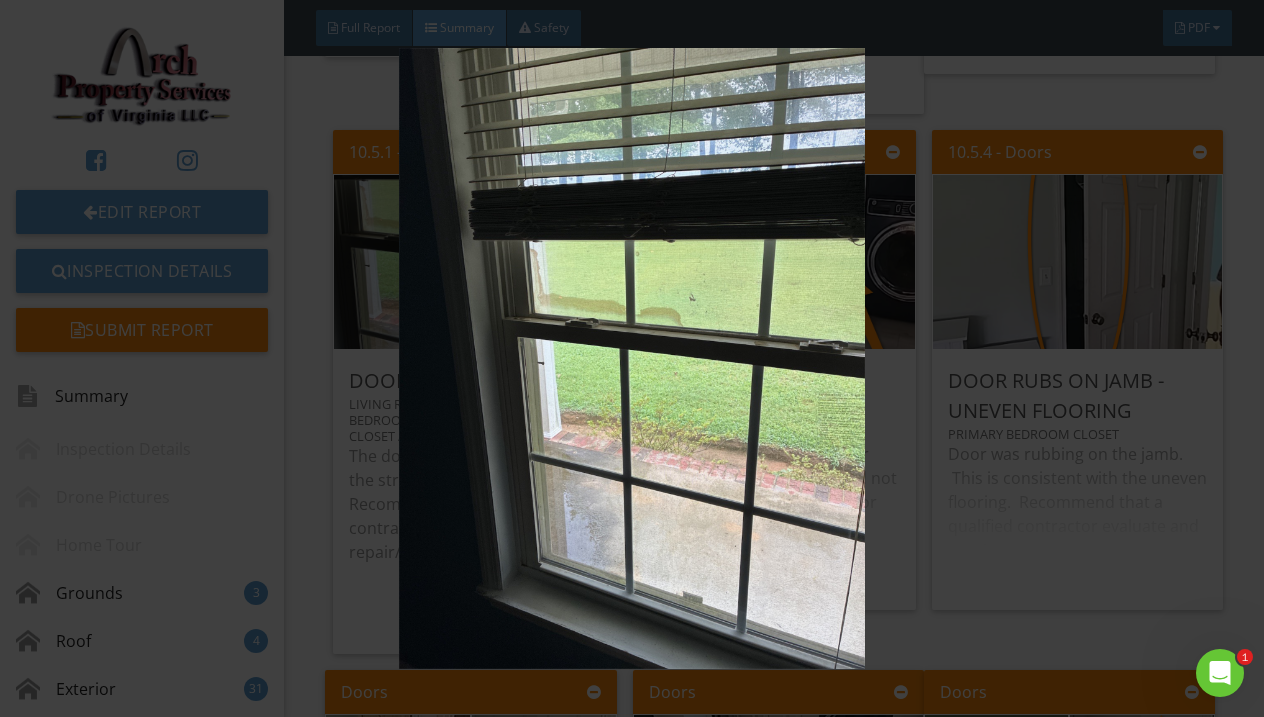 click at bounding box center [632, 358] 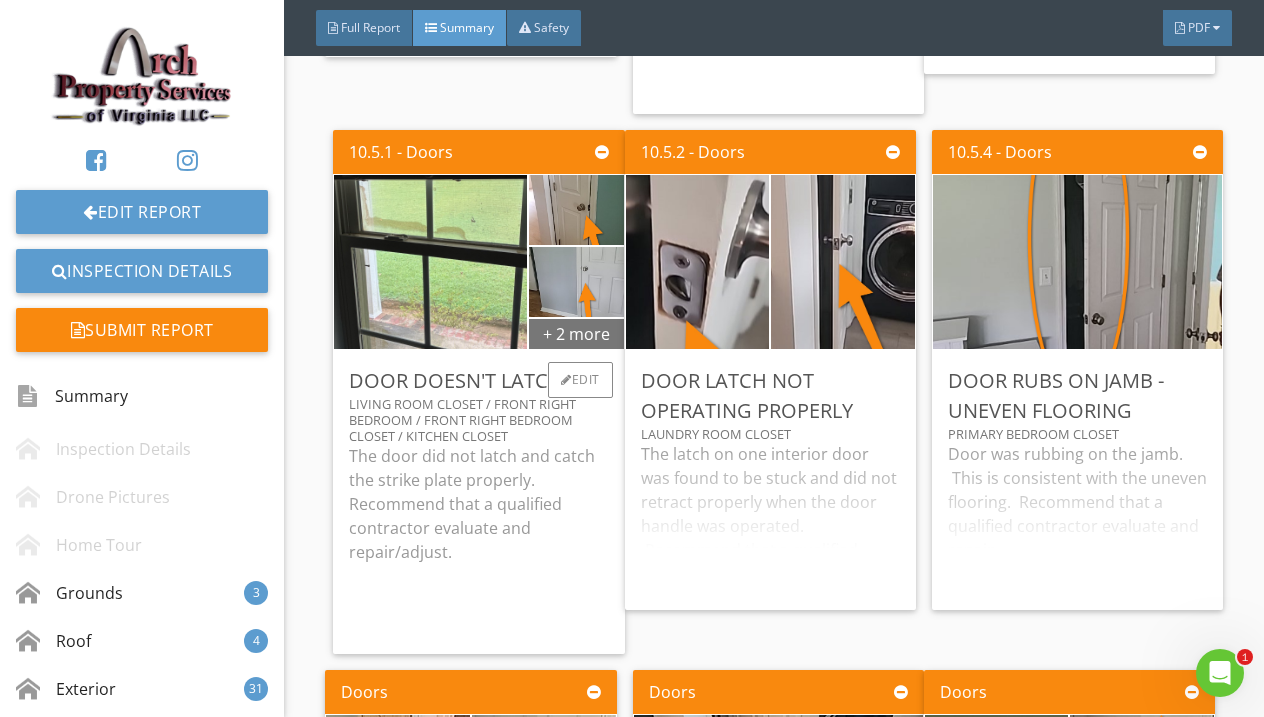 click on "+ 2 more" at bounding box center (576, 333) 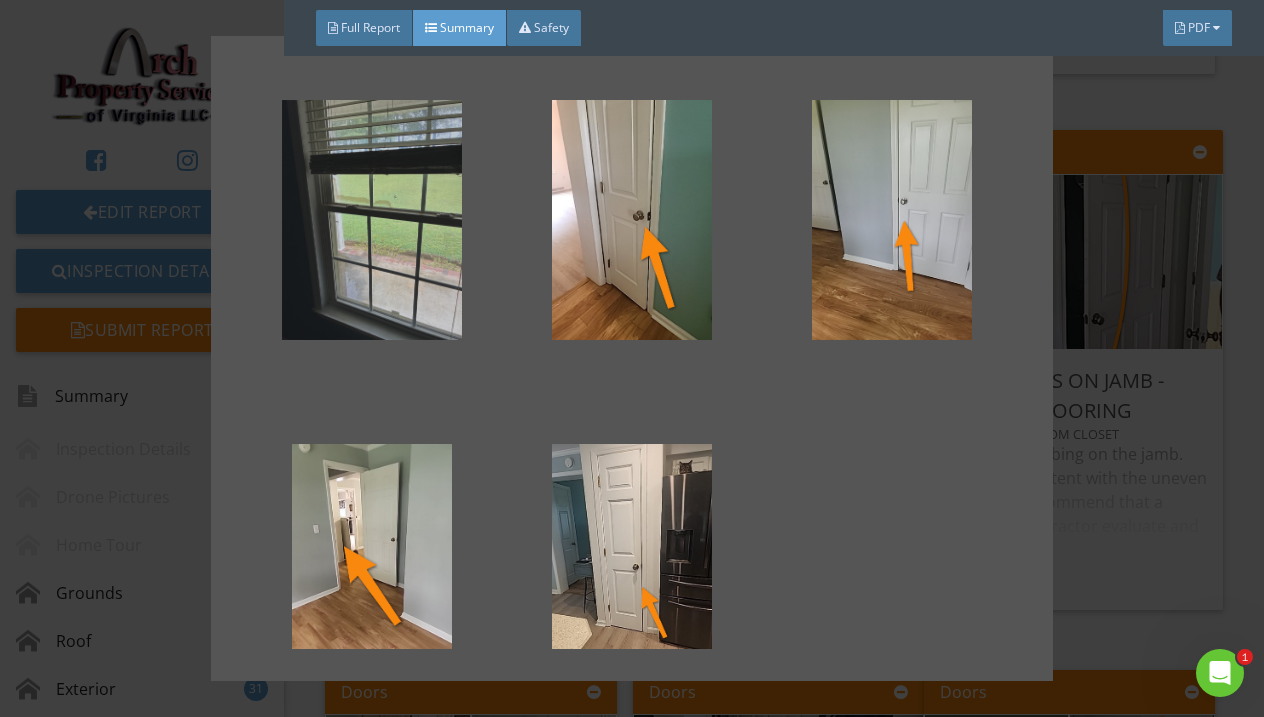 click at bounding box center (373, 220) 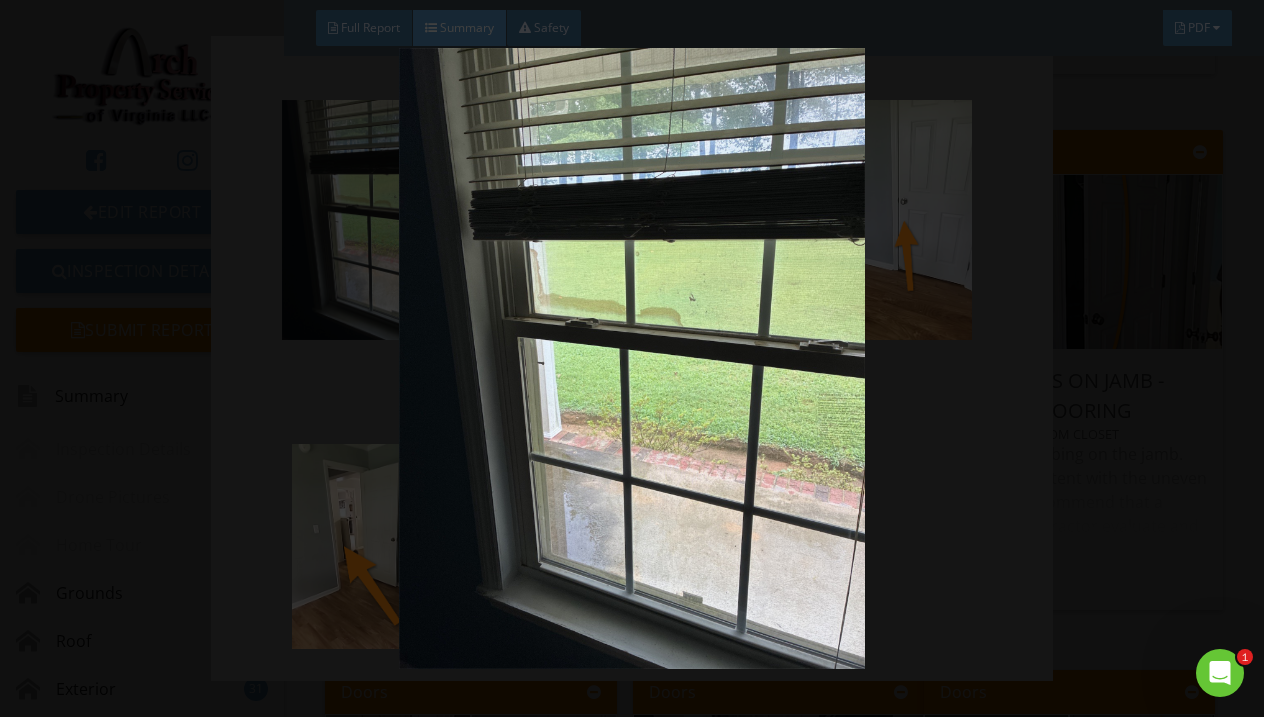 click at bounding box center (632, 358) 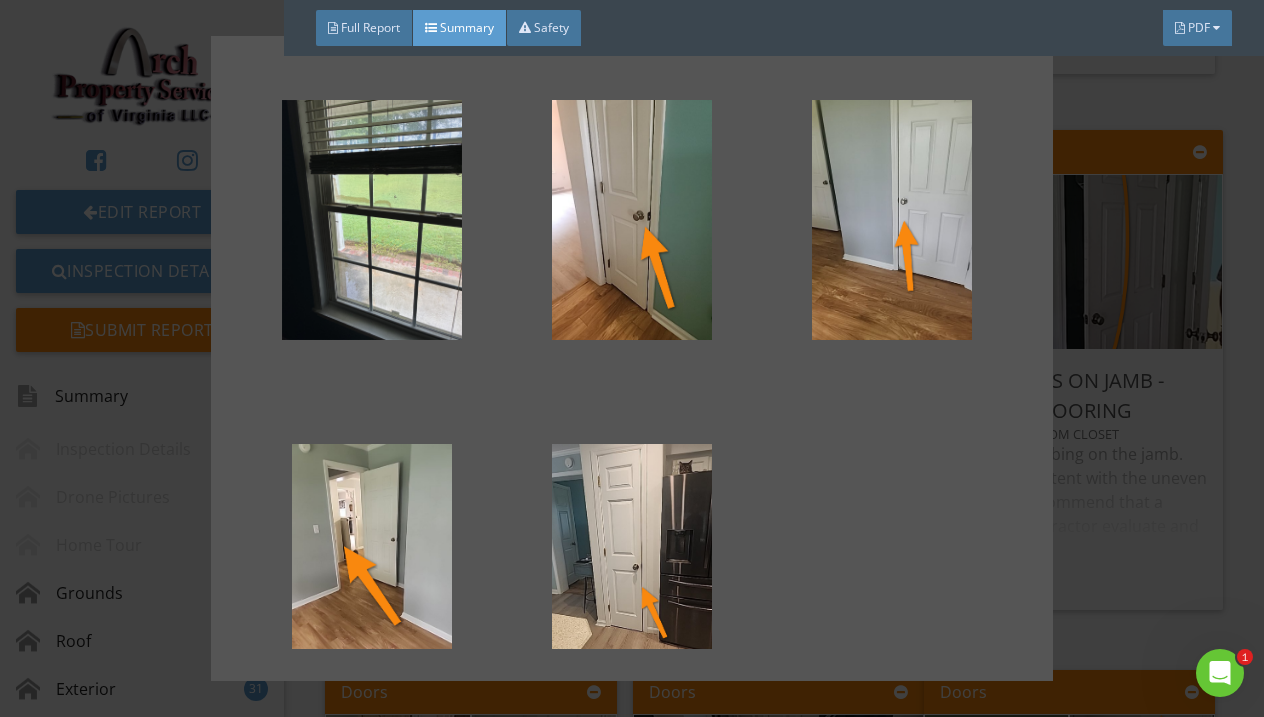 click at bounding box center [632, 358] 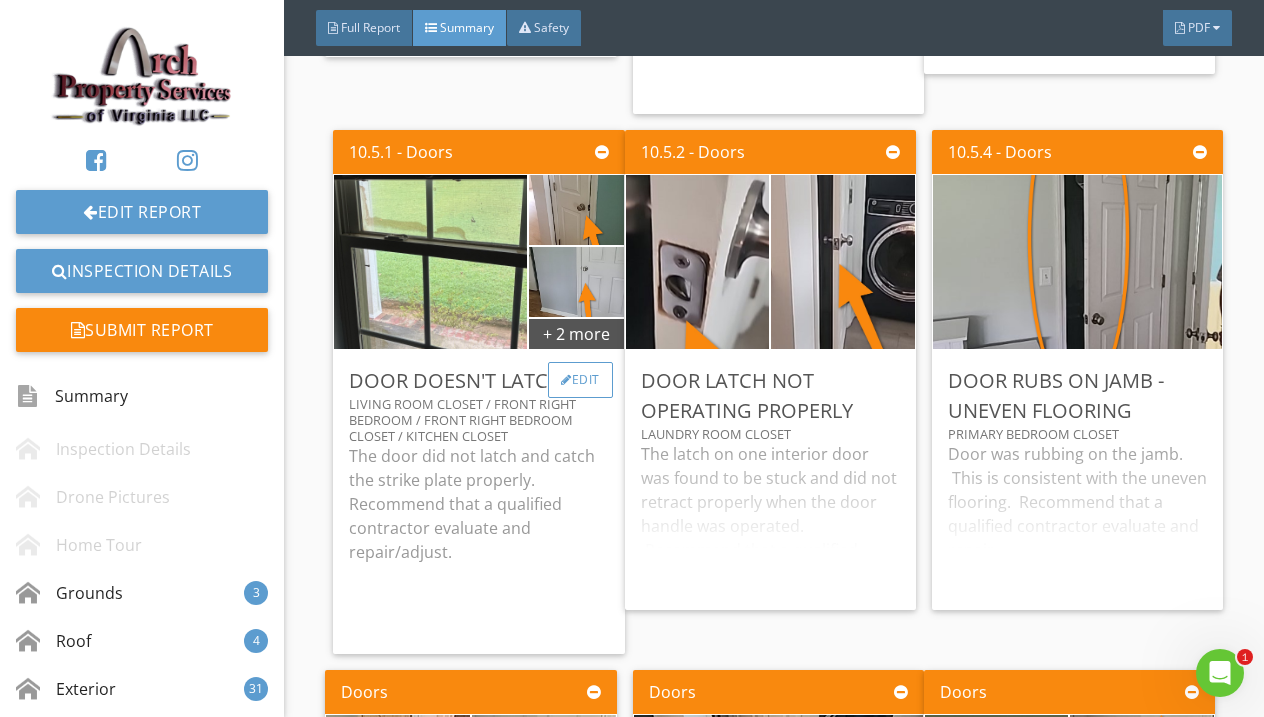 click on "Edit" at bounding box center (580, 380) 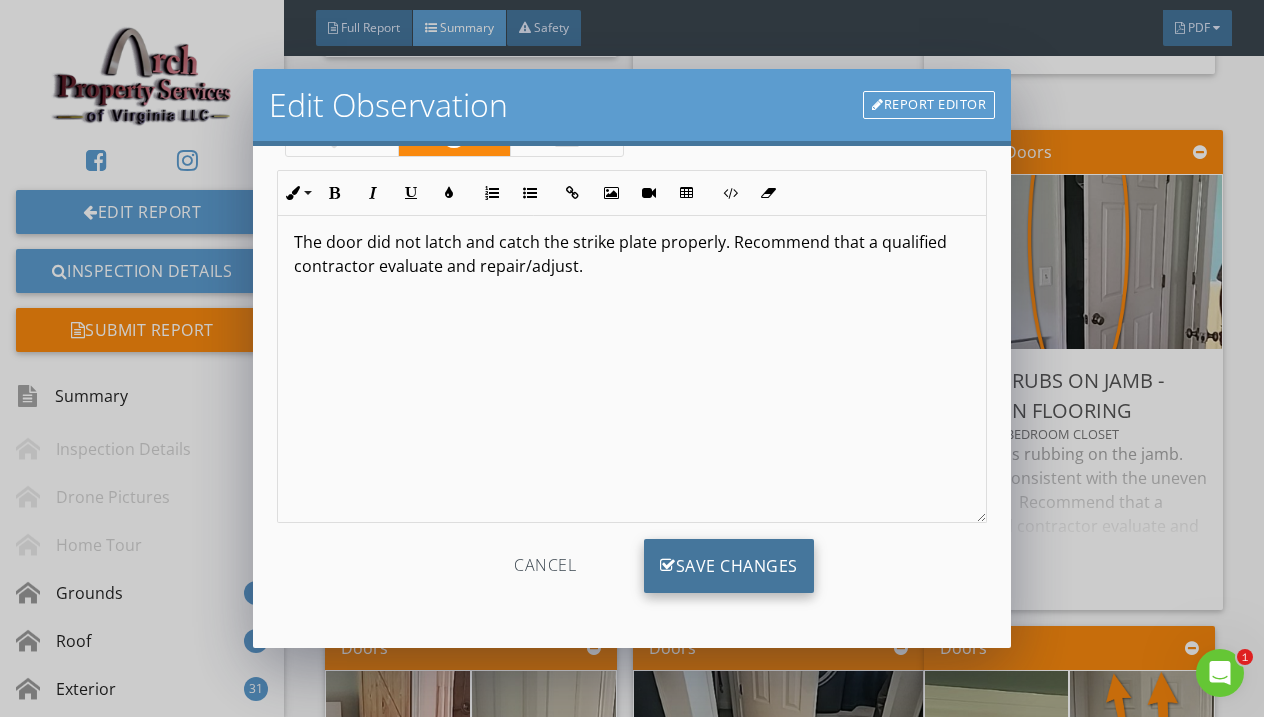 scroll, scrollTop: 148, scrollLeft: 0, axis: vertical 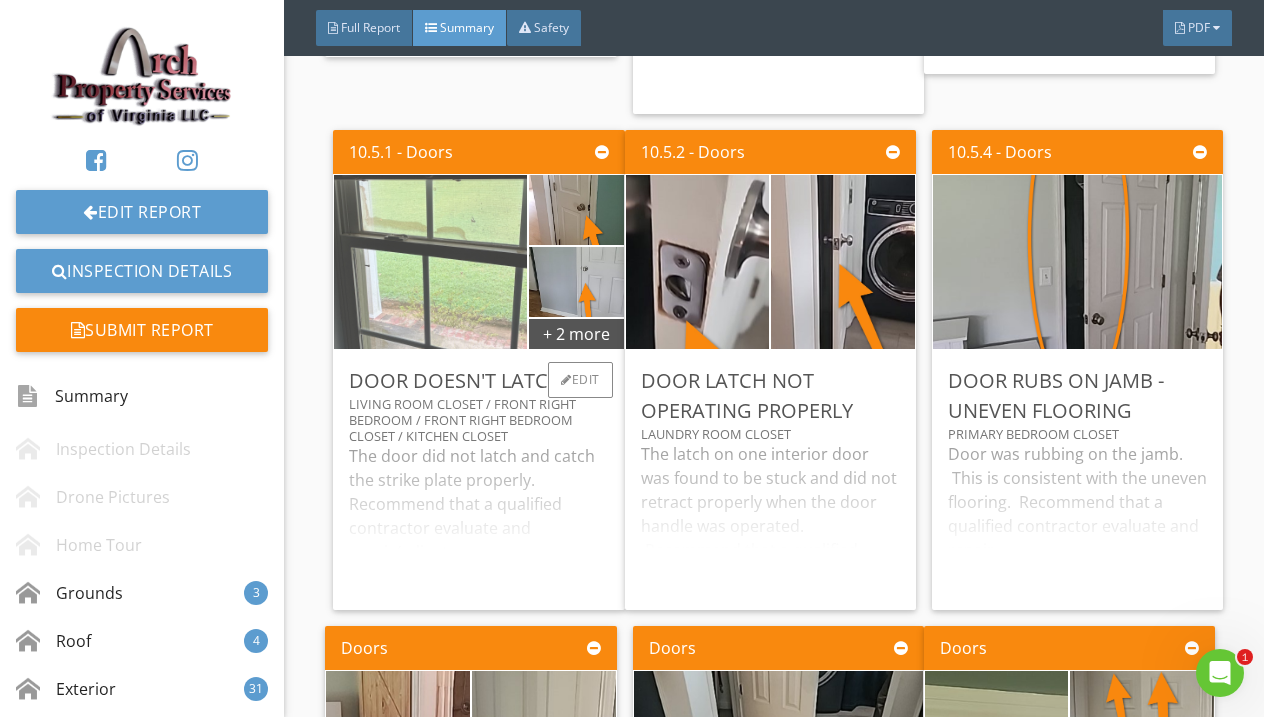 click at bounding box center (431, 262) 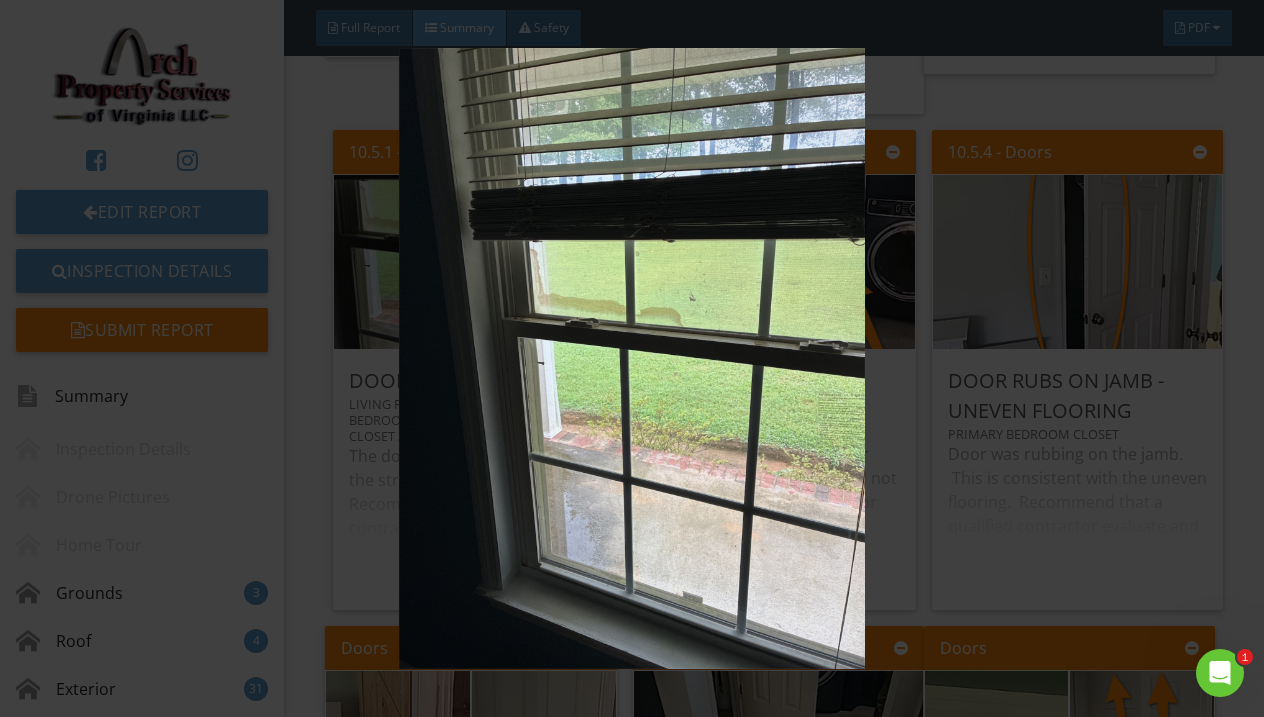 click at bounding box center (632, 358) 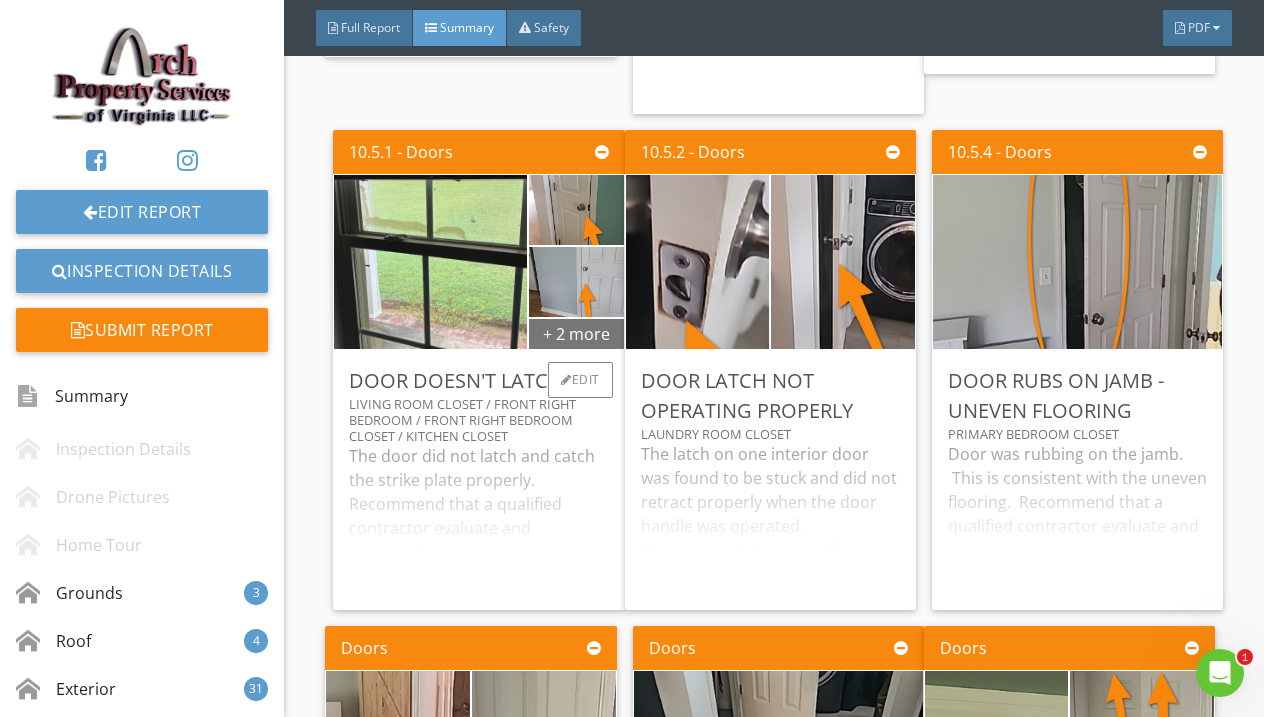 click on "+ 2 more" at bounding box center (576, 333) 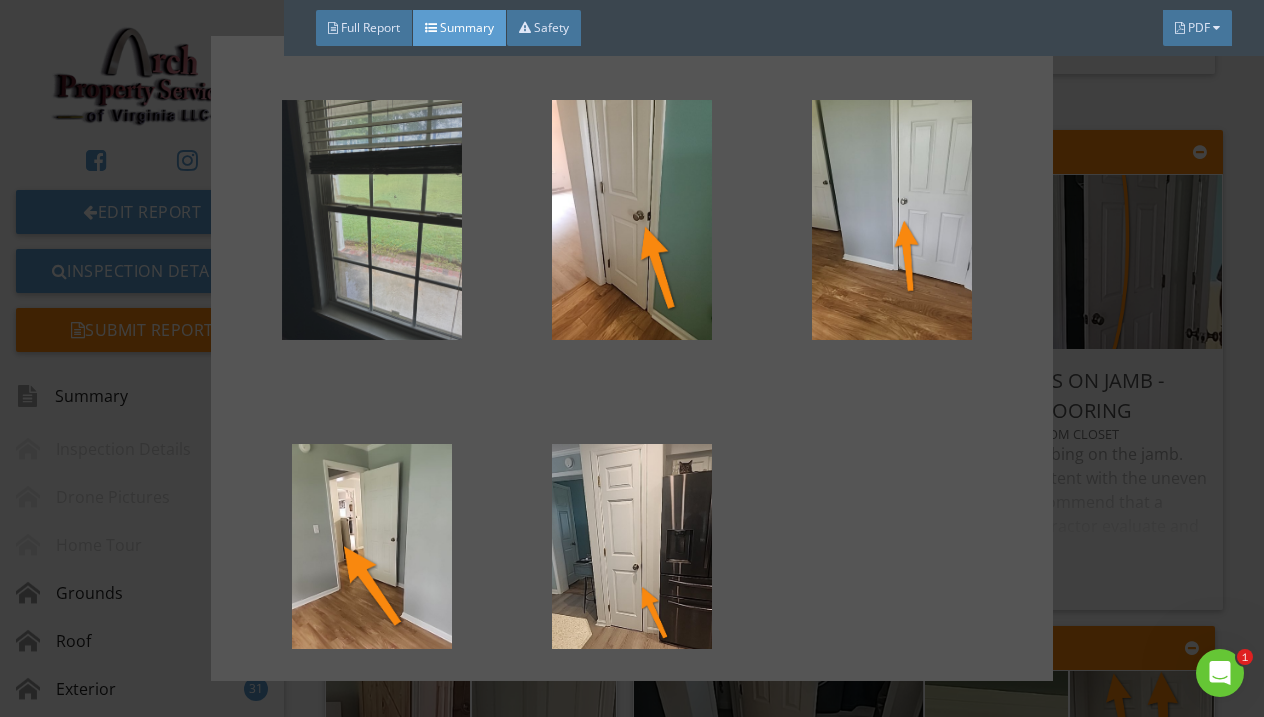 click at bounding box center [373, 220] 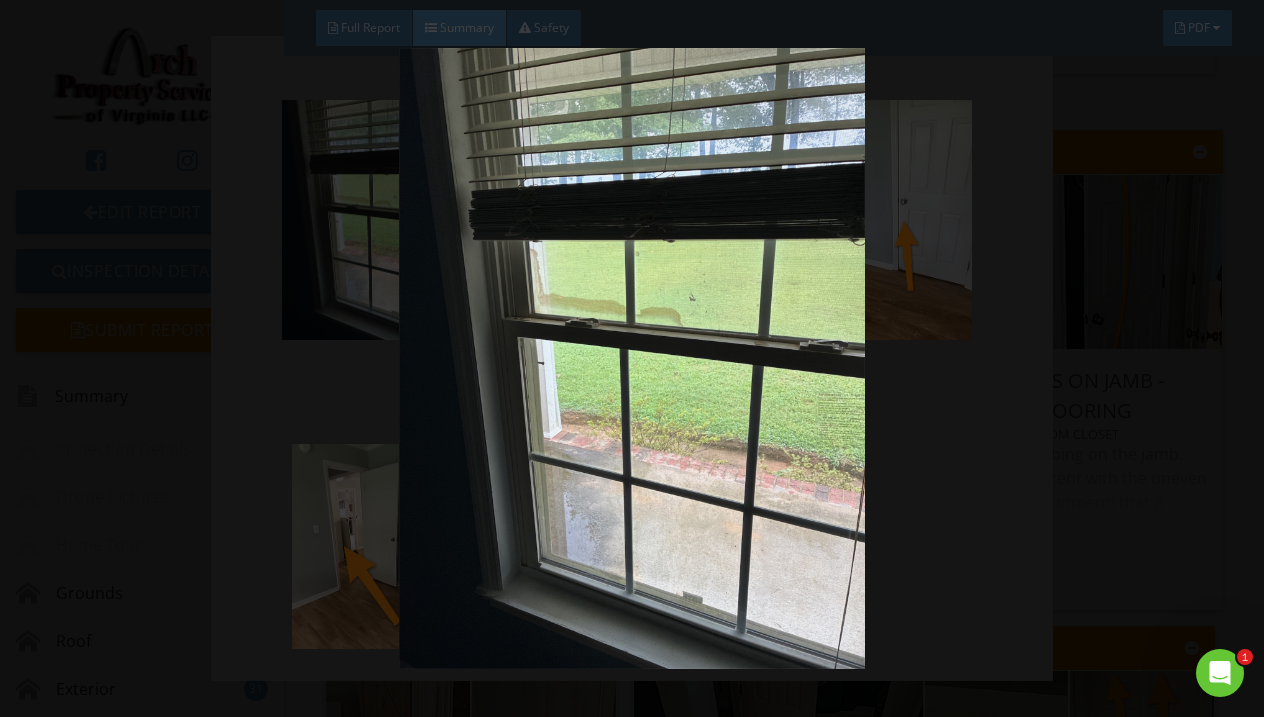 click at bounding box center [632, 358] 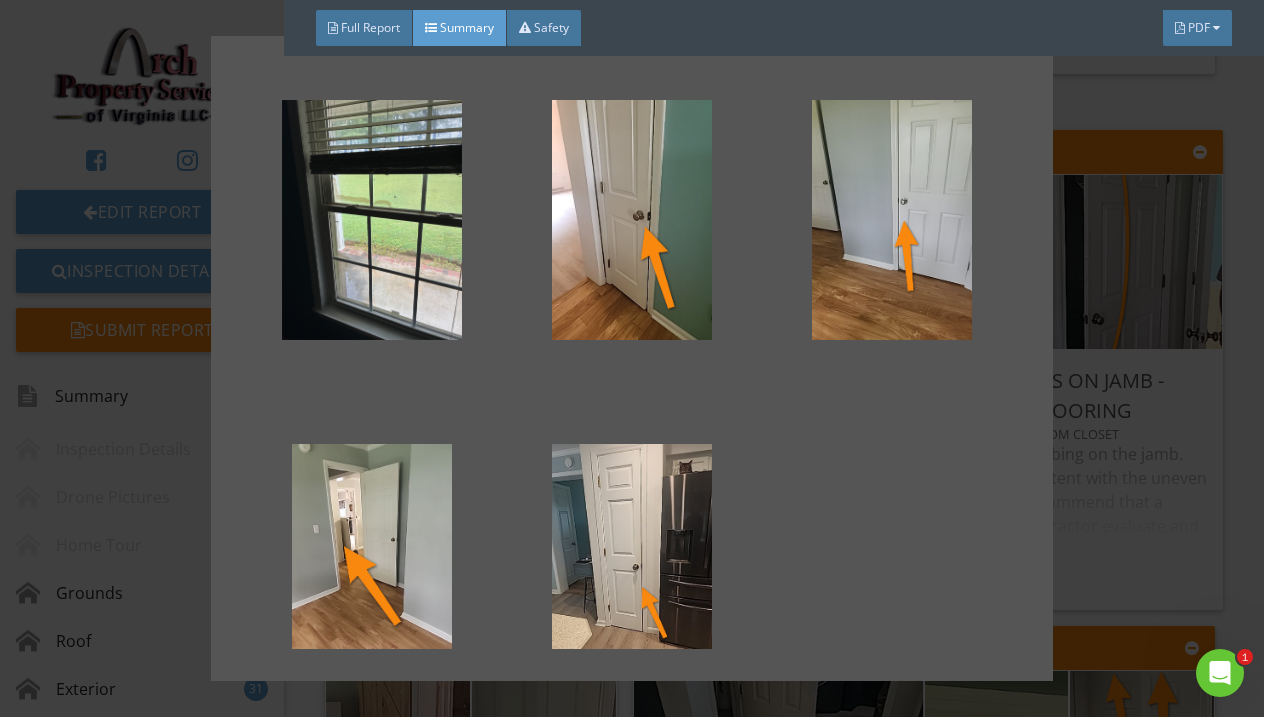click at bounding box center (632, 358) 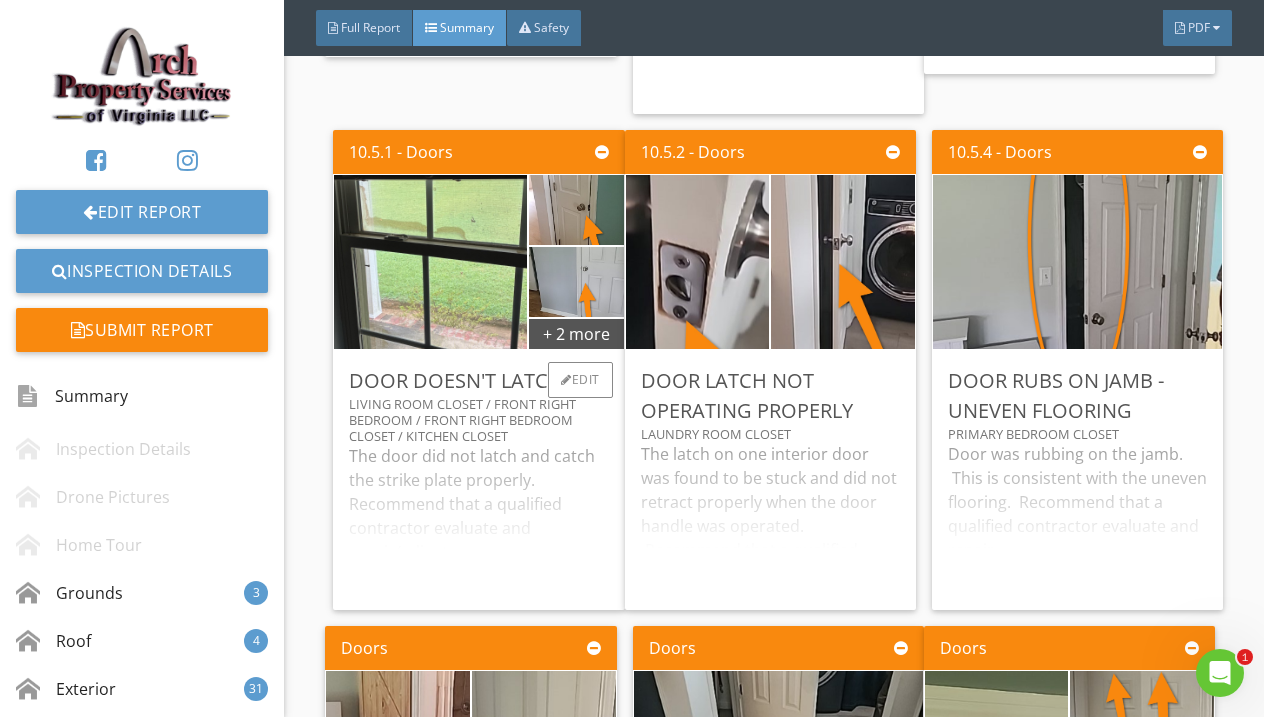click on "The door did not latch and catch the strike plate properly. Recommend that a qualified contractor evaluate and repair/adjust." at bounding box center (478, 519) 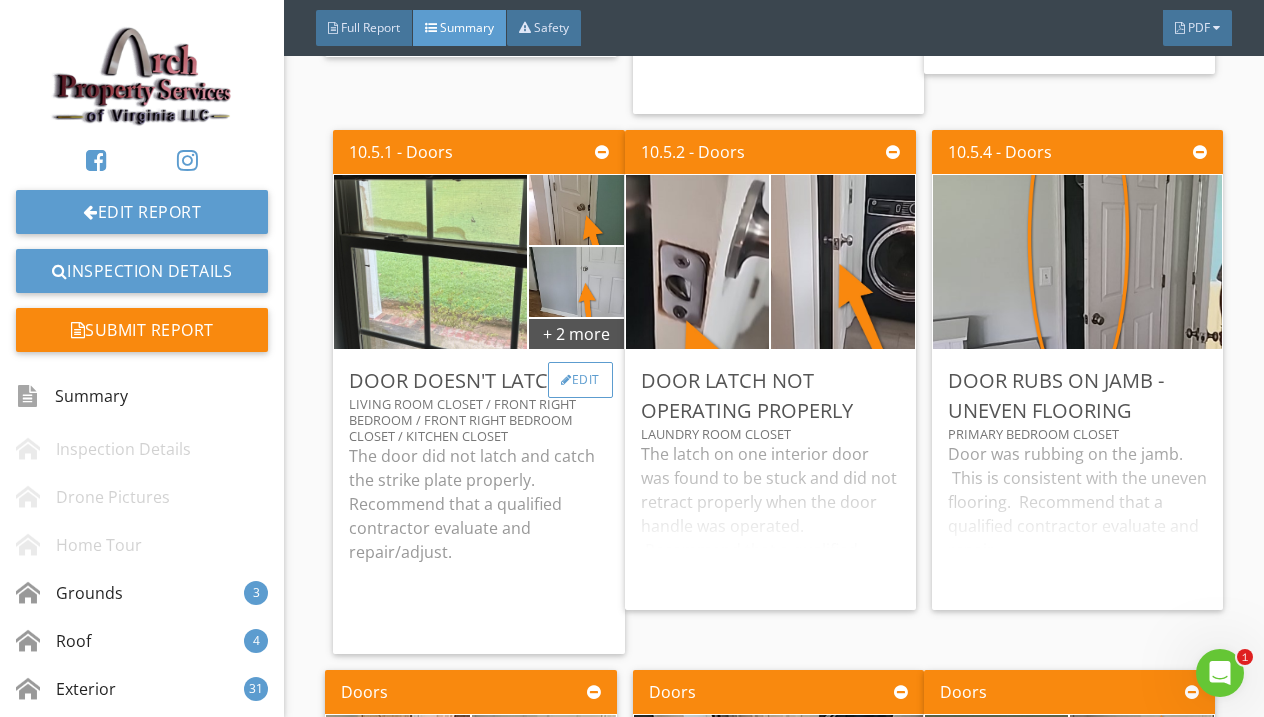click on "Edit" at bounding box center [580, 380] 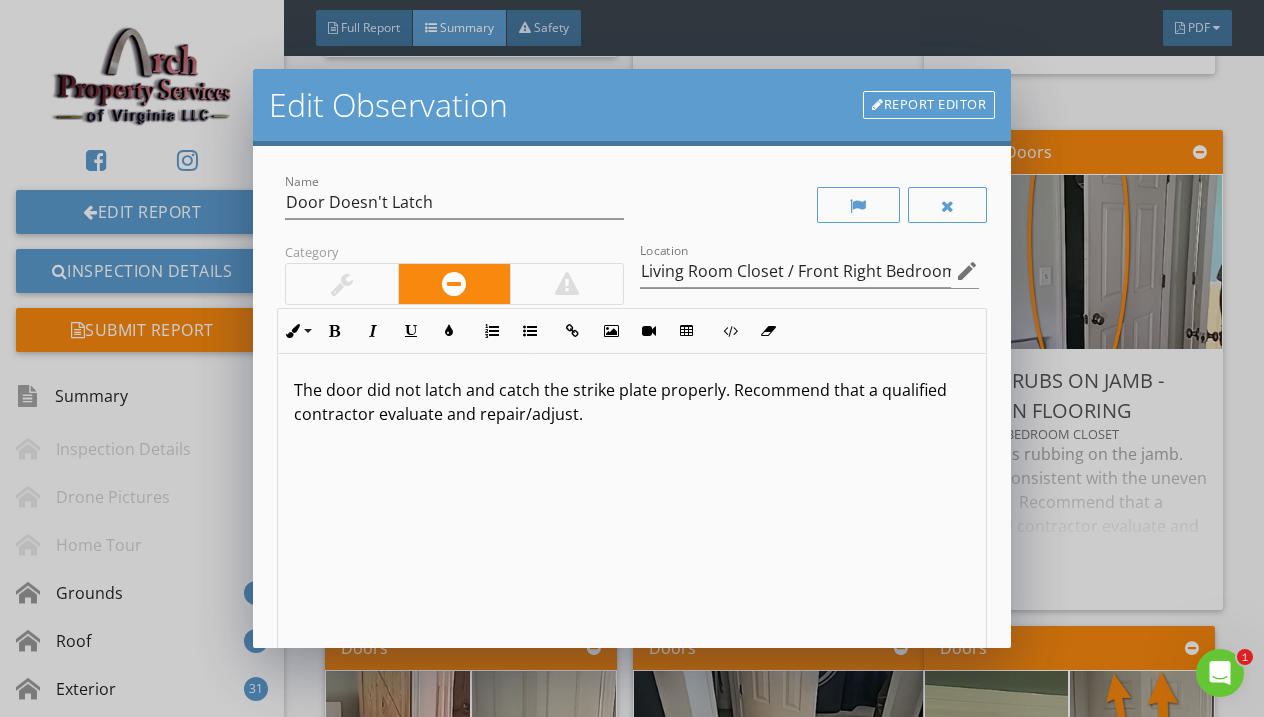 scroll, scrollTop: 0, scrollLeft: 0, axis: both 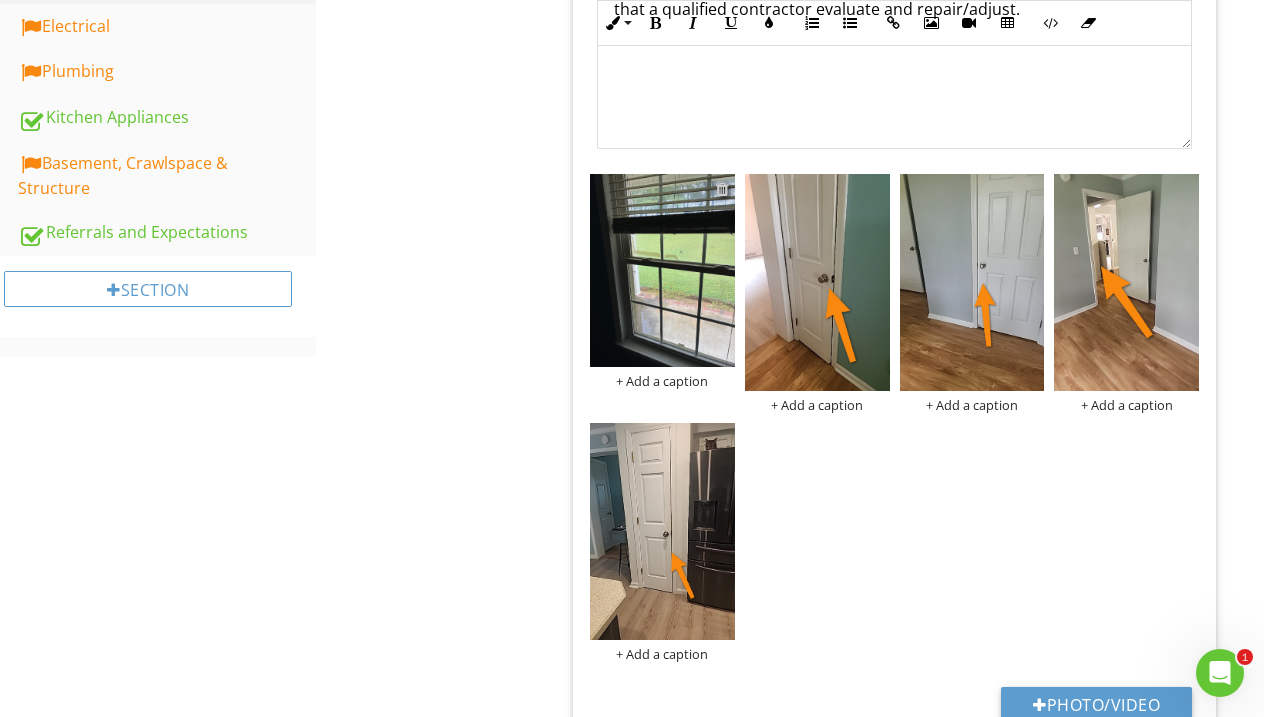 click at bounding box center (722, 189) 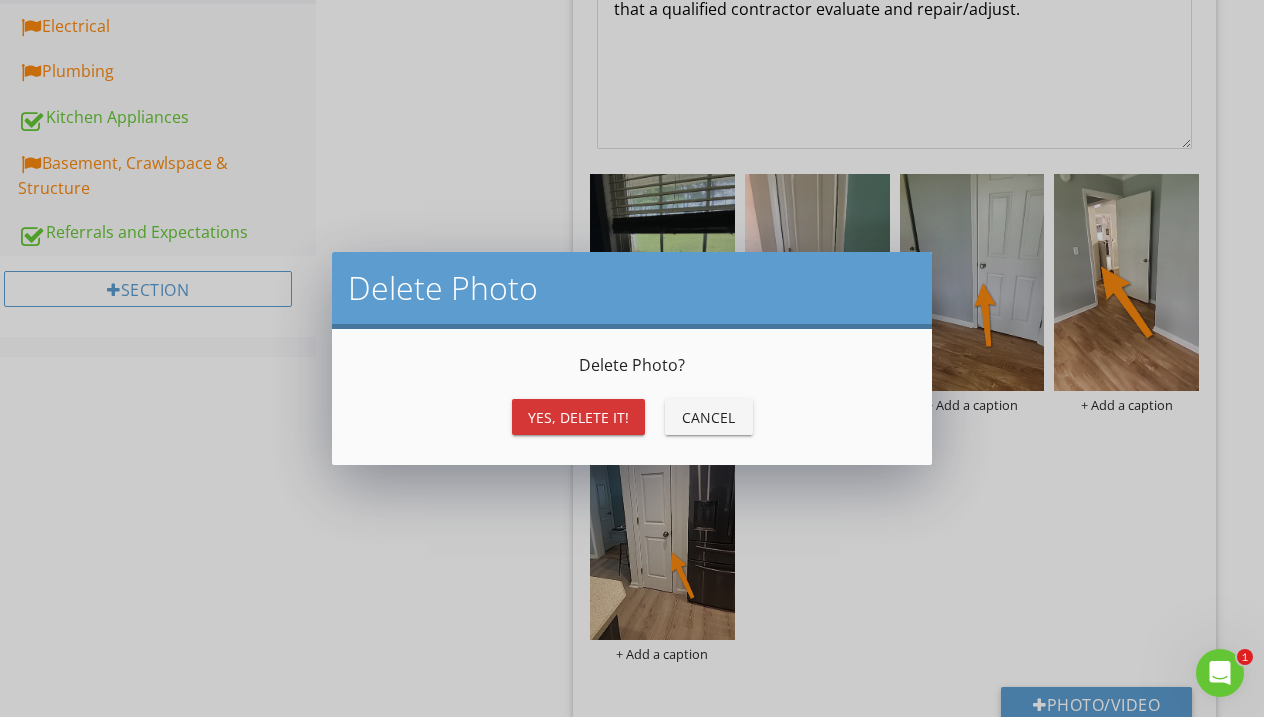 click on "Yes, Delete it!" at bounding box center [578, 417] 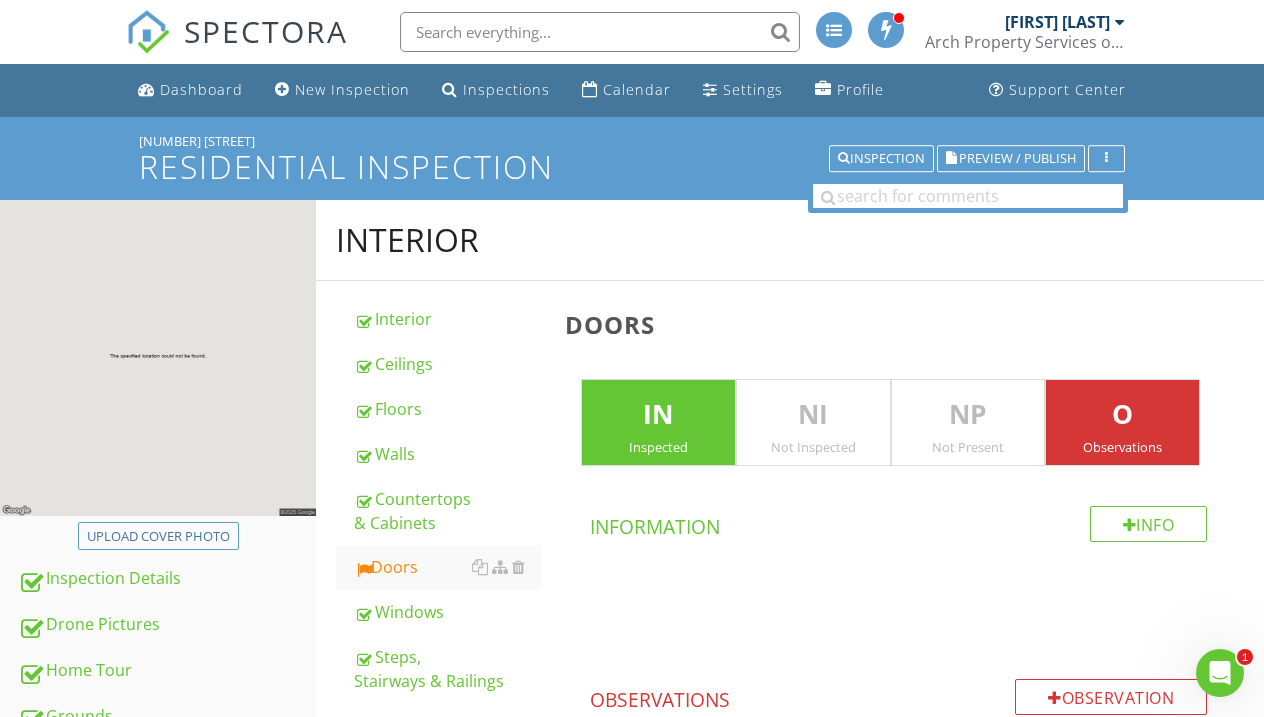 scroll, scrollTop: 0, scrollLeft: 0, axis: both 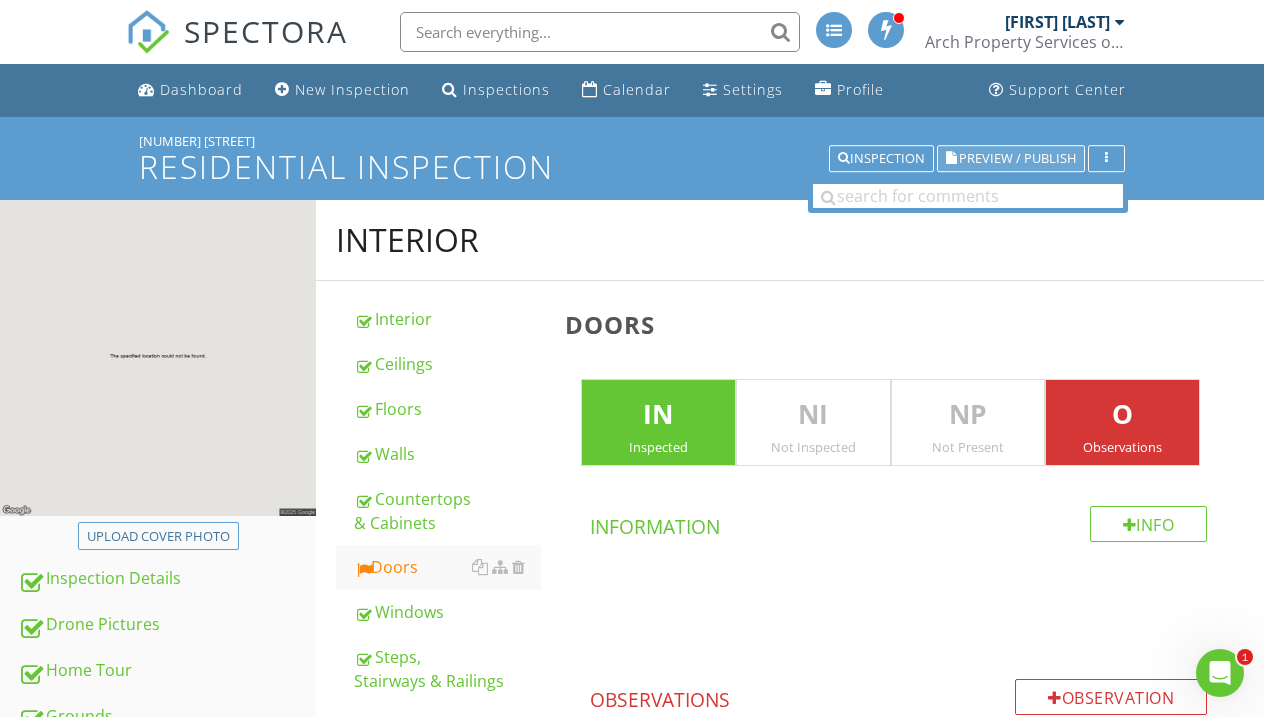 click on "Preview / Publish" at bounding box center (1017, 158) 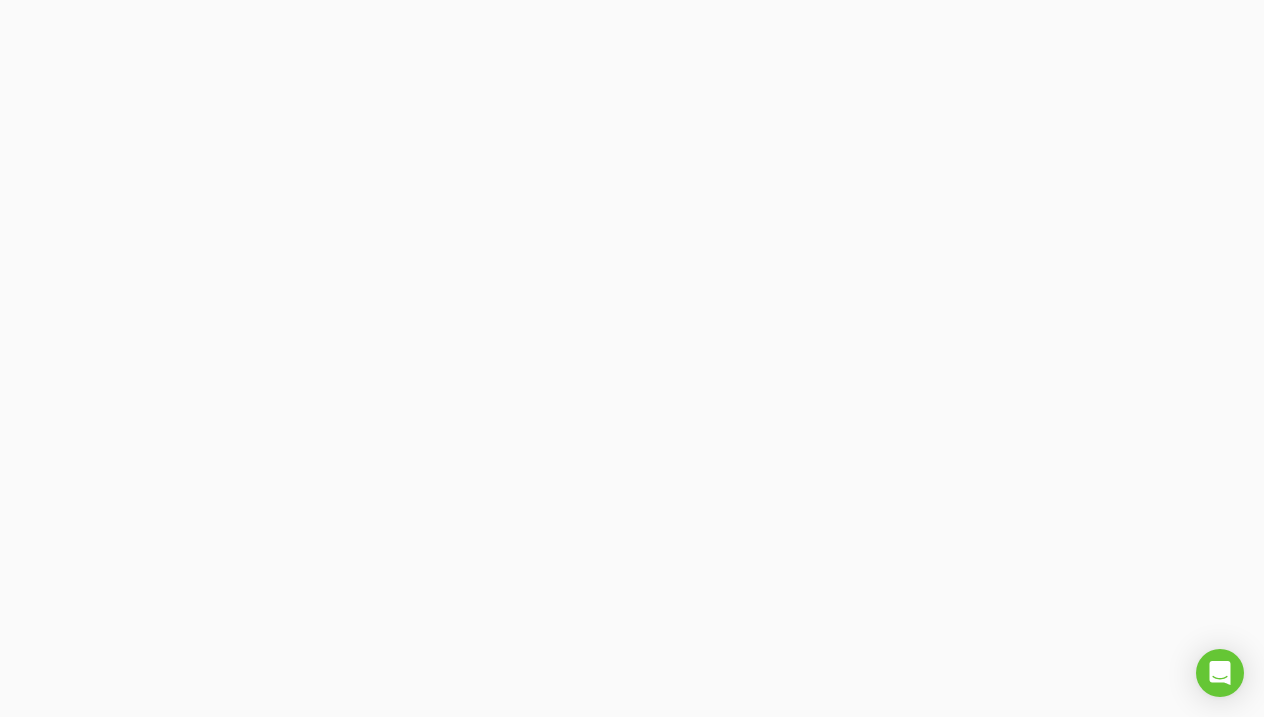scroll, scrollTop: 0, scrollLeft: 0, axis: both 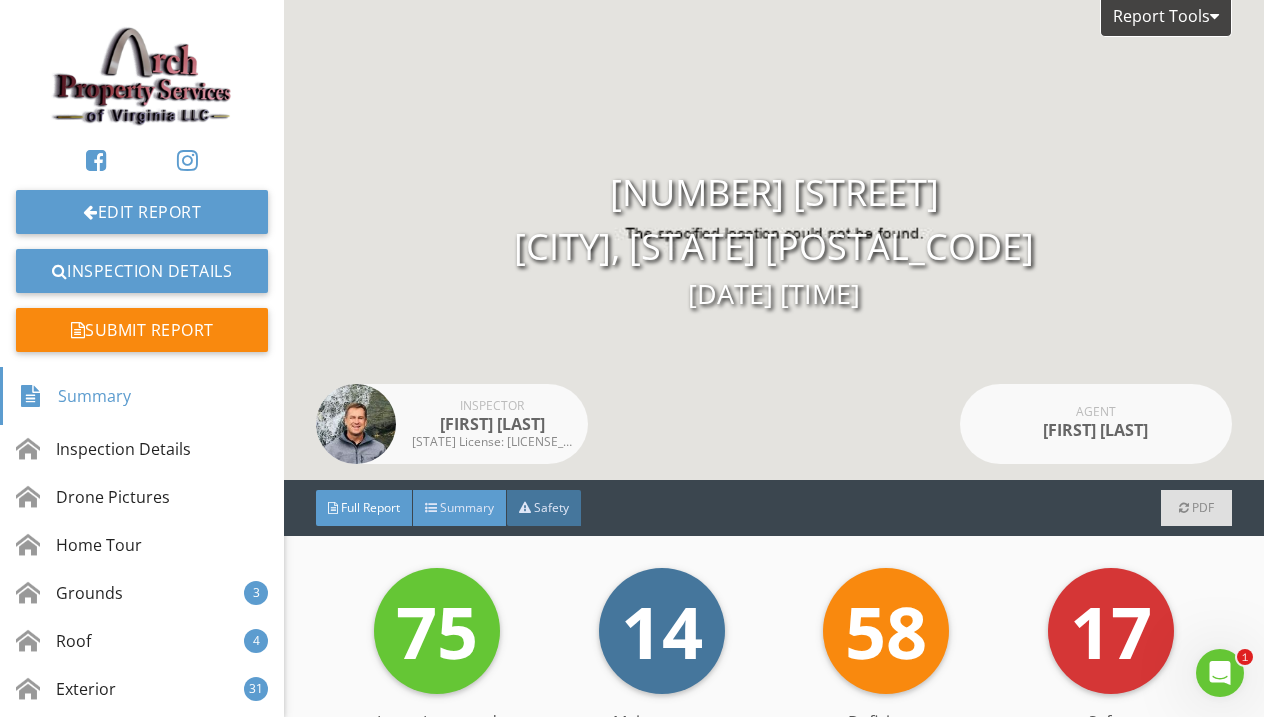 click on "Summary" at bounding box center [460, 508] 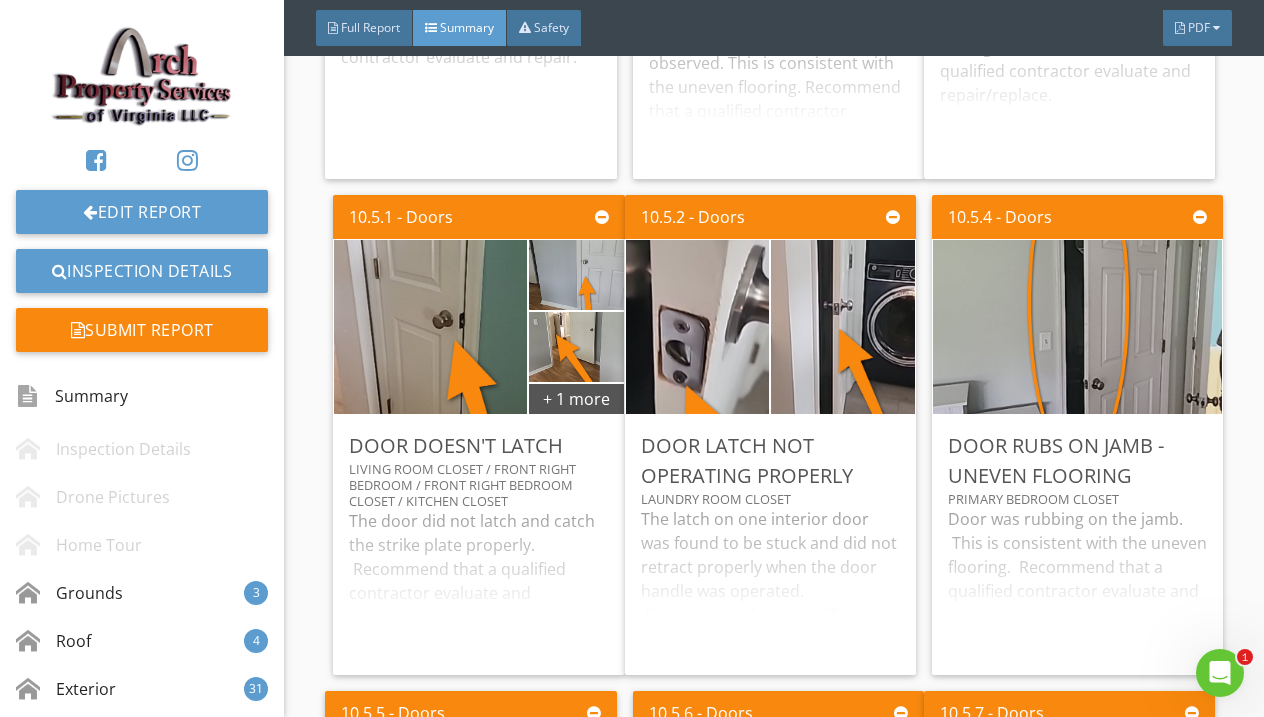 scroll, scrollTop: 10302, scrollLeft: 0, axis: vertical 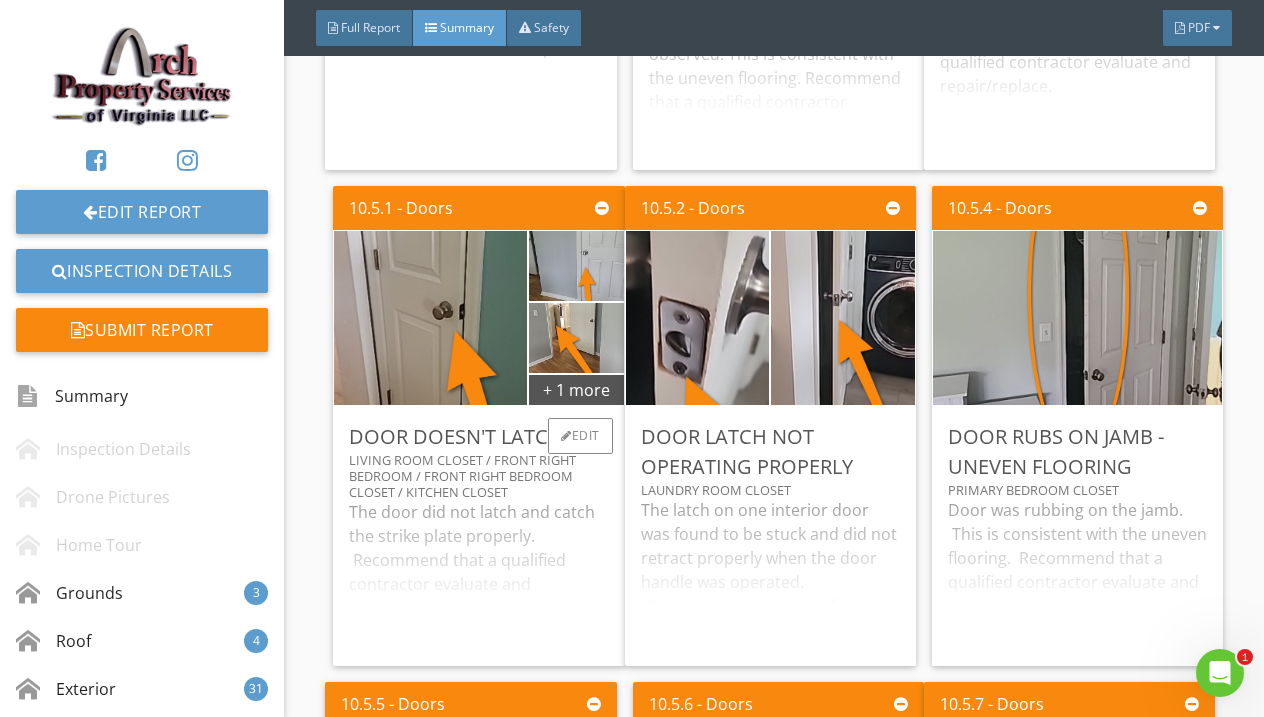 click on "The door did not latch and catch the strike plate properly. Recommend that a qualified contractor evaluate and repair/adjust." at bounding box center [478, 575] 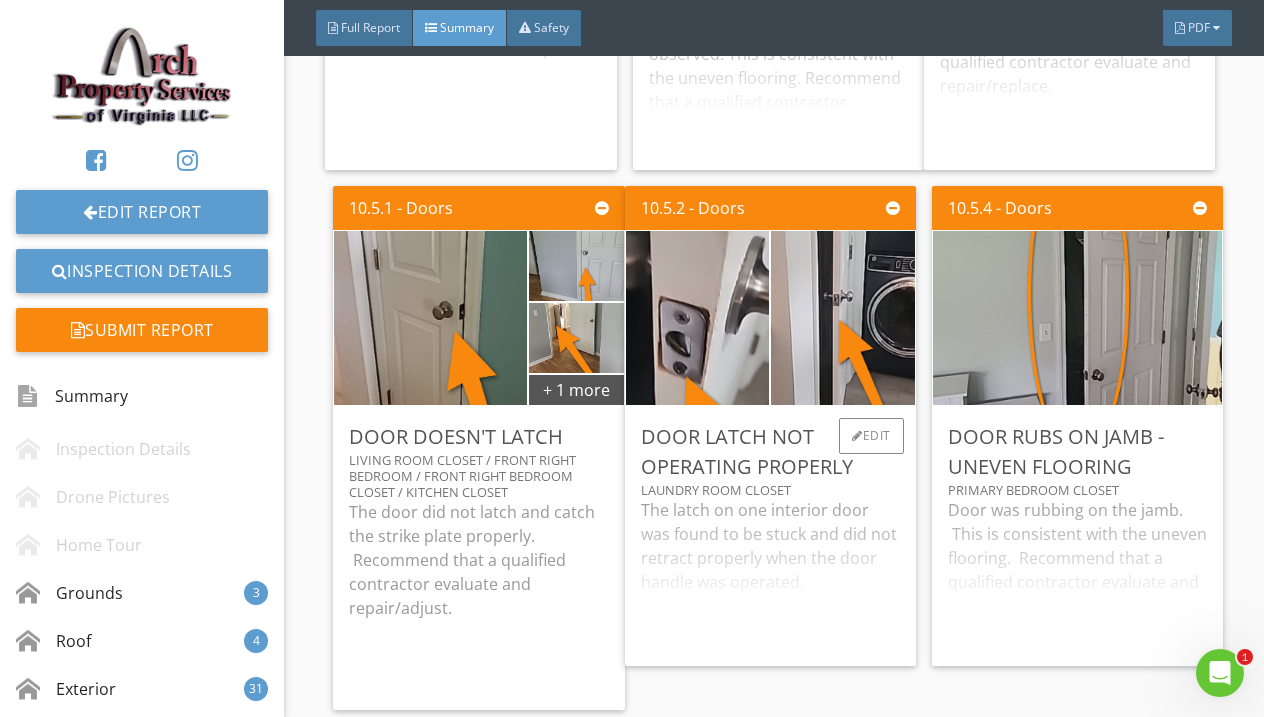 click on "The latch on one interior door was found to be stuck and did not retract properly when the door handle was operated.  Recommend that a qualified contractor evaluate and repair/replace." at bounding box center [770, 574] 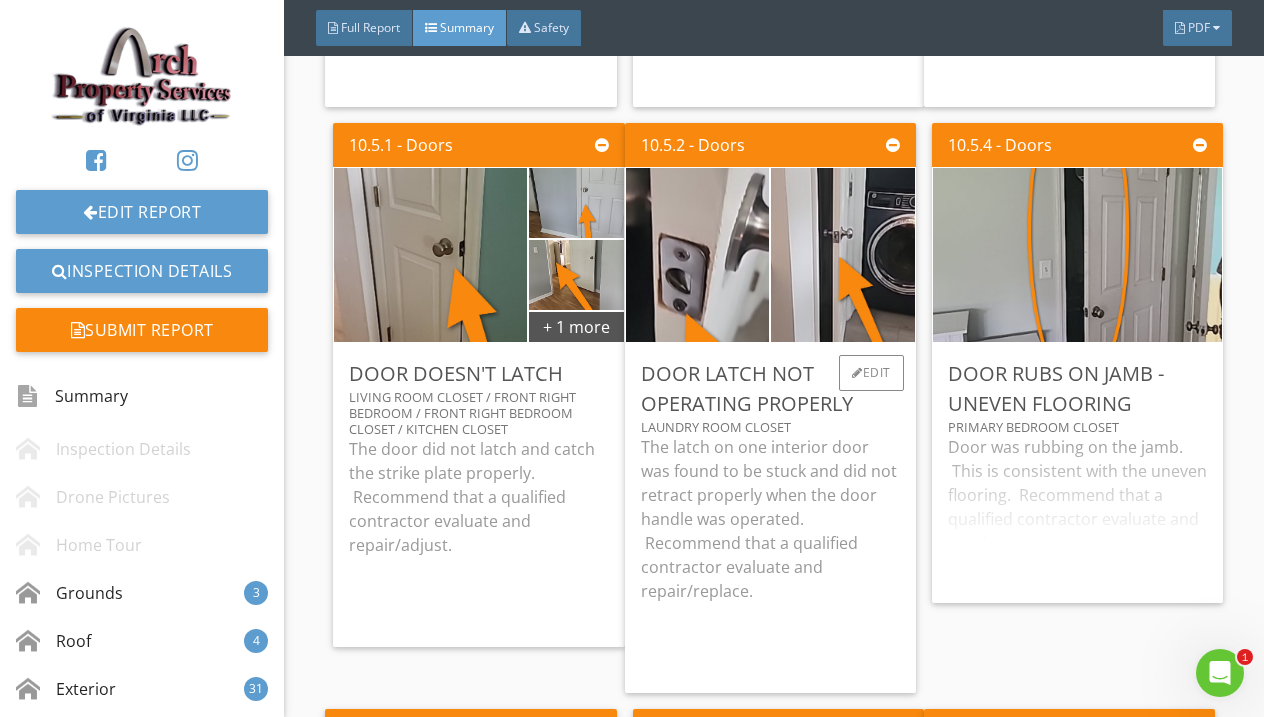 scroll, scrollTop: 10381, scrollLeft: 0, axis: vertical 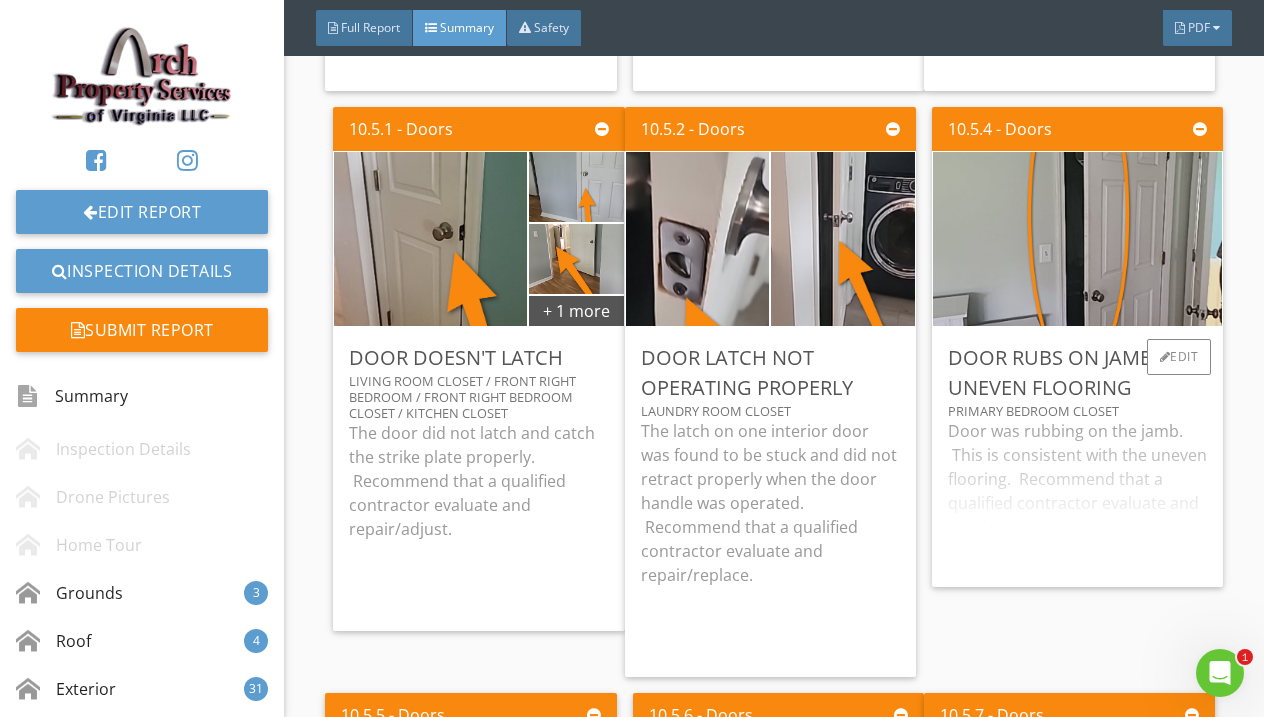 click on "Door was rubbing on the jamb.  This is consistent with the uneven flooring.  Recommend that a qualified contractor evaluate and repair." at bounding box center (1077, 495) 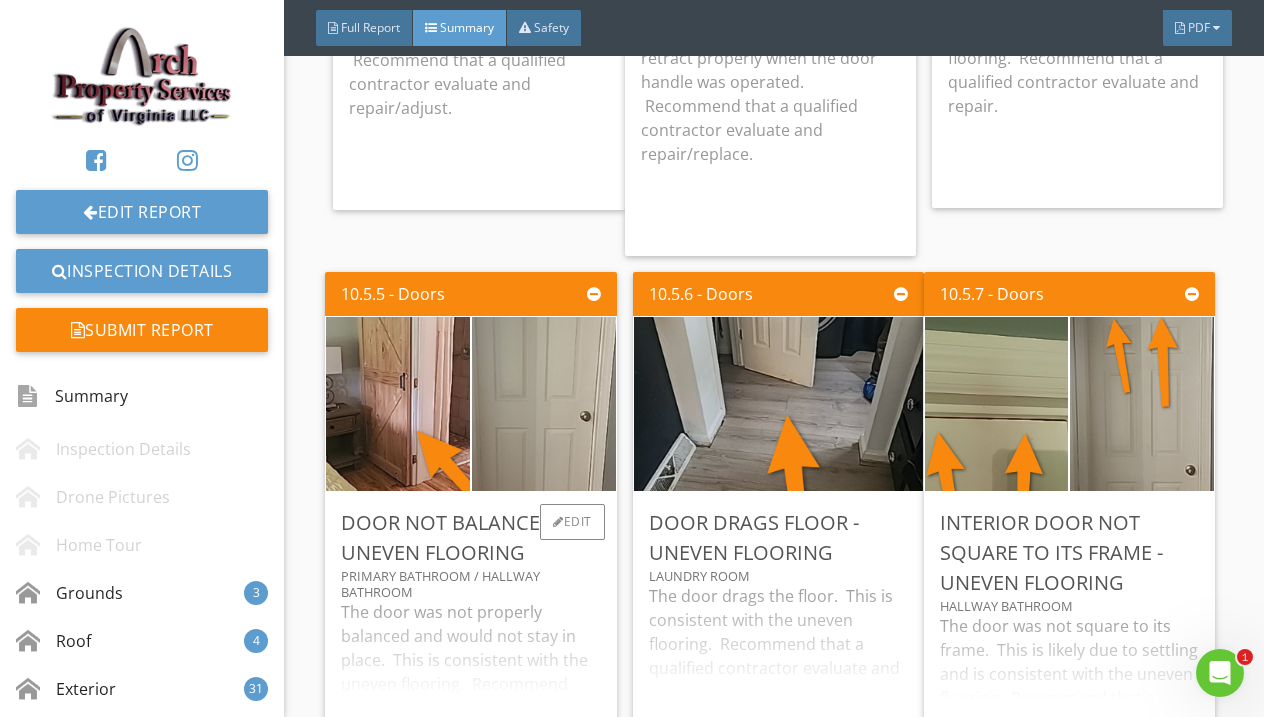 scroll, scrollTop: 10915, scrollLeft: 0, axis: vertical 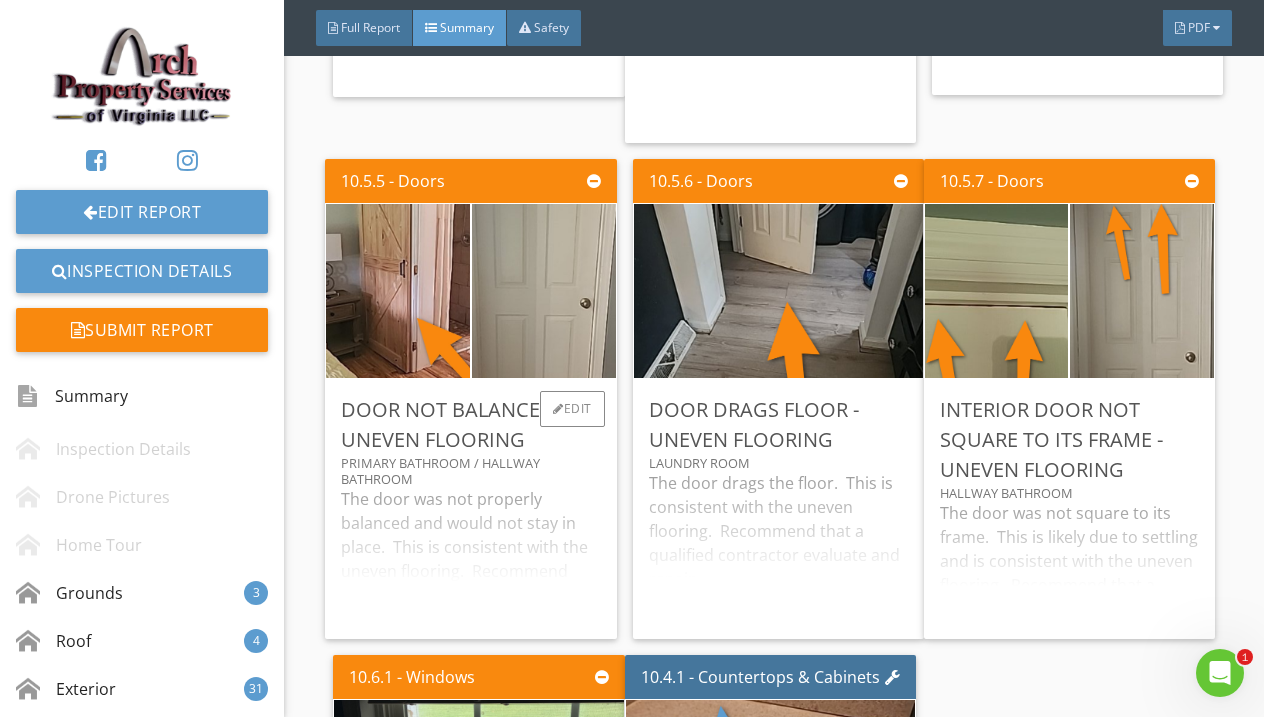 click on "The door was not properly balanced and would not stay in place. This is consistent with the uneven flooring. Recommend that a qualified contractor evaluate and repair." at bounding box center [470, 555] 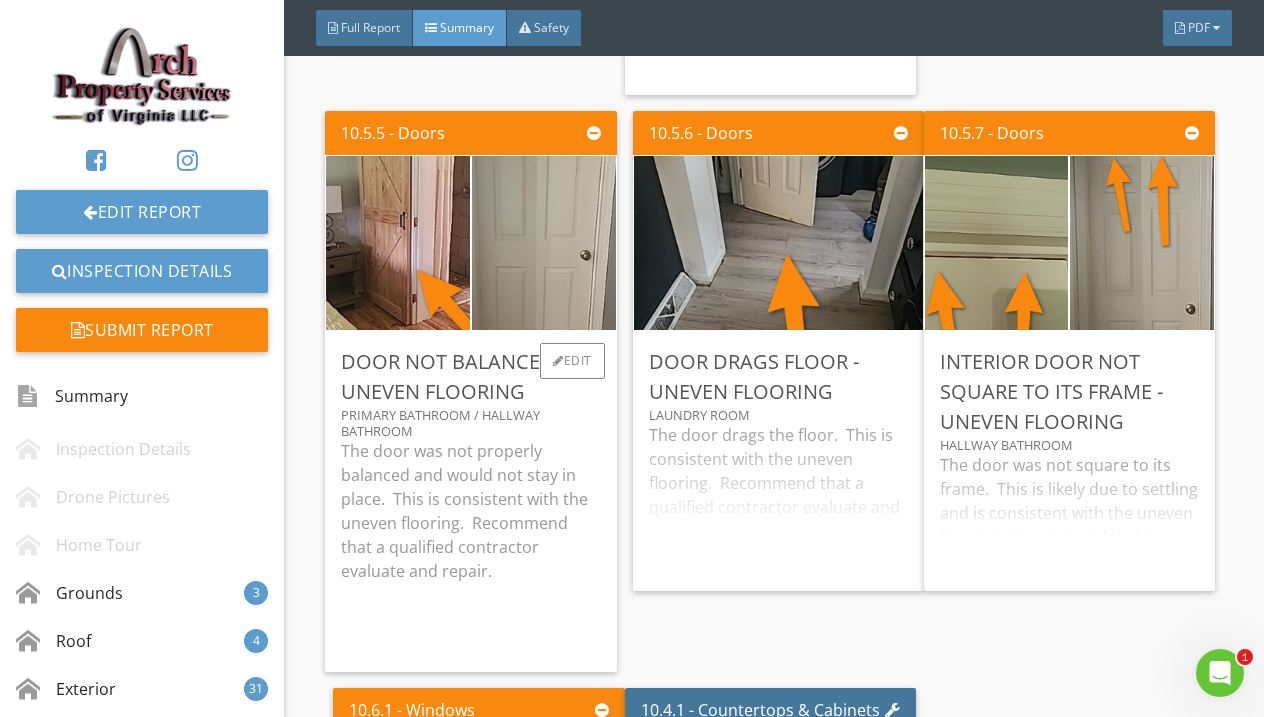 scroll, scrollTop: 10972, scrollLeft: 0, axis: vertical 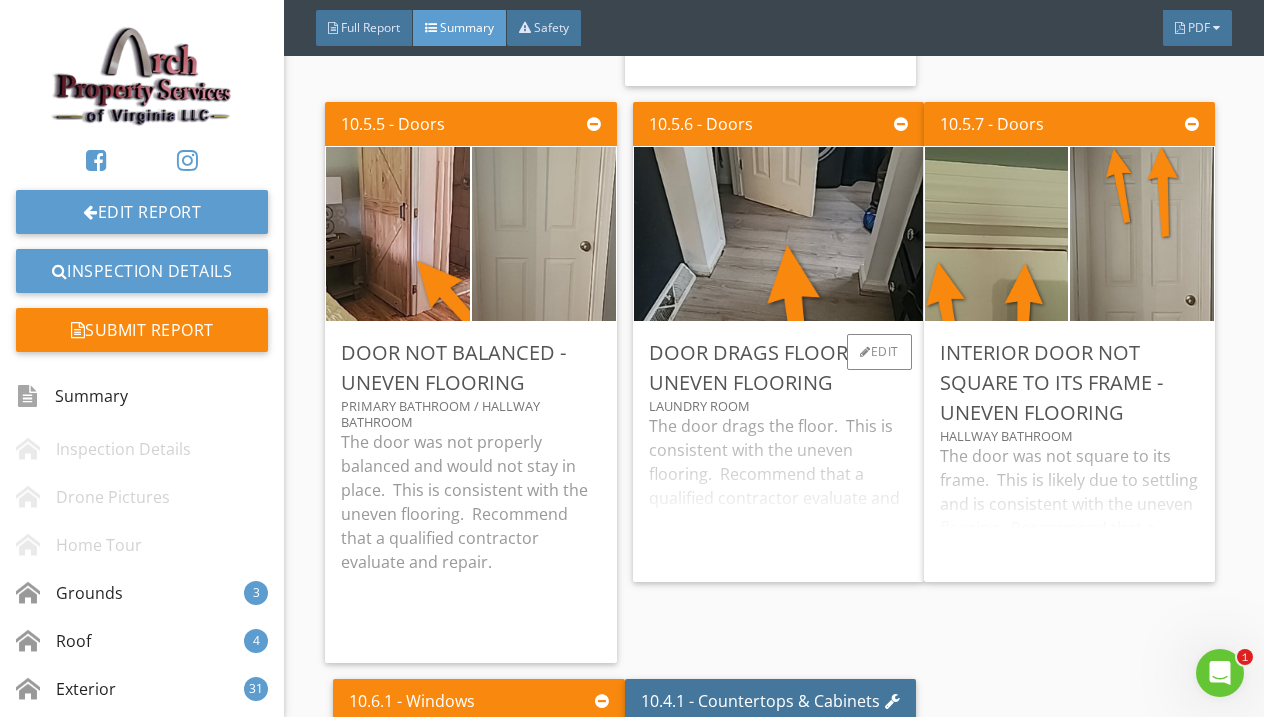 click on "The door drags the floor.  This is consistent with the uneven flooring.  Recommend that a qualified contractor evaluate and repair." at bounding box center [778, 490] 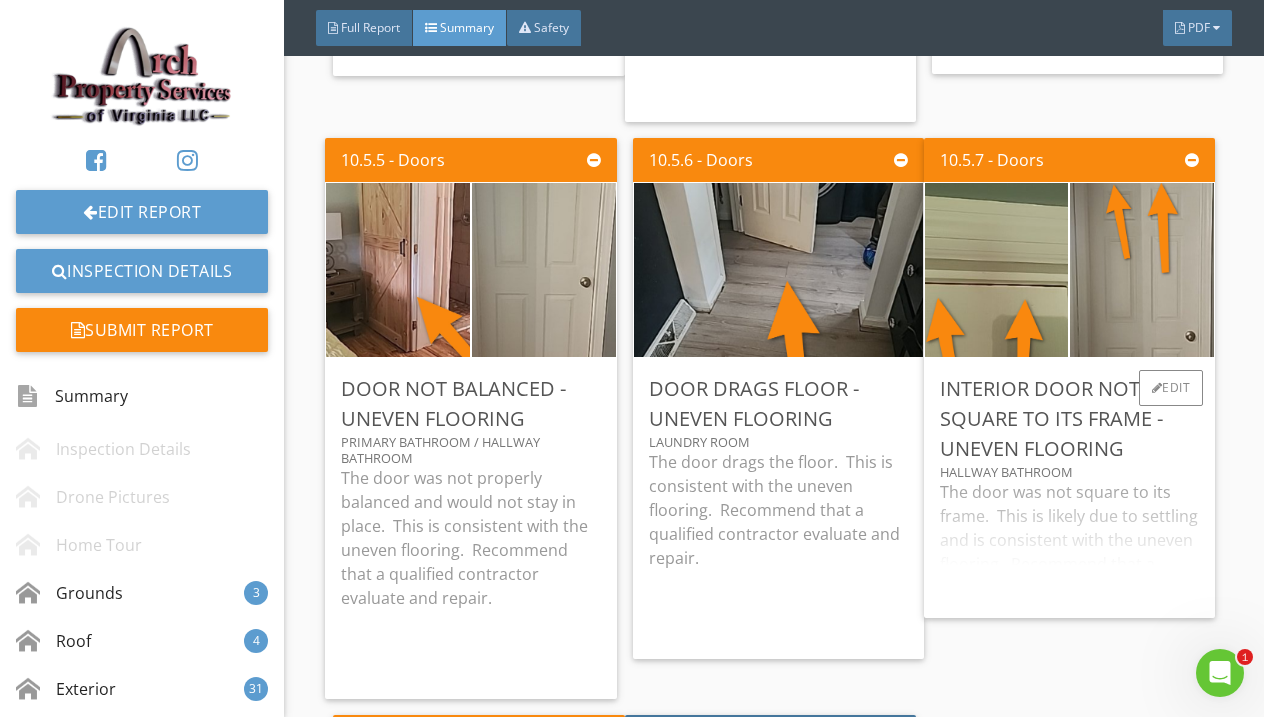 scroll, scrollTop: 10918, scrollLeft: 0, axis: vertical 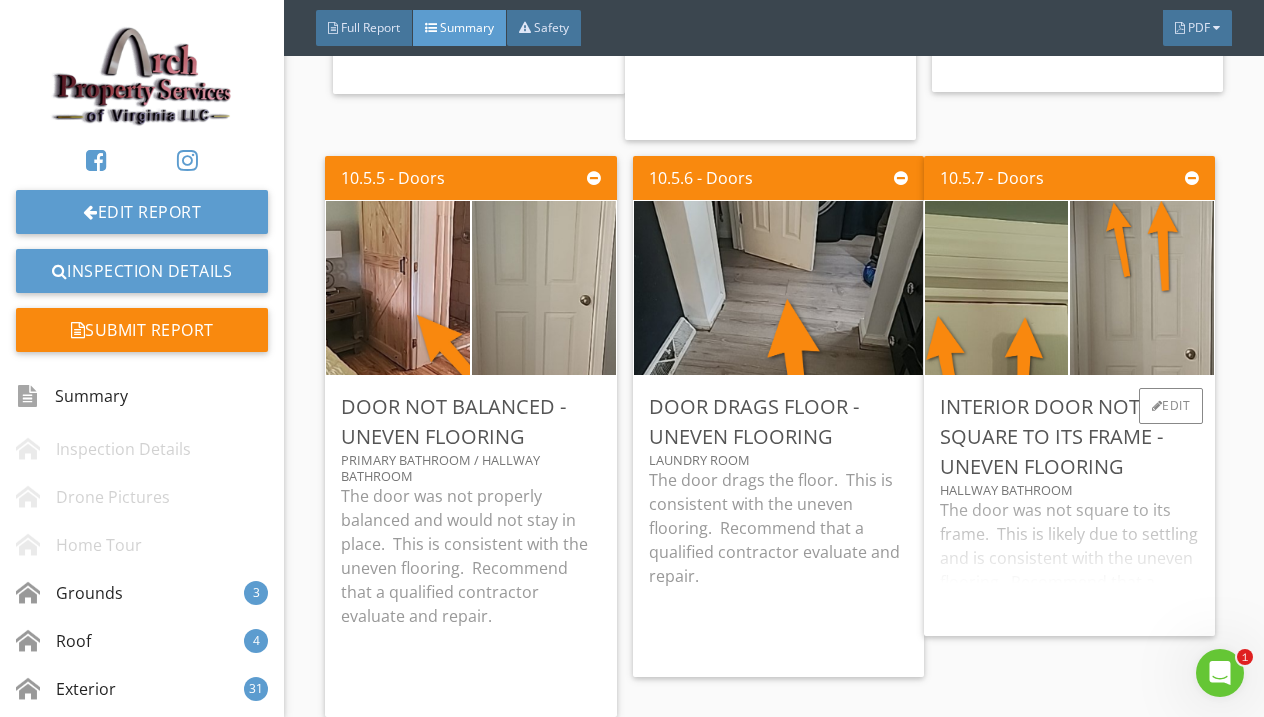 click on "The door was not square to its frame. This is likely due to settling and is consistent with the uneven flooring. Recommend that a qualified contractor evaluate and repair." at bounding box center [1069, 559] 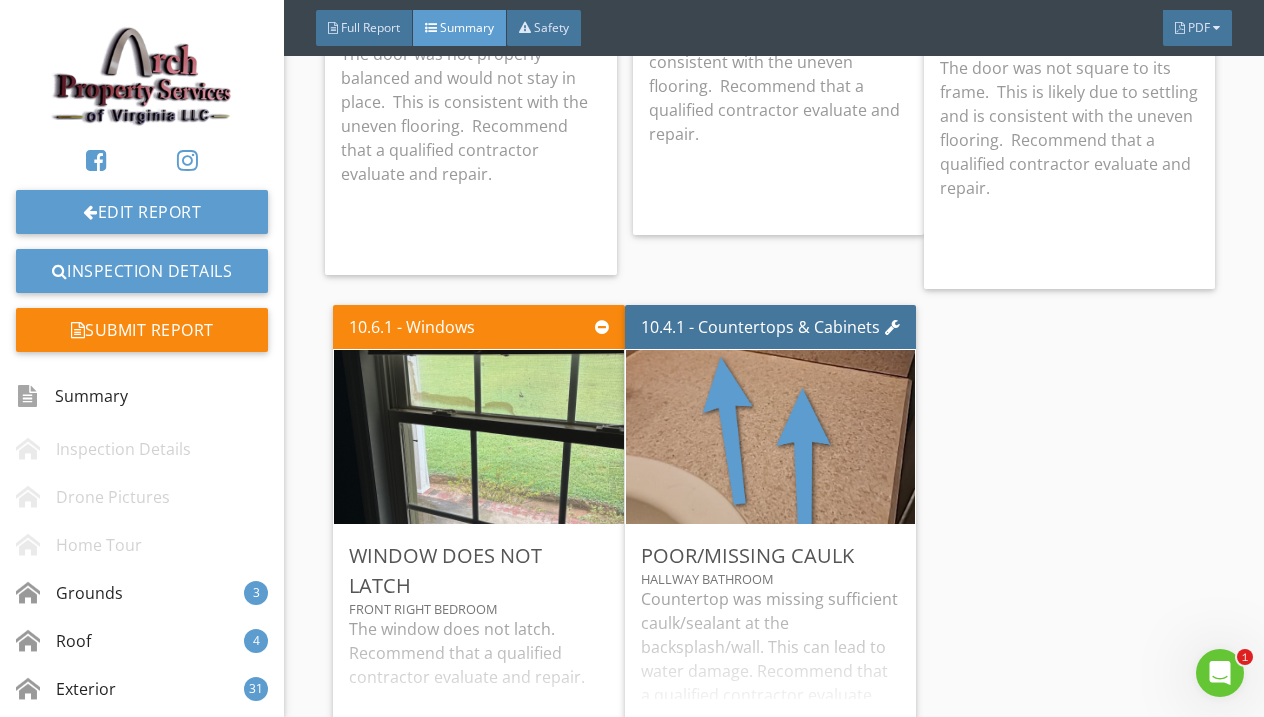 scroll, scrollTop: 11404, scrollLeft: 0, axis: vertical 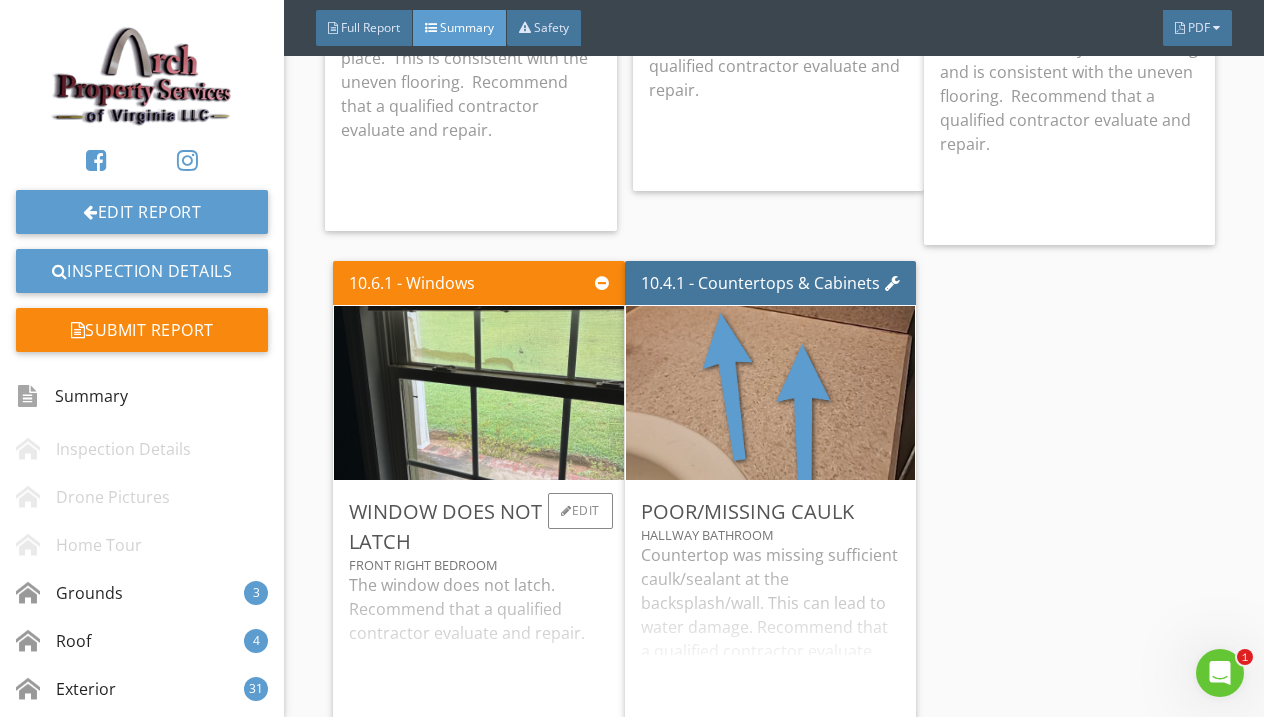 click on "The window does not latch. Recommend that a qualified contractor evaluate and repair." at bounding box center (478, 649) 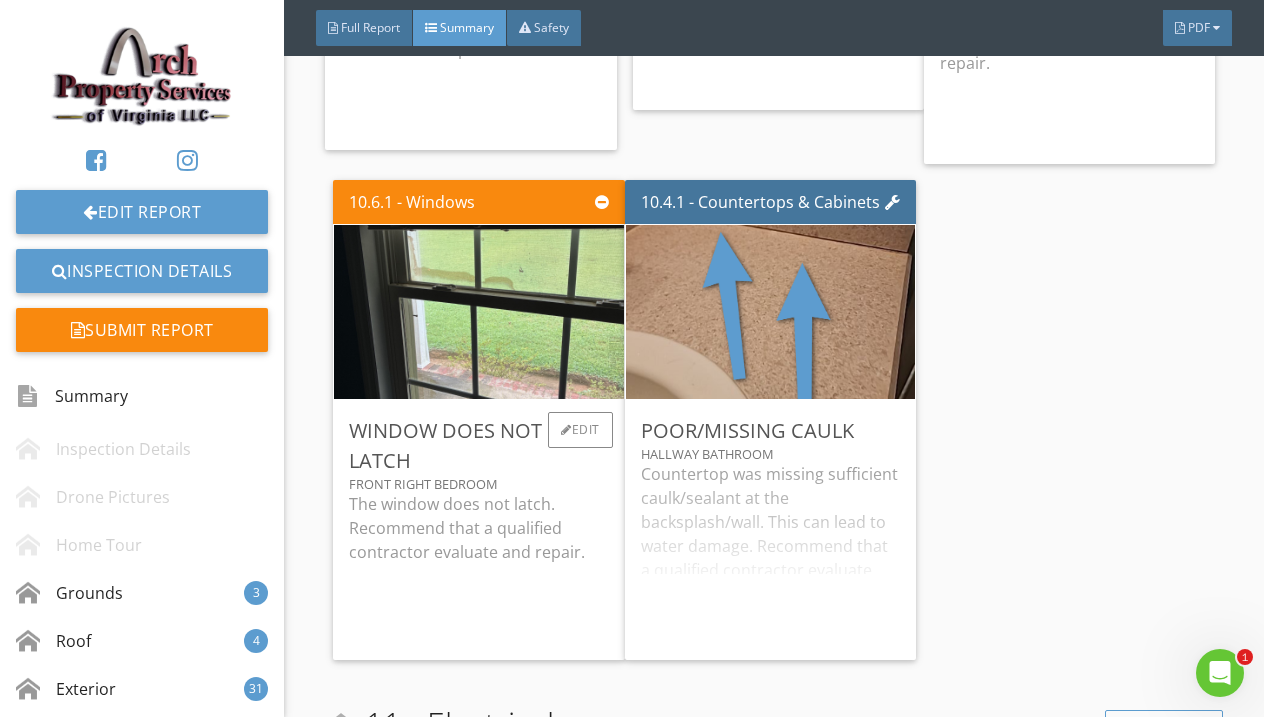 scroll, scrollTop: 11483, scrollLeft: 0, axis: vertical 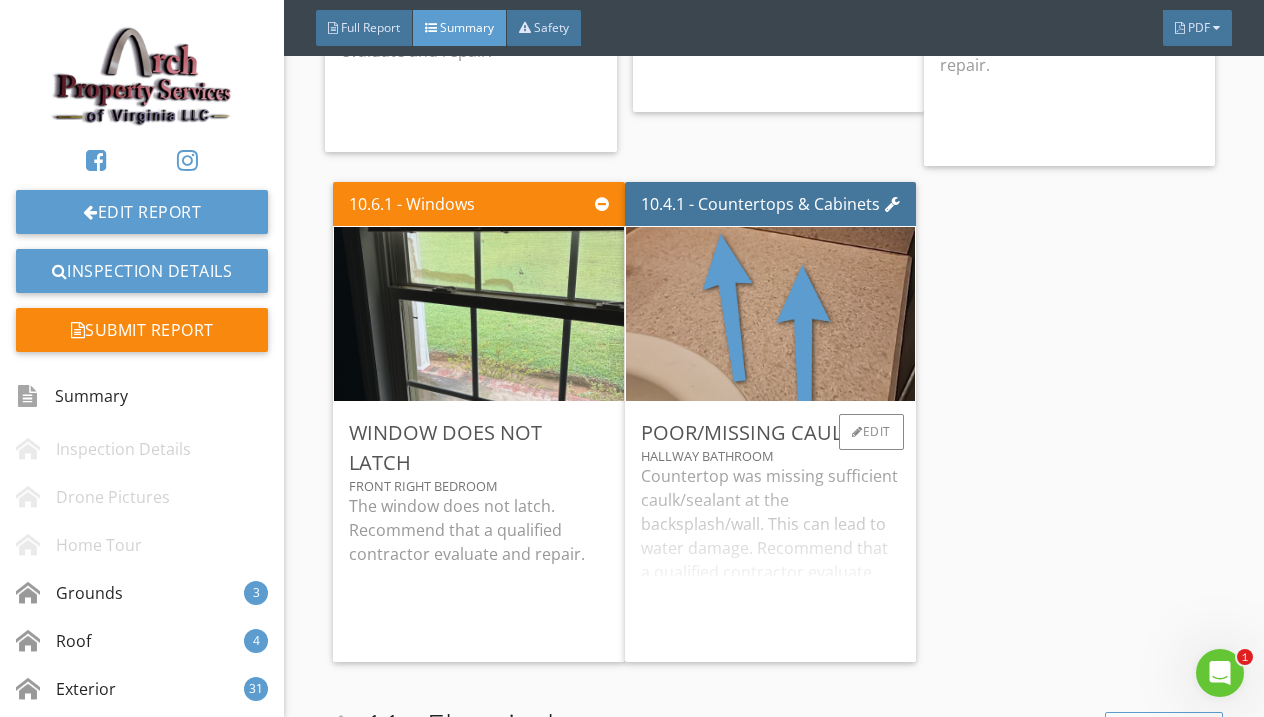 click on "Countertop was missing sufficient caulk/sealant at the backsplash/wall. This can lead to water damage. Recommend that a qualified contractor evaluate and seal." at bounding box center [770, 555] 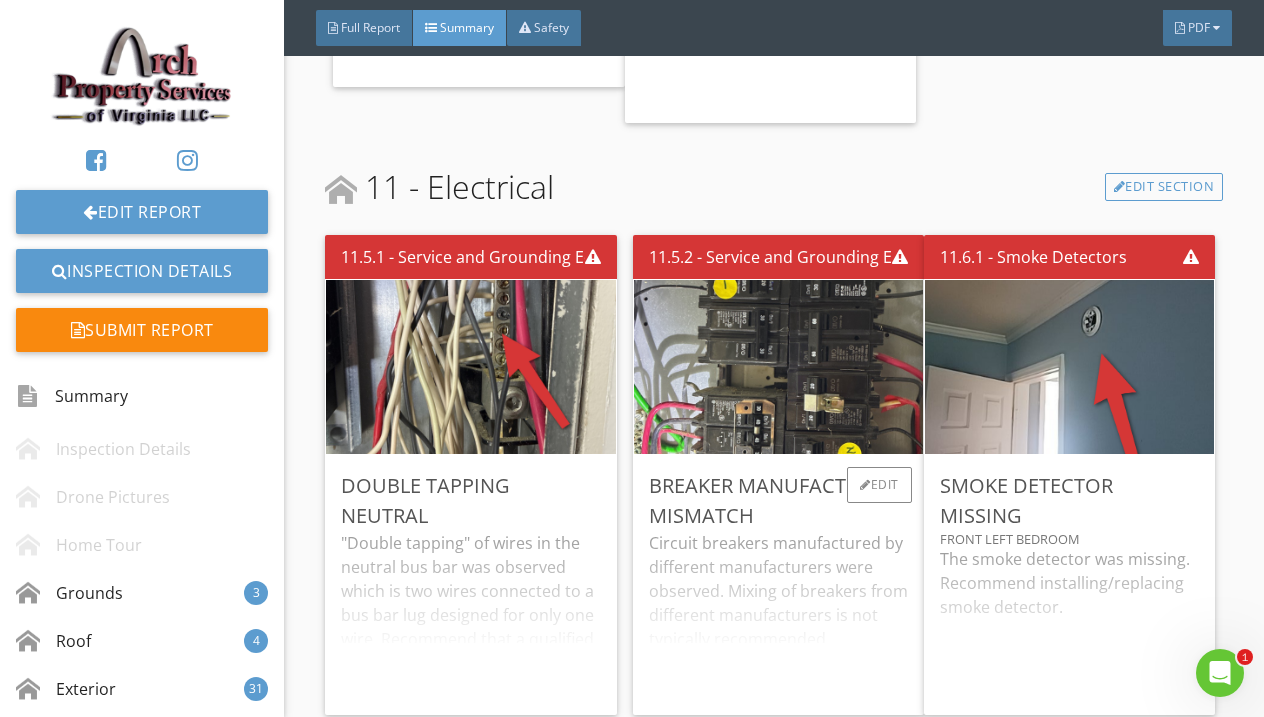 scroll, scrollTop: 12059, scrollLeft: 0, axis: vertical 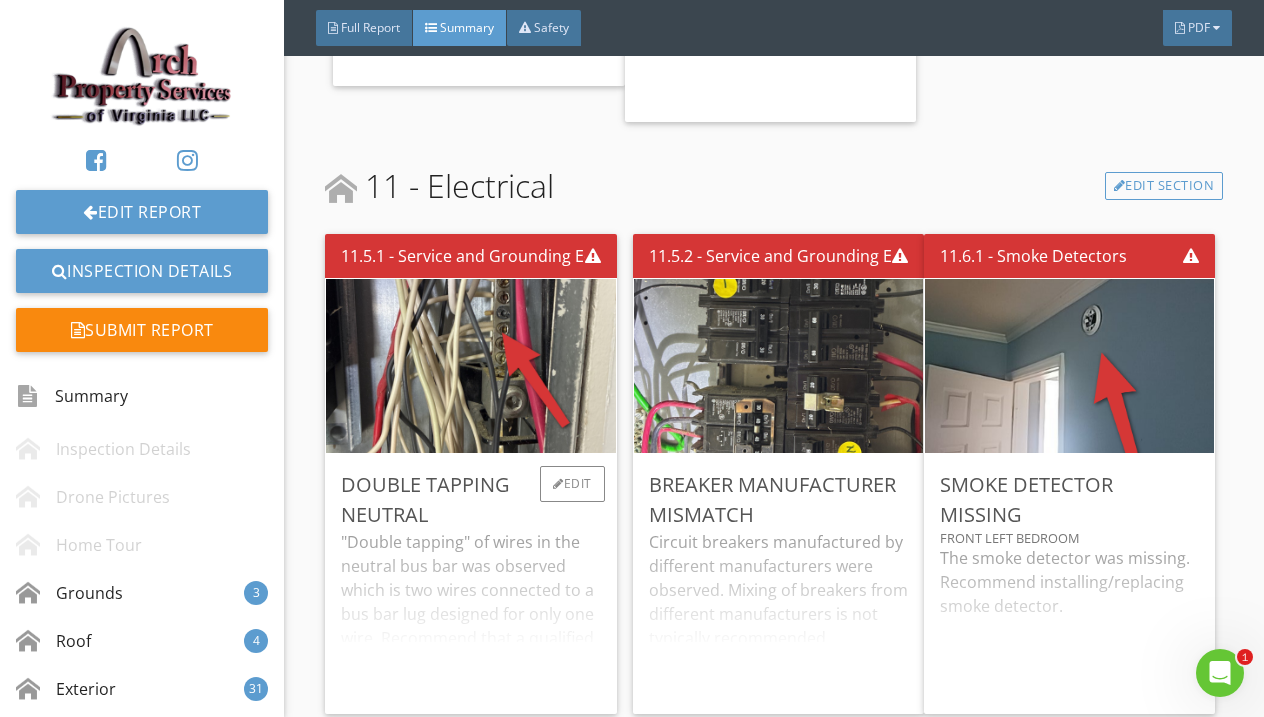 click on ""Double tapping" of wires in the neutral bus bar was observed which is two wires connected to a bus bar lug designed for only one wire. Recommend that a qualified and licensed electrician evaluate and repair." at bounding box center [470, 614] 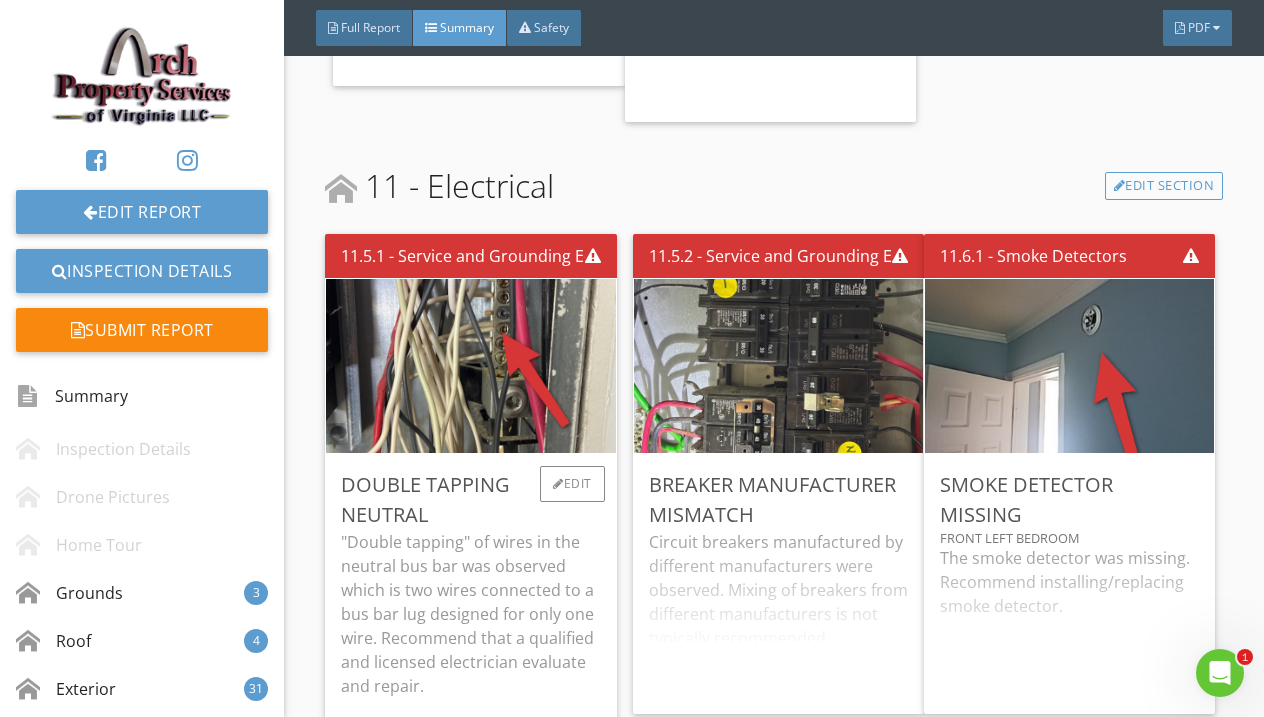 scroll, scrollTop: 12128, scrollLeft: 0, axis: vertical 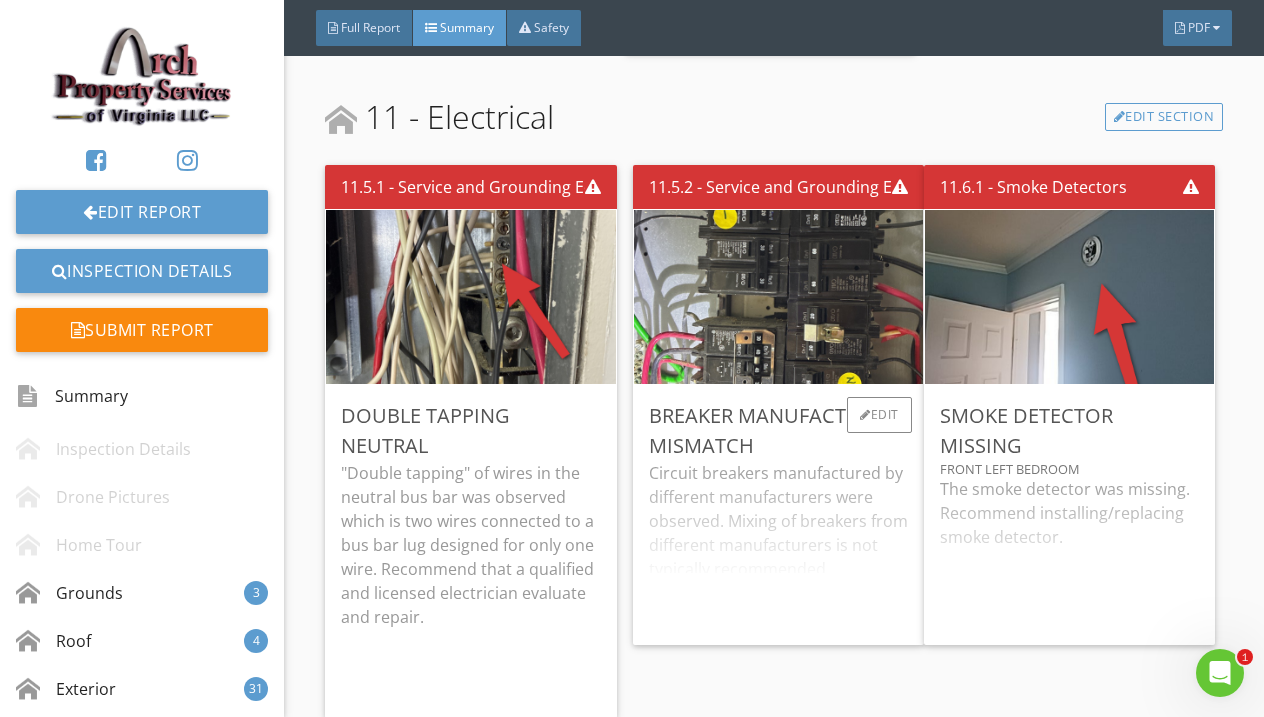 click on "Breakers manufactured by different manufacturers were observed. Mixing of breakers from different manufacturers is not typically recommended. Recommend that a qualified and licensed electrician evaluate and repair/replace breakers as required." at bounding box center [778, 545] 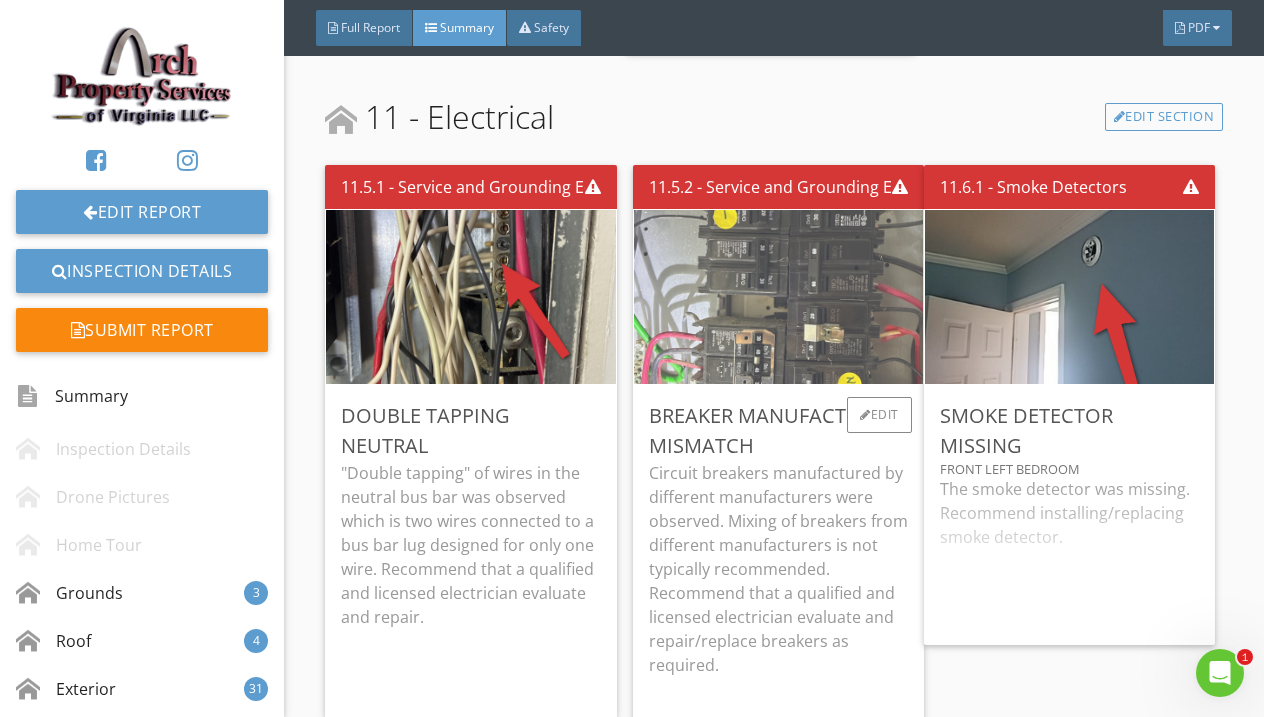 click at bounding box center (778, 296) 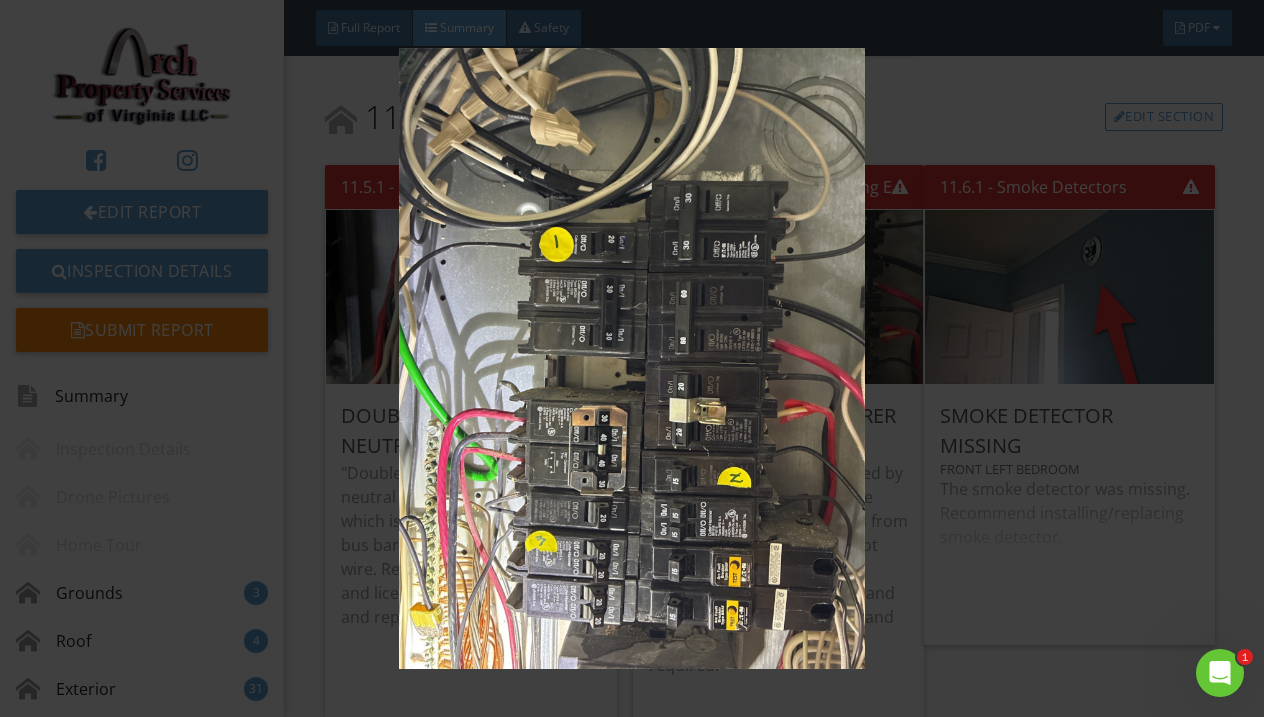 click at bounding box center [632, 358] 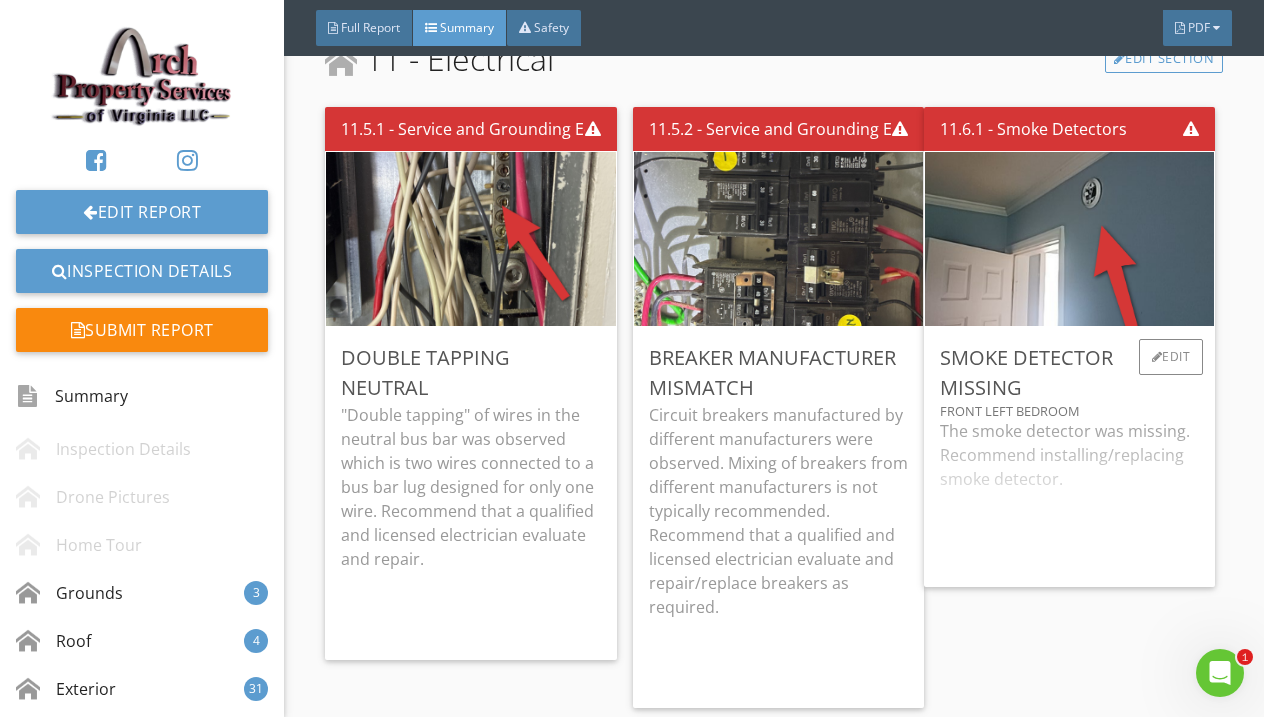 scroll, scrollTop: 12225, scrollLeft: 0, axis: vertical 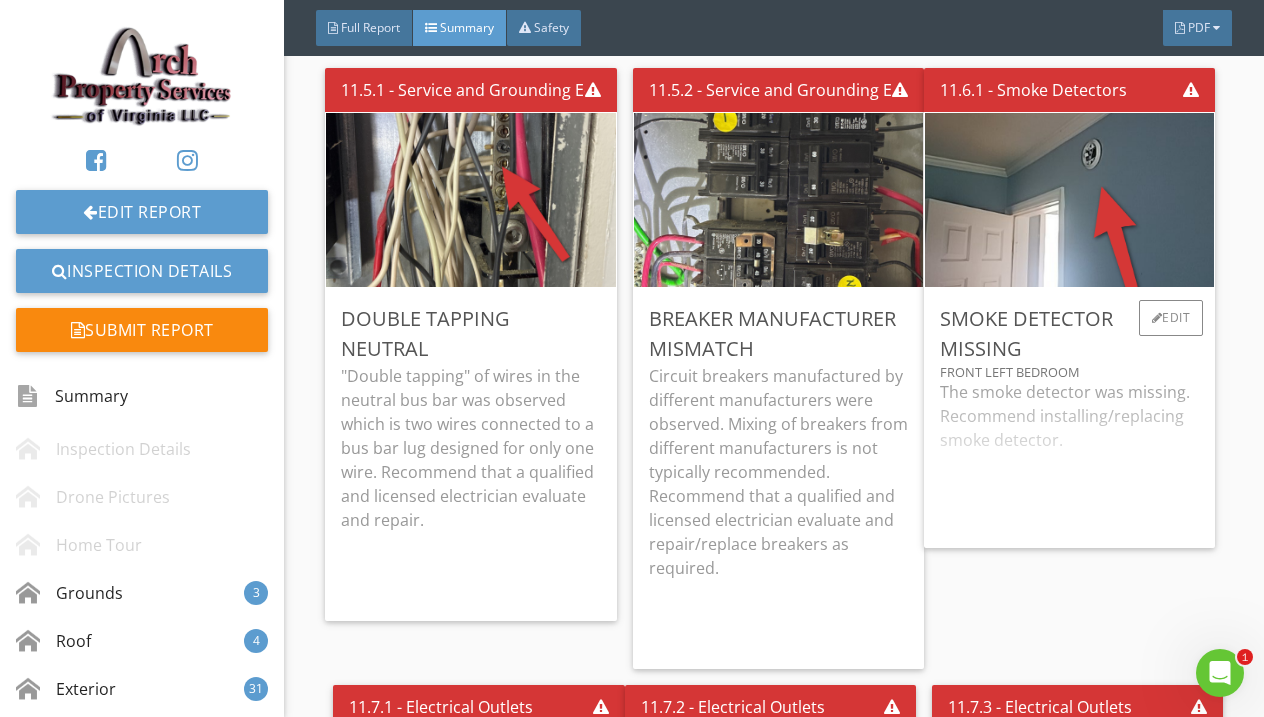 click on "The smoke detector was missing.  Recommend installing/replacing smoke detector." at bounding box center [1069, 456] 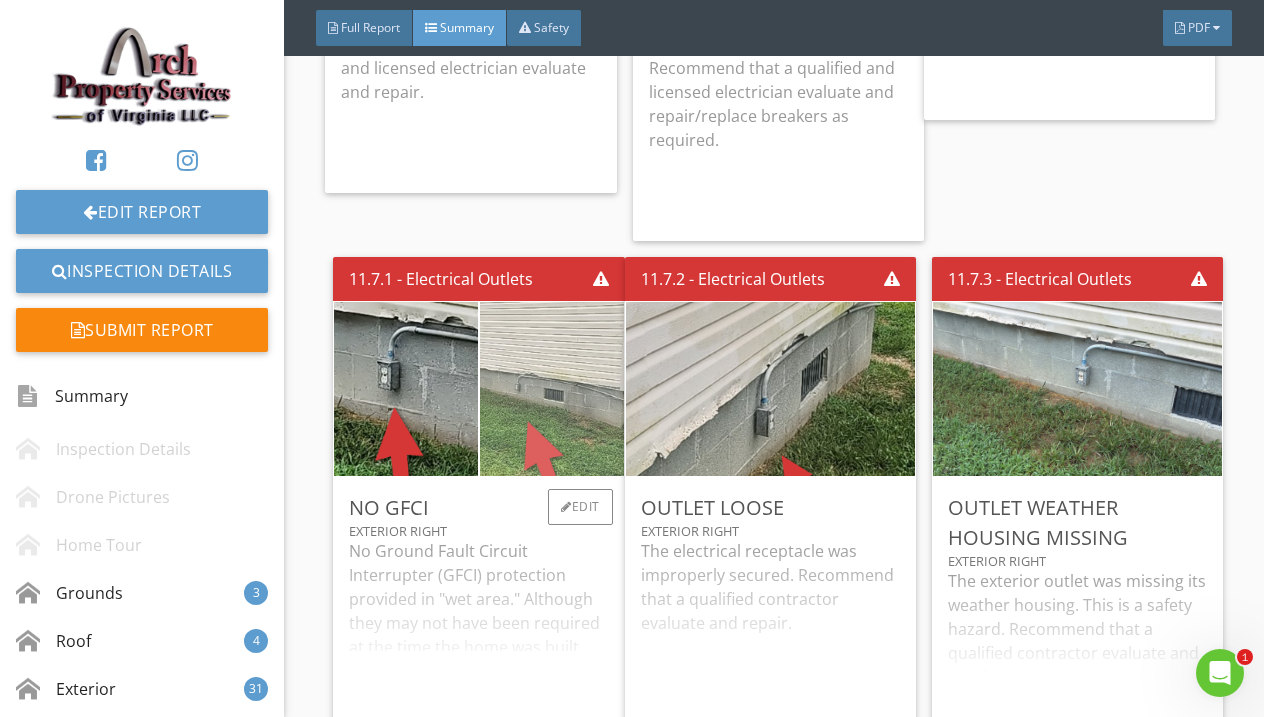 scroll, scrollTop: 12702, scrollLeft: 0, axis: vertical 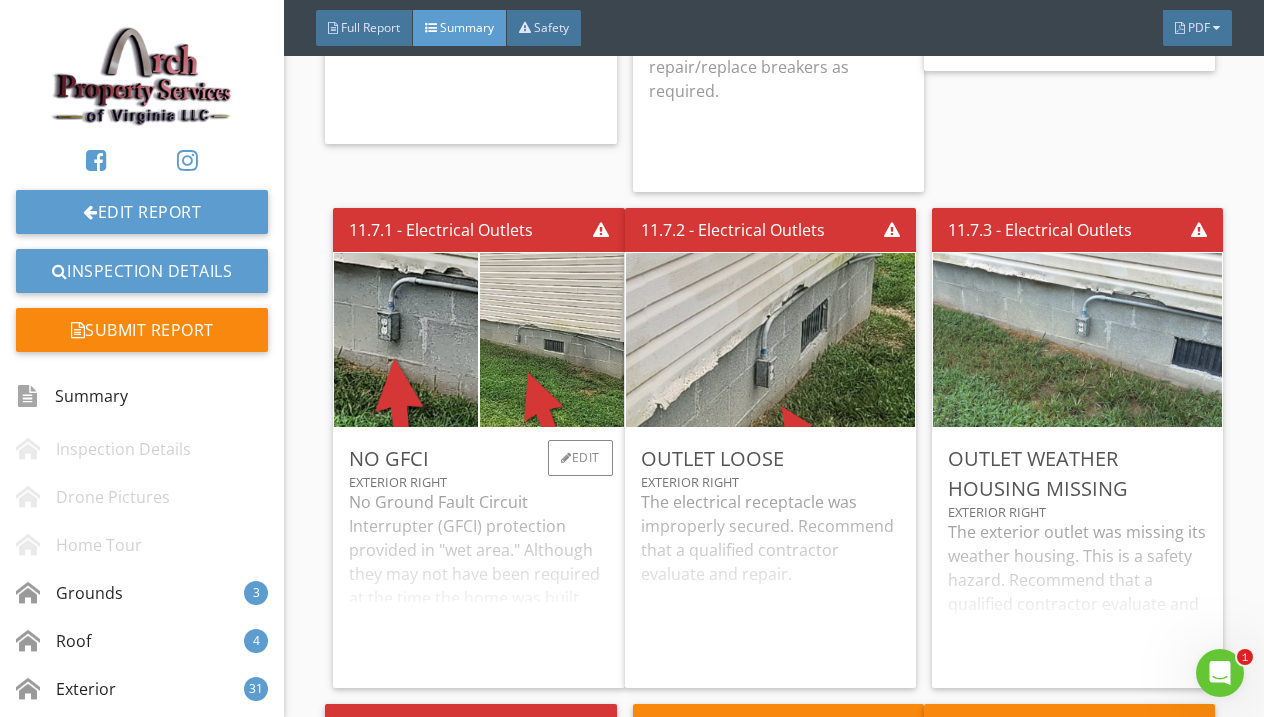 click on "No Ground Fault Circuit Interrupter (GFCI) protection provided in "wet area."  Although they may not have been required at the time the home was built, for safety reasons, consider having GFCI circuit breakers installed. Recommend that you consult with a qualified electrical contractor to discuss options and costs for adding GFCI protection to recommended branch circuits." at bounding box center (478, 581) 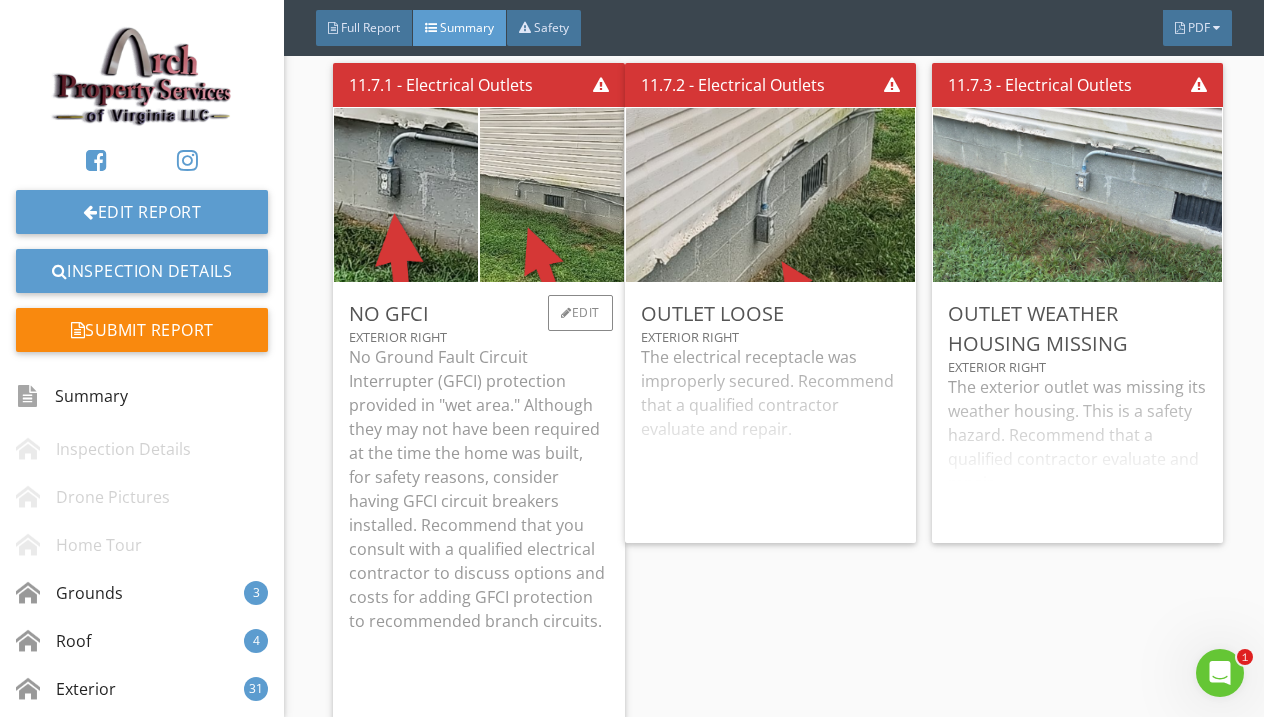 scroll, scrollTop: 12846, scrollLeft: 0, axis: vertical 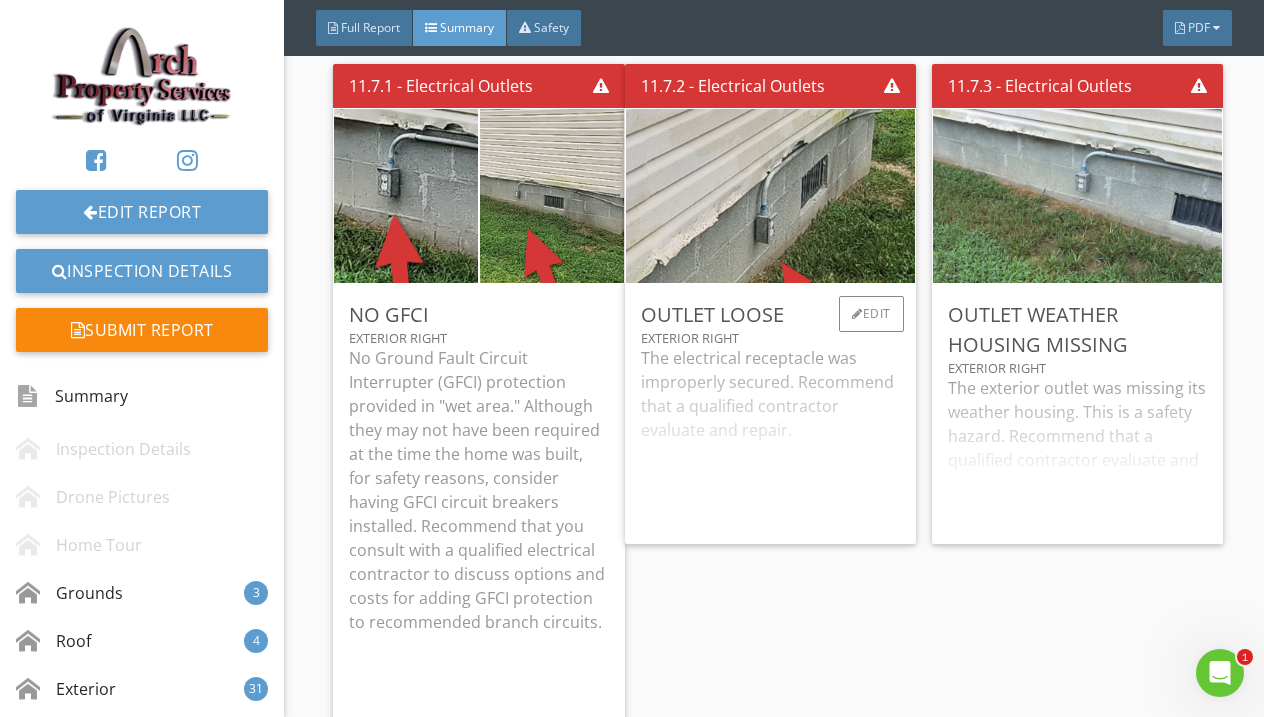 click on "The electrical receptacle was improperly secured.  Recommend that a qualified contractor evaluate and repair." at bounding box center [770, 437] 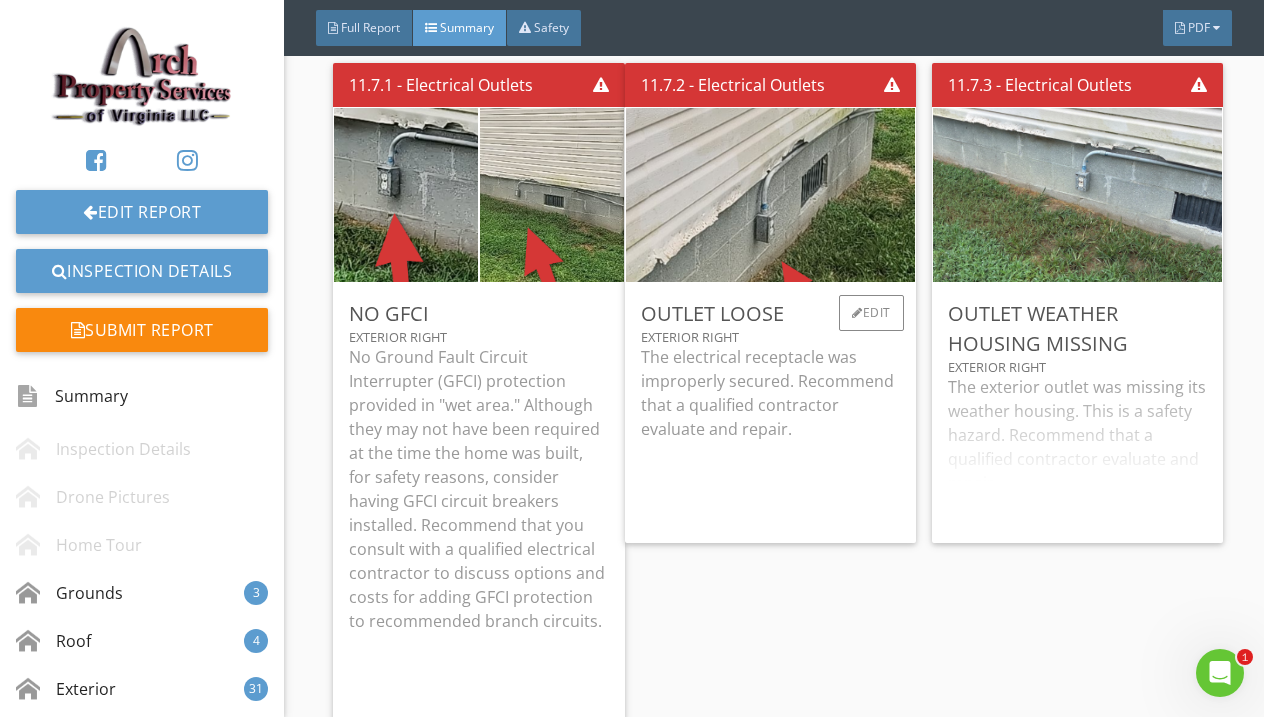 scroll, scrollTop: 12845, scrollLeft: 0, axis: vertical 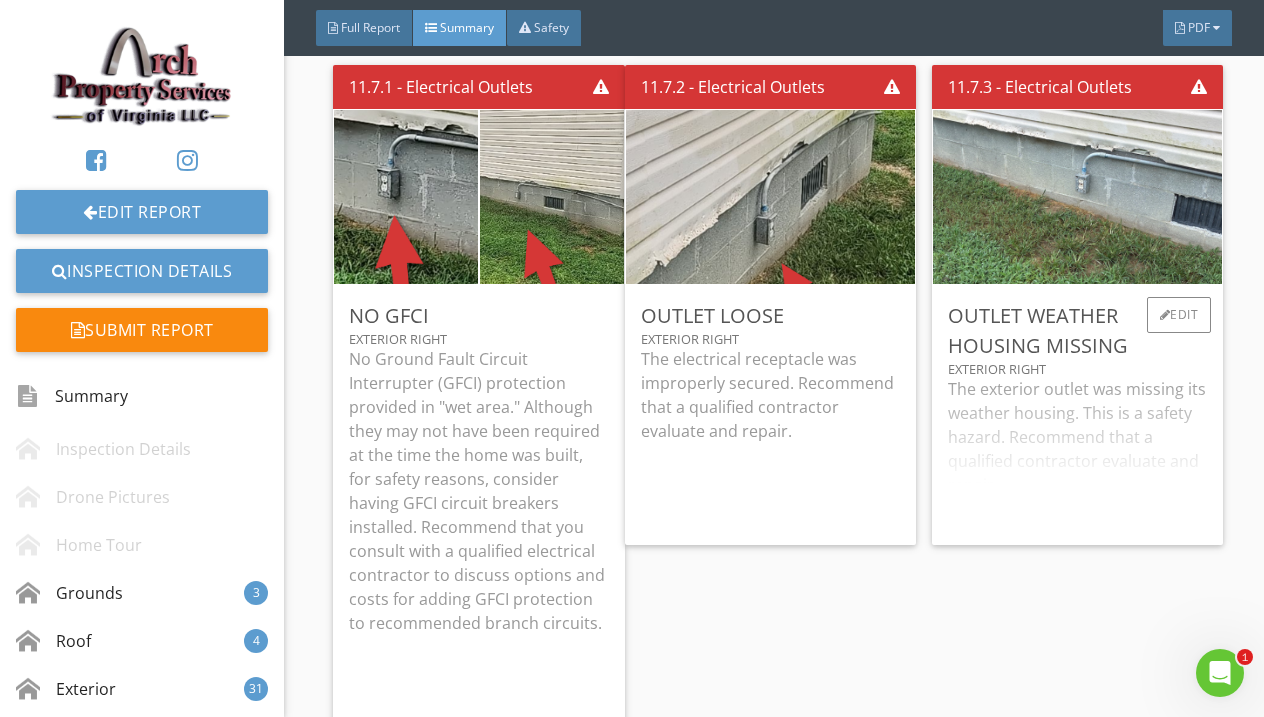click on "The exterior outlet was missing its weather housing.  This is a safety hazard.  Recommend that a qualified contractor evaluate and repair." at bounding box center (1077, 453) 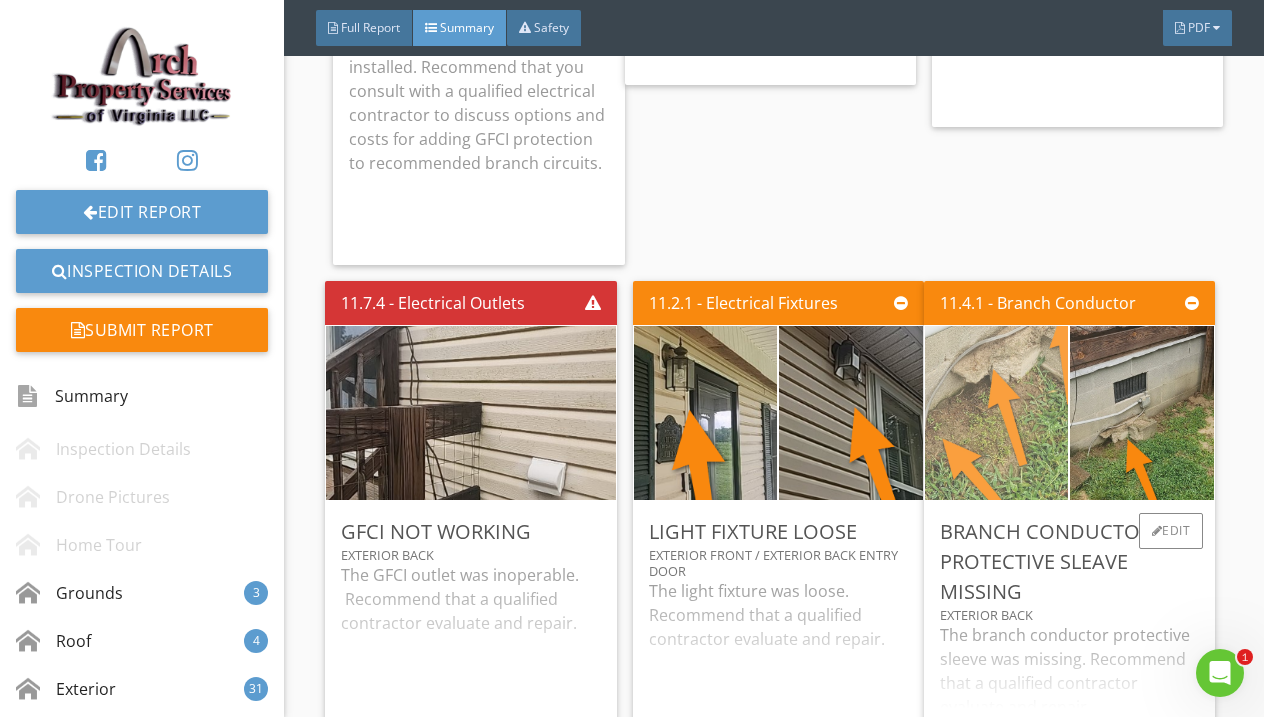scroll, scrollTop: 13303, scrollLeft: 0, axis: vertical 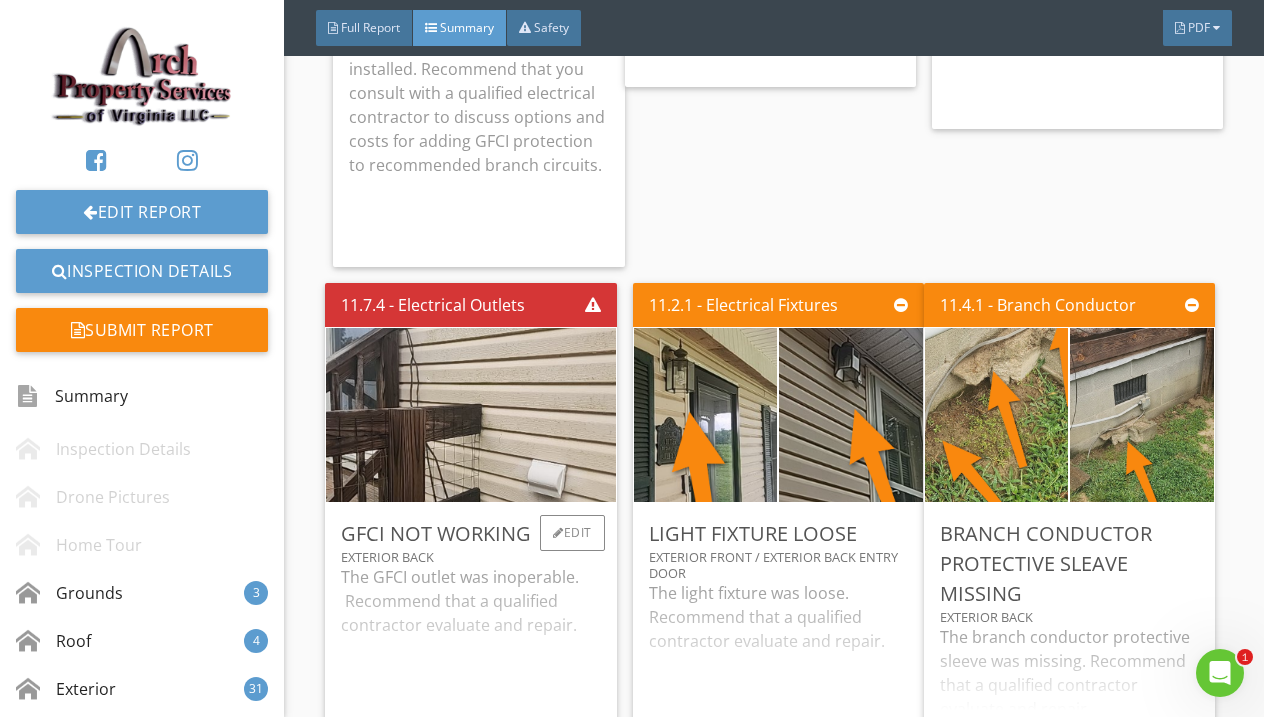 click on "The GFCI outlet was inoperable.  Recommend that a qualified contractor evaluate and repair." at bounding box center [470, 656] 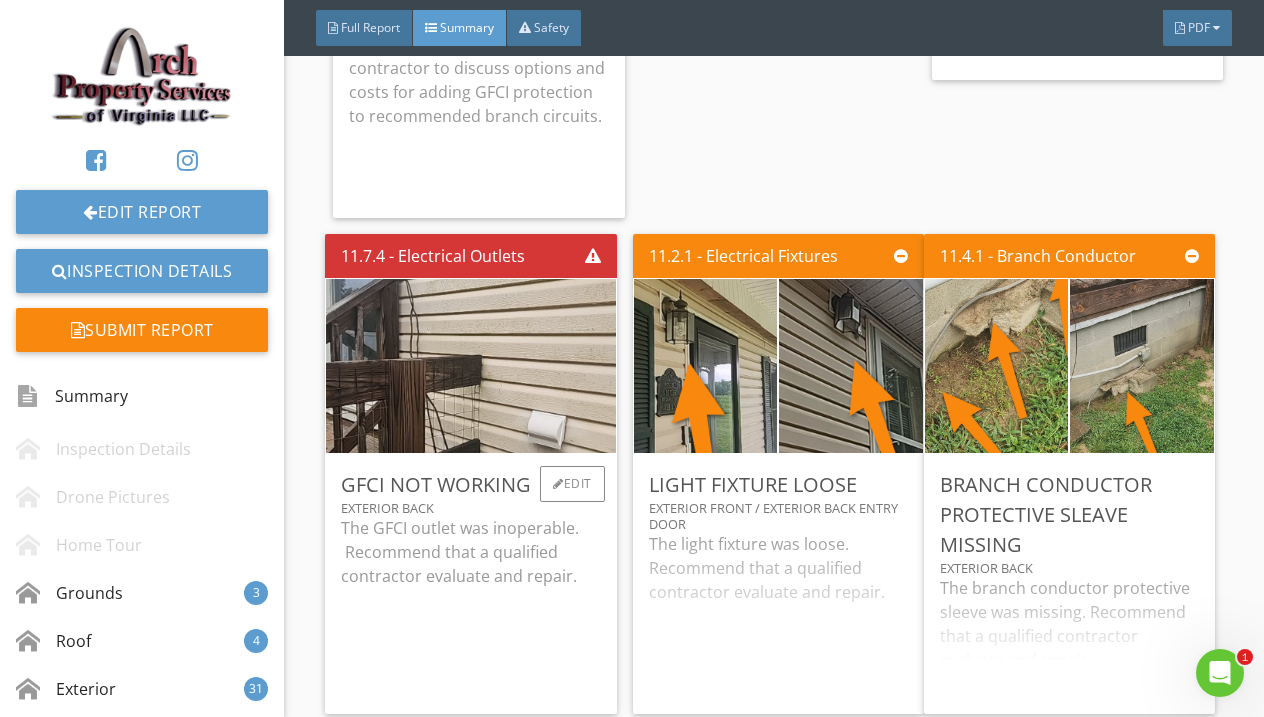 scroll, scrollTop: 13374, scrollLeft: 0, axis: vertical 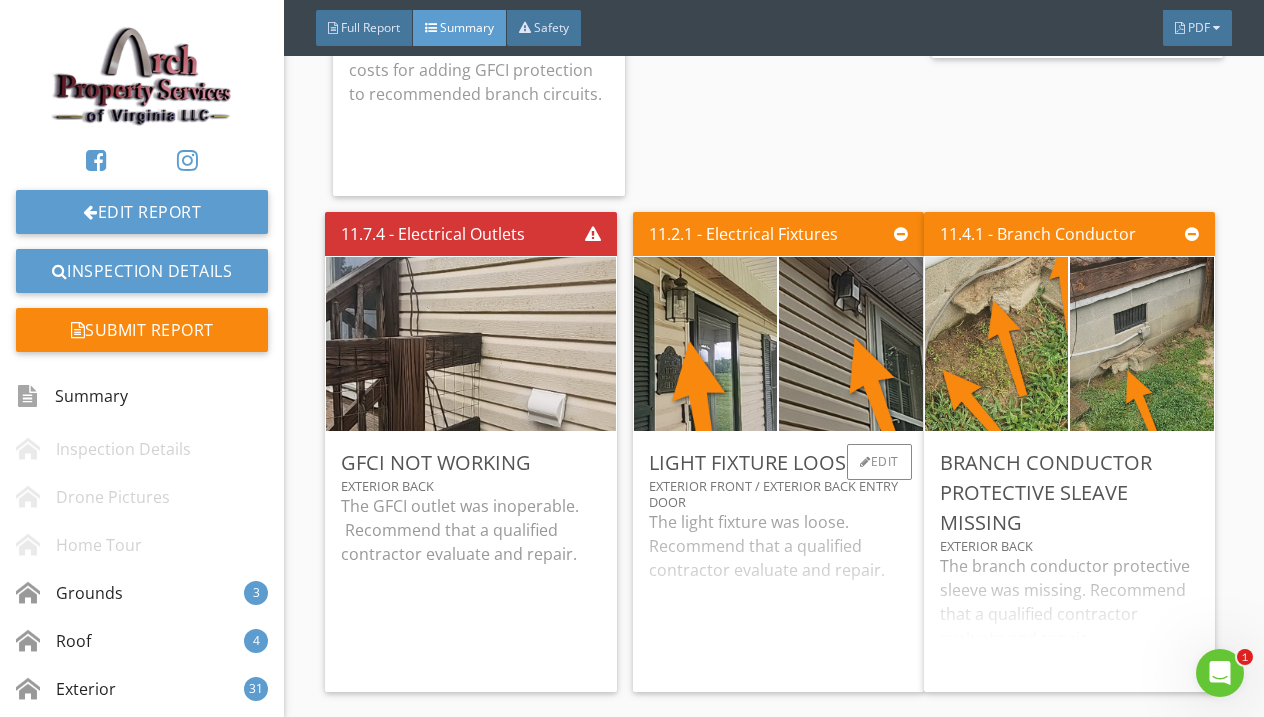 click on "The light fixture was loose. Recommend that a qualified contractor evaluate and repair." at bounding box center (778, 593) 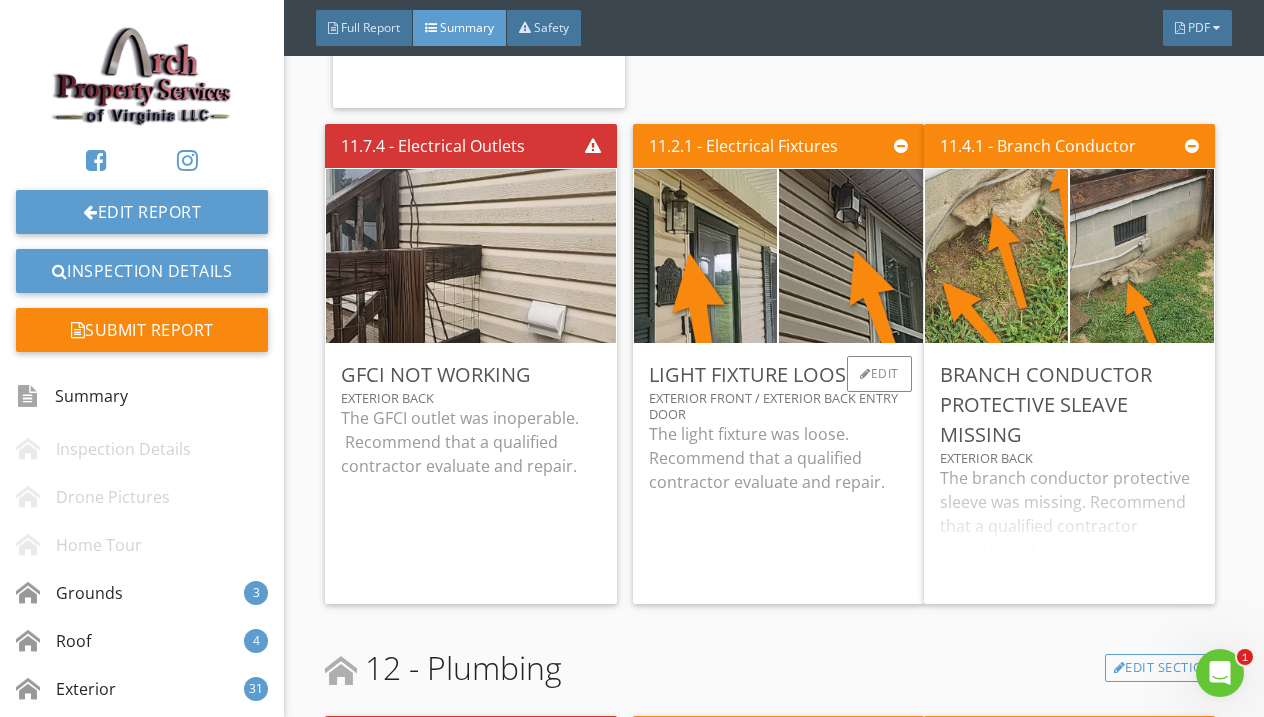 scroll, scrollTop: 13472, scrollLeft: 0, axis: vertical 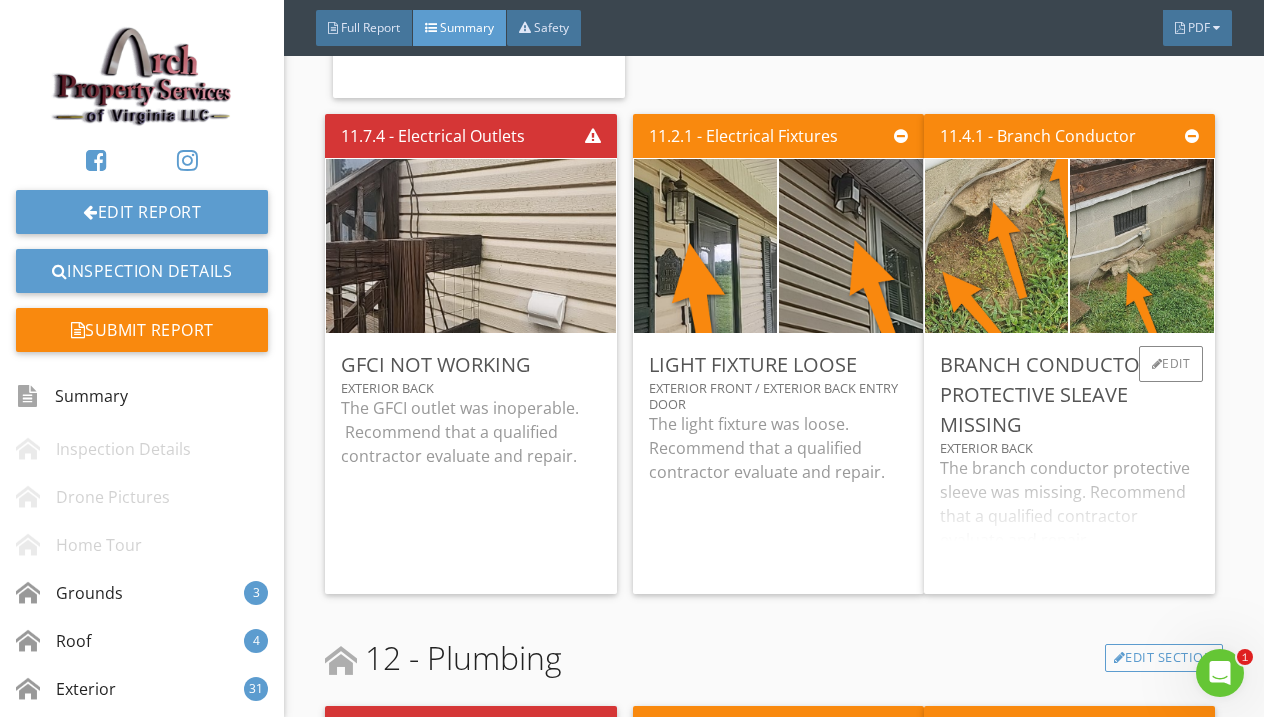 click on "The branch conductor protective sleeve was missing.  Recommend that a qualified contractor evaluate and repair." at bounding box center (1069, 517) 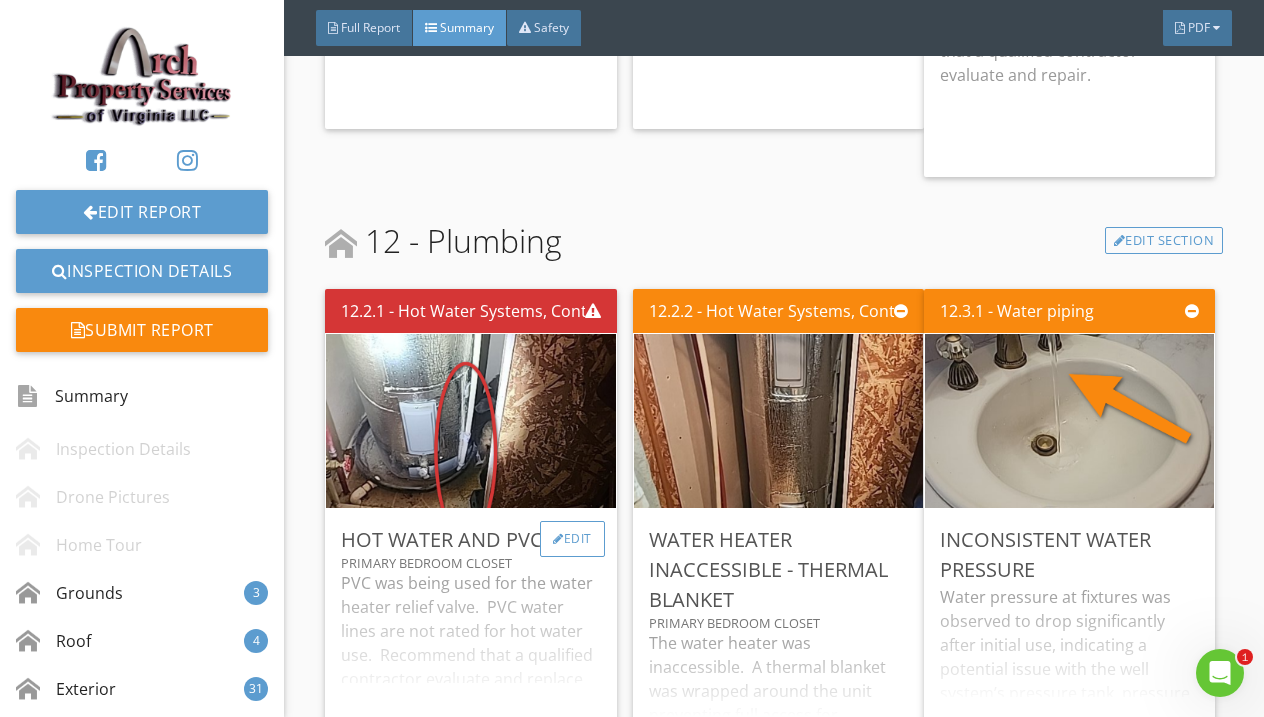 scroll, scrollTop: 14048, scrollLeft: 0, axis: vertical 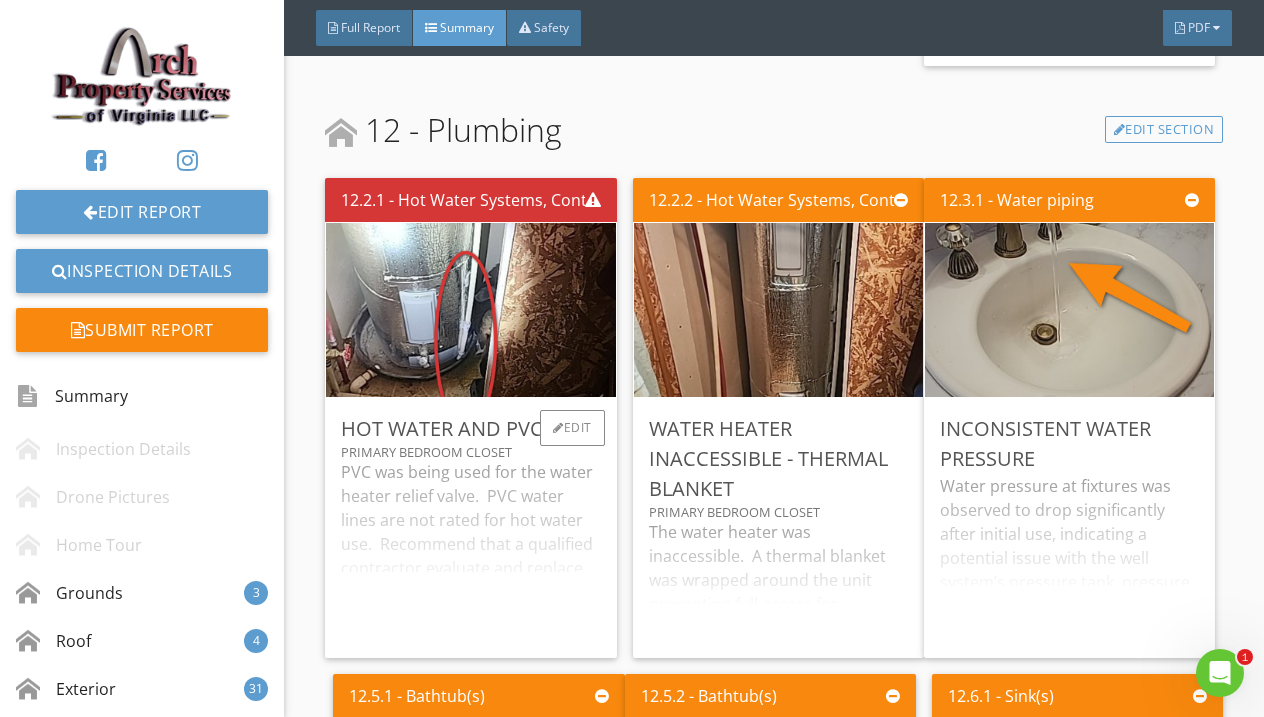 click on "PVC was being used for the water heater relief valve.  PVC water lines are not rated for hot water use.  Recommend that a qualified contractor evaluate and replace." at bounding box center [470, 551] 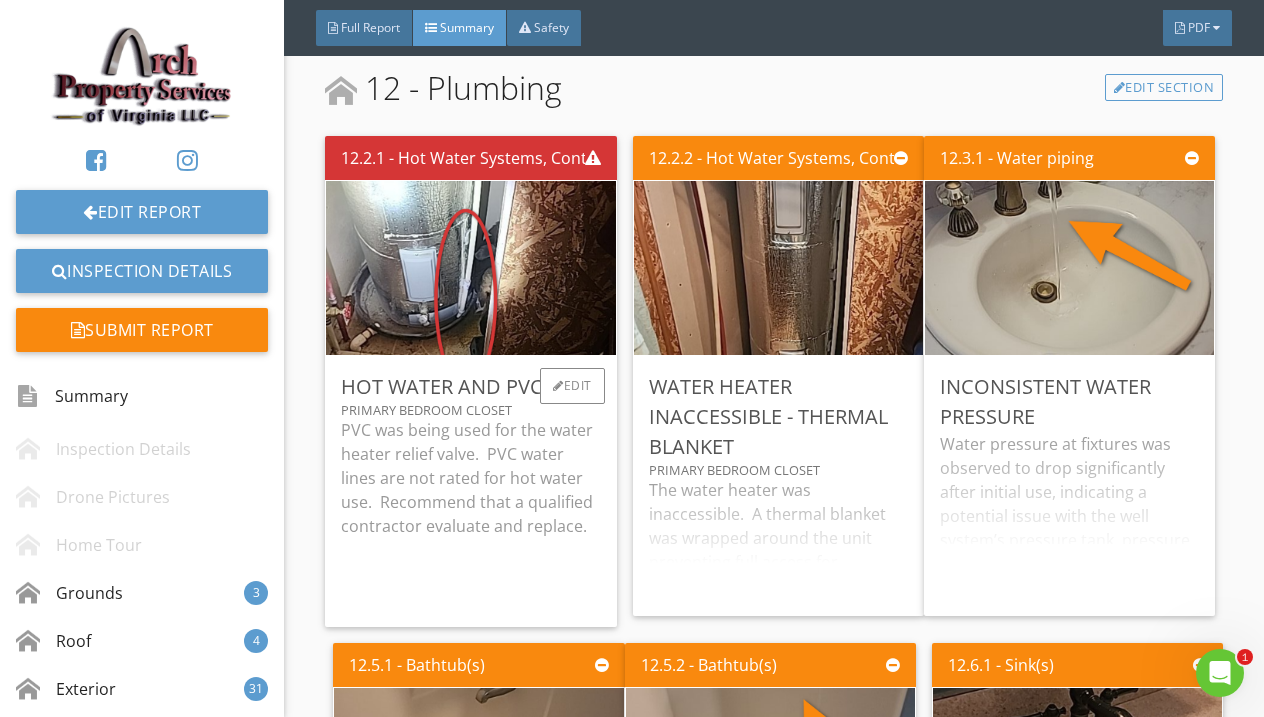 scroll, scrollTop: 14097, scrollLeft: 0, axis: vertical 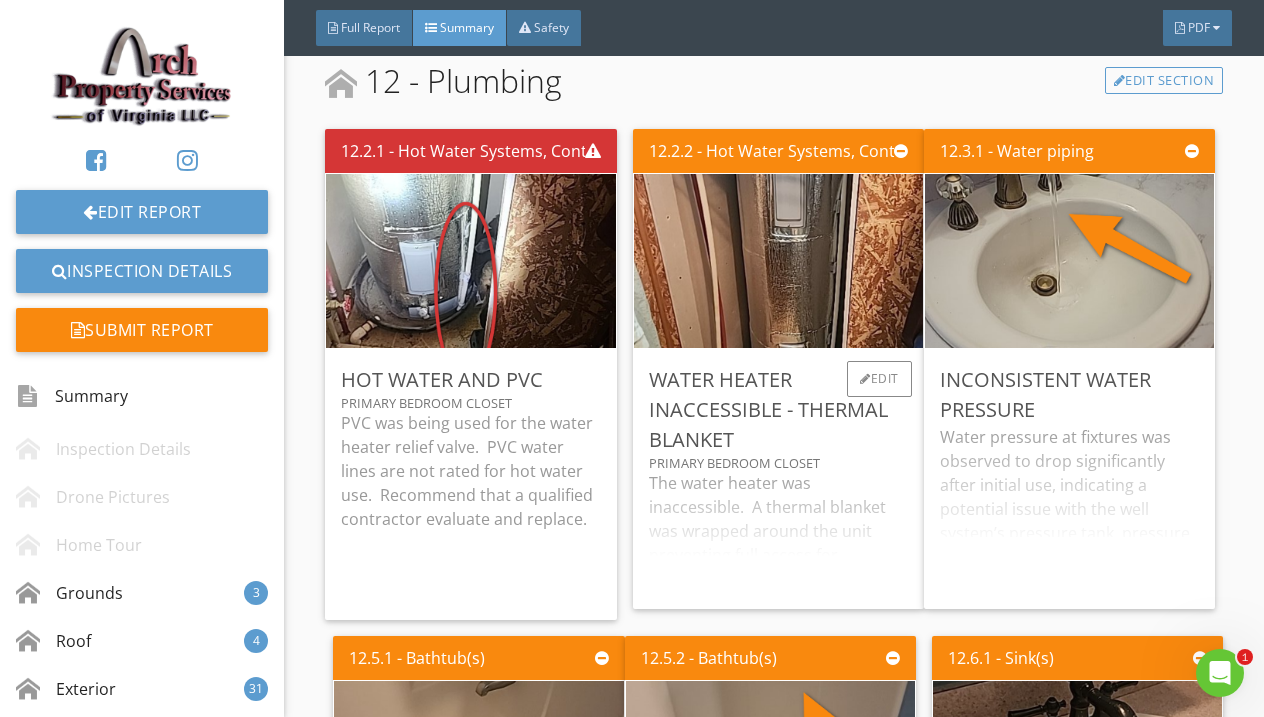 click on "The water heater was inaccessible.  A thermal blanket was wrapped around the unit preventing full access for evaluation and for determining the age.  Recommend that a qualified contractor evaluate and repair as required once access is provided." at bounding box center [778, 532] 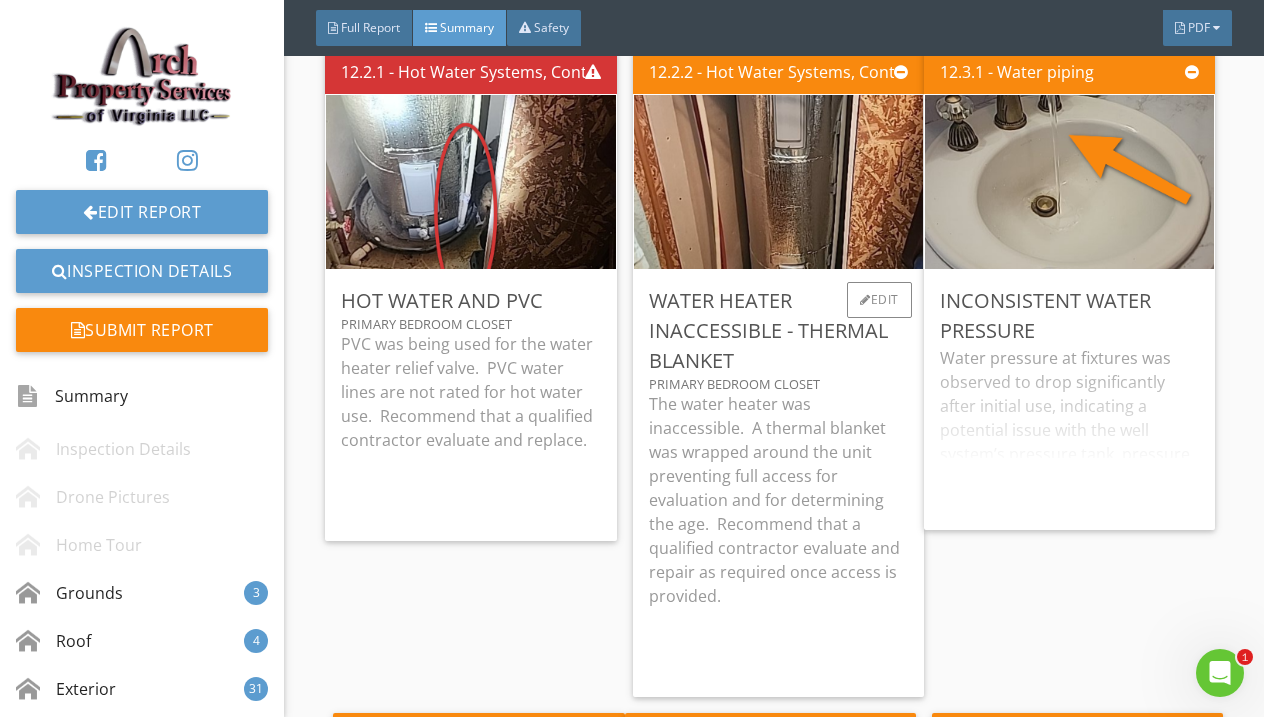 scroll, scrollTop: 14178, scrollLeft: 0, axis: vertical 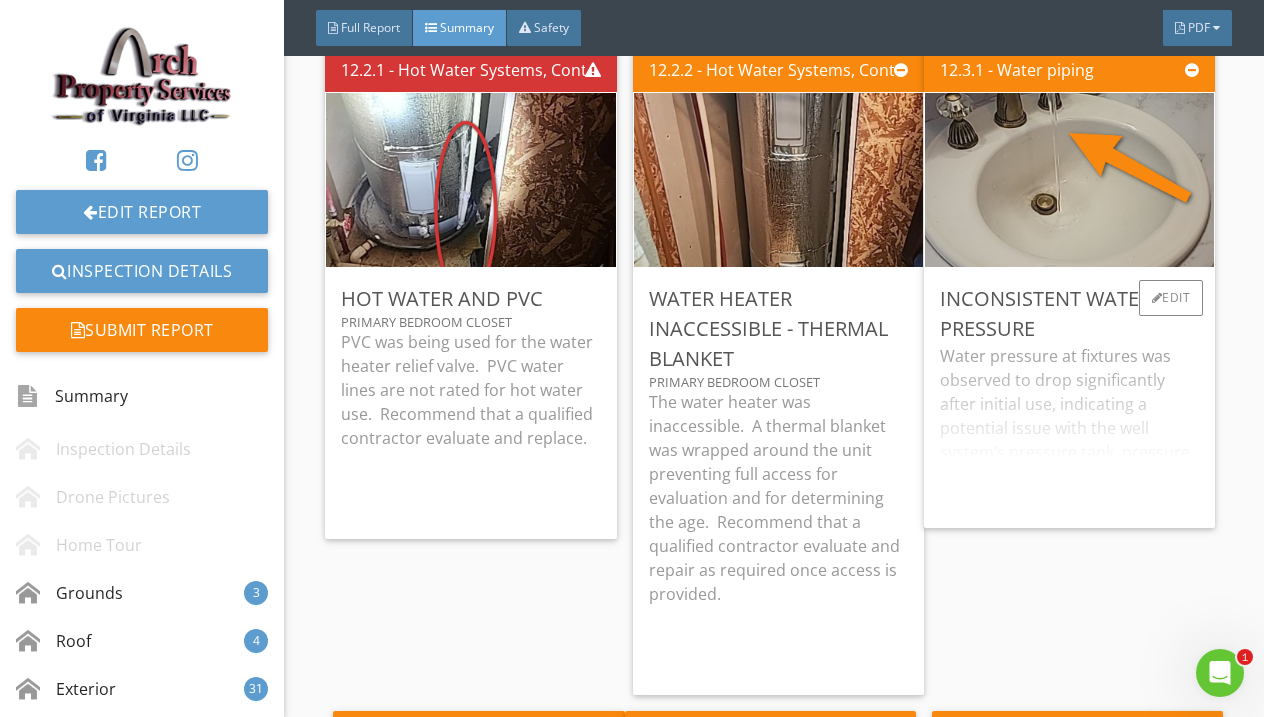 click on "Water pressure at fixtures was observed to drop significantly after initial use, indicating a potential issue with the well system’s pressure tank, pressure switch, or pump performance. Recommend that a qualified contractor evaluate and repair." at bounding box center [1069, 428] 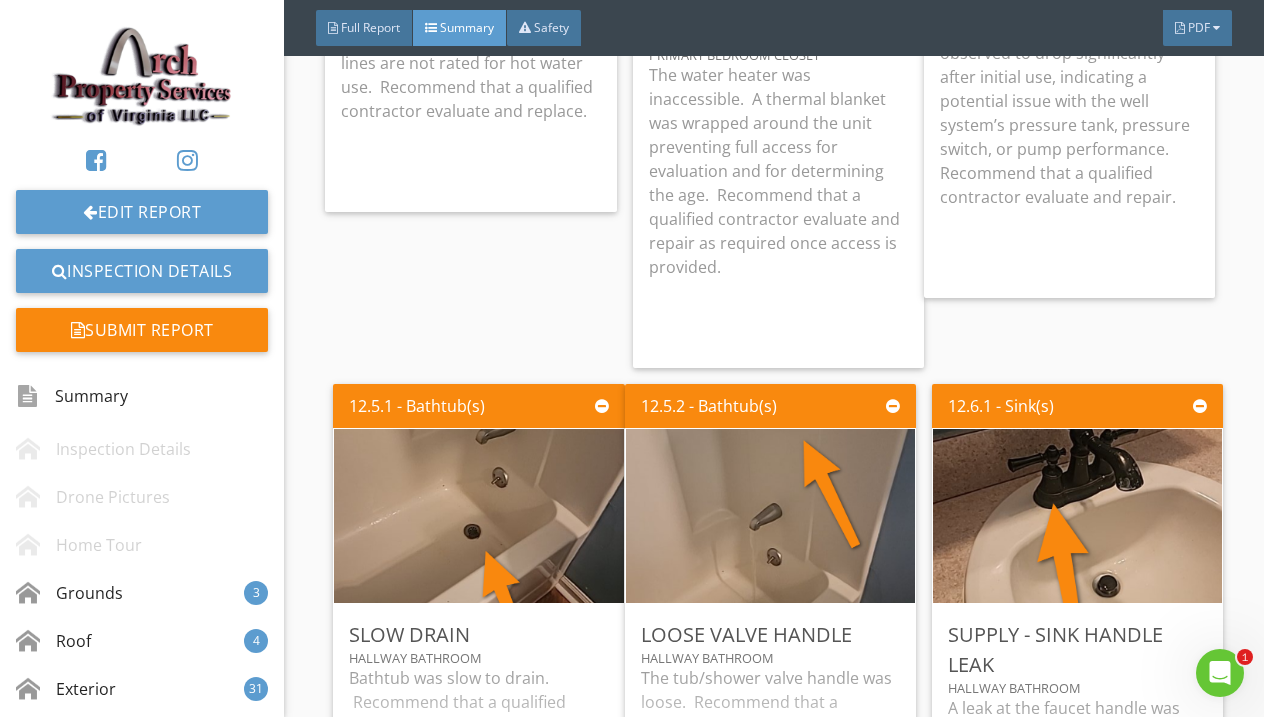 scroll, scrollTop: 14580, scrollLeft: 0, axis: vertical 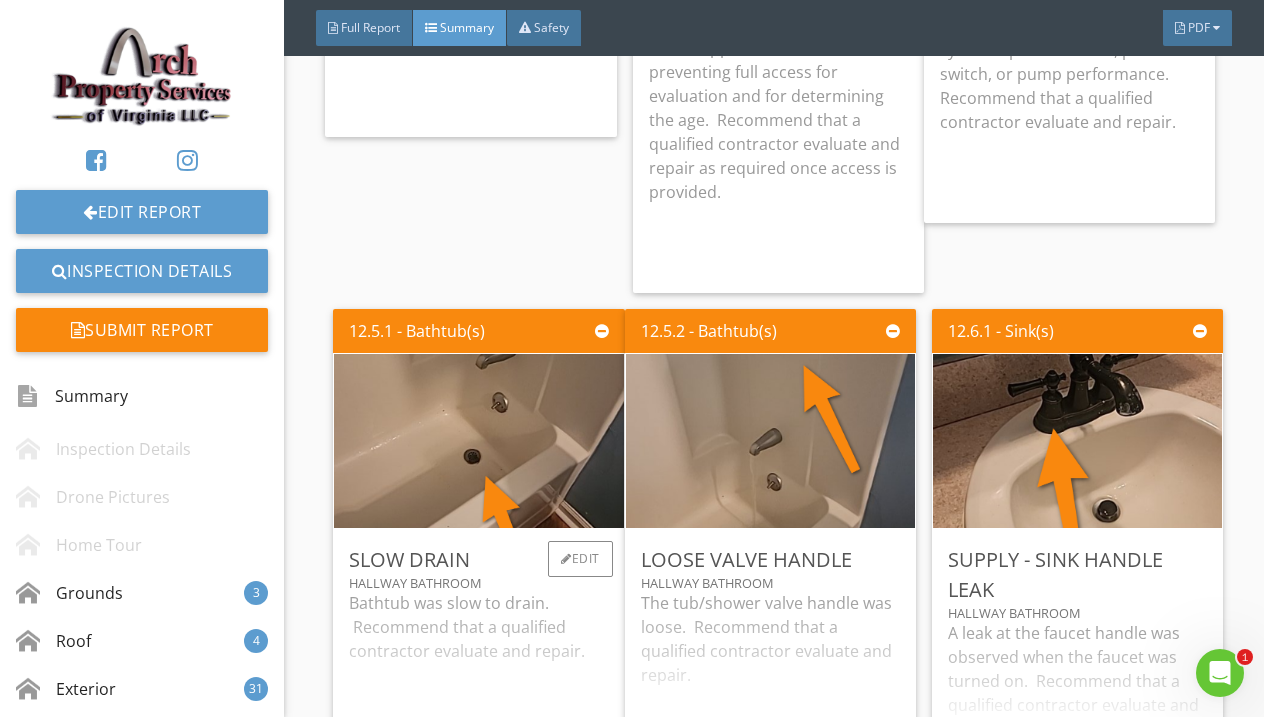 click on "Bathtub was slow to drain.  Recommend that a qualified contractor evaluate and repair." at bounding box center (478, 682) 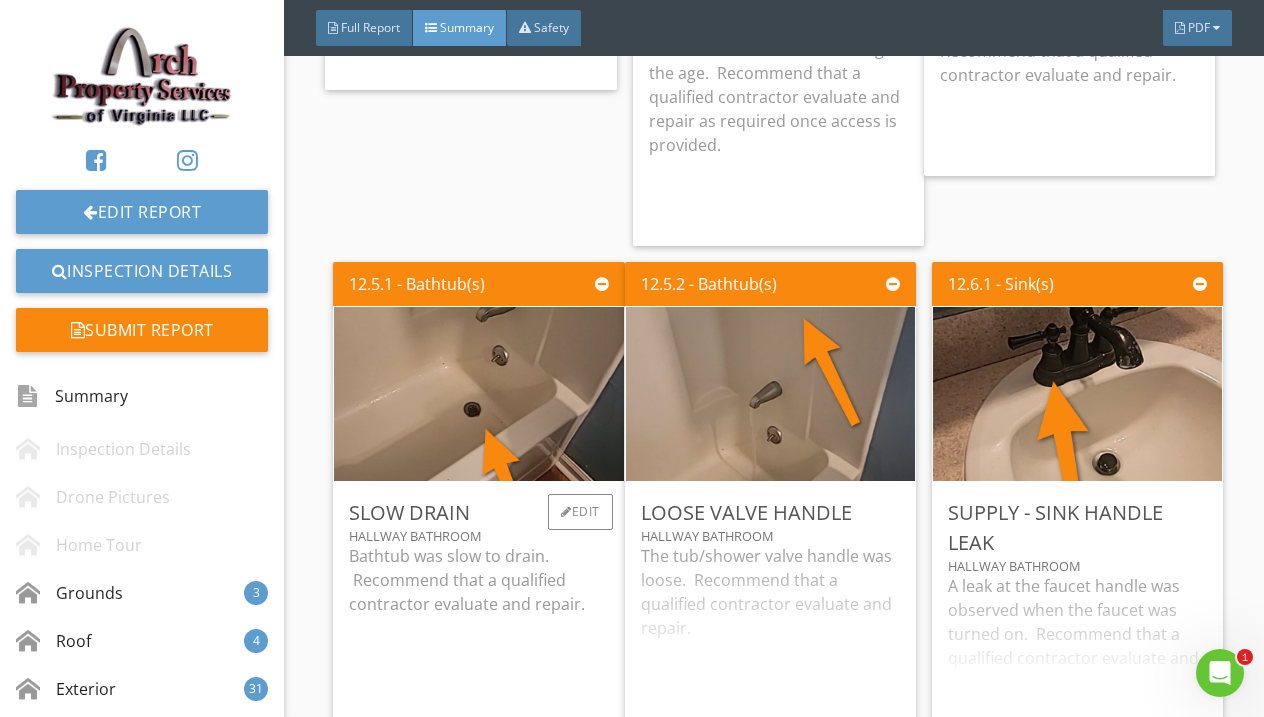 scroll, scrollTop: 14629, scrollLeft: 0, axis: vertical 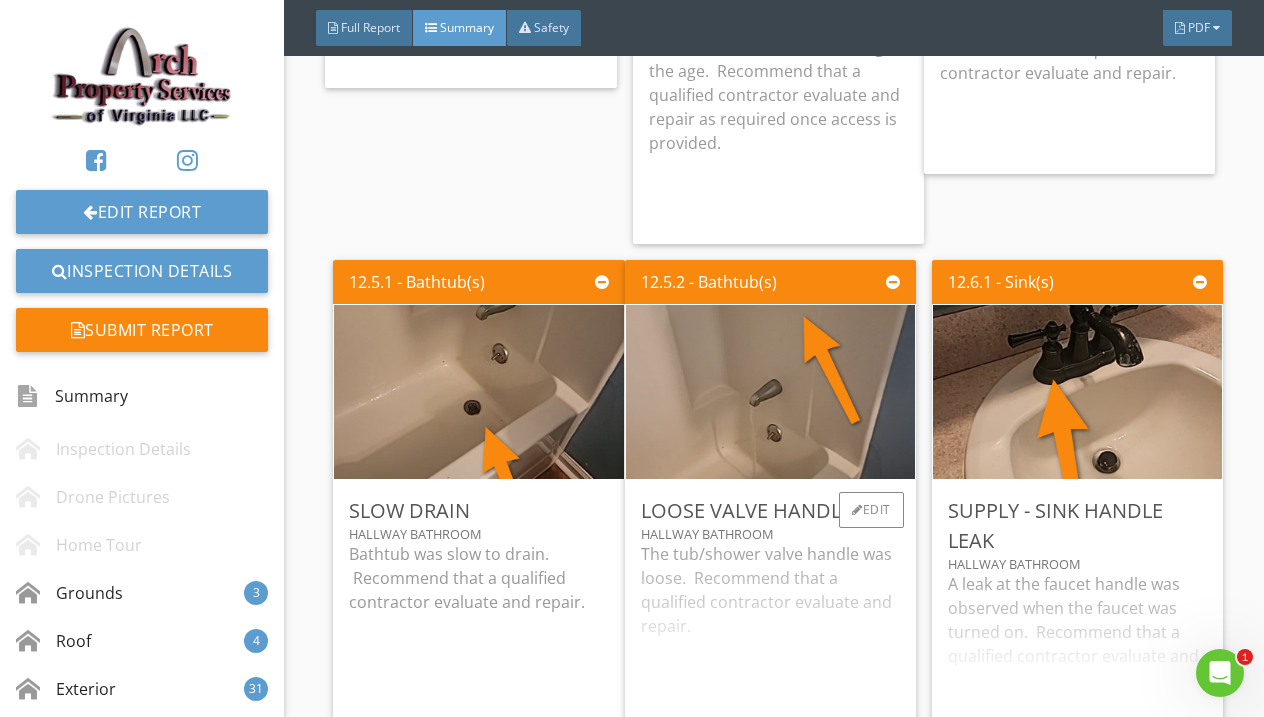 click on "The tub/shower valve handle was loose.  Recommend that a qualified contractor evaluate and repair." at bounding box center (770, 633) 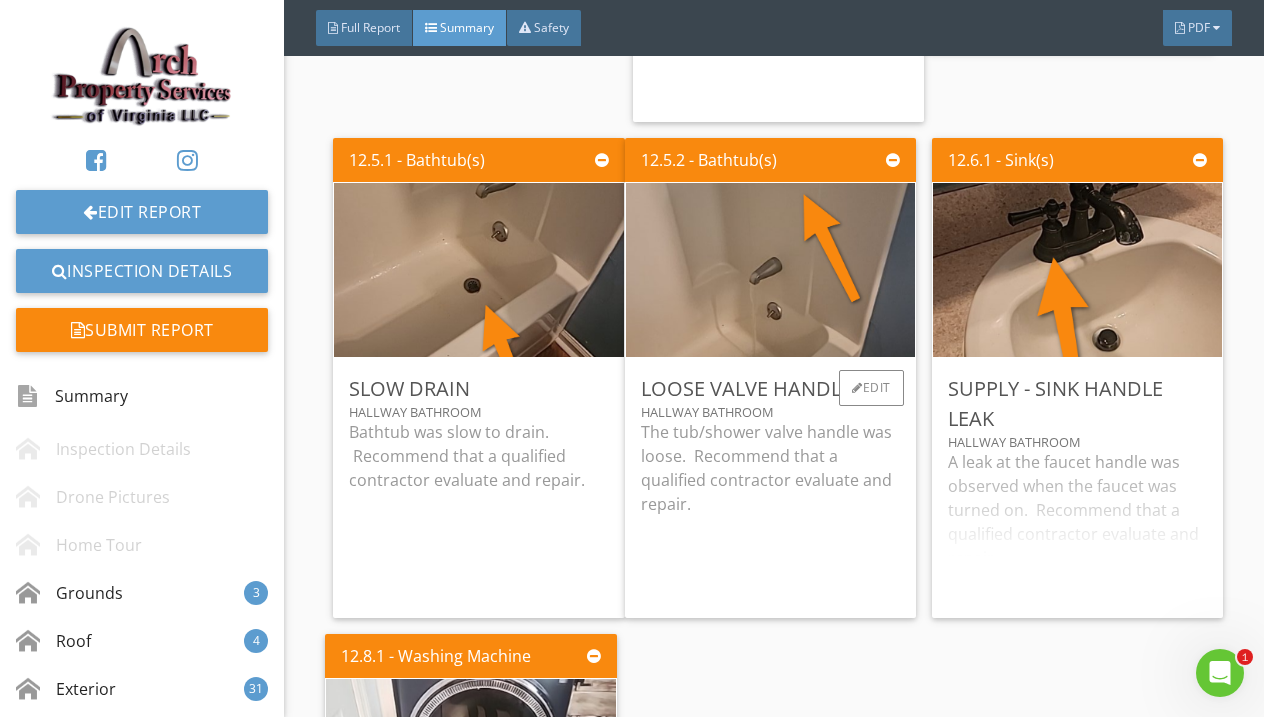 scroll, scrollTop: 14750, scrollLeft: 0, axis: vertical 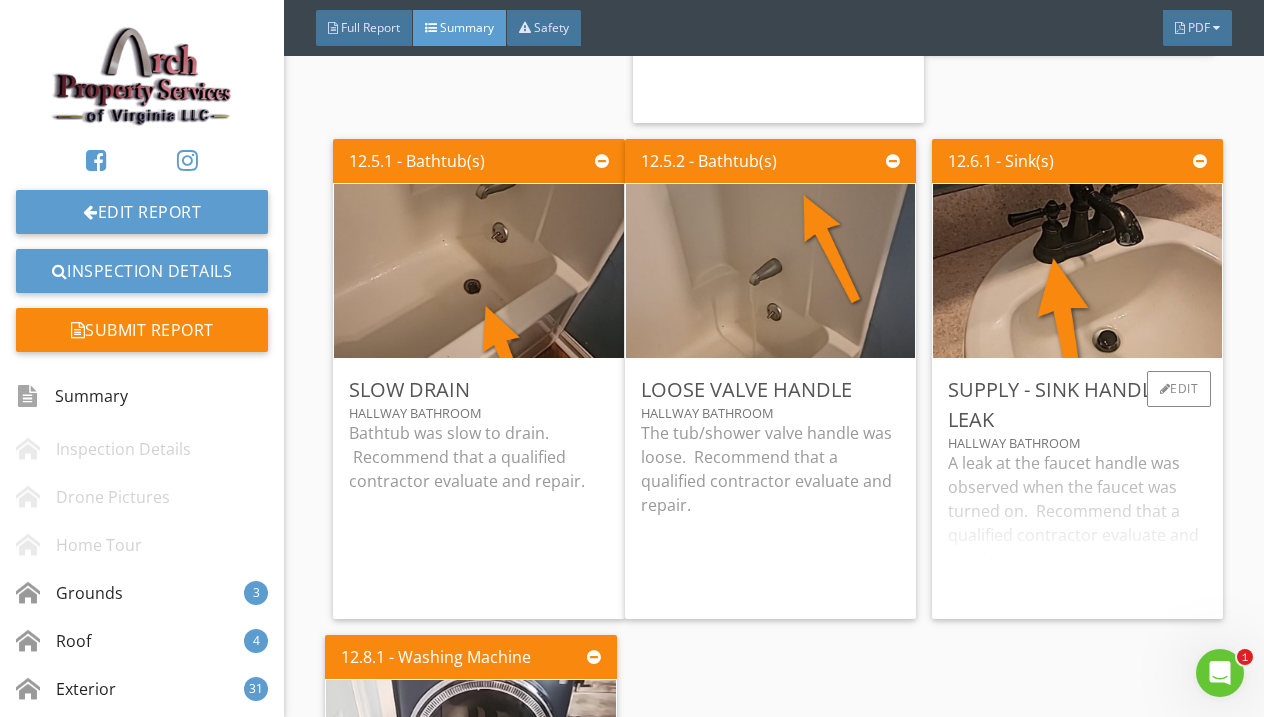click on "A leak at the faucet handle was observed when the faucet was turned on.  Recommend that a qualified contractor evaluate and repair." at bounding box center (1077, 527) 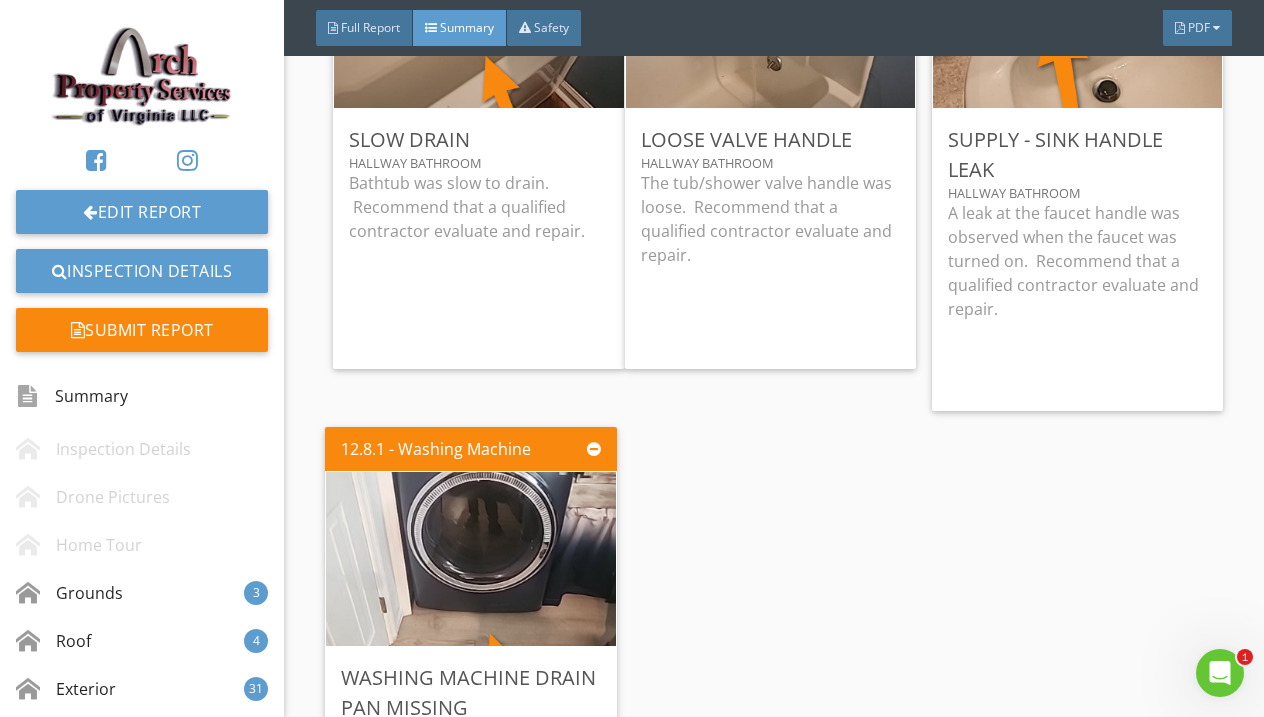 scroll, scrollTop: 15153, scrollLeft: 0, axis: vertical 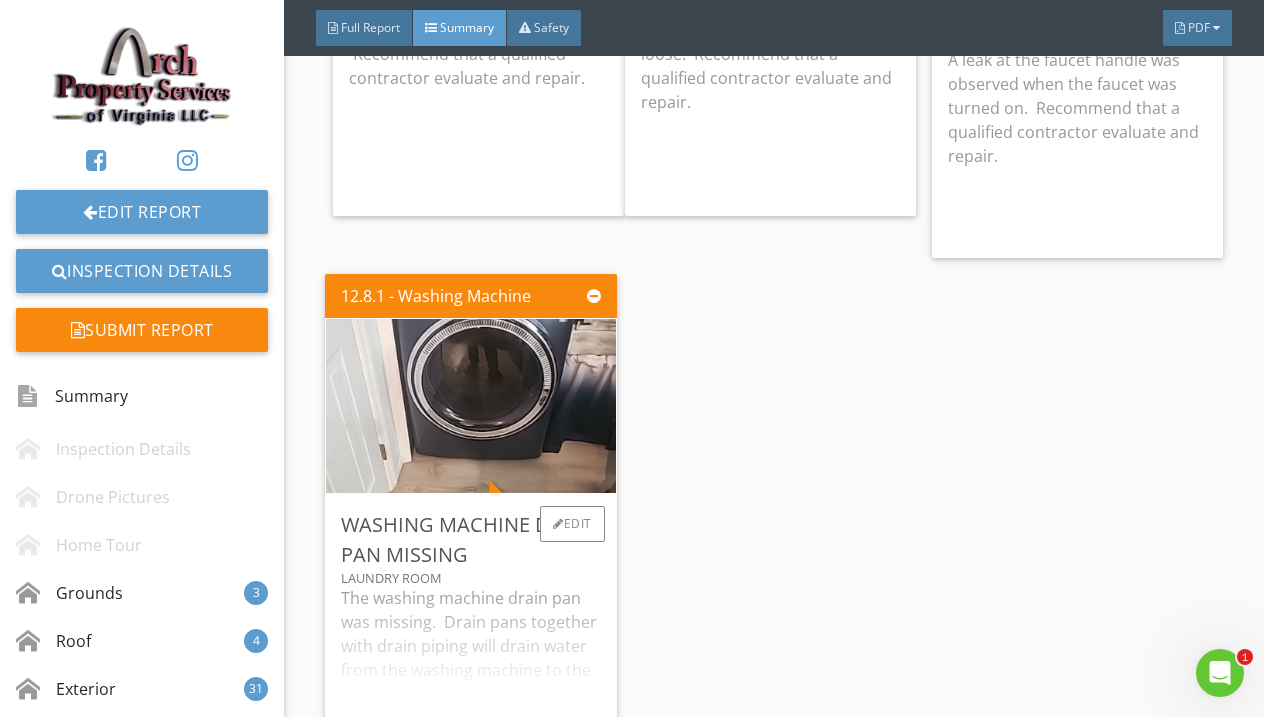 click on "The washing machine drain pan was missing.  Drain pans together with drain piping will drain water from the washing machine to the exterior of the home in the event of a leak. Recommend that a qualified contractor evaluate and repair." at bounding box center (470, 662) 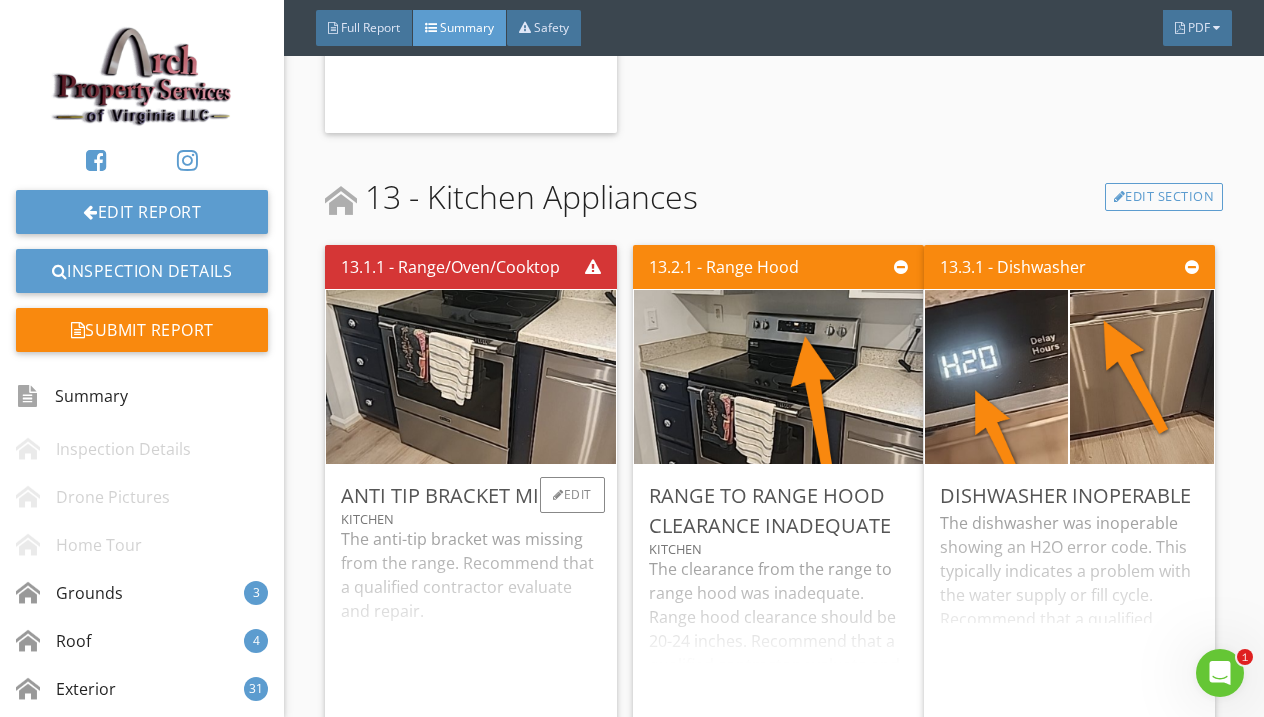 scroll, scrollTop: 15885, scrollLeft: 0, axis: vertical 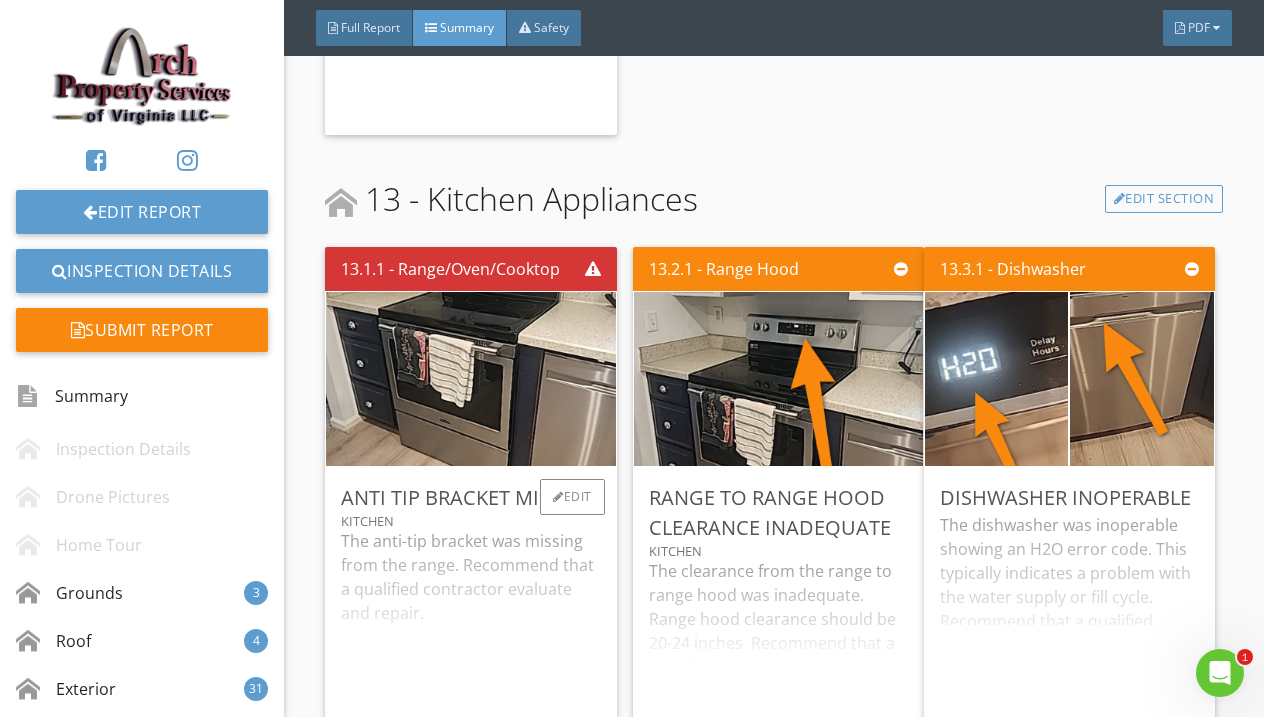 click on "The anti-tip bracket was missing from the range.  Recommend that a qualified contractor evaluate and repair." at bounding box center [470, 620] 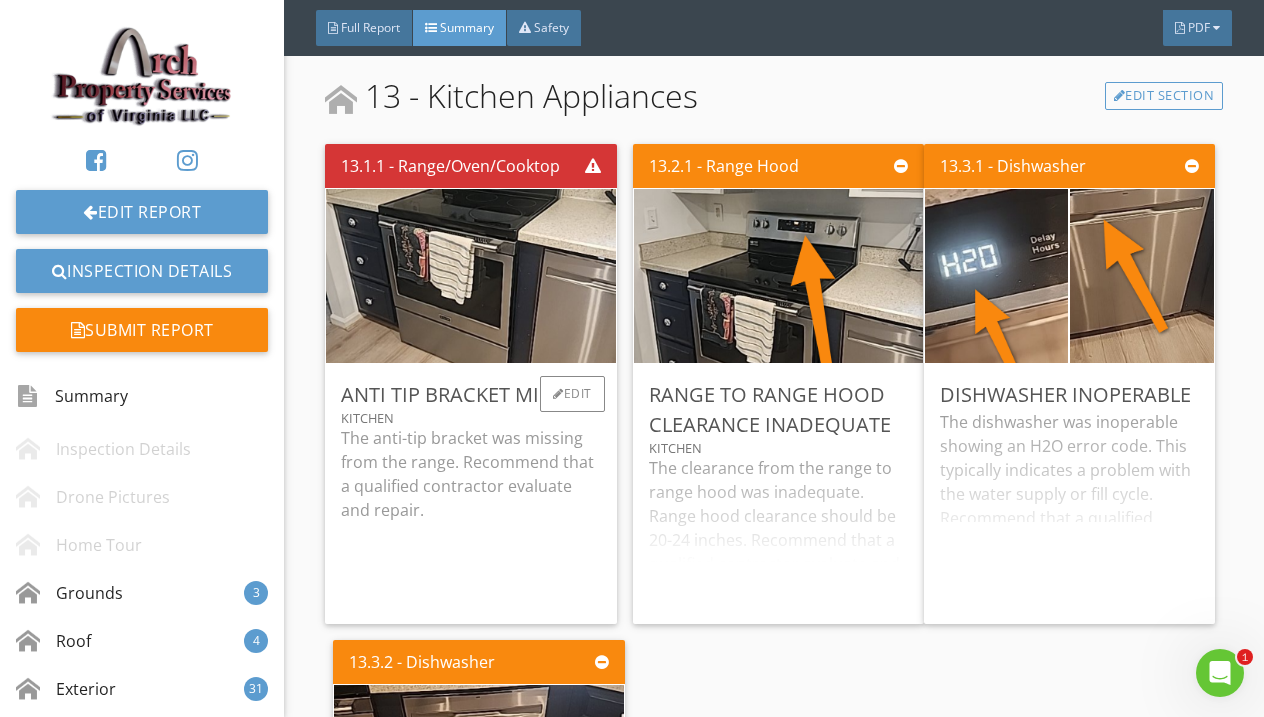 scroll, scrollTop: 15999, scrollLeft: 0, axis: vertical 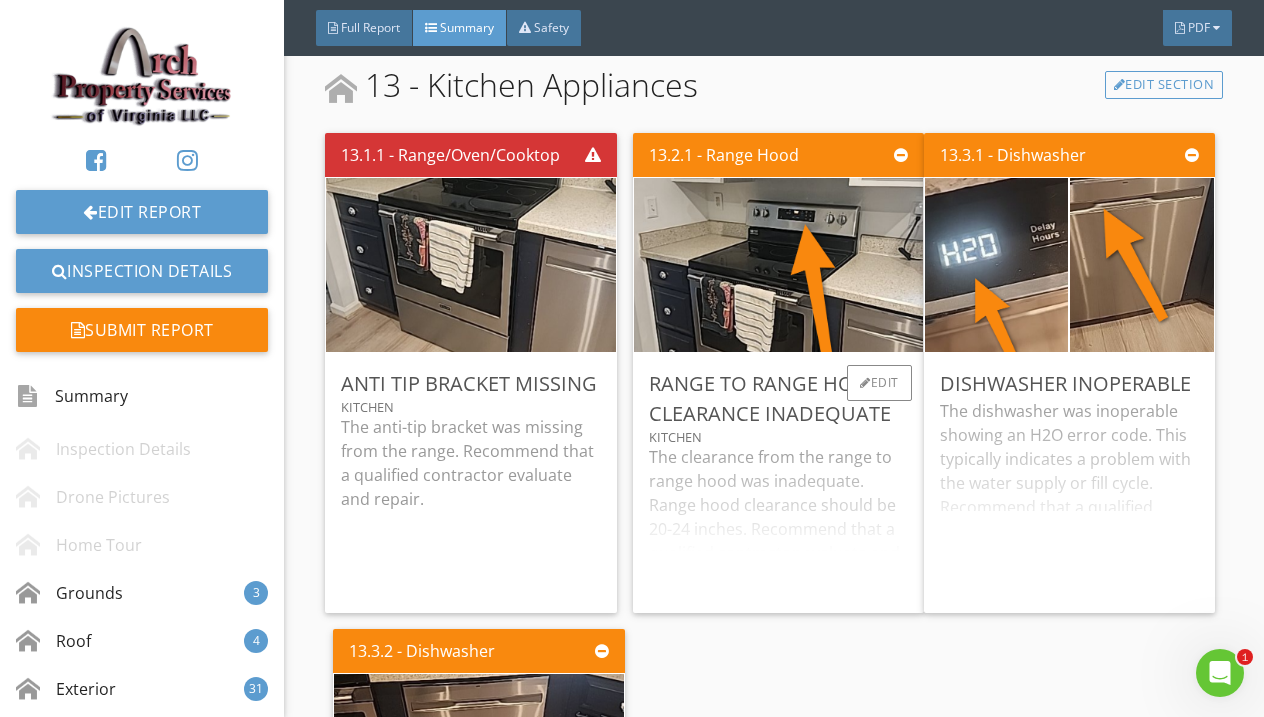 click on "The clearance from the range to range hood was inadequate.  Range hood clearance should be 20-24 inches.  Recommend that a qualified contractor evaluate and repair." at bounding box center (778, 521) 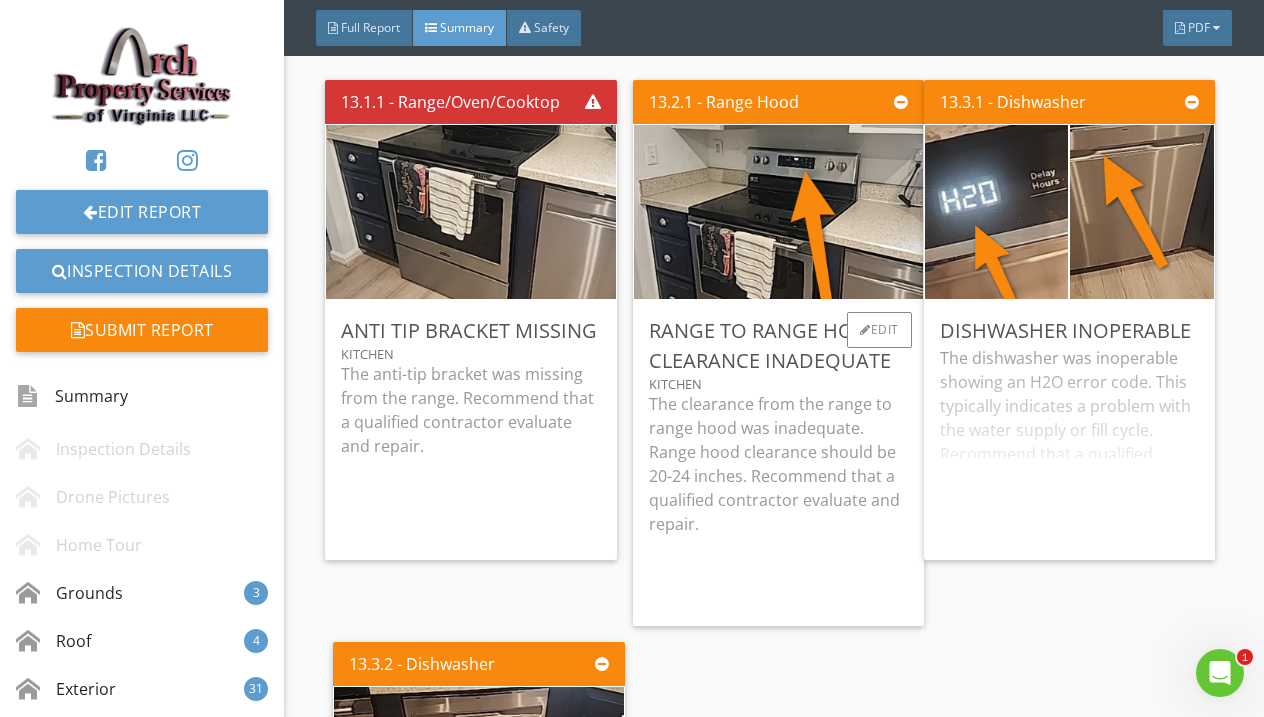 scroll, scrollTop: 16057, scrollLeft: 0, axis: vertical 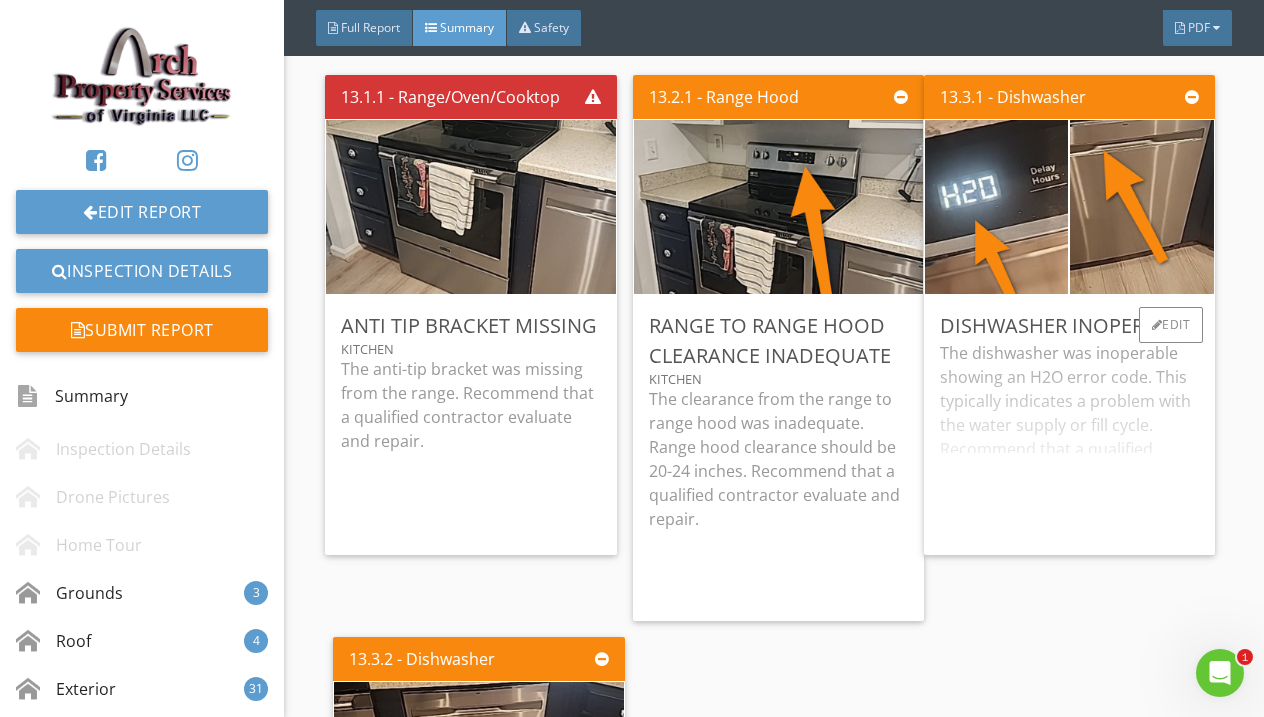click on "The dishwasher was inoperable showing an H2O error code. This typically indicates a problem with the water supply or fill cycle. Recommend that a qualified contractor evaluate and repair." at bounding box center (1069, 440) 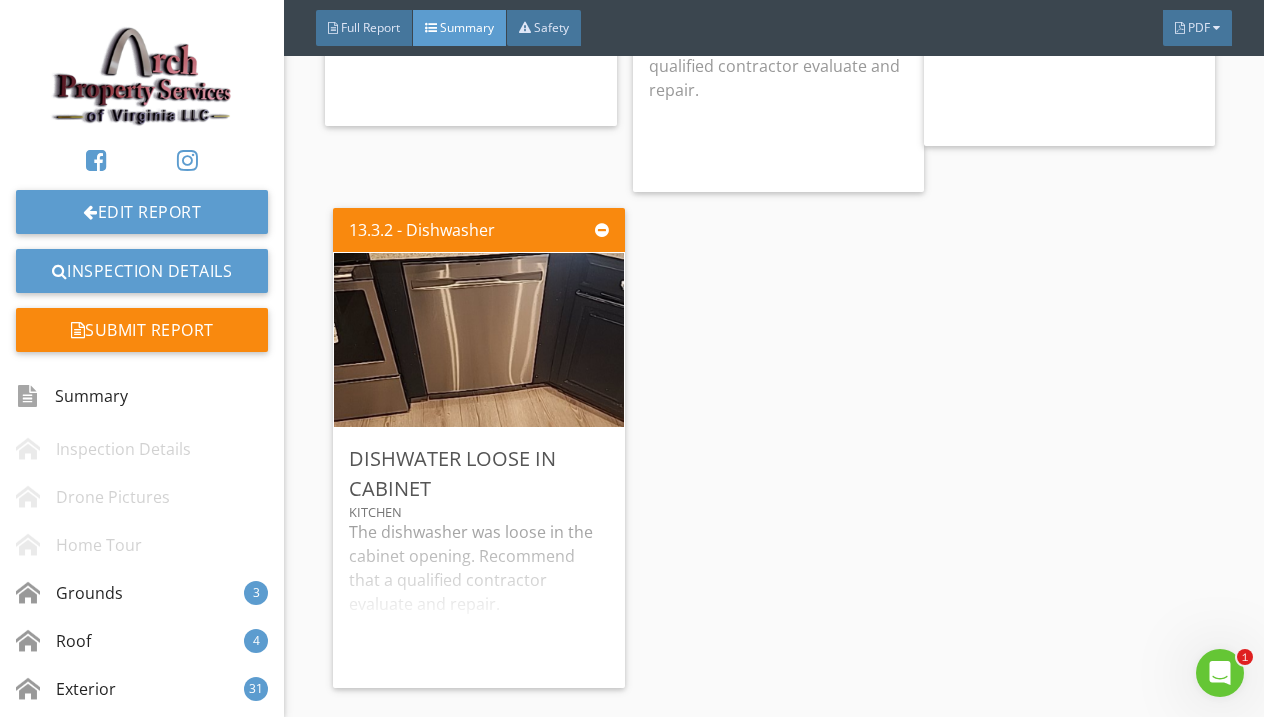 scroll, scrollTop: 16485, scrollLeft: 0, axis: vertical 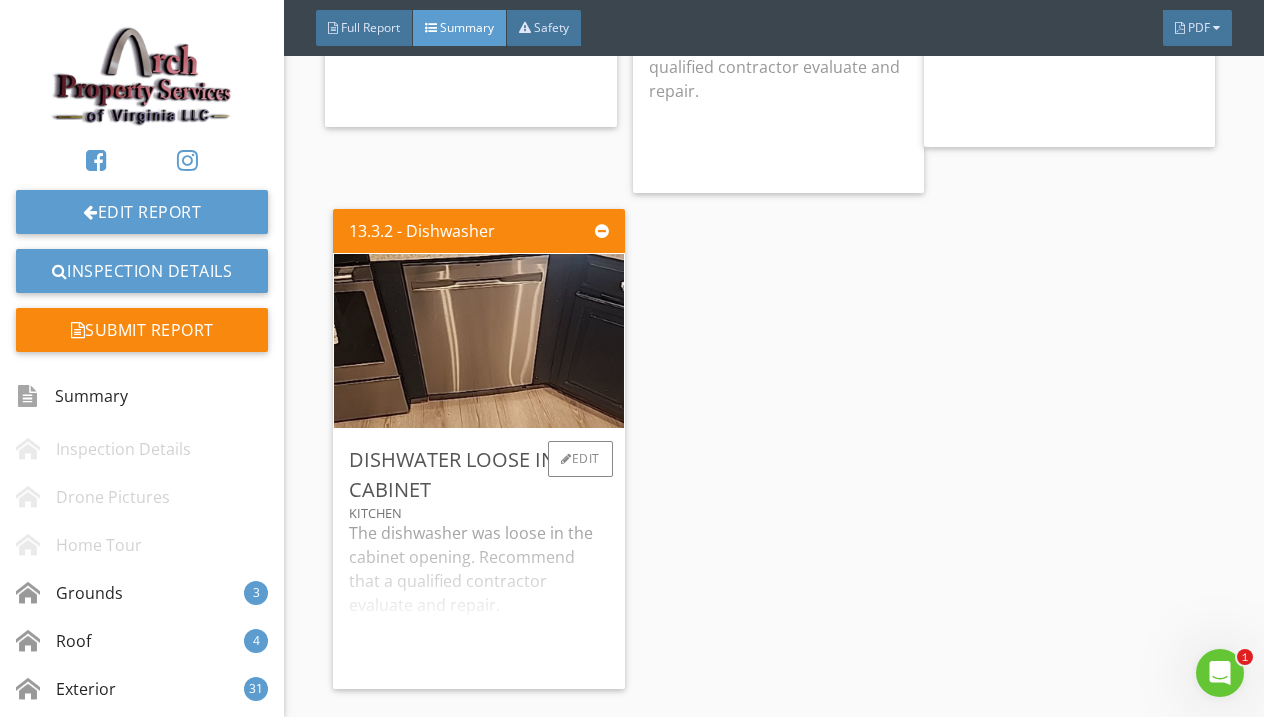 click on "The dishwasher was loose in the cabinet opening. Recommend that a qualified contractor evaluate and repair." at bounding box center [478, 597] 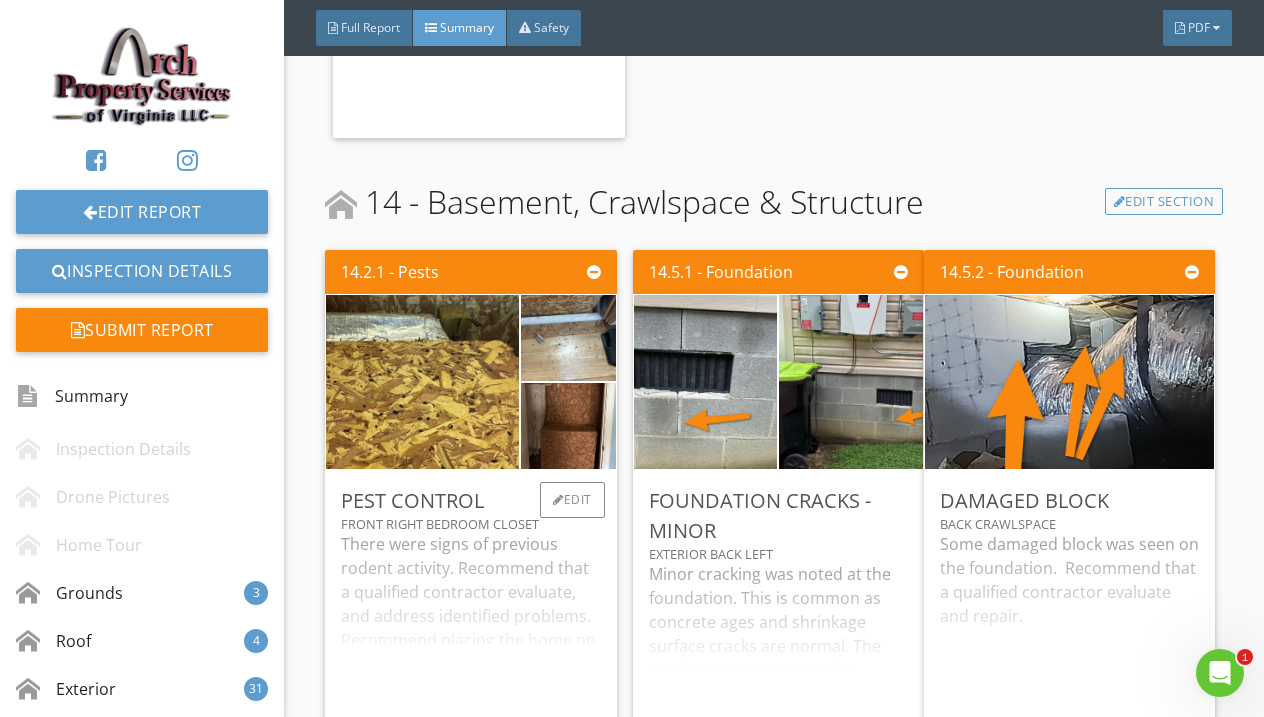 scroll, scrollTop: 17091, scrollLeft: 0, axis: vertical 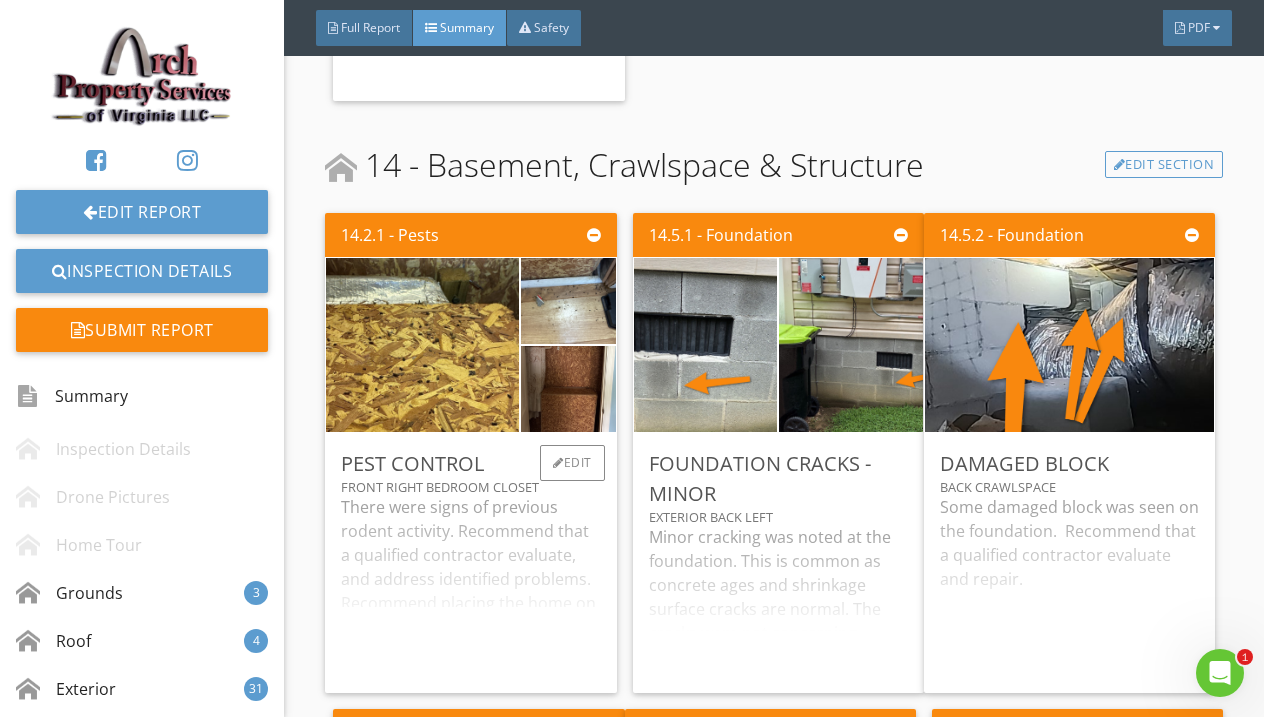 click on "There were signs of previous rodent activity.  Recommend that a qualified contractor evaluate, and address identified problems. Recommend placing the home on a regular pest control program." at bounding box center [470, 586] 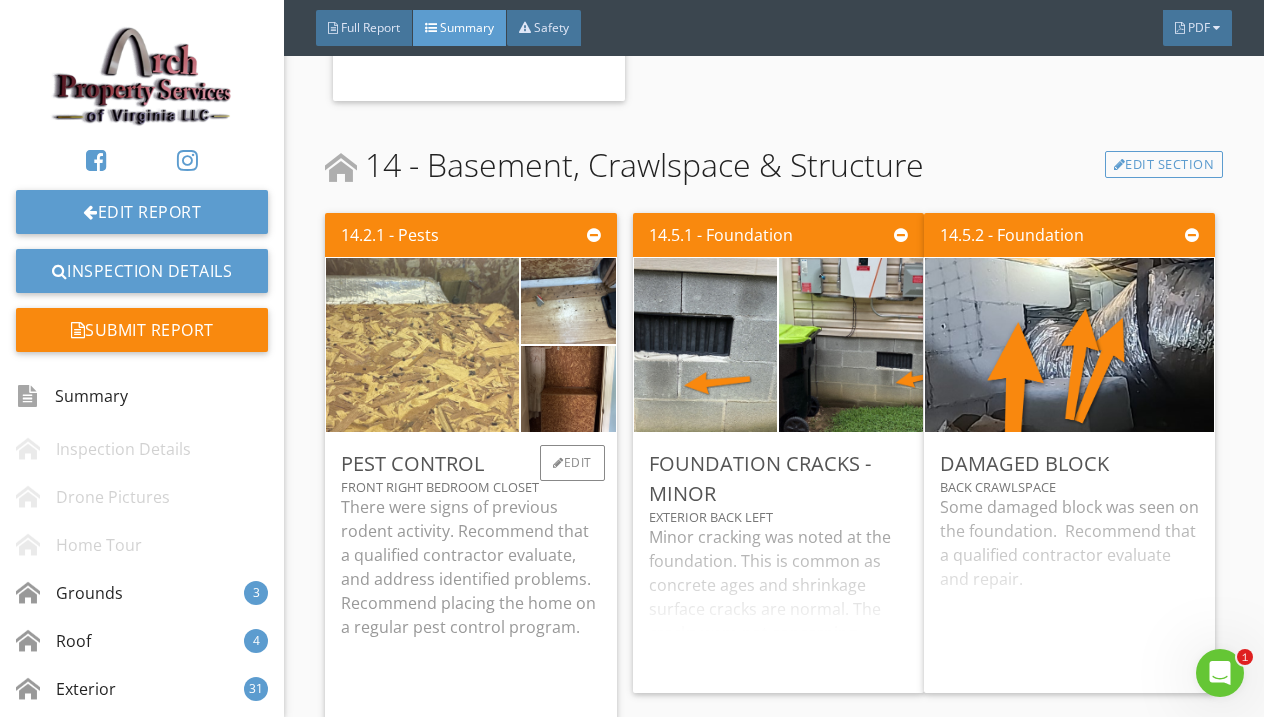 click at bounding box center (423, 344) 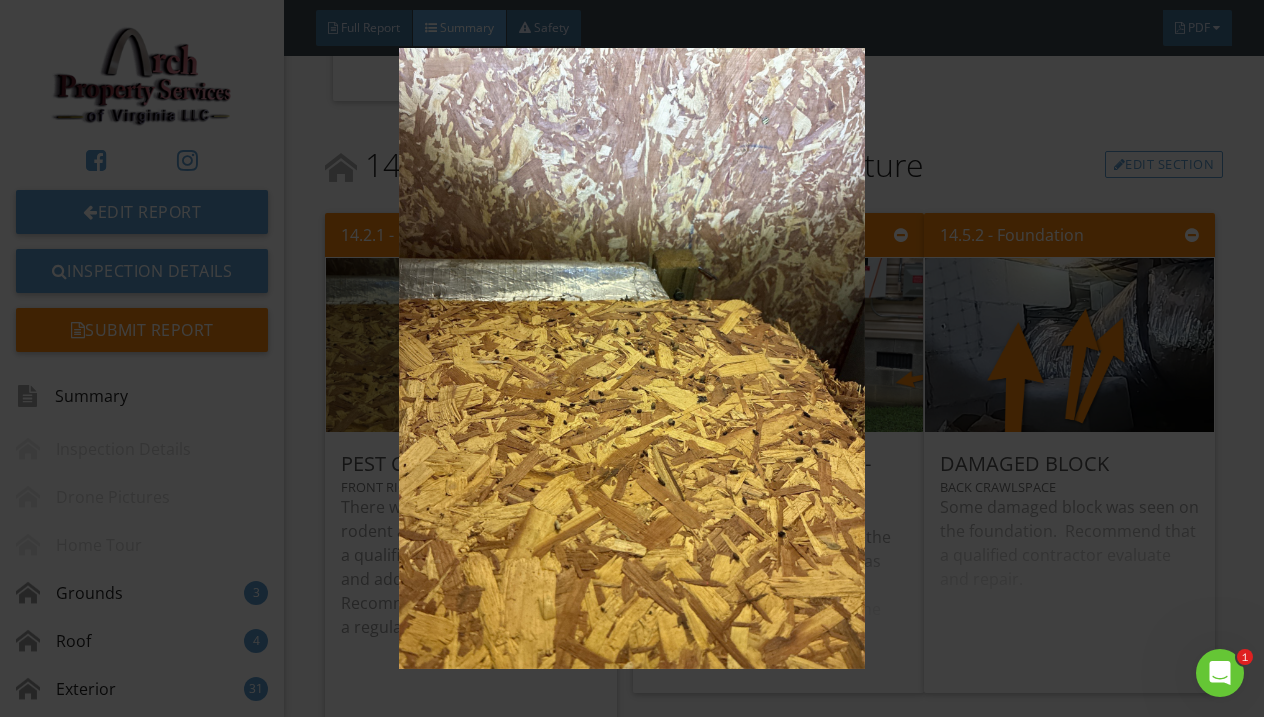click at bounding box center (632, 358) 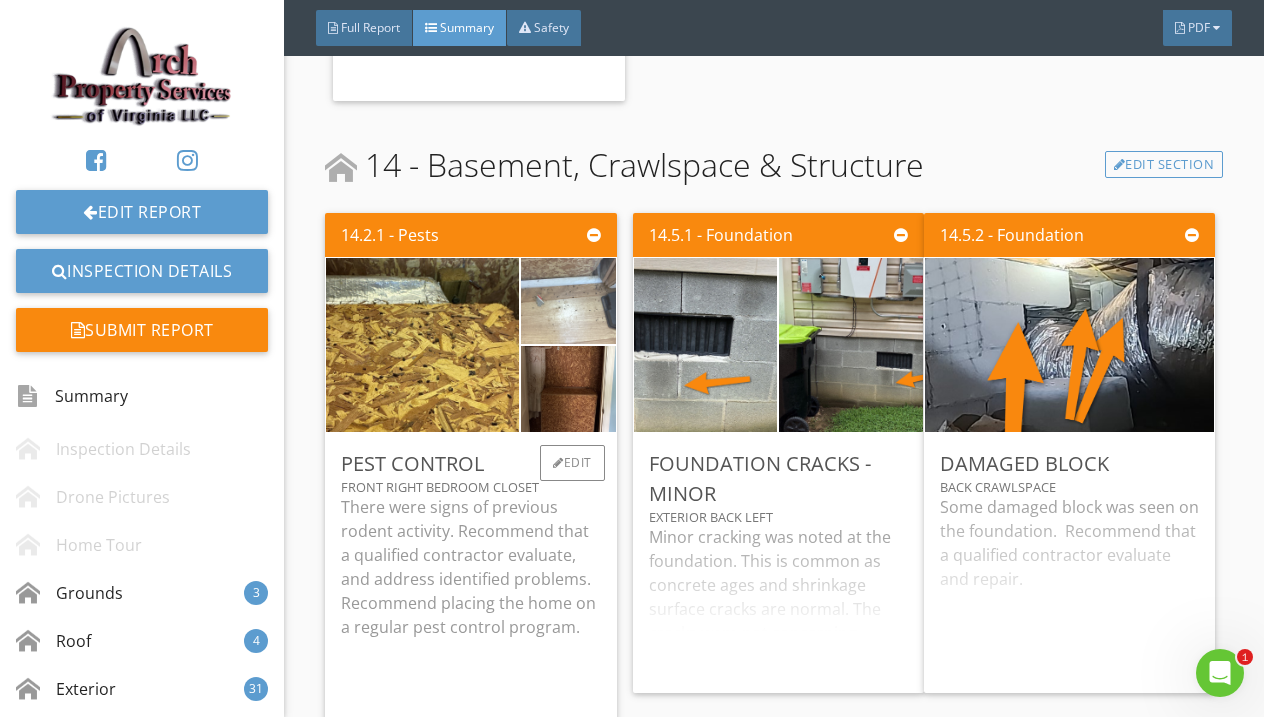 click at bounding box center (568, 300) 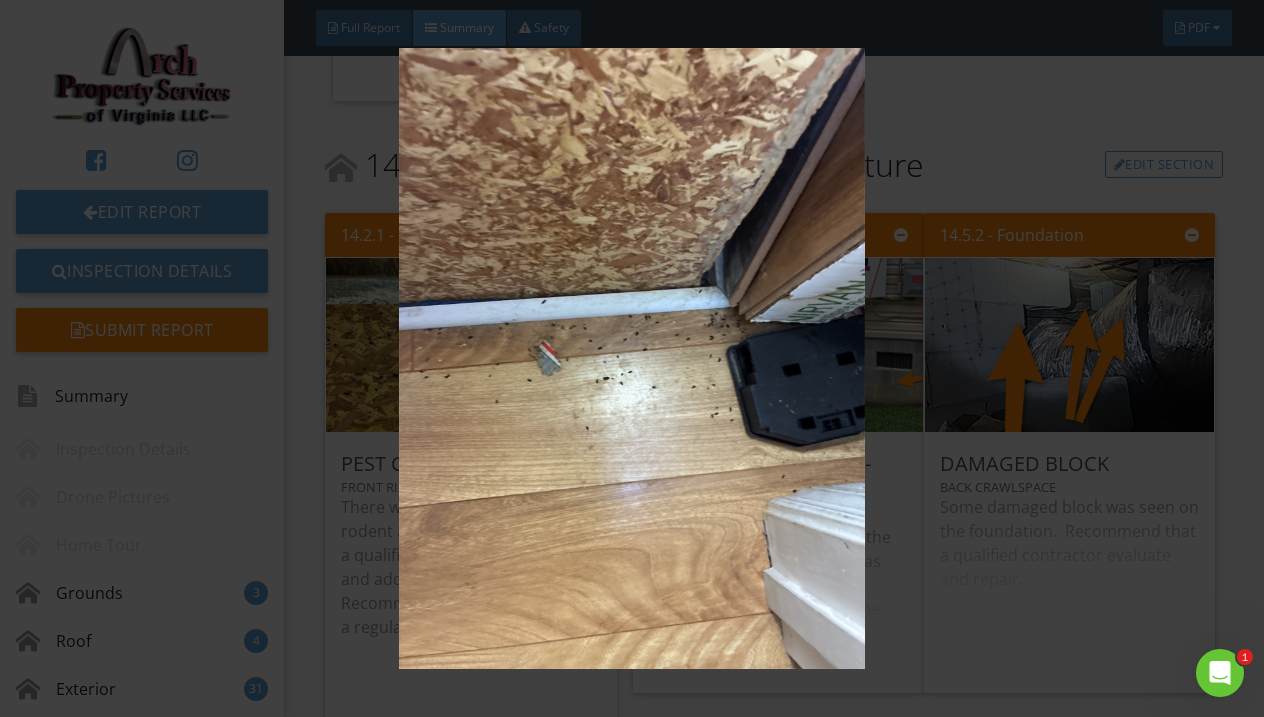 click at bounding box center (632, 358) 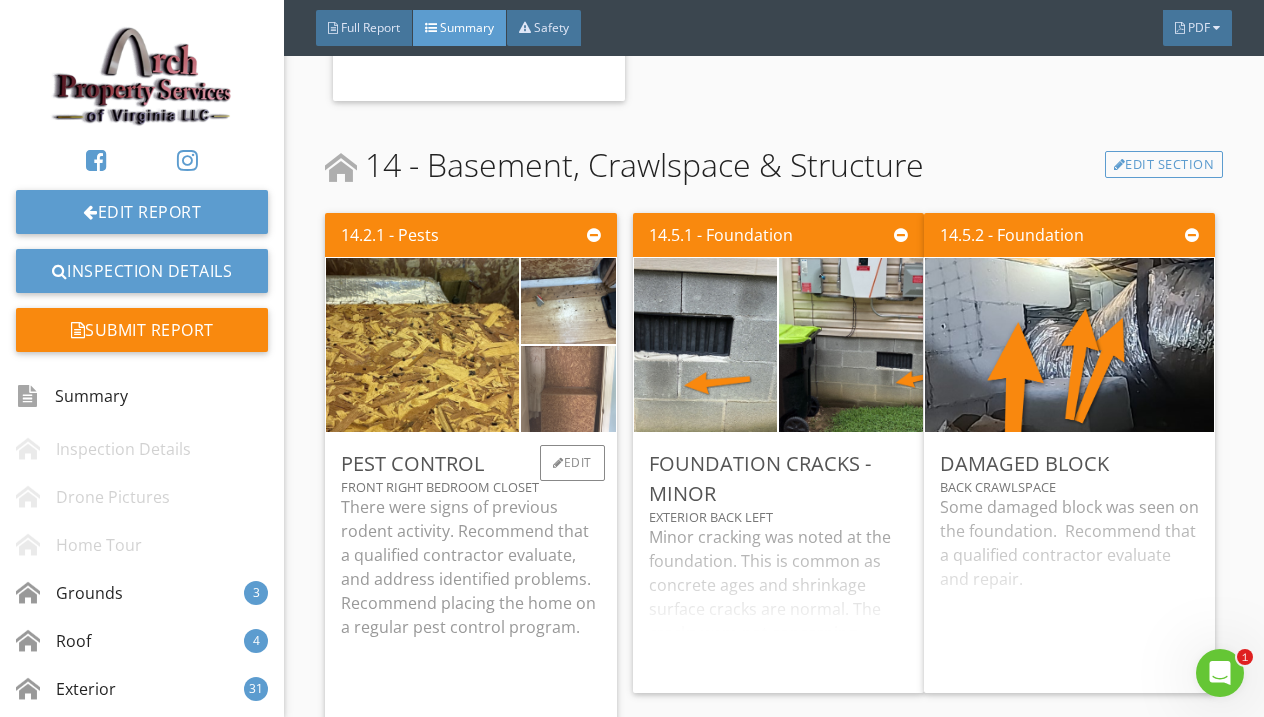 click at bounding box center (568, 388) 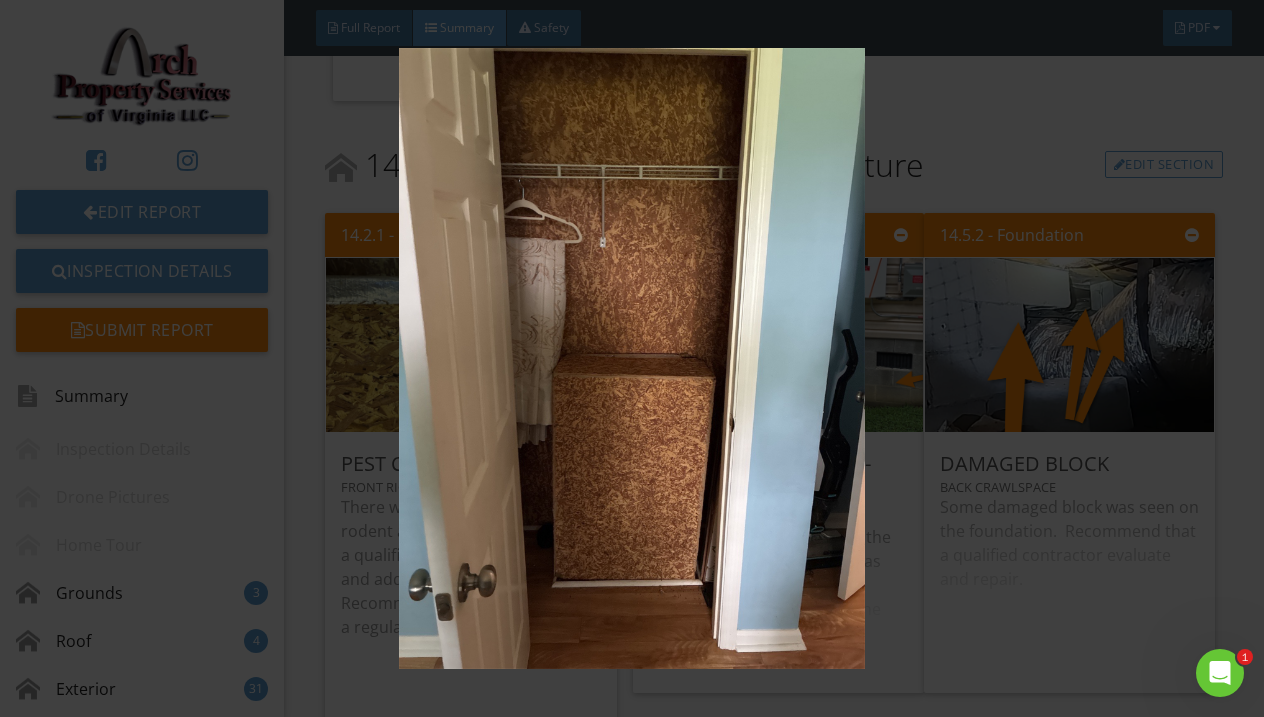 click at bounding box center (632, 358) 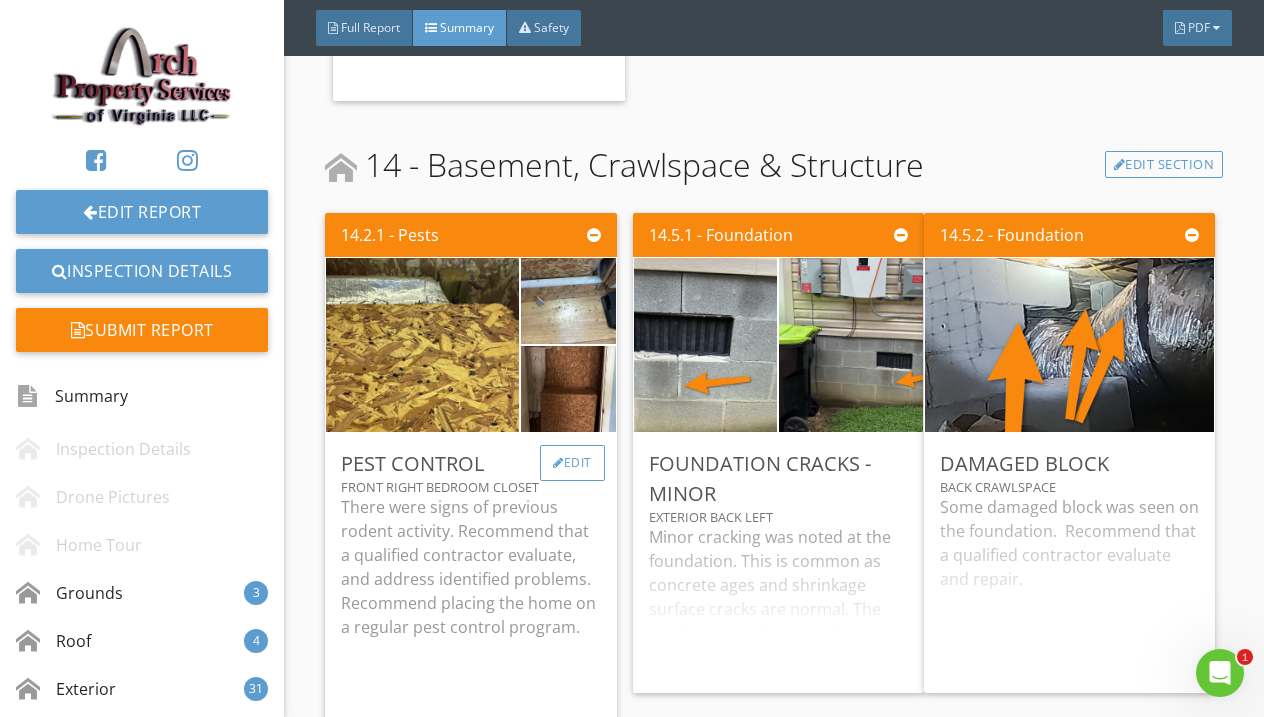 click on "Edit" at bounding box center (572, 463) 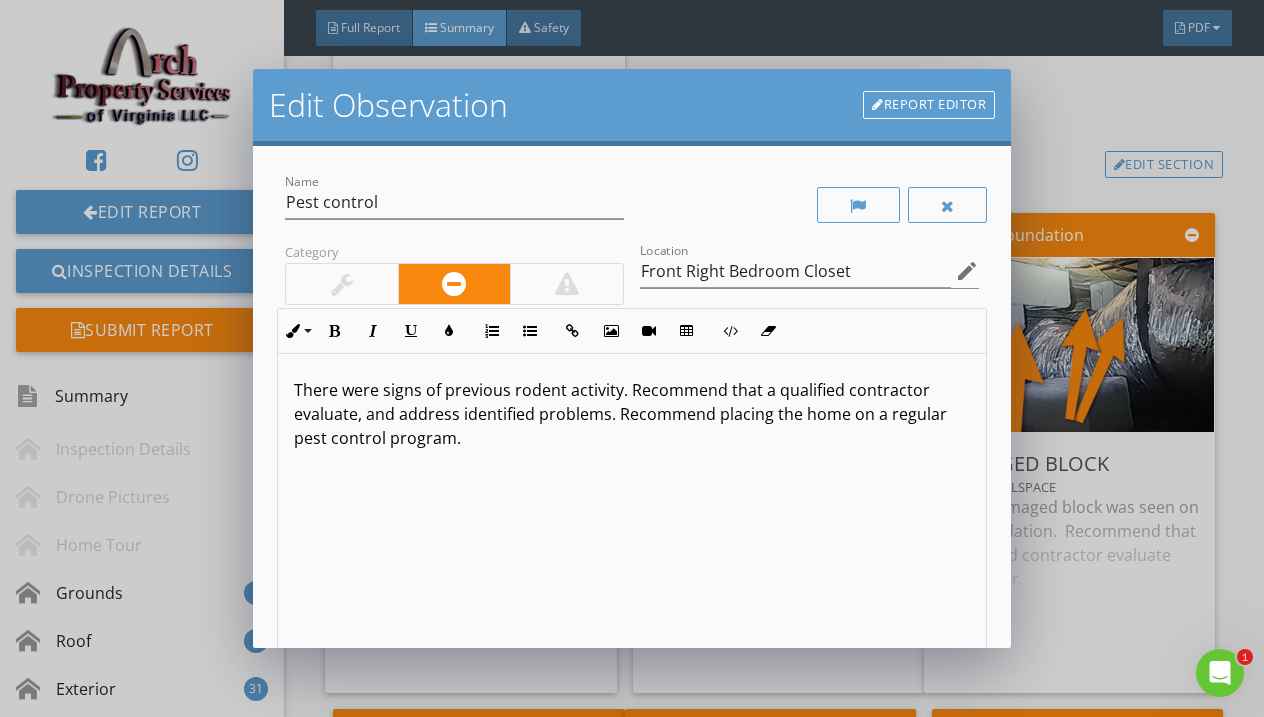 click on "There were signs of previous rodent activity.  Recommend that a qualified contractor evaluate, and address identified problems. Recommend placing the home on a regular pest control program." at bounding box center [632, 414] 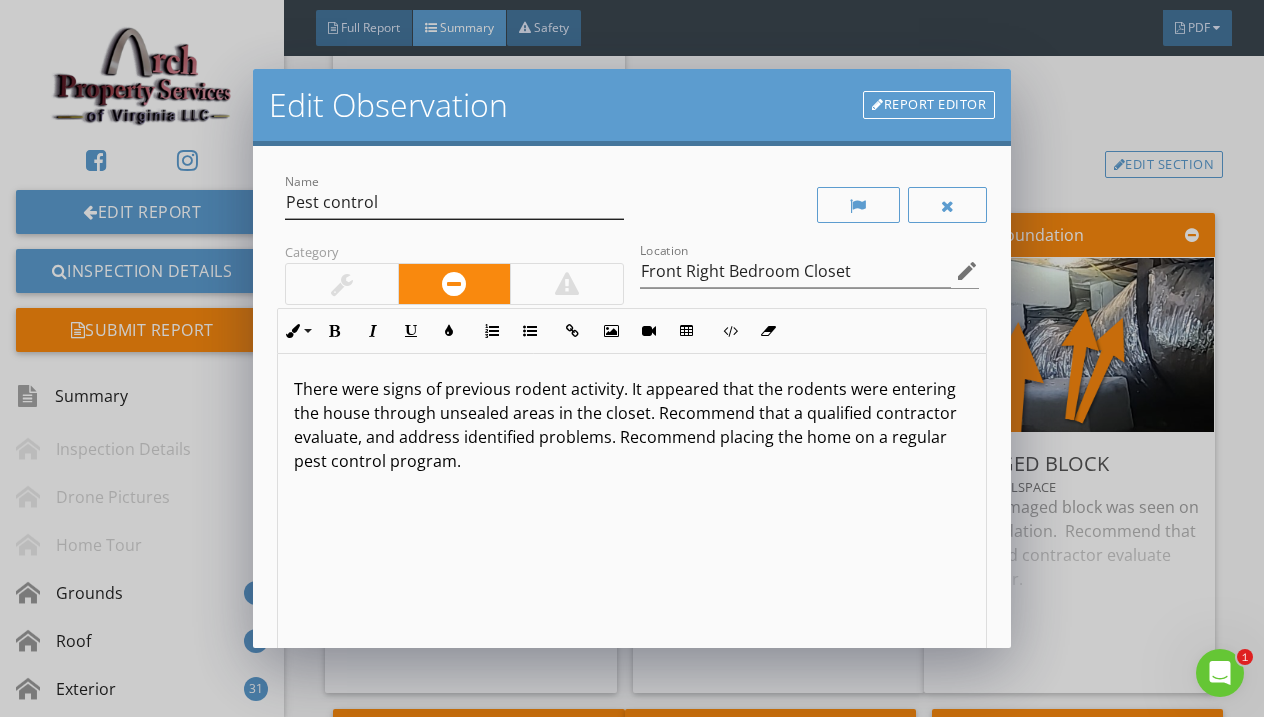 scroll, scrollTop: 1, scrollLeft: 0, axis: vertical 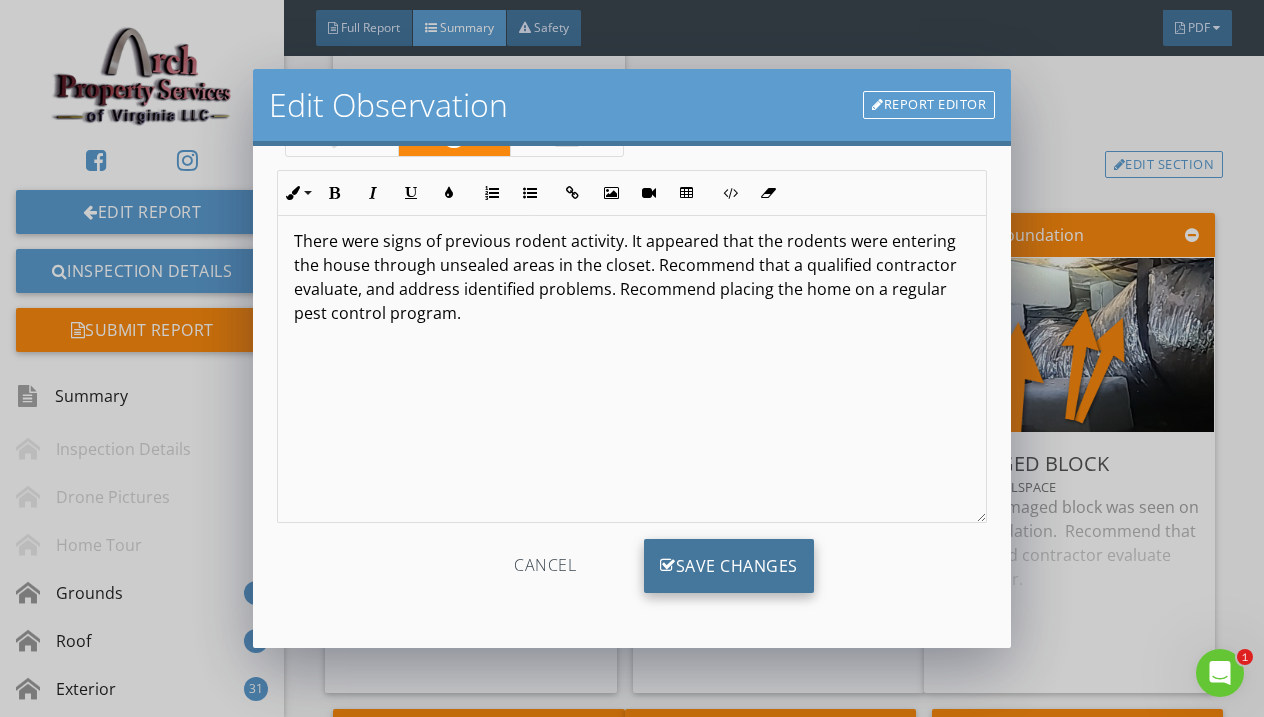 click on "Save Changes" at bounding box center [729, 566] 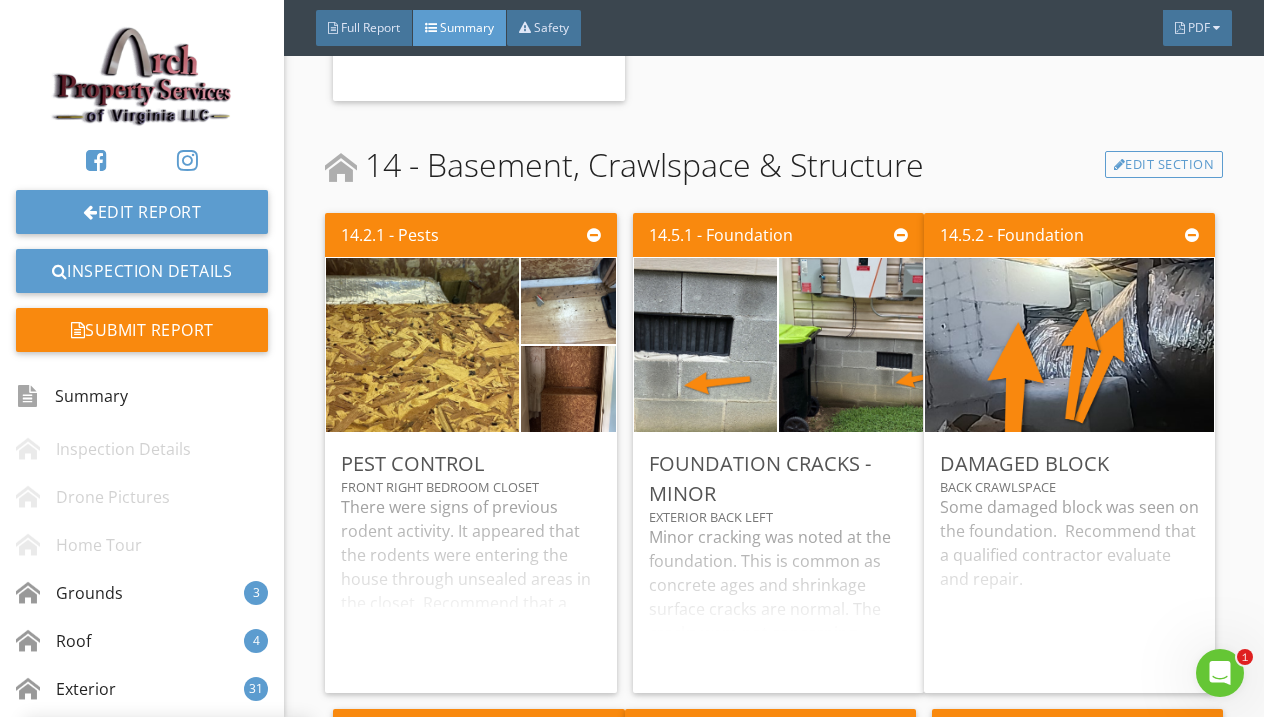 scroll, scrollTop: 0, scrollLeft: 0, axis: both 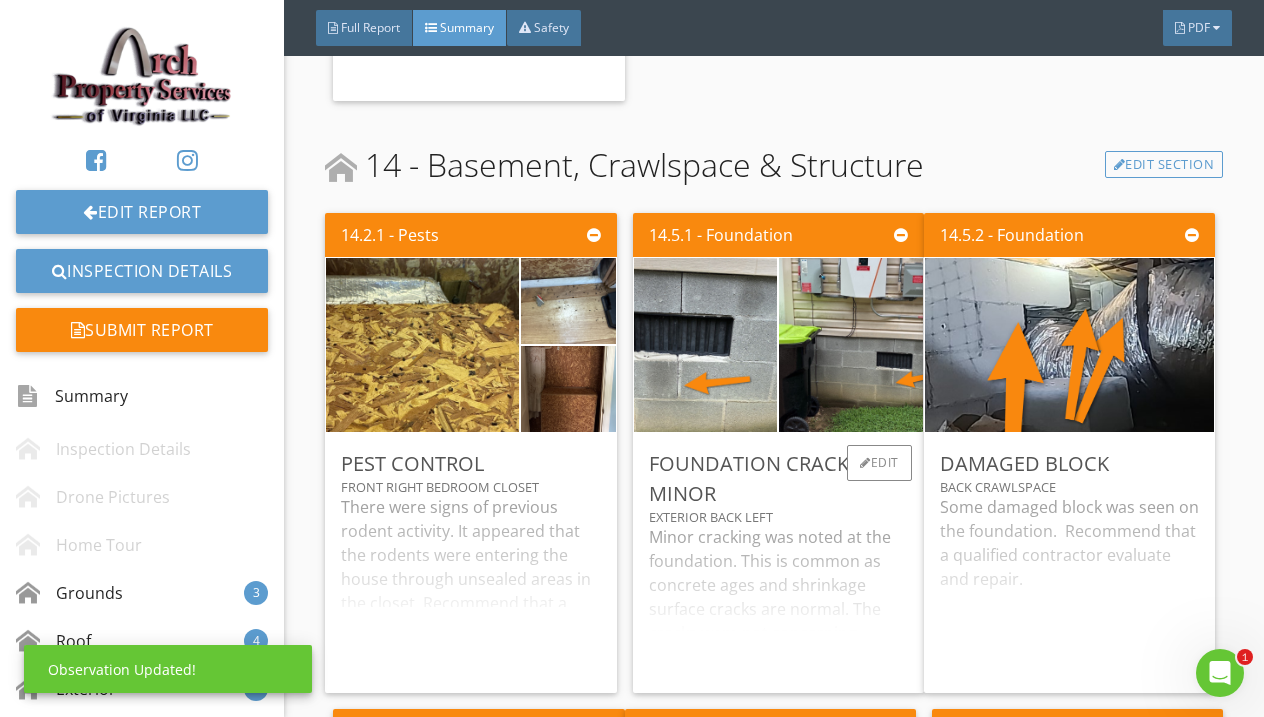 click on "Minor cracking was noted at the foundation. This is common as concrete ages and shrinkage surface cracks are normal. The cracks were not concerning because they were not greater than [NUMBER] of an inch/differential.  Recommend that a qualified contractor evaluate and repair/seal." at bounding box center [778, 601] 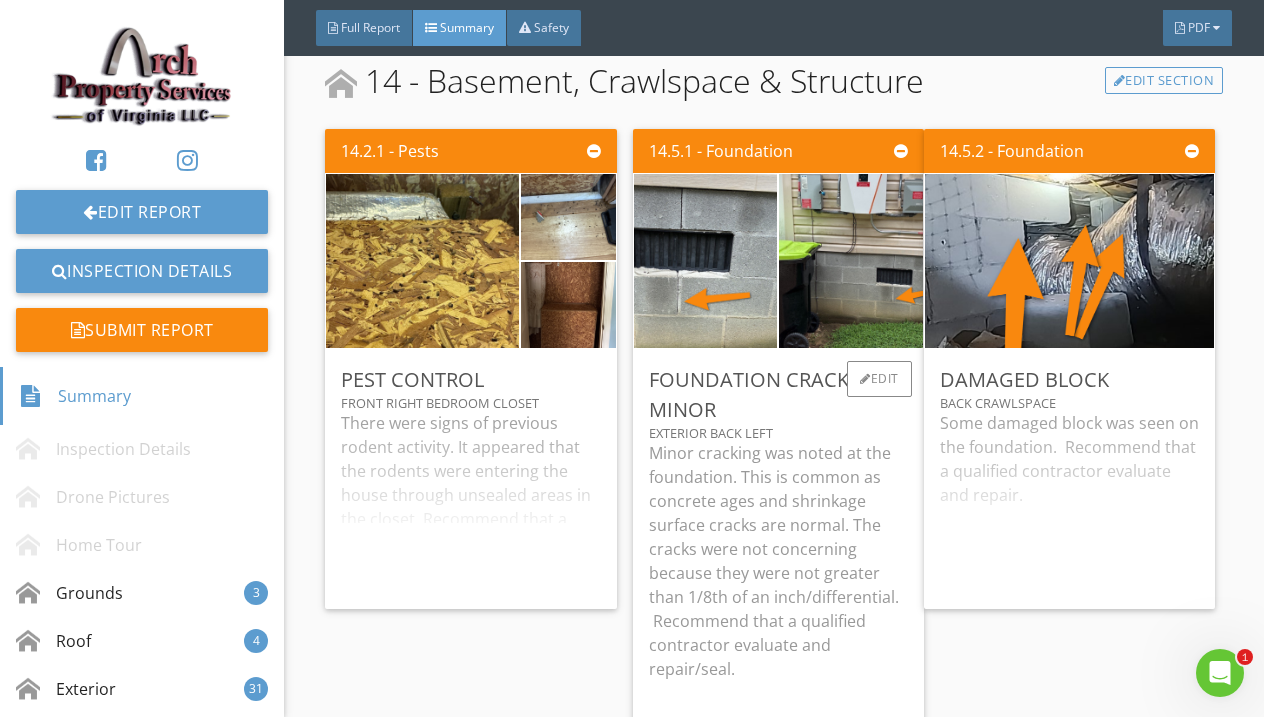 scroll, scrollTop: 17183, scrollLeft: 0, axis: vertical 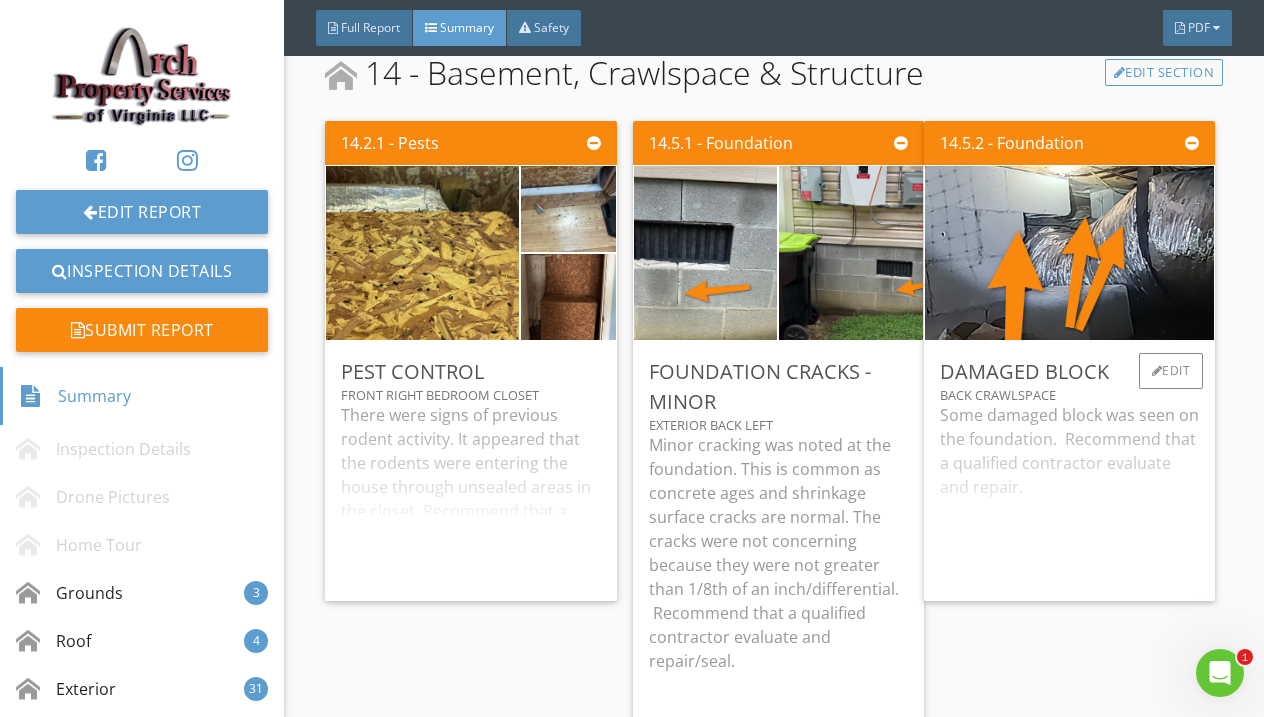 click on "Some damaged block was seen on the foundation. Recommend that a qualified contractor evaluate and repair." at bounding box center [1069, 494] 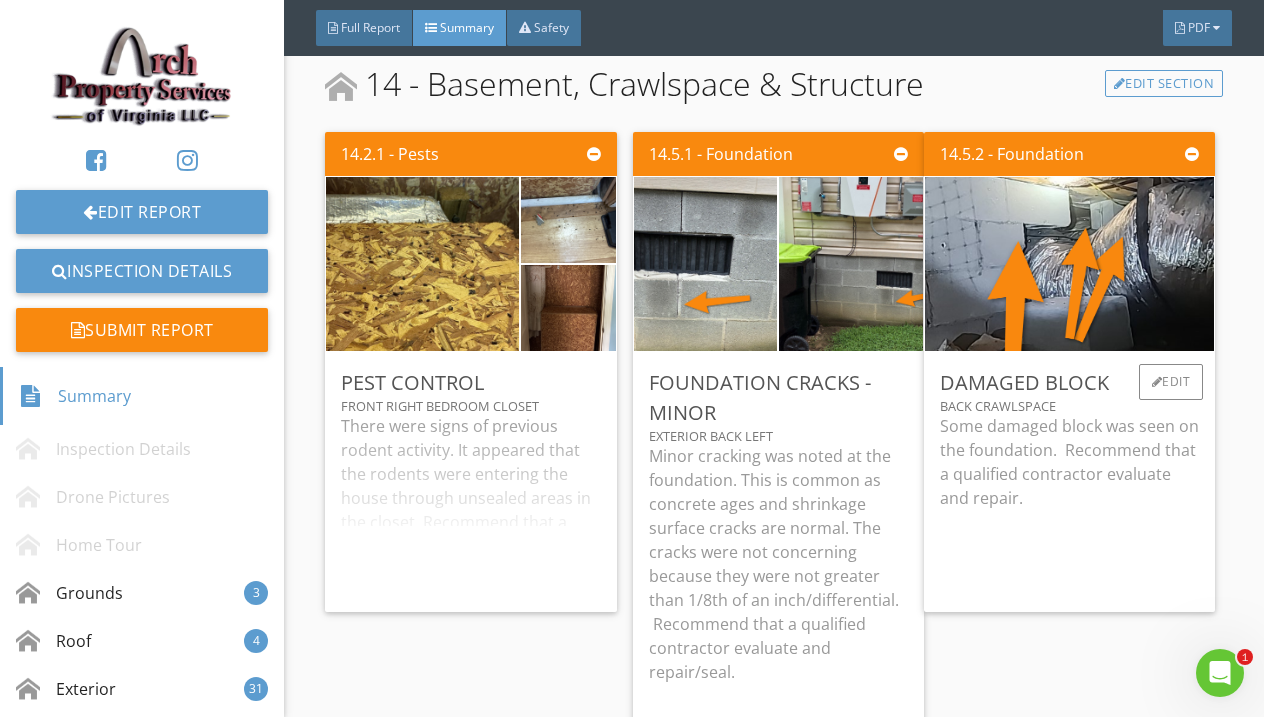 scroll, scrollTop: 17174, scrollLeft: 0, axis: vertical 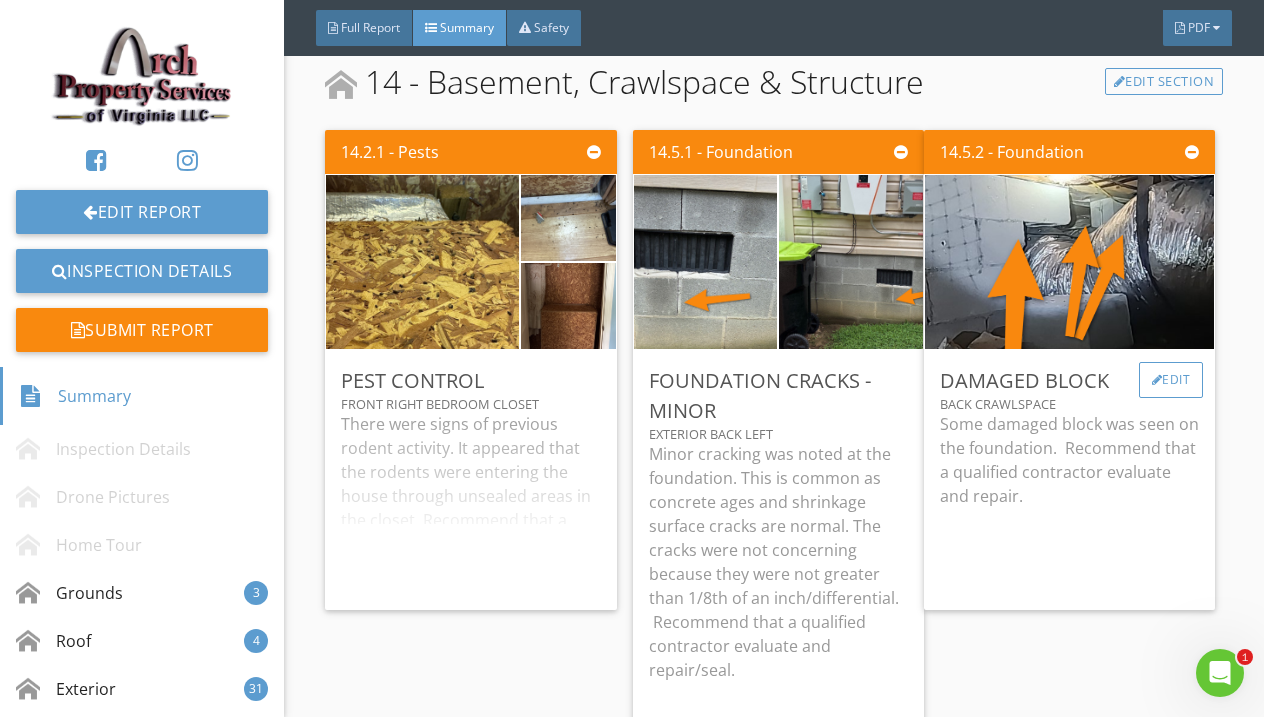 click on "Edit" at bounding box center (1171, 380) 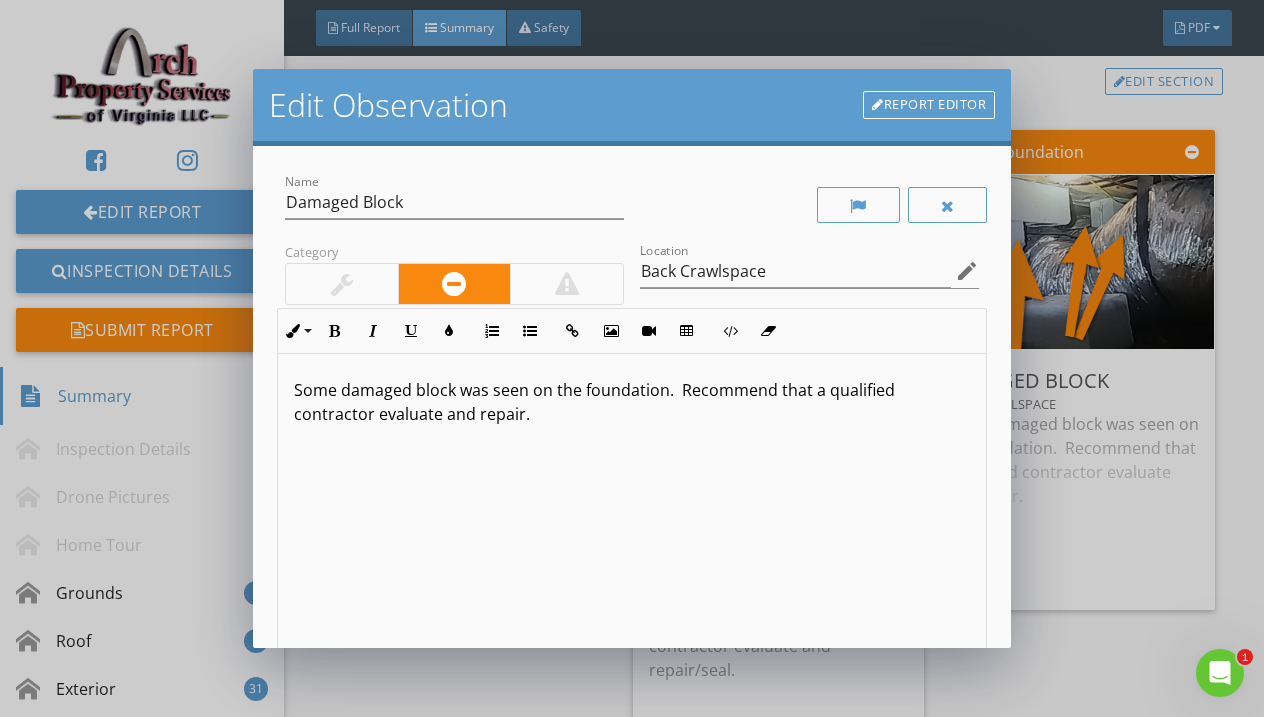 click on "Some damaged block was seen on the foundation. Recommend that a qualified contractor evaluate and repair." at bounding box center [632, 402] 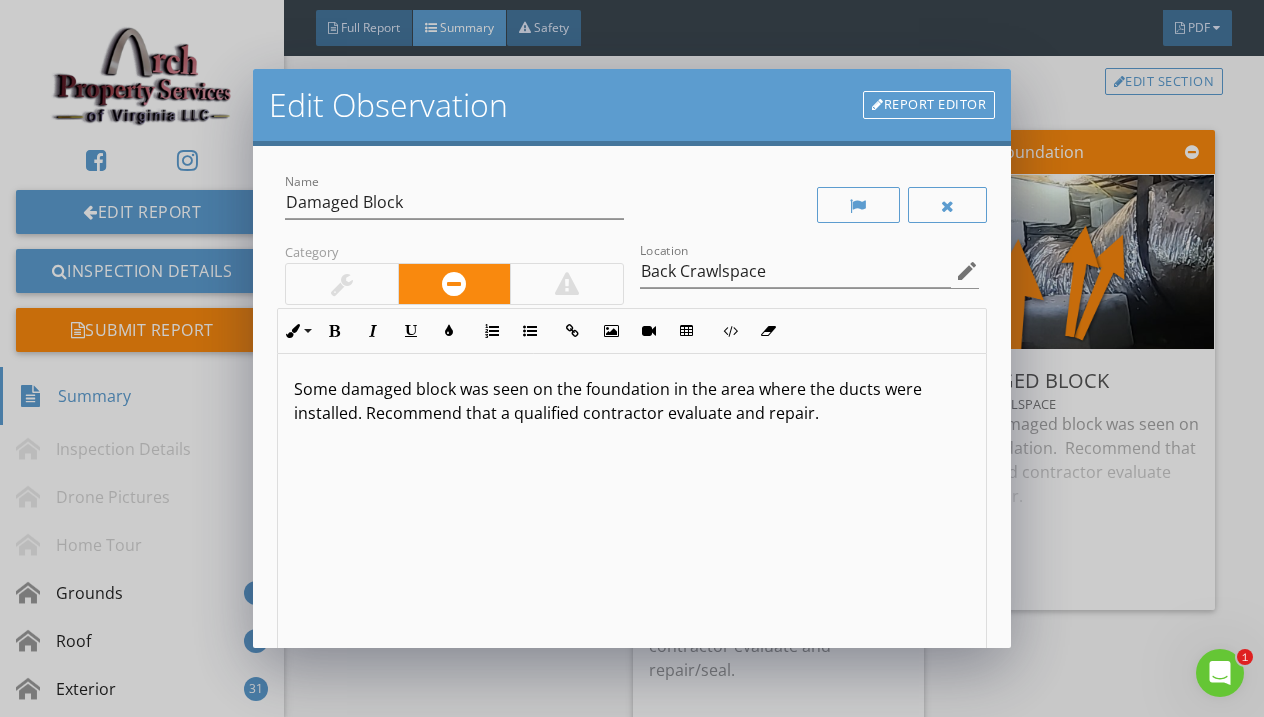 scroll, scrollTop: 1, scrollLeft: 0, axis: vertical 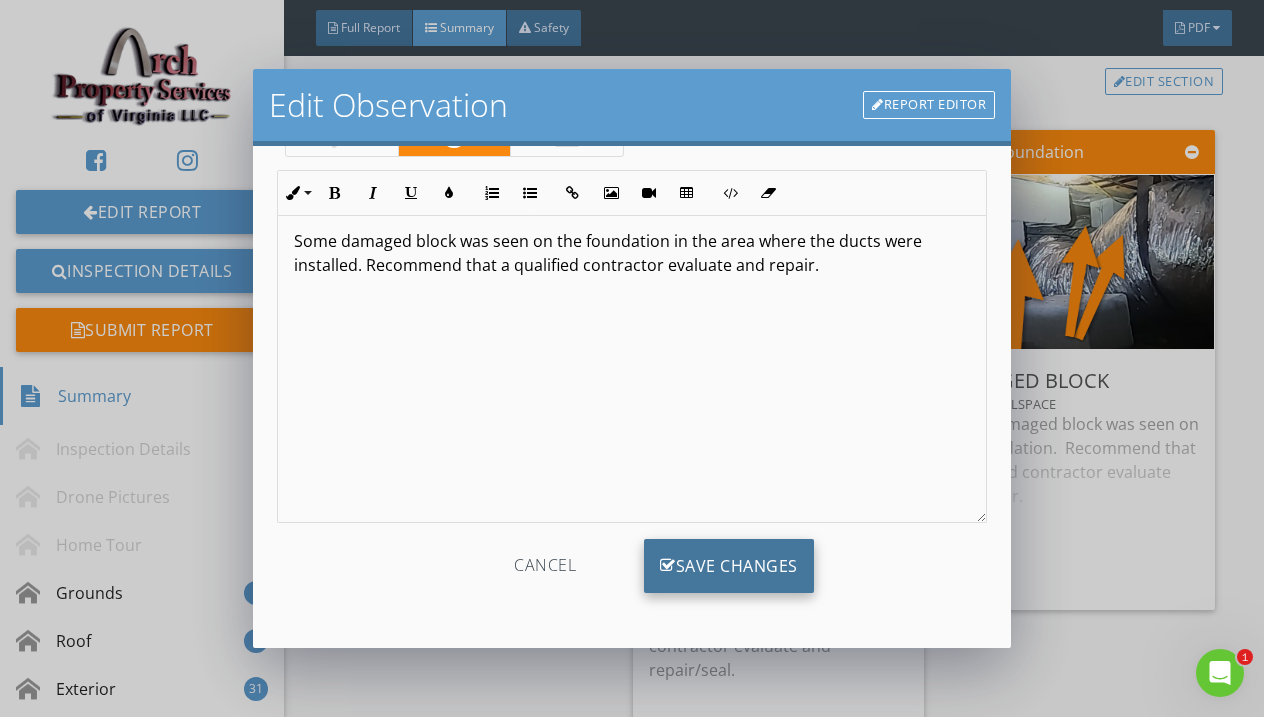 click on "Save Changes" at bounding box center [729, 566] 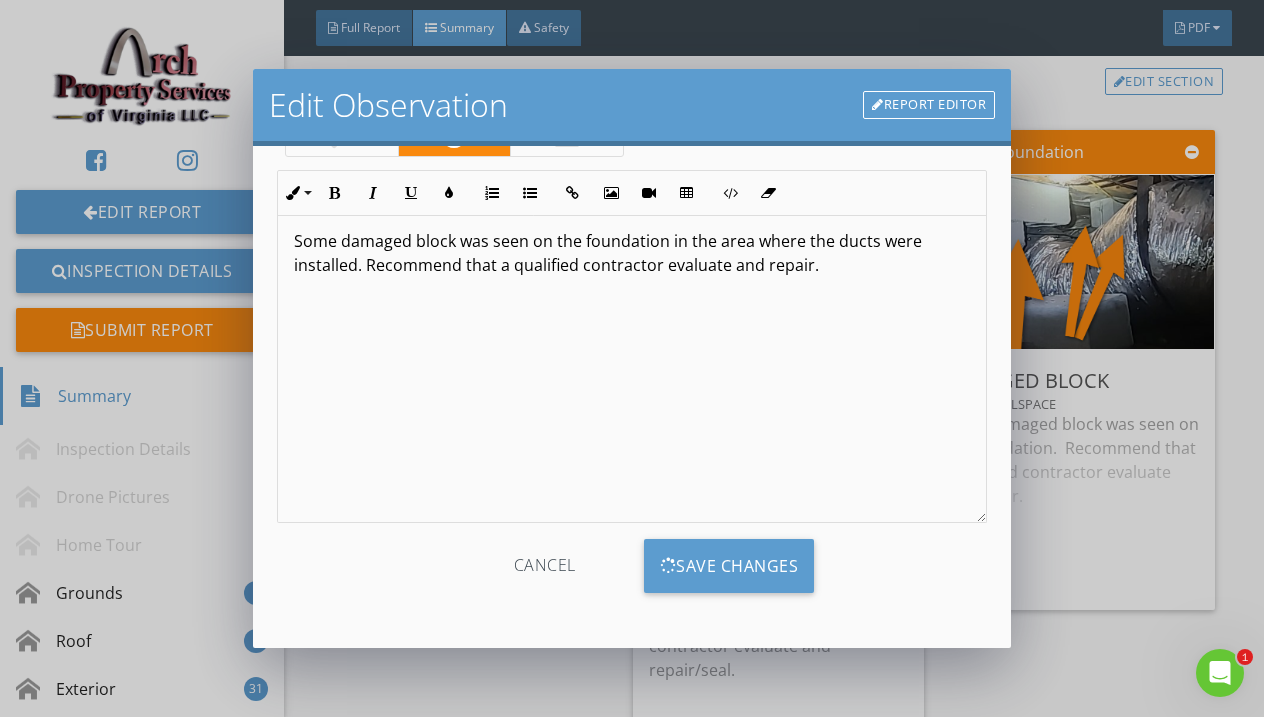 scroll, scrollTop: 0, scrollLeft: 0, axis: both 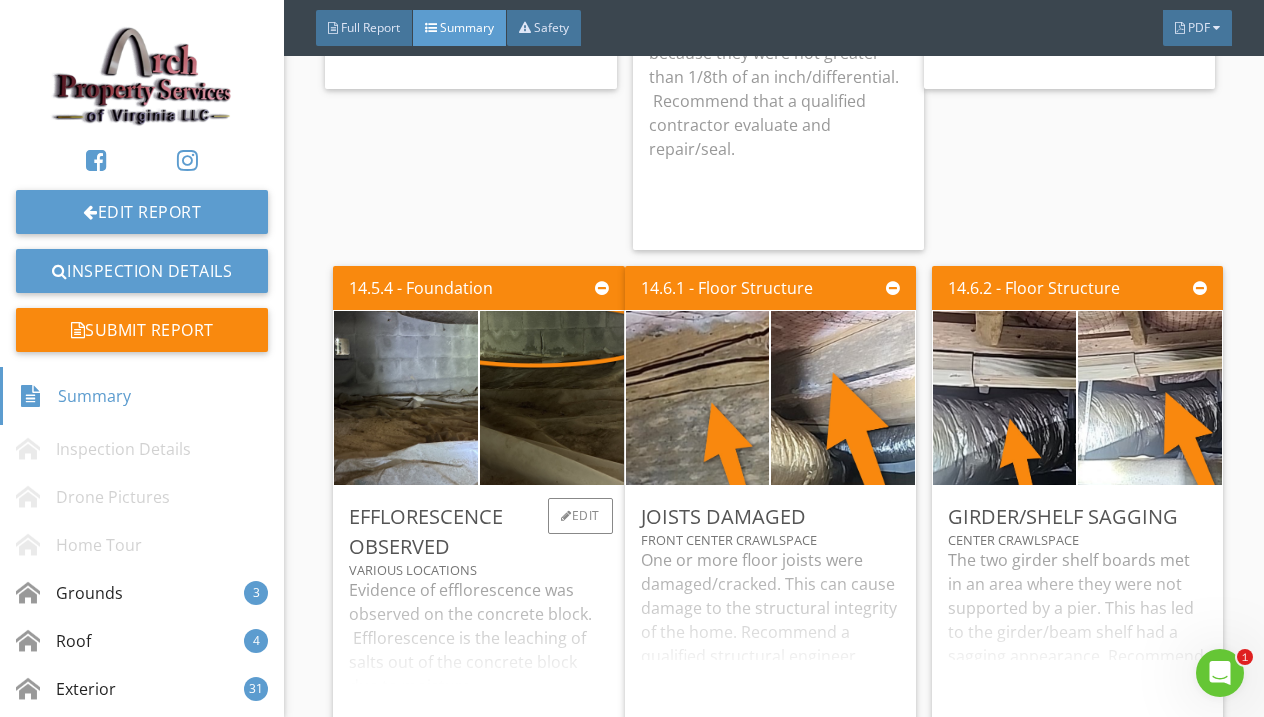 click on "Evidence of efflorescence was observed on the concrete block.  Efflorescence is the leaching of salts out of the concrete block due to moisture.  Damage/deterioration of the block was not observed.  Recommend that a qualified contractor evaluate and take measures to limit moisture at the foundation." at bounding box center [478, 654] 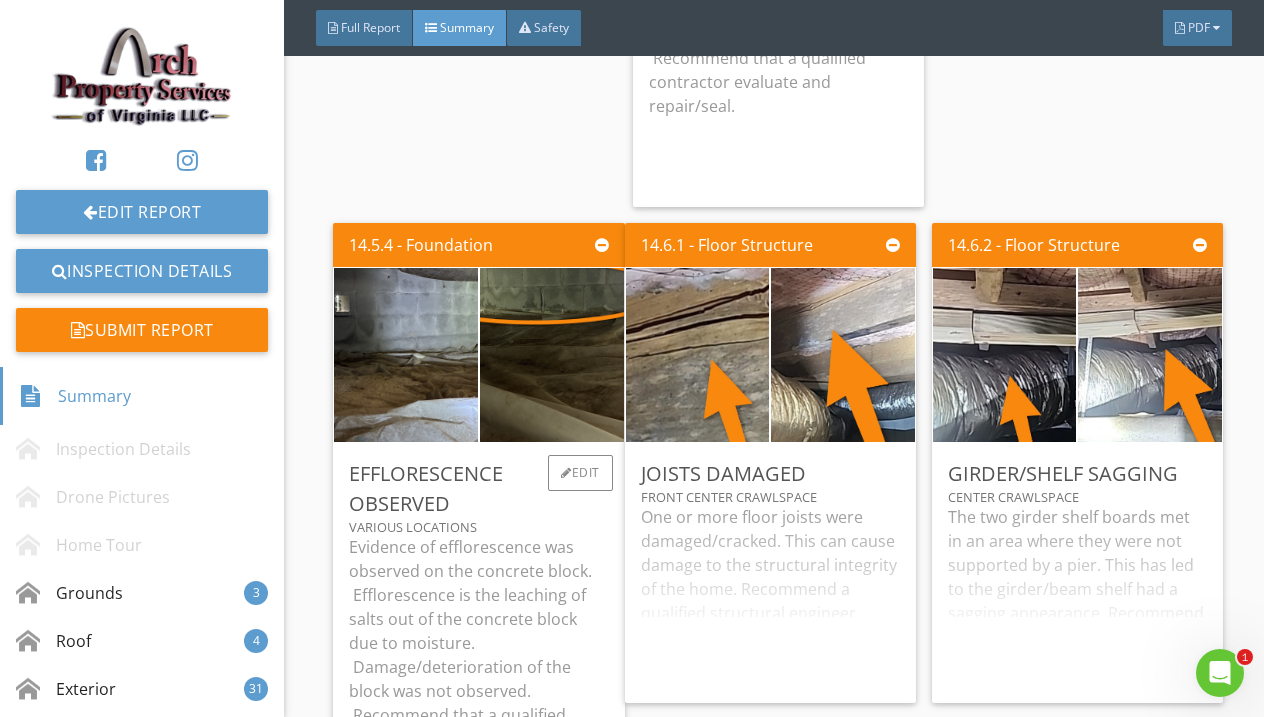 scroll, scrollTop: 17750, scrollLeft: 0, axis: vertical 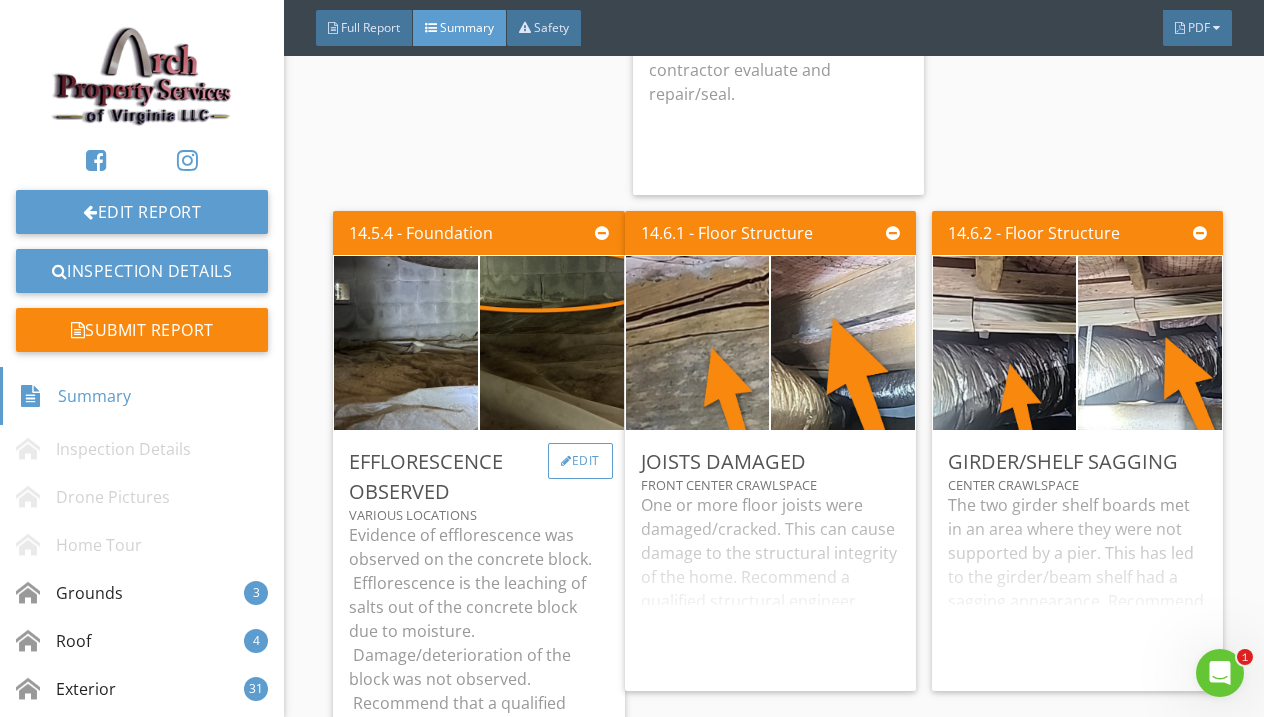 click on "Edit" at bounding box center (580, 461) 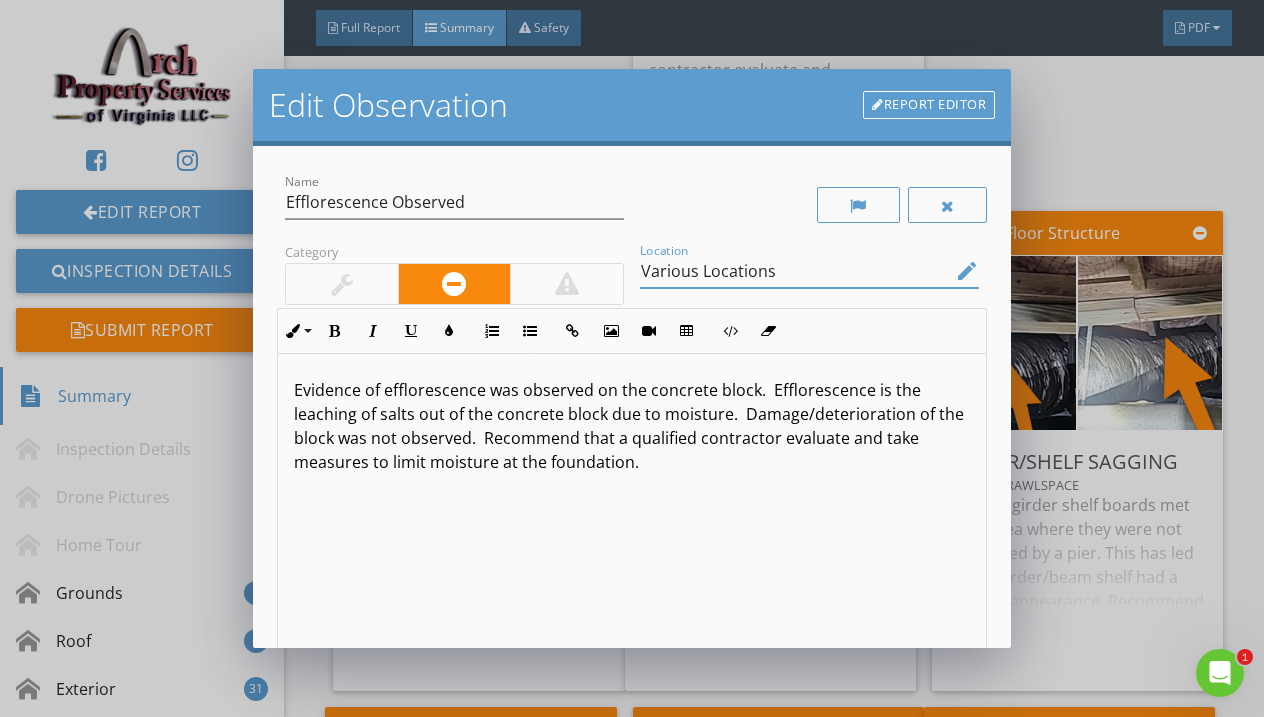 click on "Various Locations" at bounding box center (795, 271) 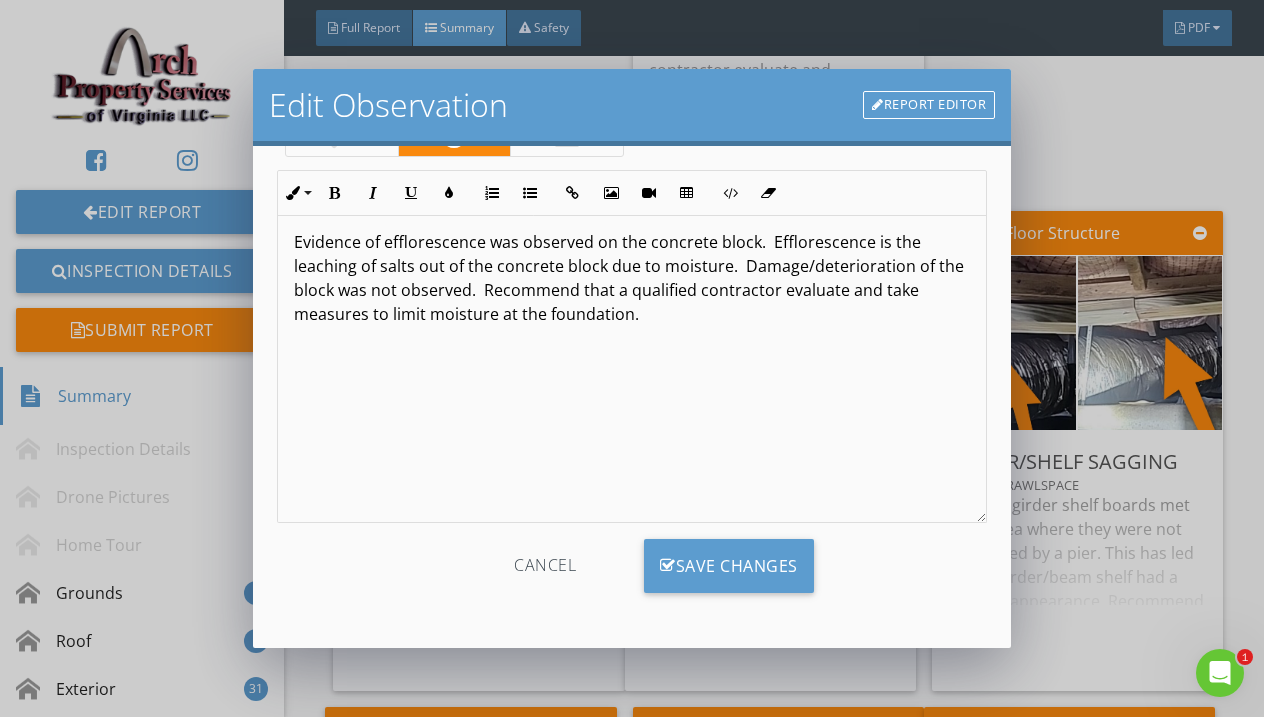 scroll, scrollTop: 148, scrollLeft: 0, axis: vertical 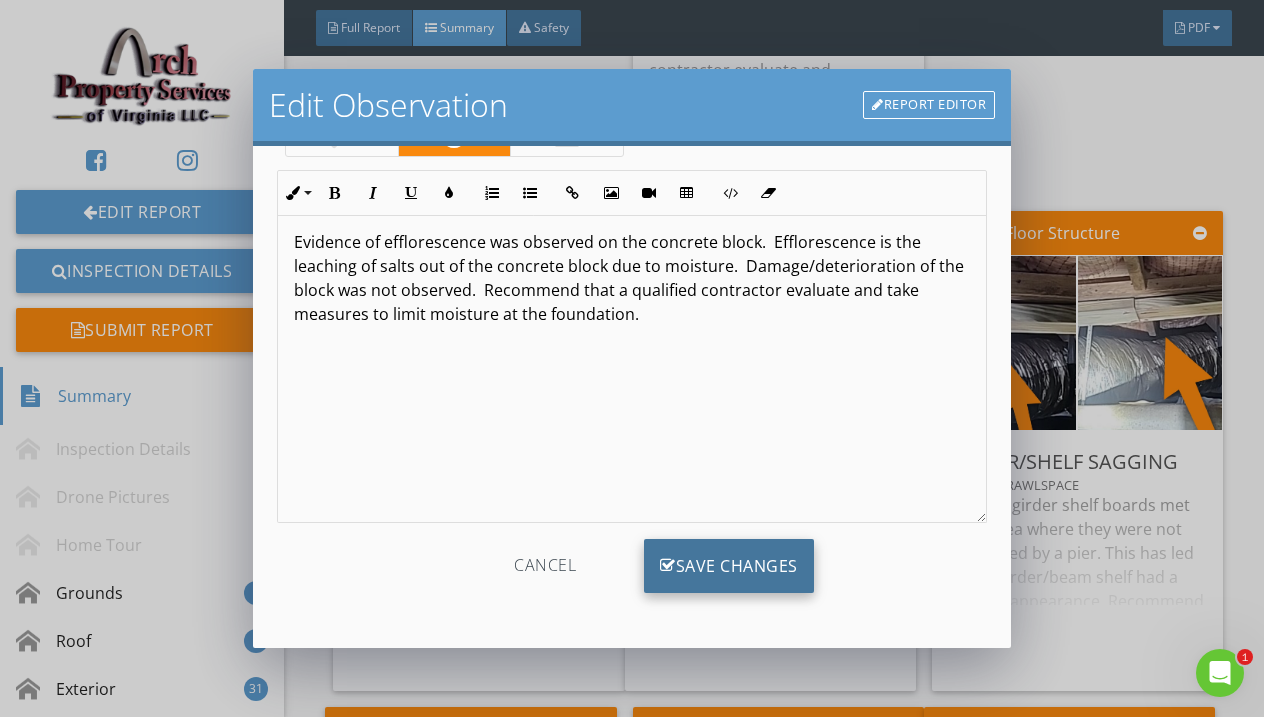 type on "Crawlspace Various Locations" 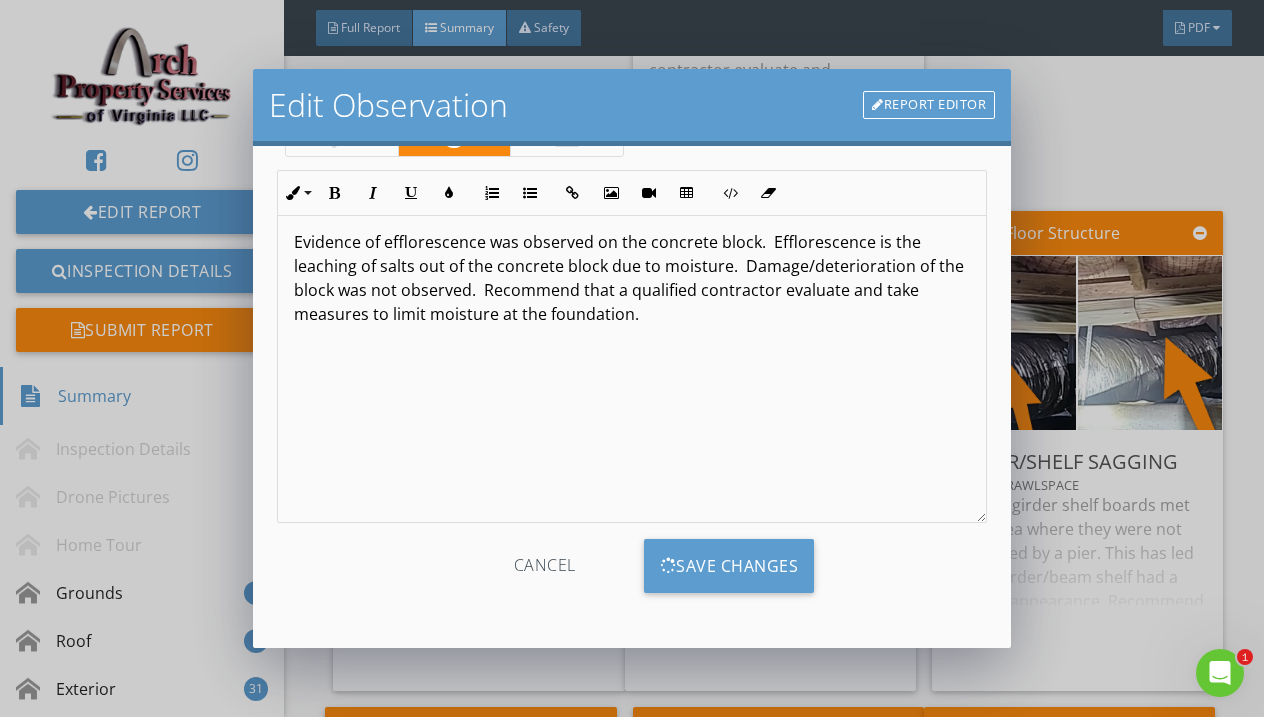 scroll, scrollTop: 0, scrollLeft: 0, axis: both 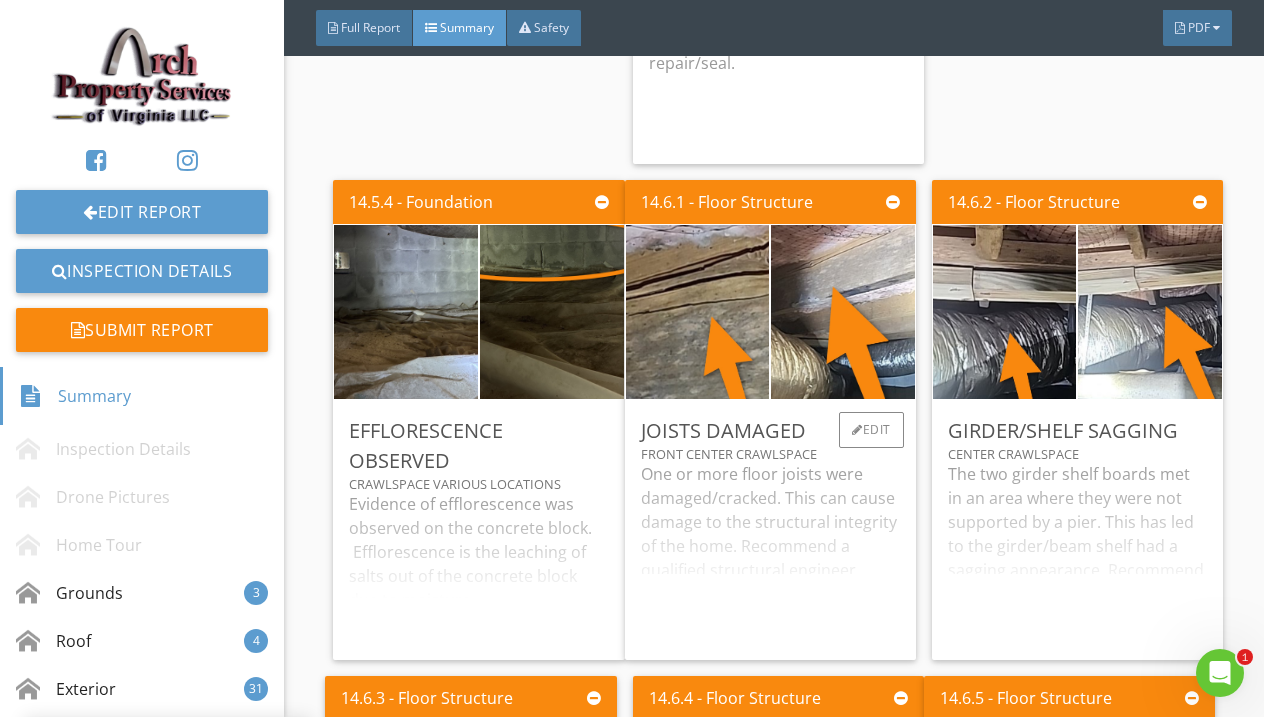 click on "One or more floor joists were damaged/cracked. This can cause damage to the structural integrity of the home. Recommend a qualified structural engineer evaluate and advise on how to correct." at bounding box center (770, 553) 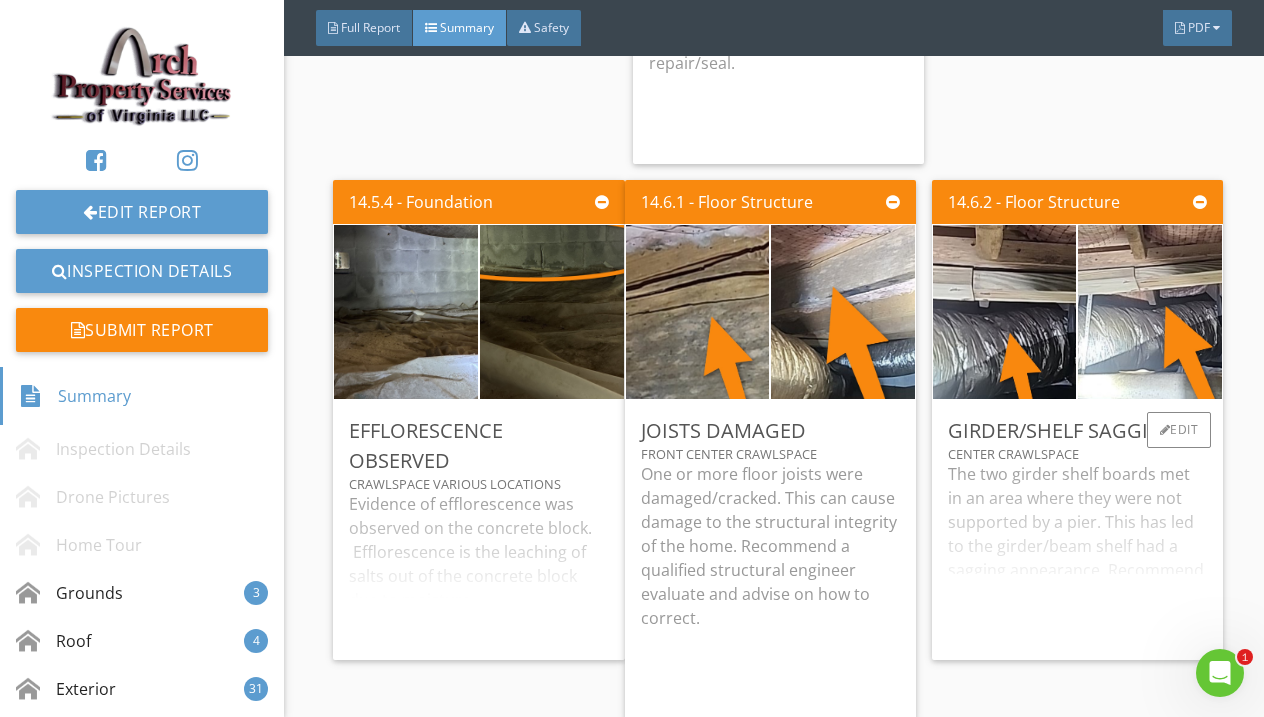 click on "The two girder shelf boards met in an area where they were not supported by a pier. This has led to the girder/beam shelf had a sagging appearance. Recommend that a qualified contractor evaluate and repair/improve support." at bounding box center [1077, 553] 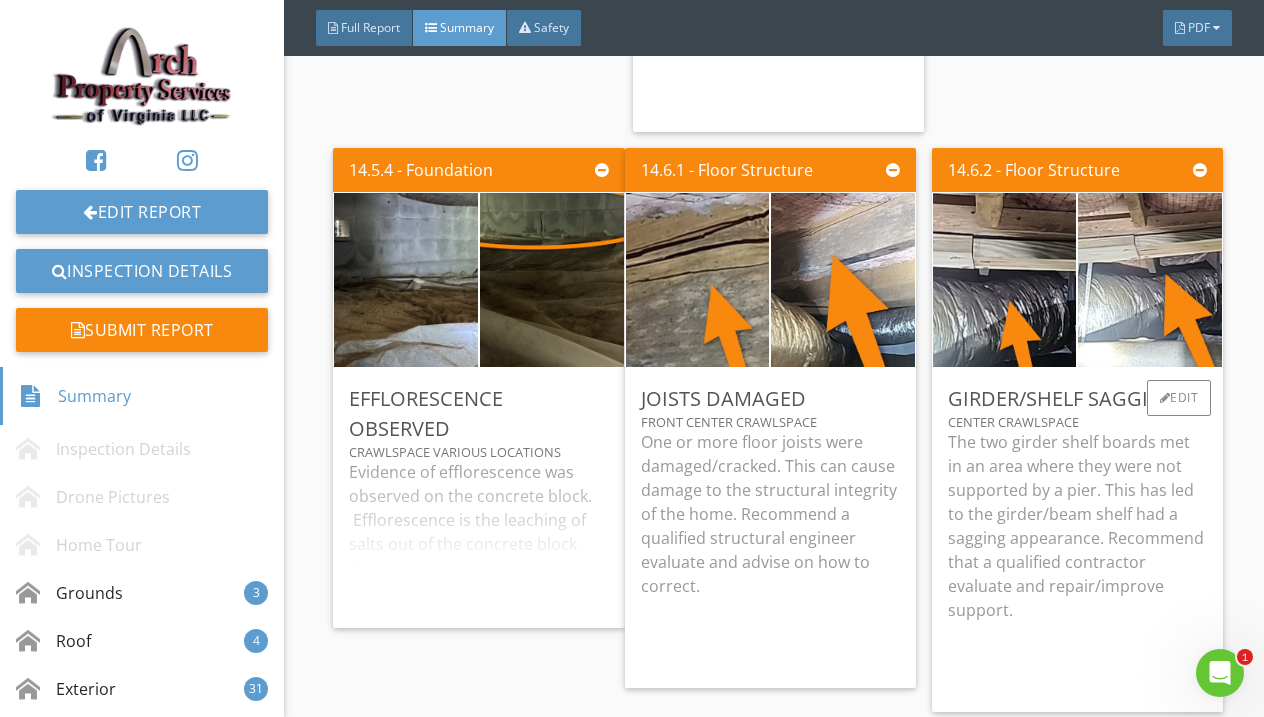 scroll, scrollTop: 17814, scrollLeft: 0, axis: vertical 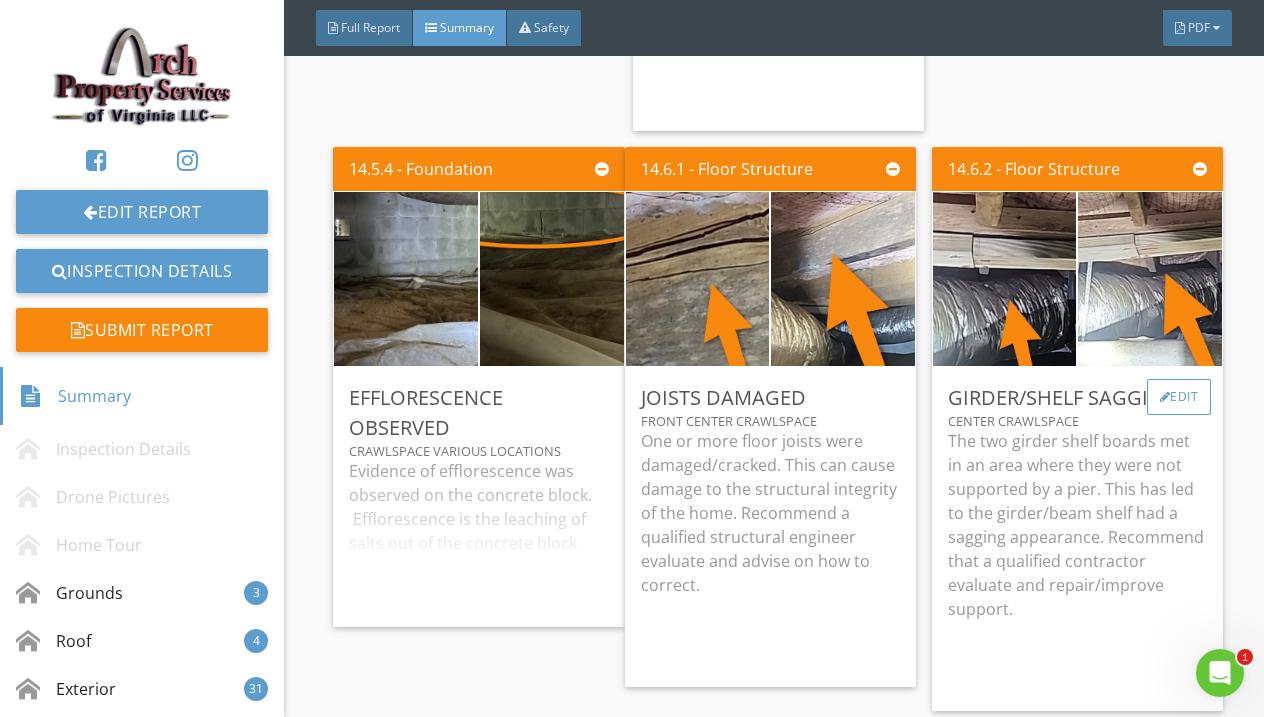 click on "Edit" at bounding box center (1179, 397) 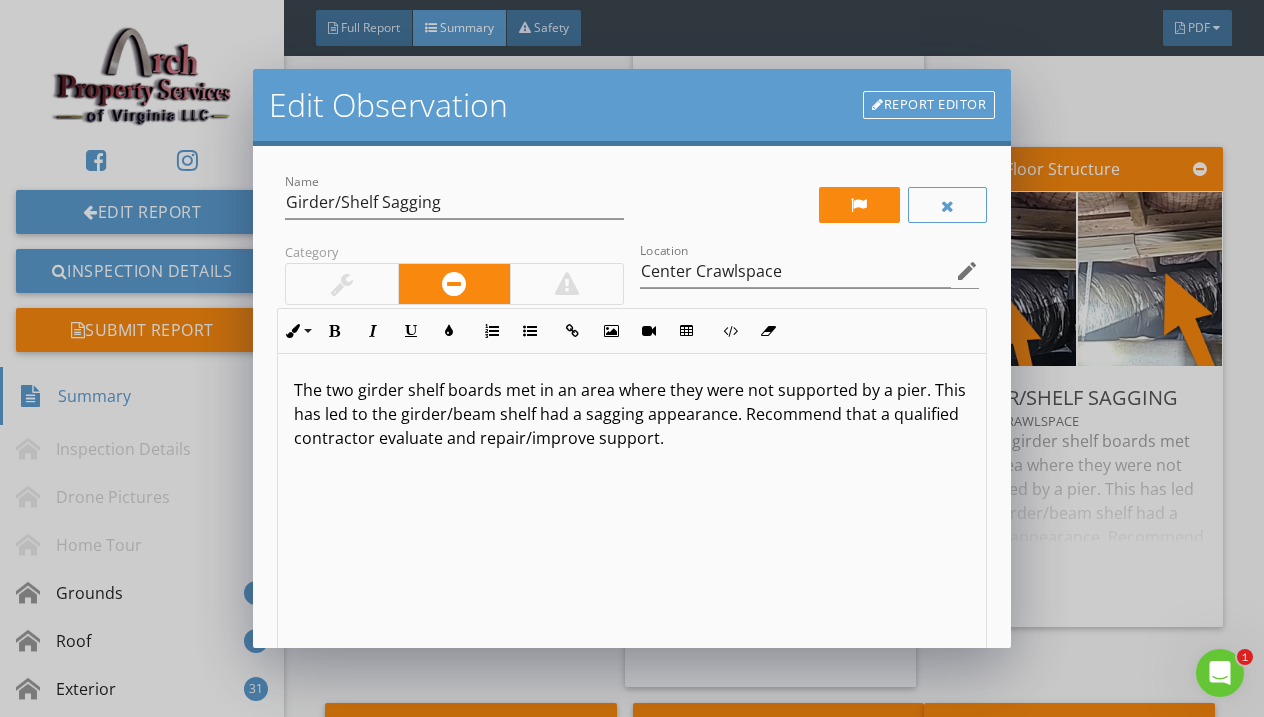 click on "The two girder shelf boards met in an area where they were not supported by a pier. This has led to the girder/beam shelf had a sagging appearance. Recommend that a qualified contractor evaluate and repair/improve support." at bounding box center [632, 414] 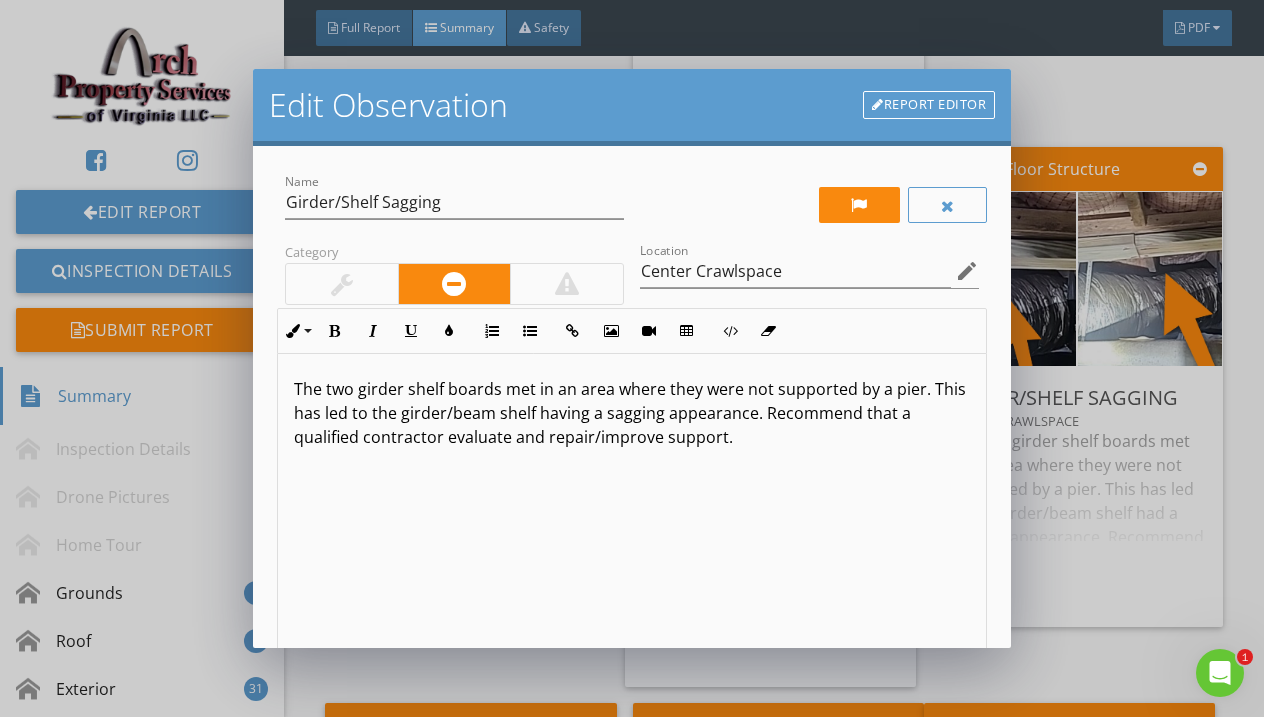 scroll, scrollTop: 1, scrollLeft: 0, axis: vertical 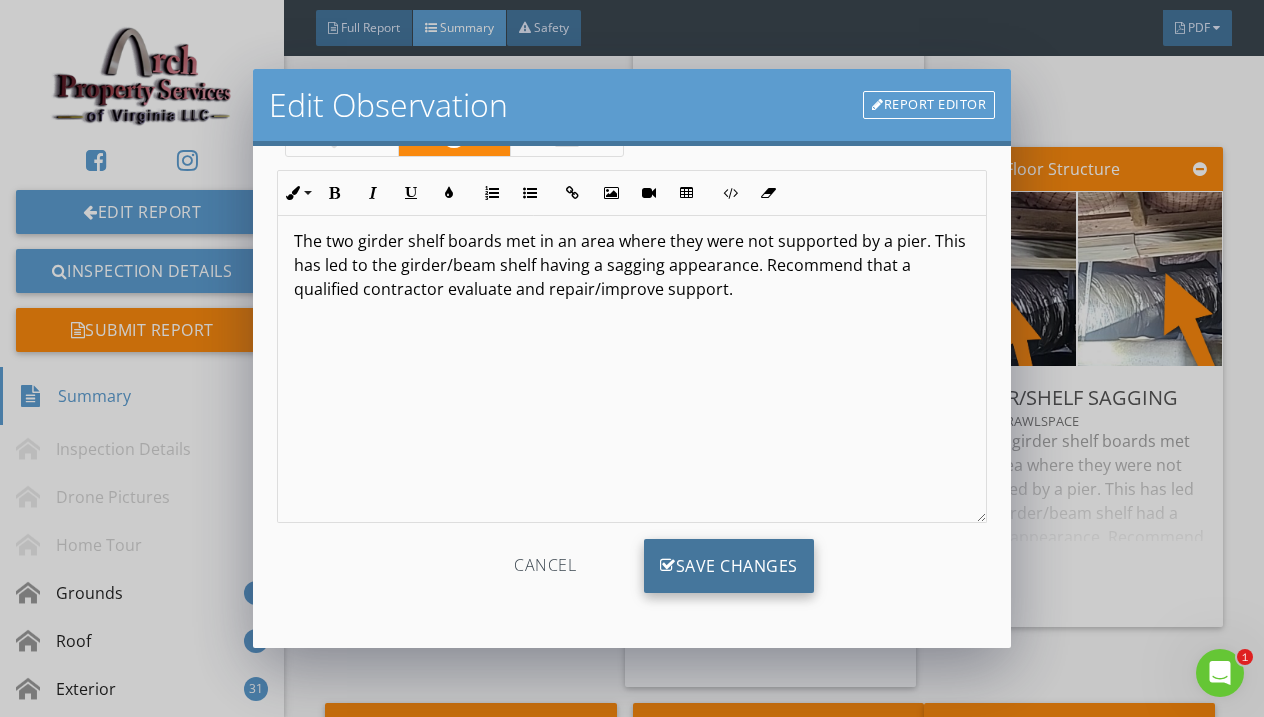 click on "Save Changes" at bounding box center [729, 566] 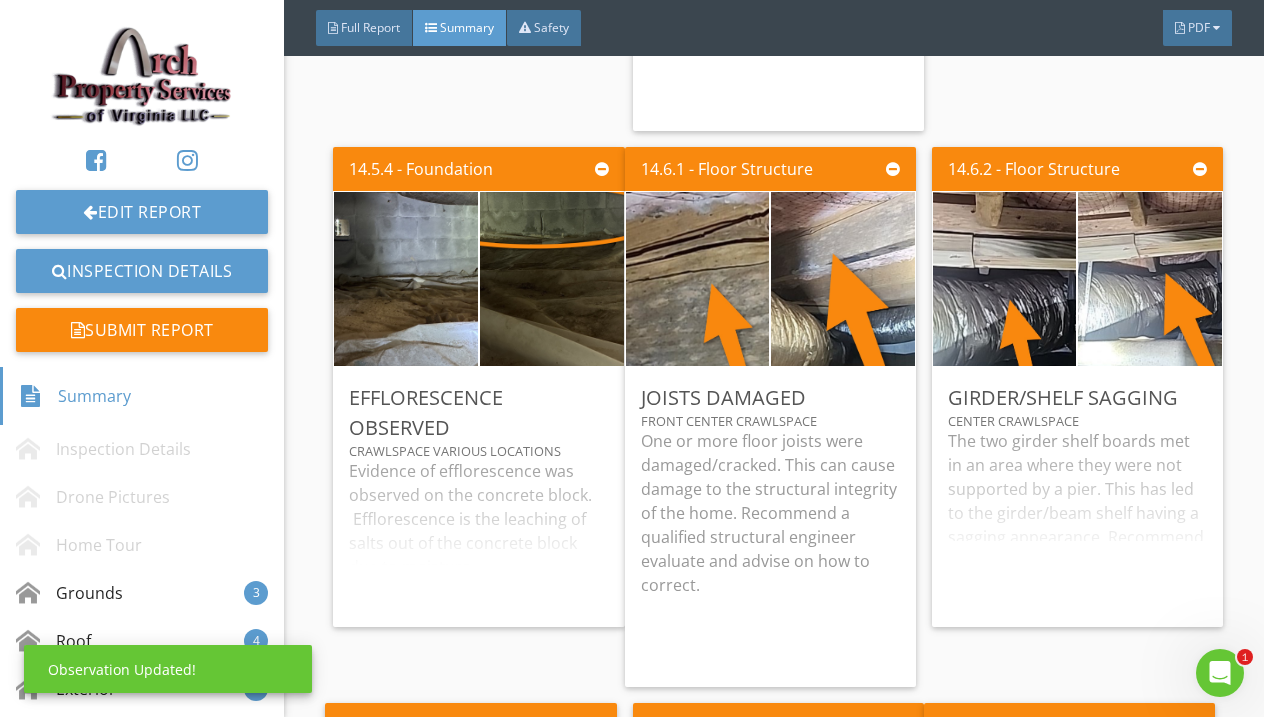 scroll, scrollTop: 0, scrollLeft: 0, axis: both 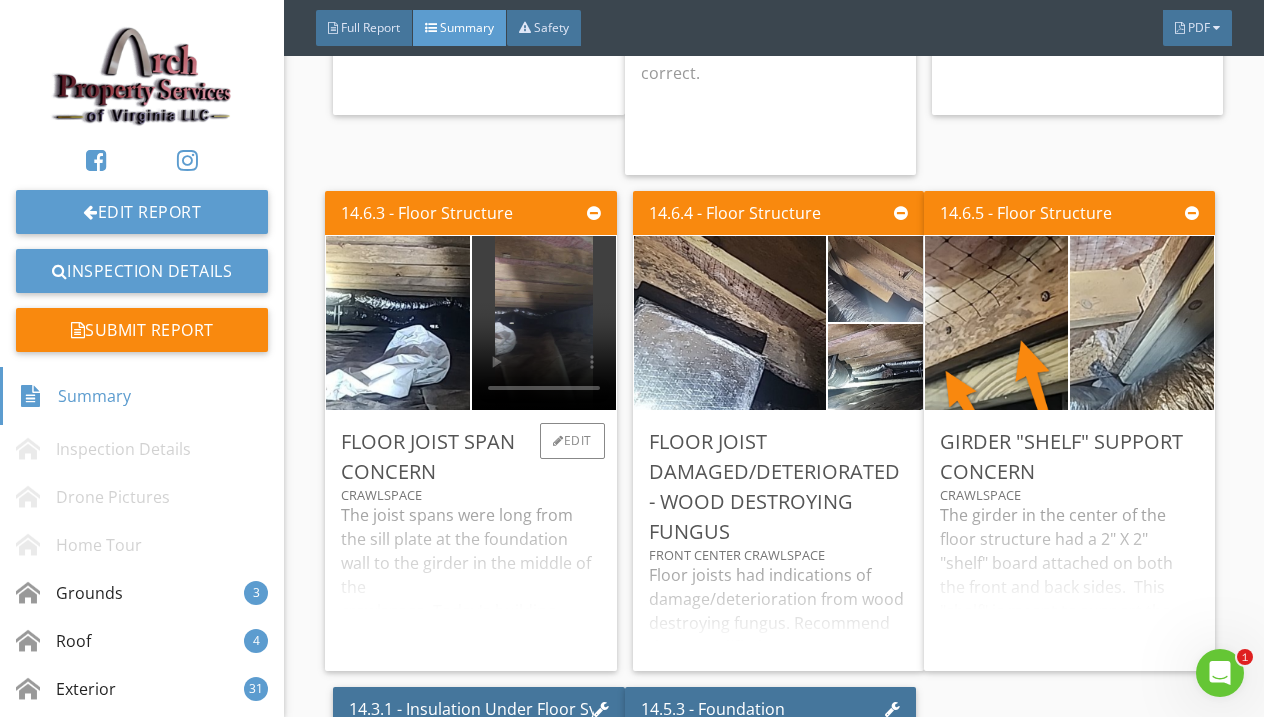 click on "The joist spans were long from the sill plate at the foundation wall to the girder in the middle of the crawlspace. Today's building practices have three sets of piers/girders dividing the crawlspace into fourths instead of halves. Additional support at the mid span of the floor joists is needed under the heavier parts of the floor structure including the kitchen and bathroom(s).  Recommend that a qualified contractor evaluate and improve mid span joist support under the kitchen/bathroom(s) as required." at bounding box center [470, 579] 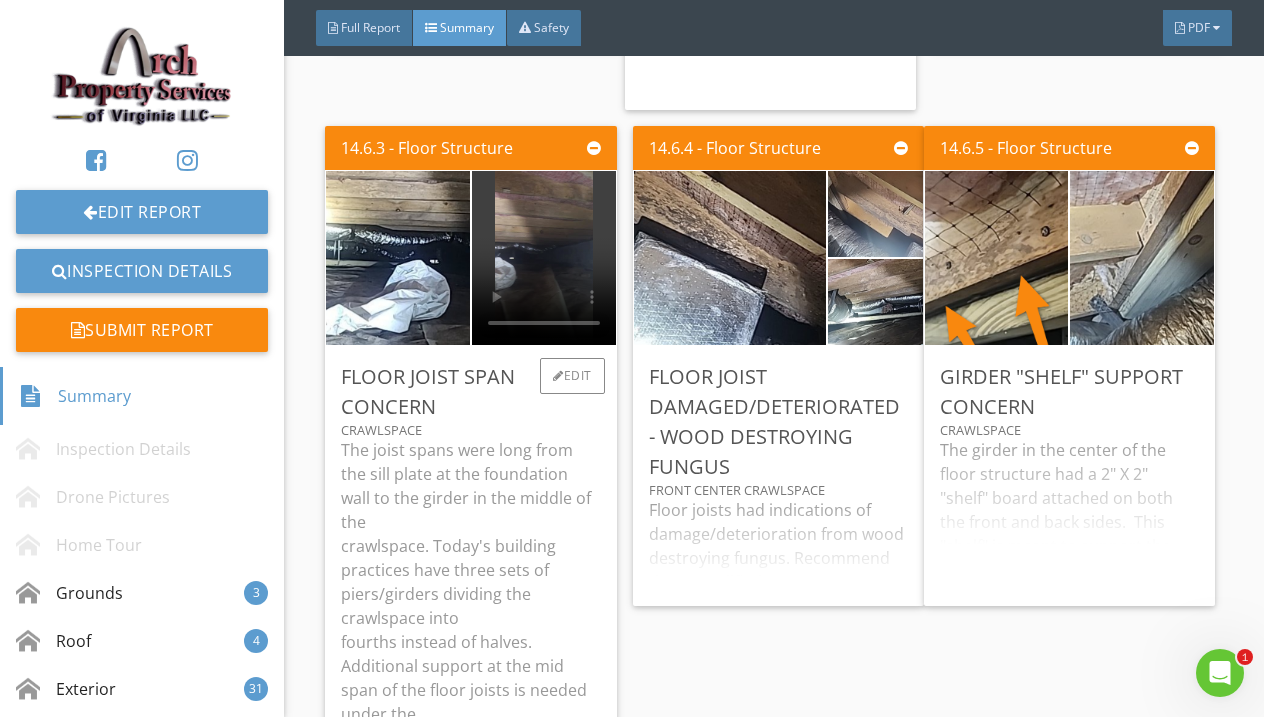 scroll, scrollTop: 18390, scrollLeft: 0, axis: vertical 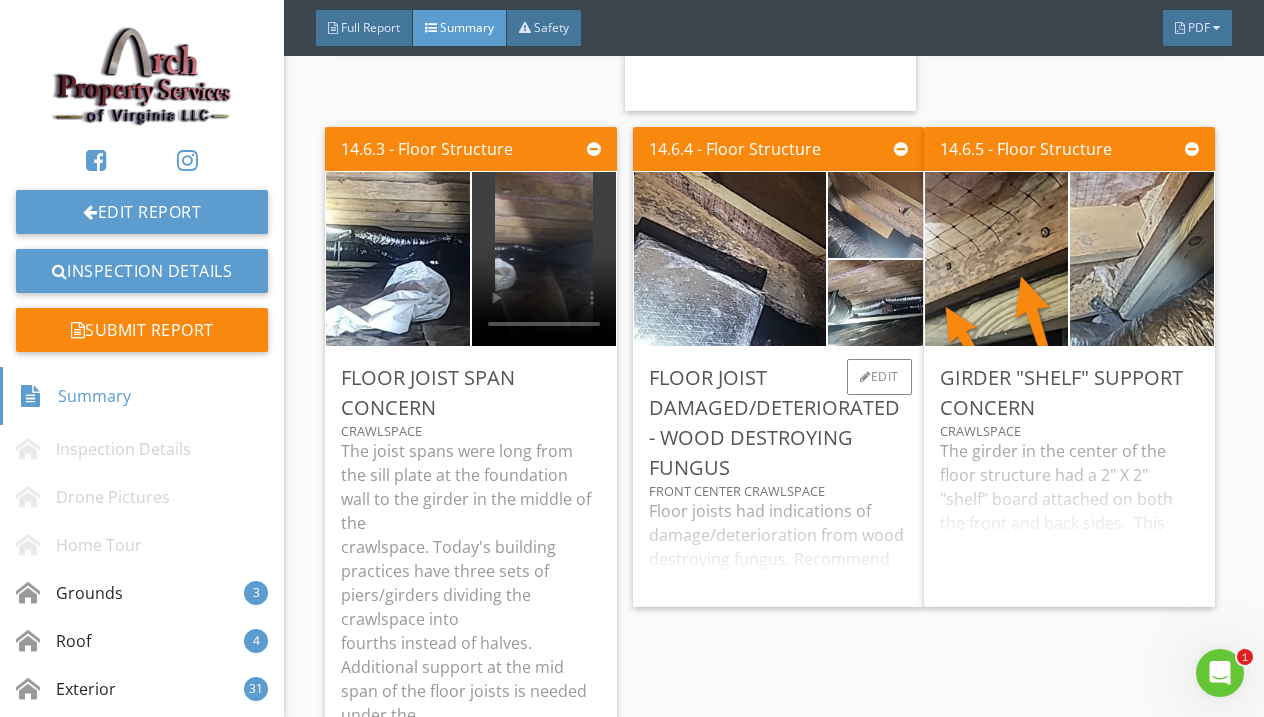 click on "Floor joists had indications of damage/deterioration from wood destroying fungus. Recommend that a qualified contractor evaluate and repair." at bounding box center (778, 555) 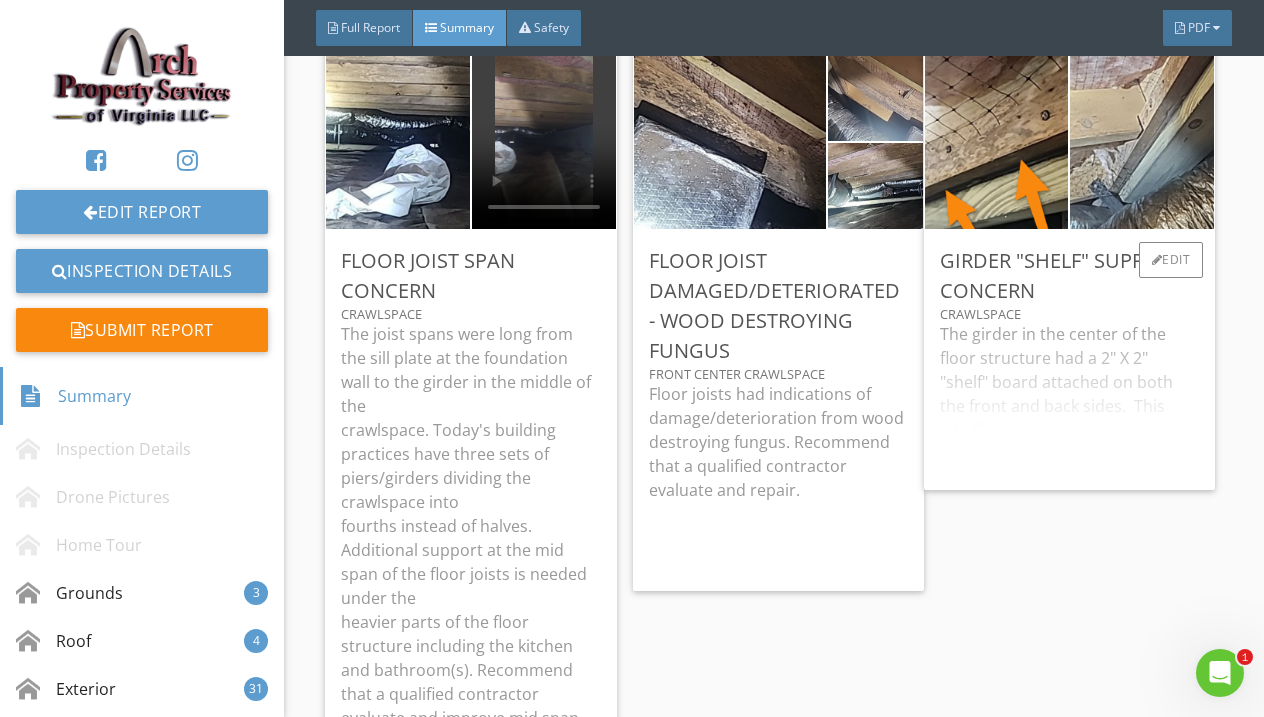 scroll, scrollTop: 18484, scrollLeft: 0, axis: vertical 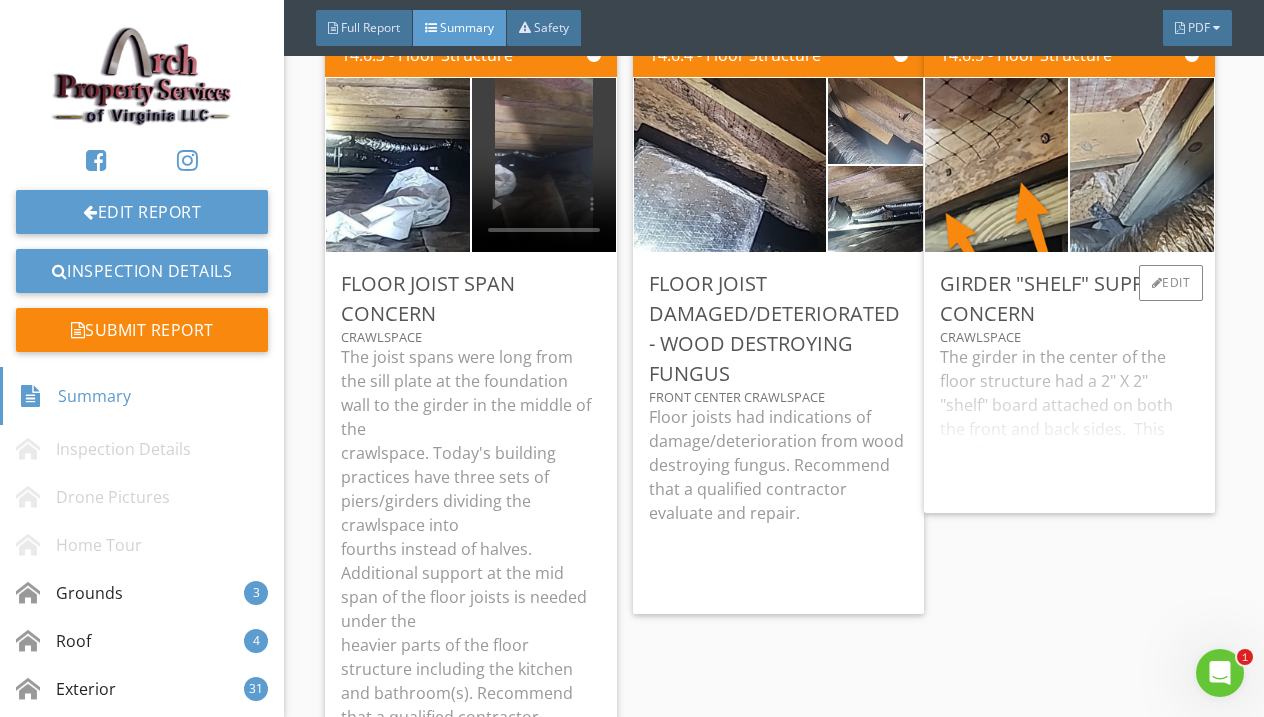 click on "The girder in the center of the floor structure had a 2" X 2" "shelf" board attached on both the front and back sides.  This "shelf" is meant to support the floor joists spanning from the sill plate at the foundation wall to the girder.  This method is a weaker solution to support the floor joist because nails are supporting the load bearing weight instead of the large boards.  This is a construction practice that was utilized in the past that is mostly no longer used.  There were no observed failures of supporting the floor structure during the time of the inspection.  Recommend monitoring." at bounding box center [1069, 421] 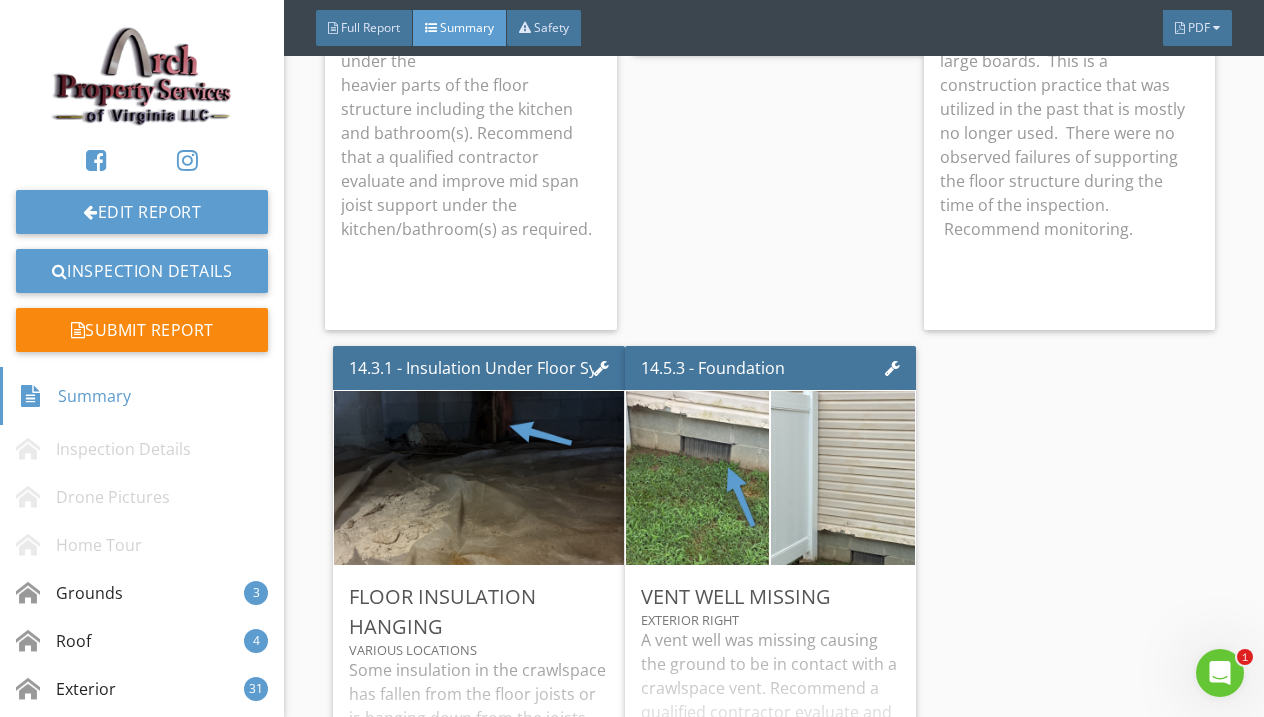 scroll, scrollTop: 19046, scrollLeft: 0, axis: vertical 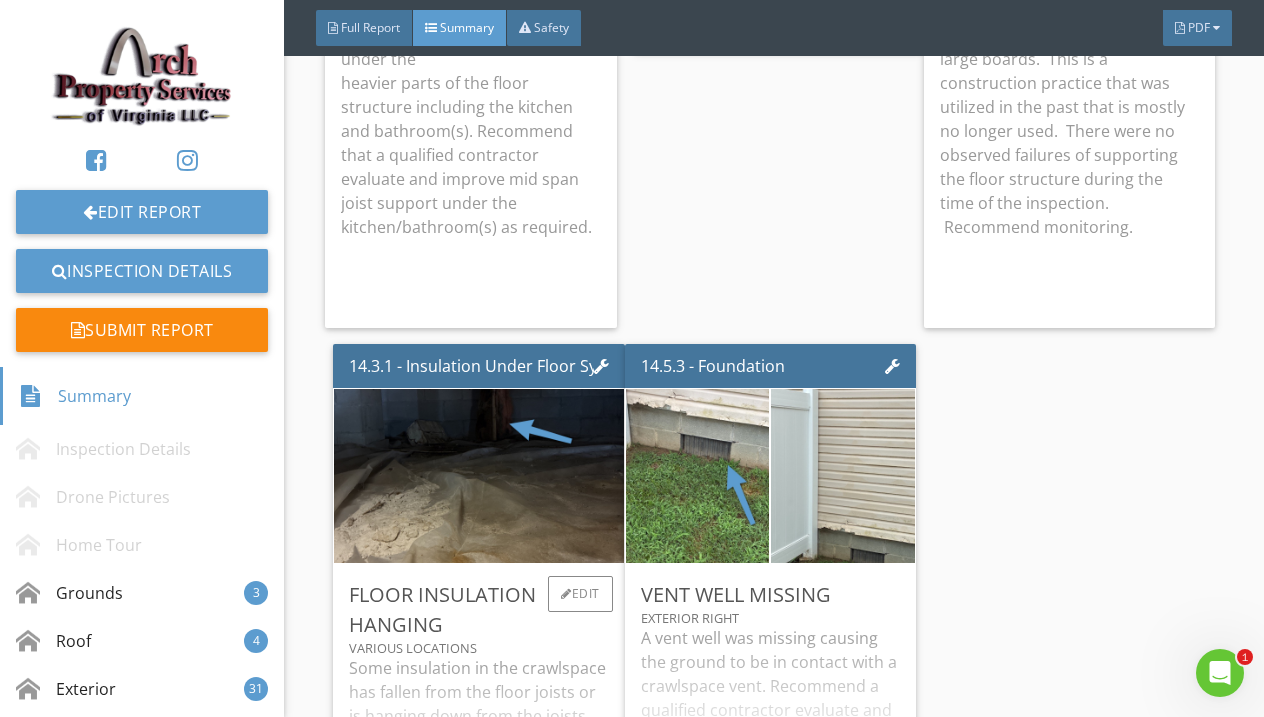click on "Some insulation in the crawlspace has fallen from the floor joists or is hanging down from the joists.  Recommend that a qualified contractor evaluate and repair." at bounding box center (478, 732) 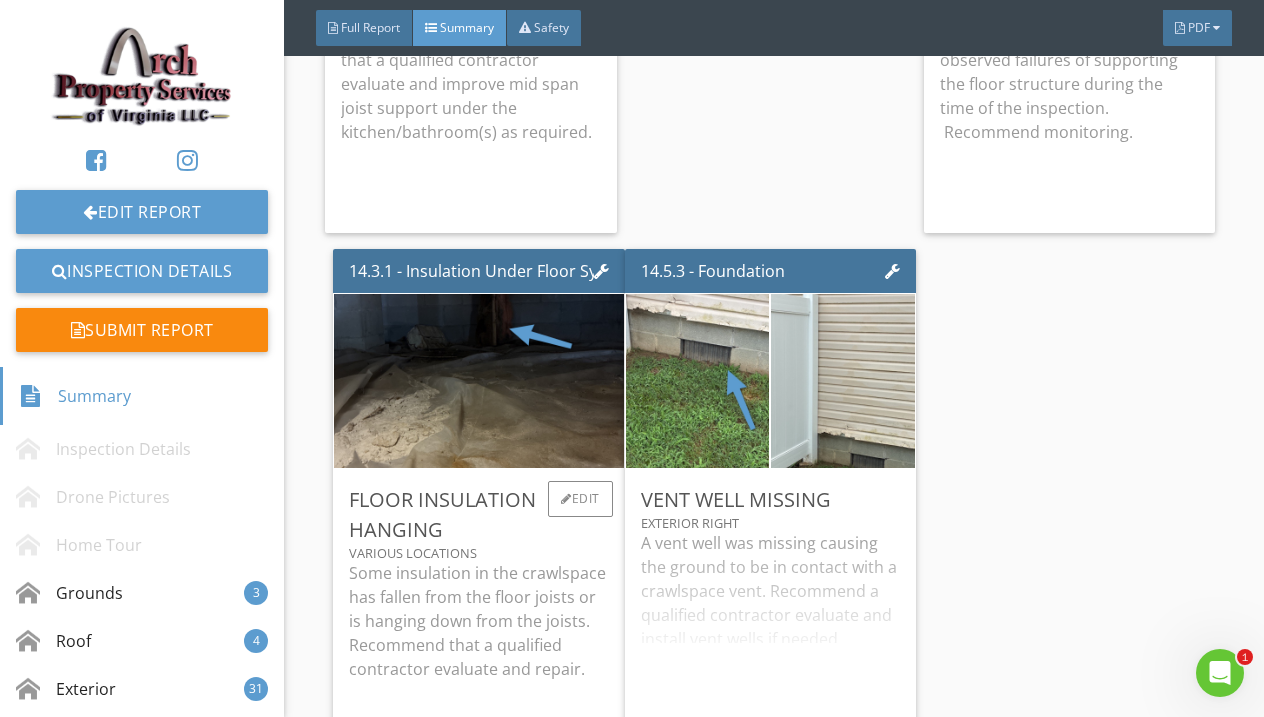 scroll, scrollTop: 19139, scrollLeft: 0, axis: vertical 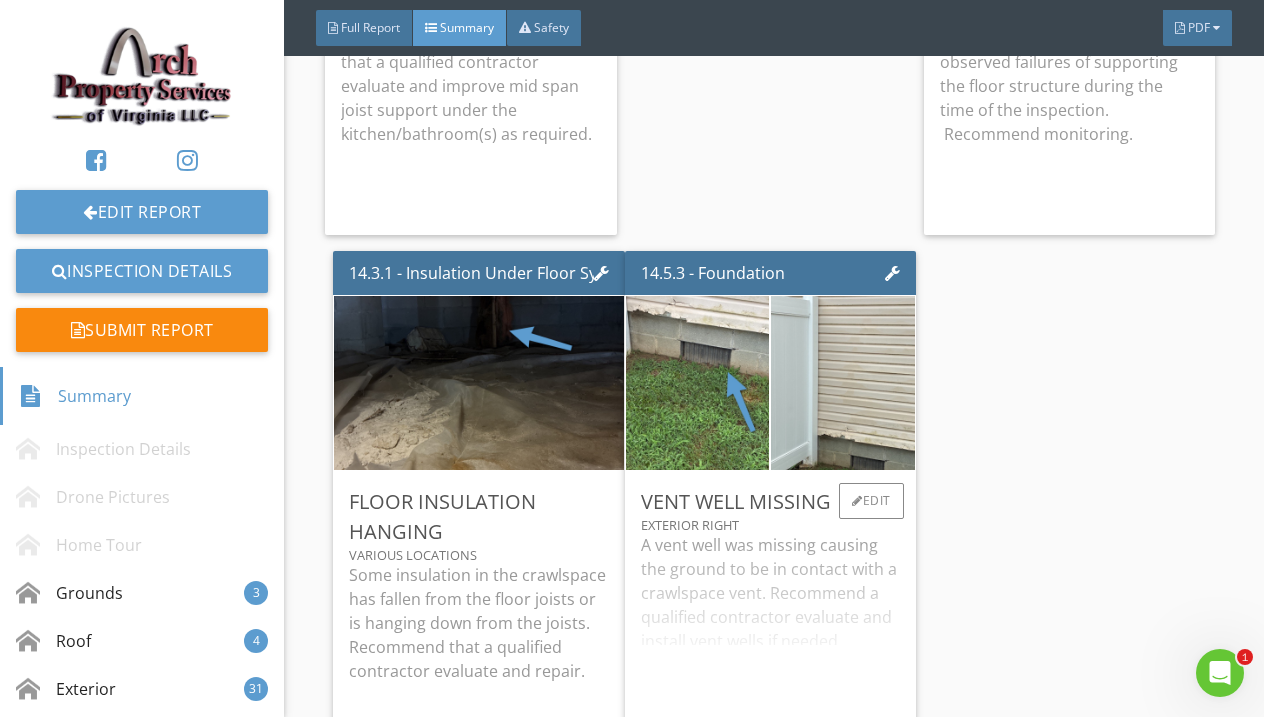 click on "A vent well was missing causing the ground to be in contact with a crawlspace vent. Recommend a qualified contractor evaluate and install vent wells if needed." at bounding box center [770, 624] 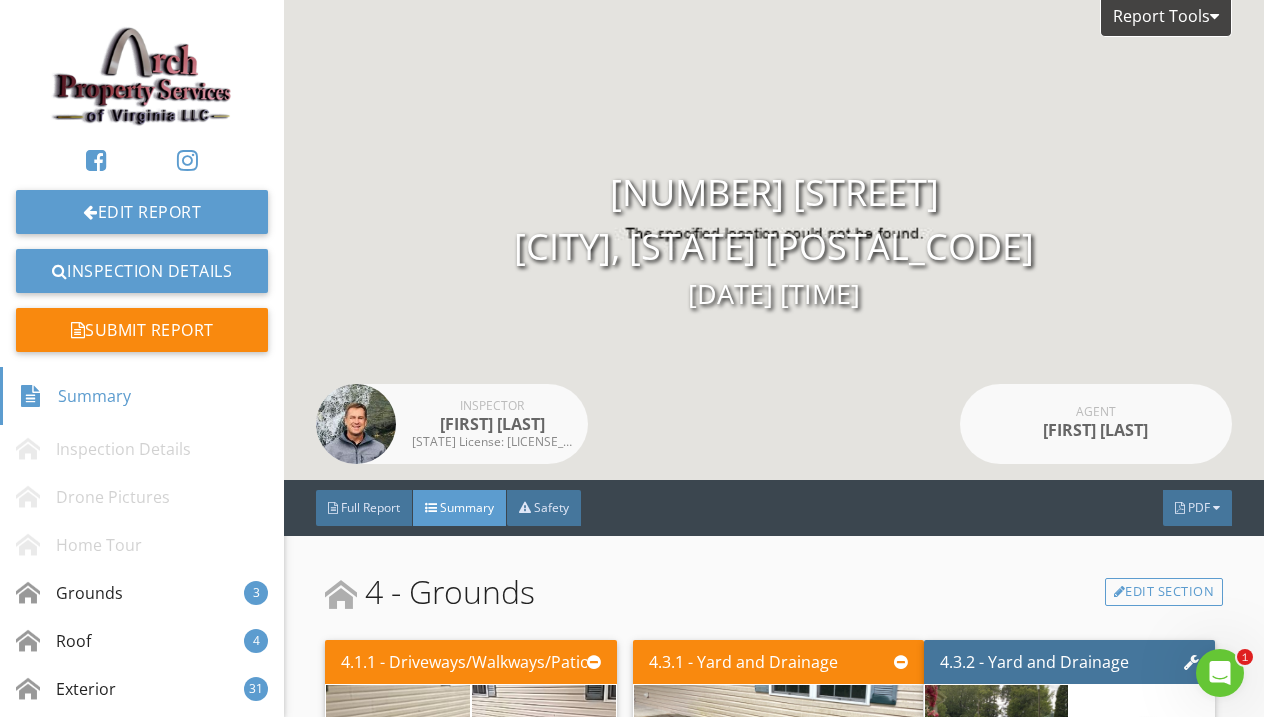 scroll, scrollTop: 0, scrollLeft: 0, axis: both 